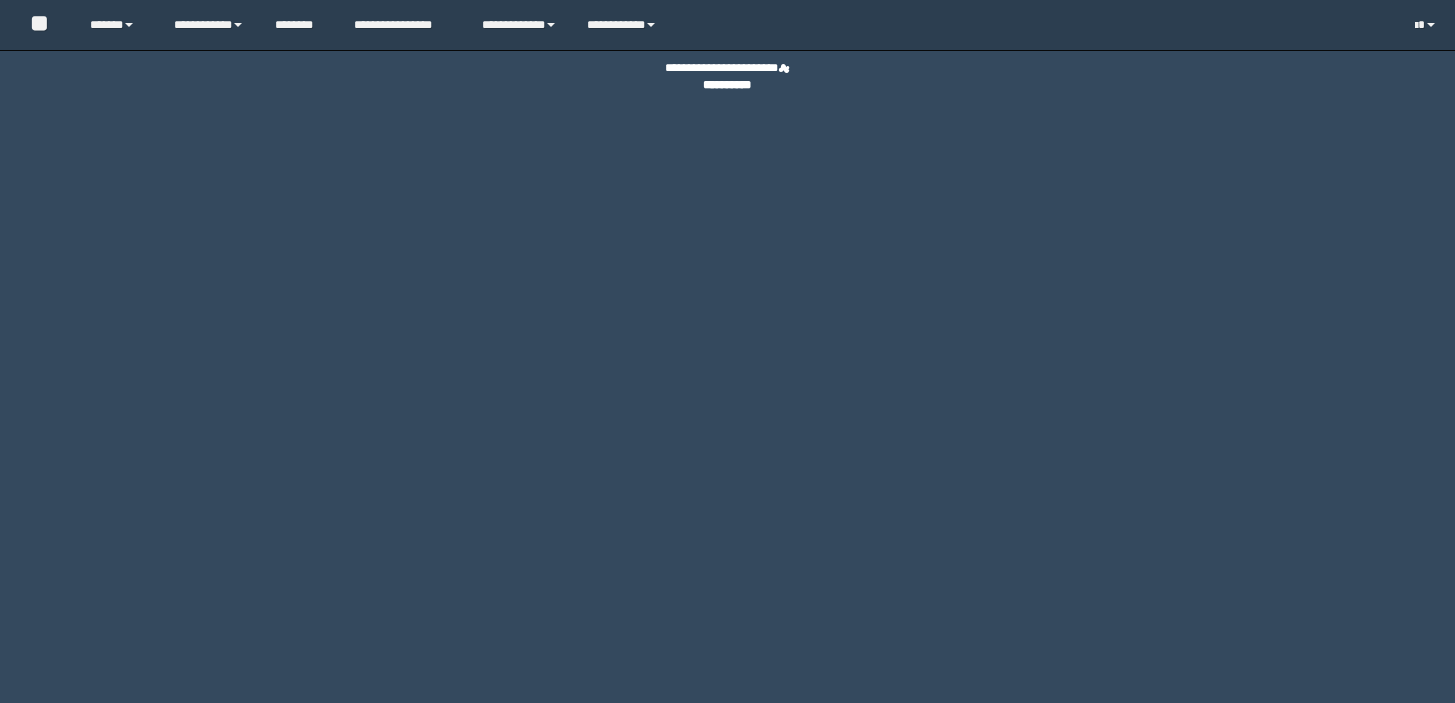 scroll, scrollTop: 0, scrollLeft: 0, axis: both 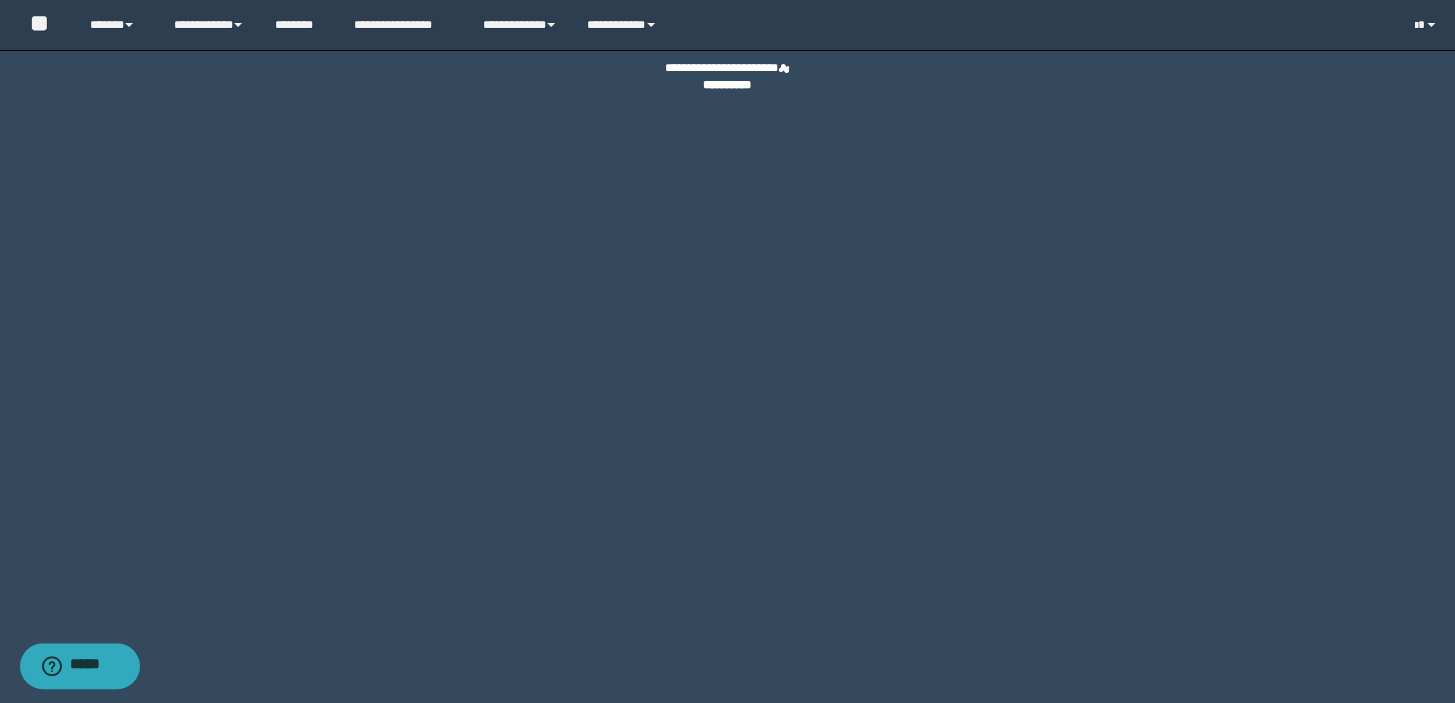 click on "**********" at bounding box center (727, 70) 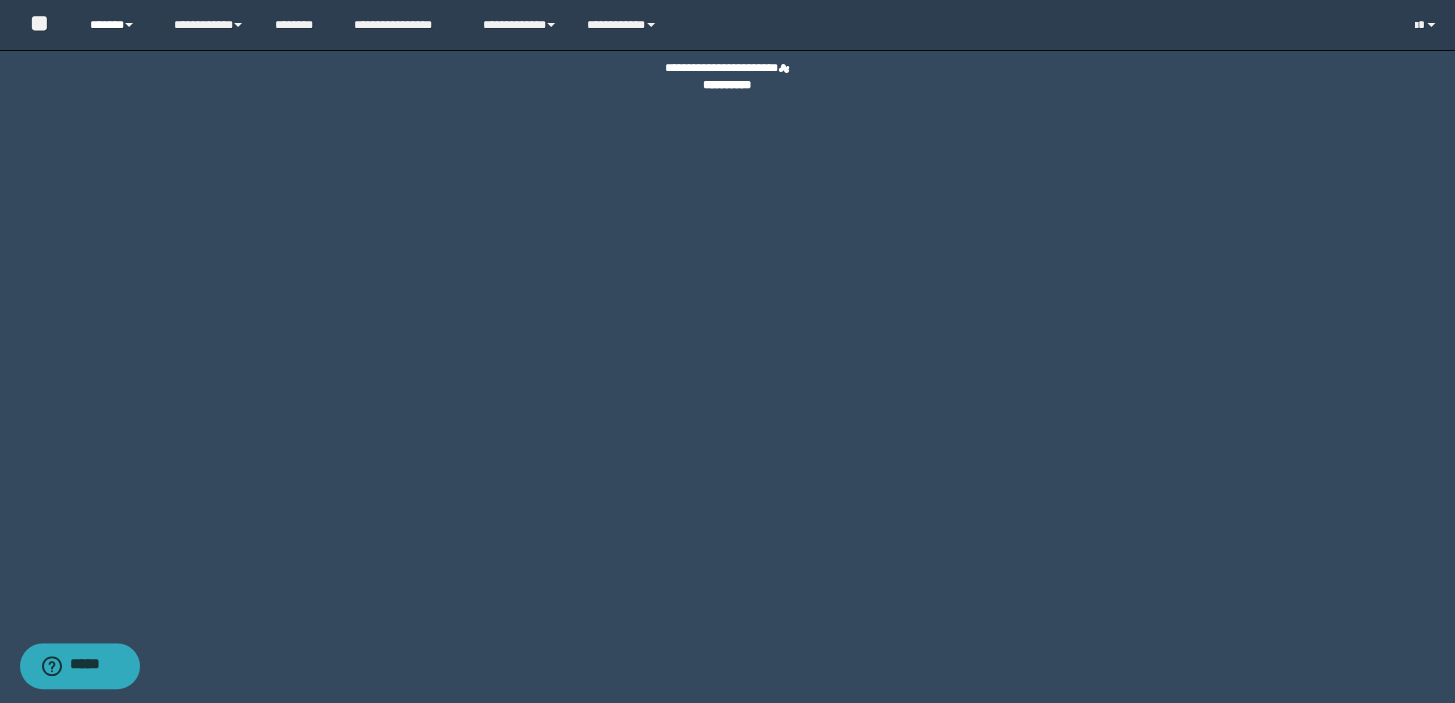 click on "******" at bounding box center (117, 25) 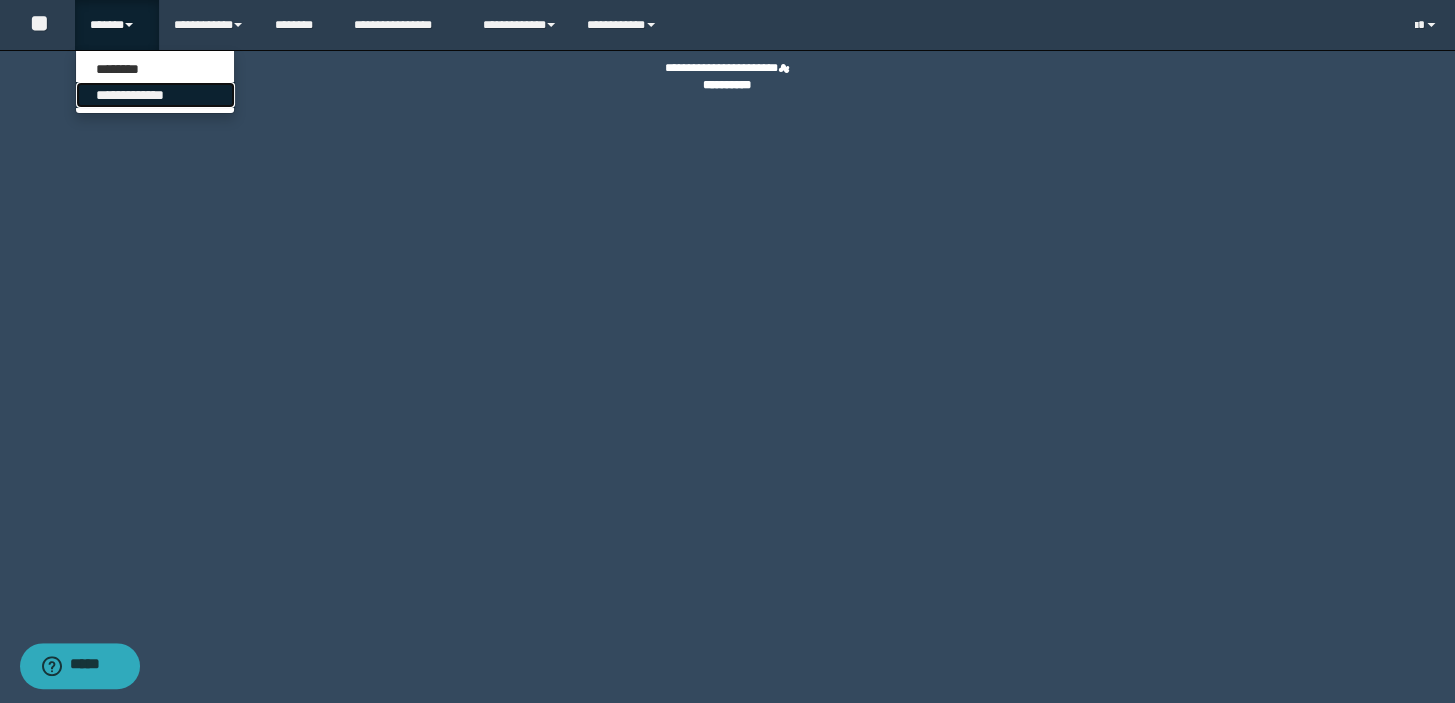 click on "**********" at bounding box center [155, 95] 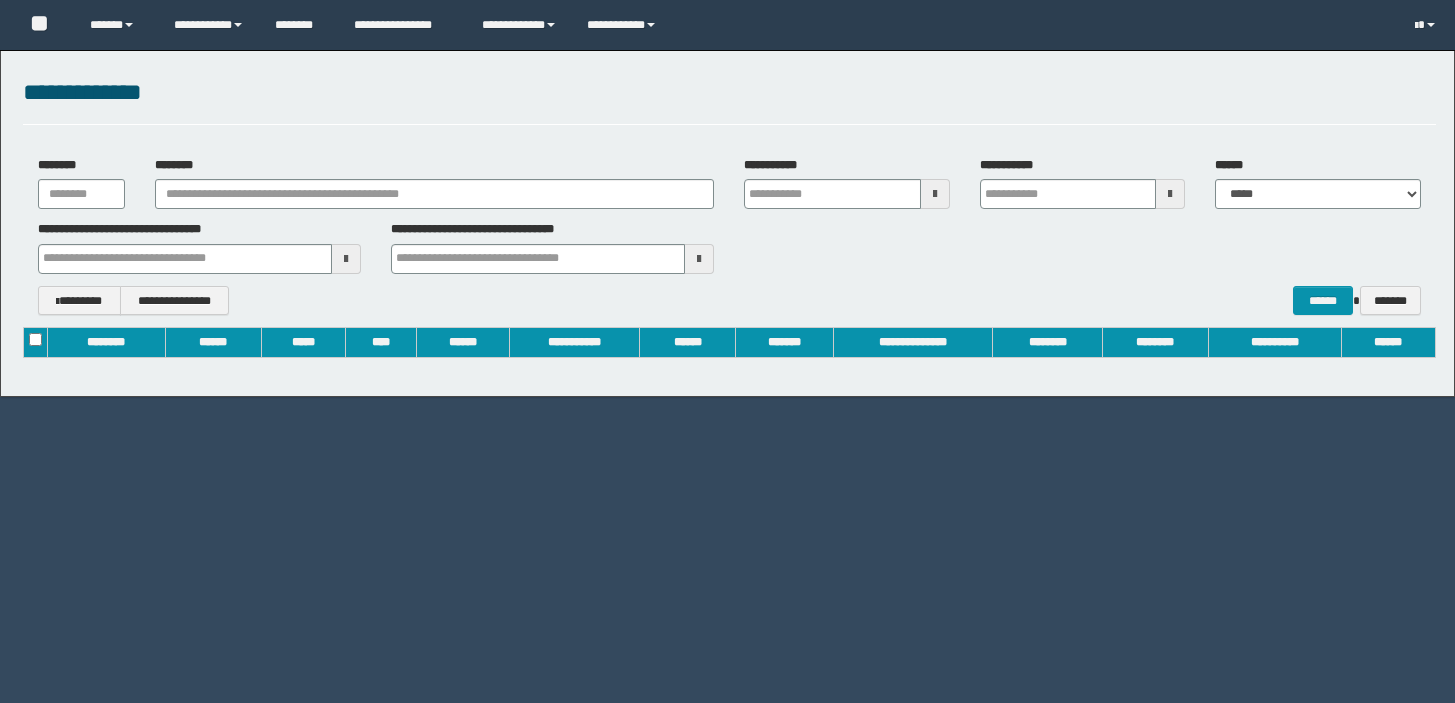 scroll, scrollTop: 0, scrollLeft: 0, axis: both 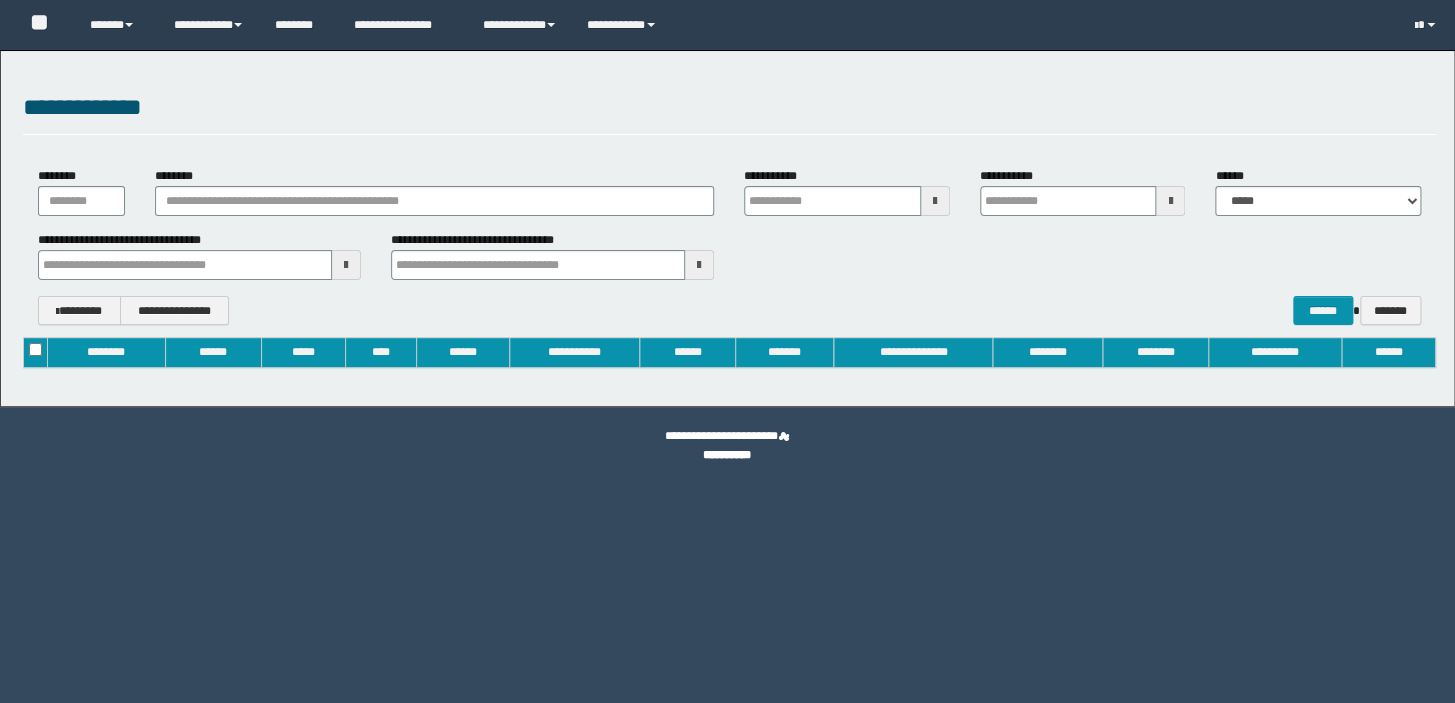 click on "********" at bounding box center [179, 175] 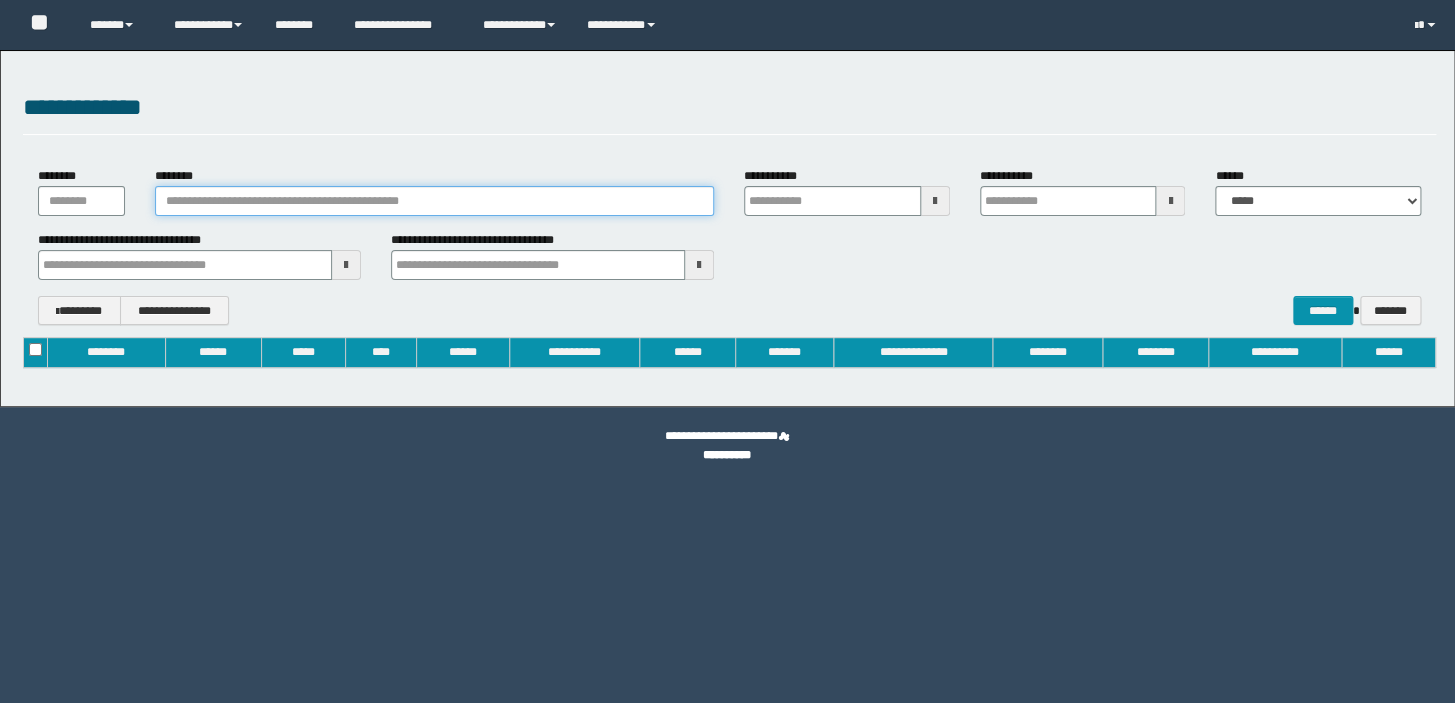 click on "********" at bounding box center (434, 201) 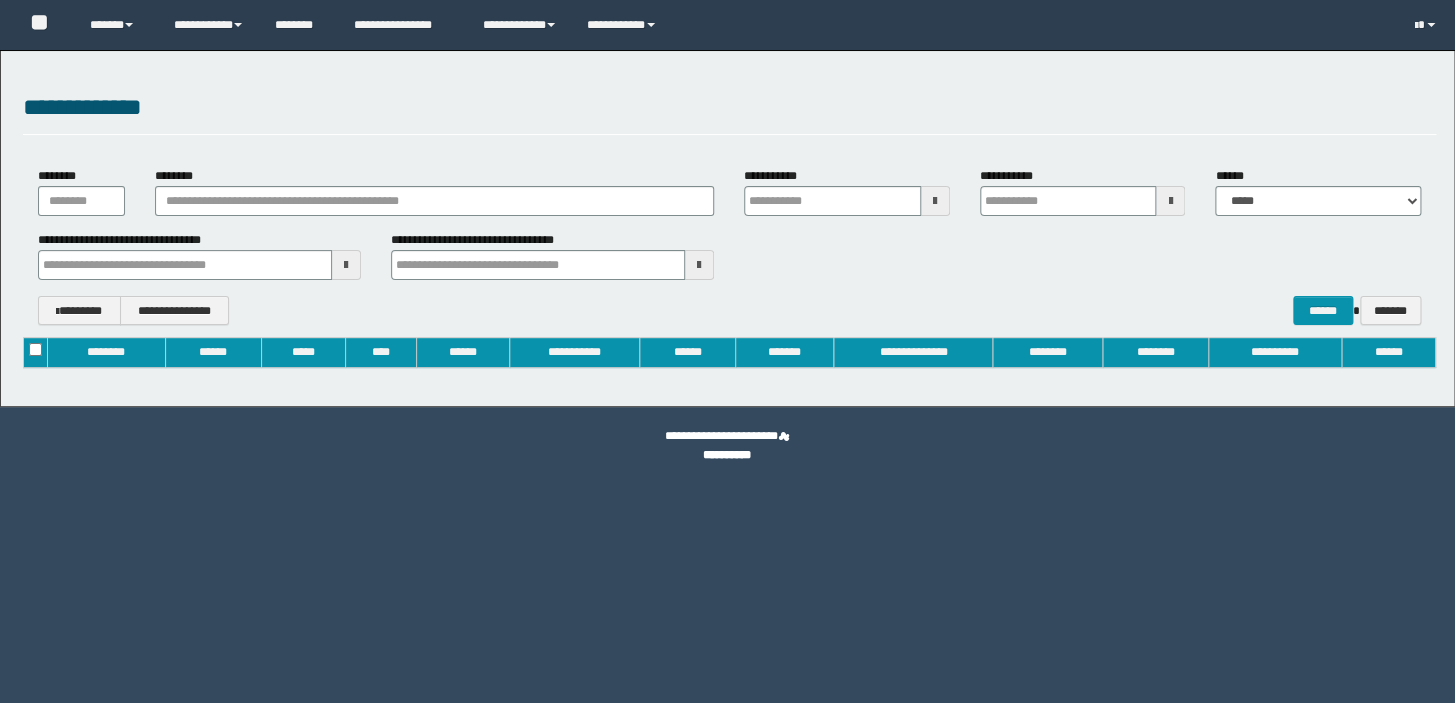 type on "**********" 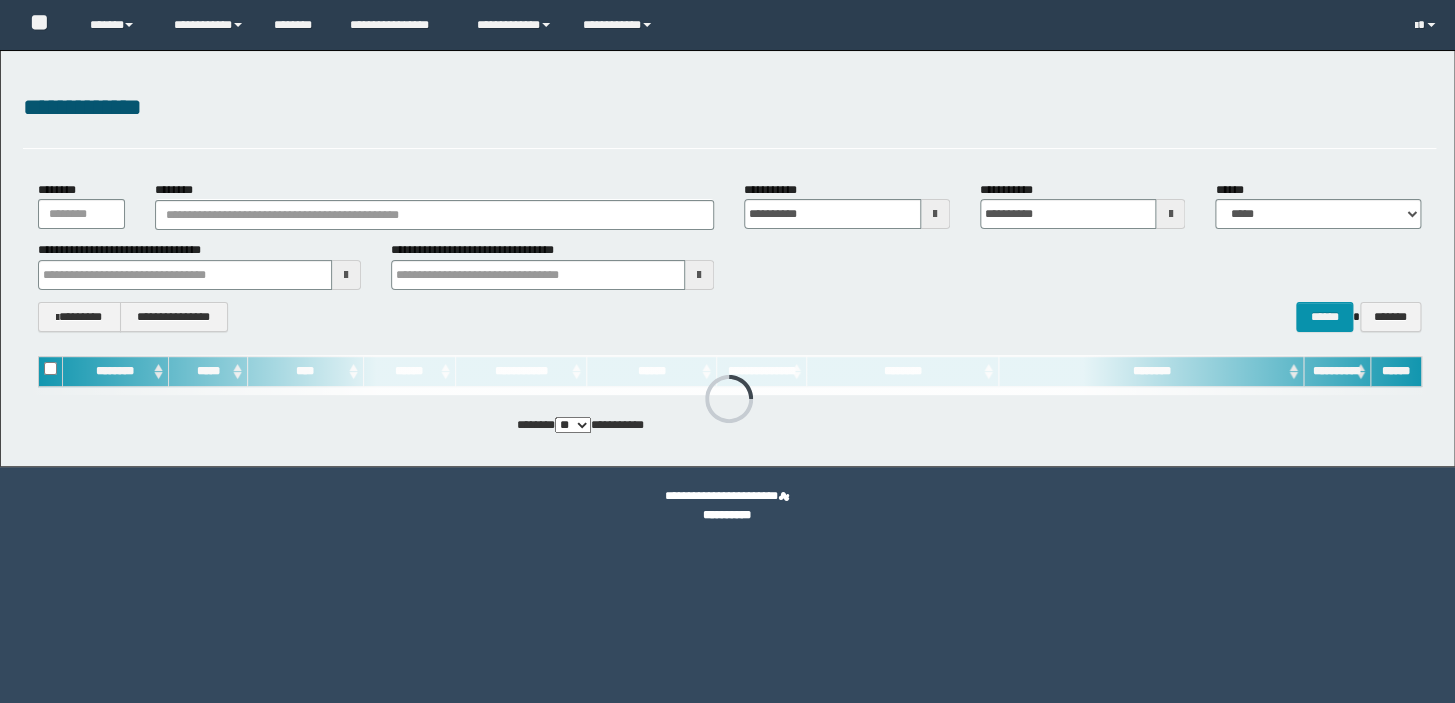 scroll, scrollTop: 0, scrollLeft: 0, axis: both 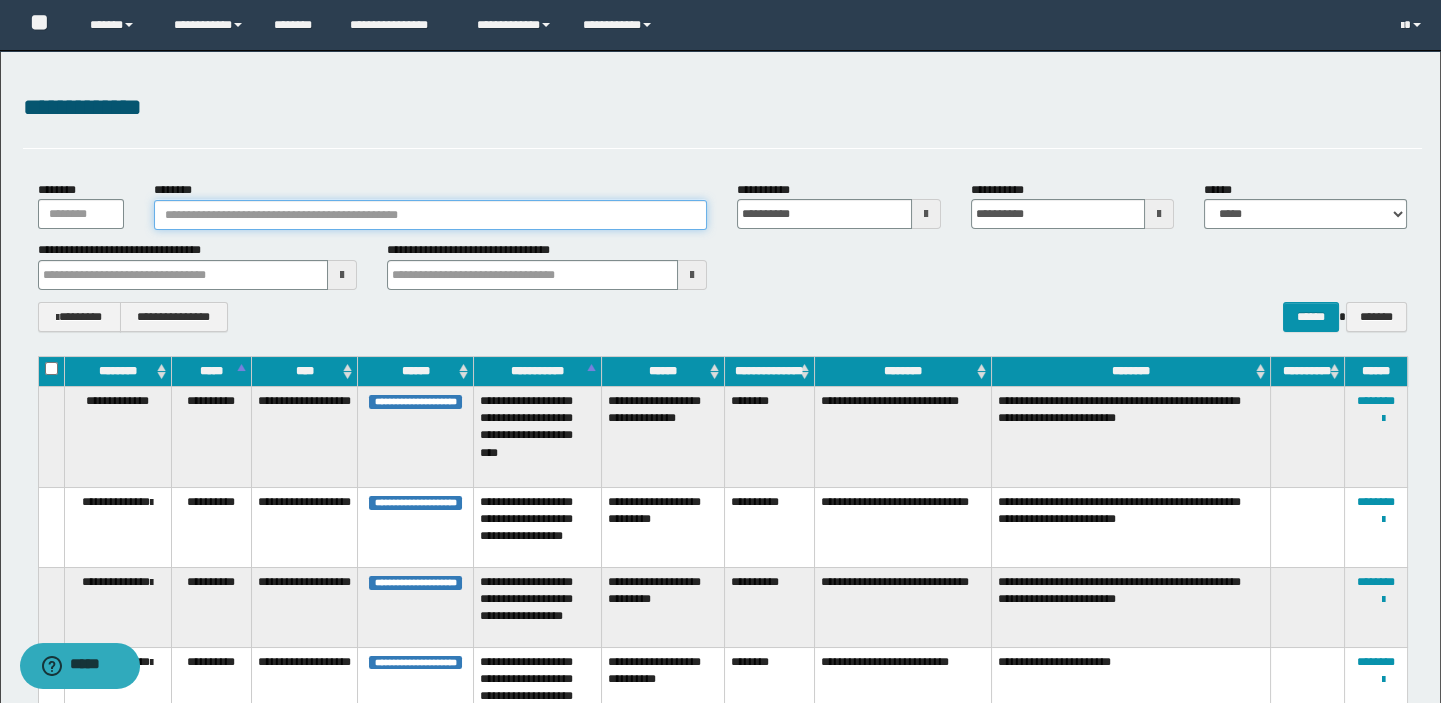 click on "********" at bounding box center (430, 215) 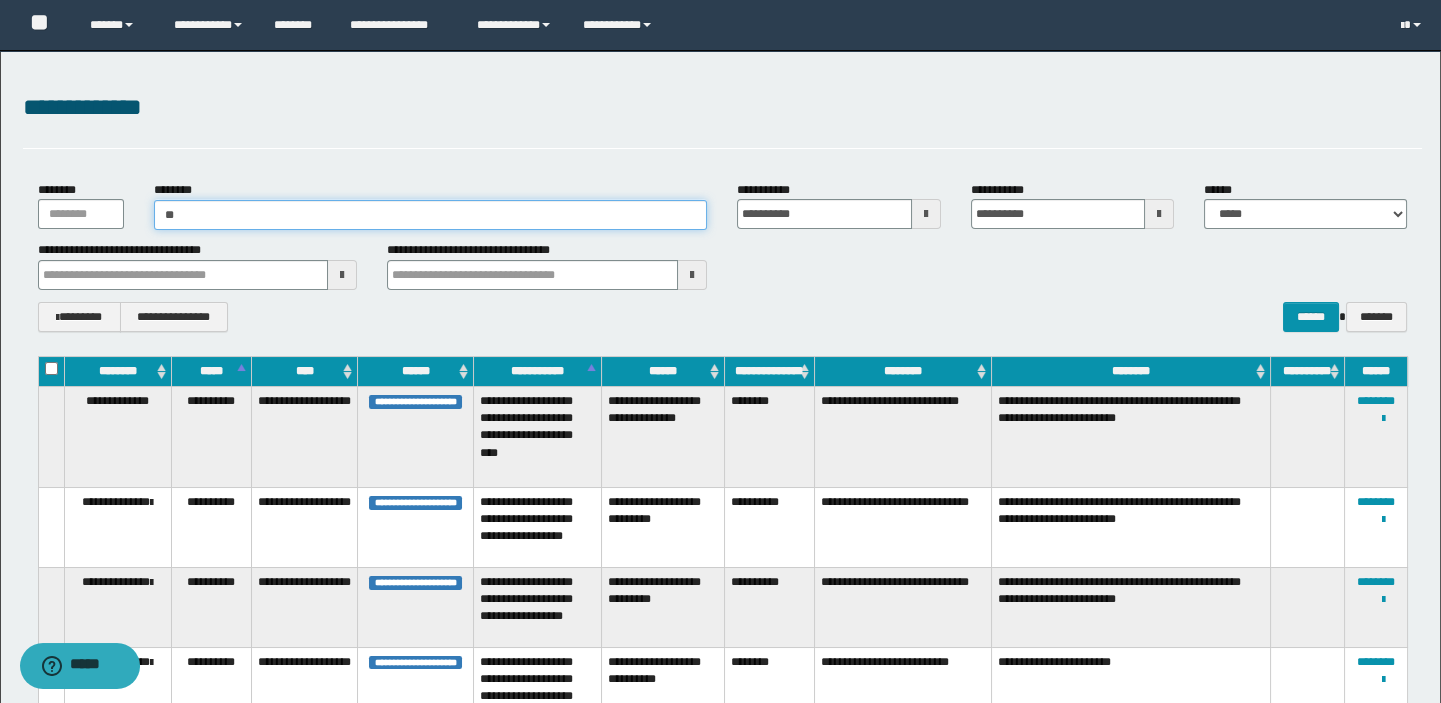type on "***" 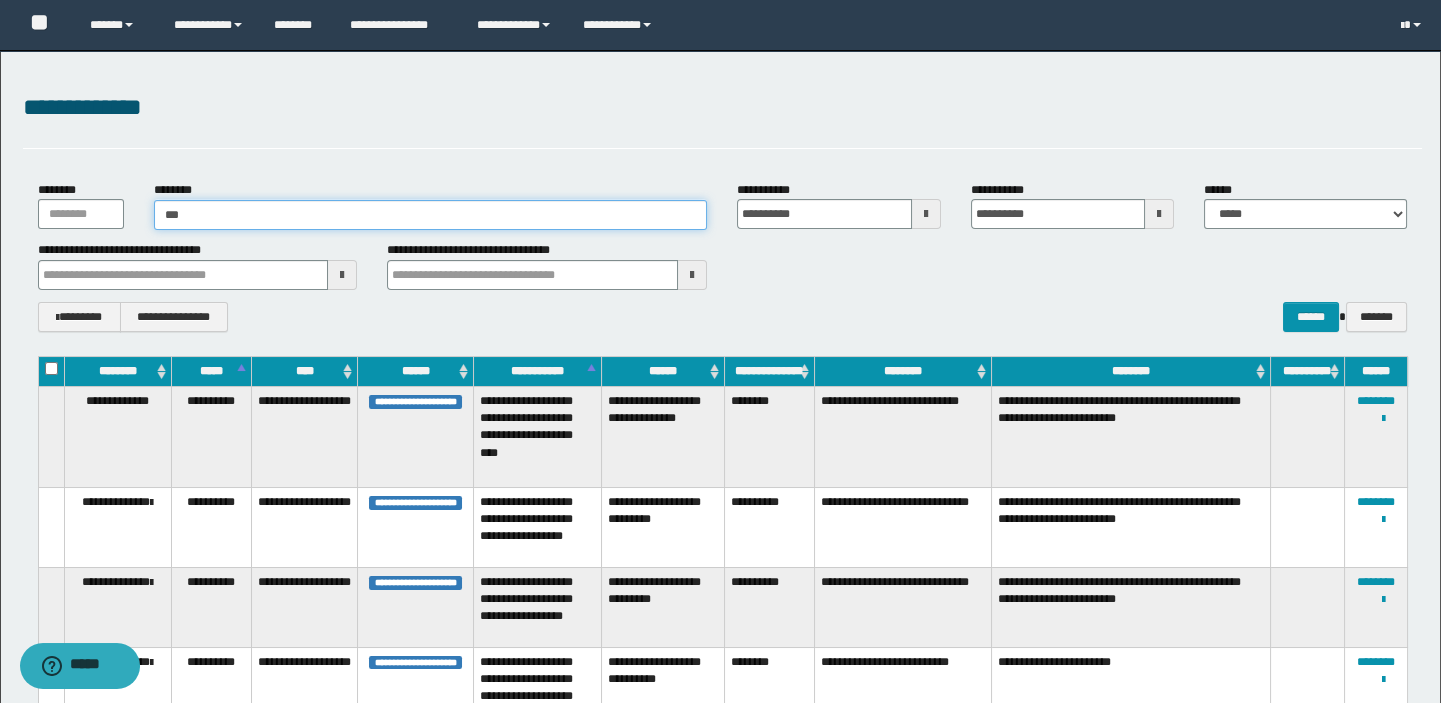type on "***" 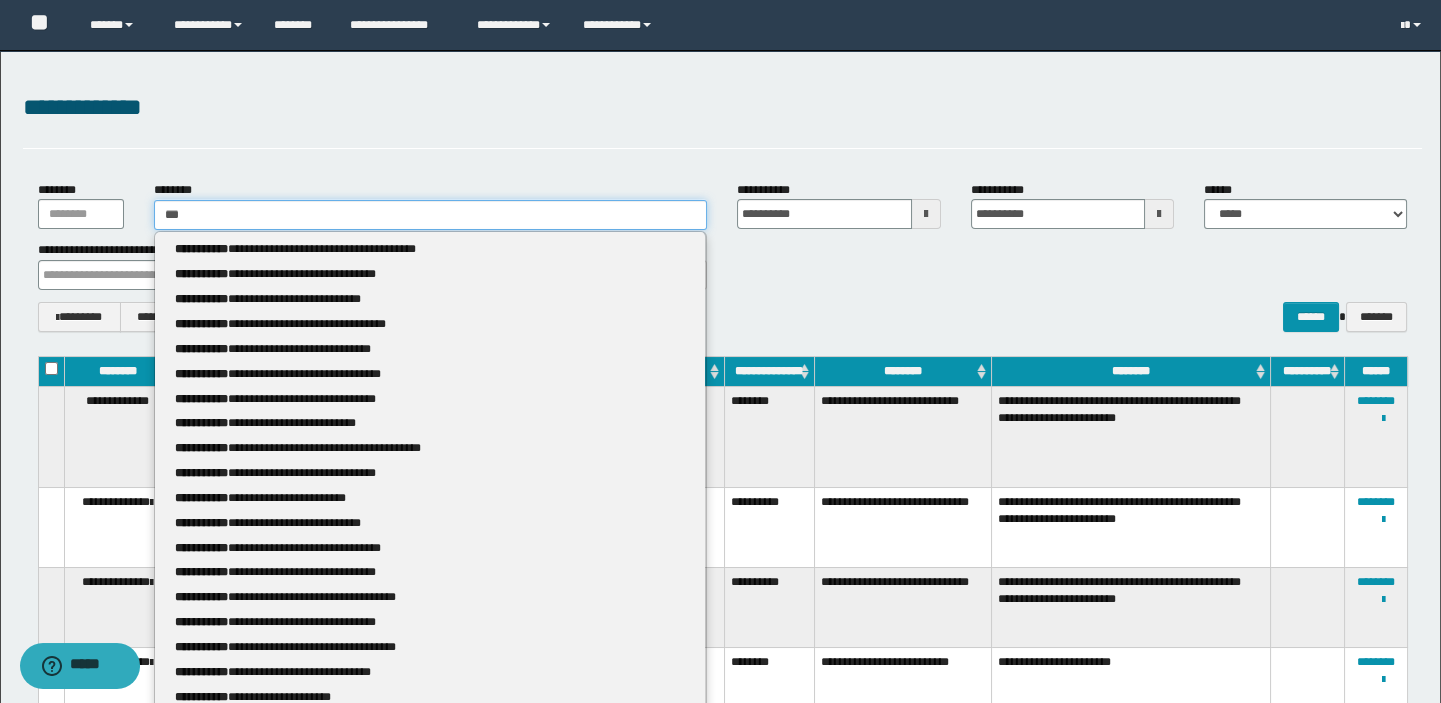 type 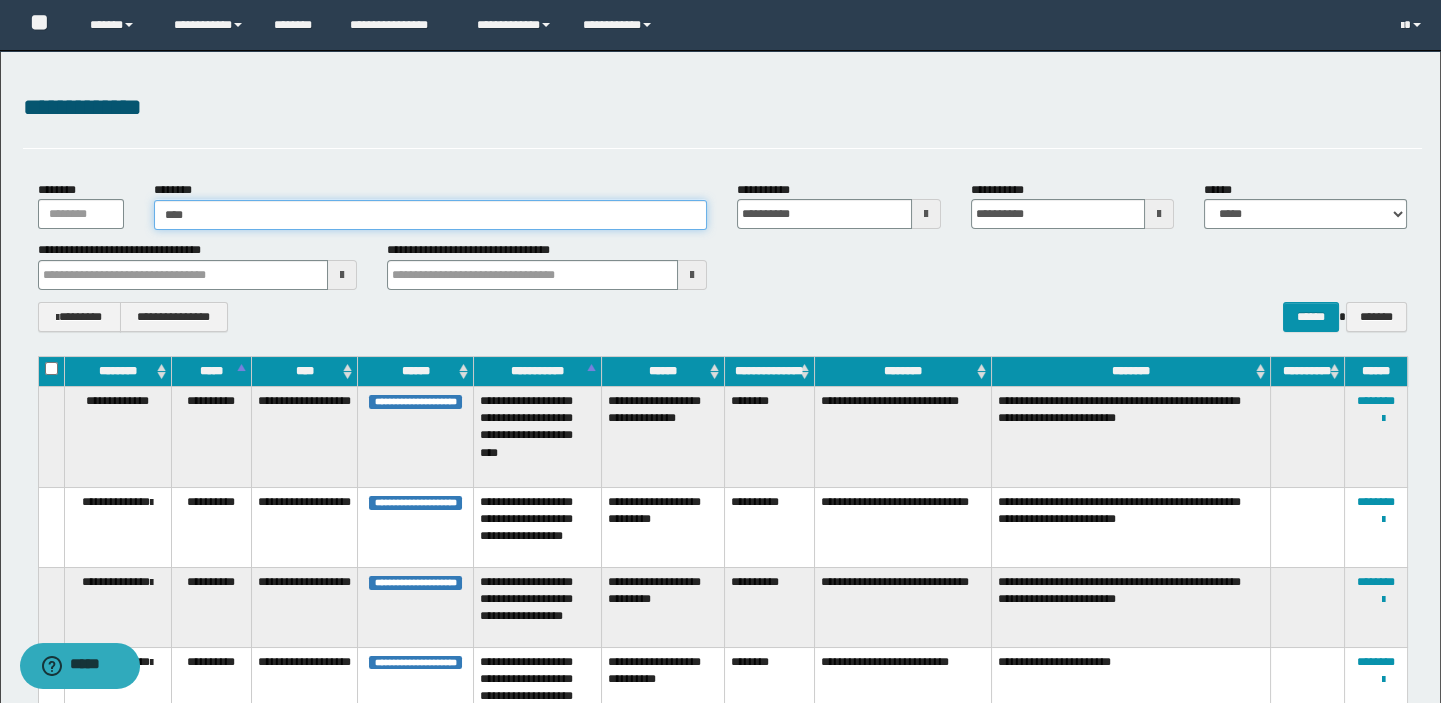 type on "*****" 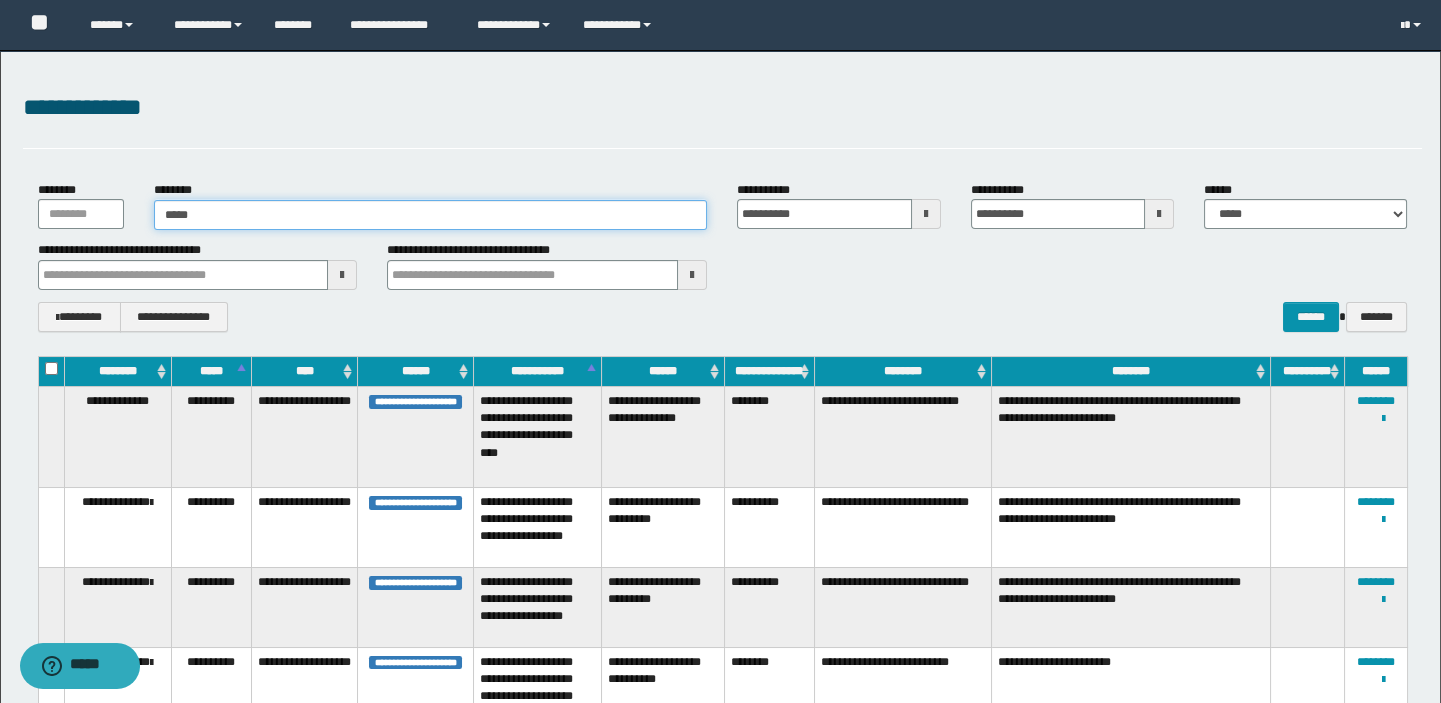 type on "*****" 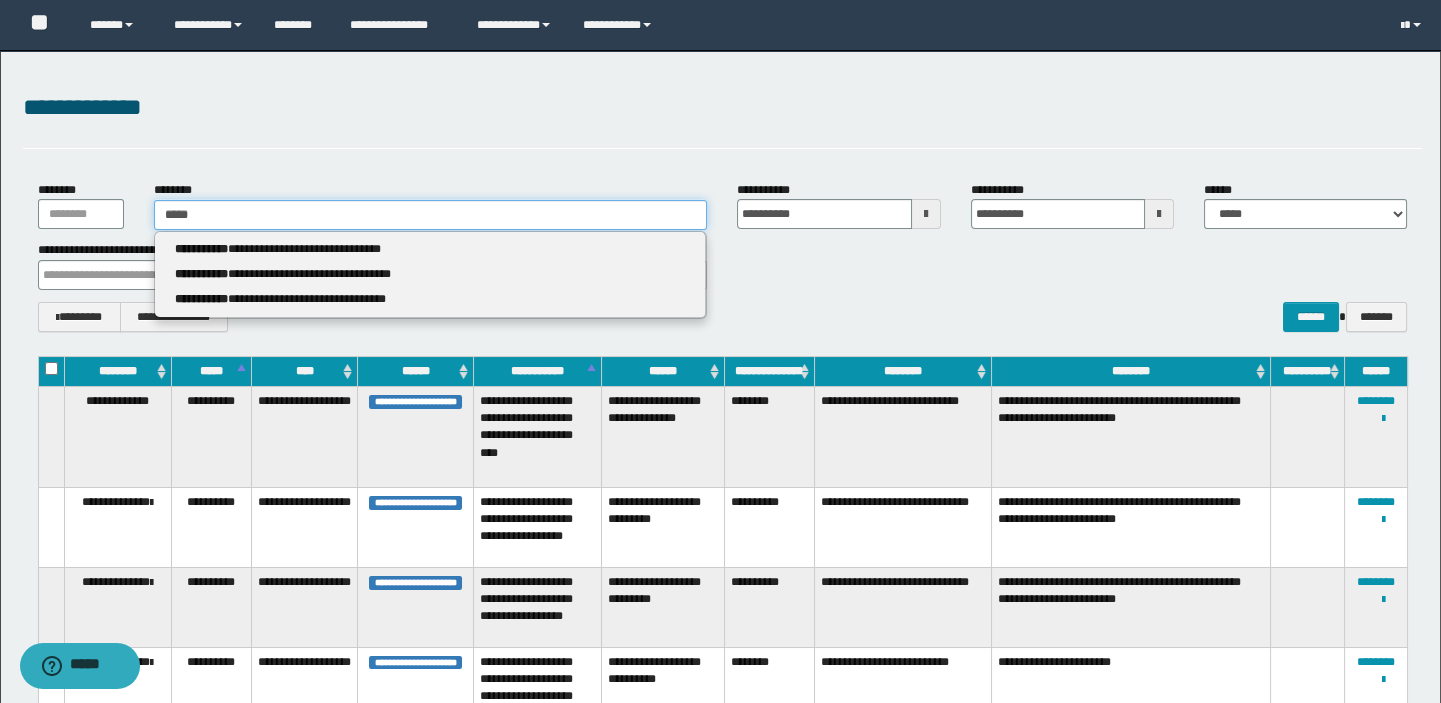 type 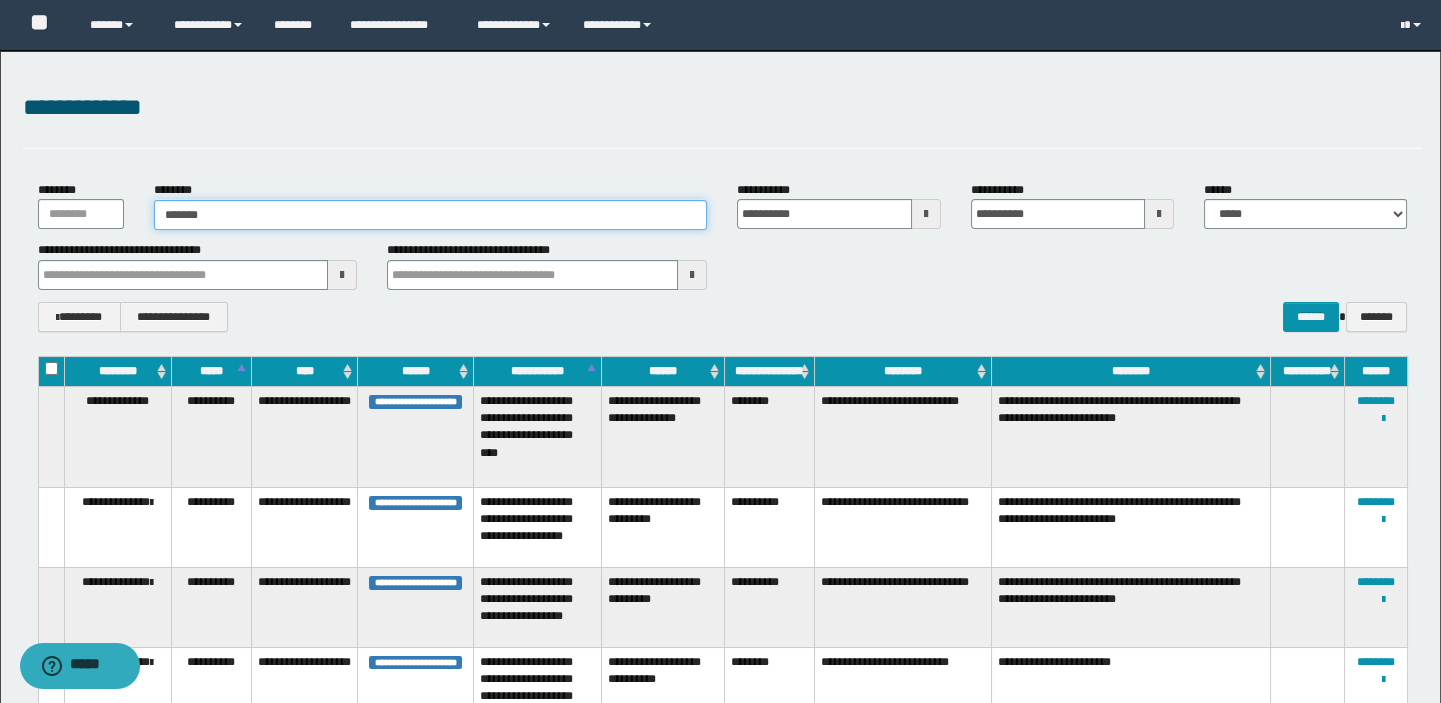 type on "********" 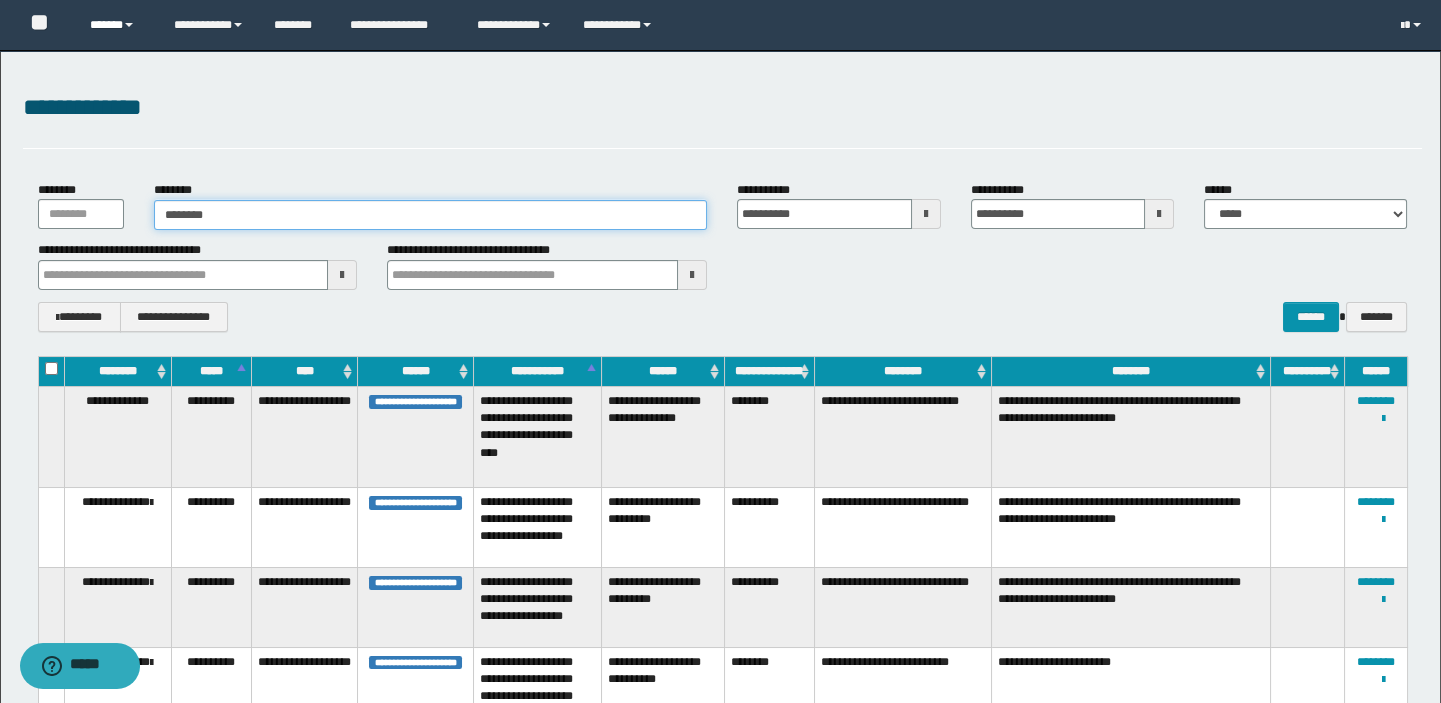 type on "********" 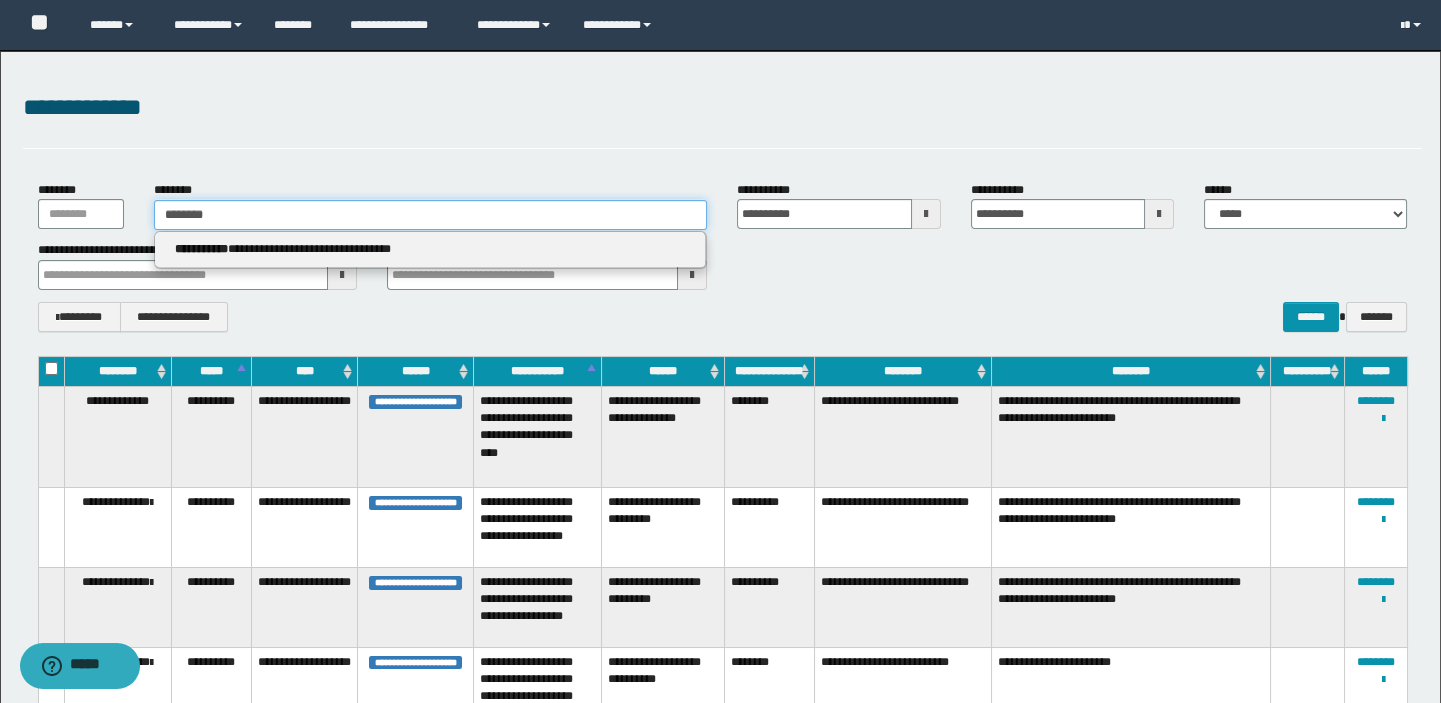 type 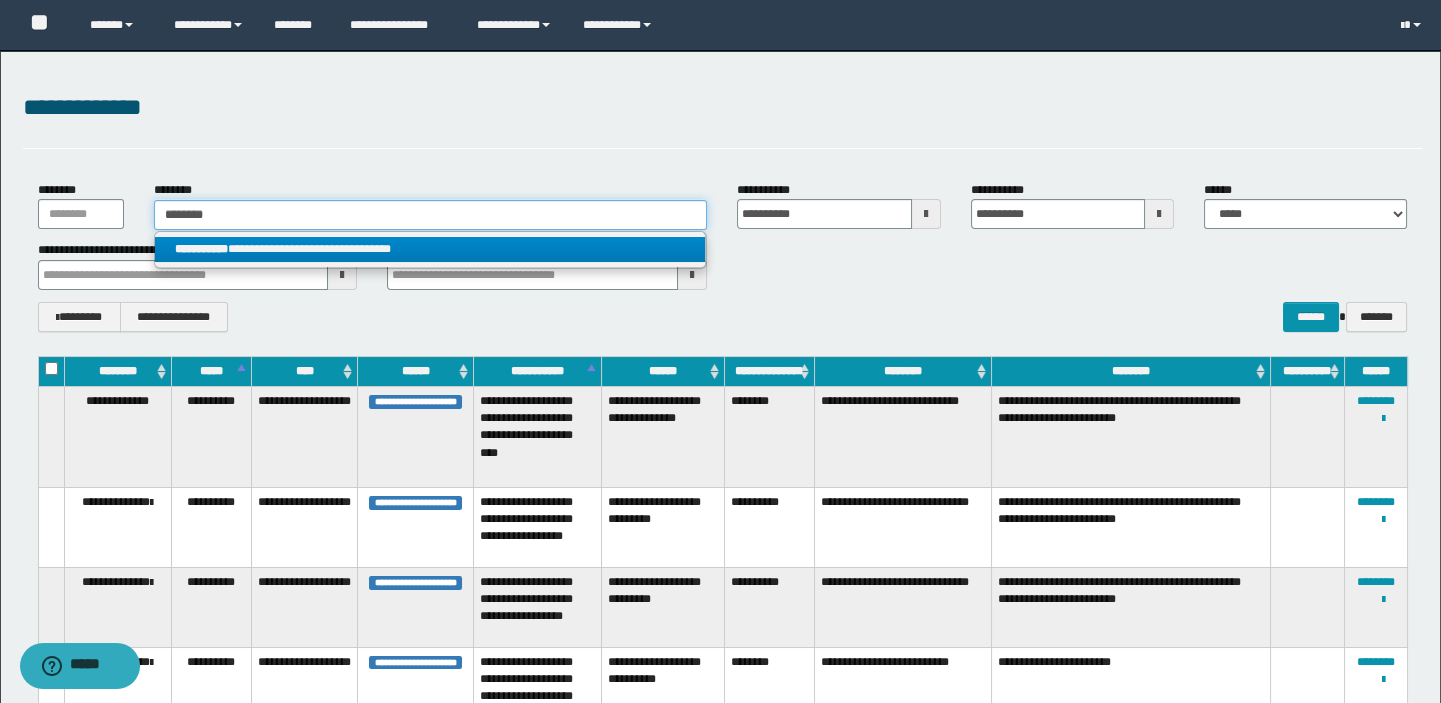 type on "********" 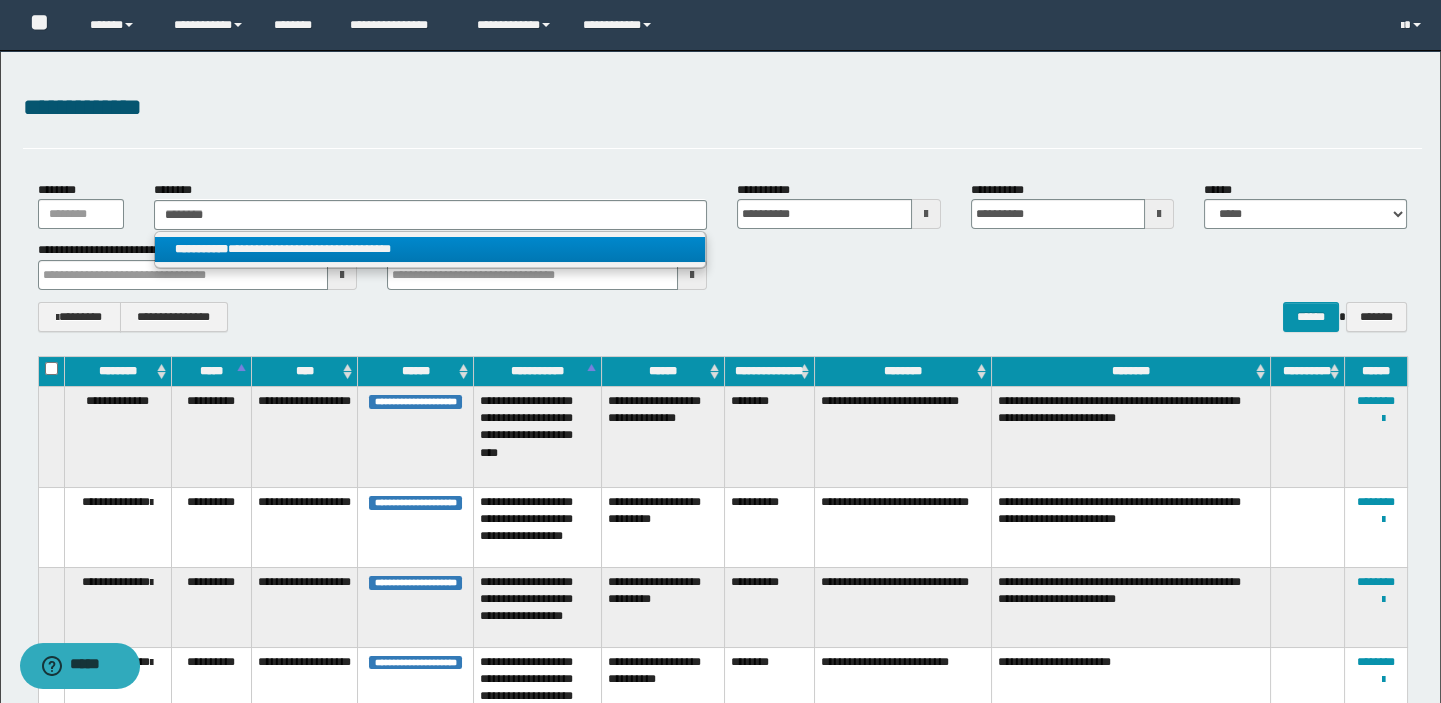 click on "**********" at bounding box center [430, 249] 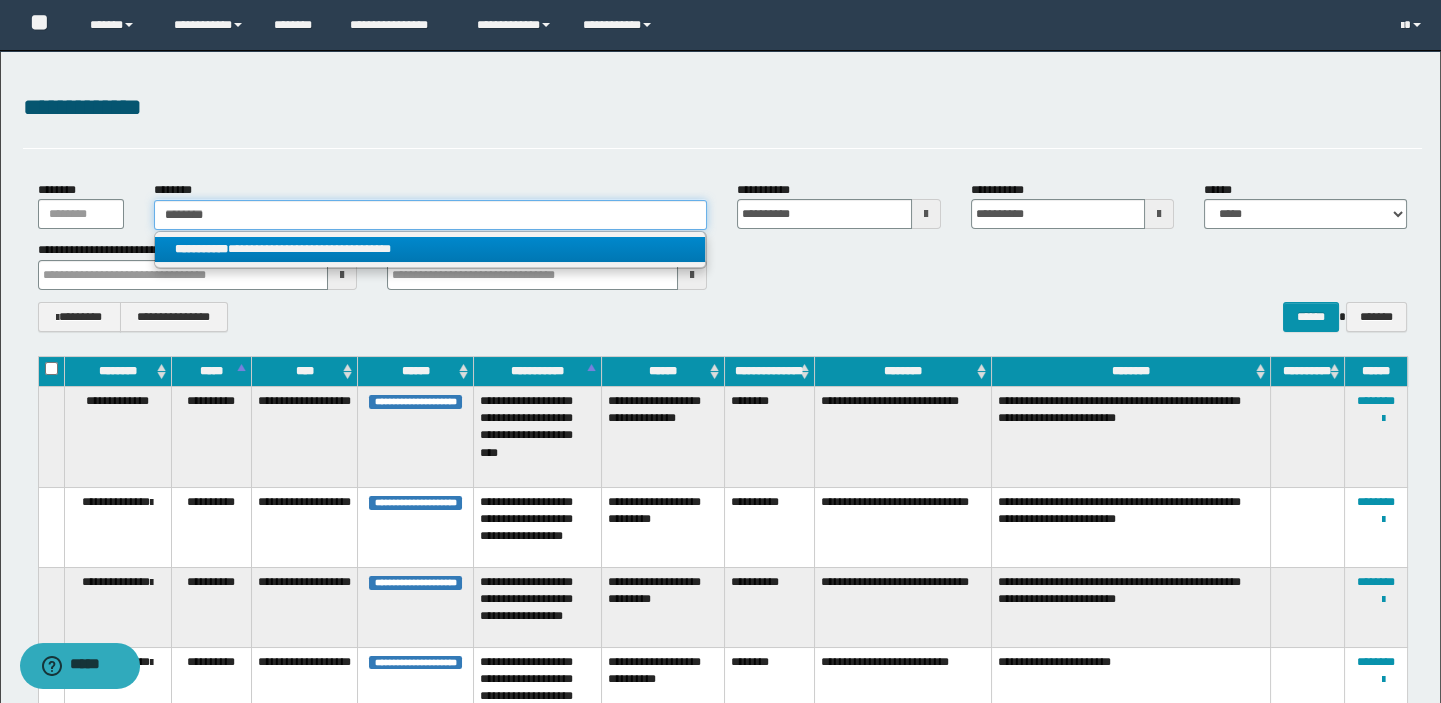 type 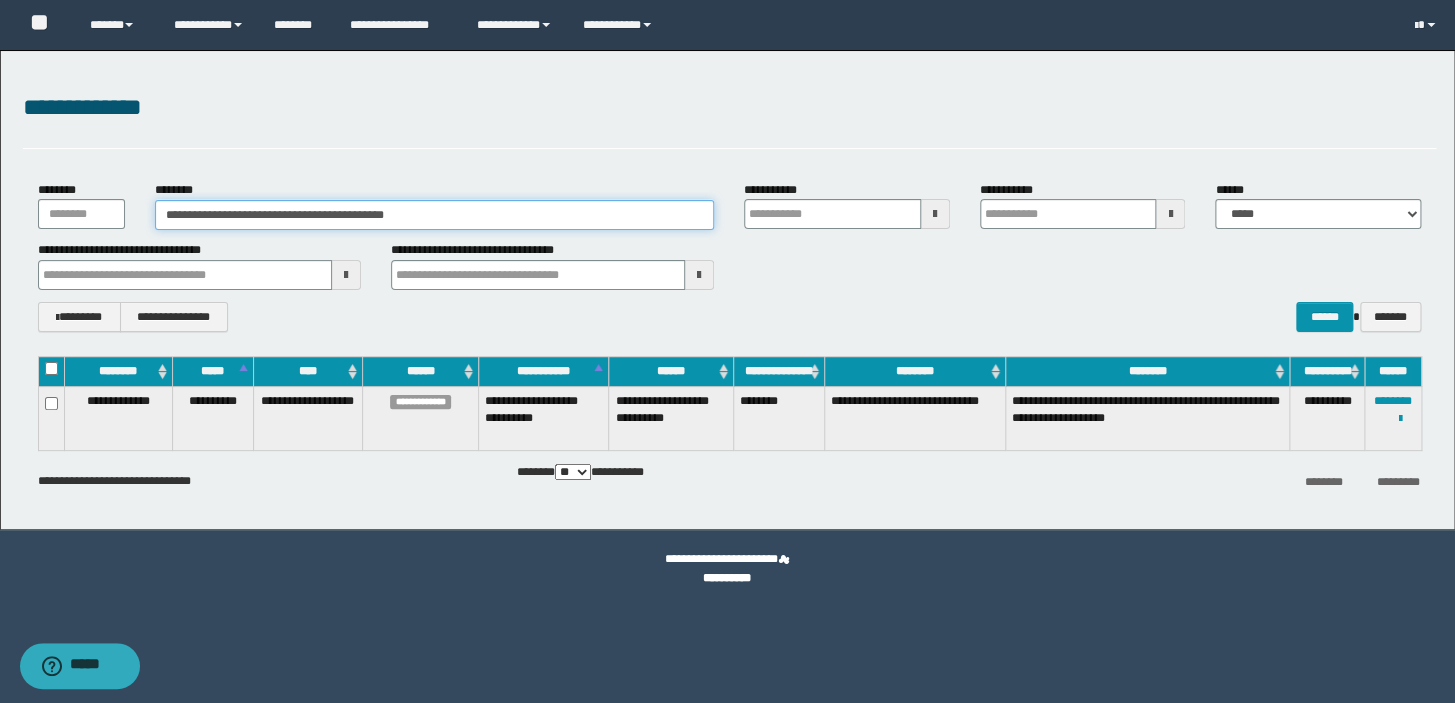 type 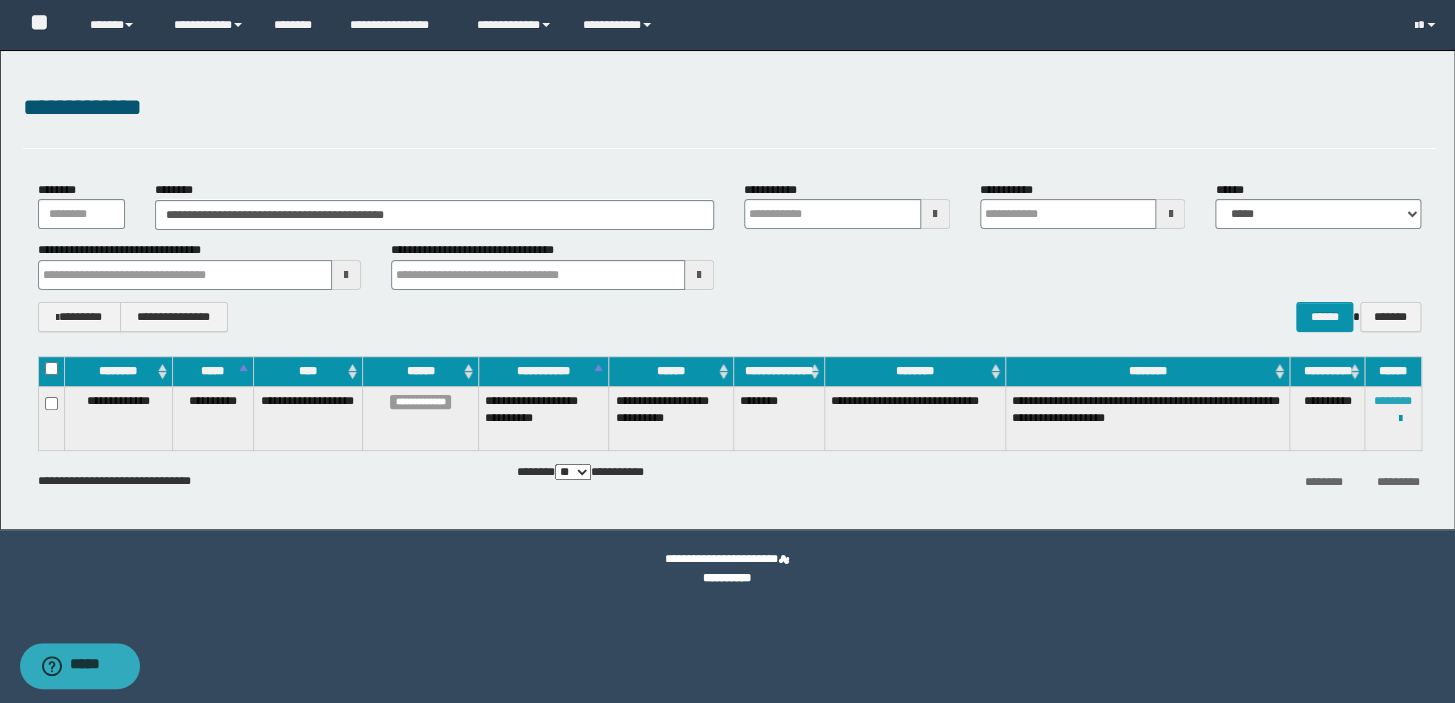 click on "********" at bounding box center (1393, 401) 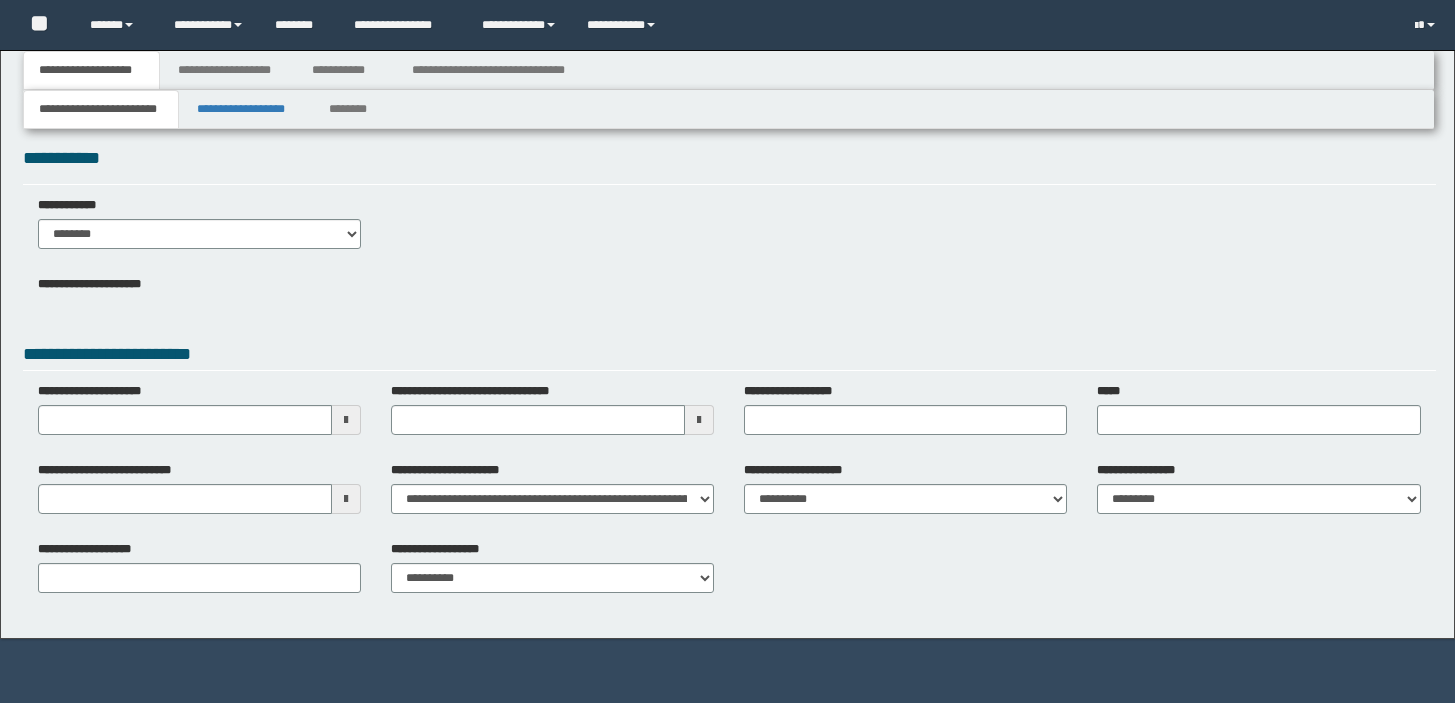 scroll, scrollTop: 0, scrollLeft: 0, axis: both 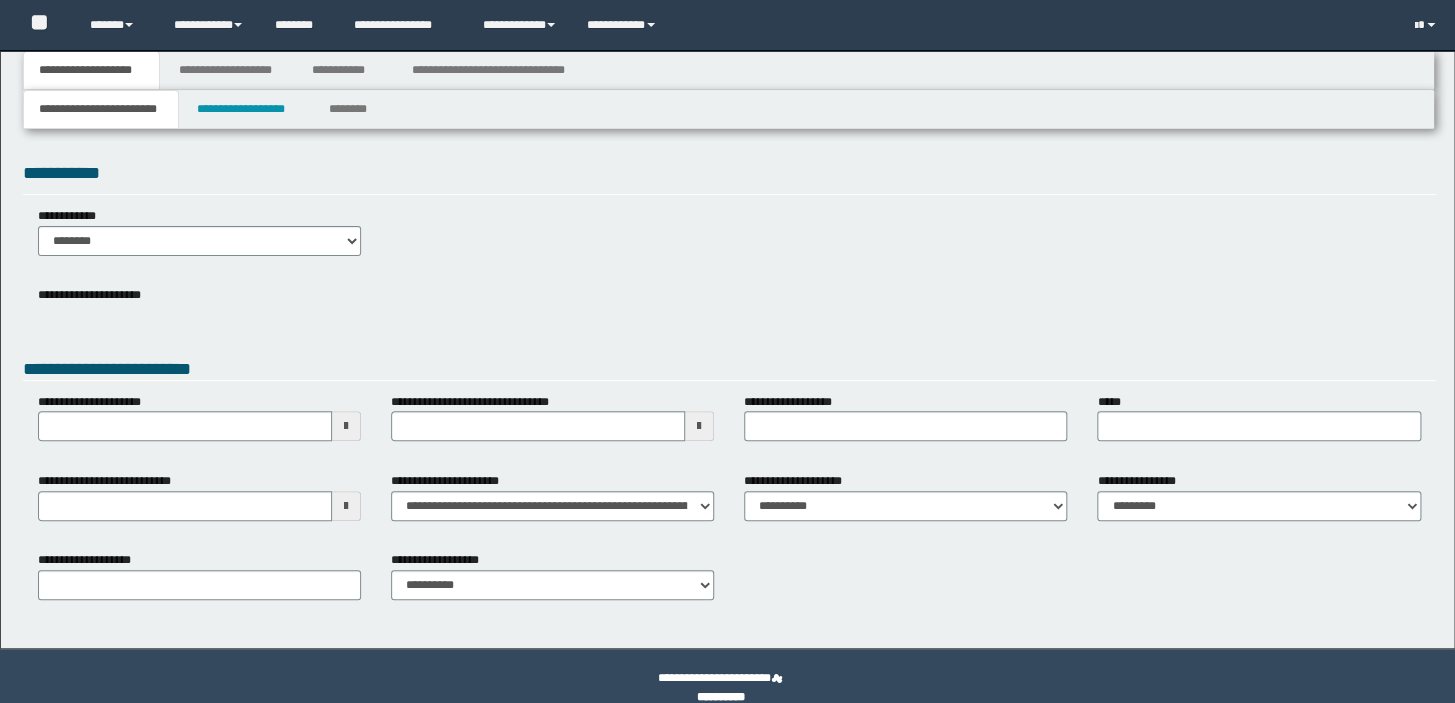 type 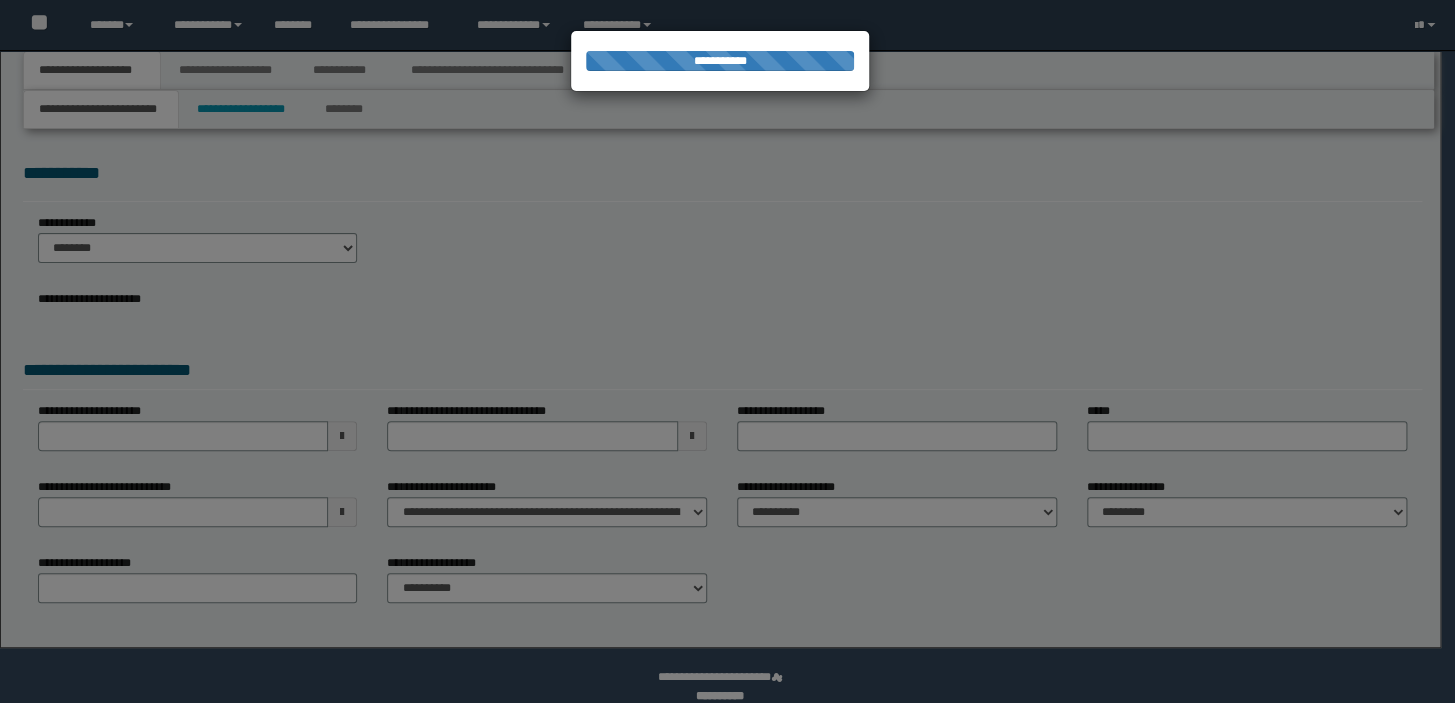 scroll, scrollTop: 0, scrollLeft: 0, axis: both 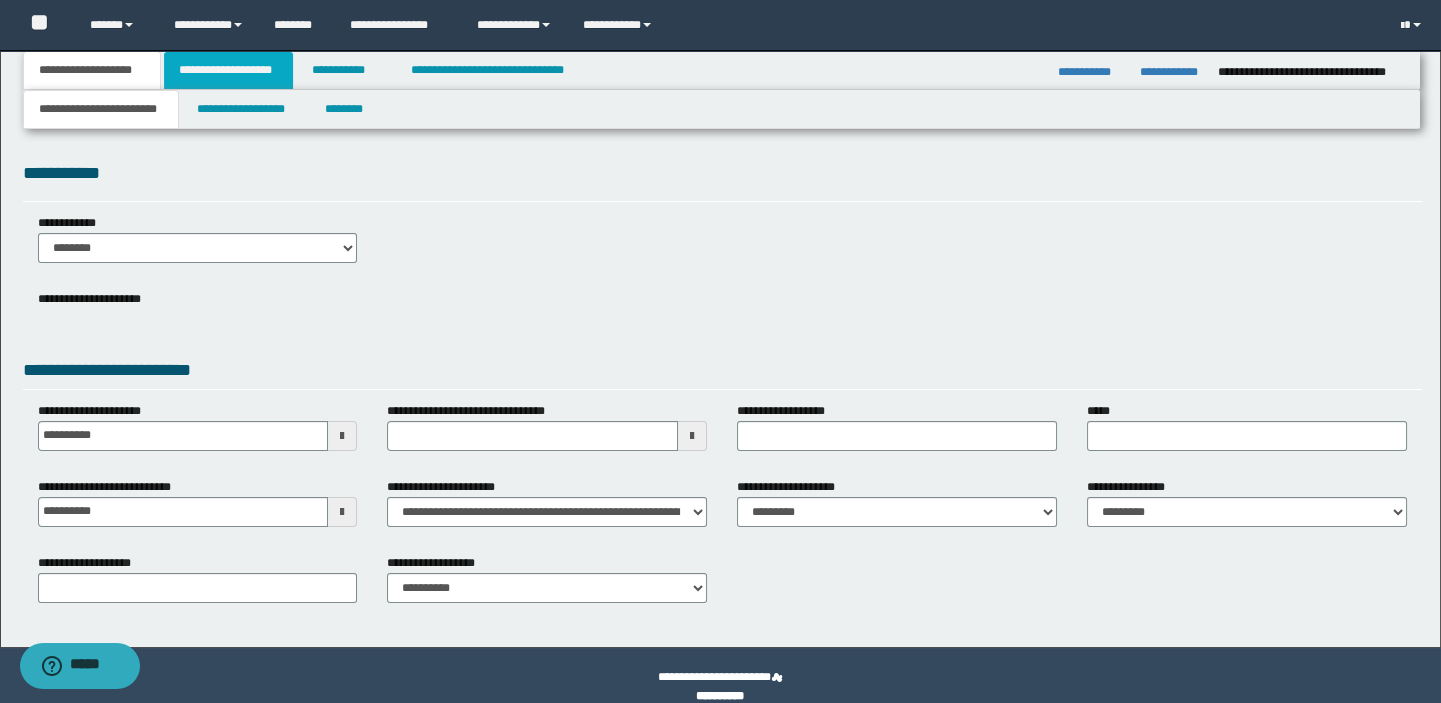 click on "**********" at bounding box center (228, 70) 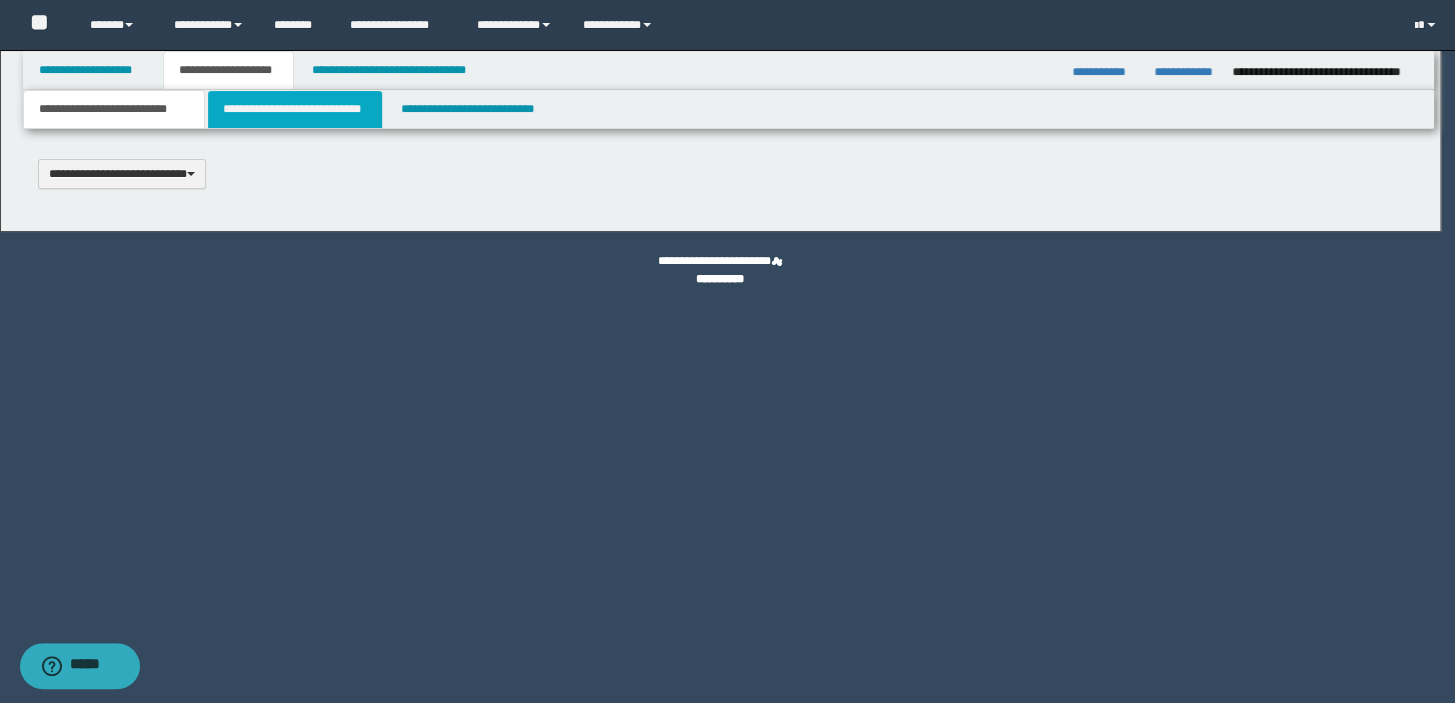 click on "**********" at bounding box center [294, 109] 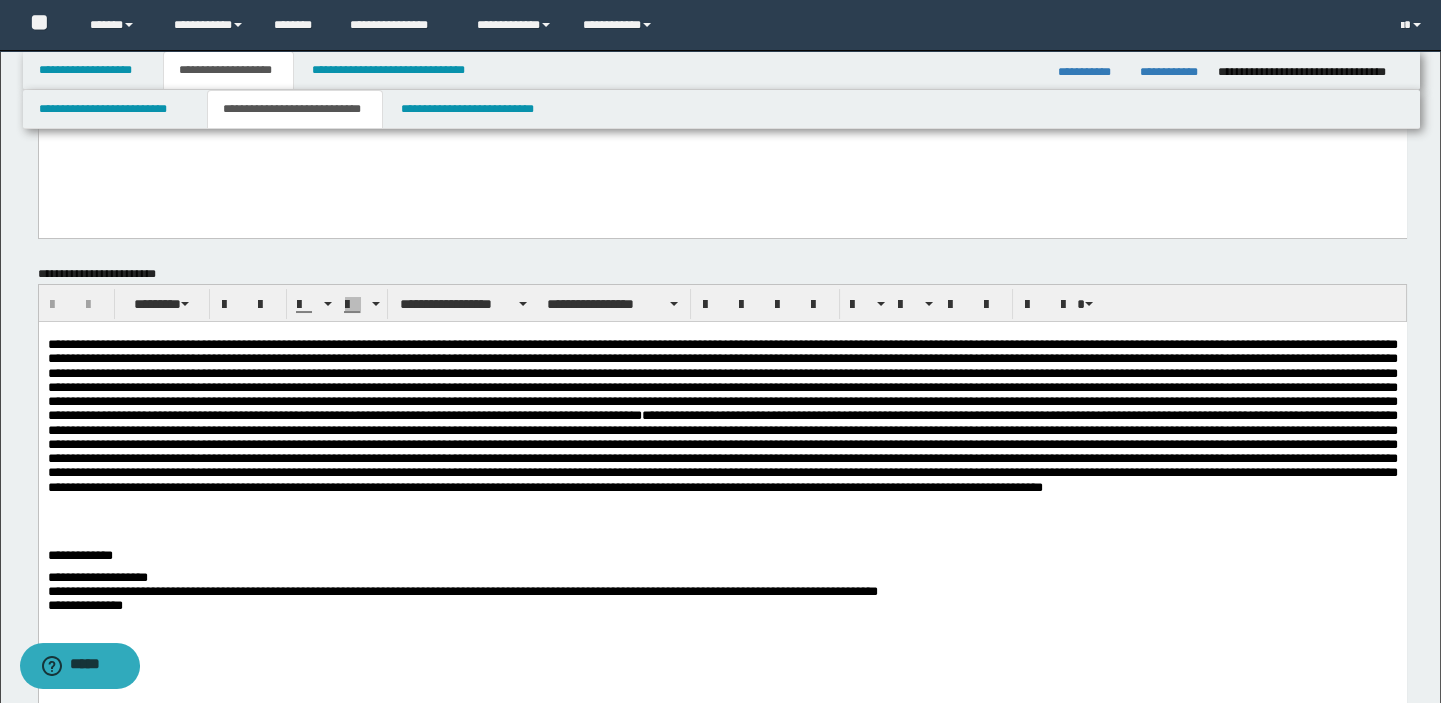 scroll, scrollTop: 181, scrollLeft: 0, axis: vertical 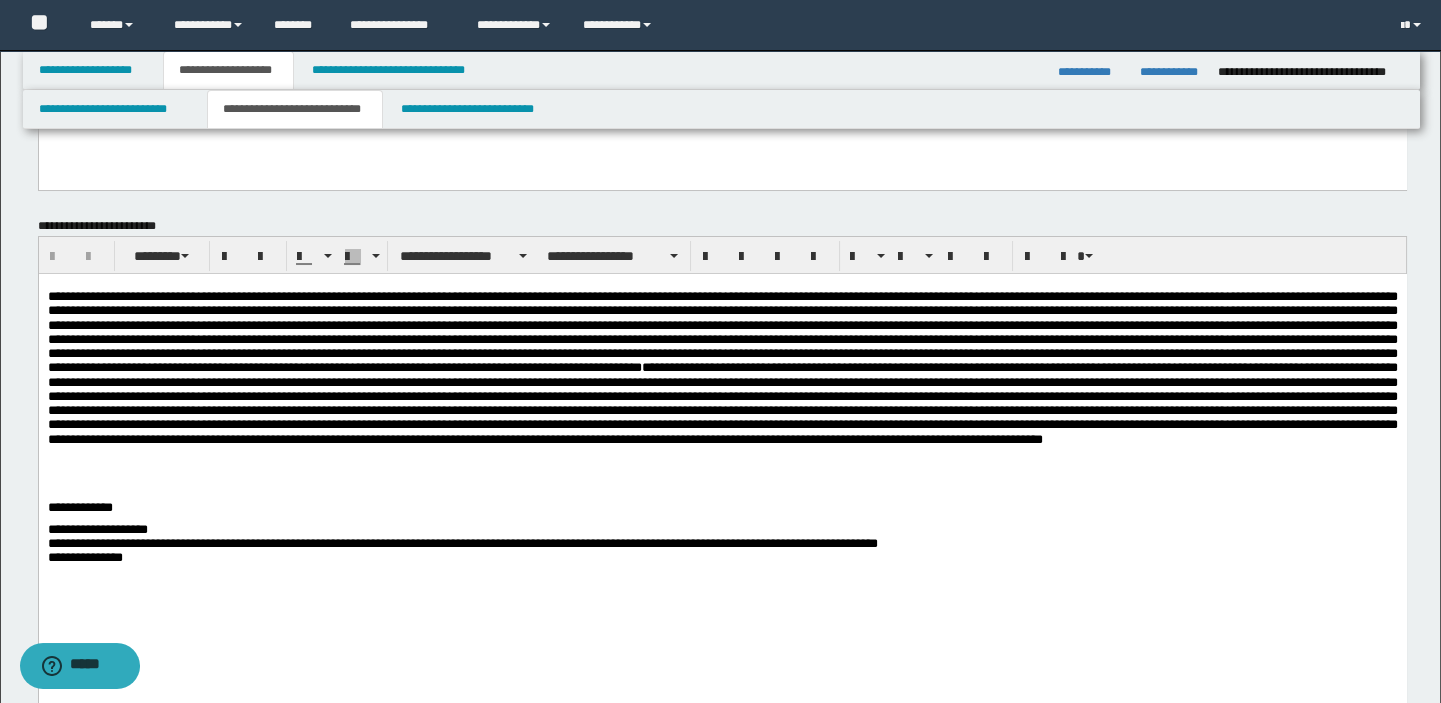 click on "**********" at bounding box center (722, 449) 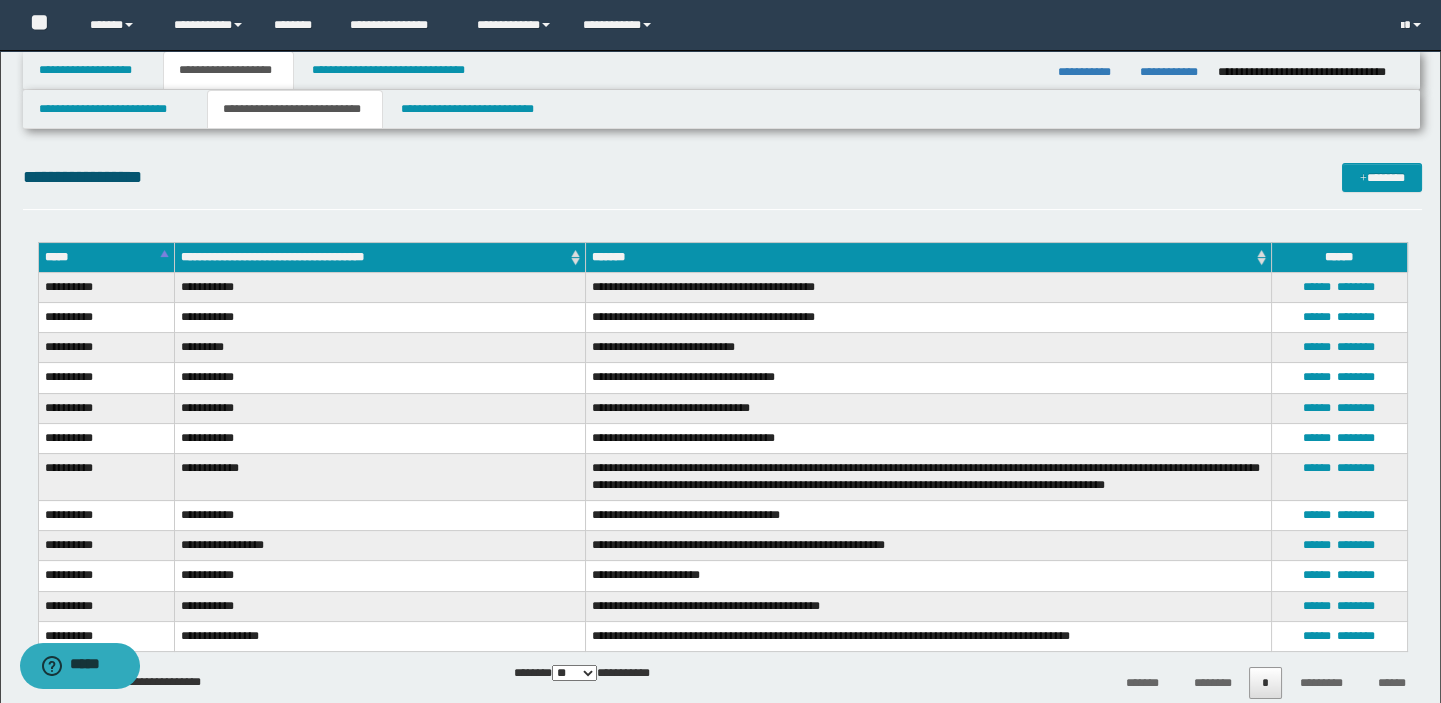 scroll, scrollTop: 636, scrollLeft: 0, axis: vertical 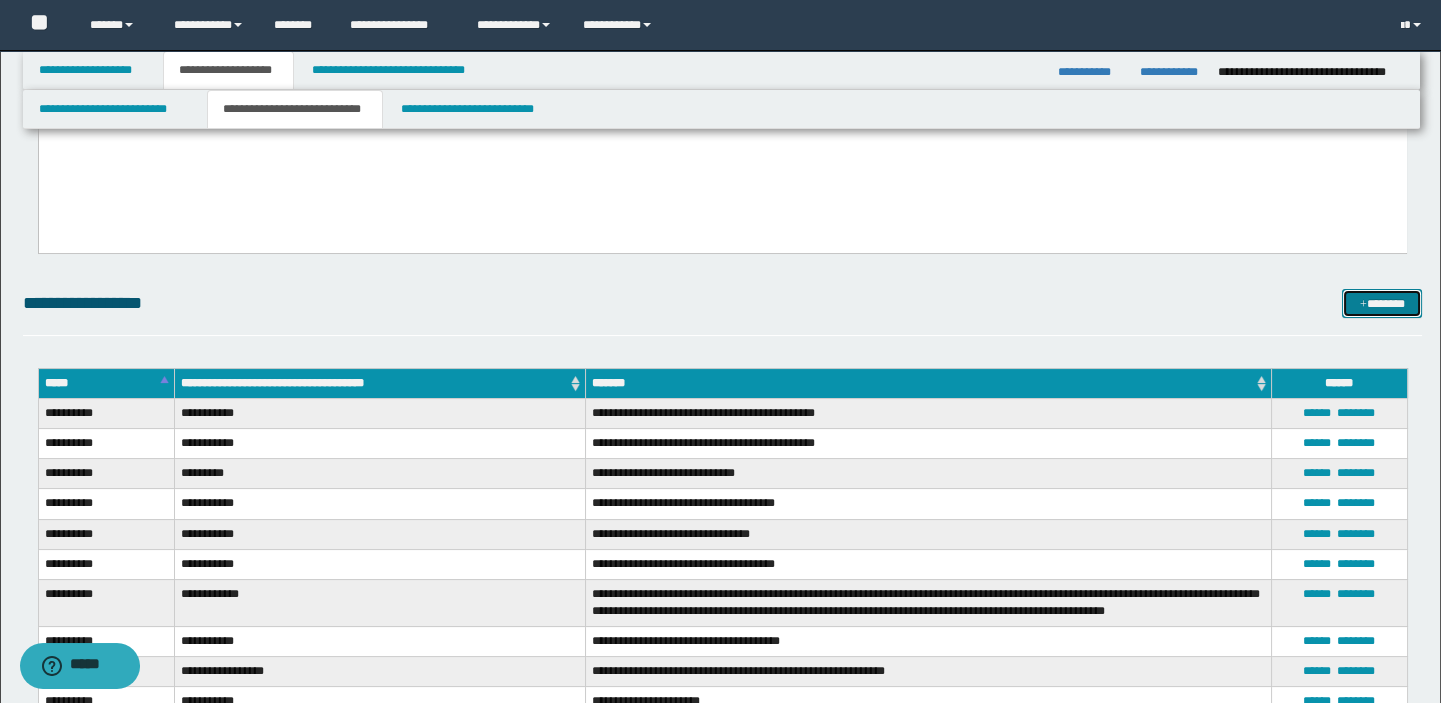 click at bounding box center [1363, 305] 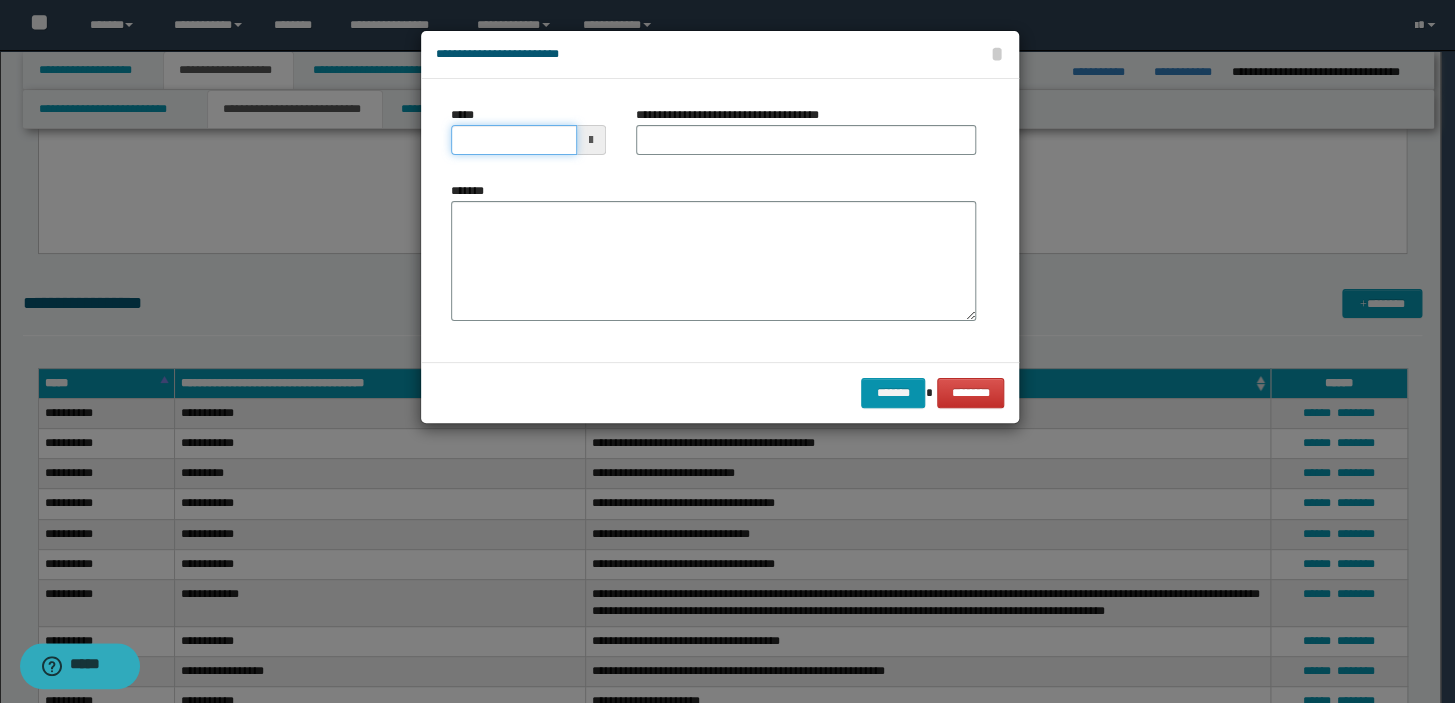 click on "*****" at bounding box center [514, 140] 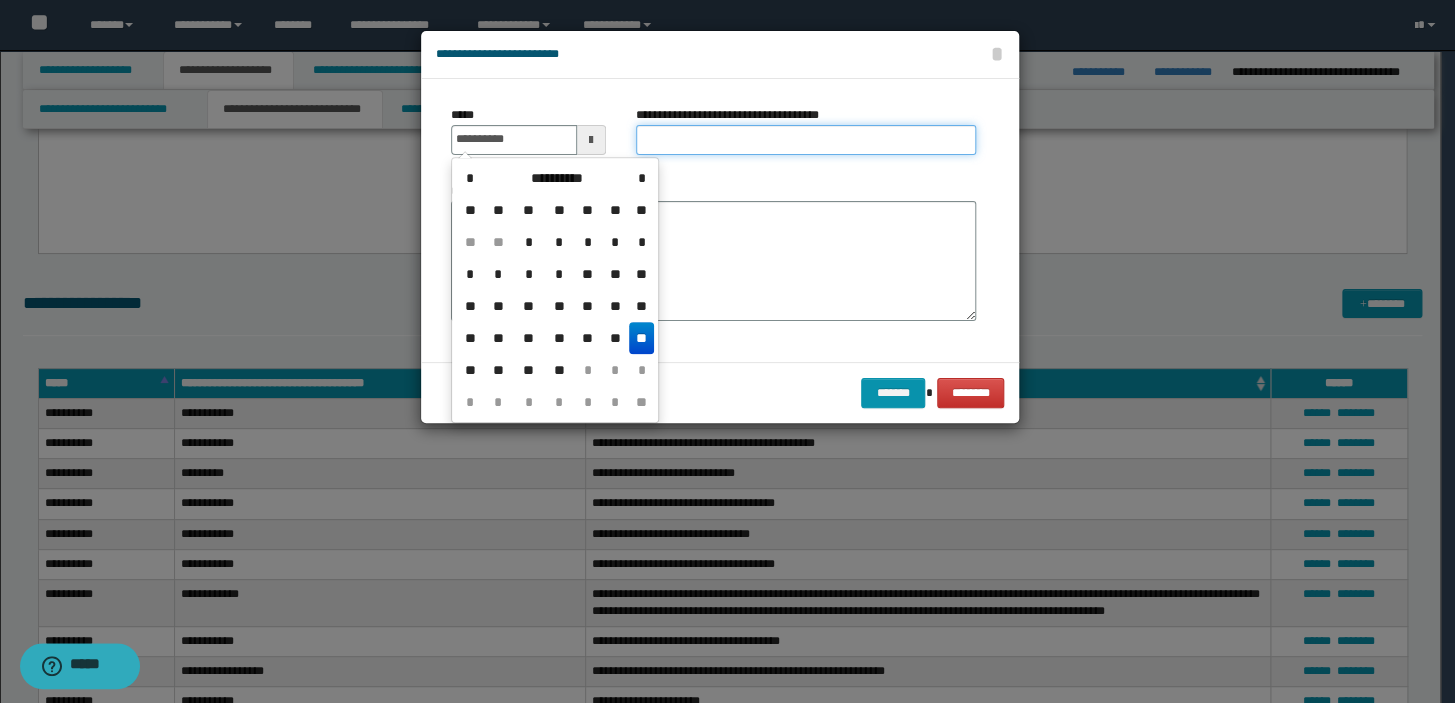 type on "**********" 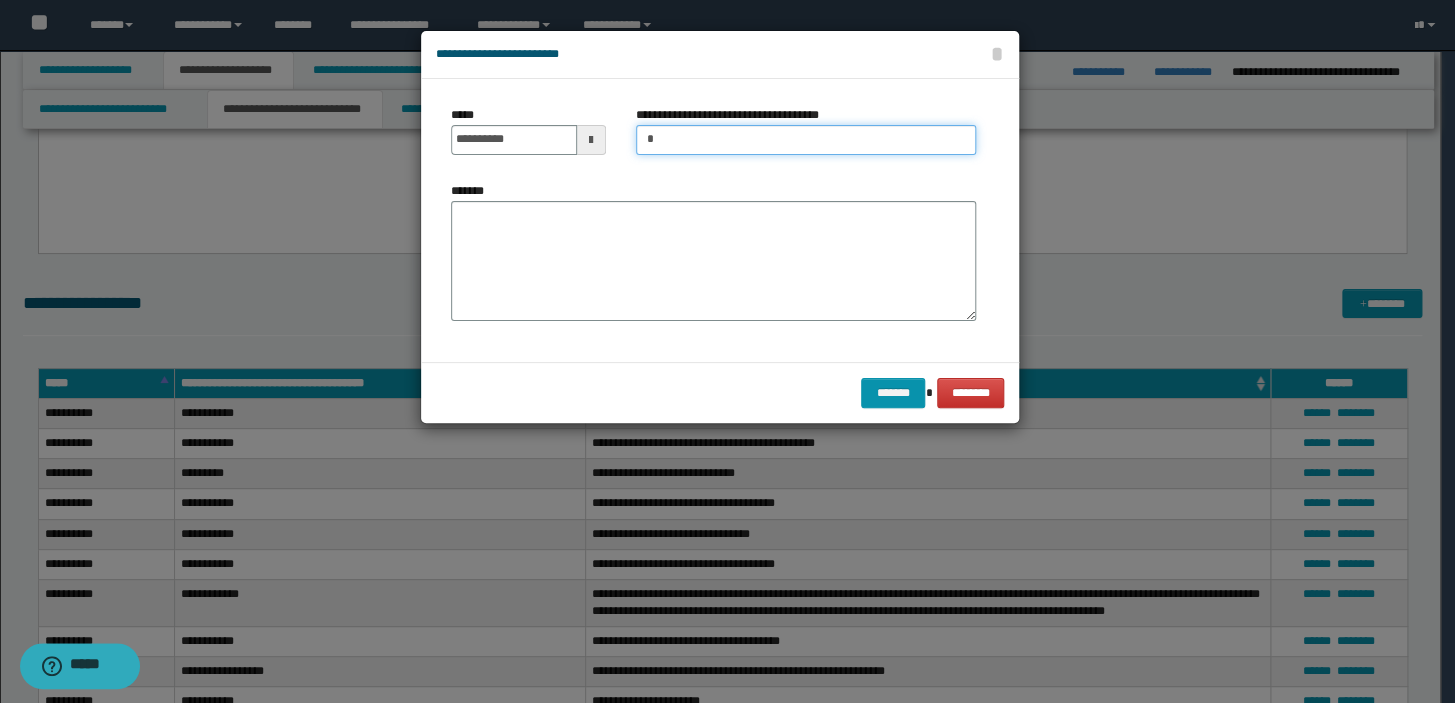 type on "**********" 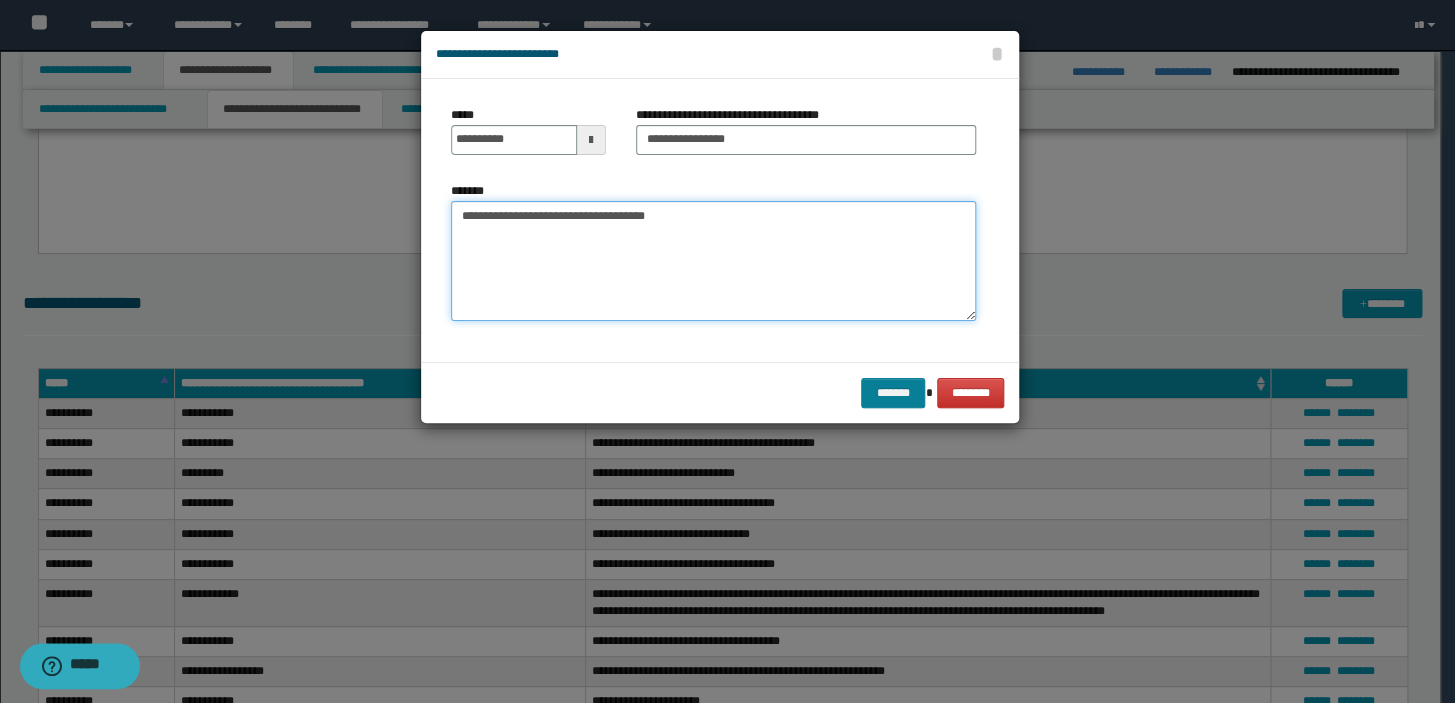 type on "**********" 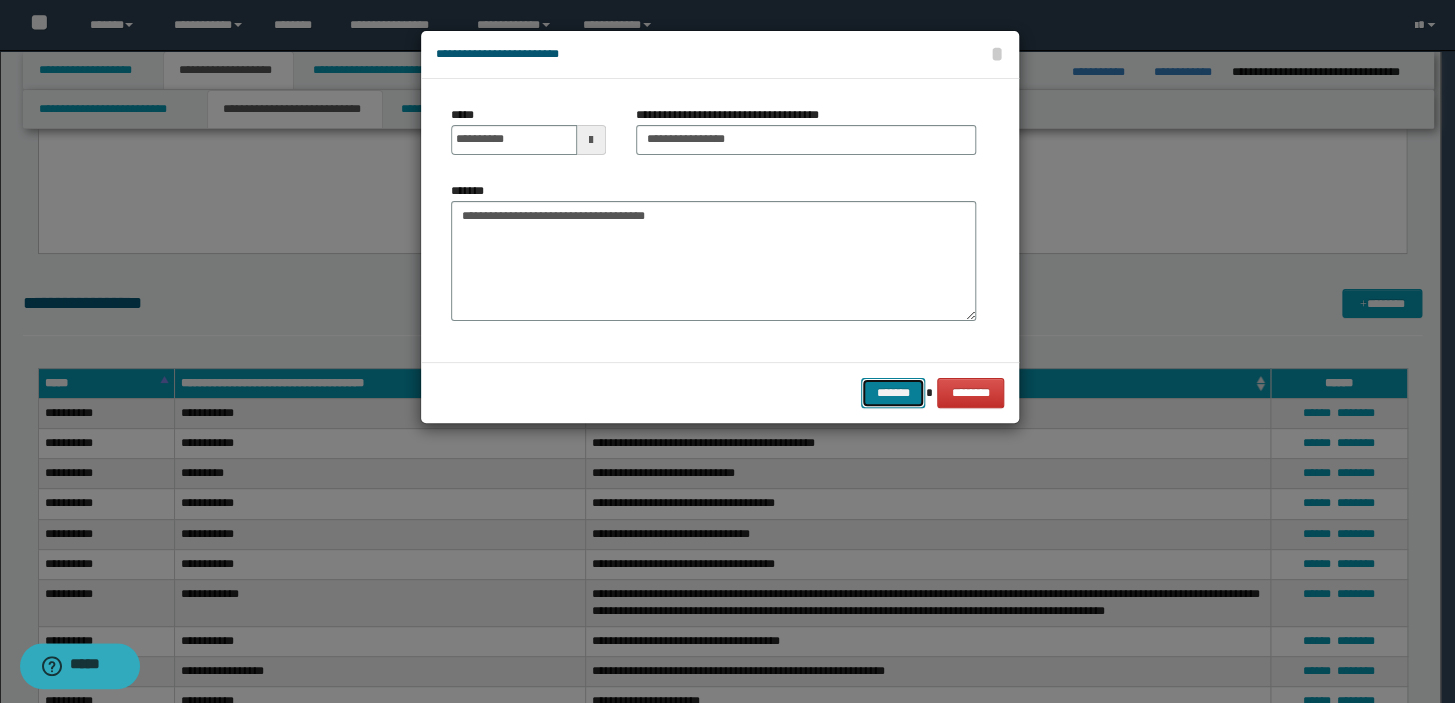 click on "*******" at bounding box center [893, 393] 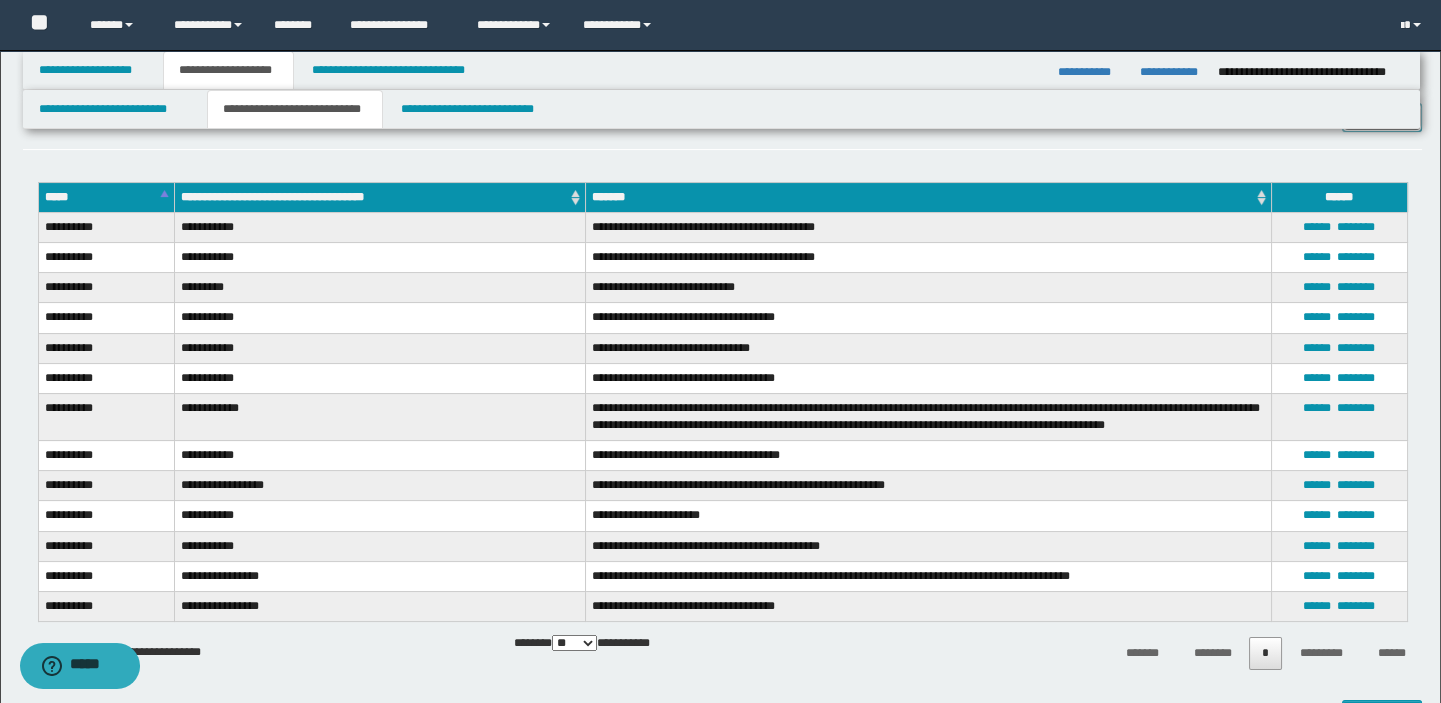 scroll, scrollTop: 909, scrollLeft: 0, axis: vertical 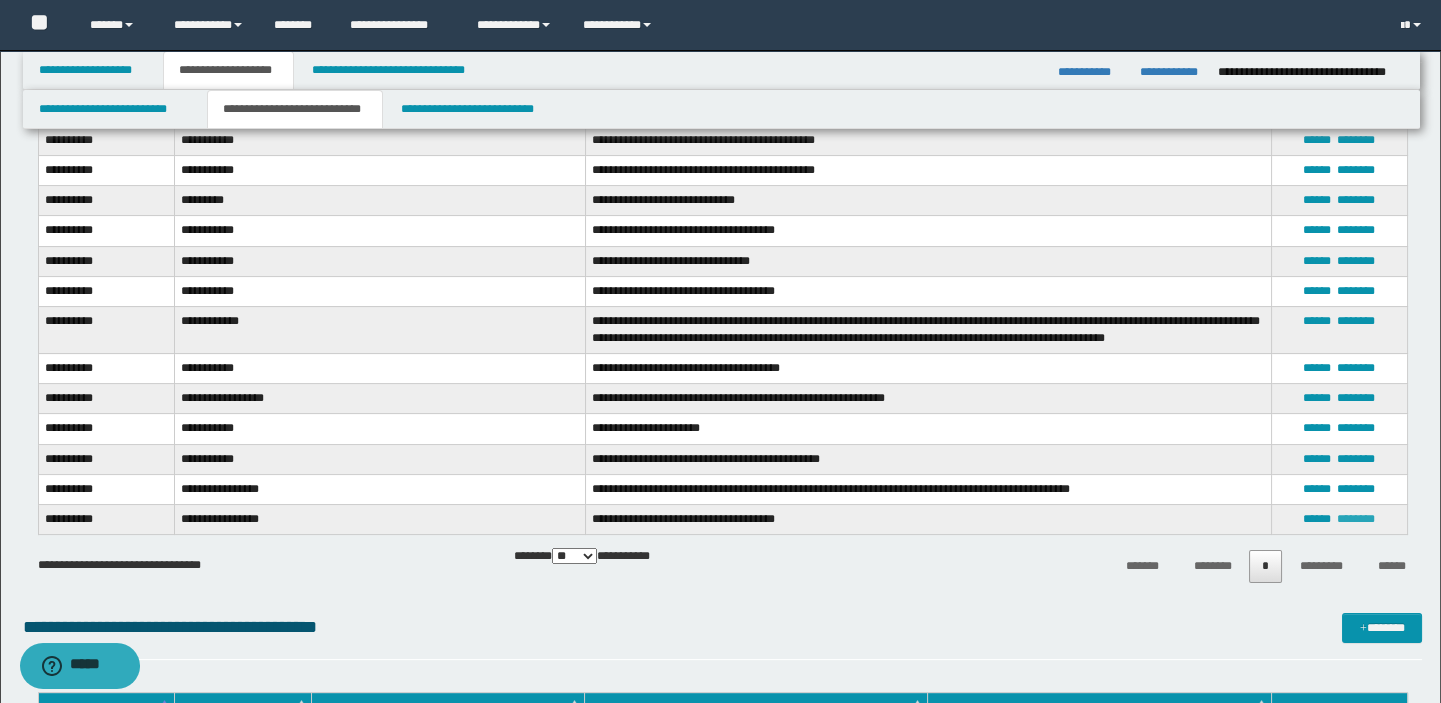 click on "********" at bounding box center [1356, 519] 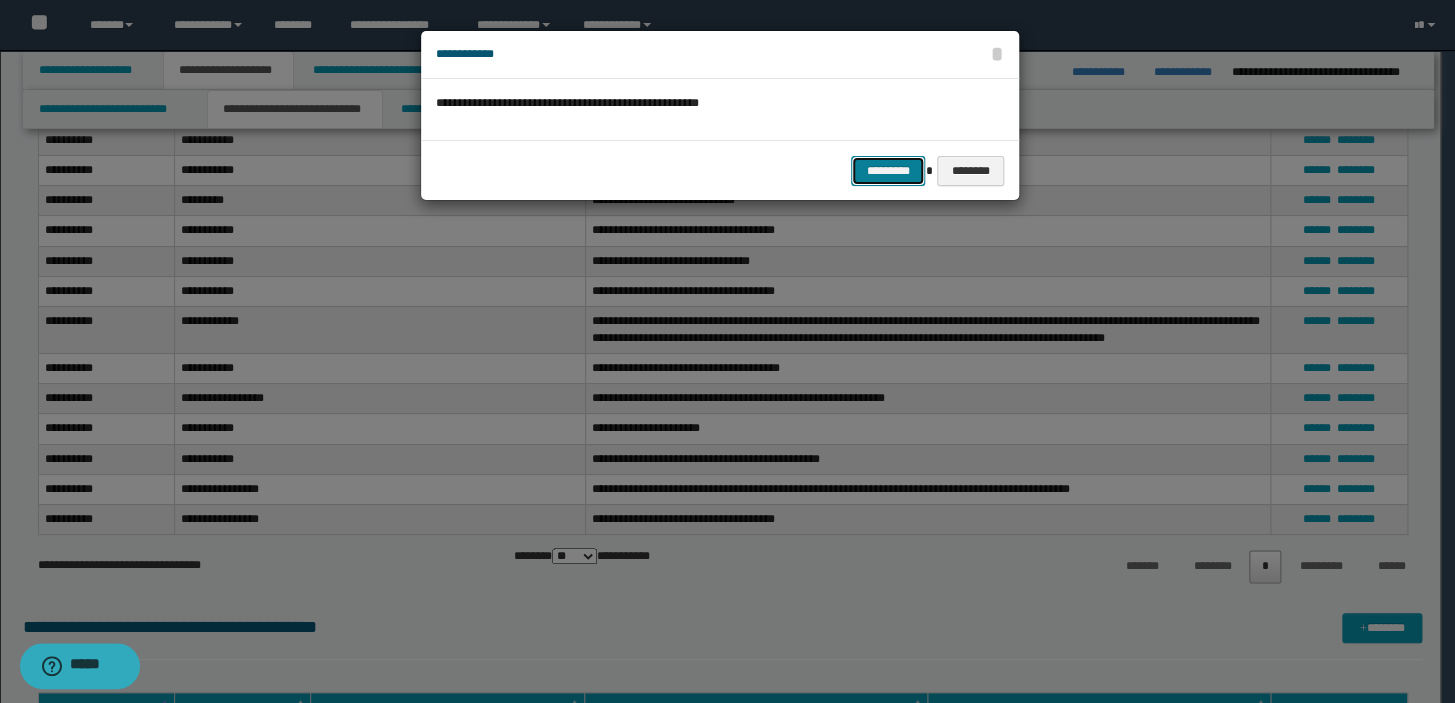 click on "*********" at bounding box center (888, 171) 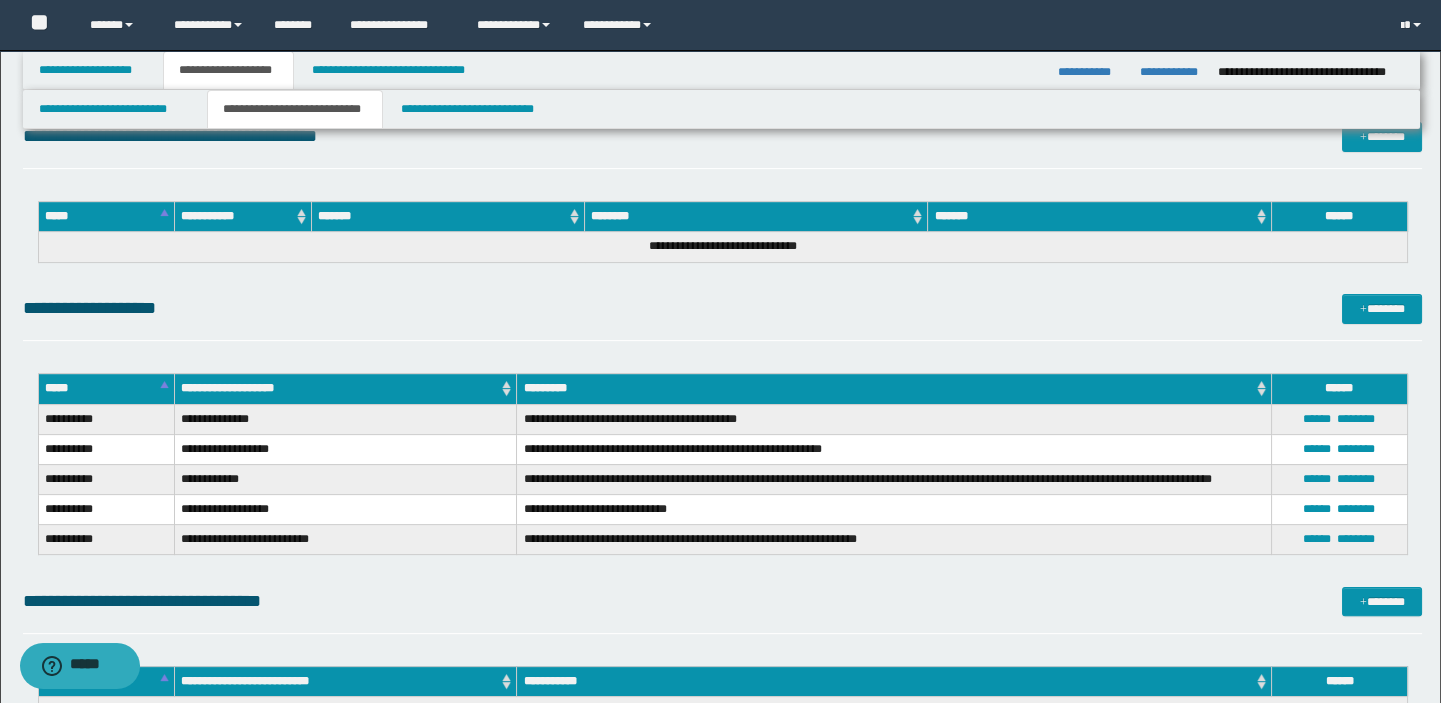 scroll, scrollTop: 1363, scrollLeft: 0, axis: vertical 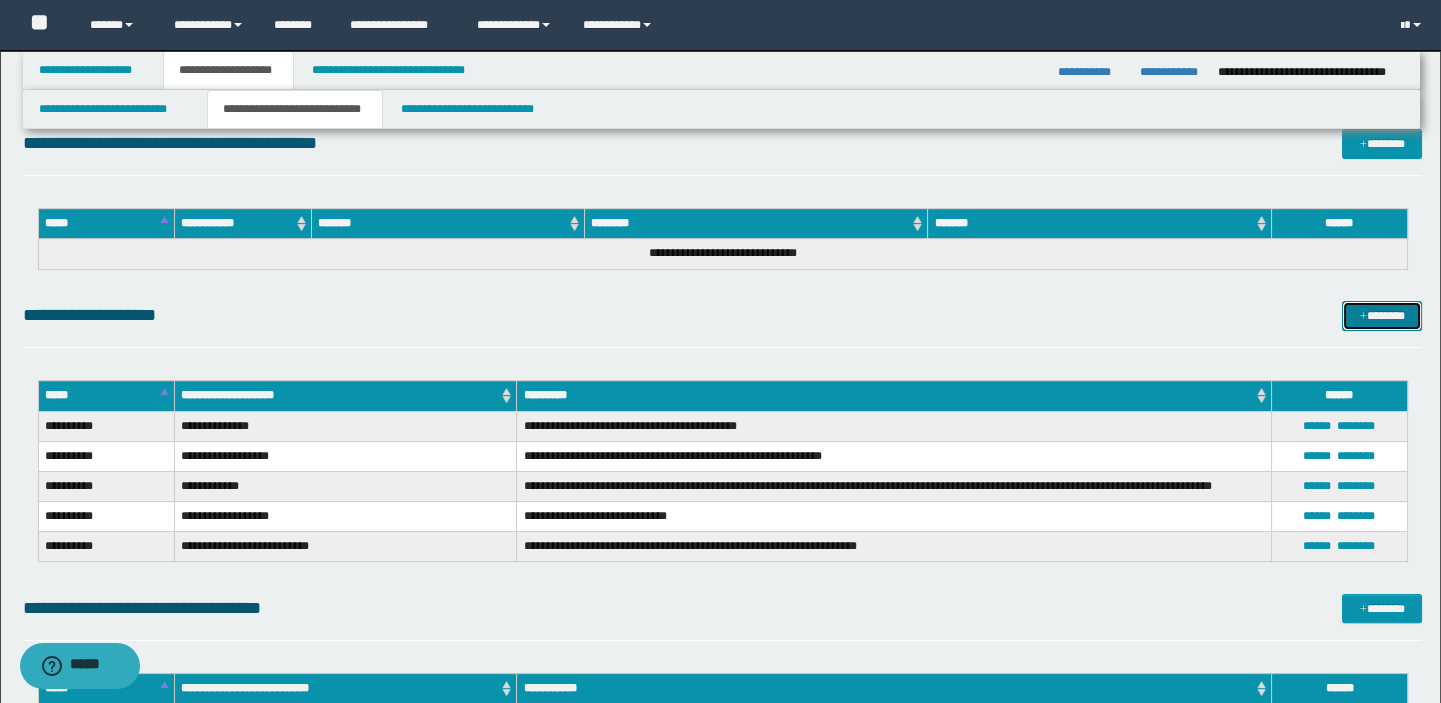 click at bounding box center [1363, 317] 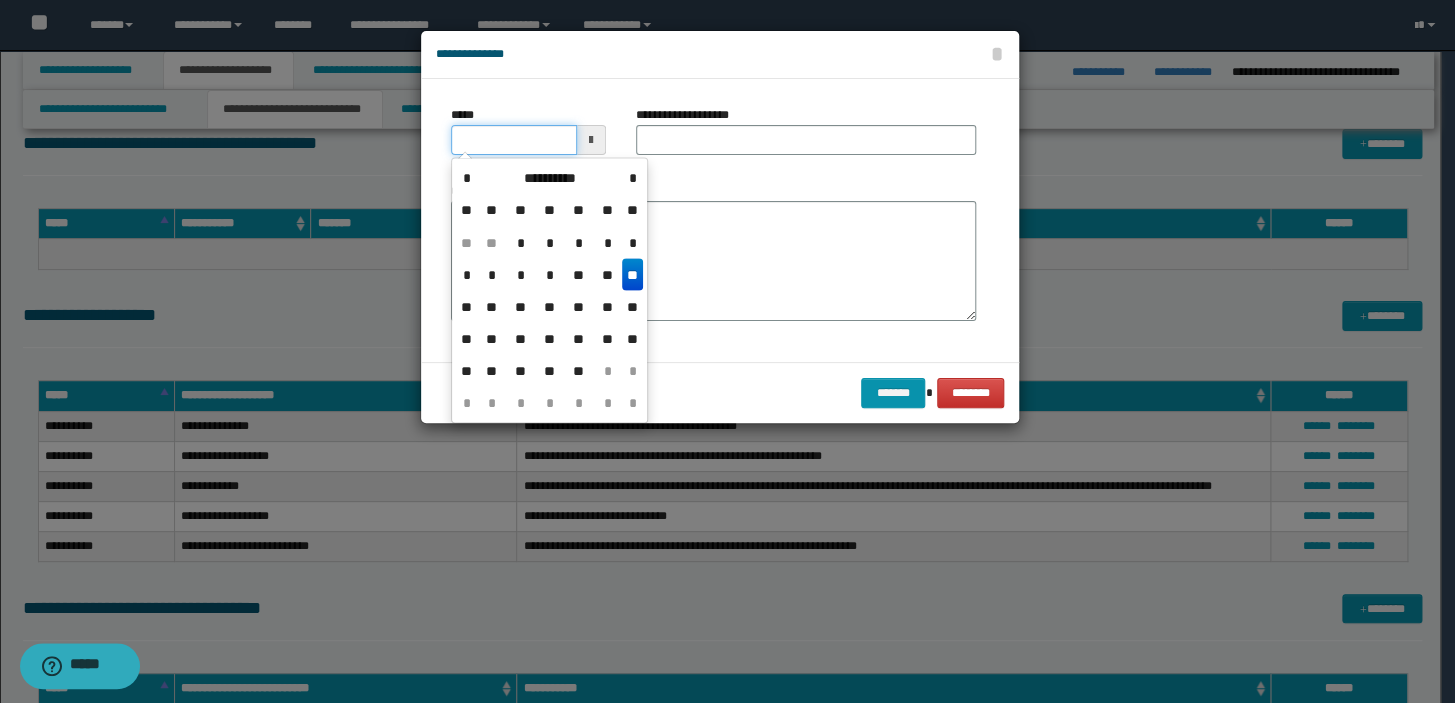 click on "*****" at bounding box center (514, 140) 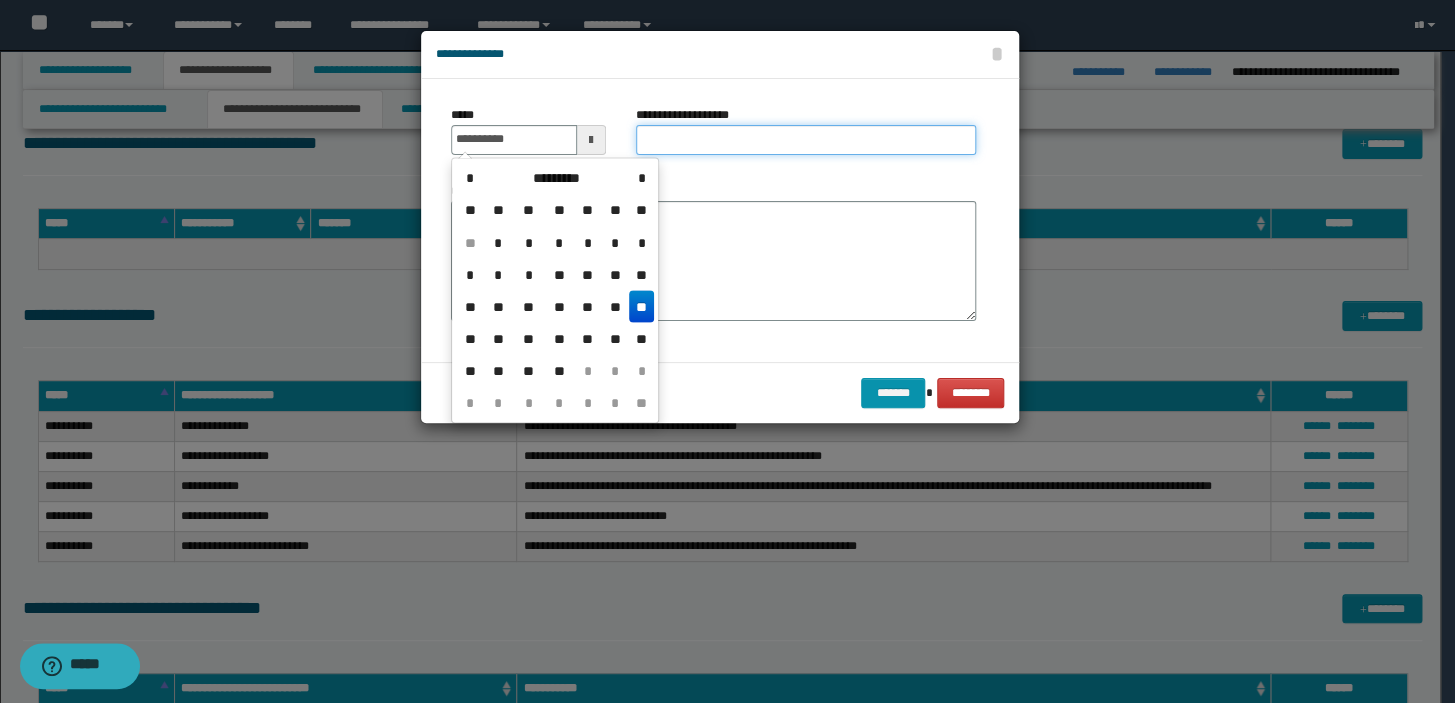 type on "**********" 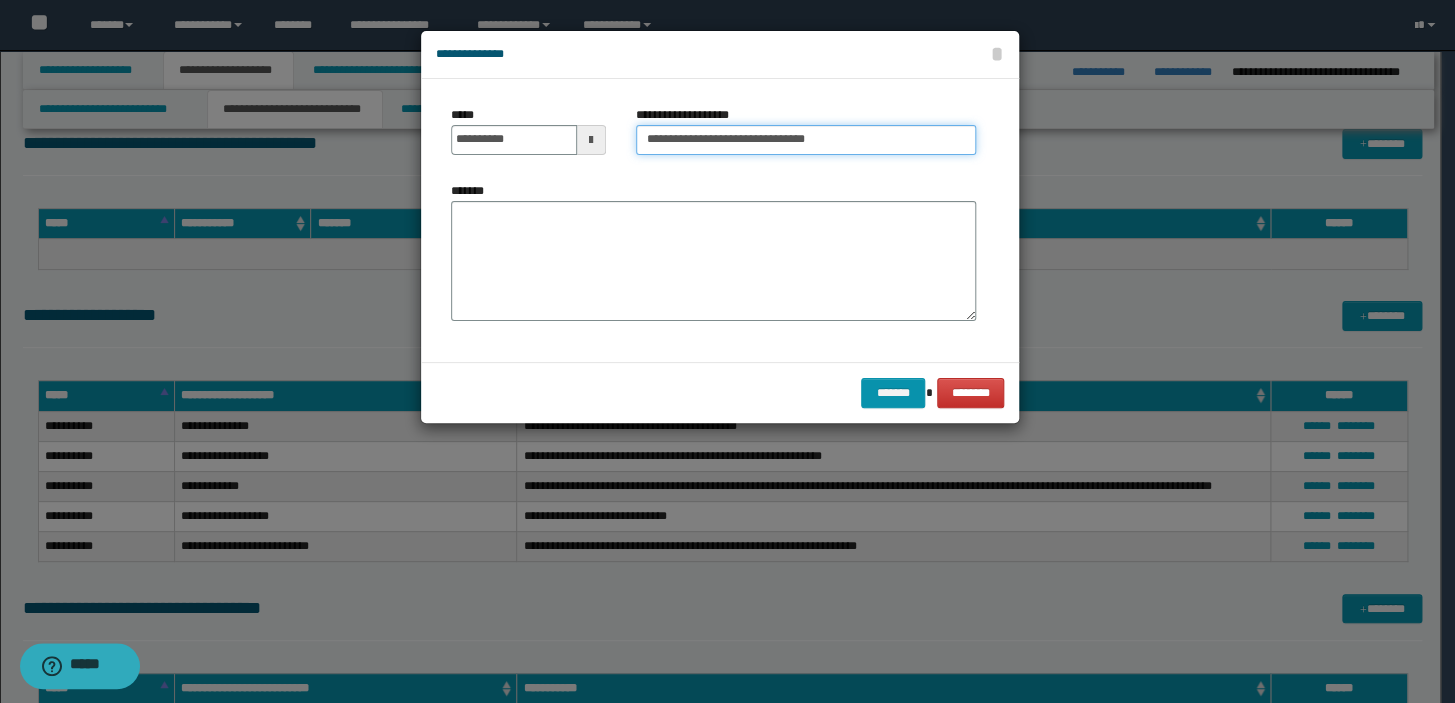 type on "**********" 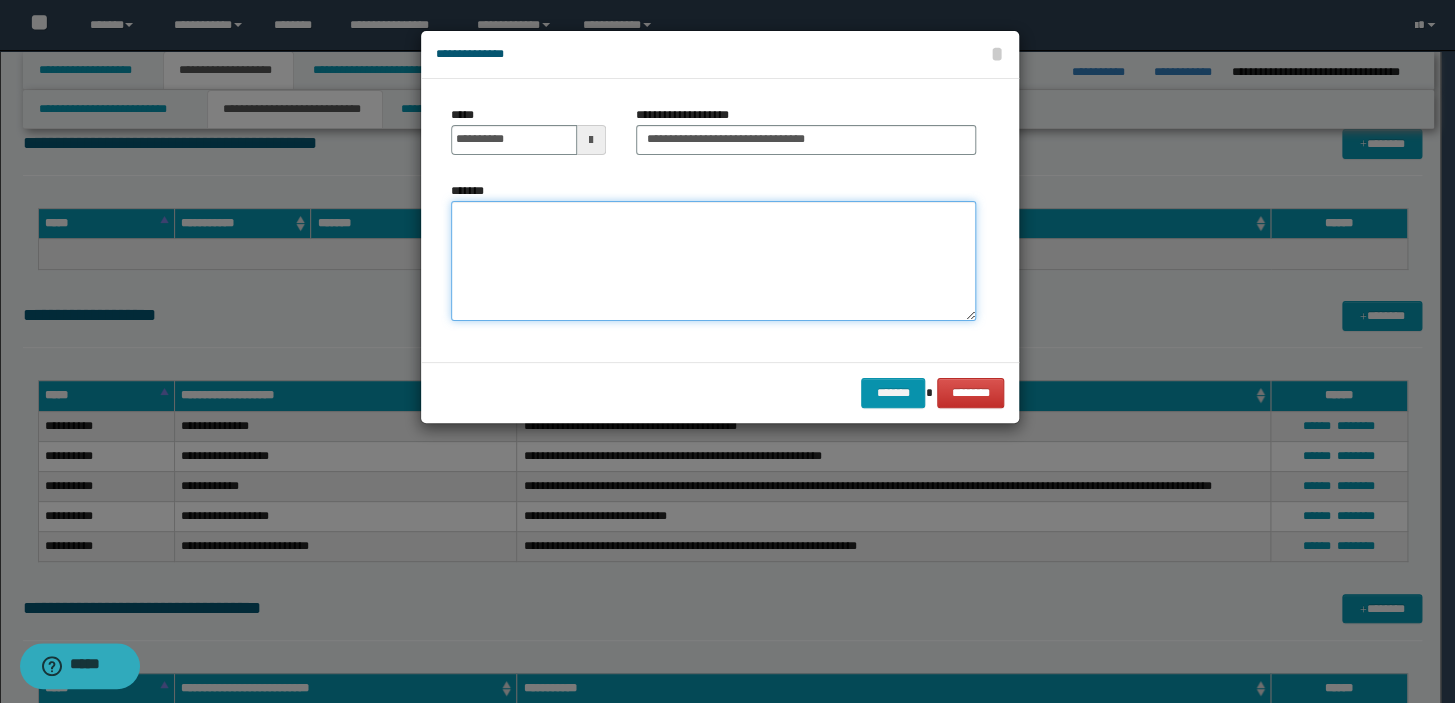 click on "*******" at bounding box center (713, 261) 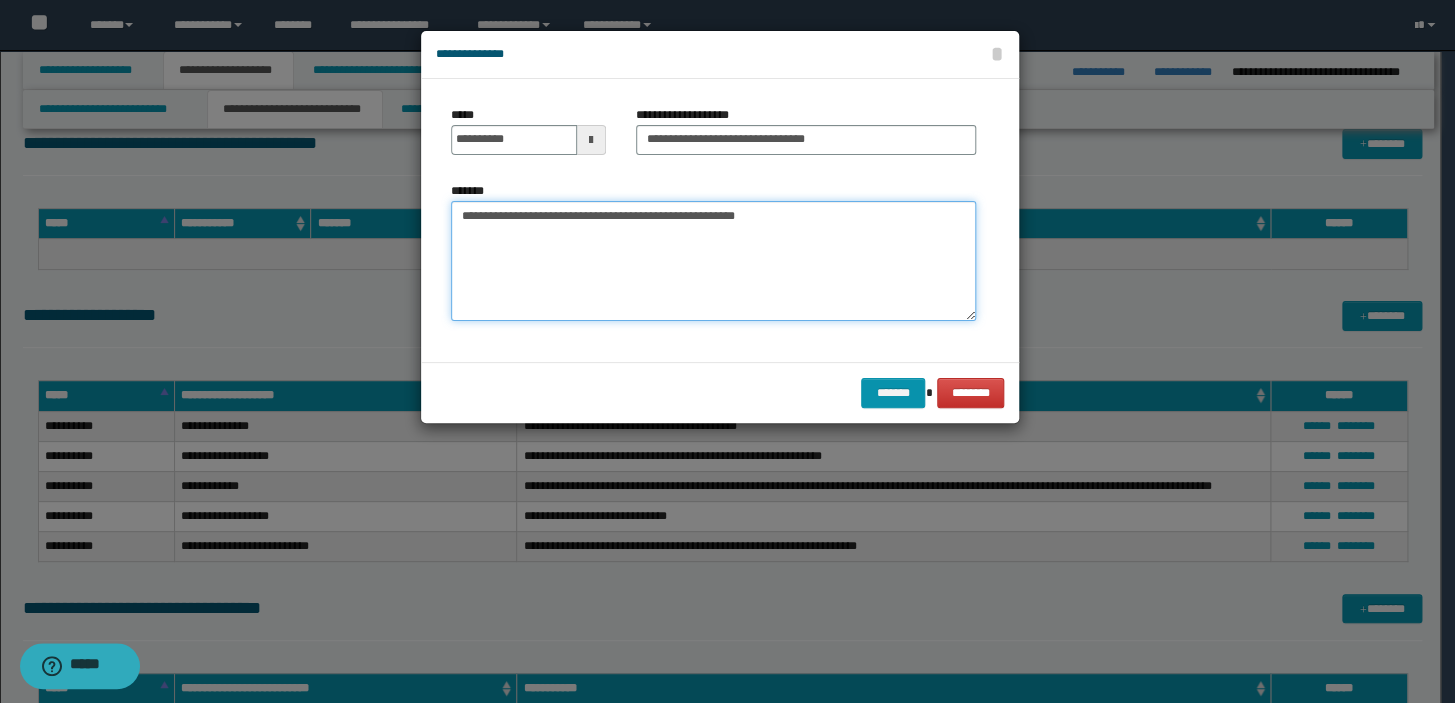 click on "**********" at bounding box center [713, 261] 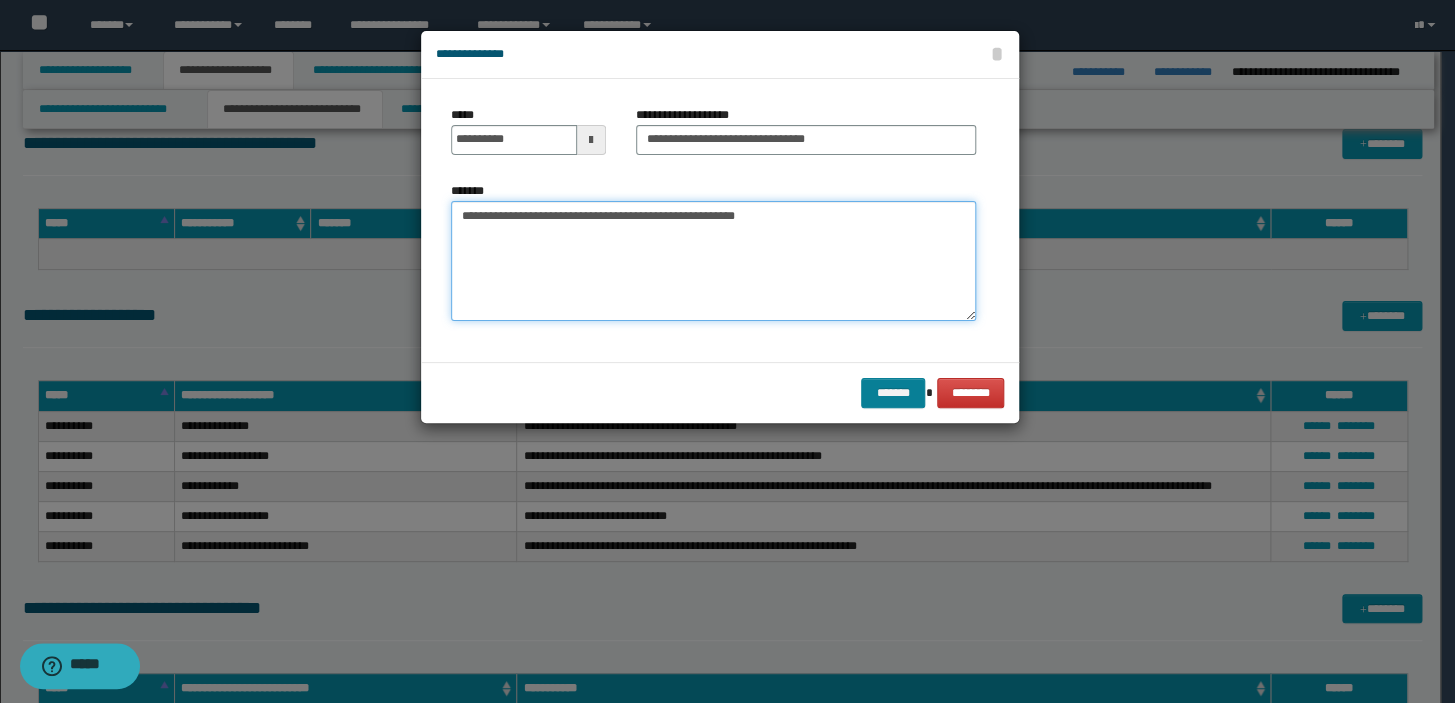 type on "**********" 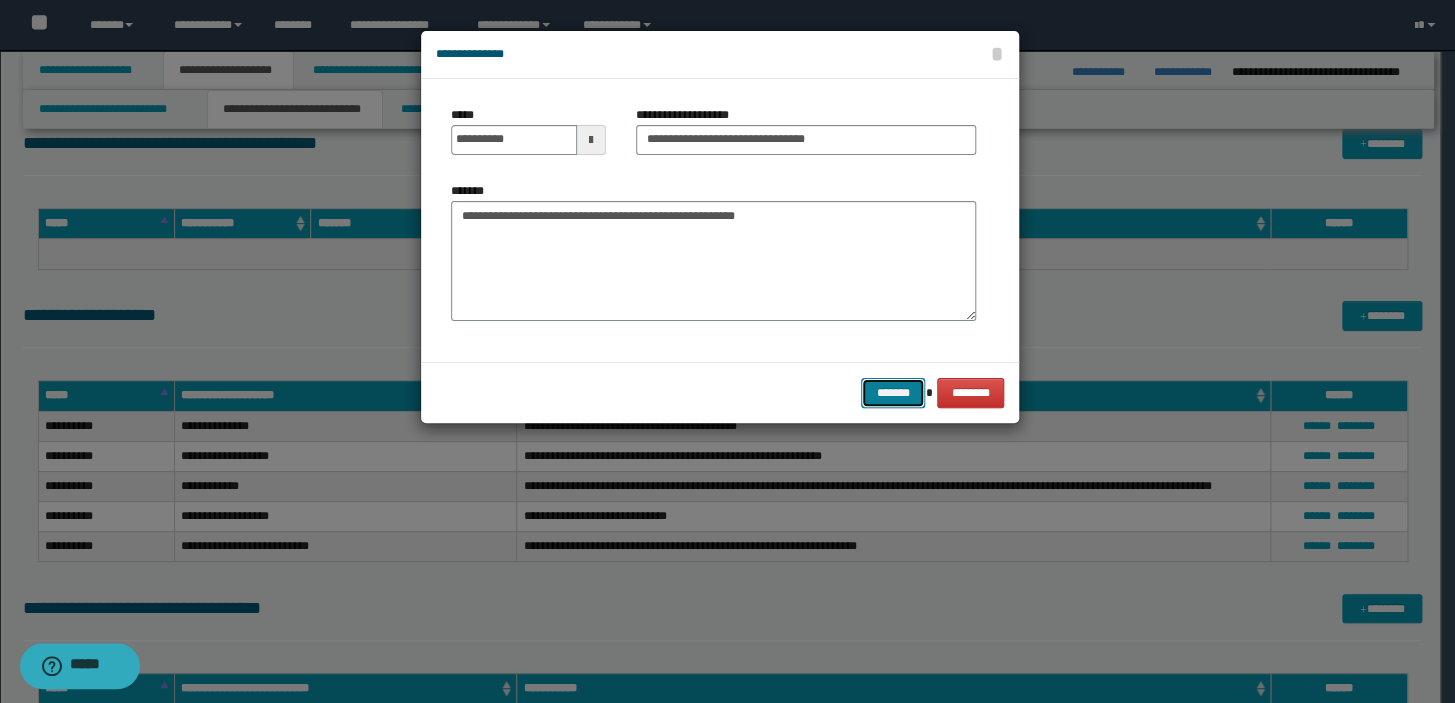 click on "*******" at bounding box center [893, 393] 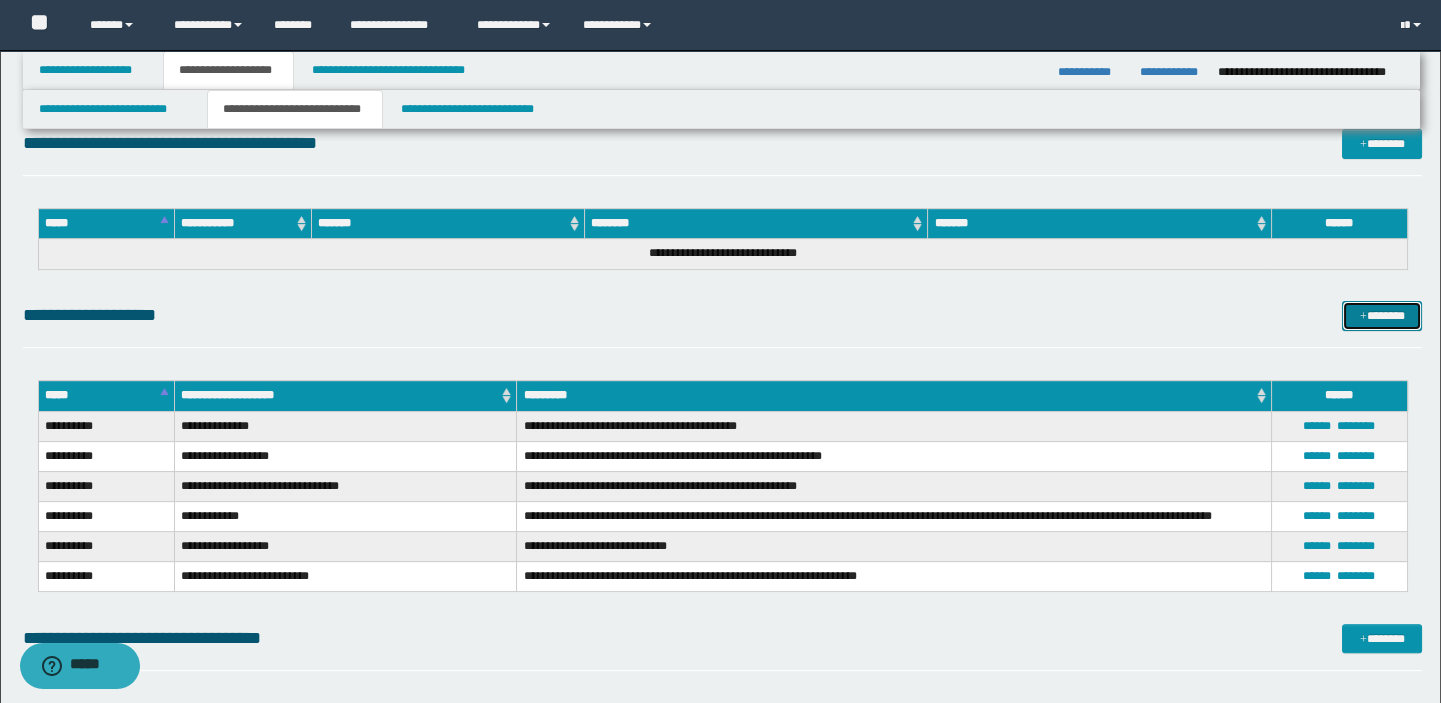click on "*******" at bounding box center (1382, 316) 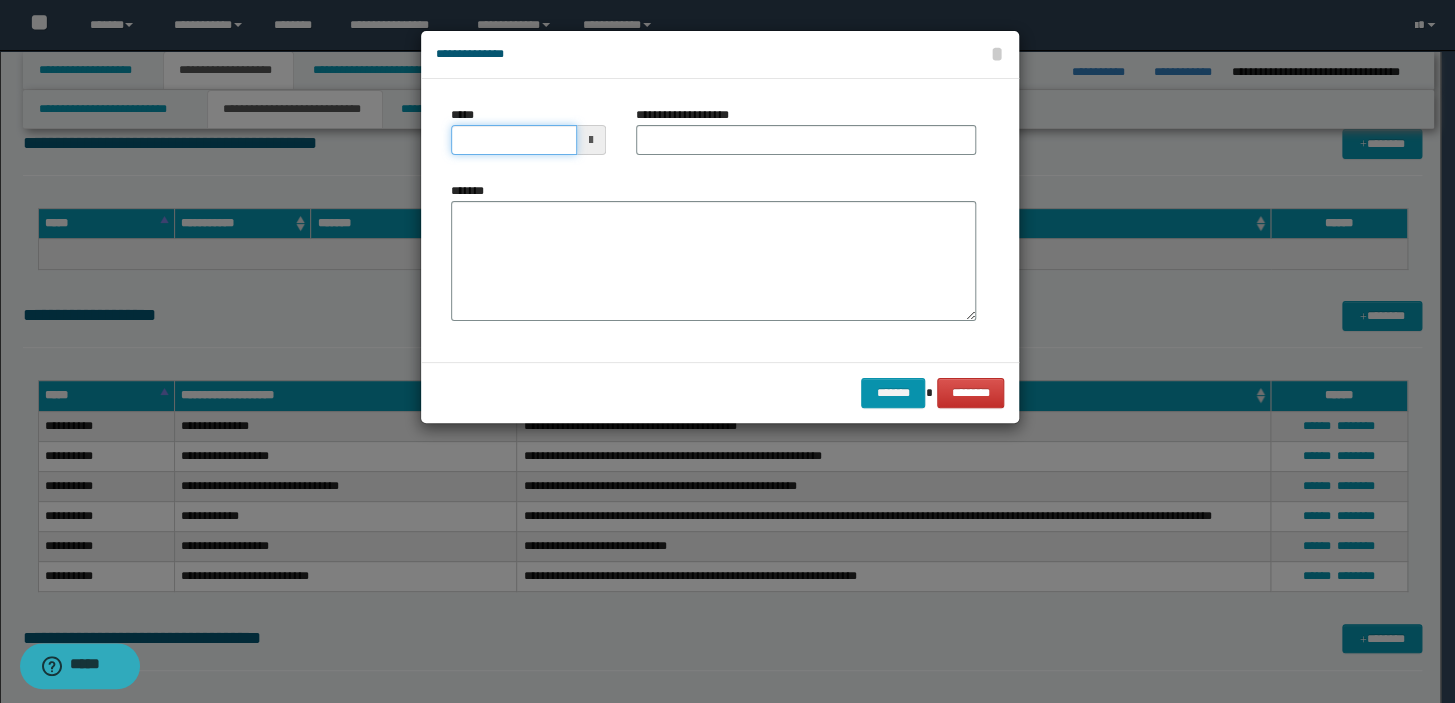click on "*****" at bounding box center [514, 140] 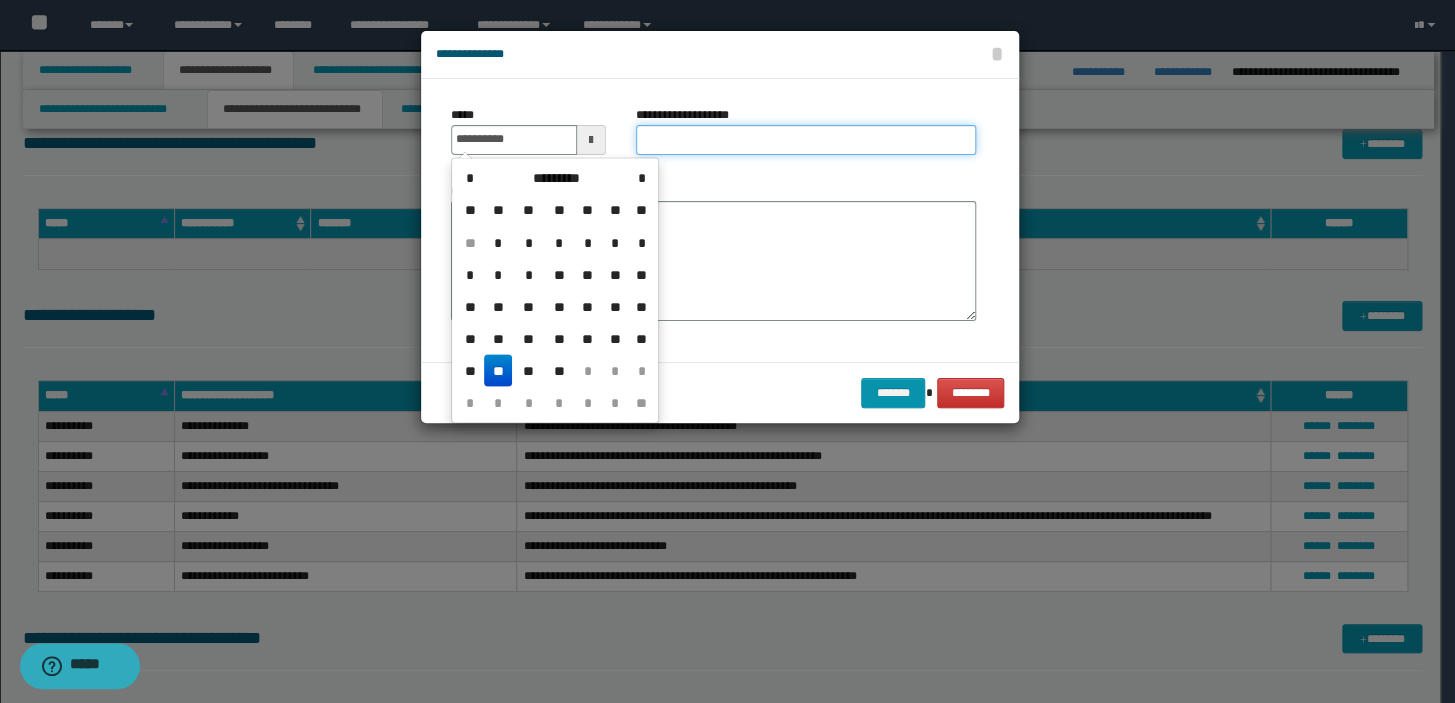 type on "**********" 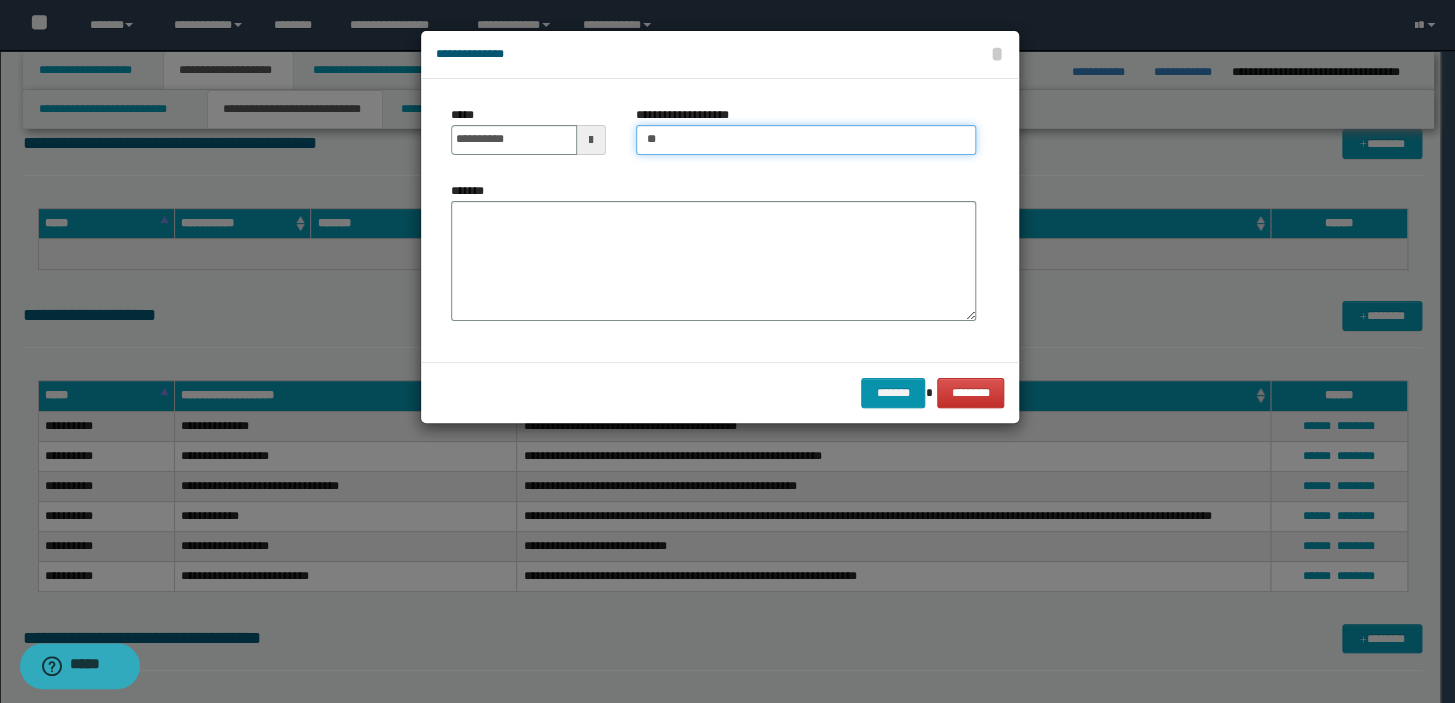 type on "*" 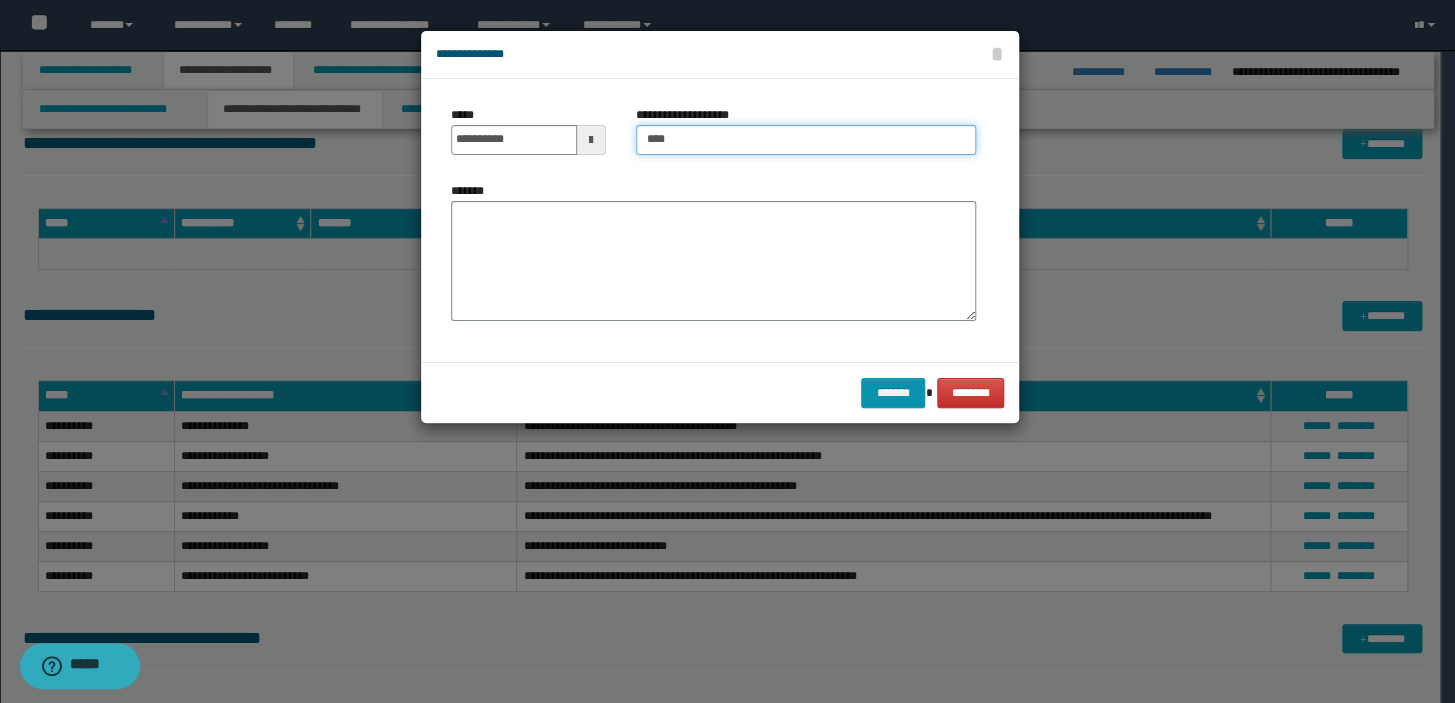 type on "**********" 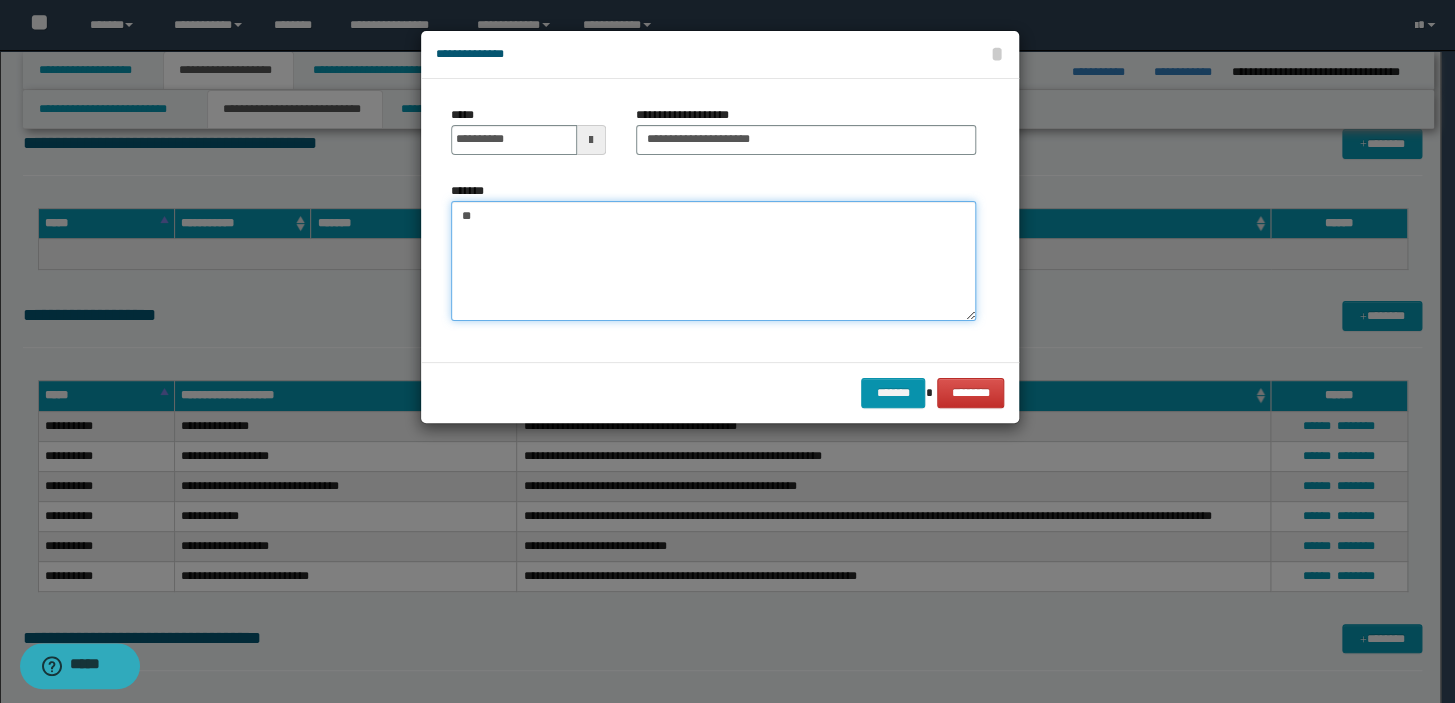 type on "*" 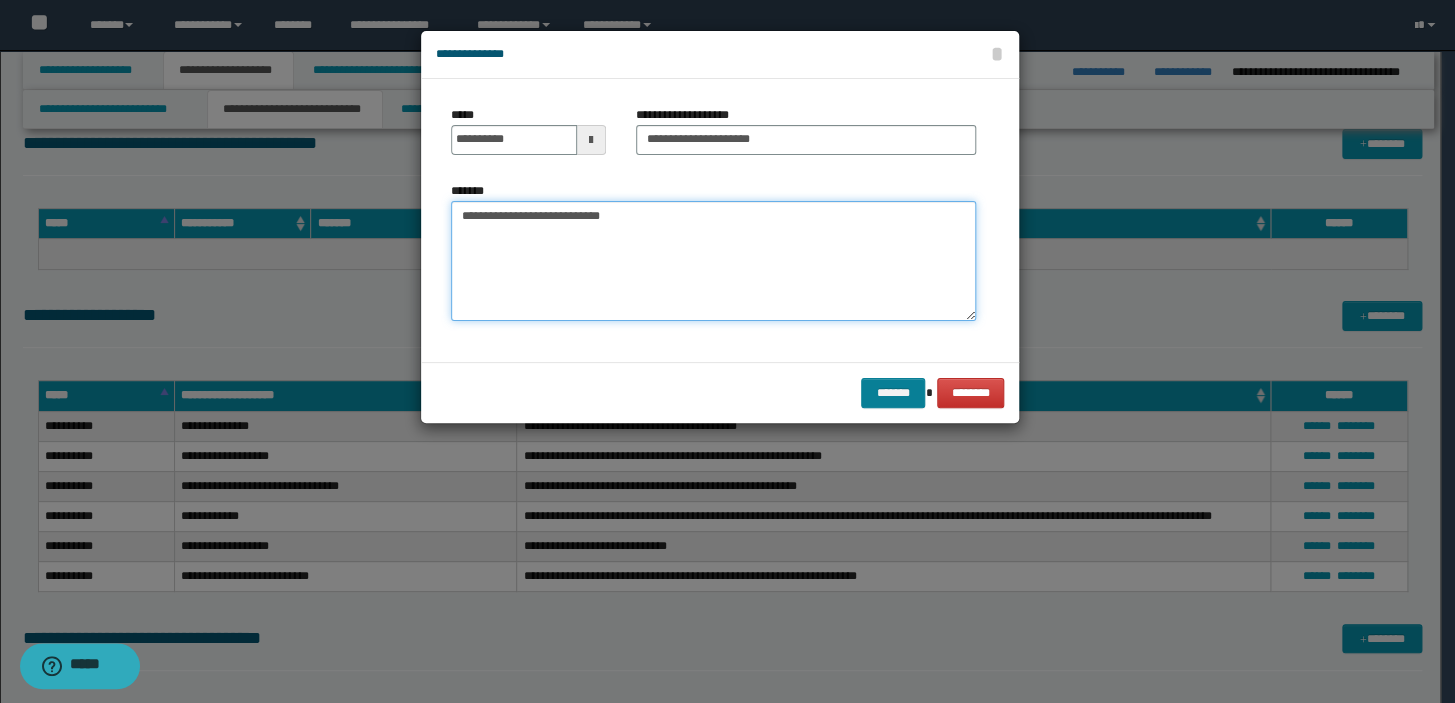 type on "**********" 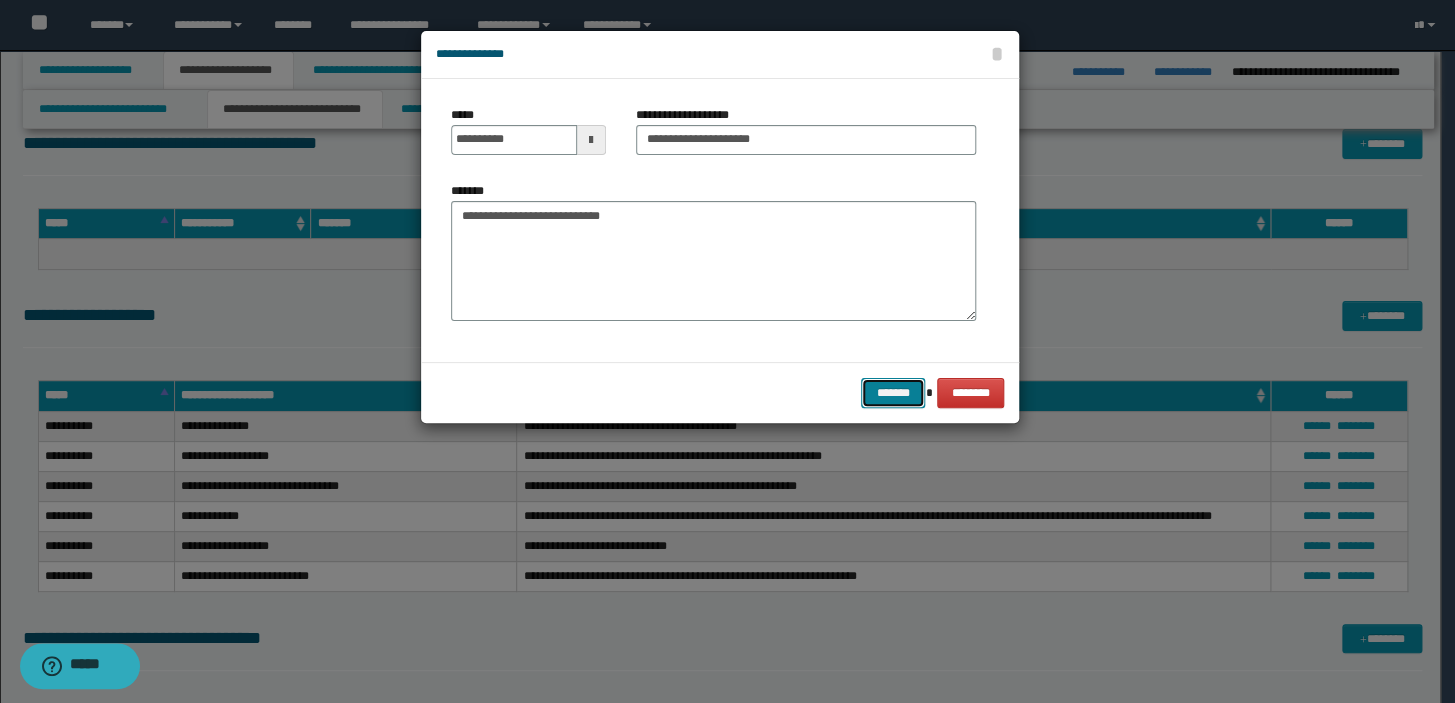 click on "*******" at bounding box center (893, 393) 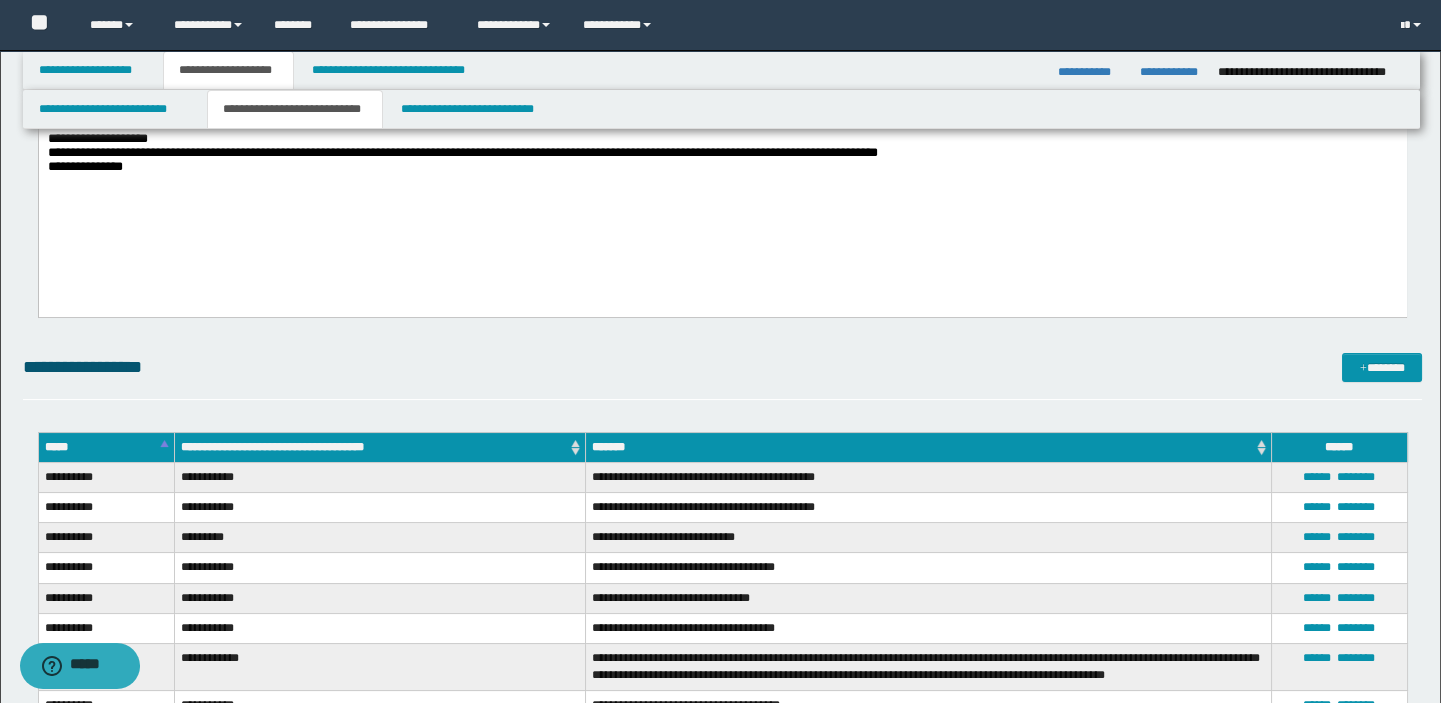 scroll, scrollTop: 727, scrollLeft: 0, axis: vertical 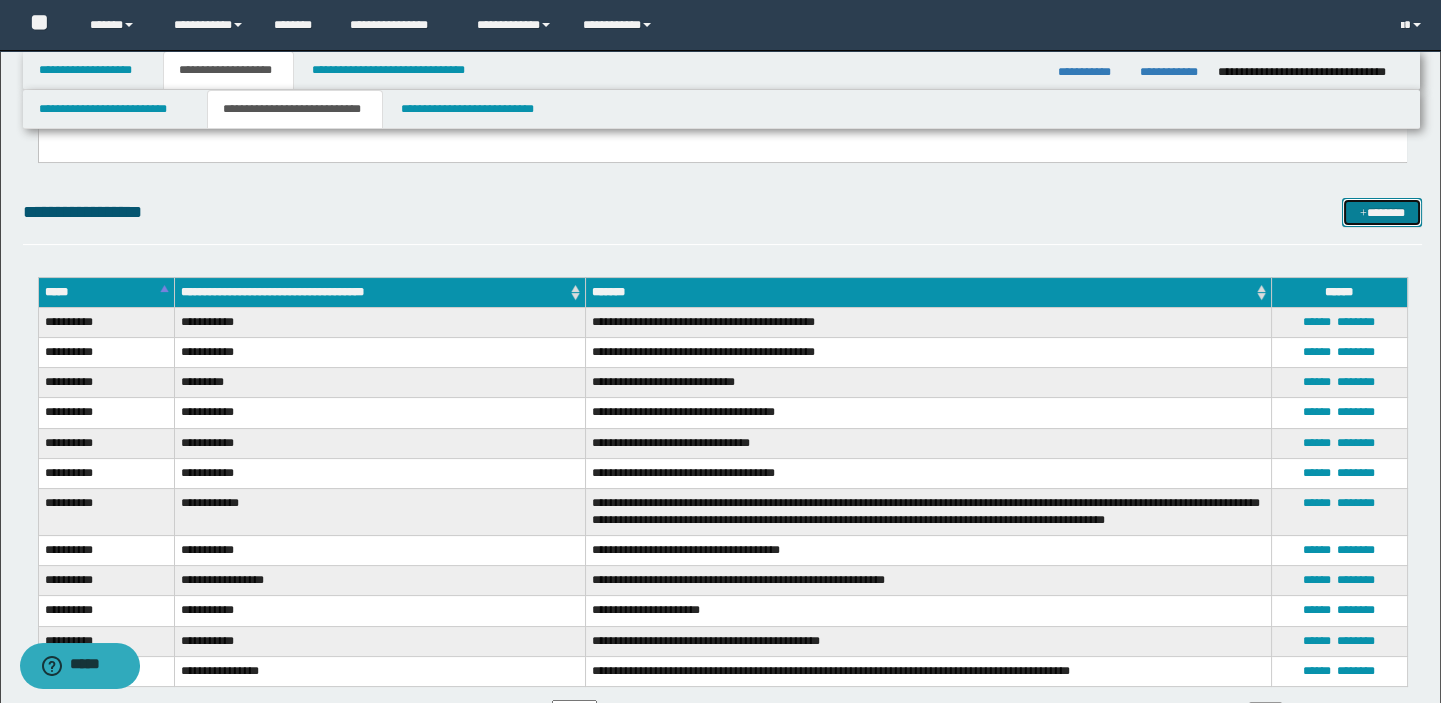 click on "*******" at bounding box center (1382, 213) 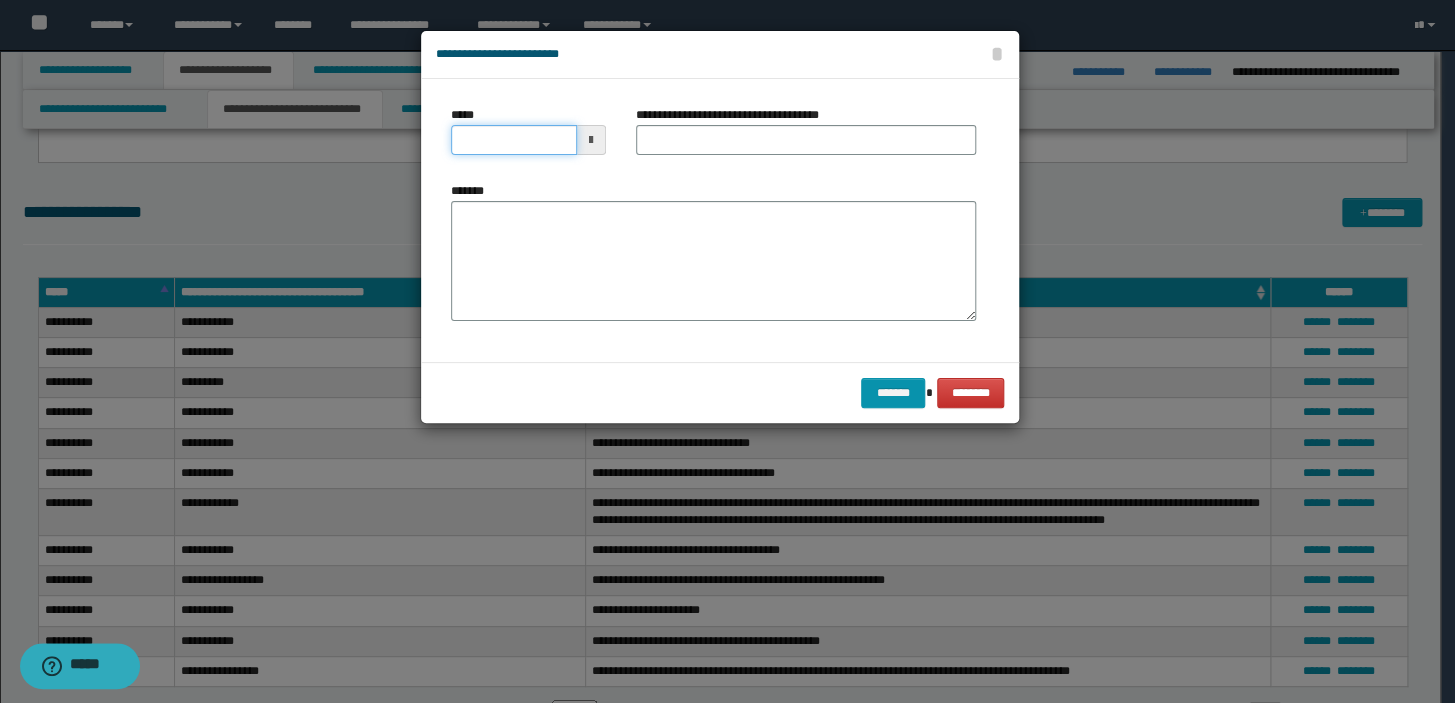 click on "*****" at bounding box center [514, 140] 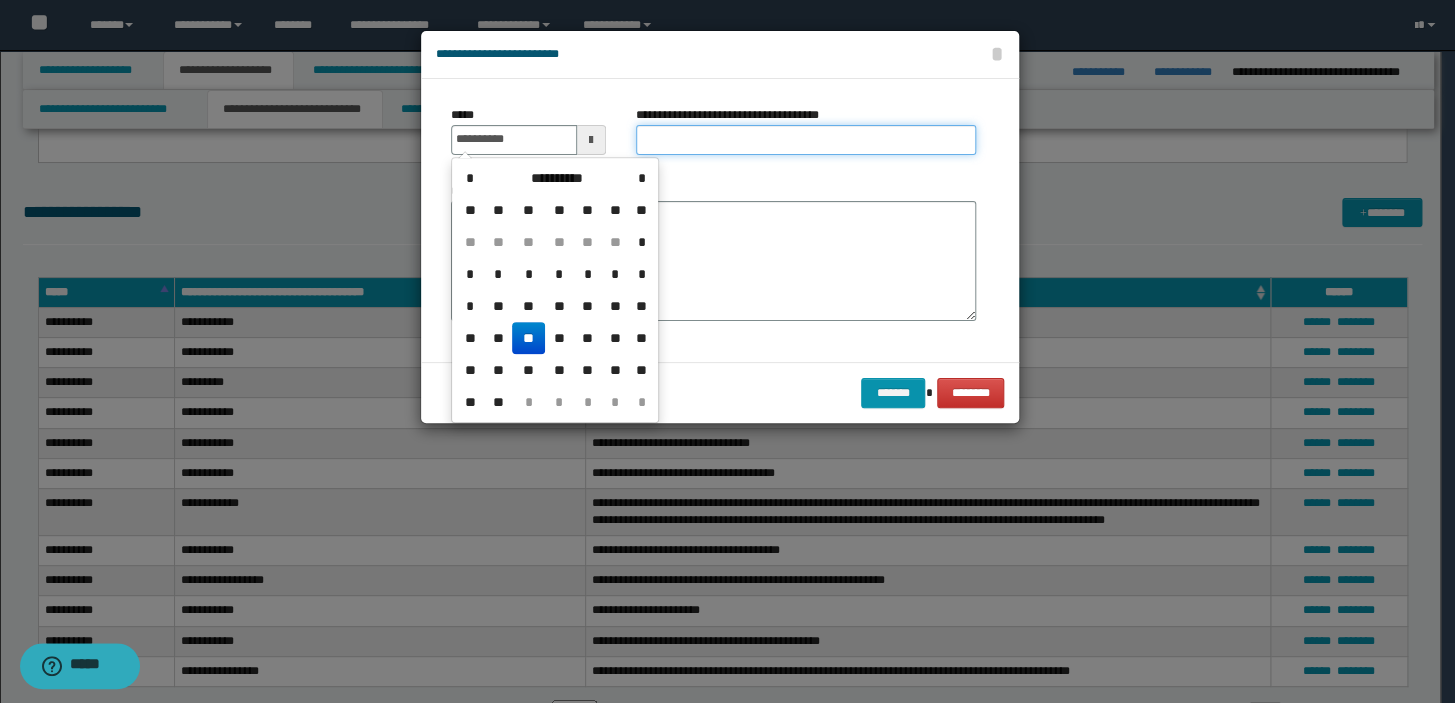 type on "**********" 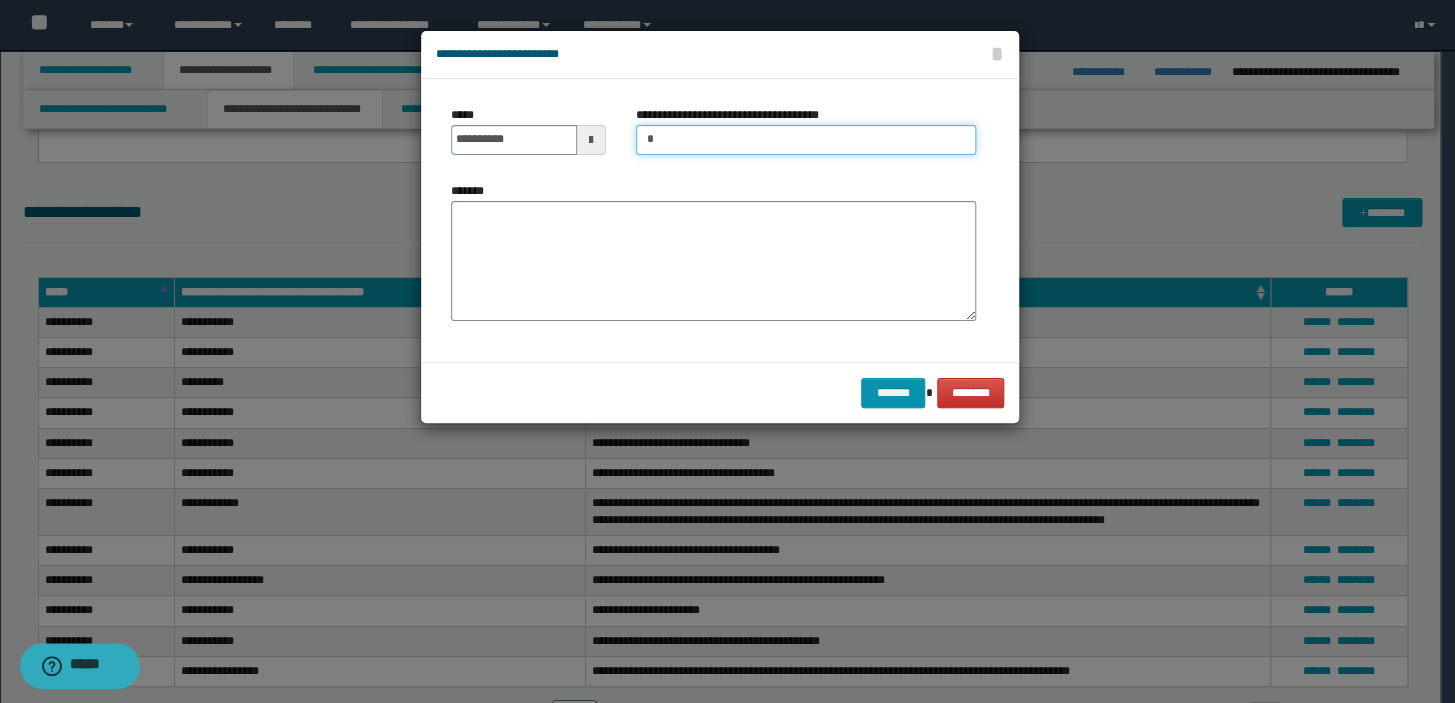 type on "**********" 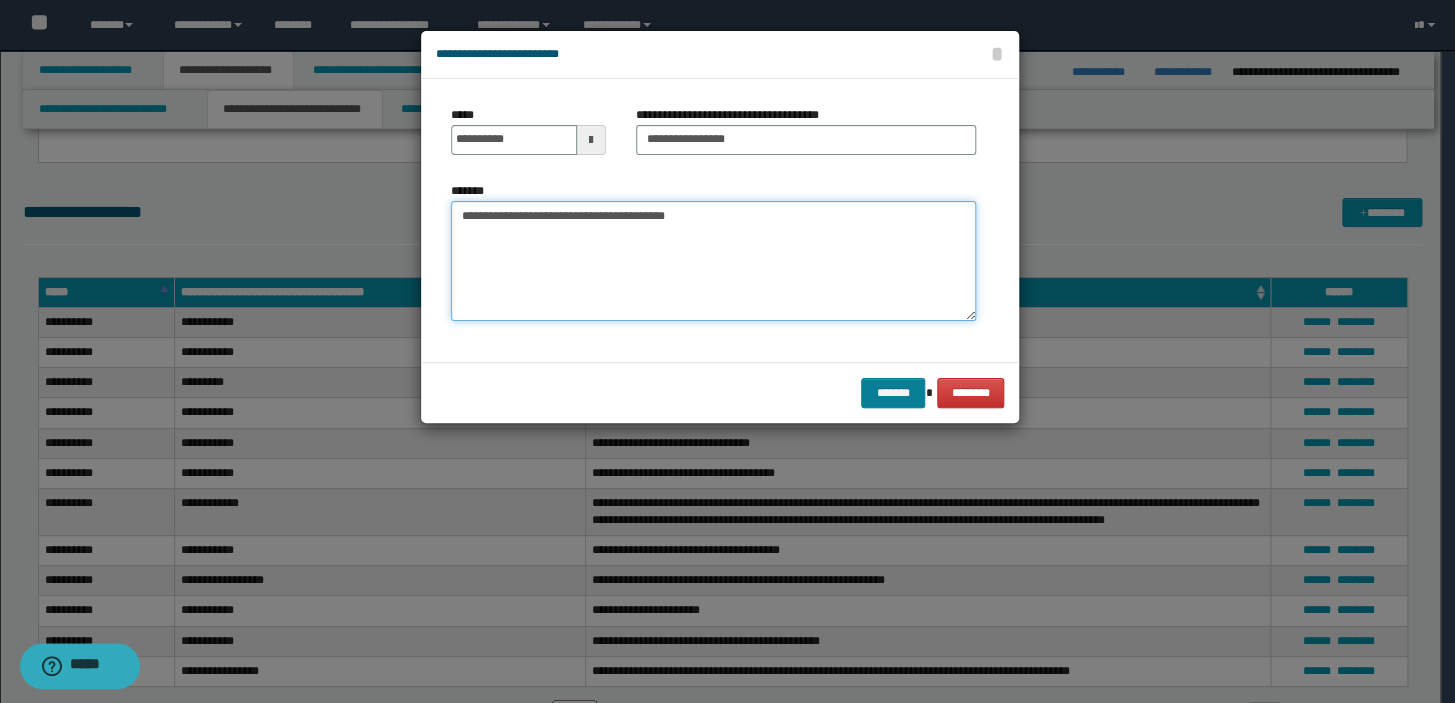 type on "**********" 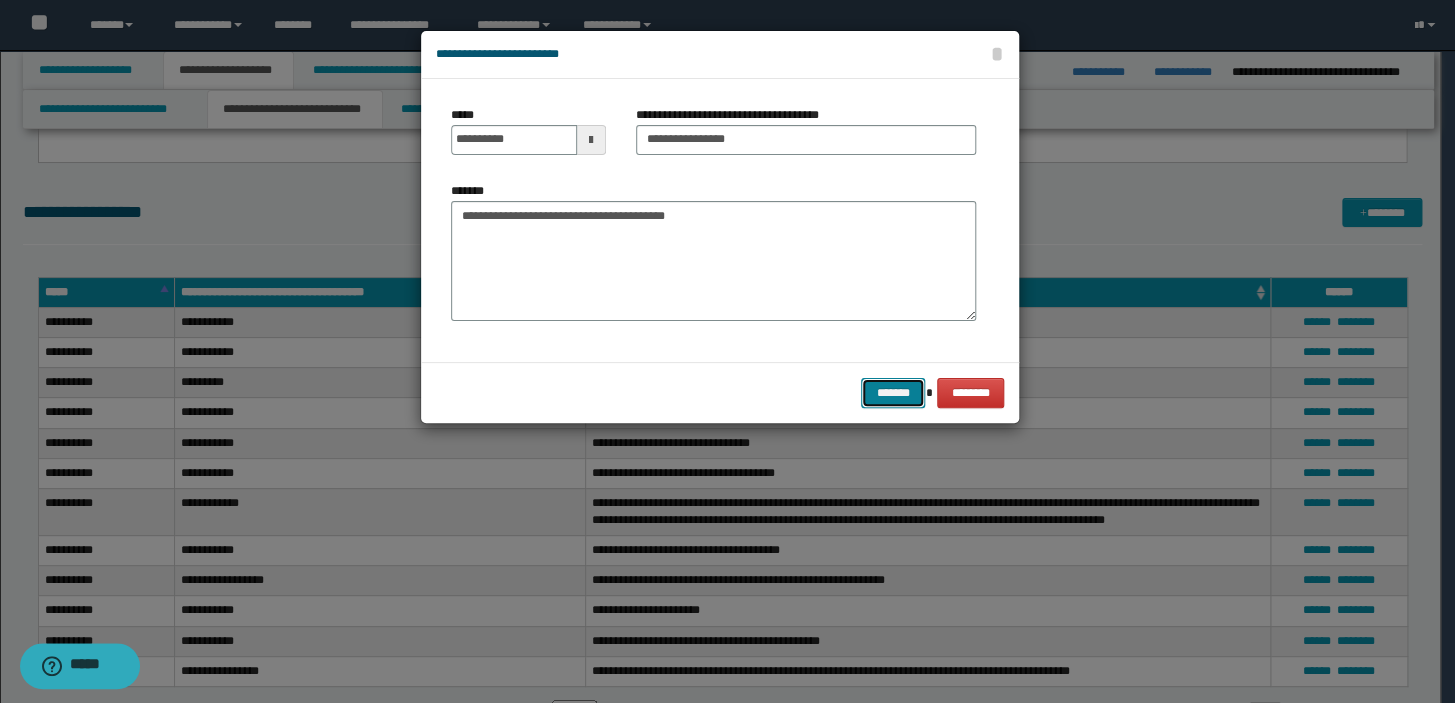 click on "*******" at bounding box center [893, 393] 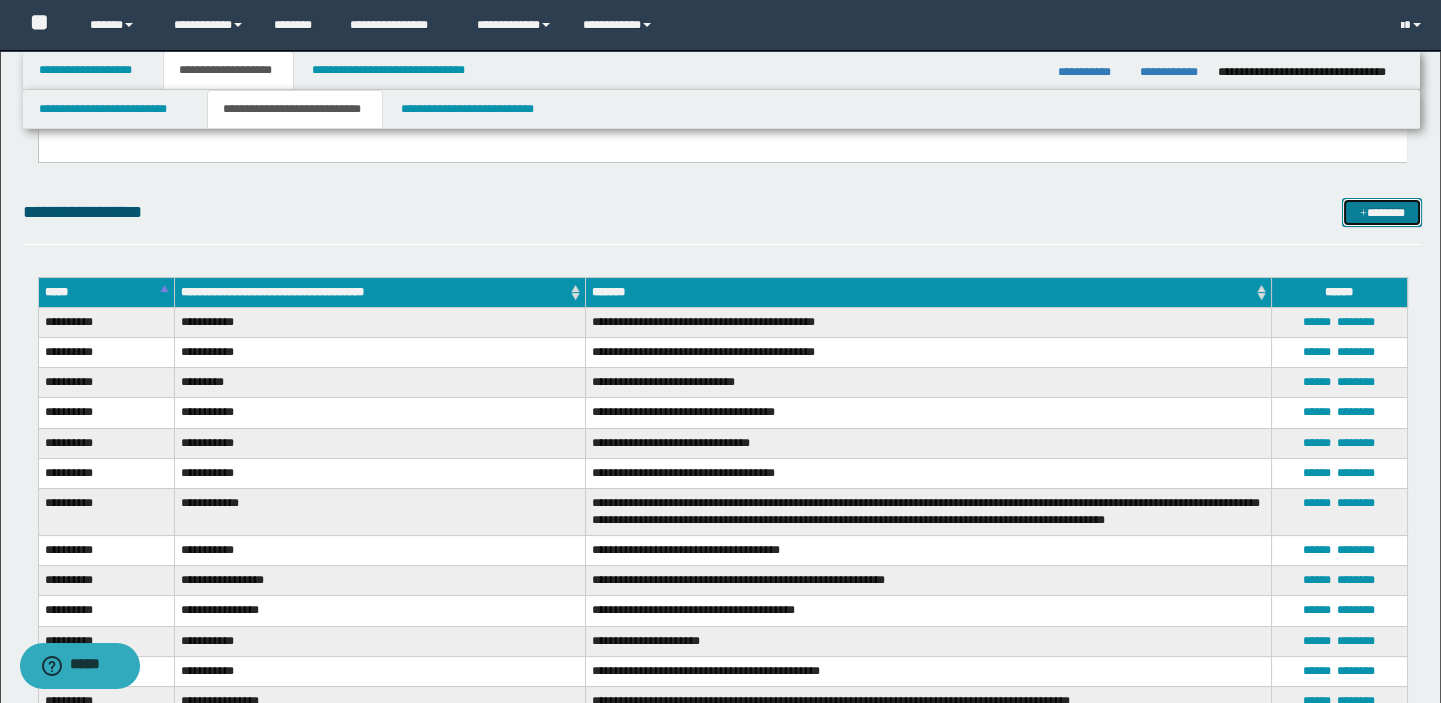 click on "*******" at bounding box center [1382, 213] 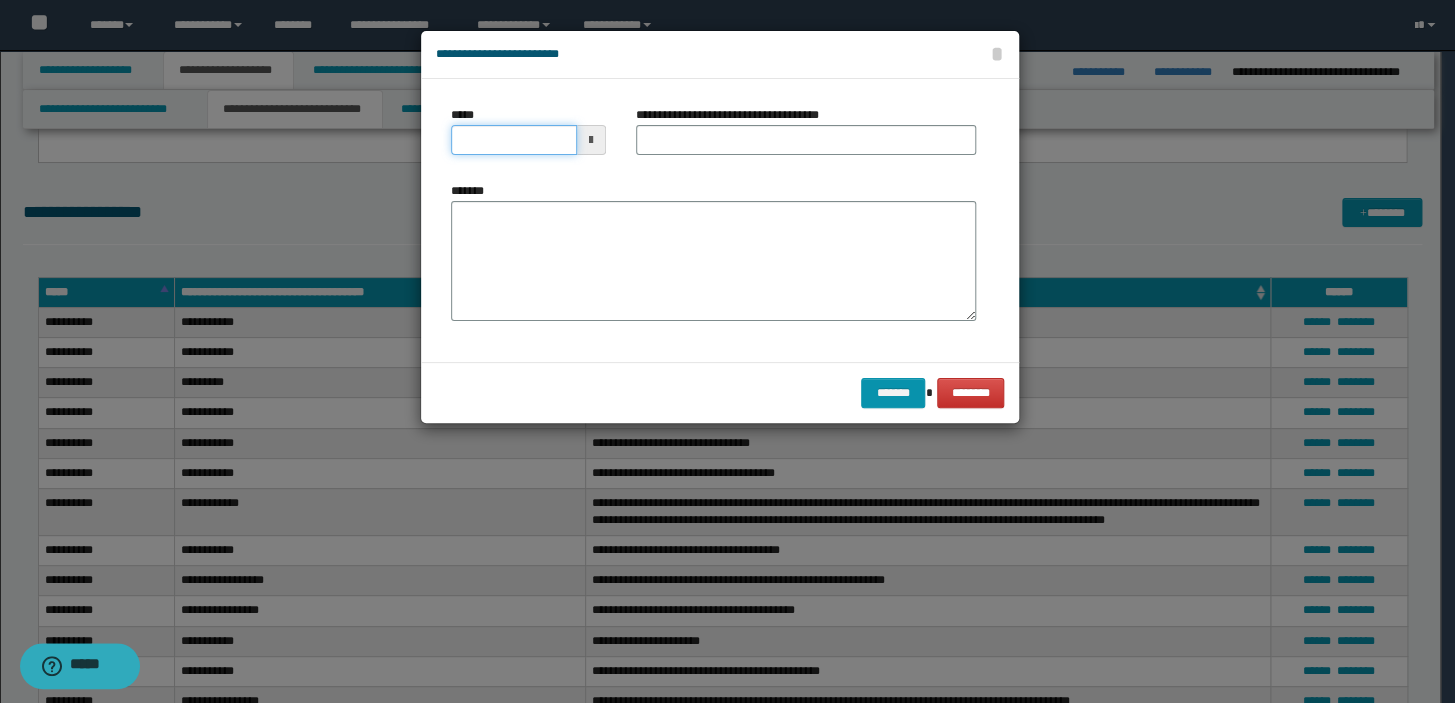 click on "*****" at bounding box center (514, 140) 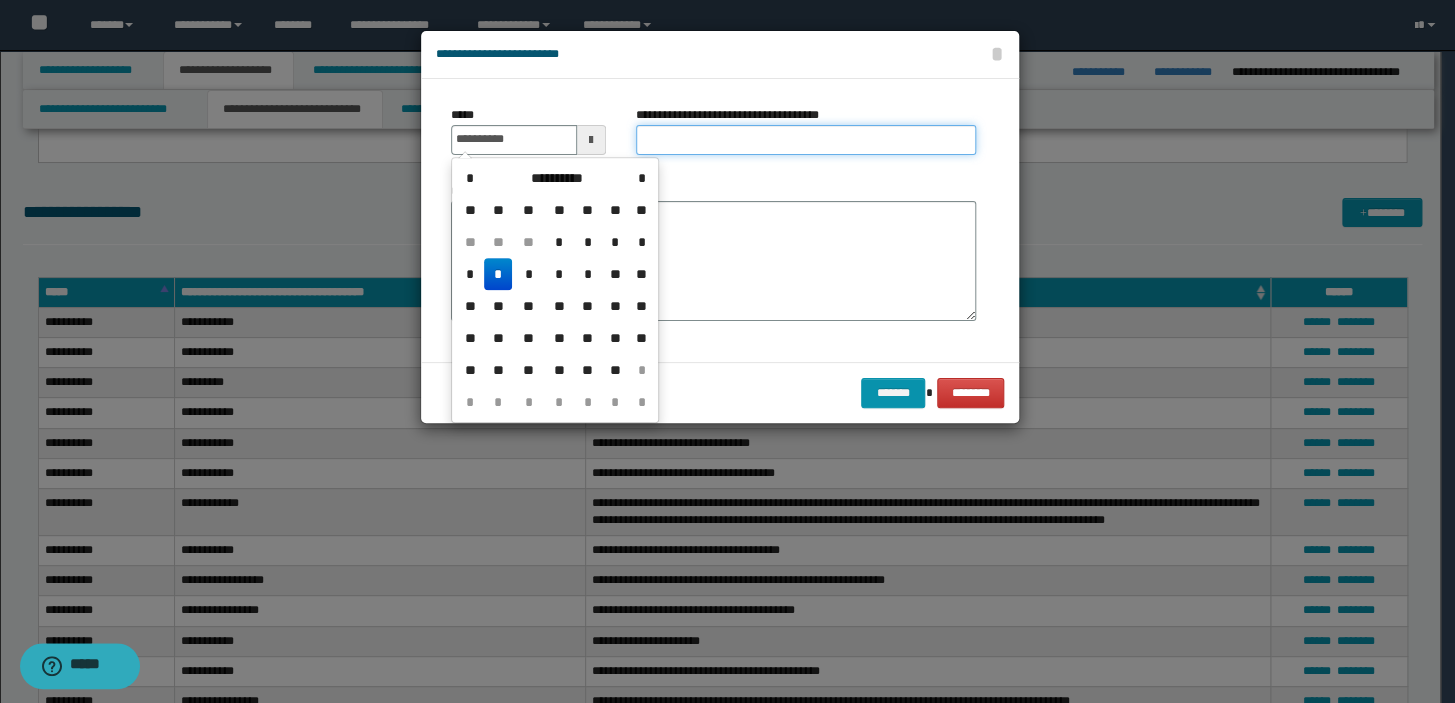 type on "**********" 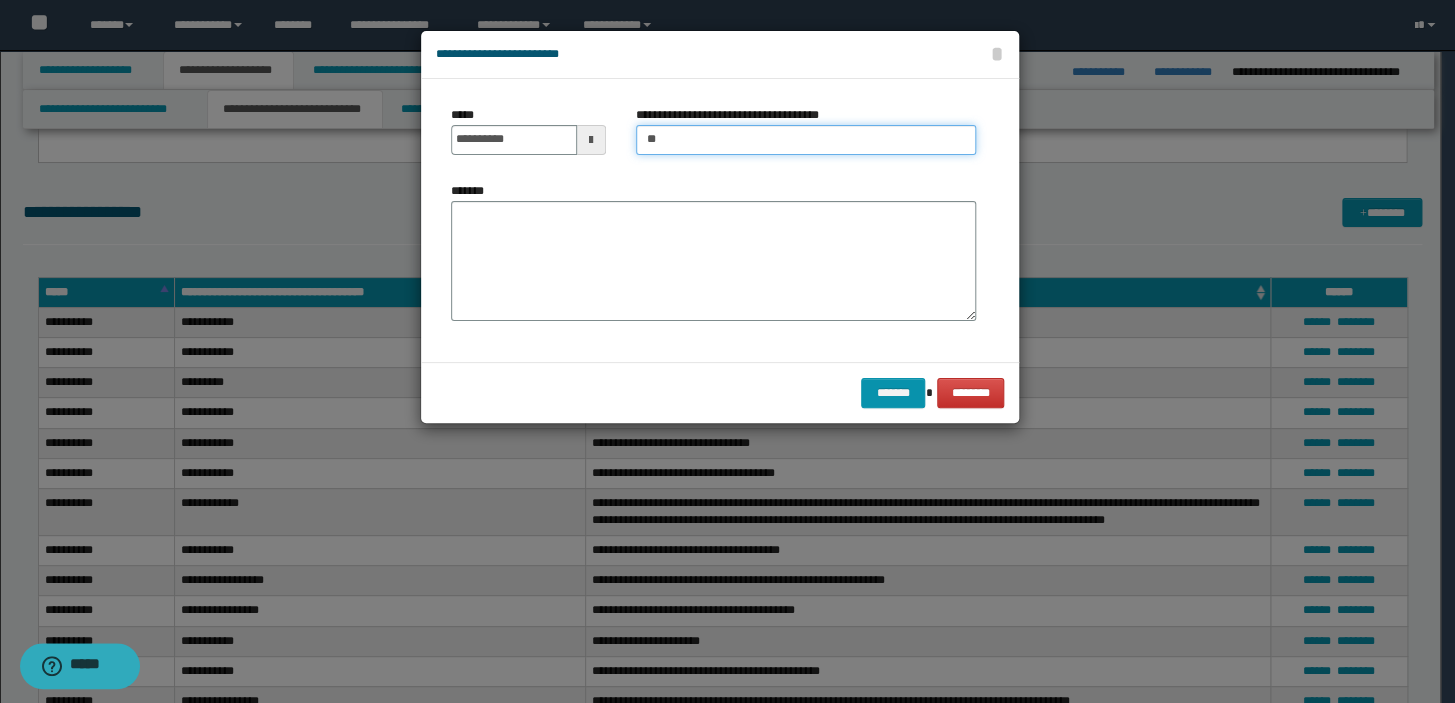 type on "*********" 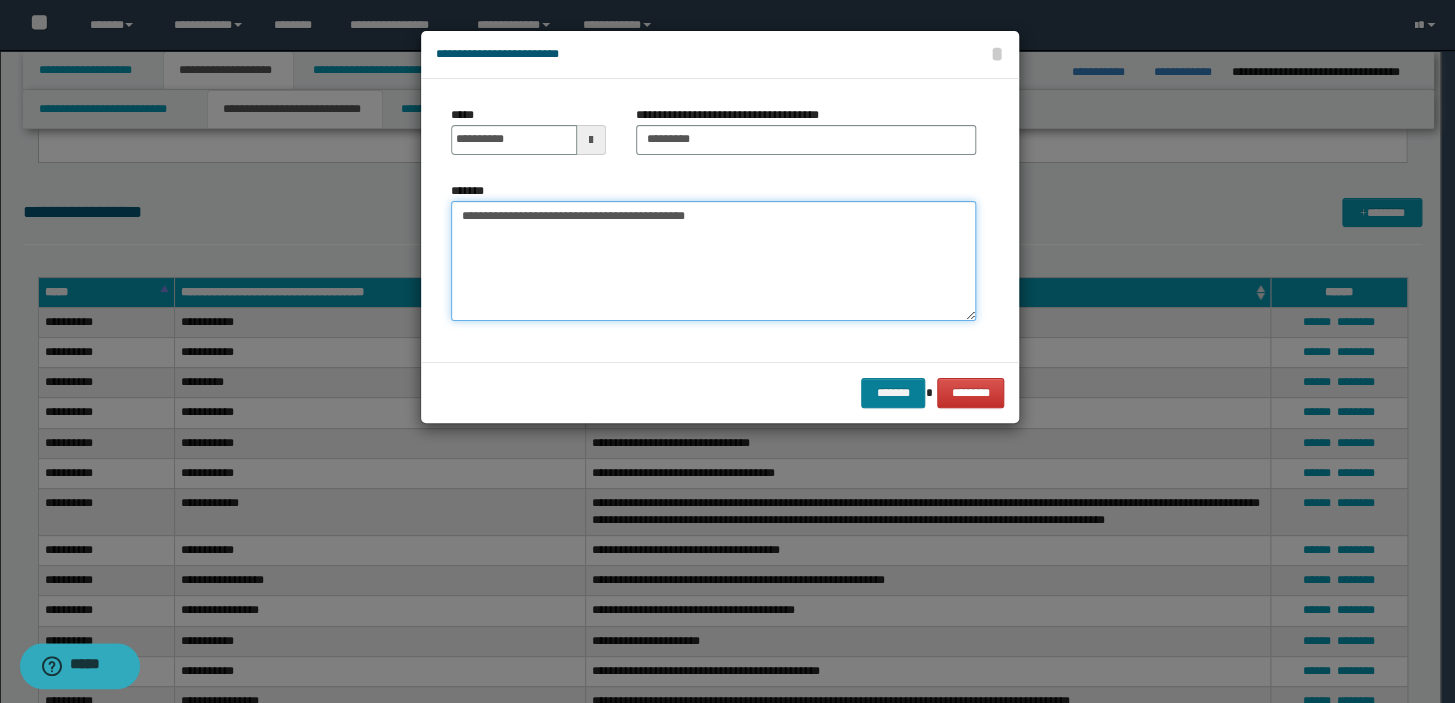 type on "**********" 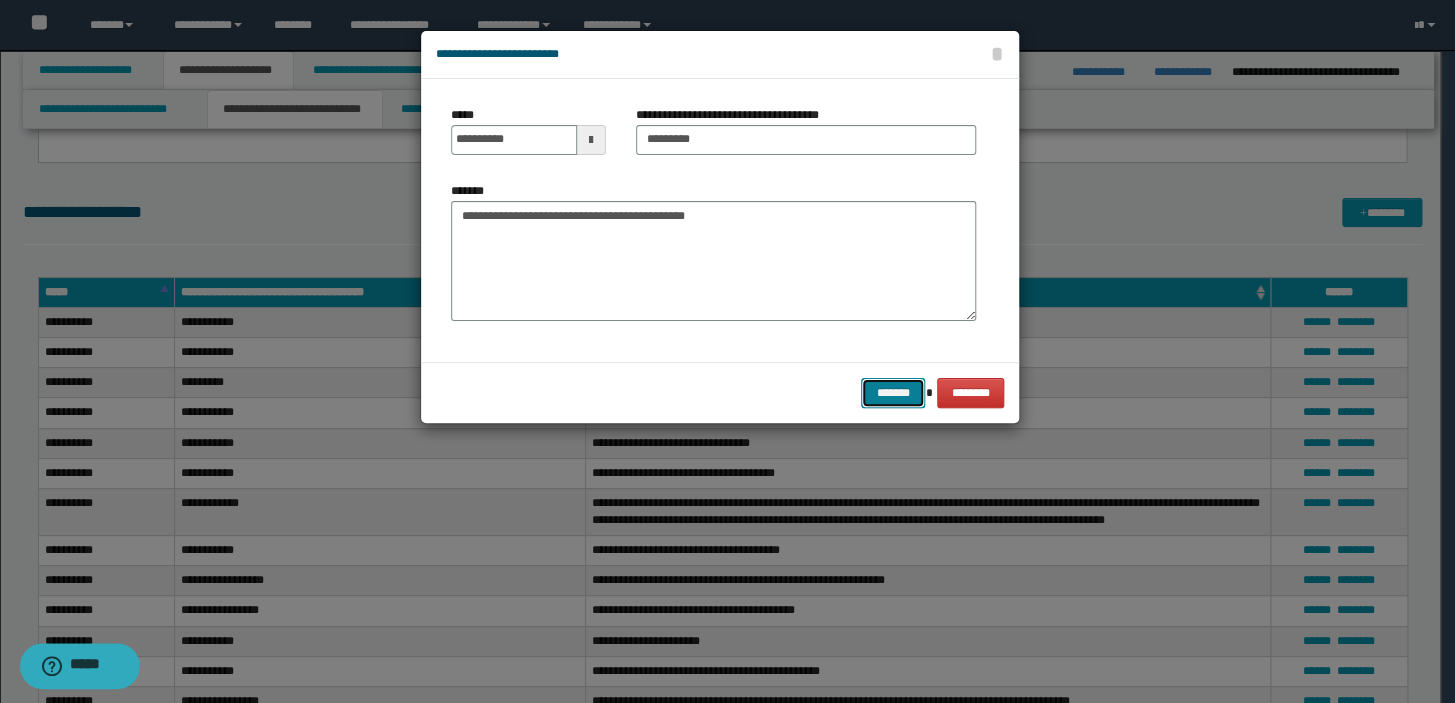 click on "*******" at bounding box center [893, 393] 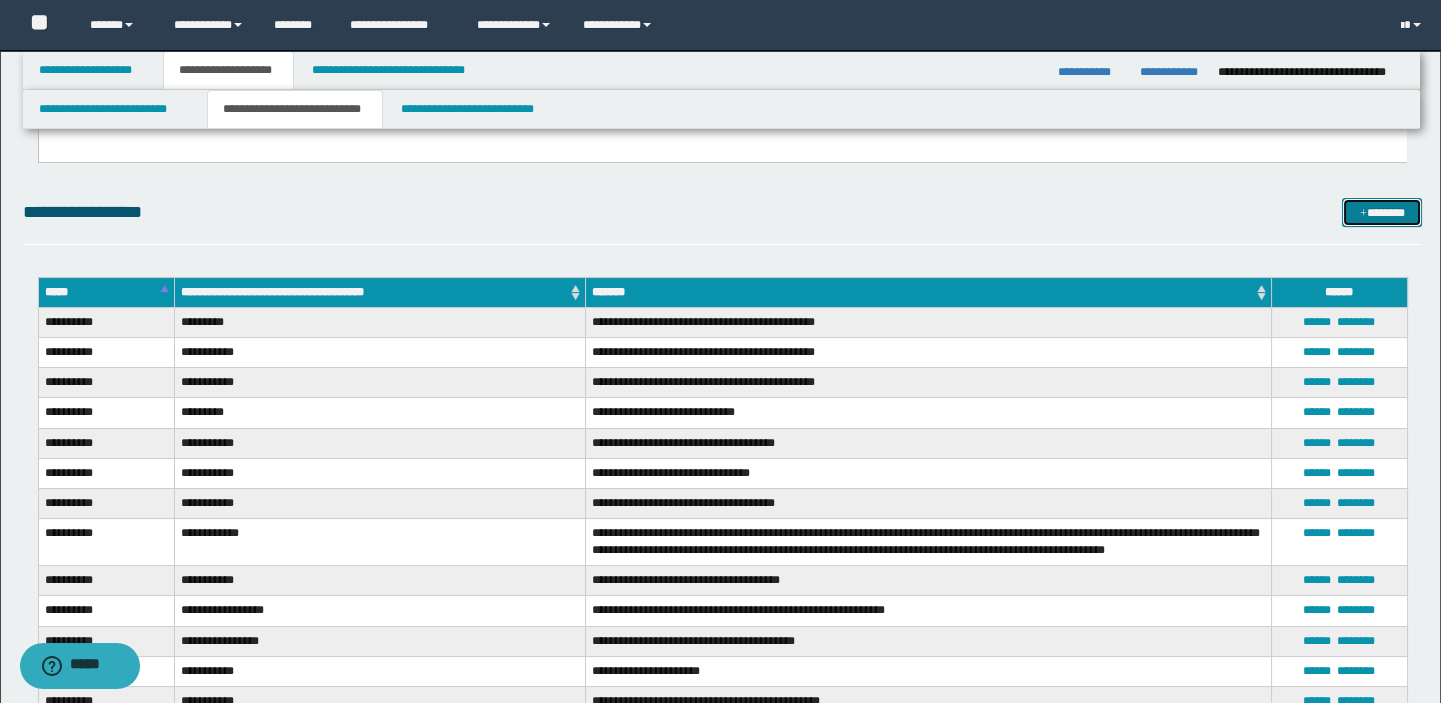drag, startPoint x: 1377, startPoint y: 209, endPoint x: 1373, endPoint y: 221, distance: 12.649111 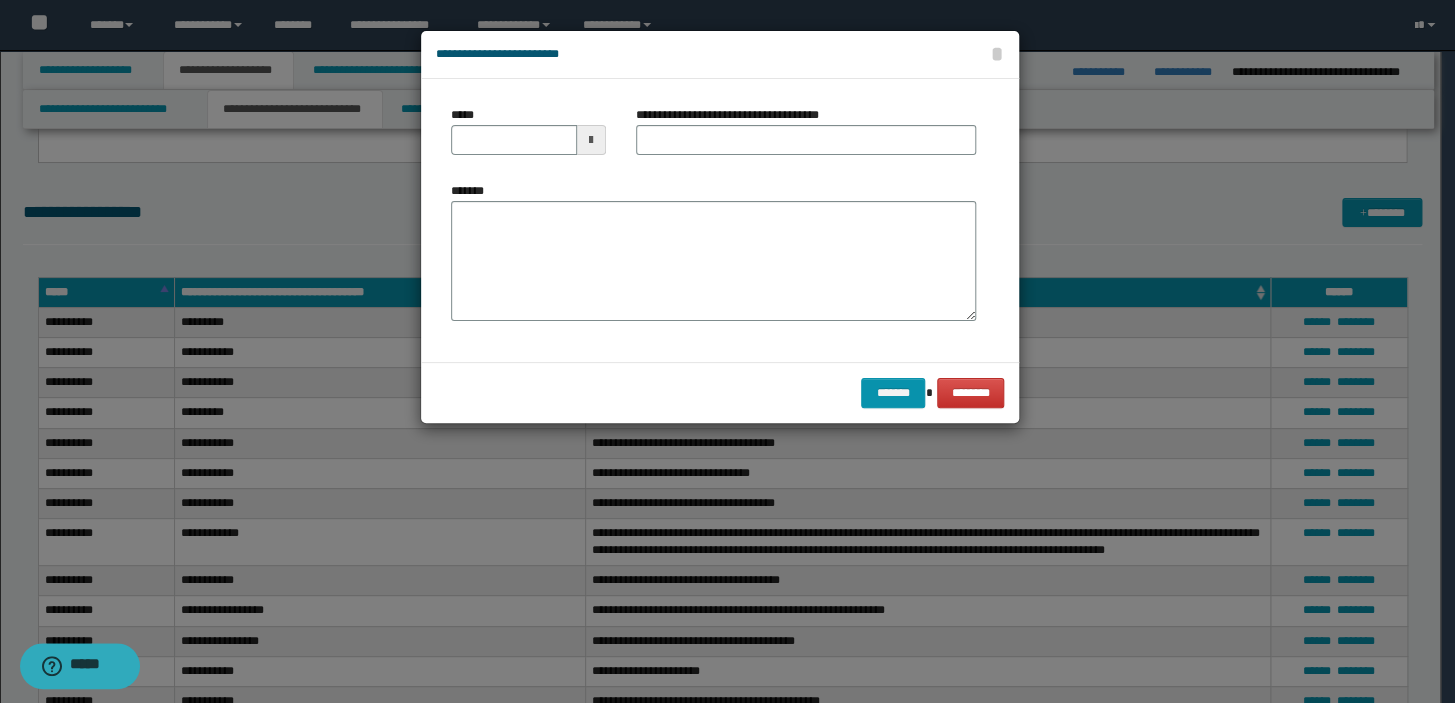 click on "*****" at bounding box center (528, 138) 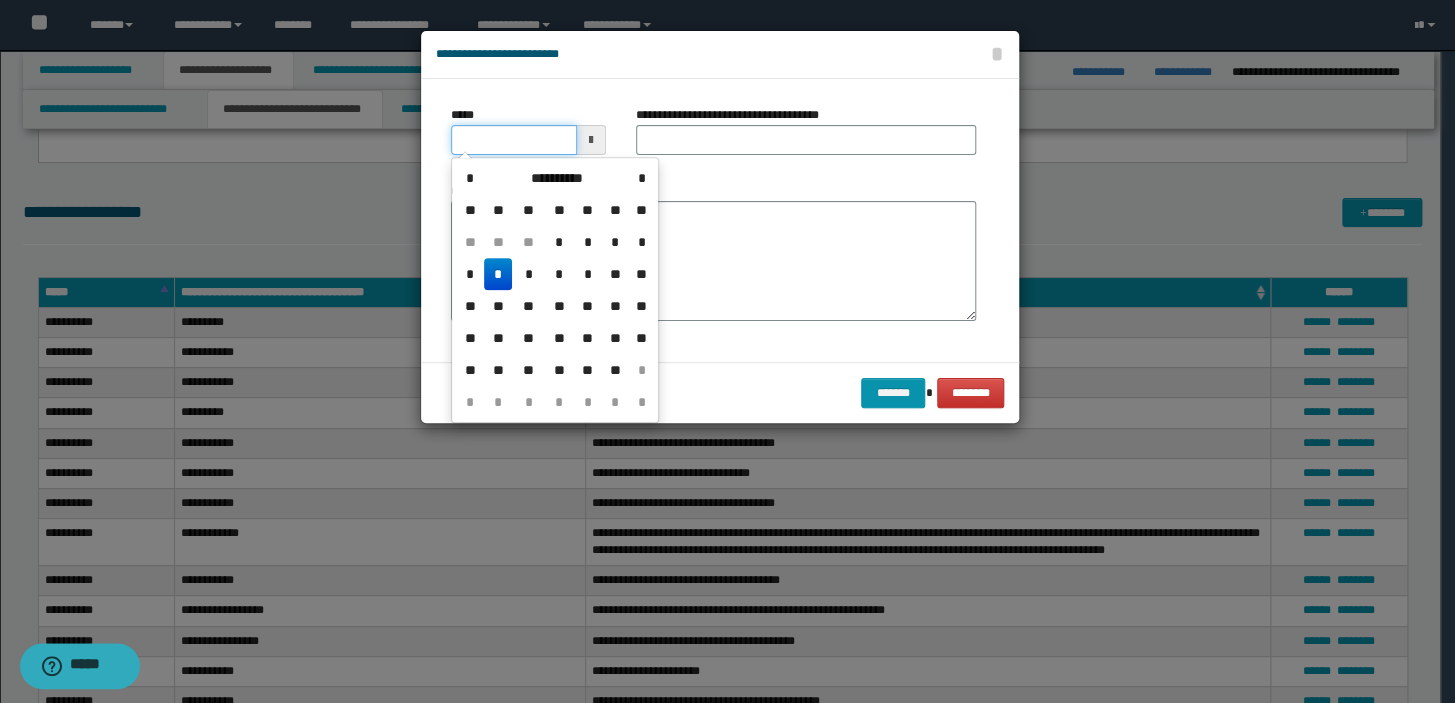 click on "*****" at bounding box center [514, 140] 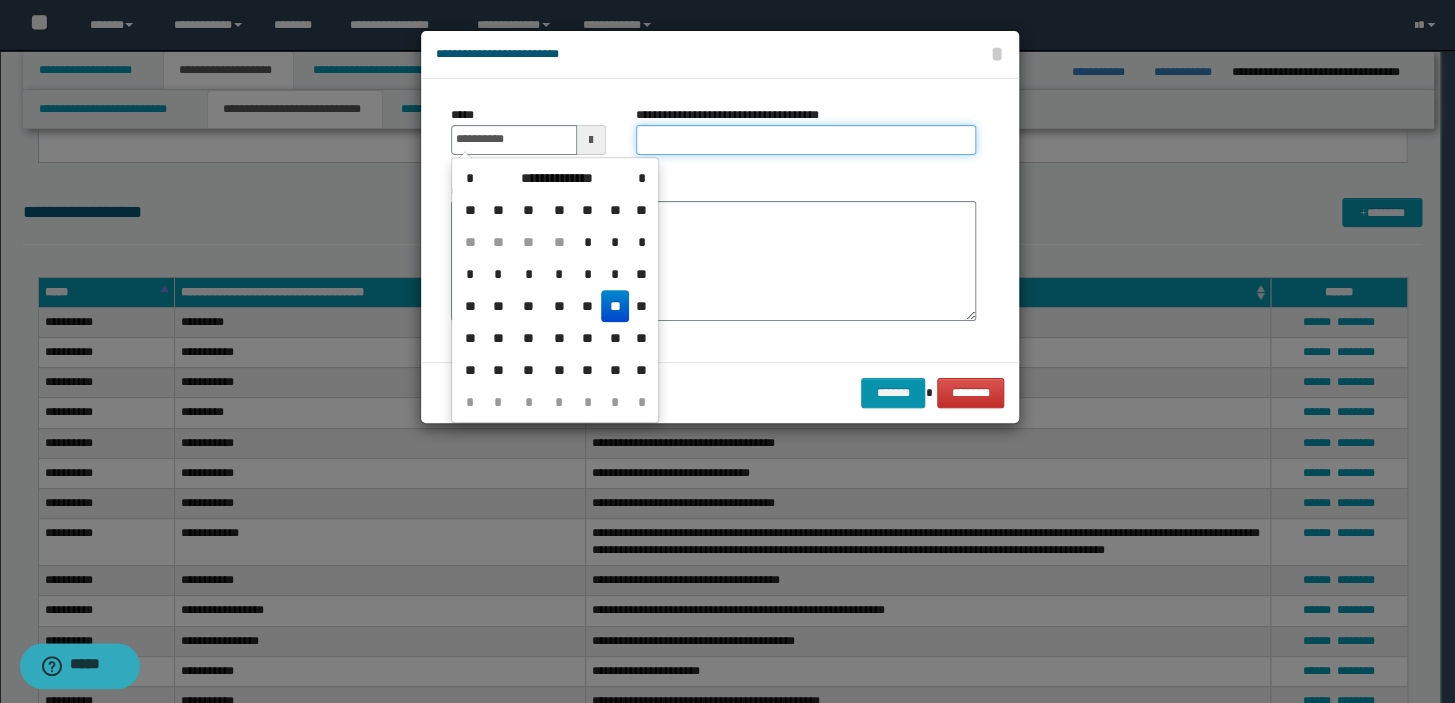 type on "**********" 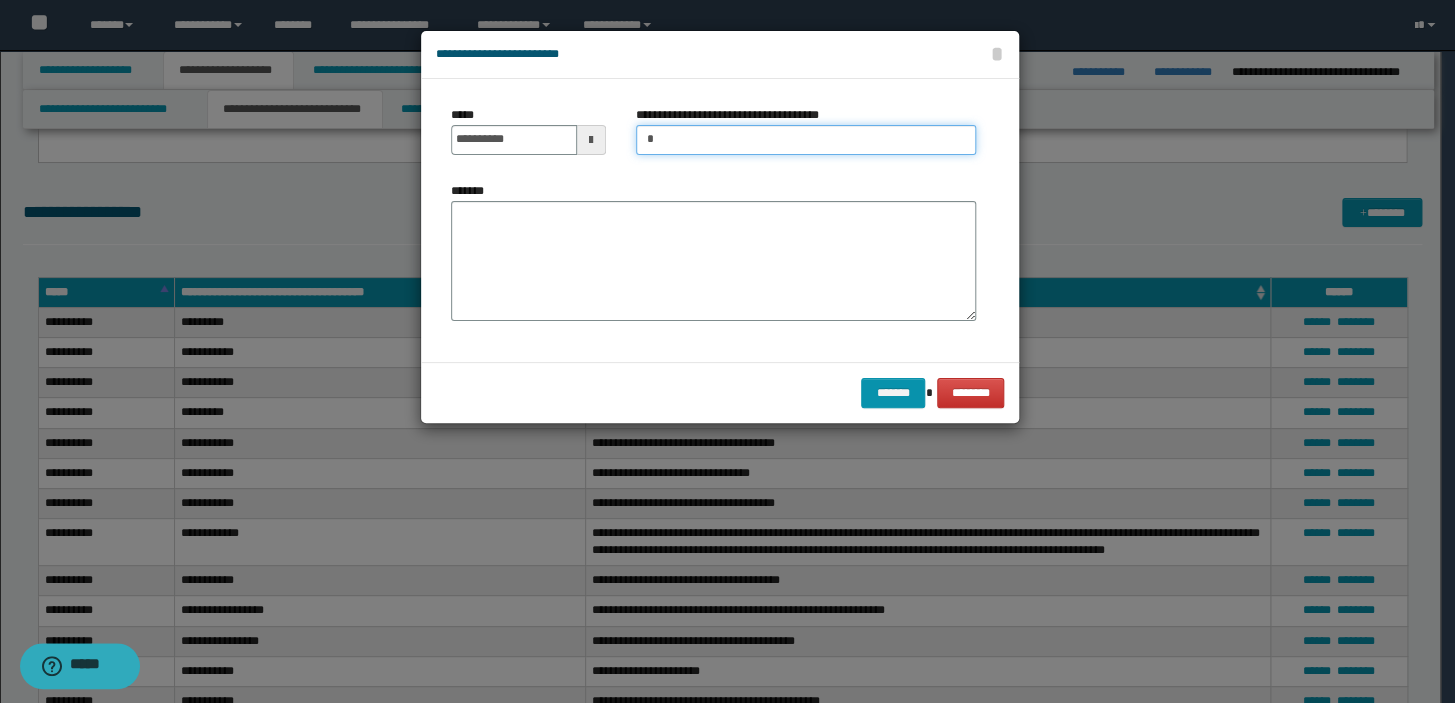 type on "**********" 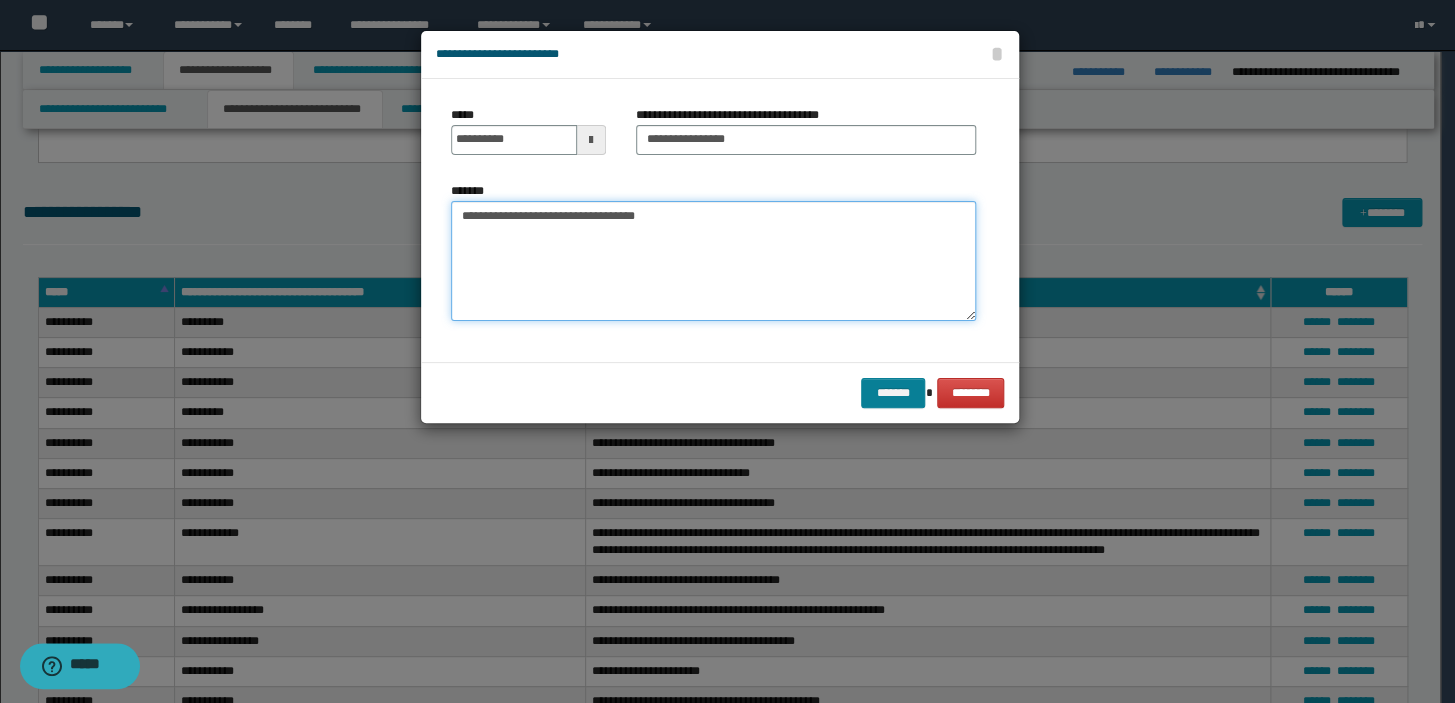 type on "**********" 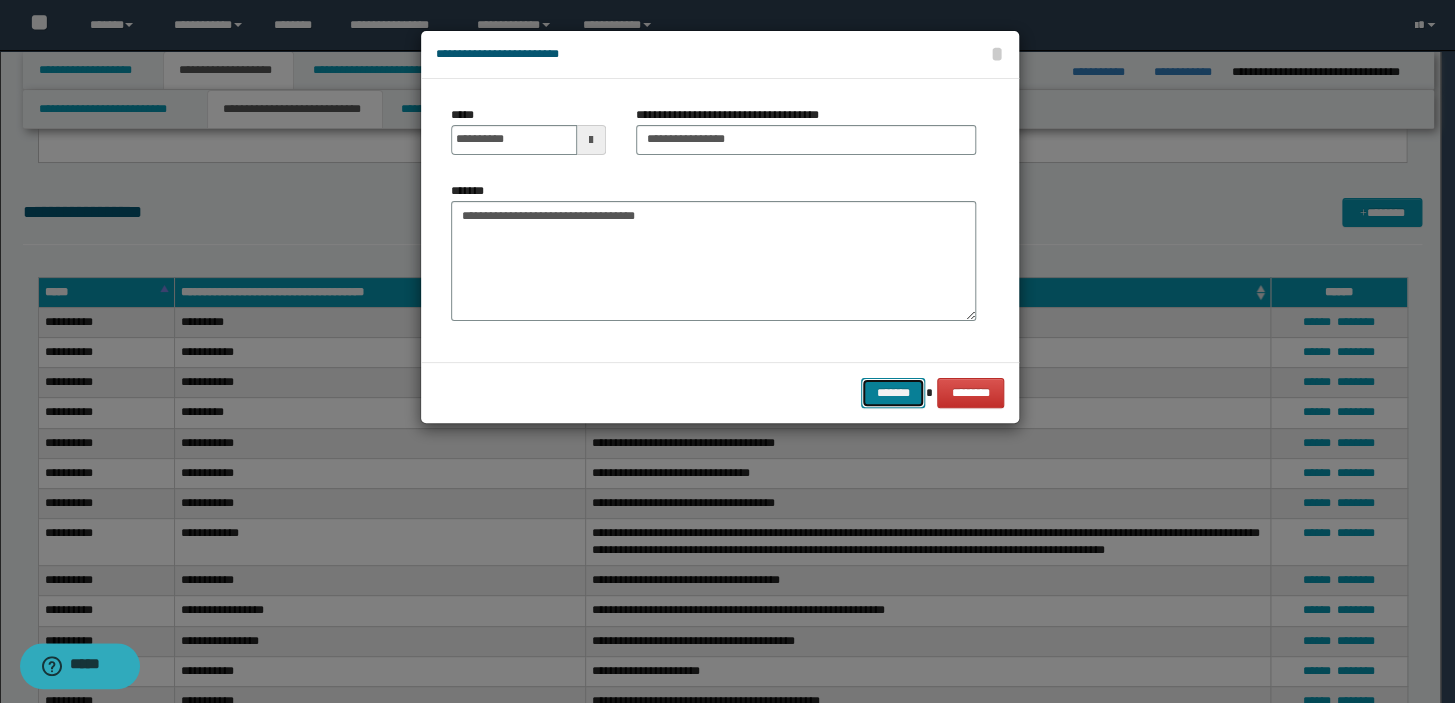 click on "*******" at bounding box center [893, 393] 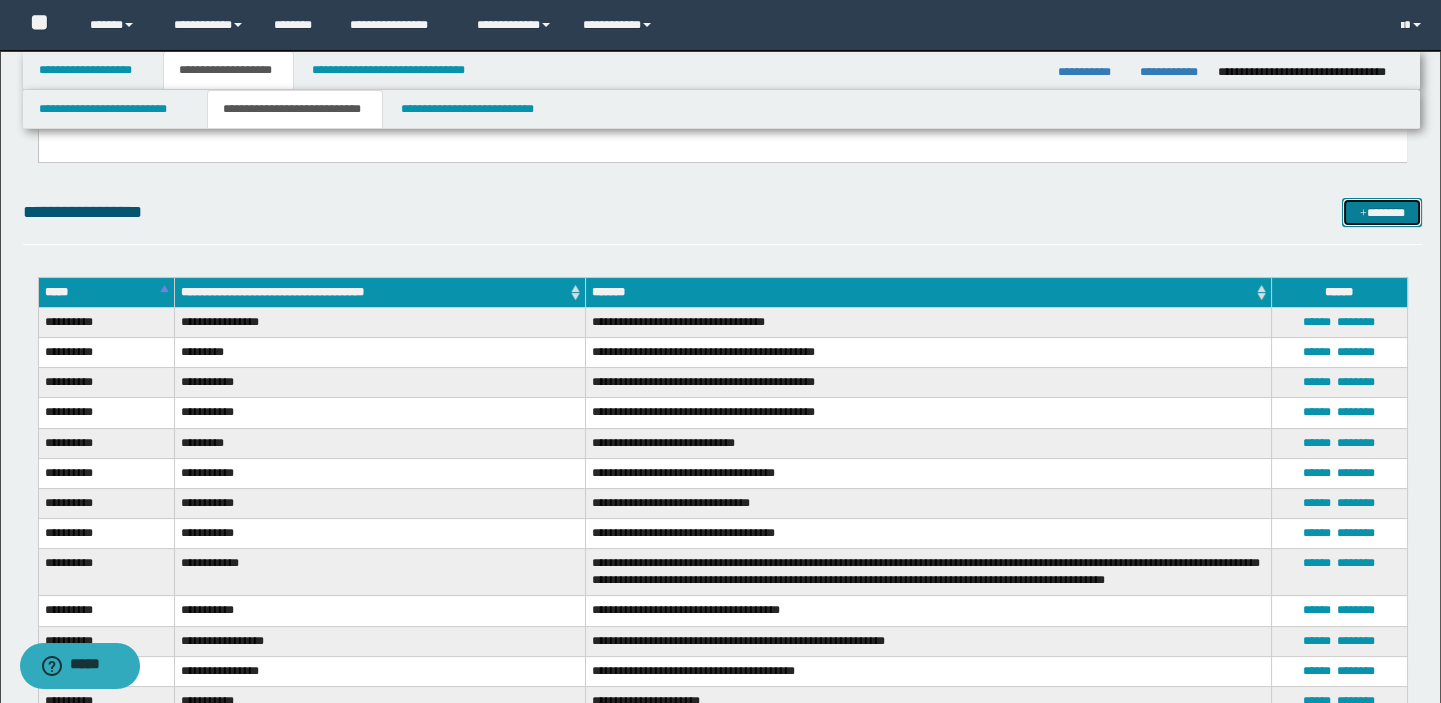click on "*******" at bounding box center (1382, 213) 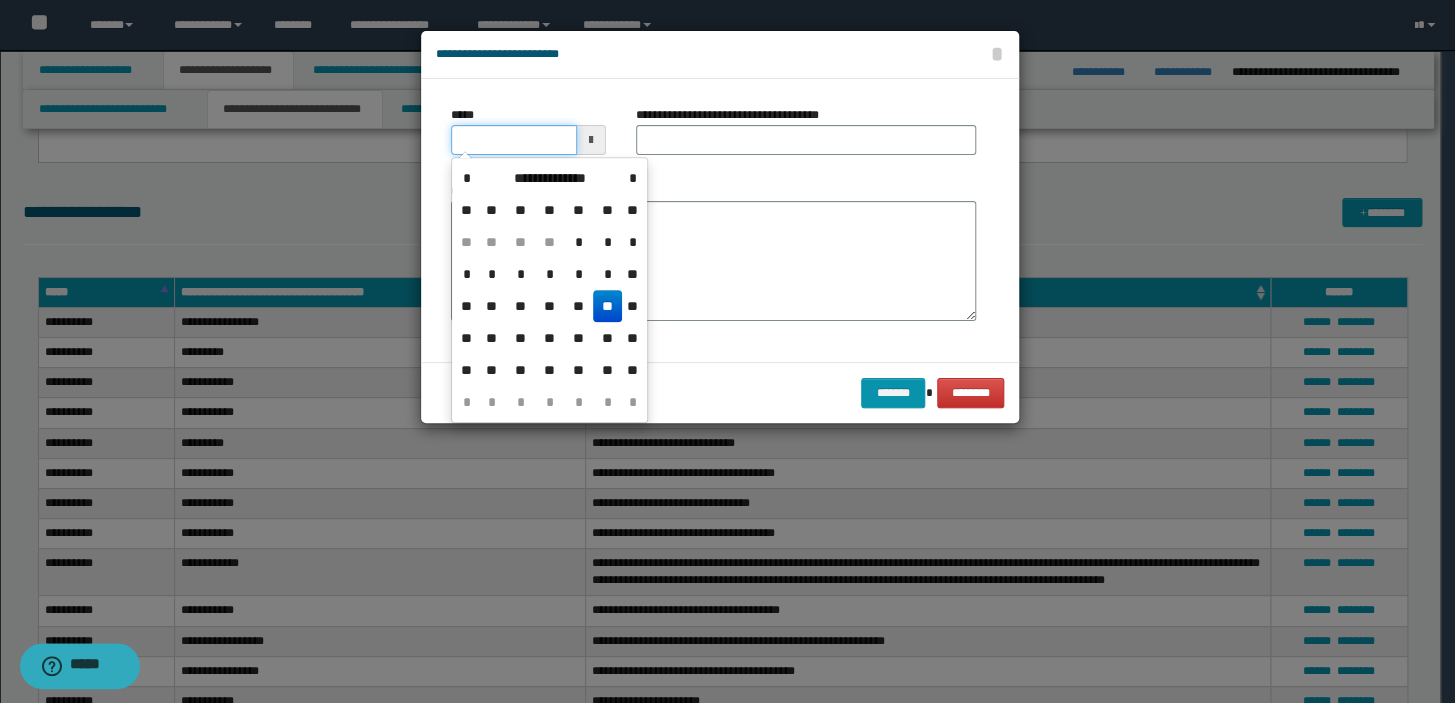 click on "**********" at bounding box center (727, -376) 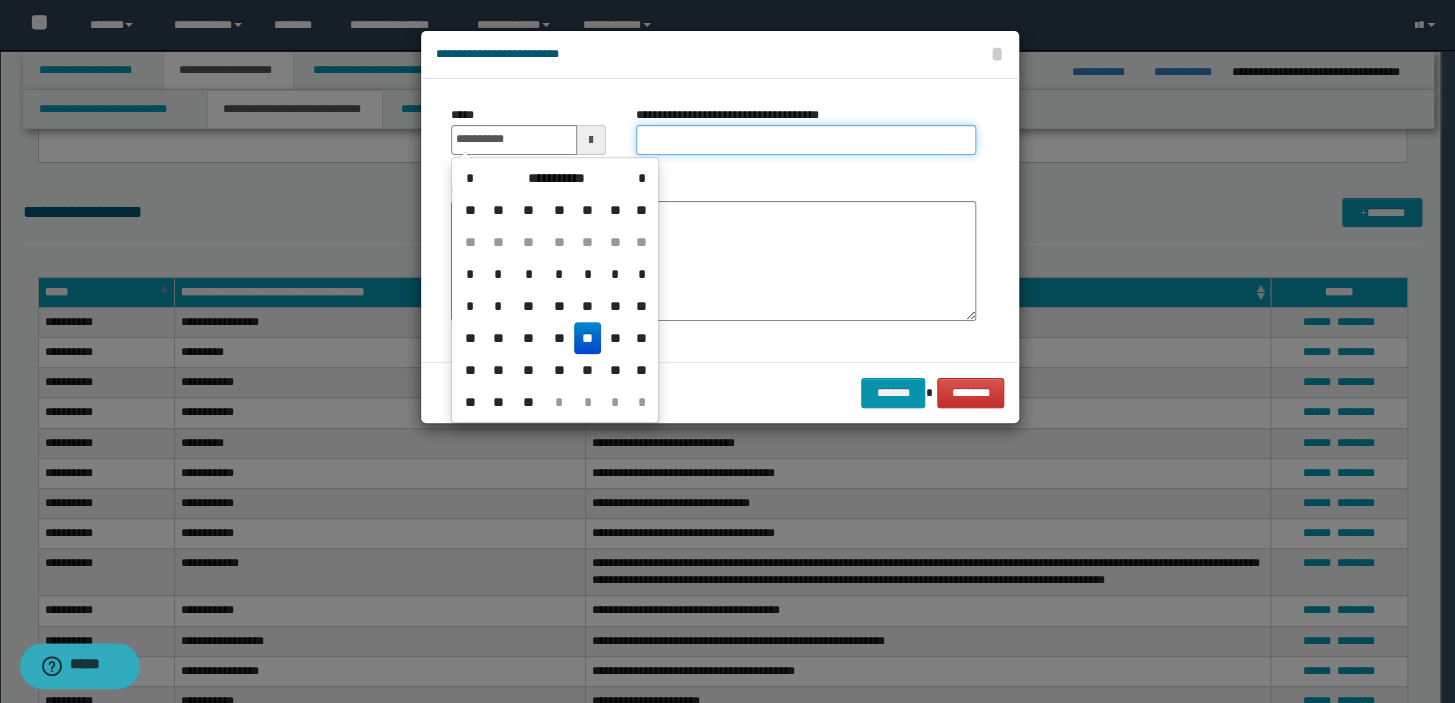 type on "**********" 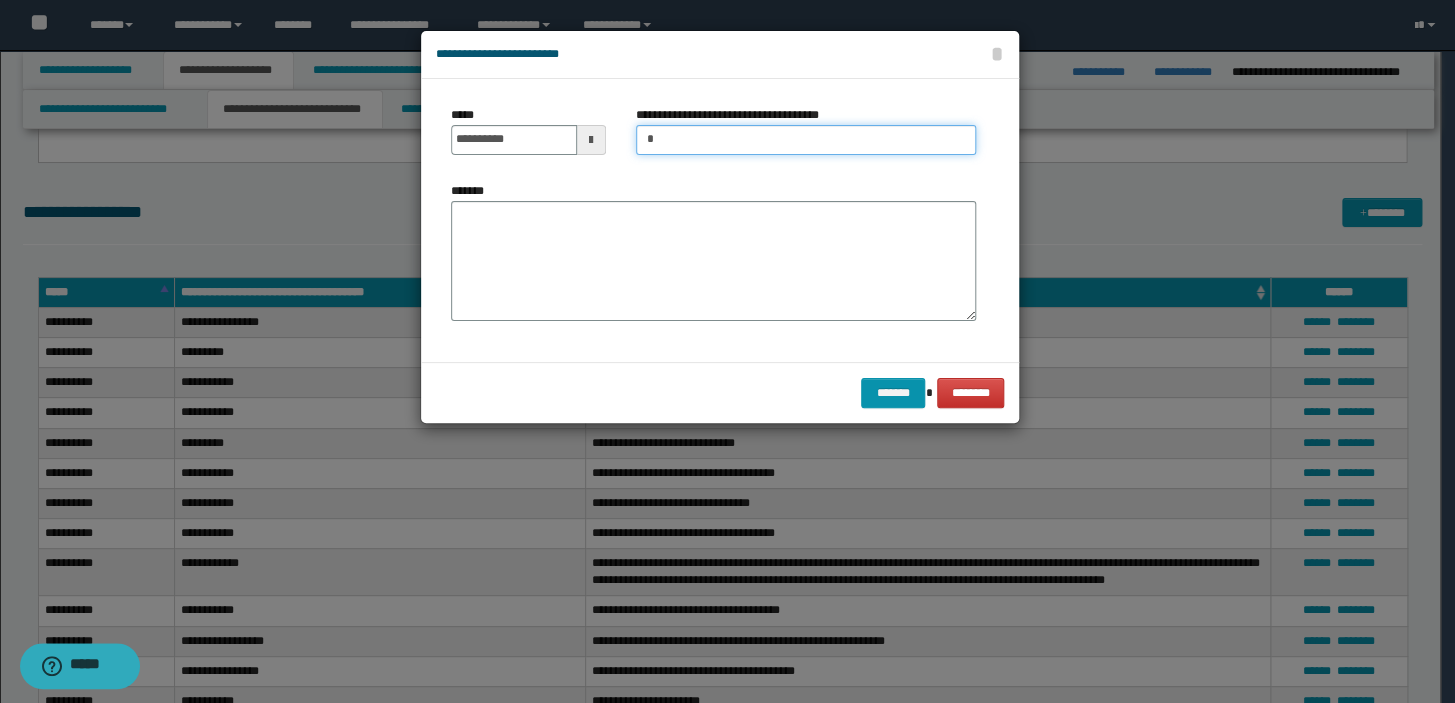 type on "*********" 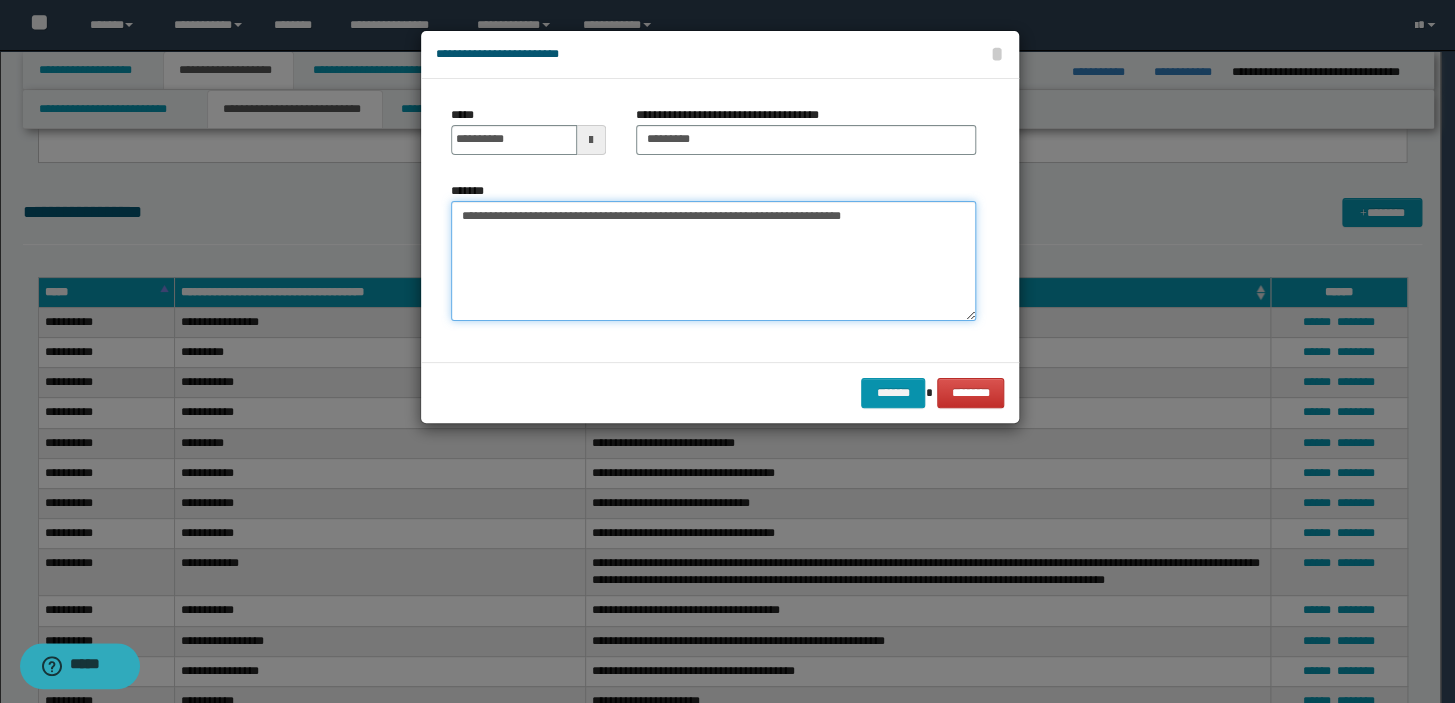 click on "**********" at bounding box center [713, 261] 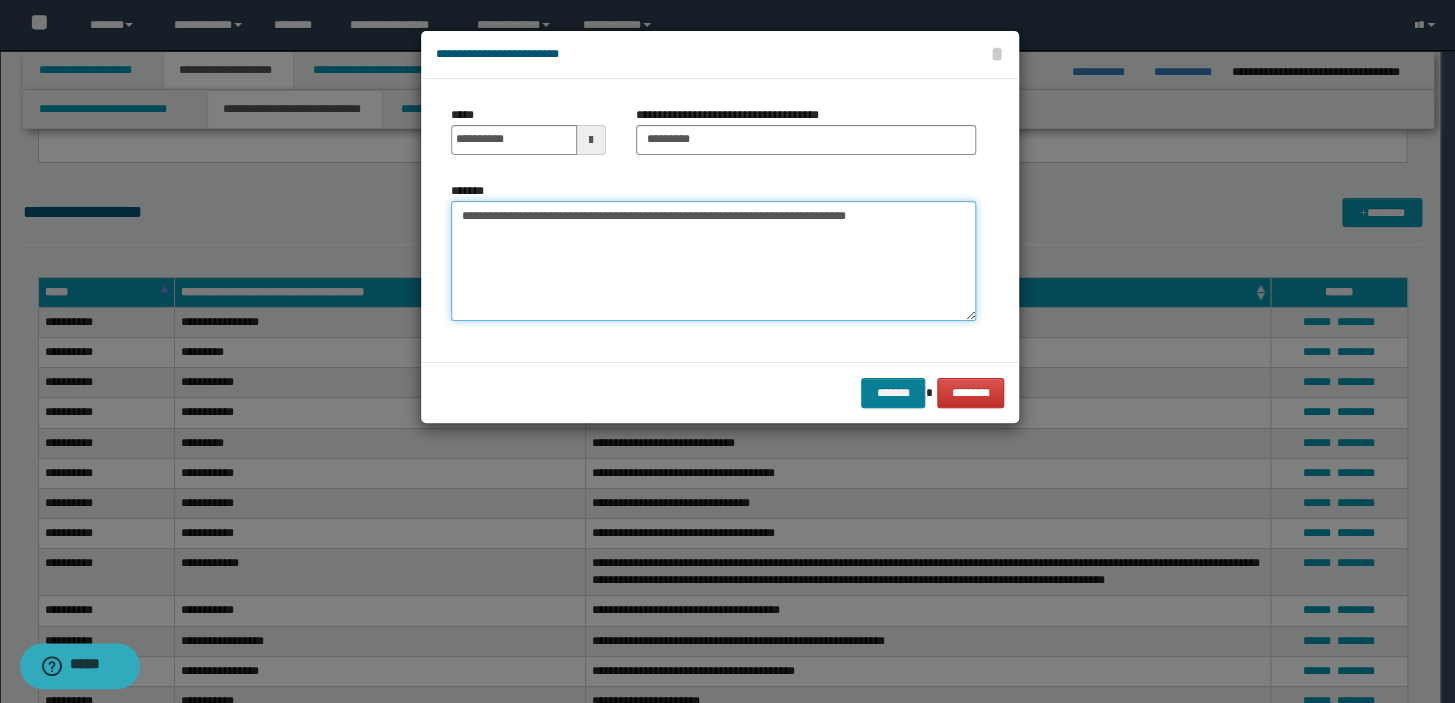 type on "**********" 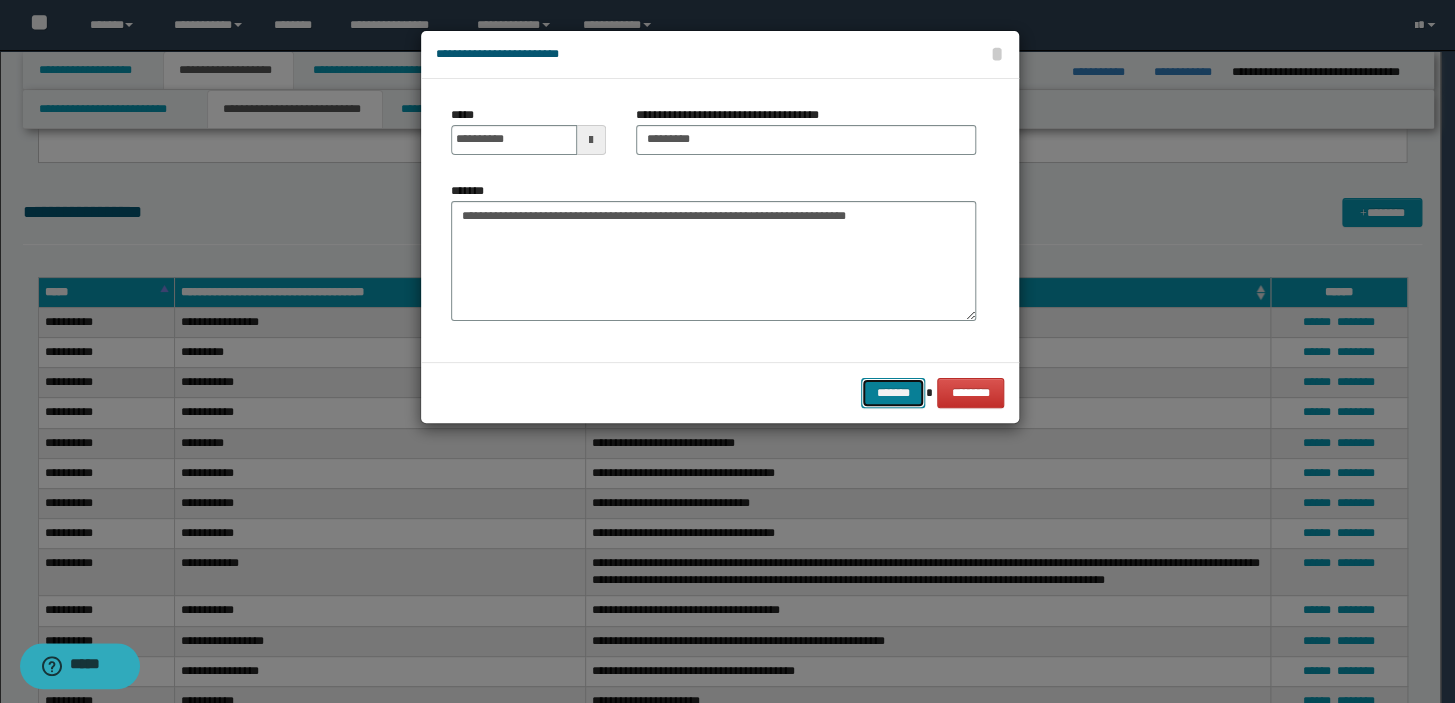 click on "*******" at bounding box center (893, 393) 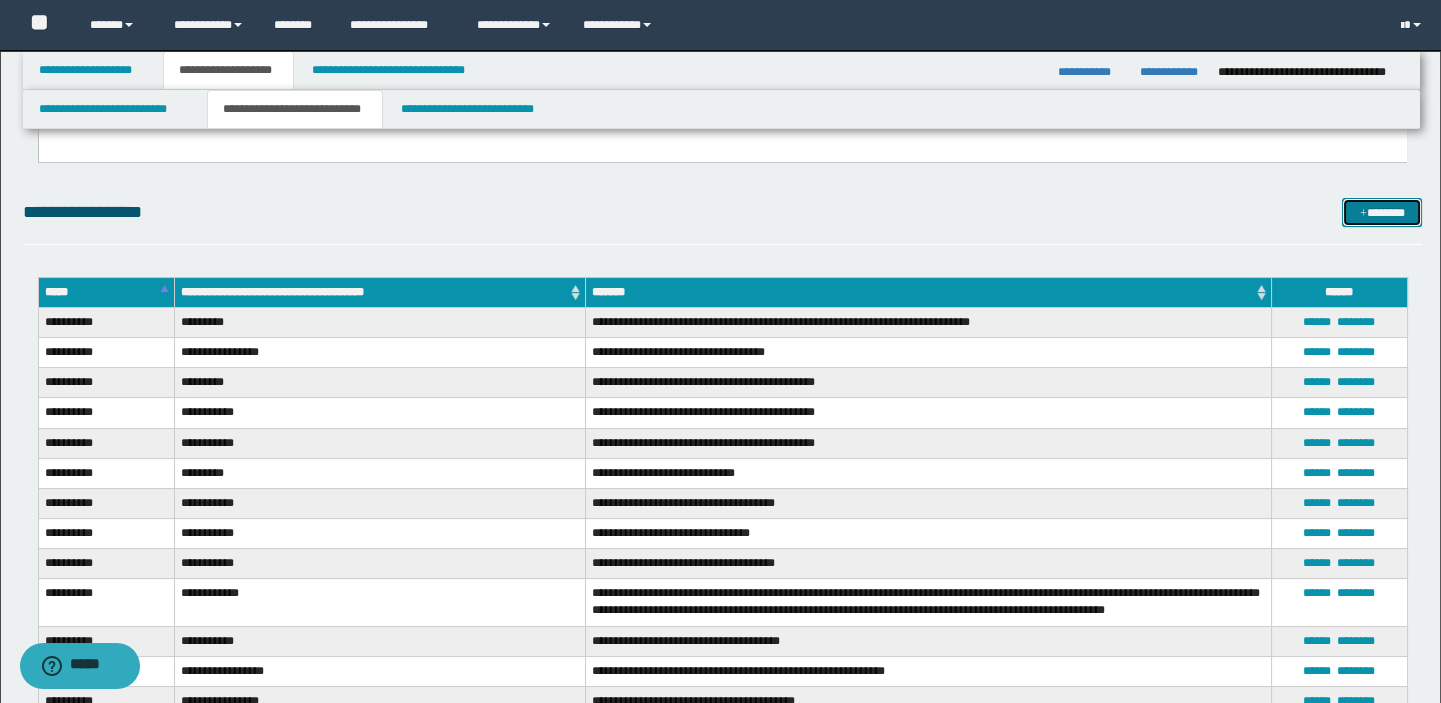click on "*******" at bounding box center (1382, 213) 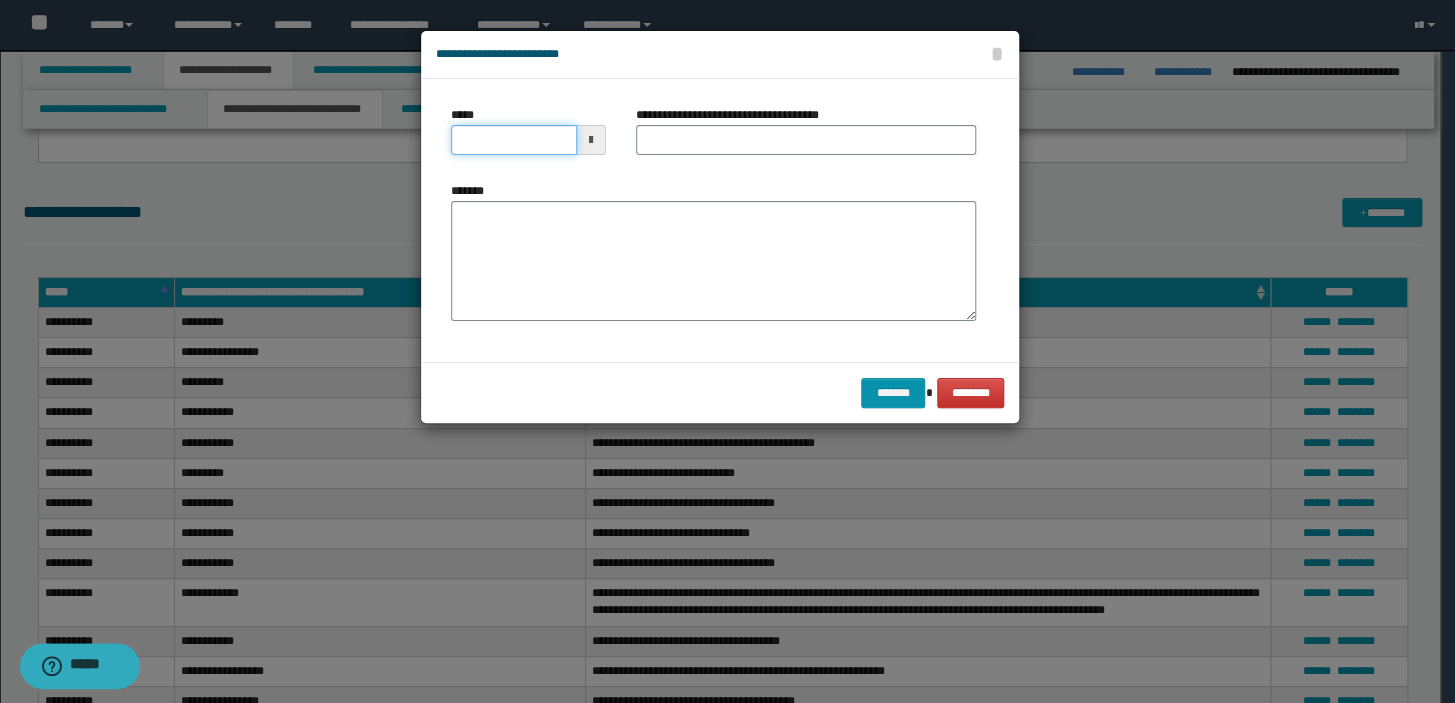 click on "*****" at bounding box center [514, 140] 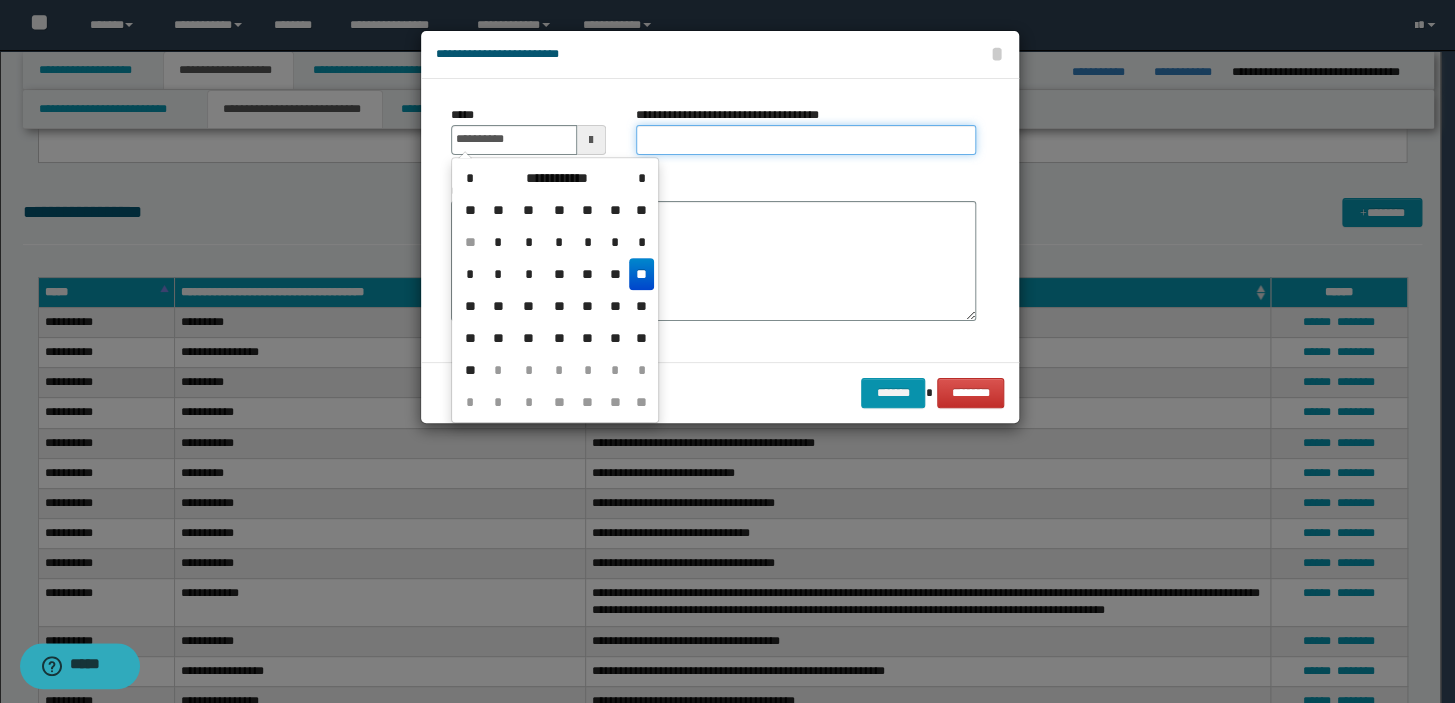 type on "**********" 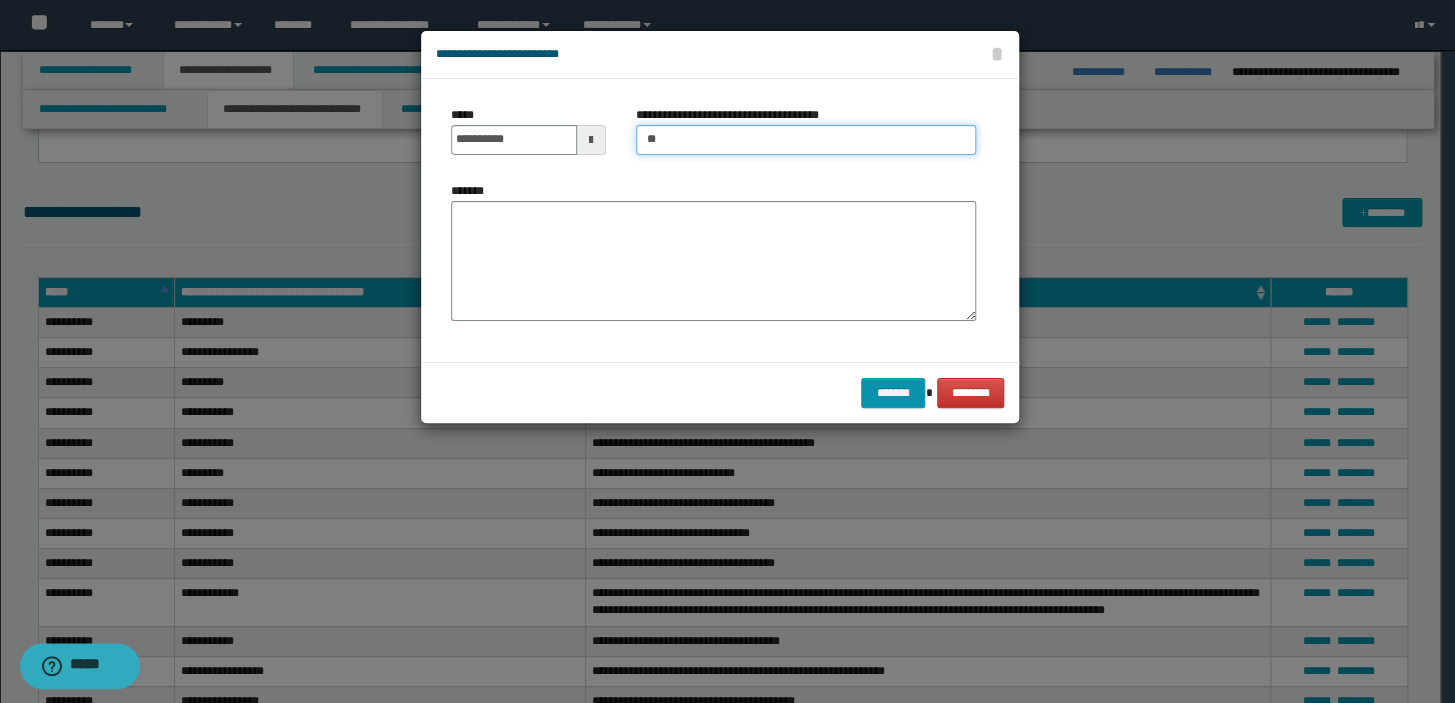 type on "*********" 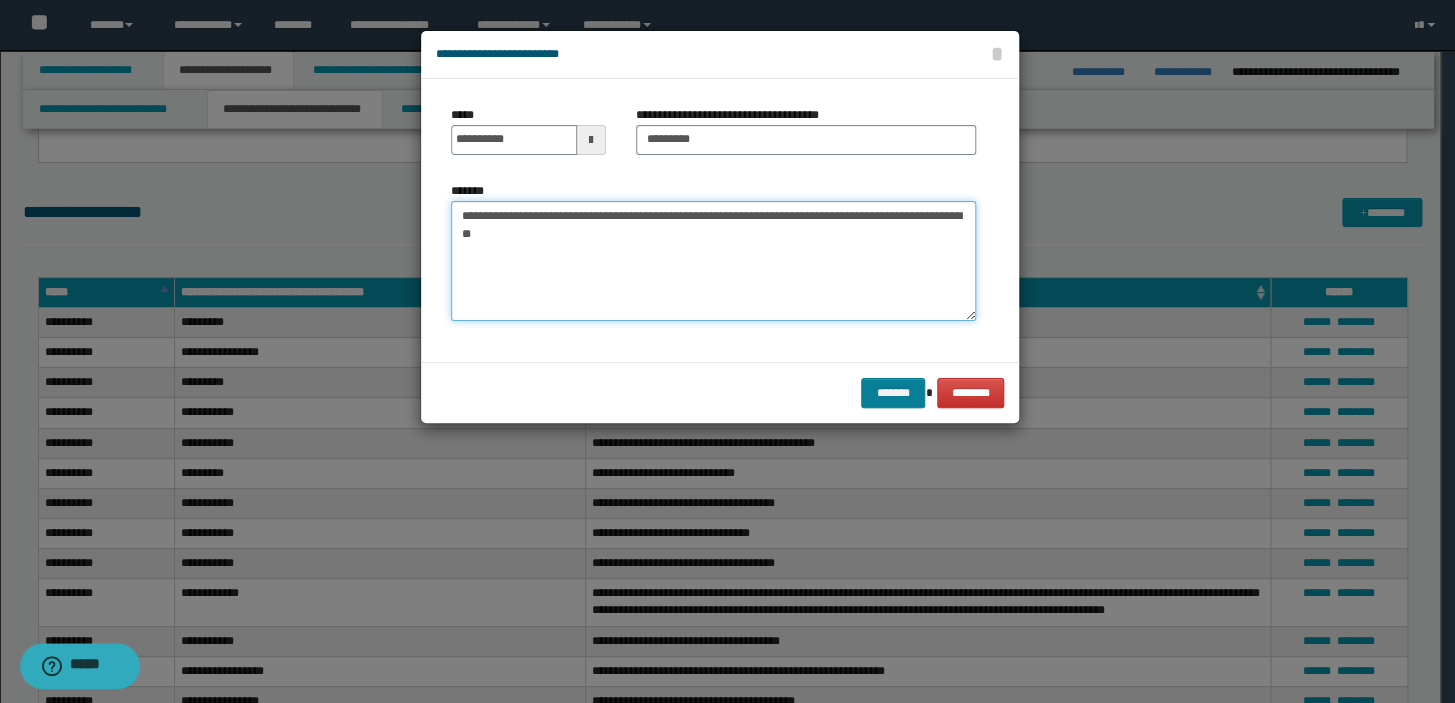 type on "**********" 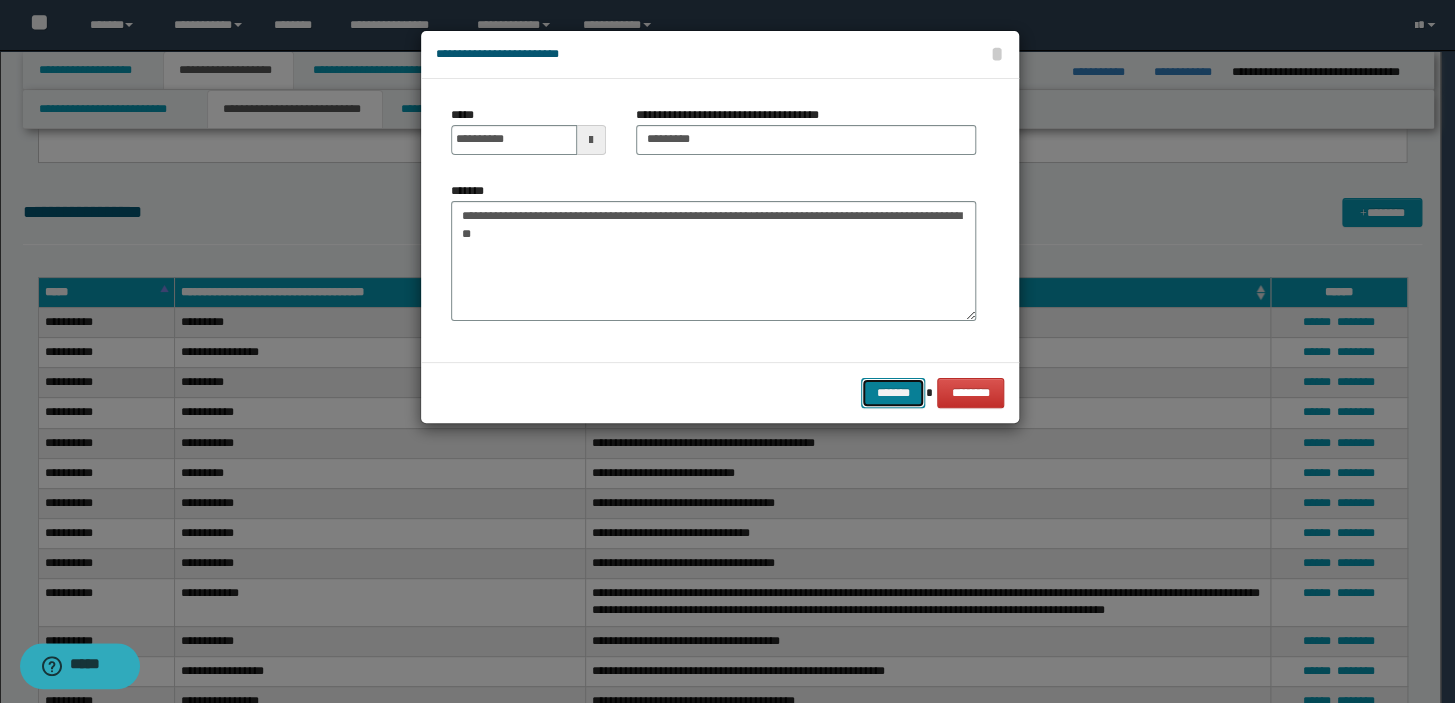 click on "*******" at bounding box center (893, 393) 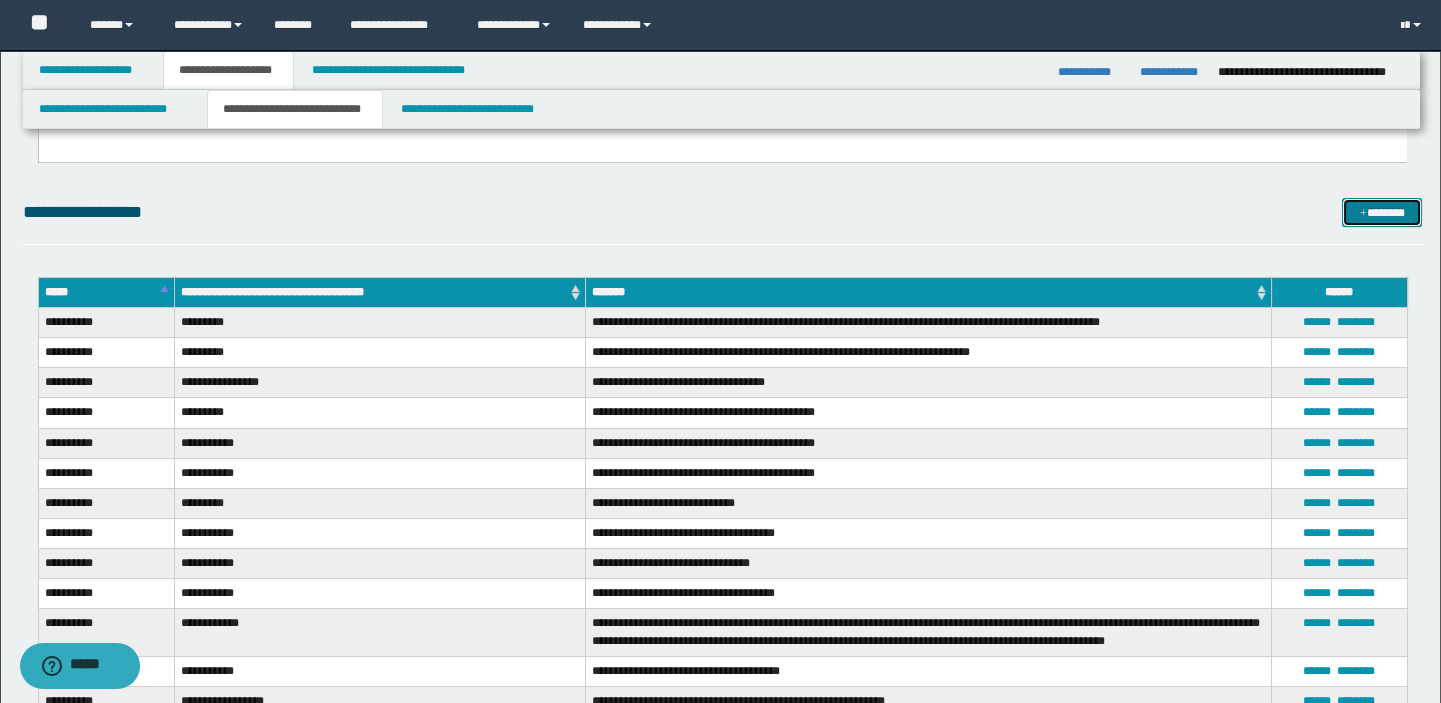 click on "*******" at bounding box center (1382, 213) 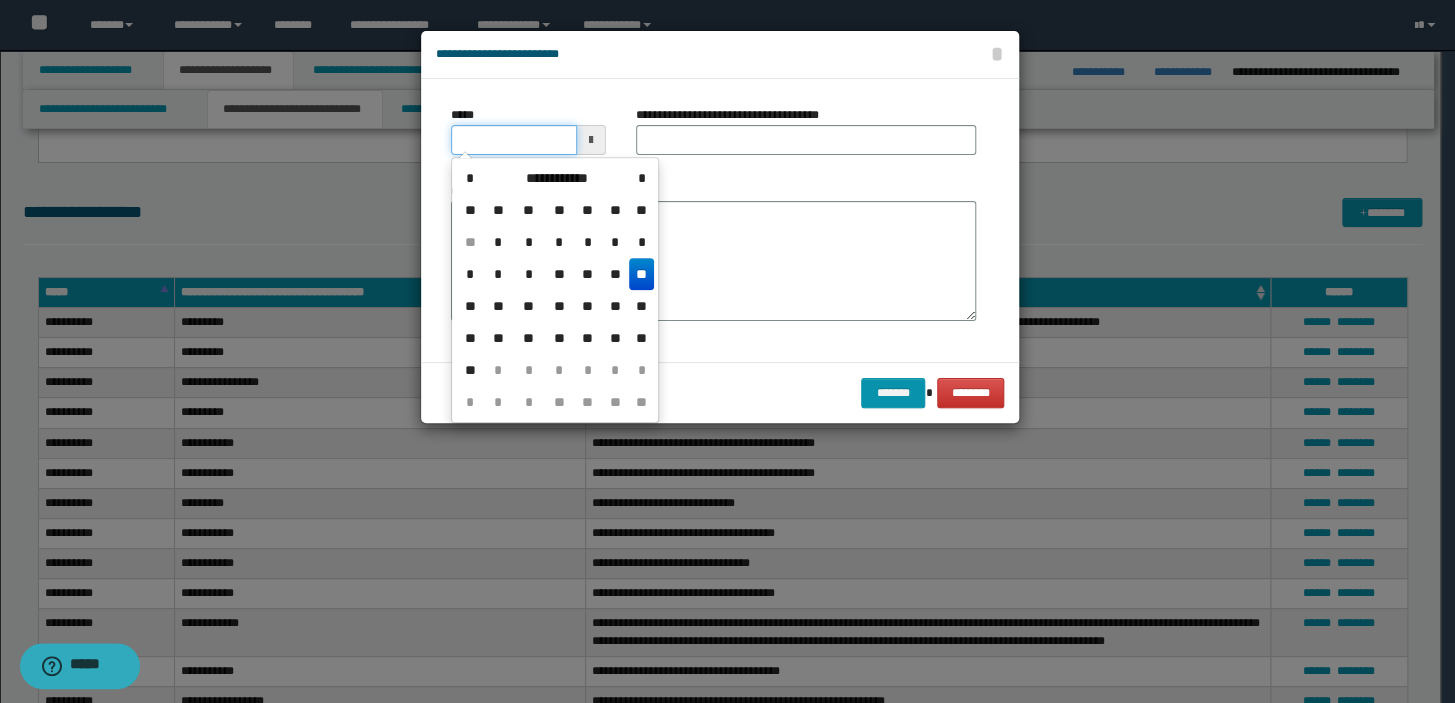 click on "*****" at bounding box center (514, 140) 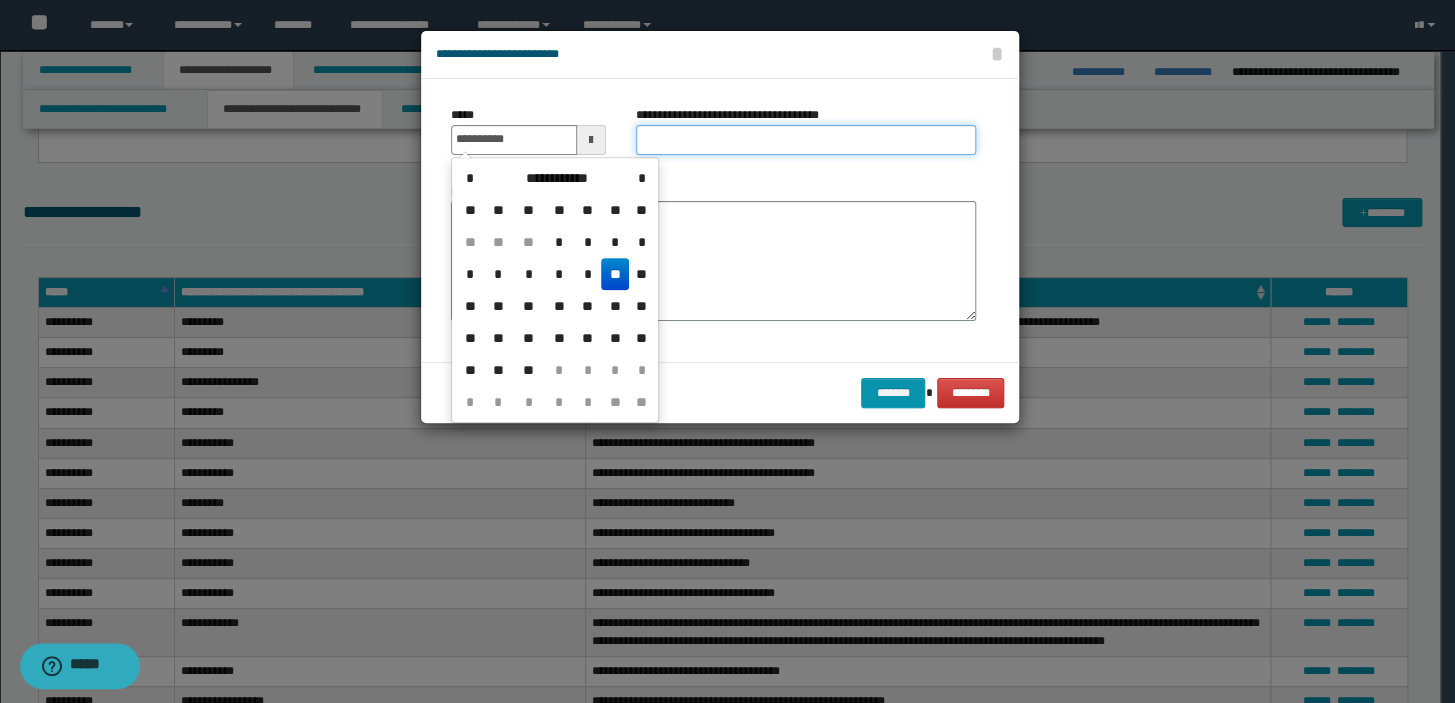 type on "**********" 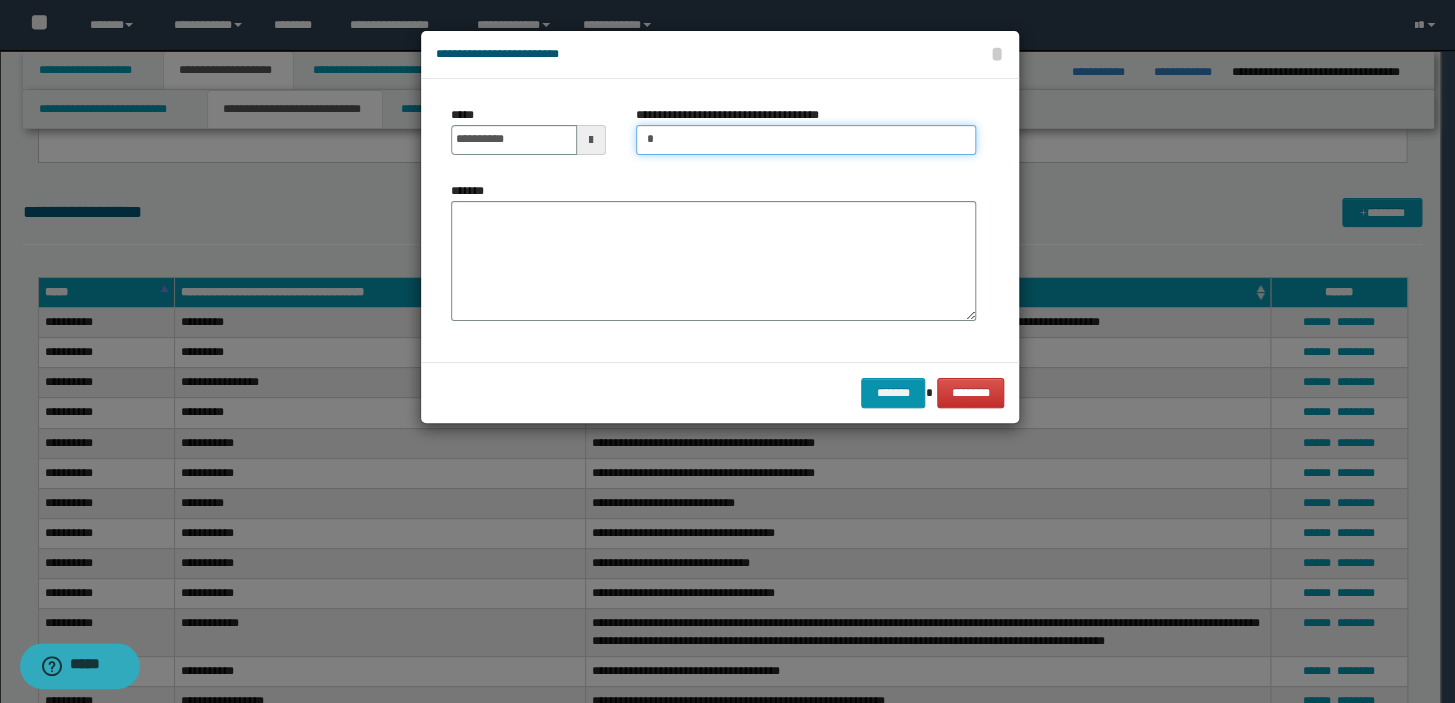 type on "**********" 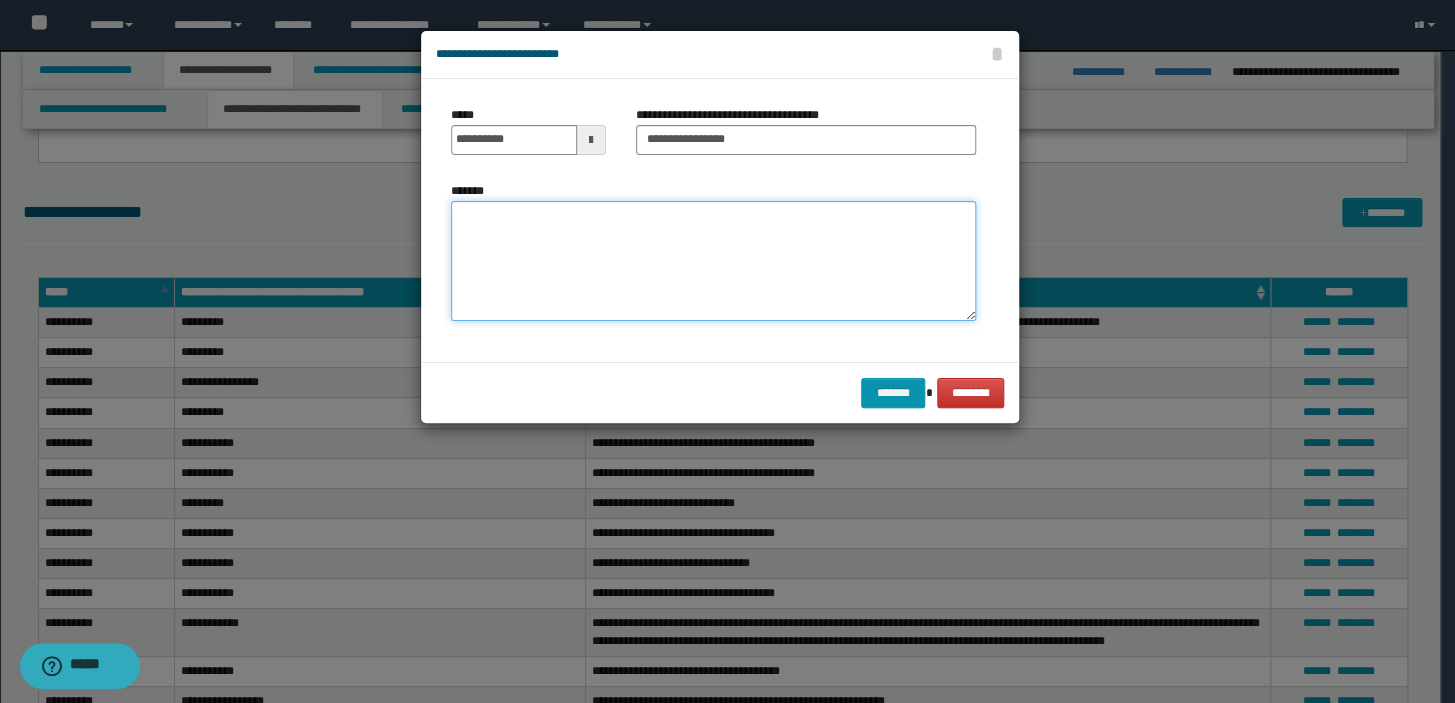 type on "*" 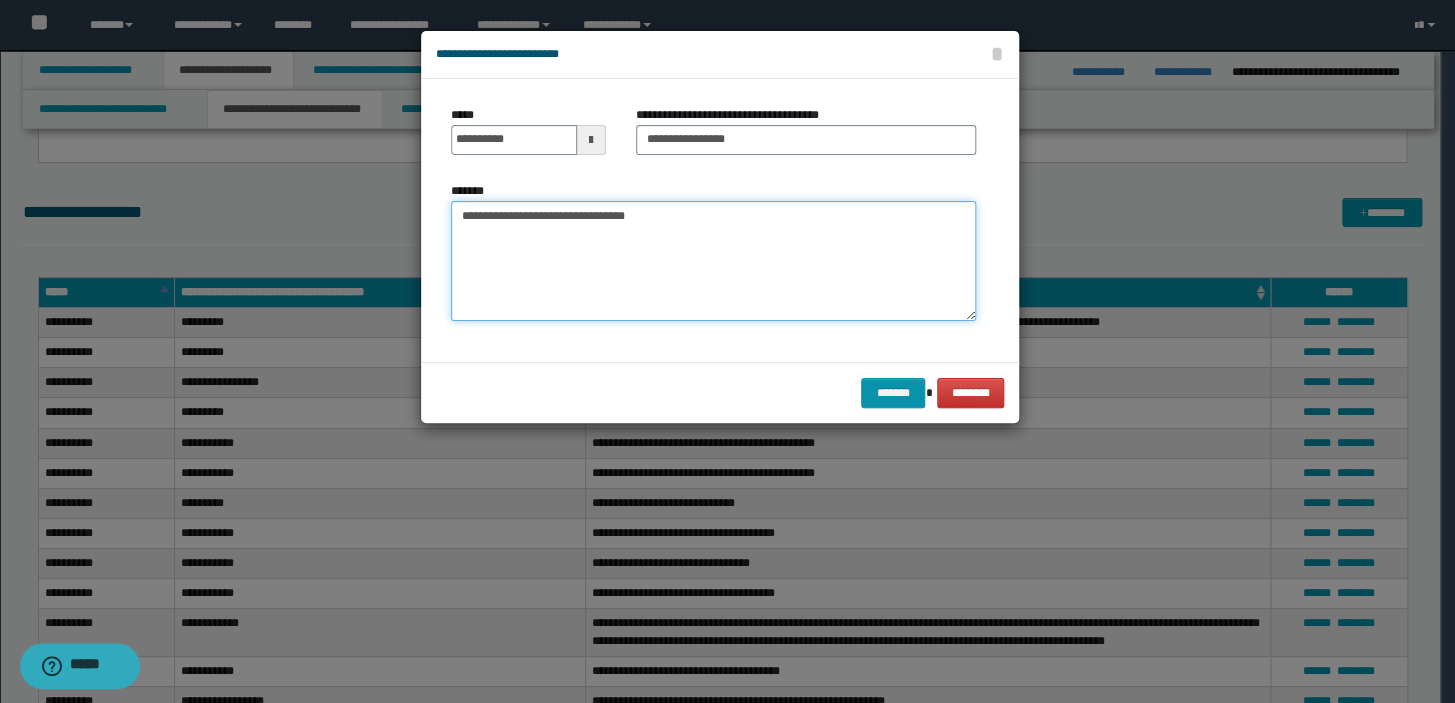 click on "**********" at bounding box center [713, 261] 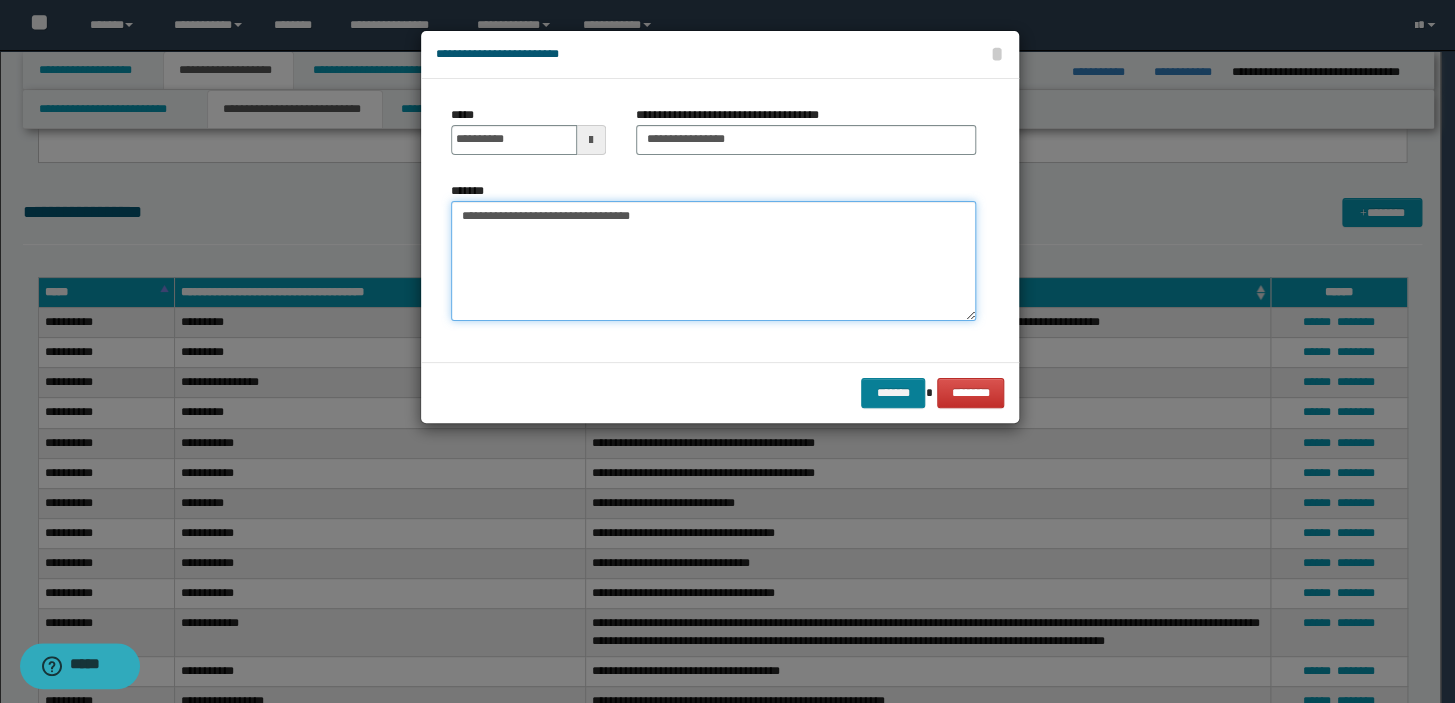 type on "**********" 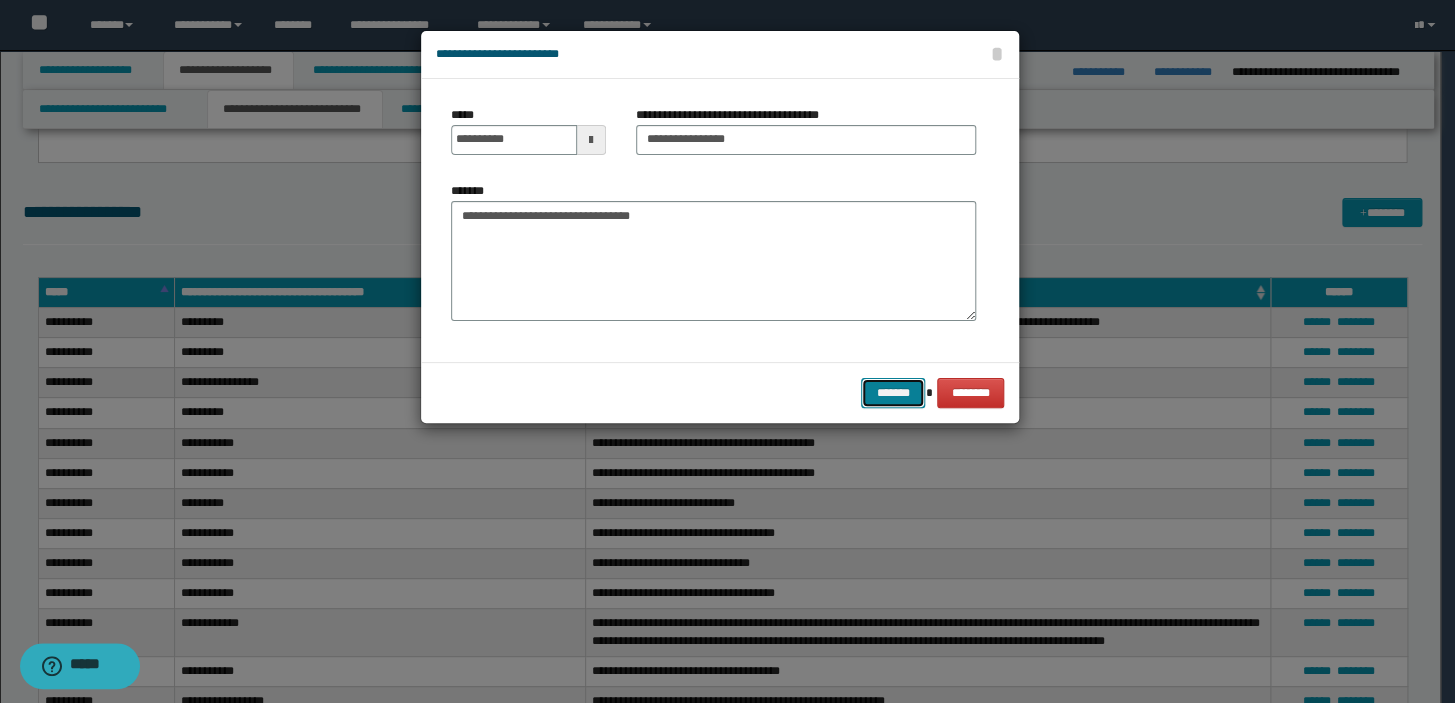 click on "*******" at bounding box center (893, 393) 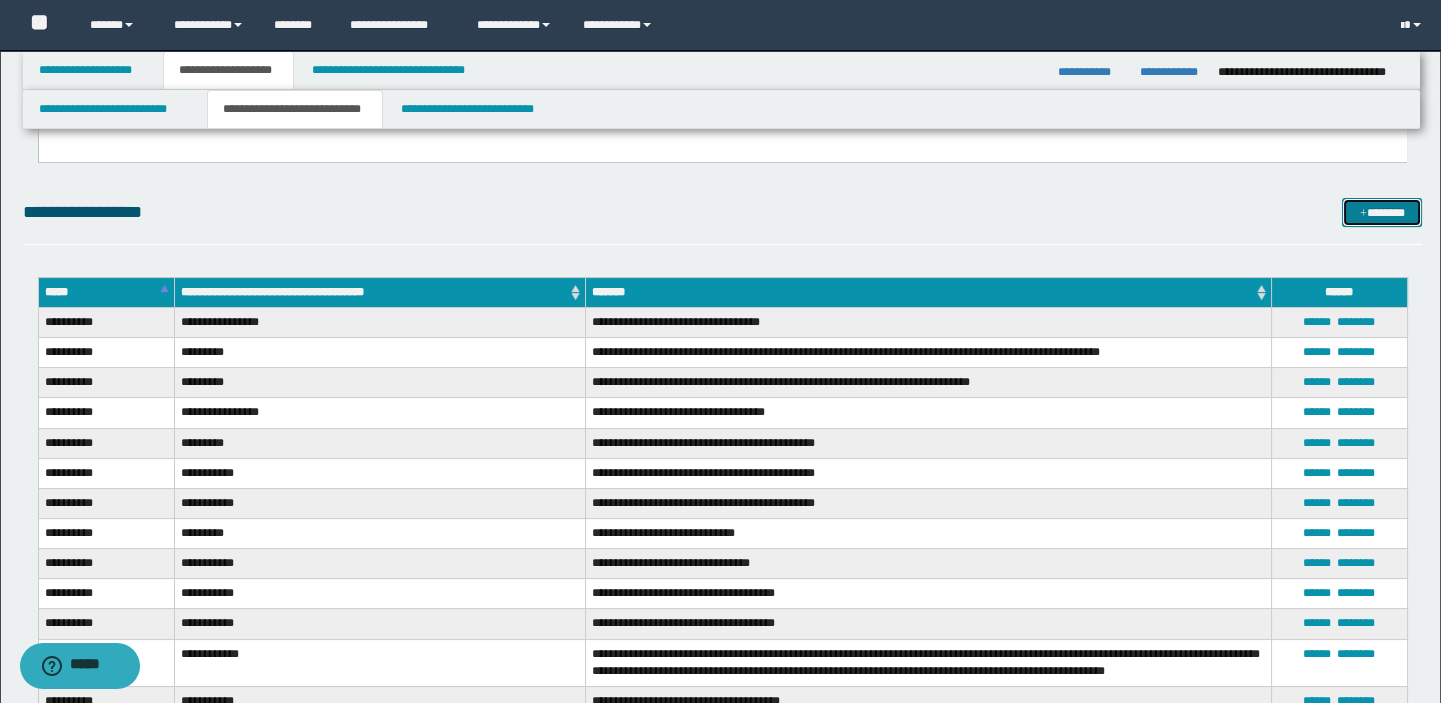 click on "*******" at bounding box center [1382, 213] 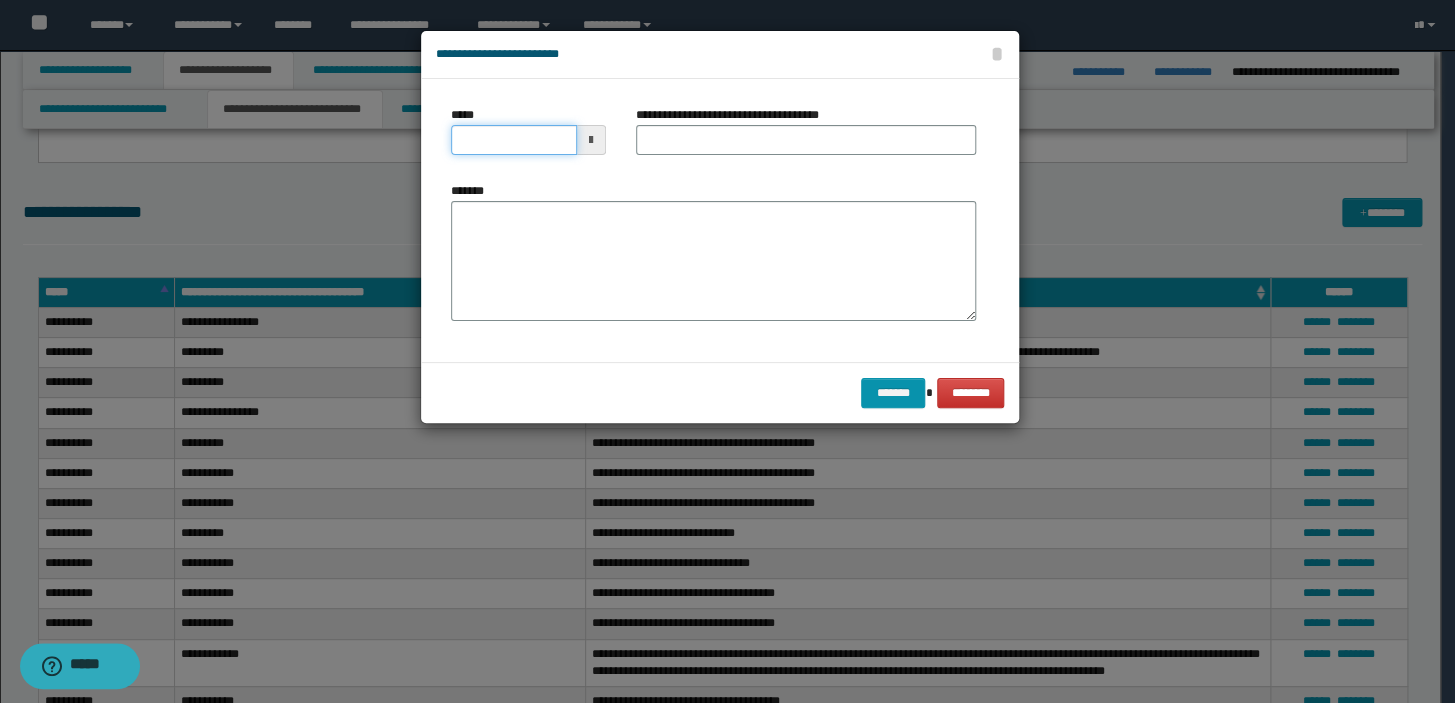 click on "*****" at bounding box center [514, 140] 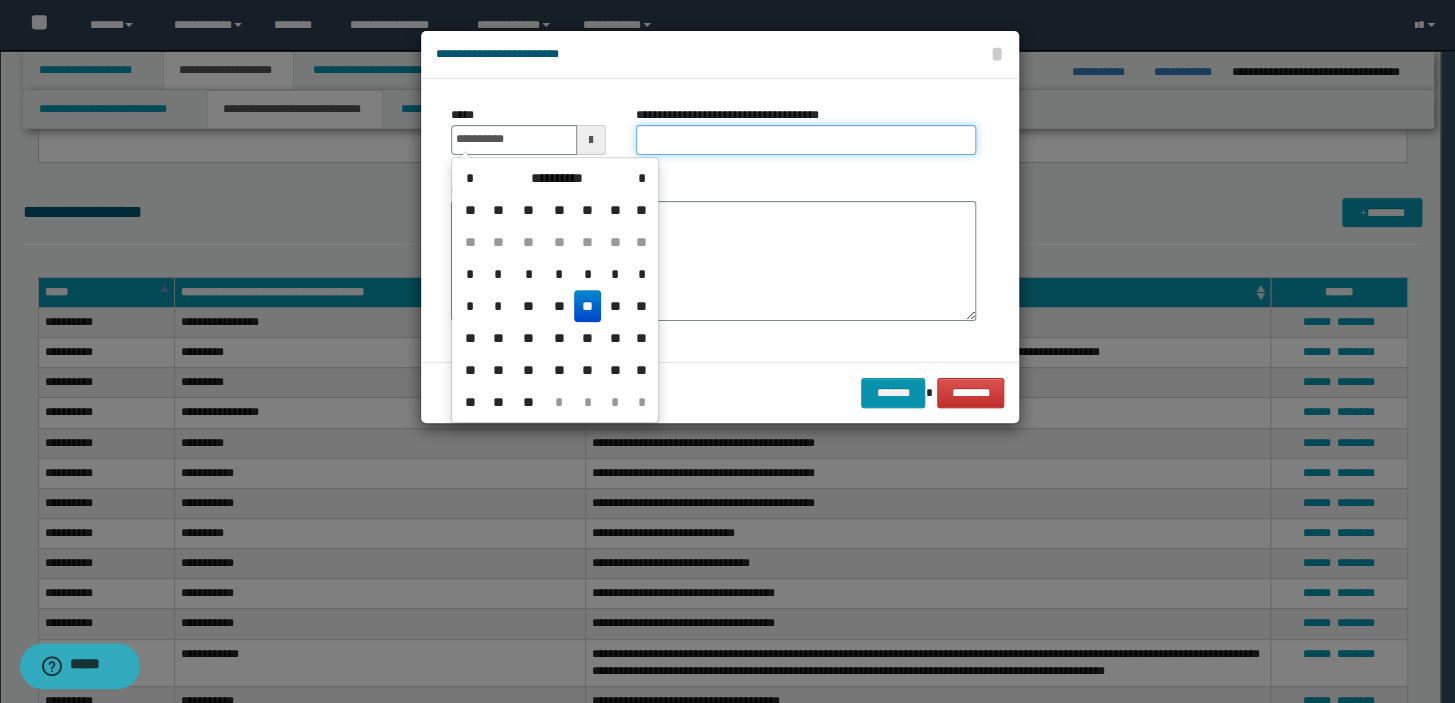 type on "**********" 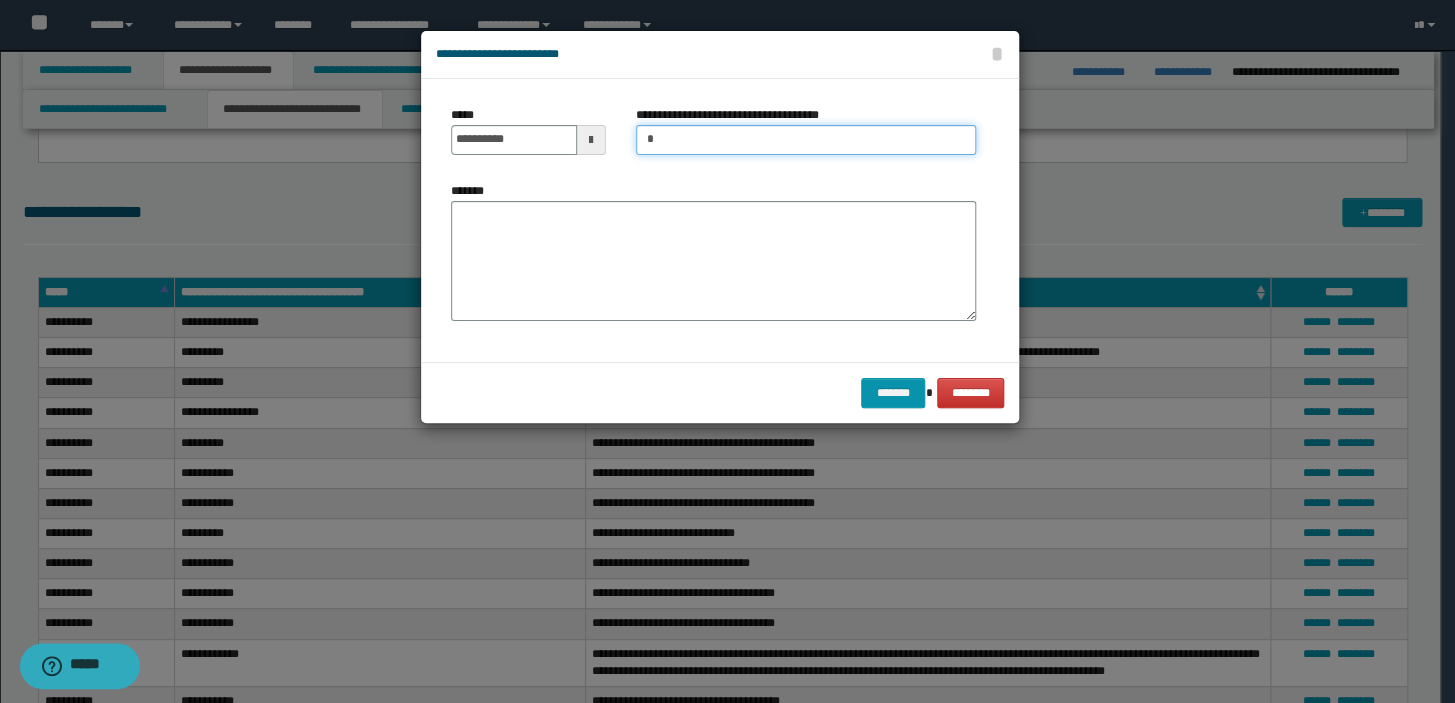 type on "**********" 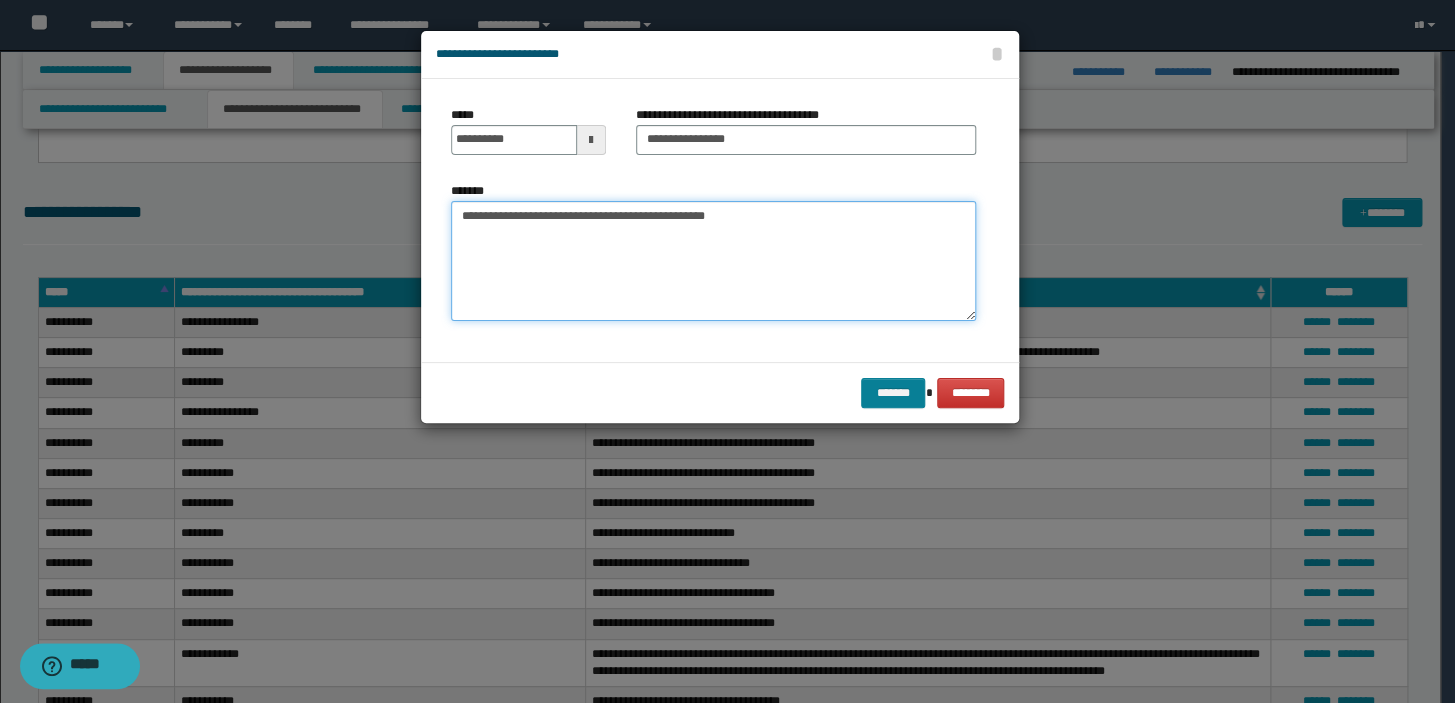 type on "**********" 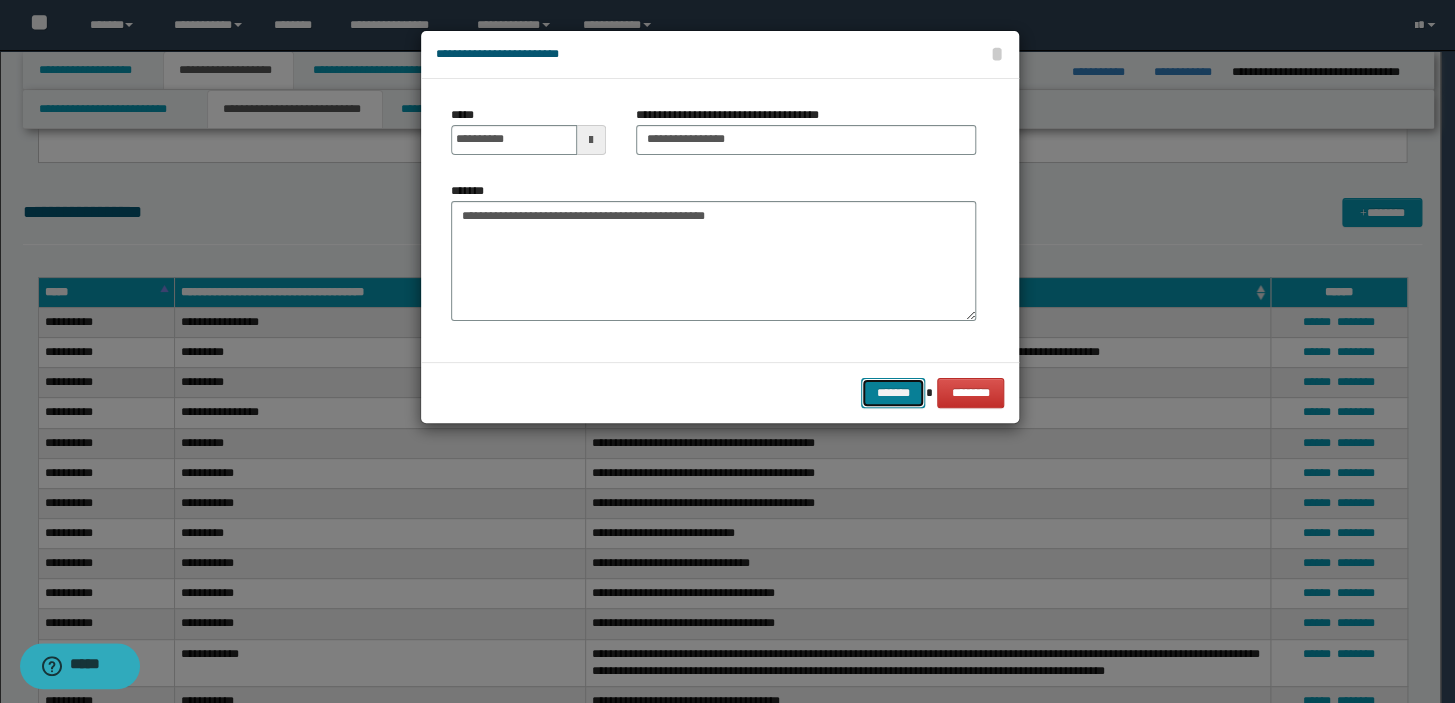 click on "*******" at bounding box center [893, 393] 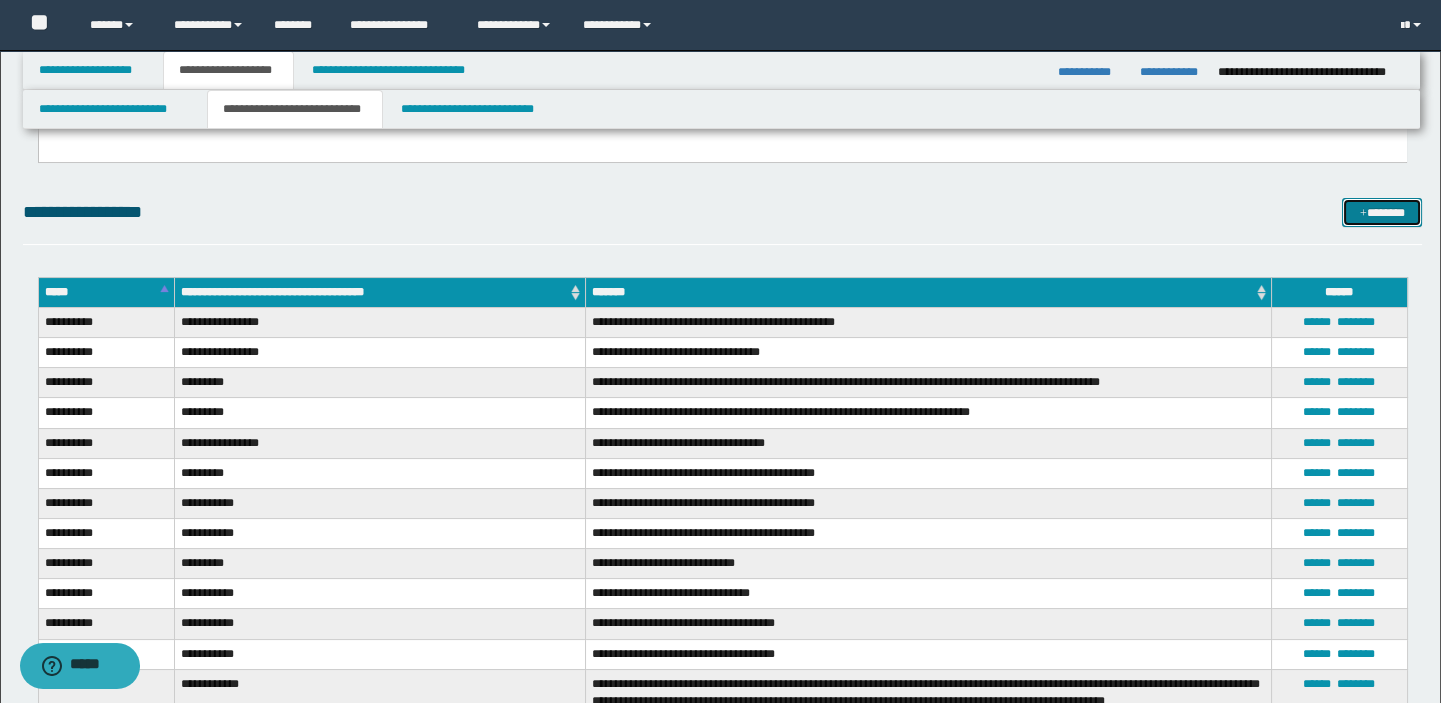 click on "*******" at bounding box center (1382, 213) 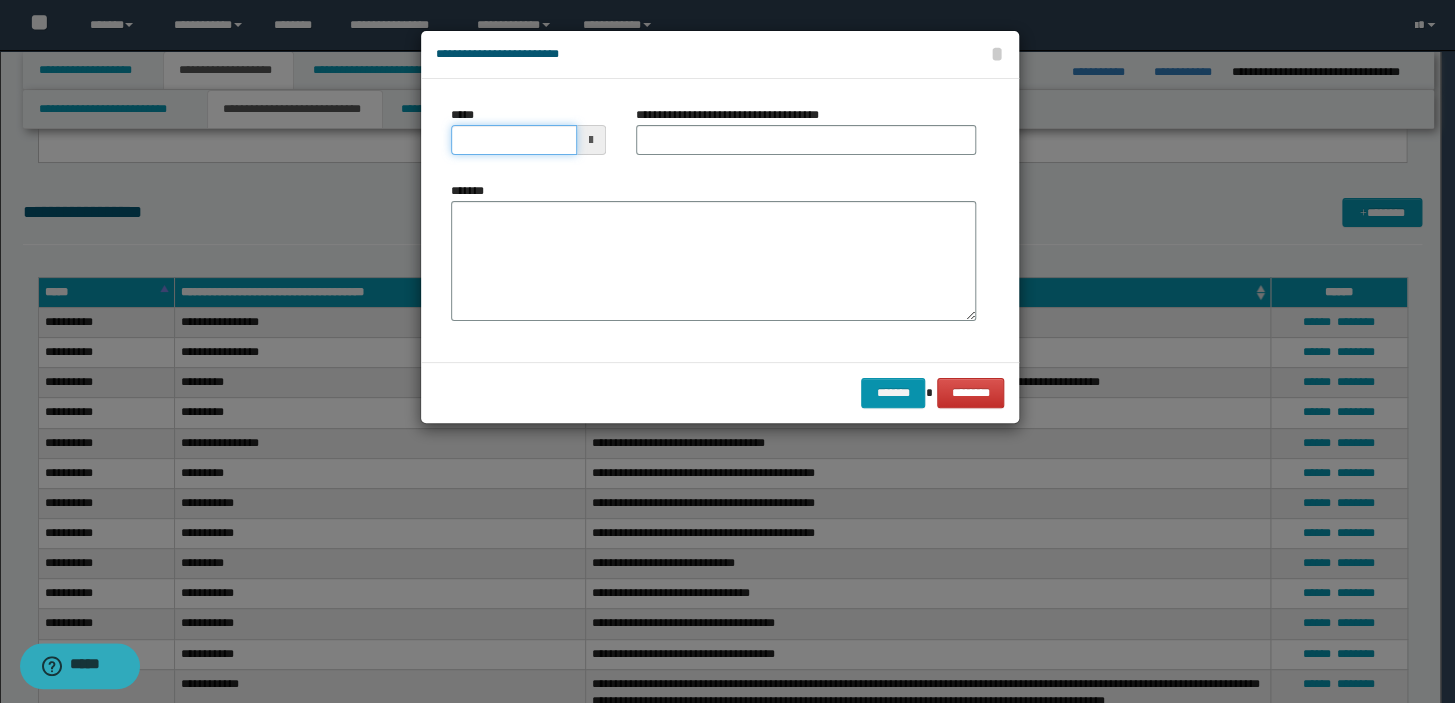 click on "*****" at bounding box center (514, 140) 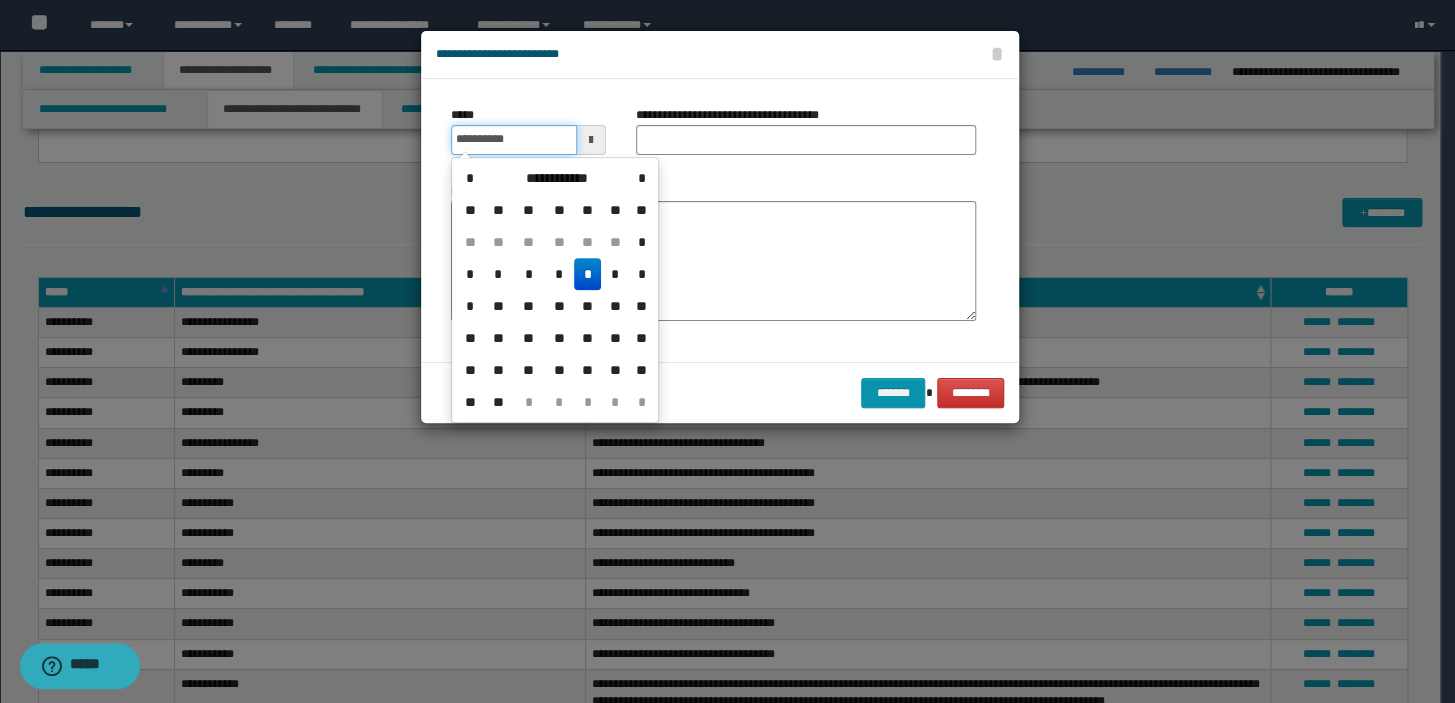type on "**********" 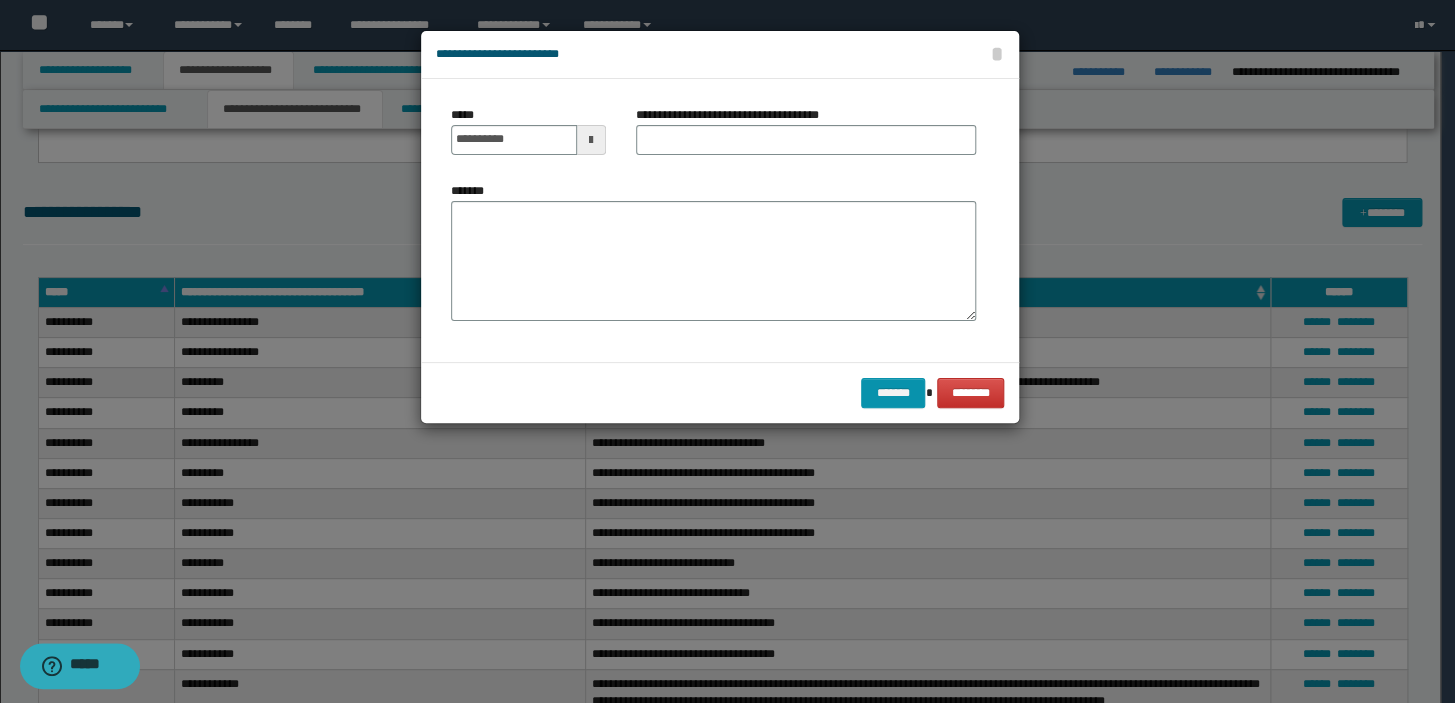 click on "**********" at bounding box center (735, 115) 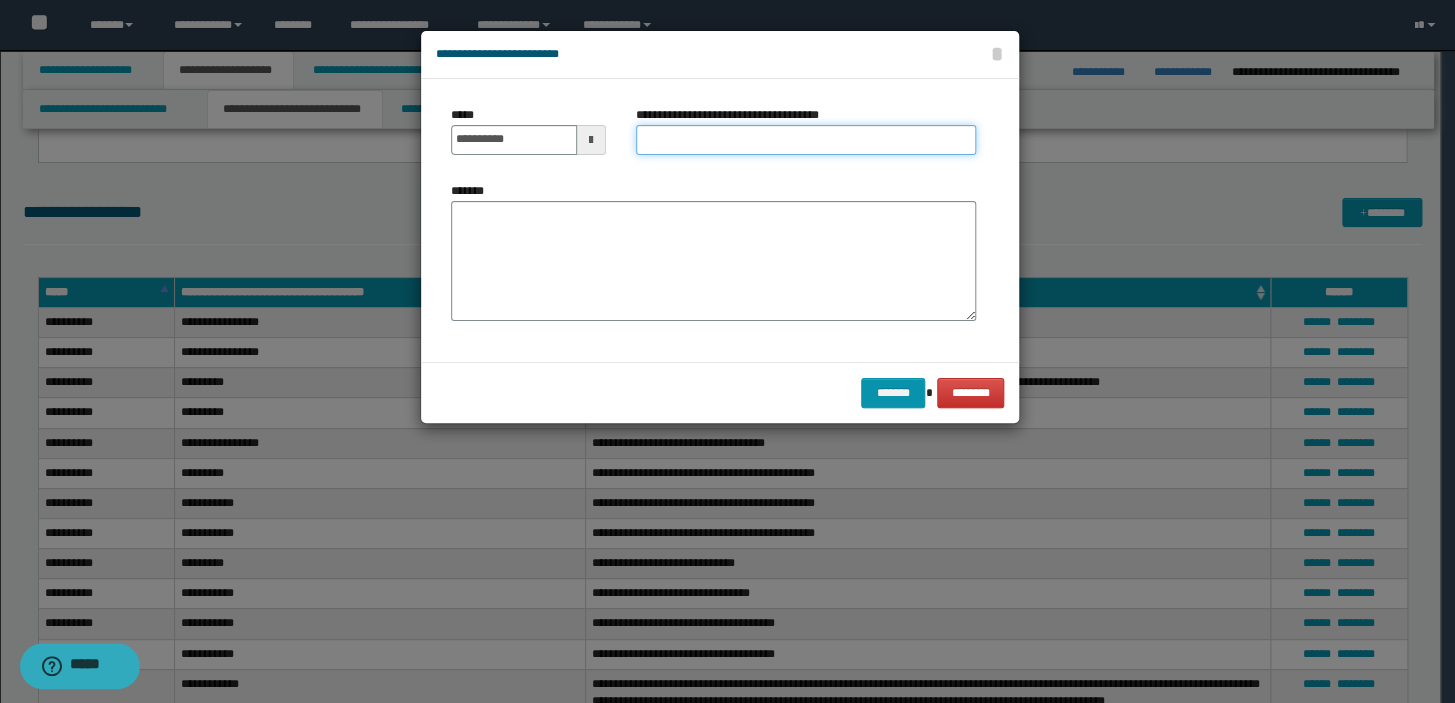 click on "**********" at bounding box center (806, 140) 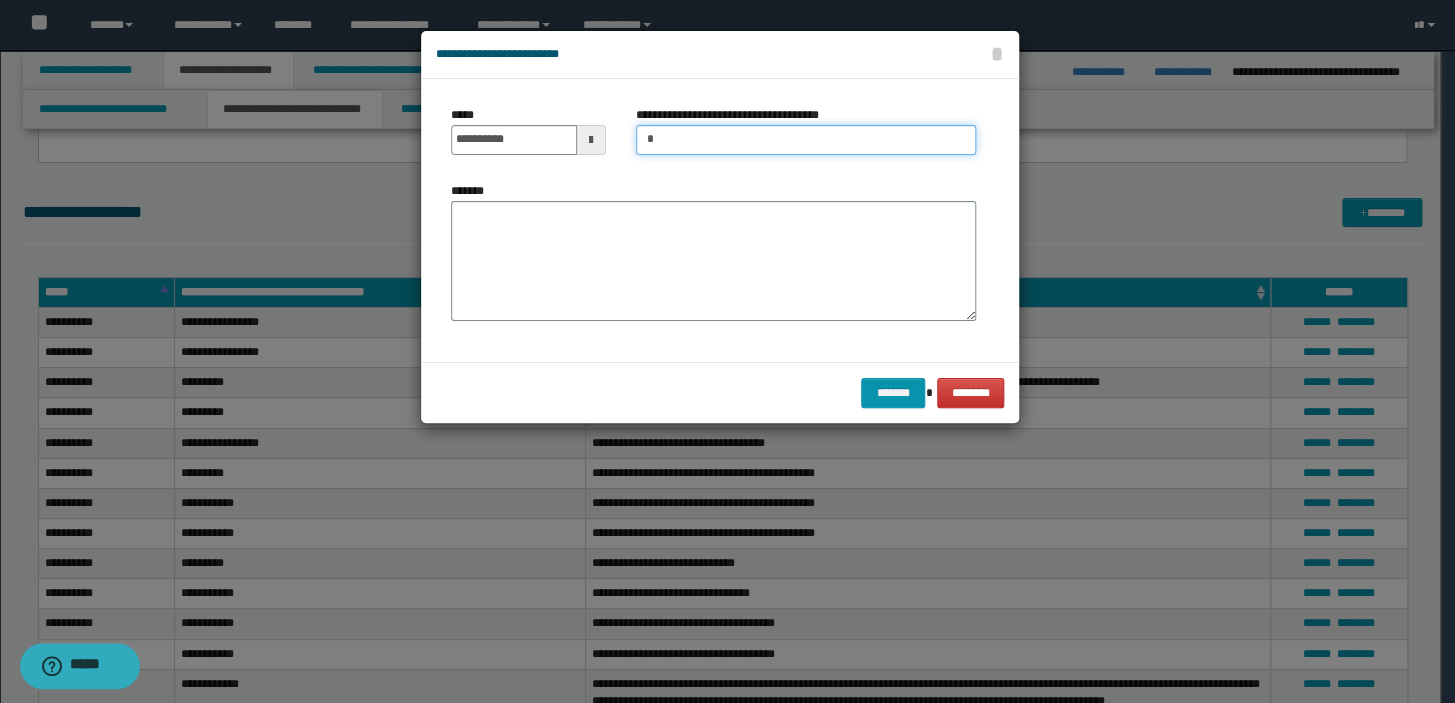 type on "**********" 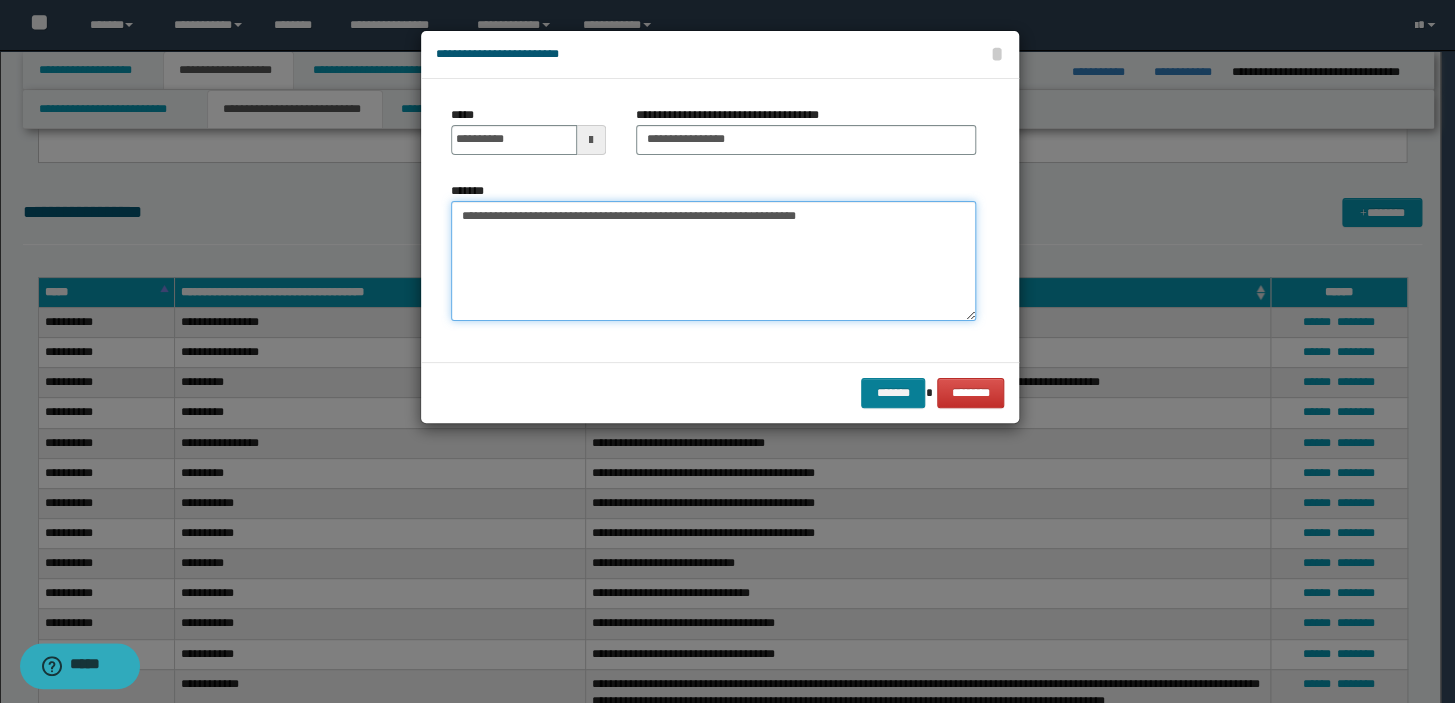 type on "**********" 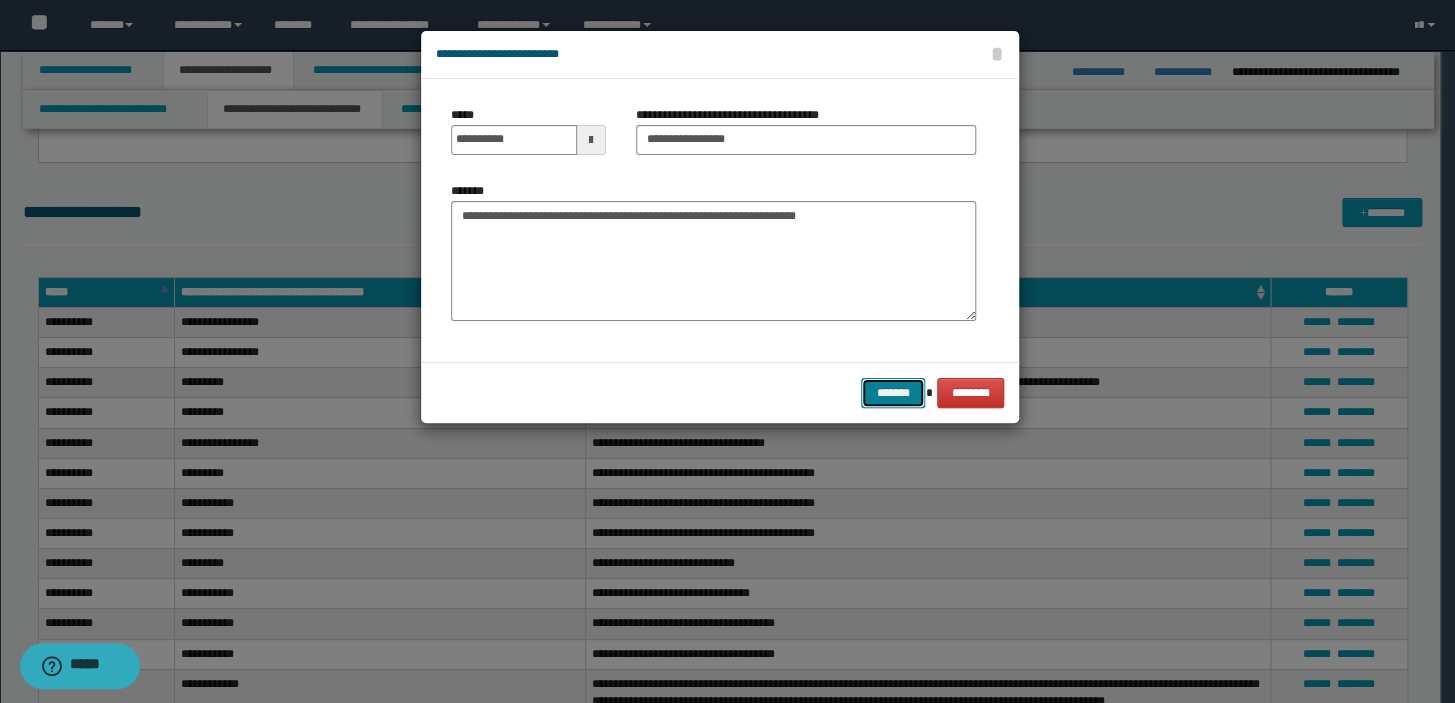 click on "*******" at bounding box center [893, 393] 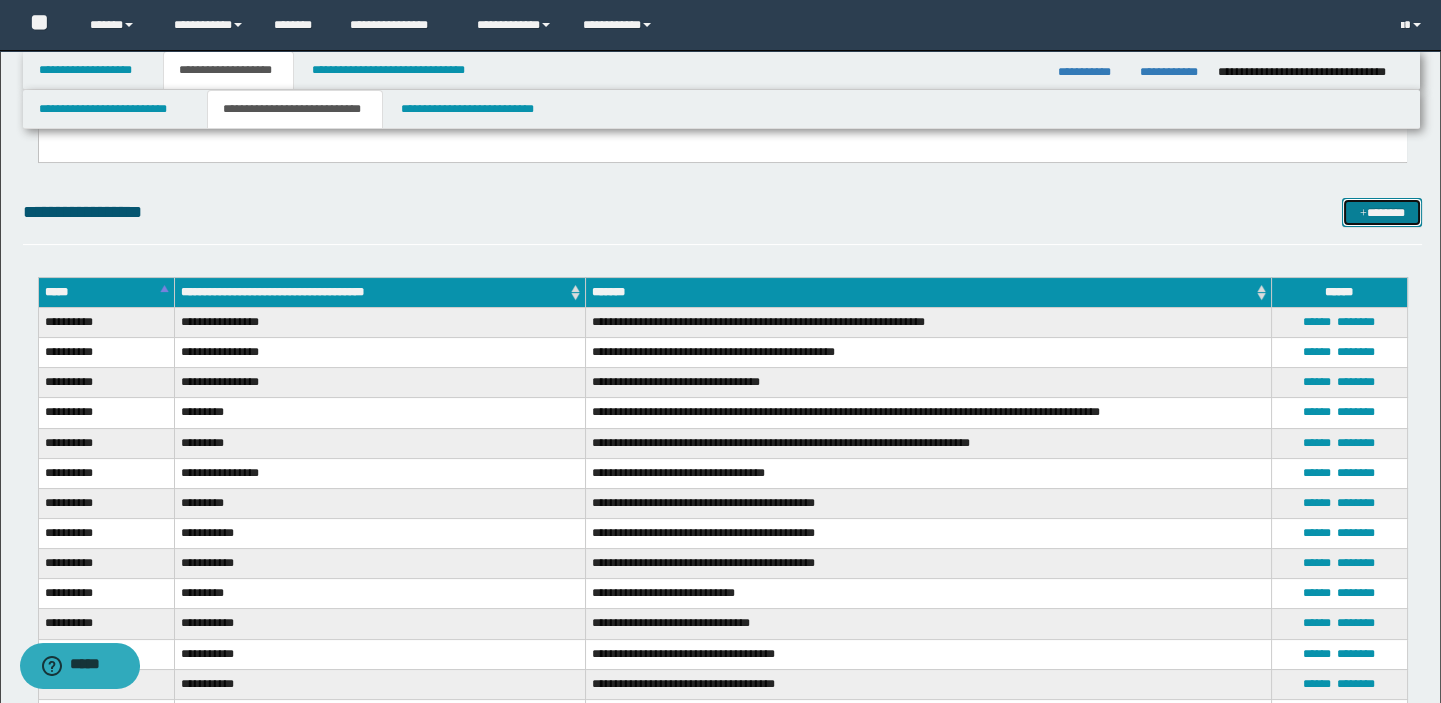 click on "*******" at bounding box center (1382, 213) 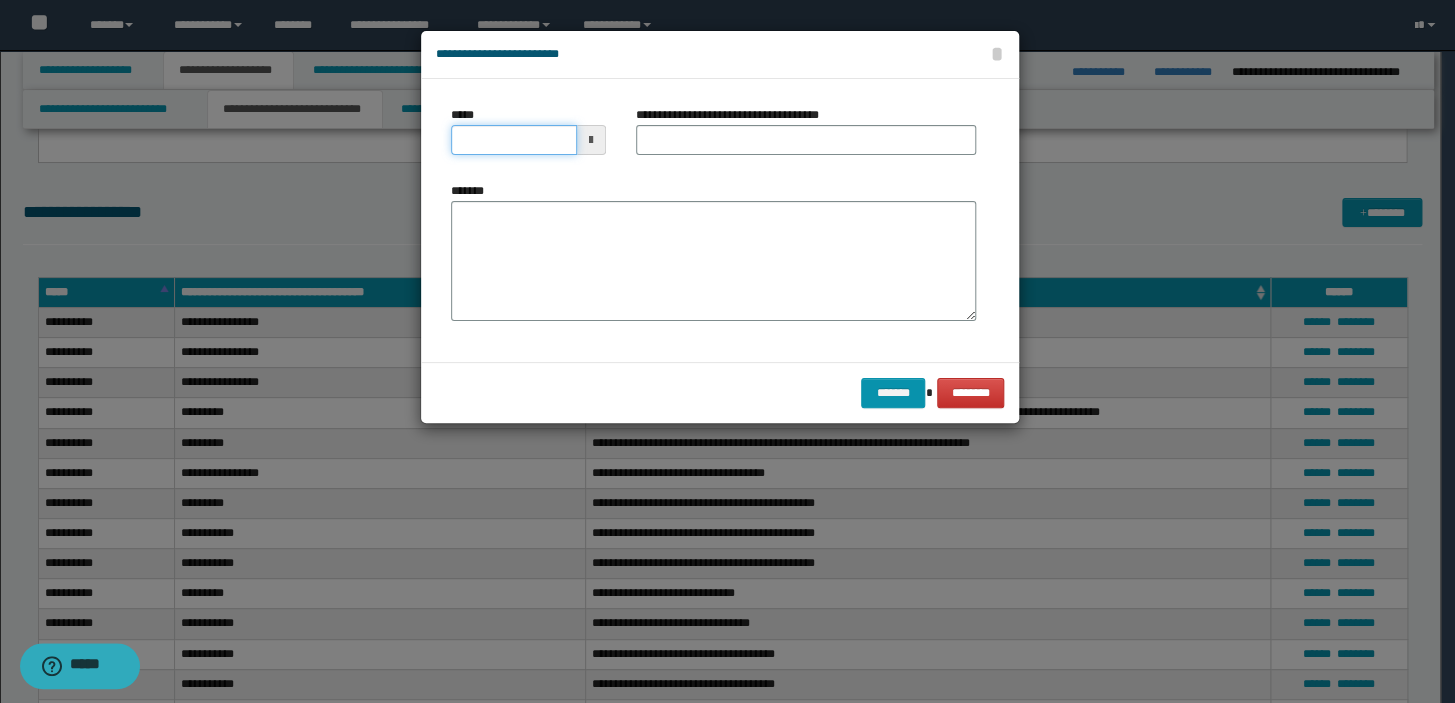 click on "*****" at bounding box center [514, 140] 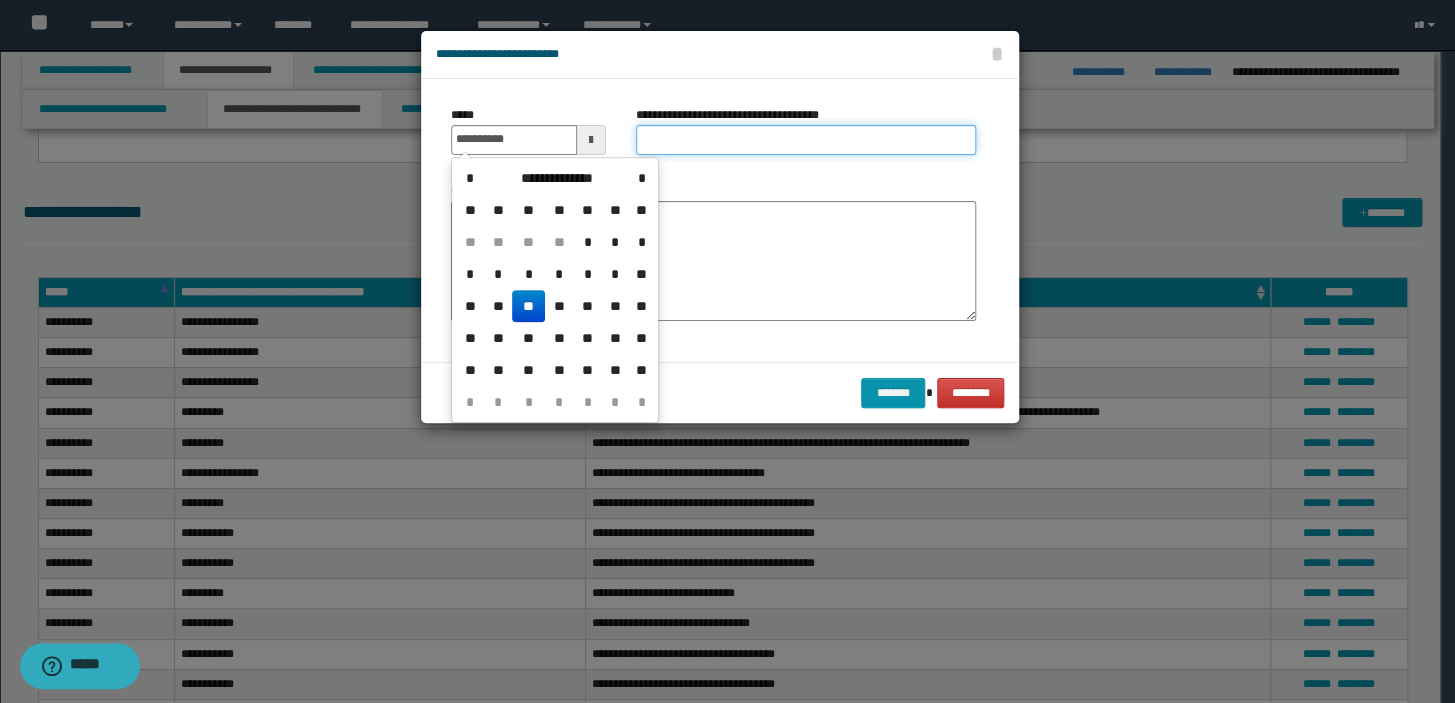 type on "**********" 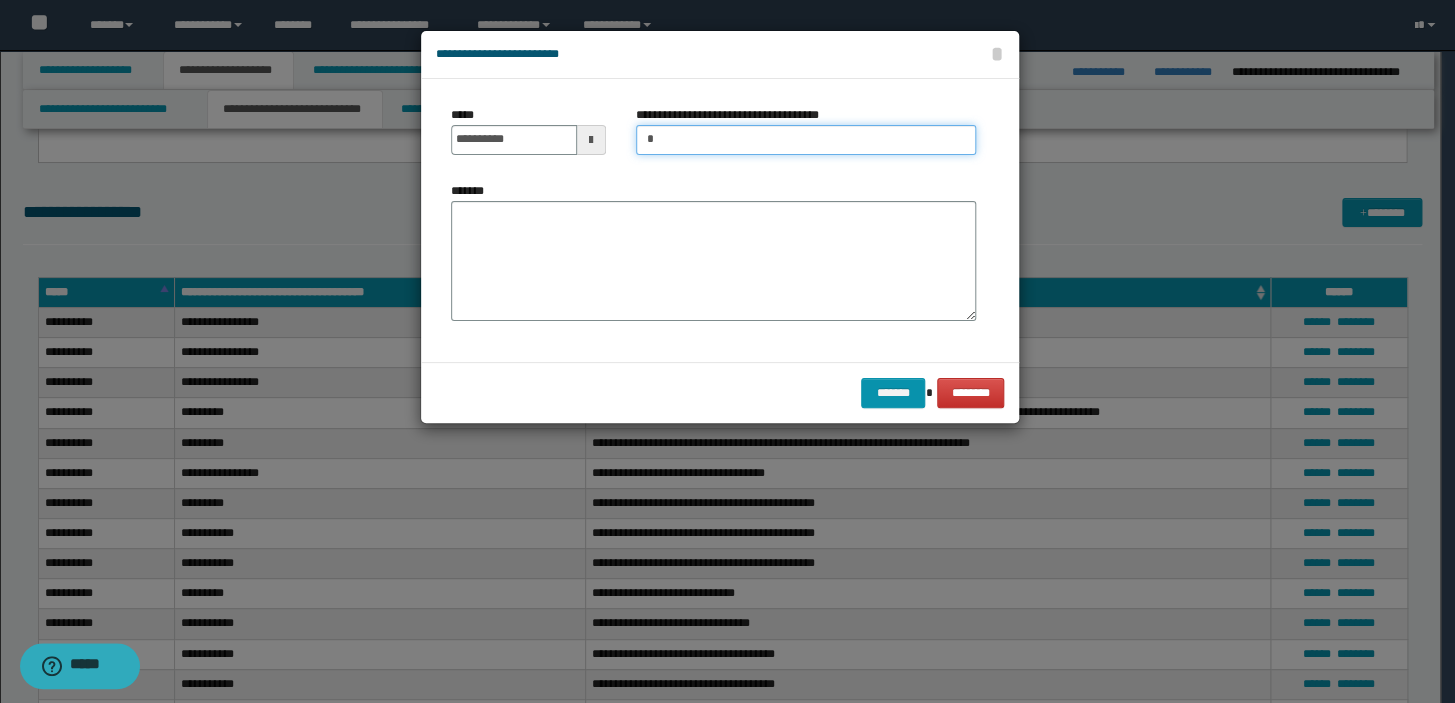 type on "**********" 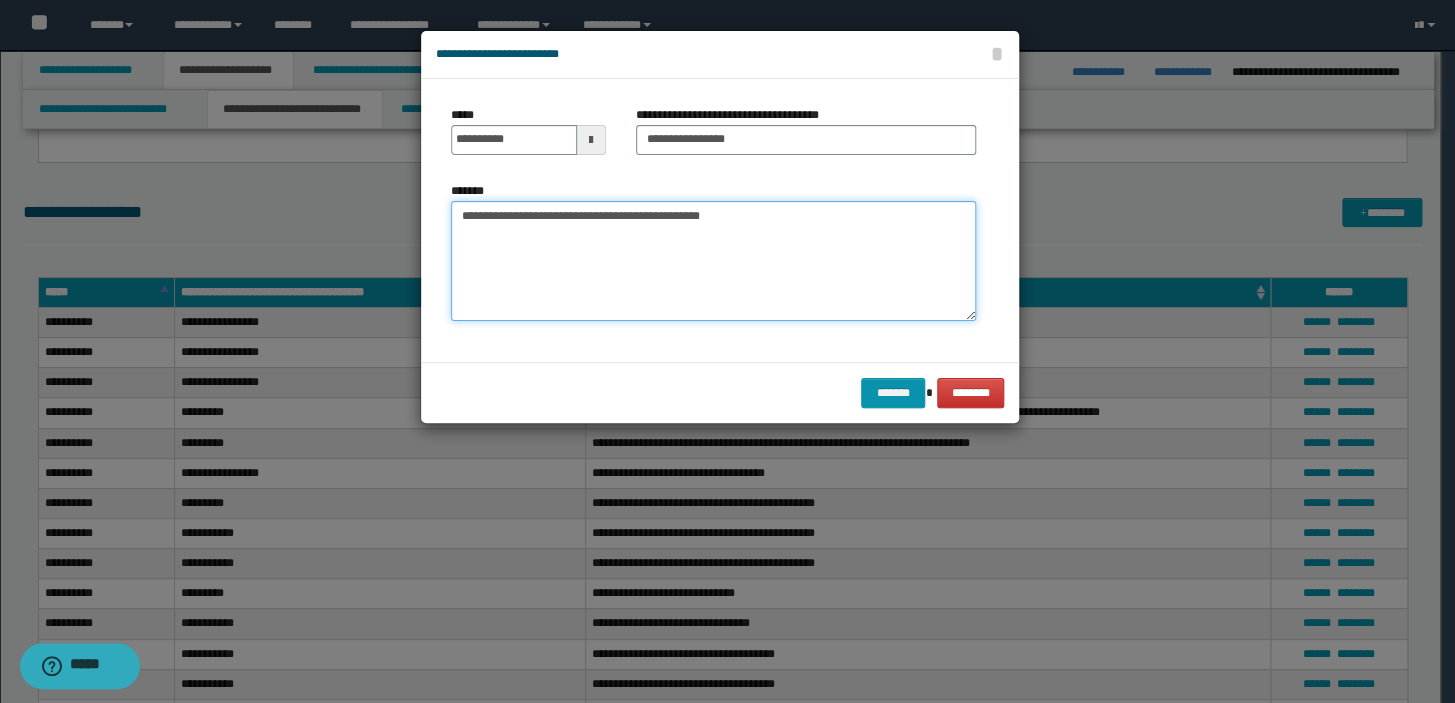 drag, startPoint x: 710, startPoint y: 225, endPoint x: 770, endPoint y: 219, distance: 60.299255 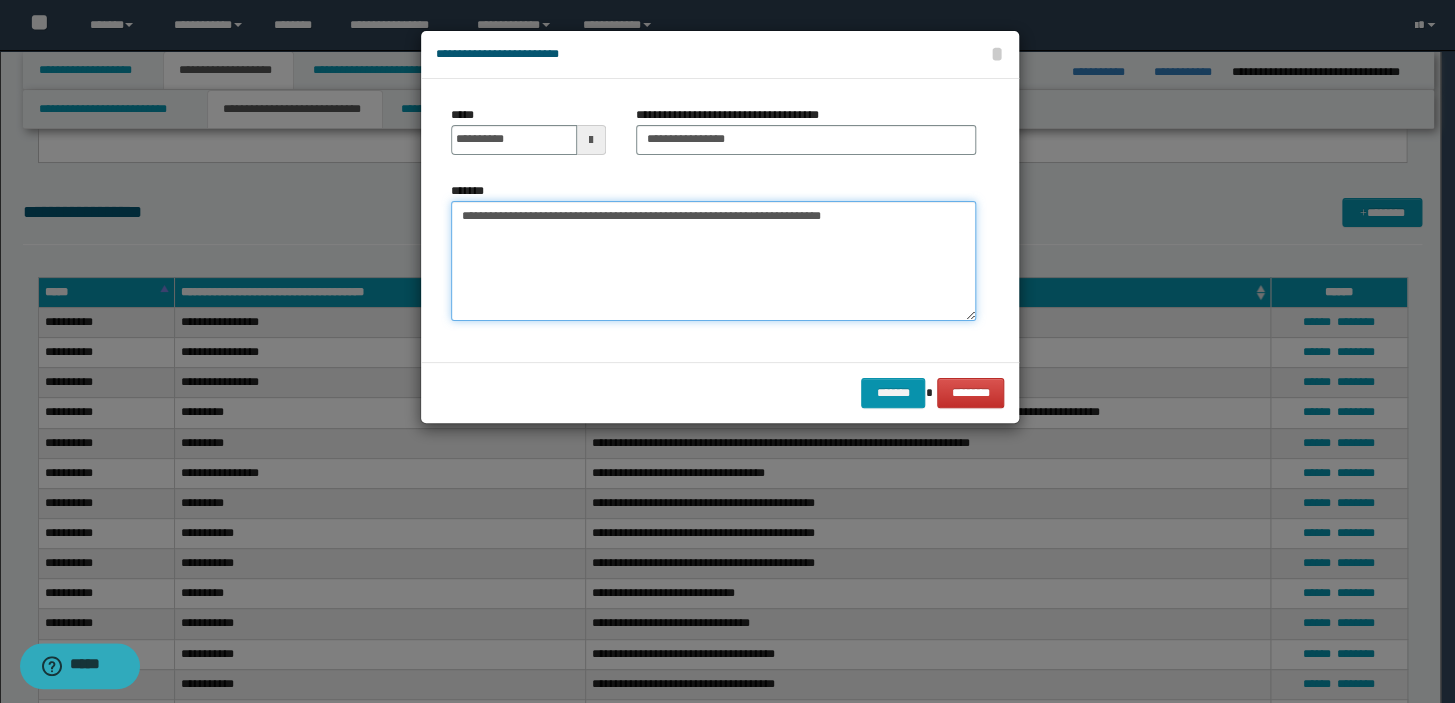 click on "**********" at bounding box center (713, 261) 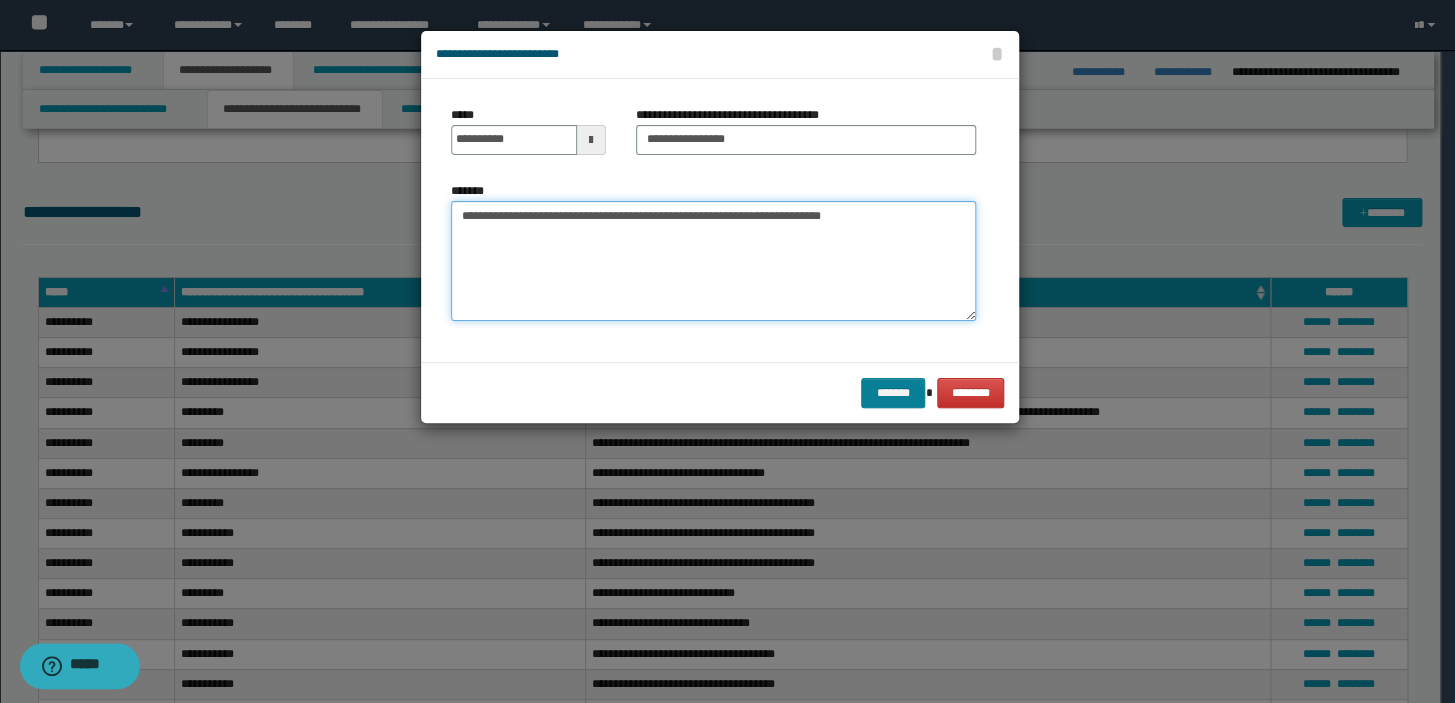 type on "**********" 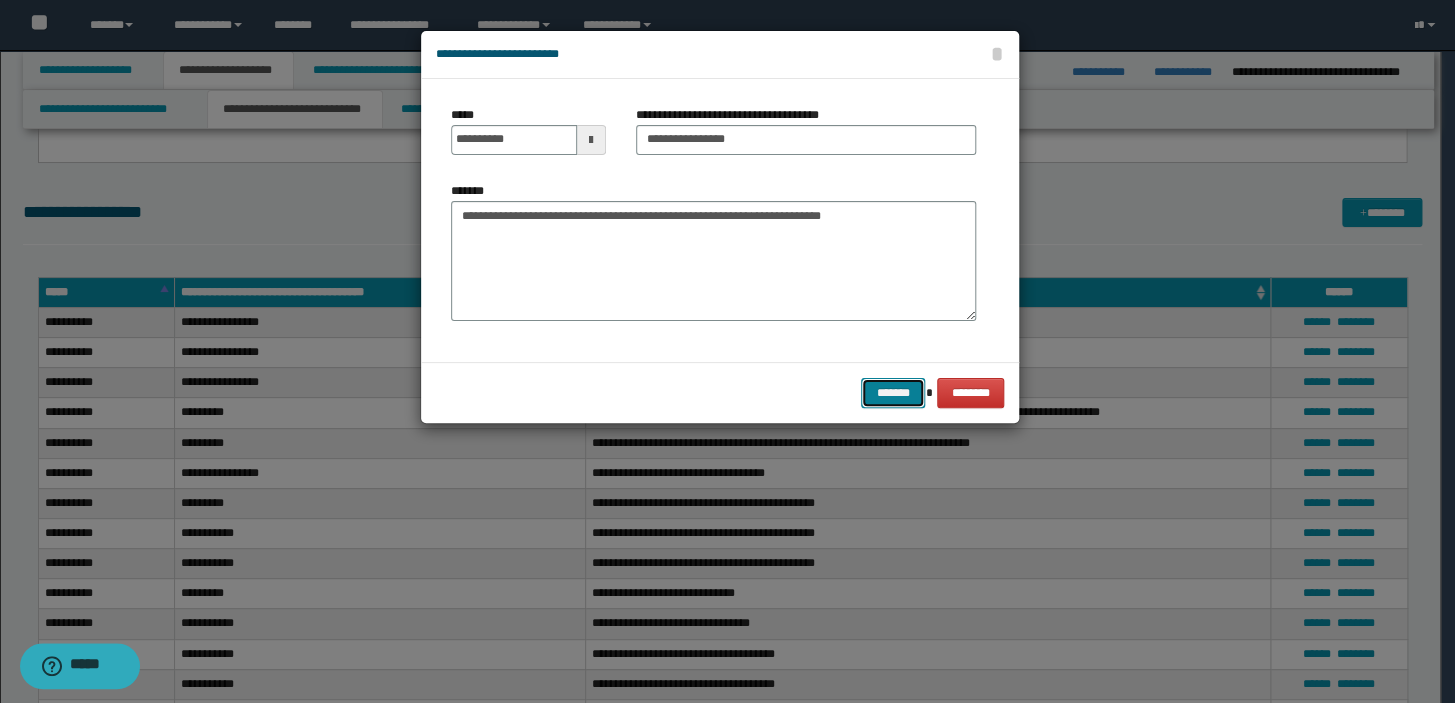 click on "*******" at bounding box center (893, 393) 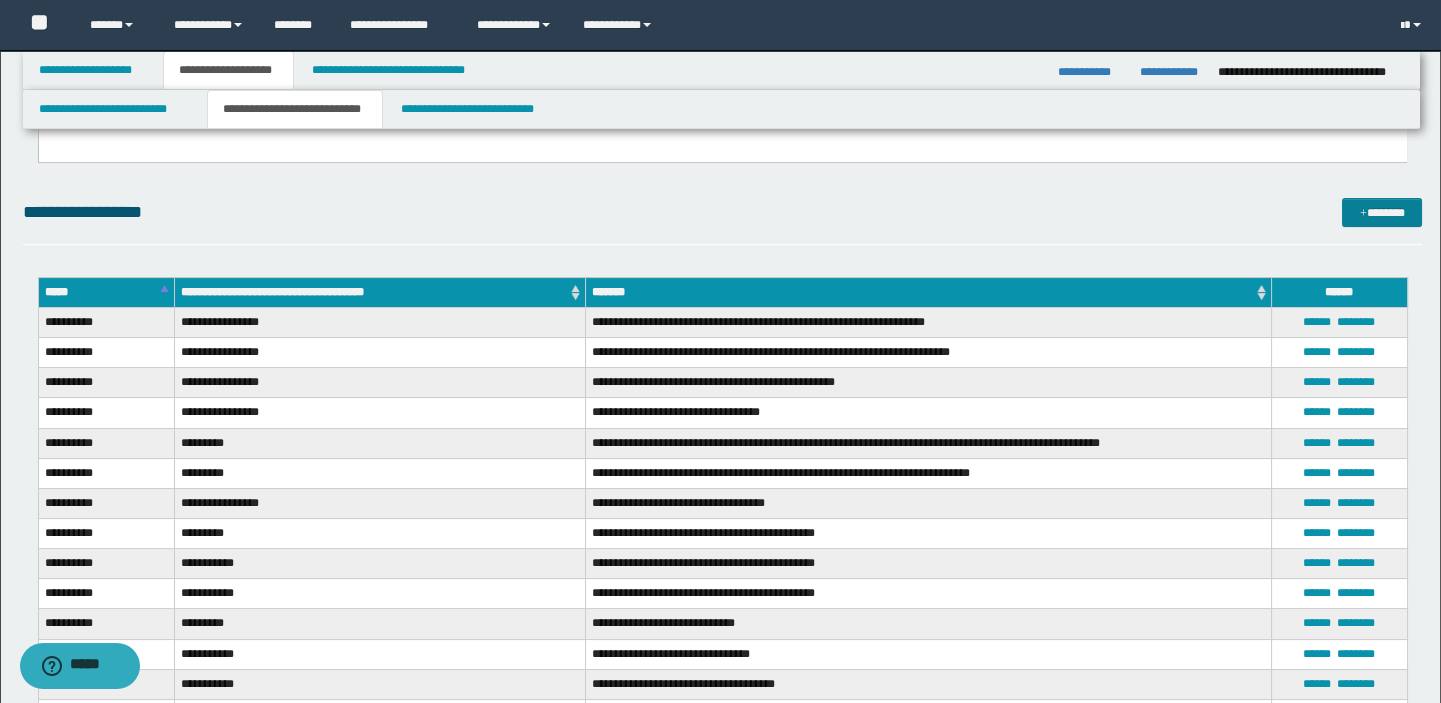 click on "**********" at bounding box center (723, 697) 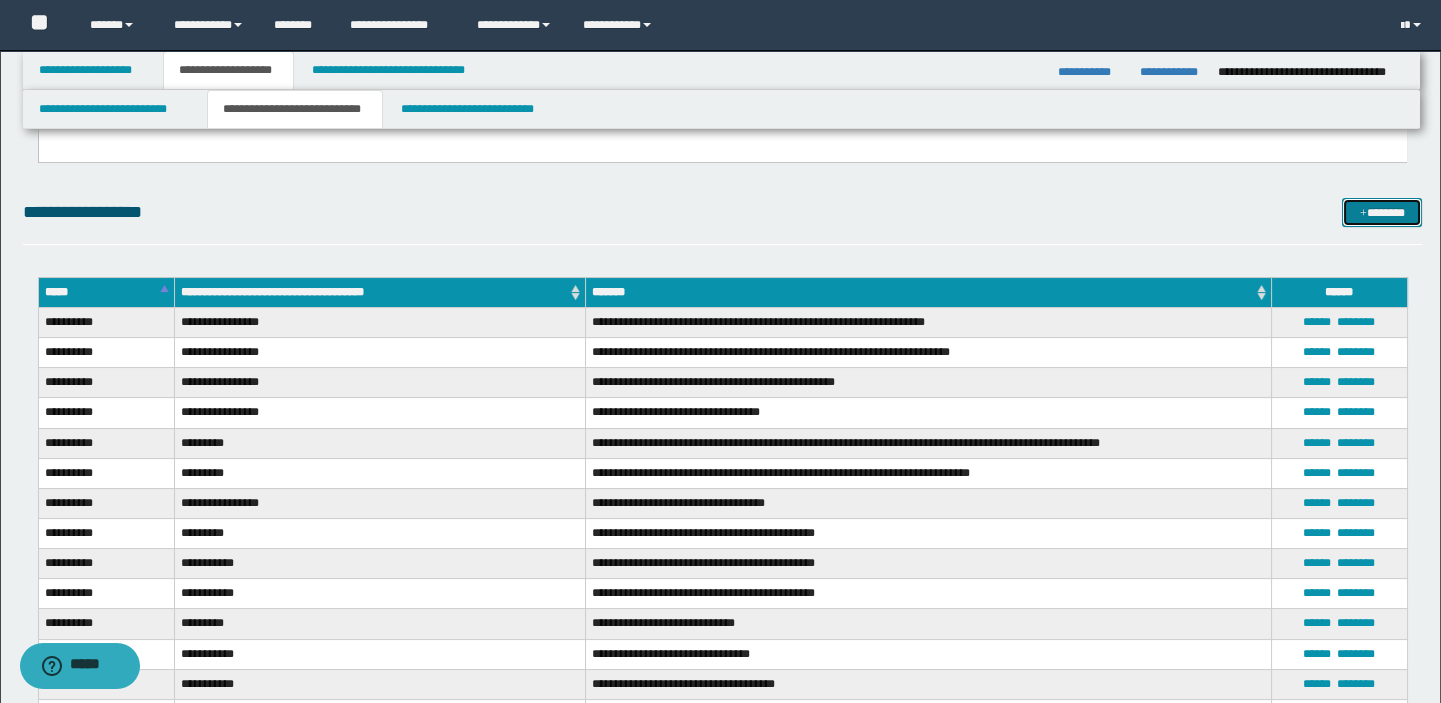 click on "*******" at bounding box center [1382, 213] 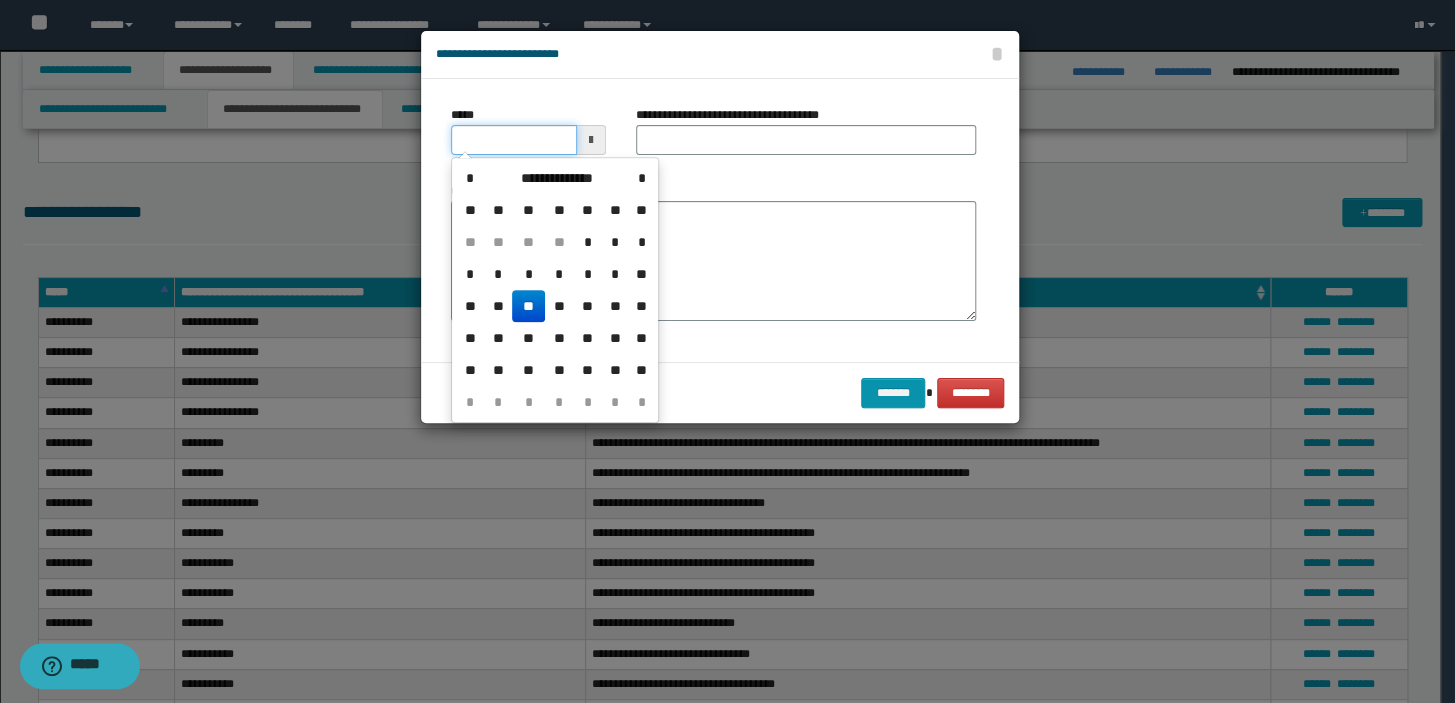 click on "*****" at bounding box center (514, 140) 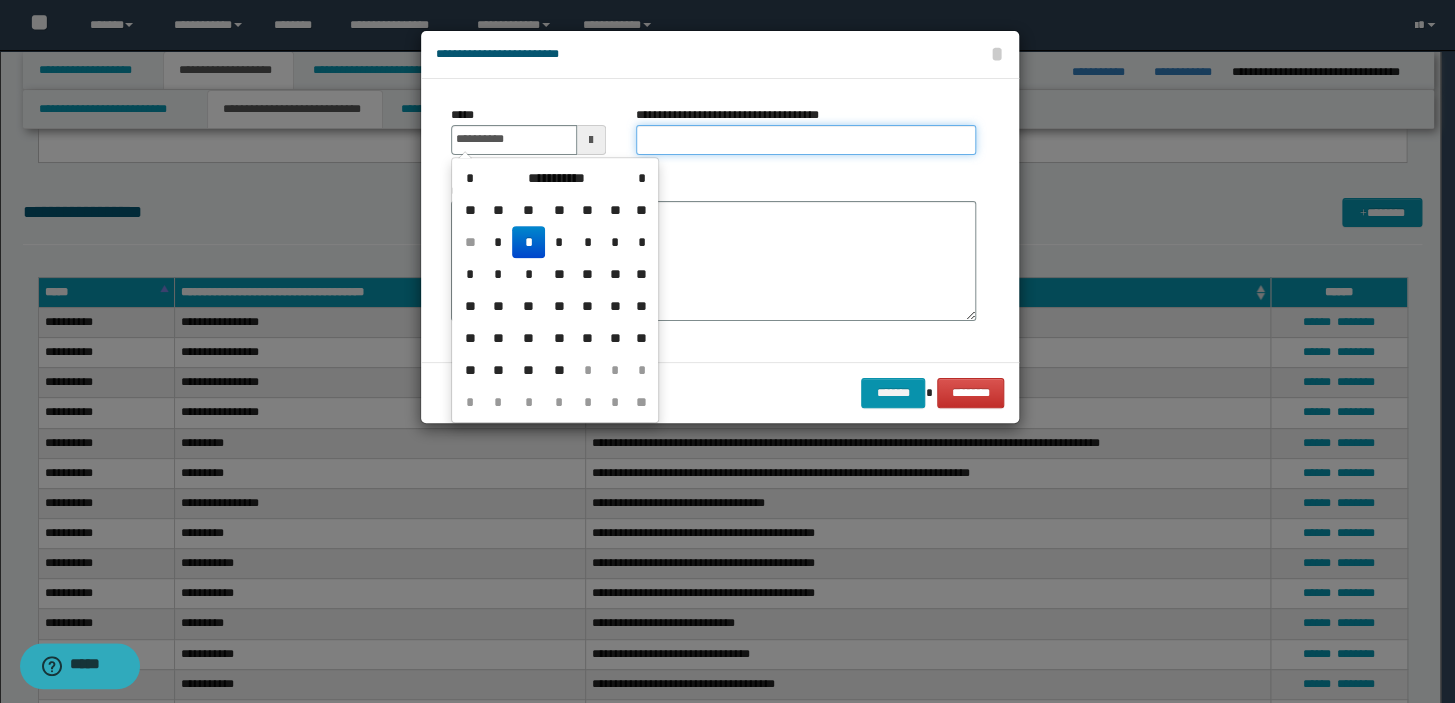 type on "**********" 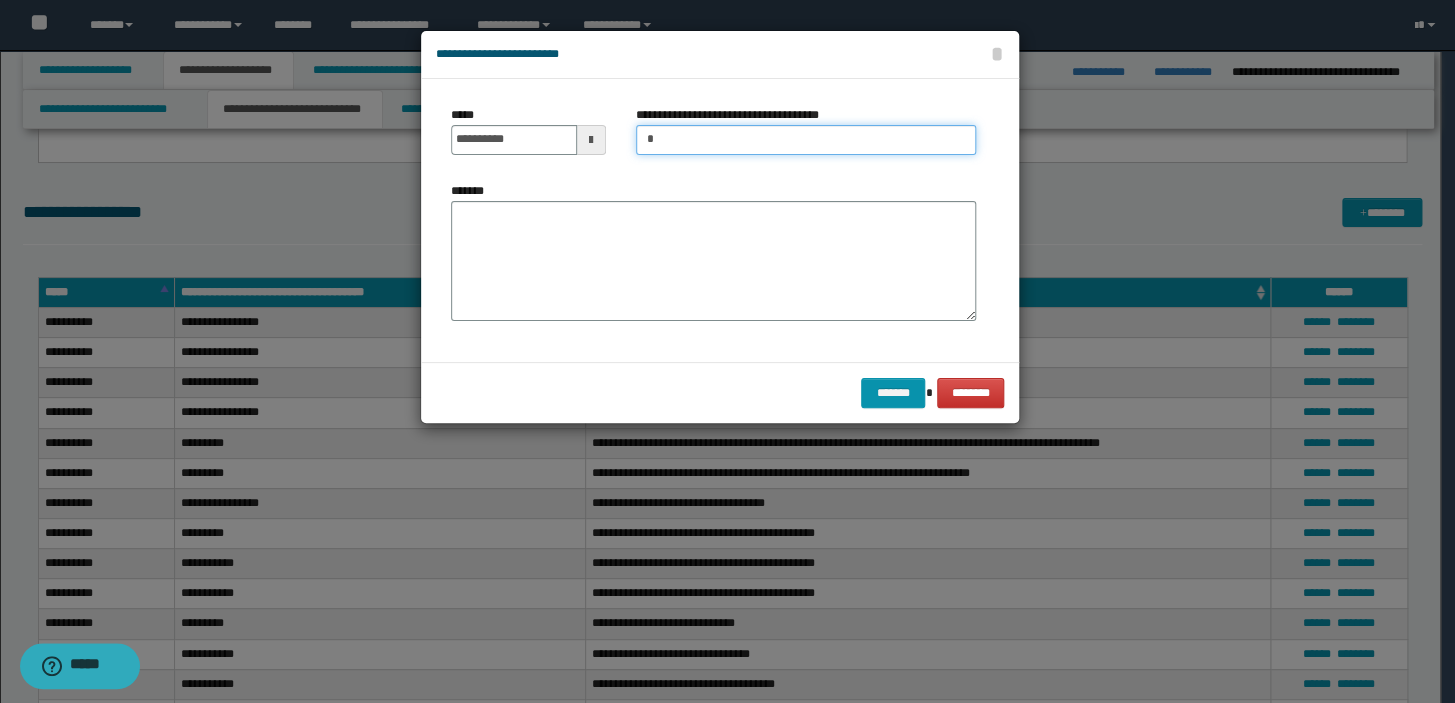 type on "**********" 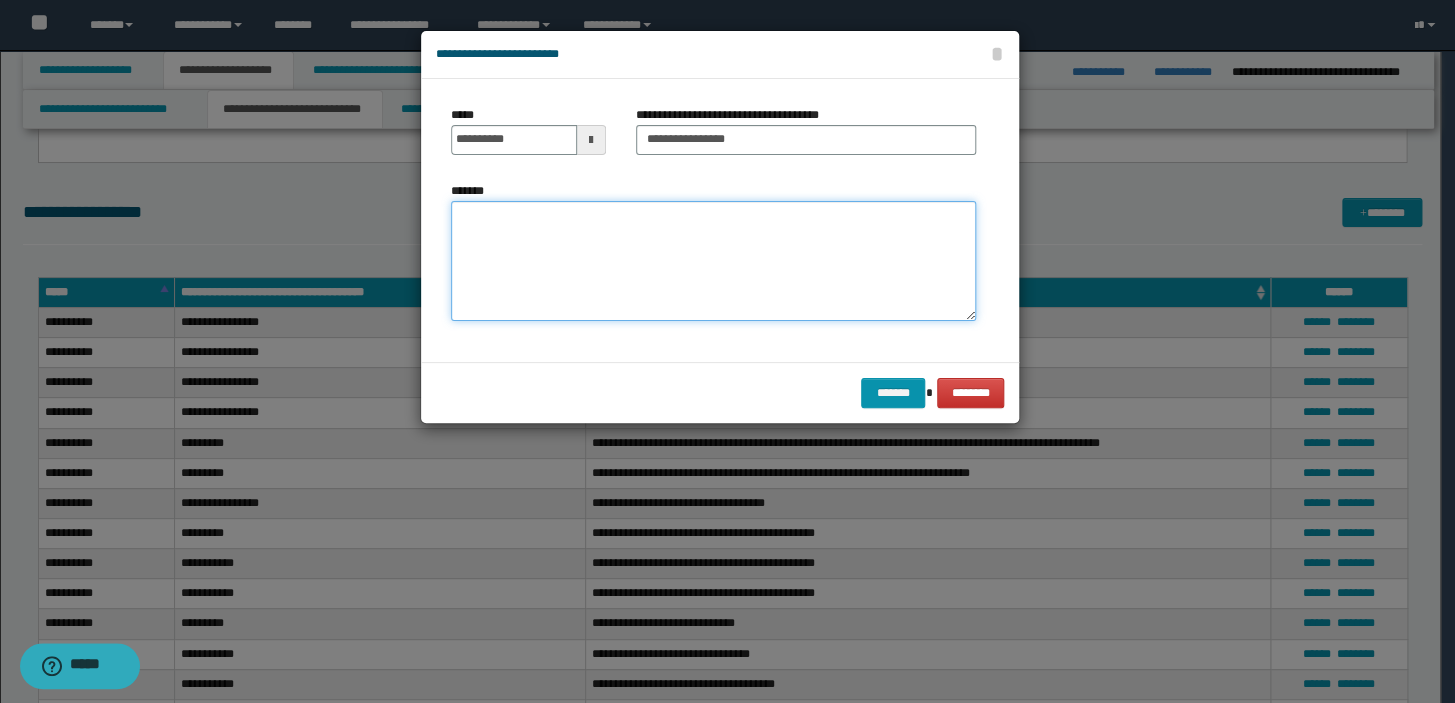 click on "*******" at bounding box center (713, 261) 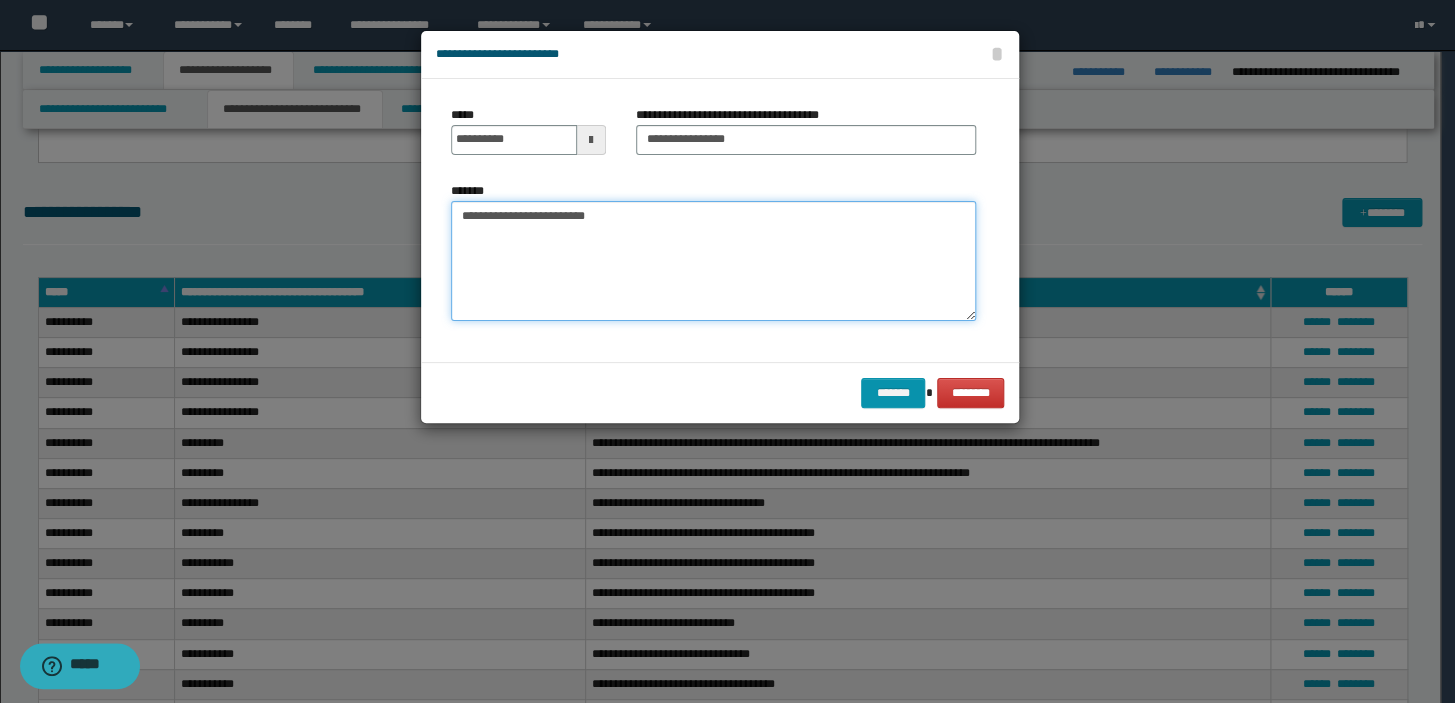 drag, startPoint x: 608, startPoint y: 223, endPoint x: 581, endPoint y: 217, distance: 27.658634 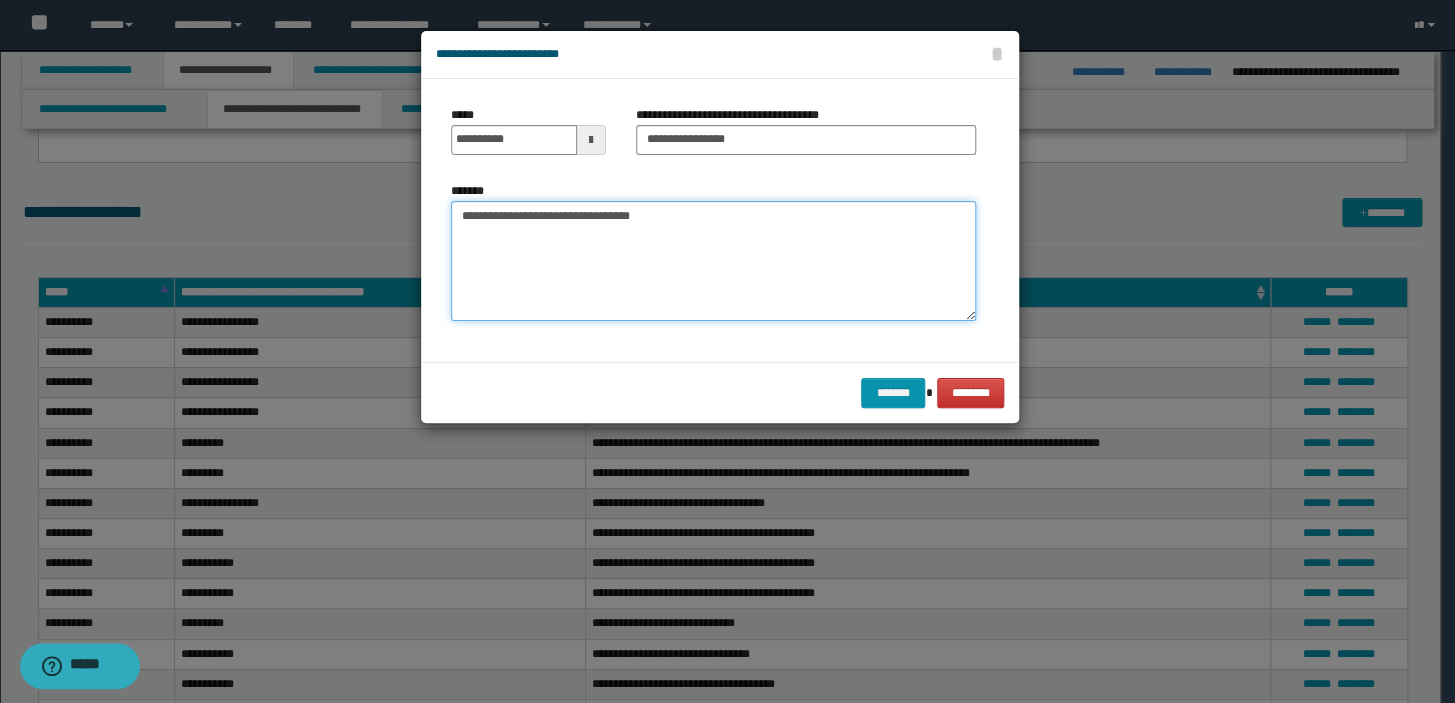 click on "**********" at bounding box center (713, 261) 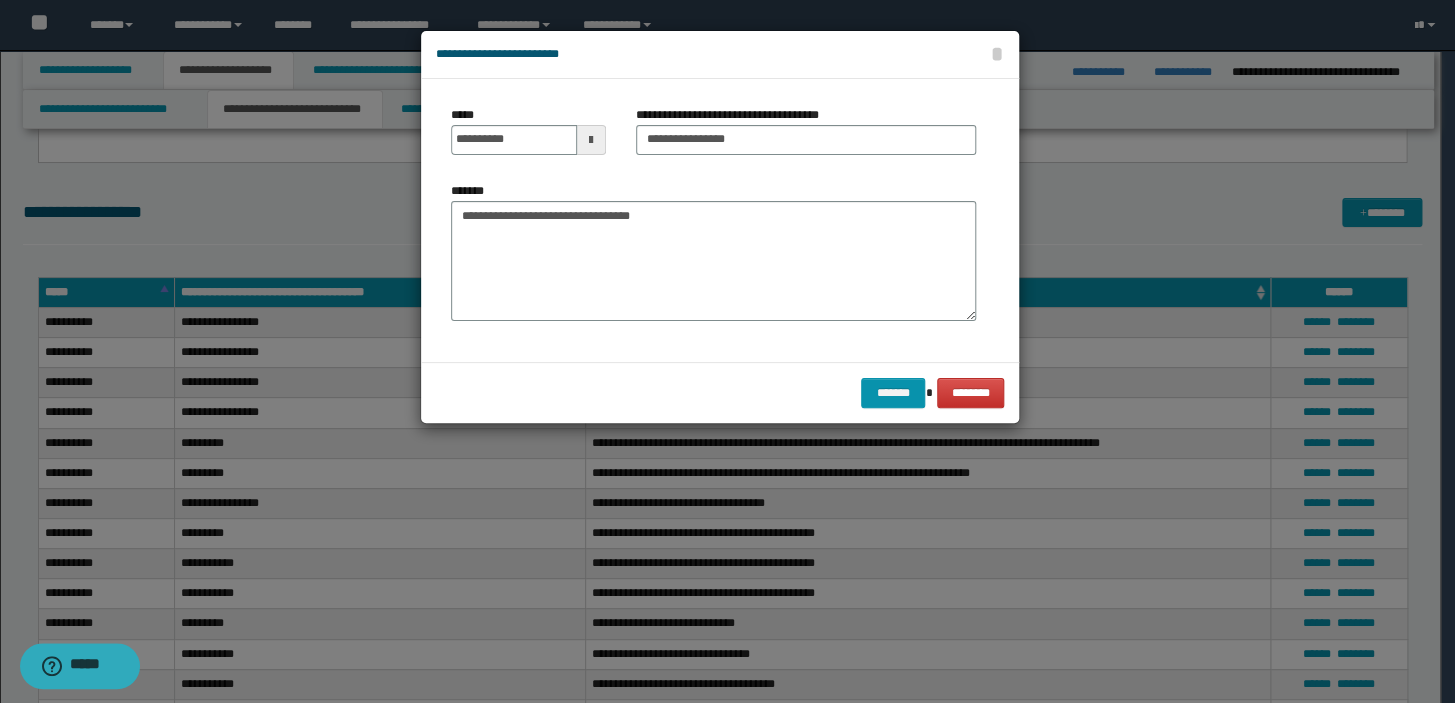 click on "*******
********" at bounding box center [720, 392] 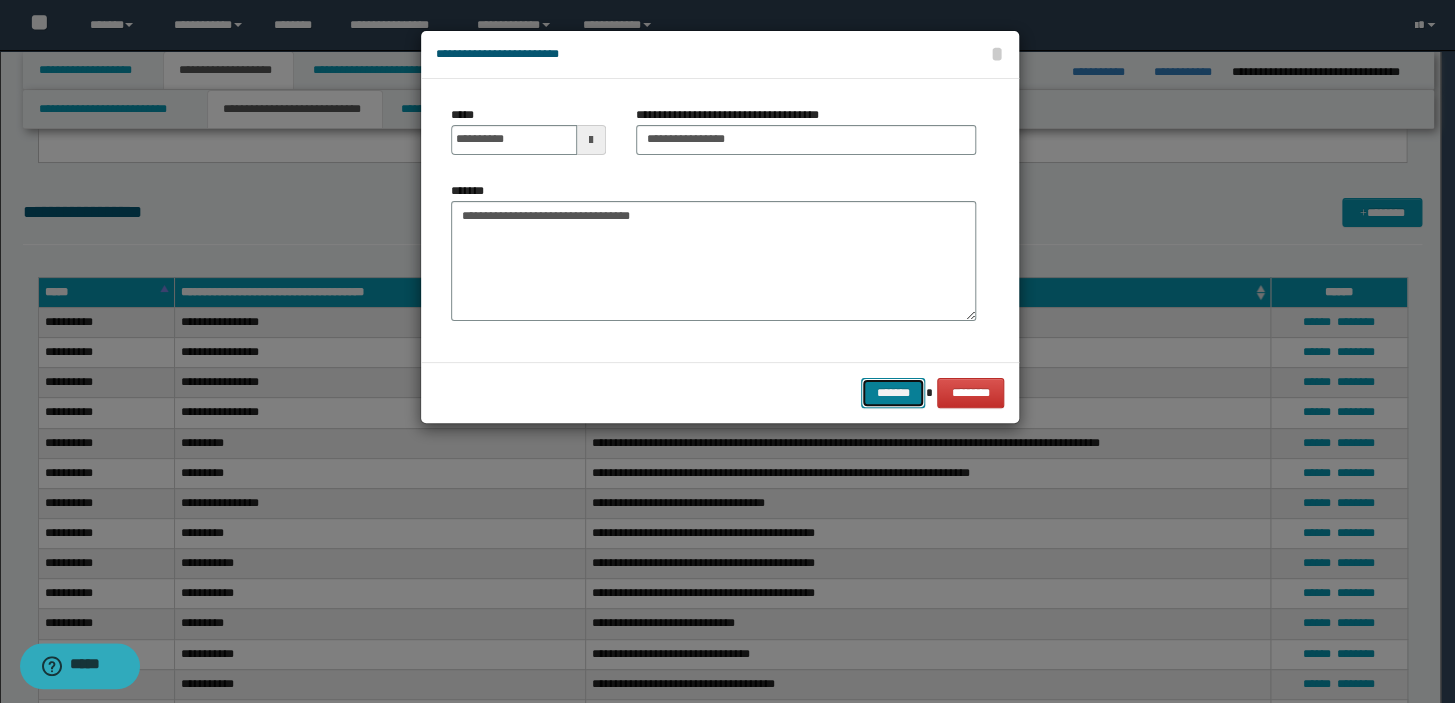 click on "*******" at bounding box center (893, 393) 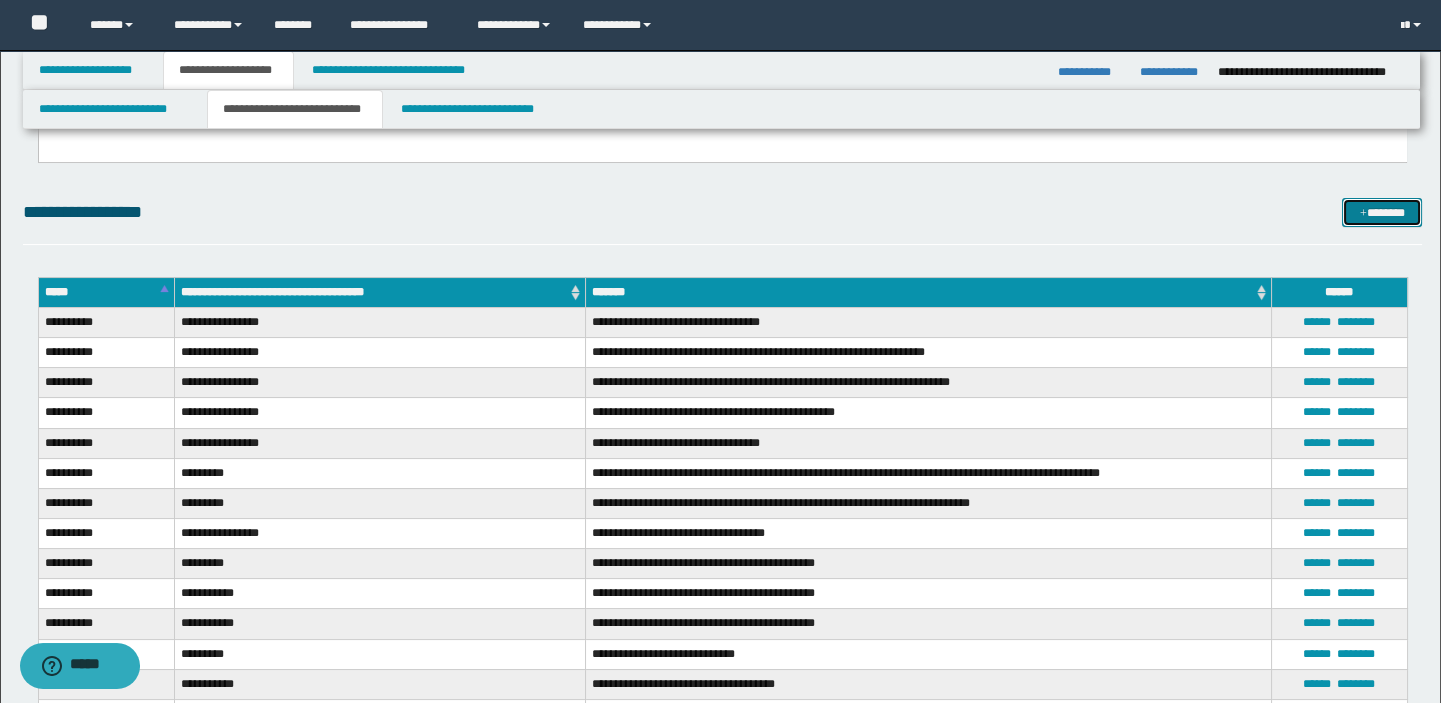 click on "*******" at bounding box center (1382, 213) 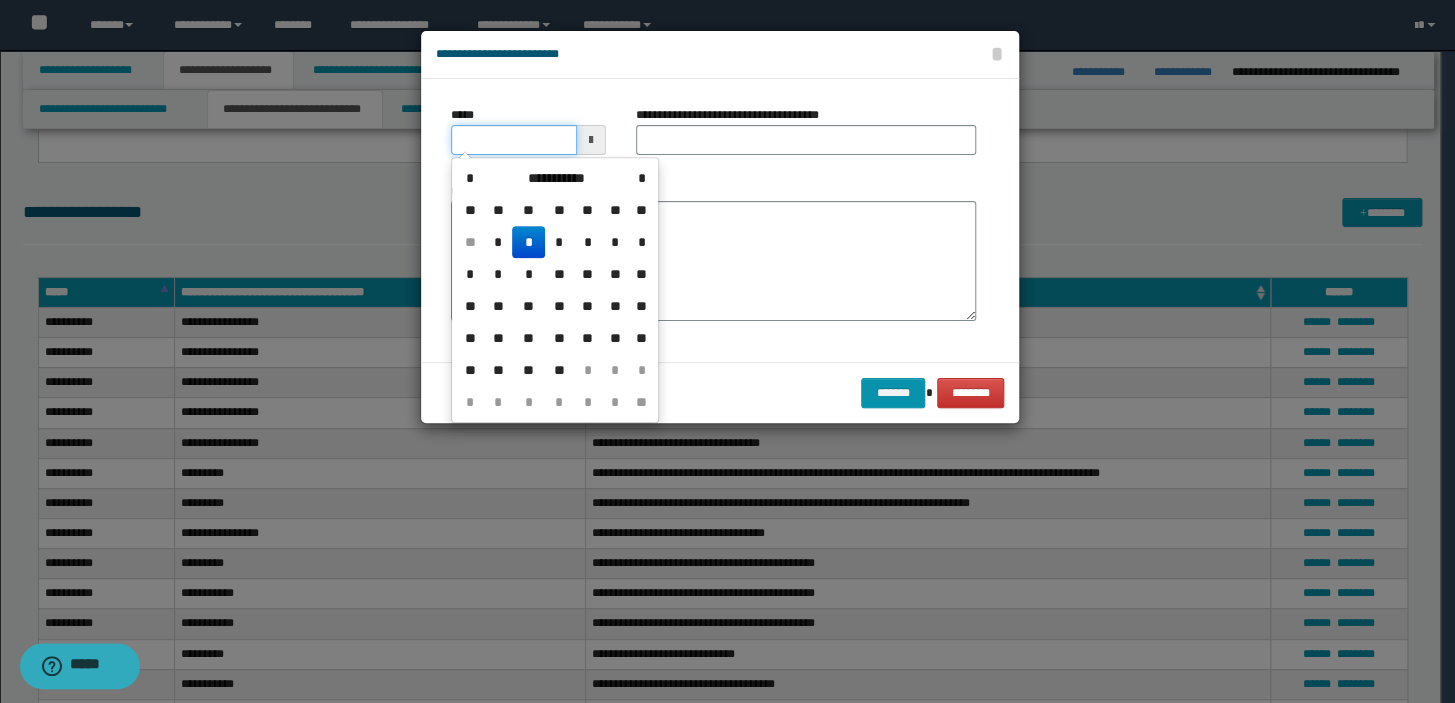 click on "*****" at bounding box center (514, 140) 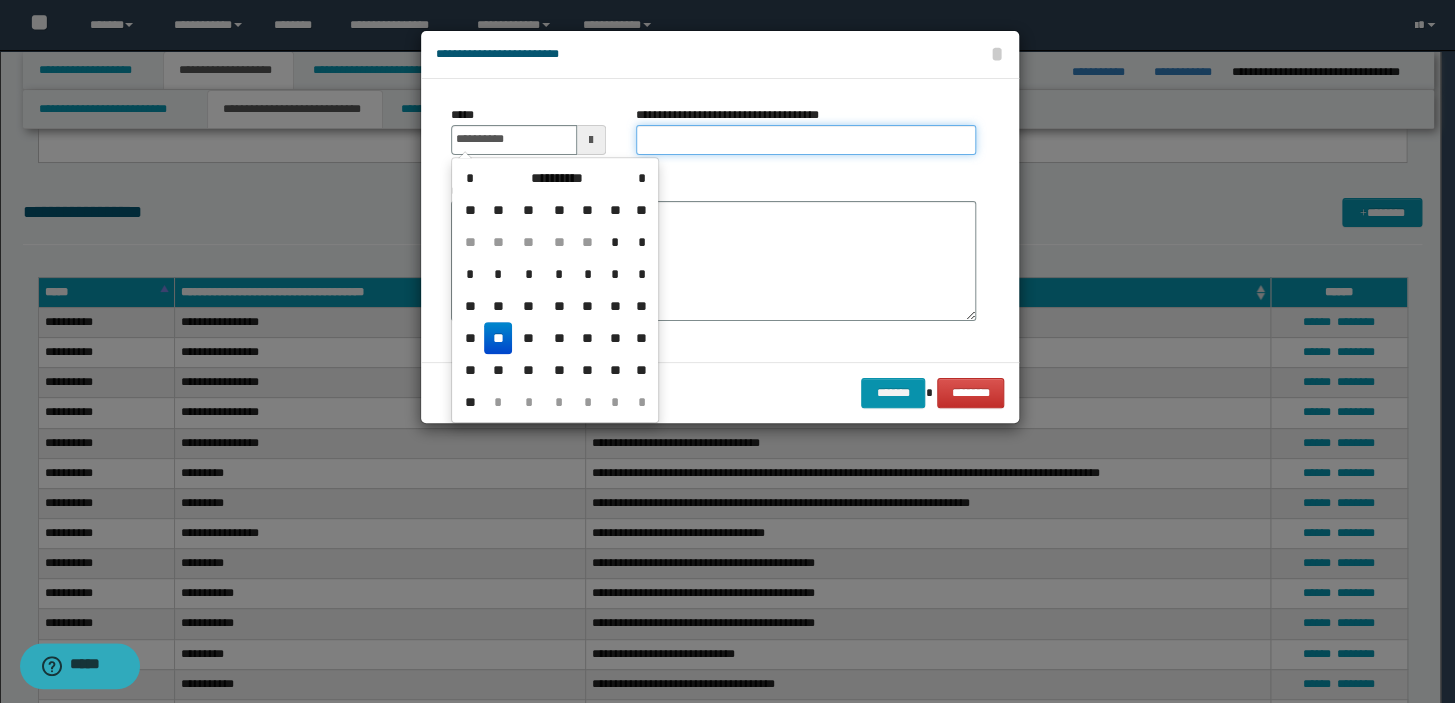 type on "**********" 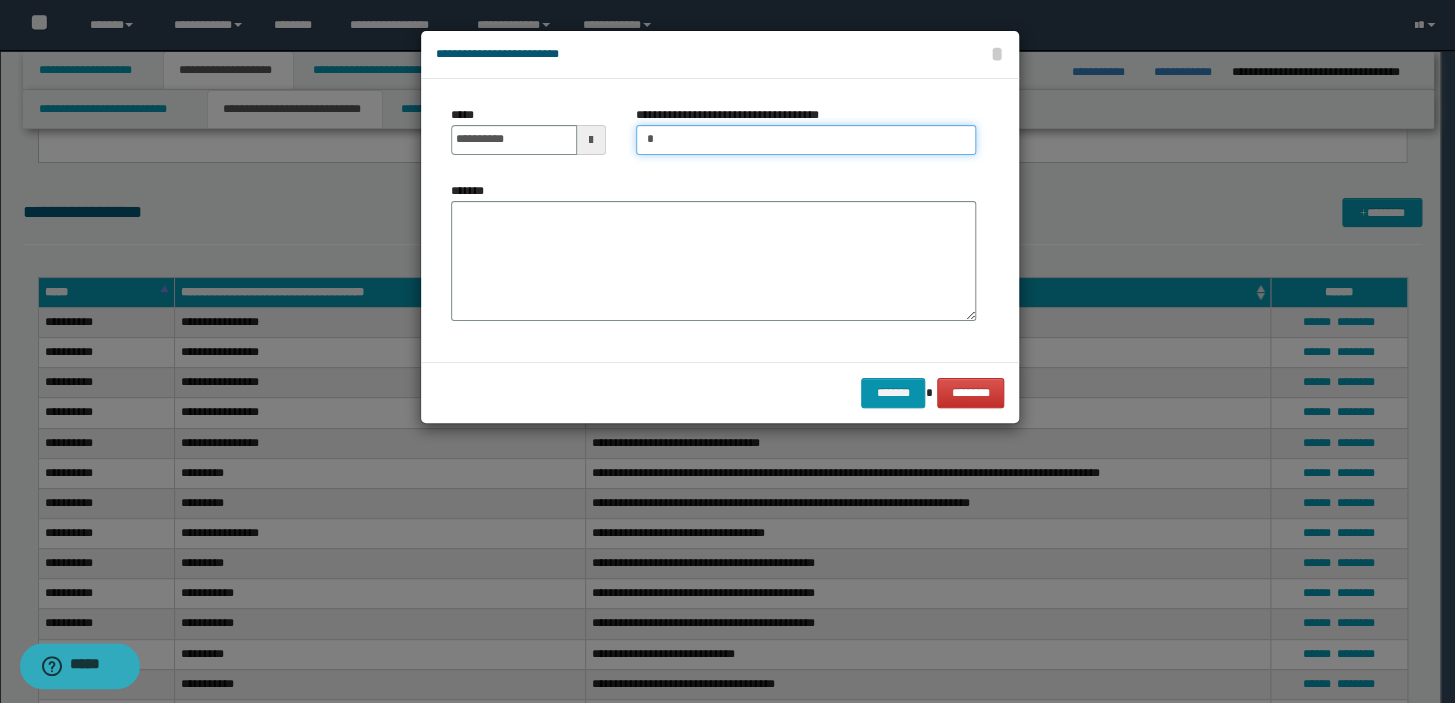 type on "**********" 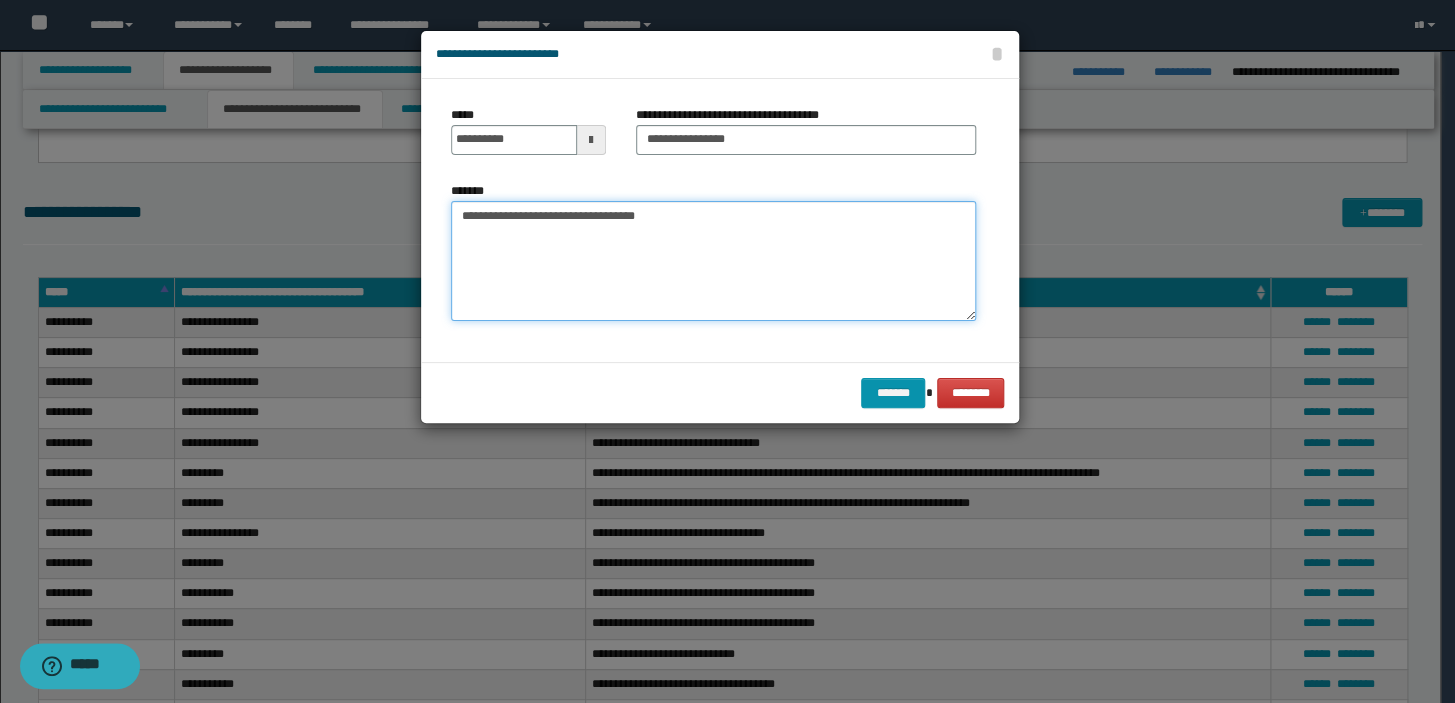 click on "**********" at bounding box center [713, 261] 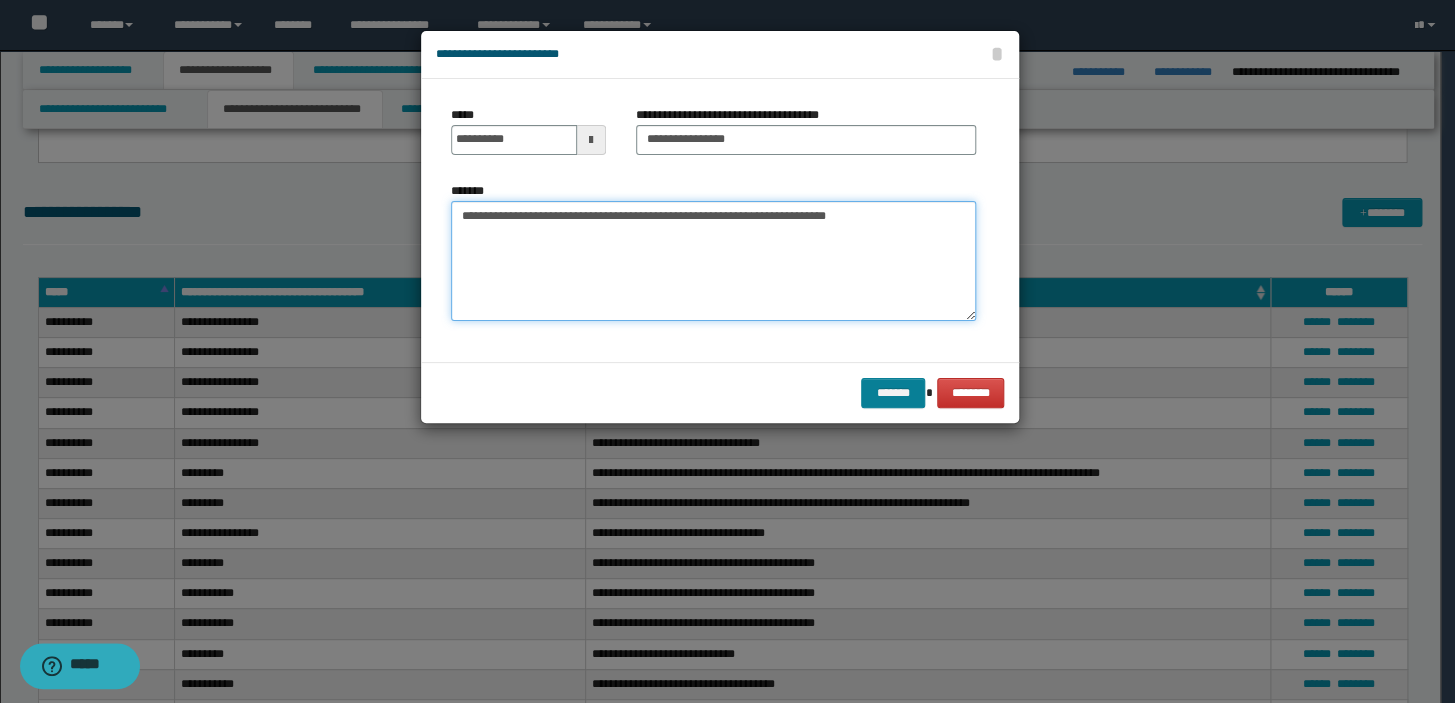 type on "**********" 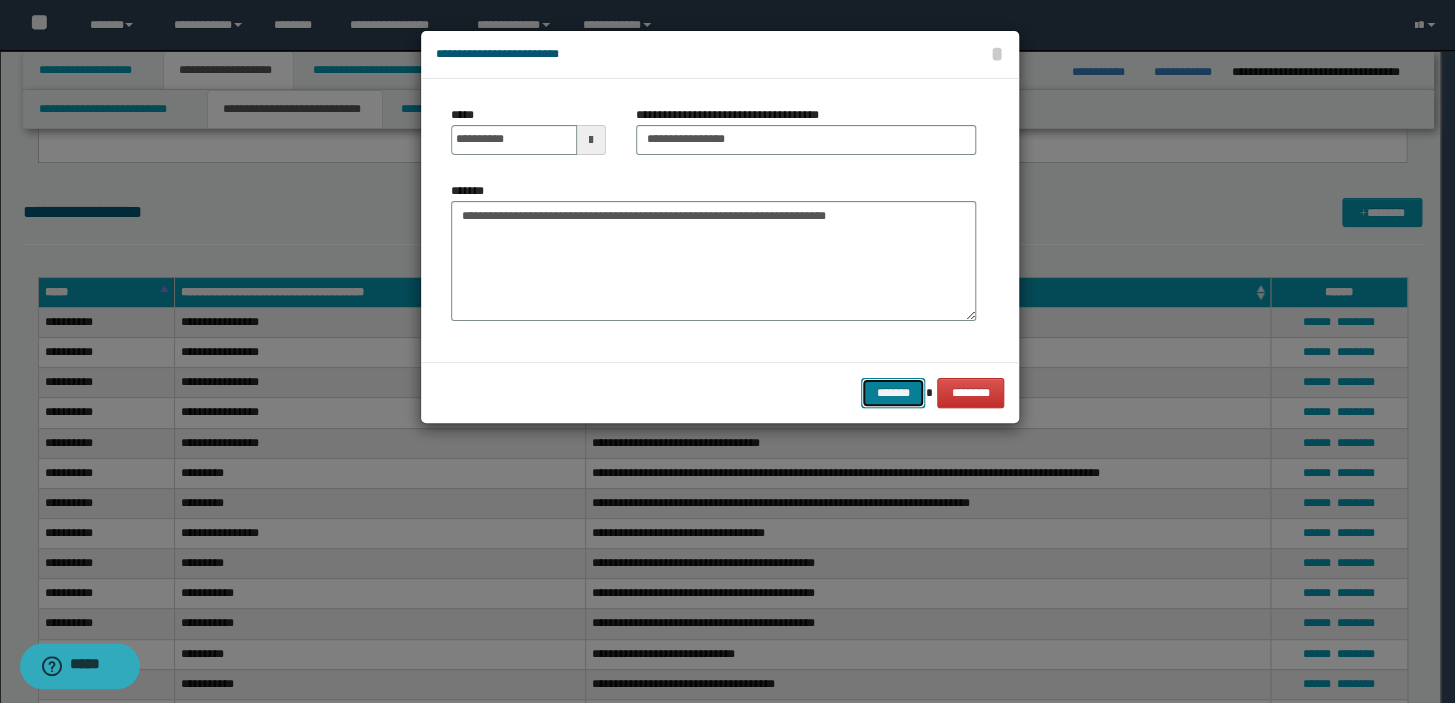 click on "*******" at bounding box center [893, 393] 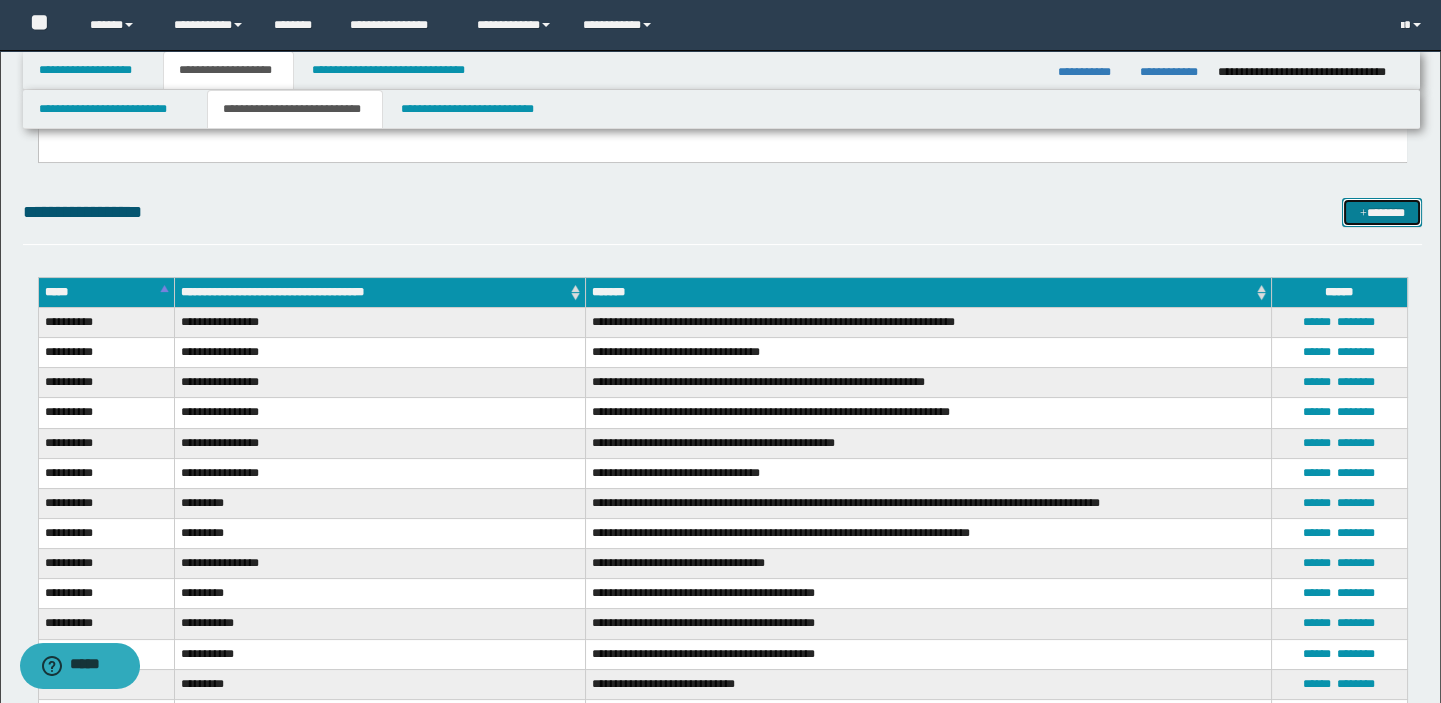 click on "*******" at bounding box center (1382, 213) 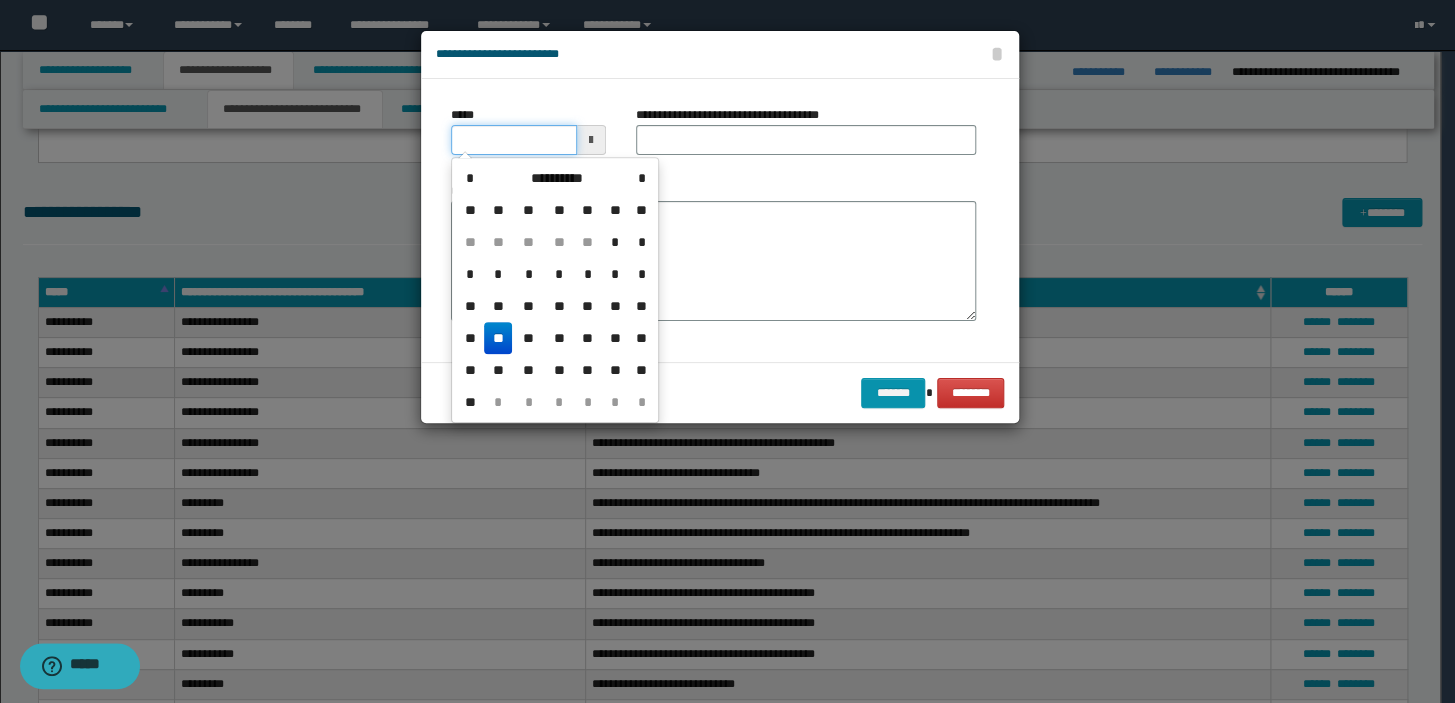 click on "*****" at bounding box center [514, 140] 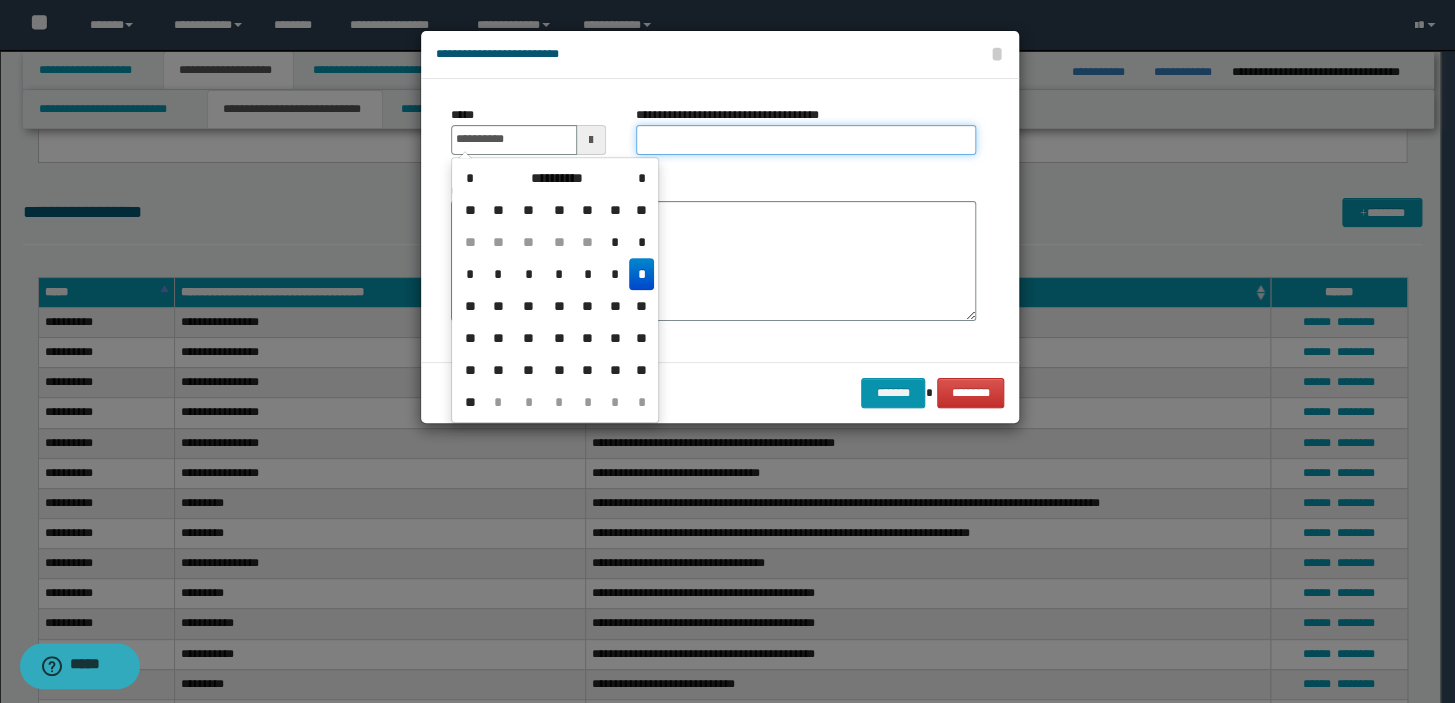 type on "**********" 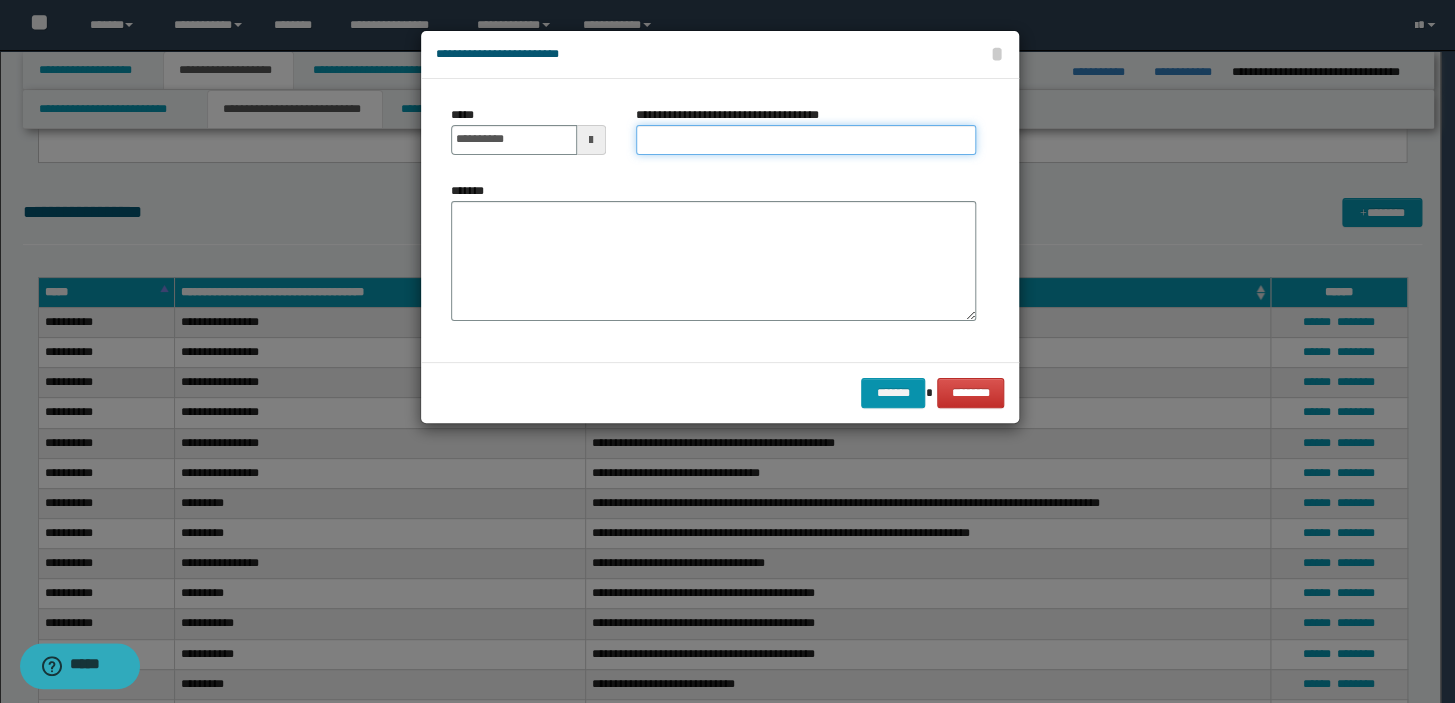 type on "*" 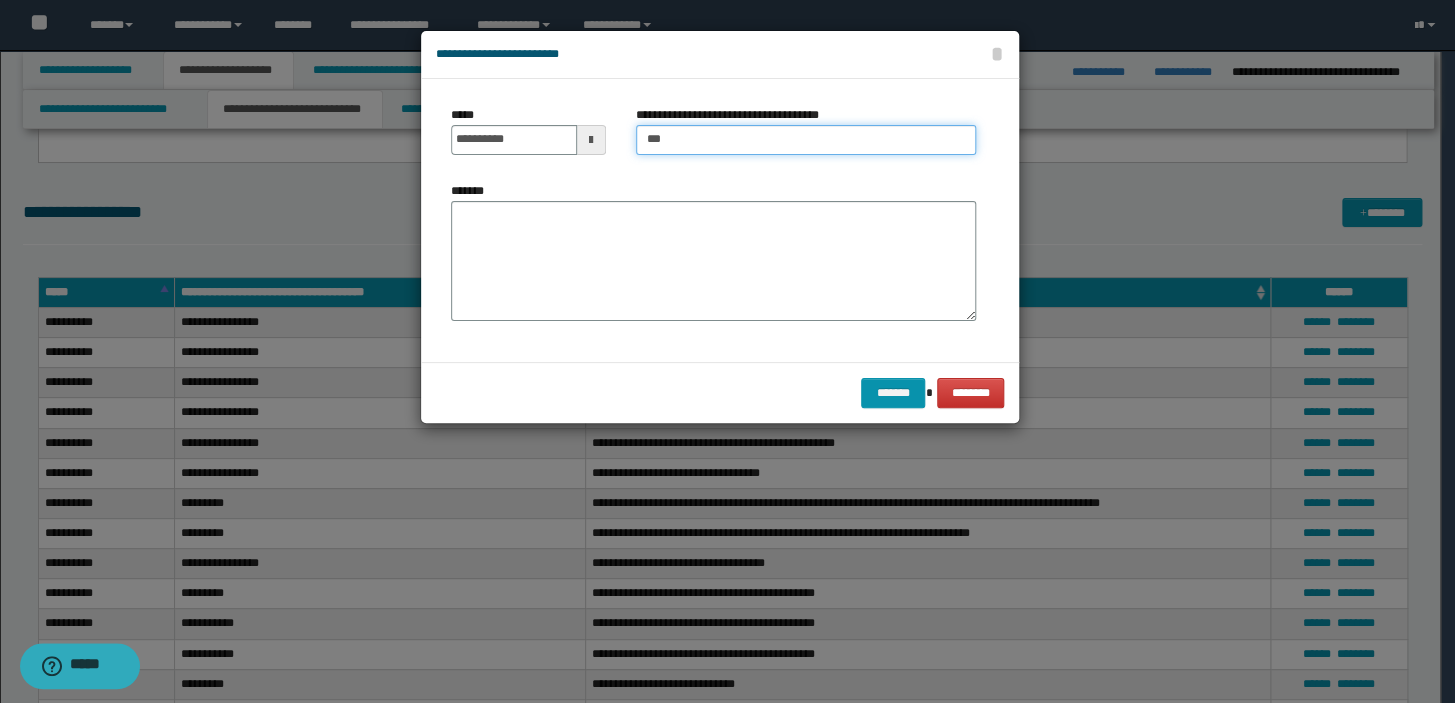 type on "**********" 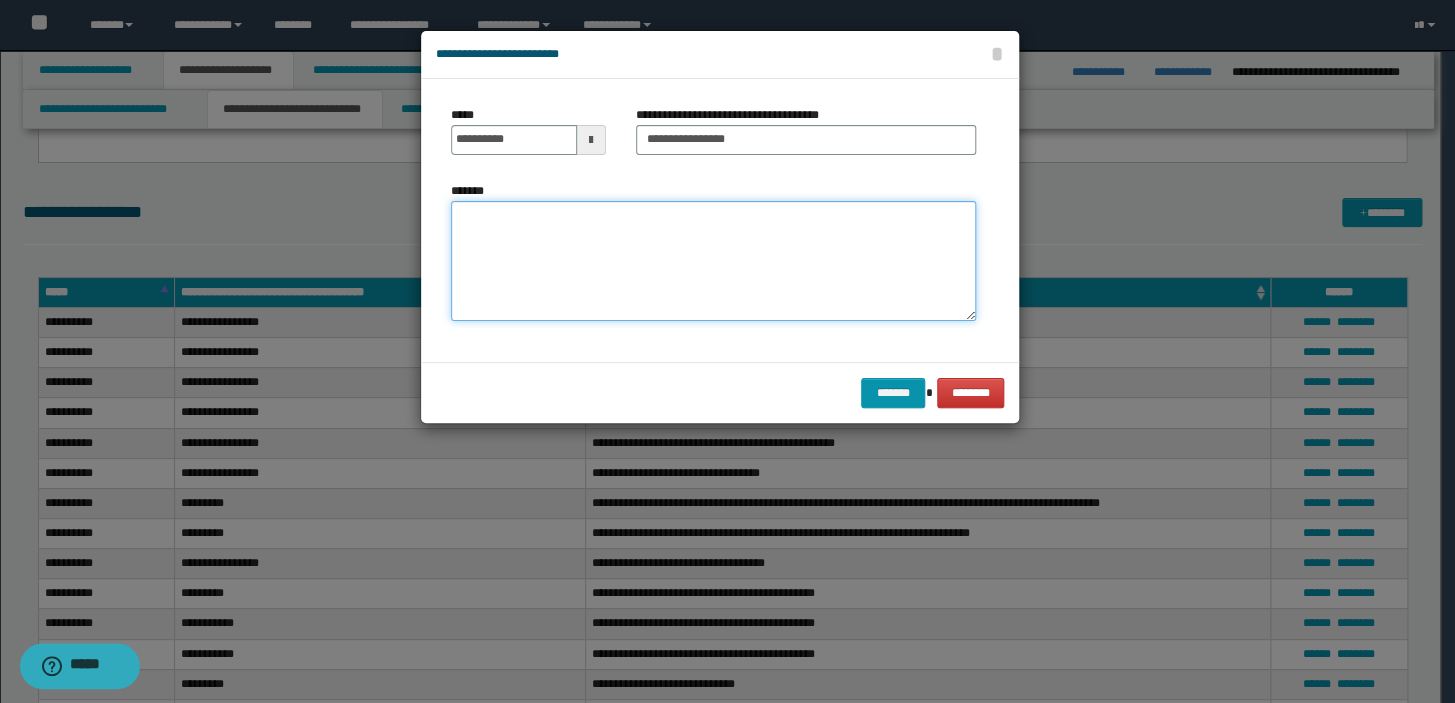type on "*" 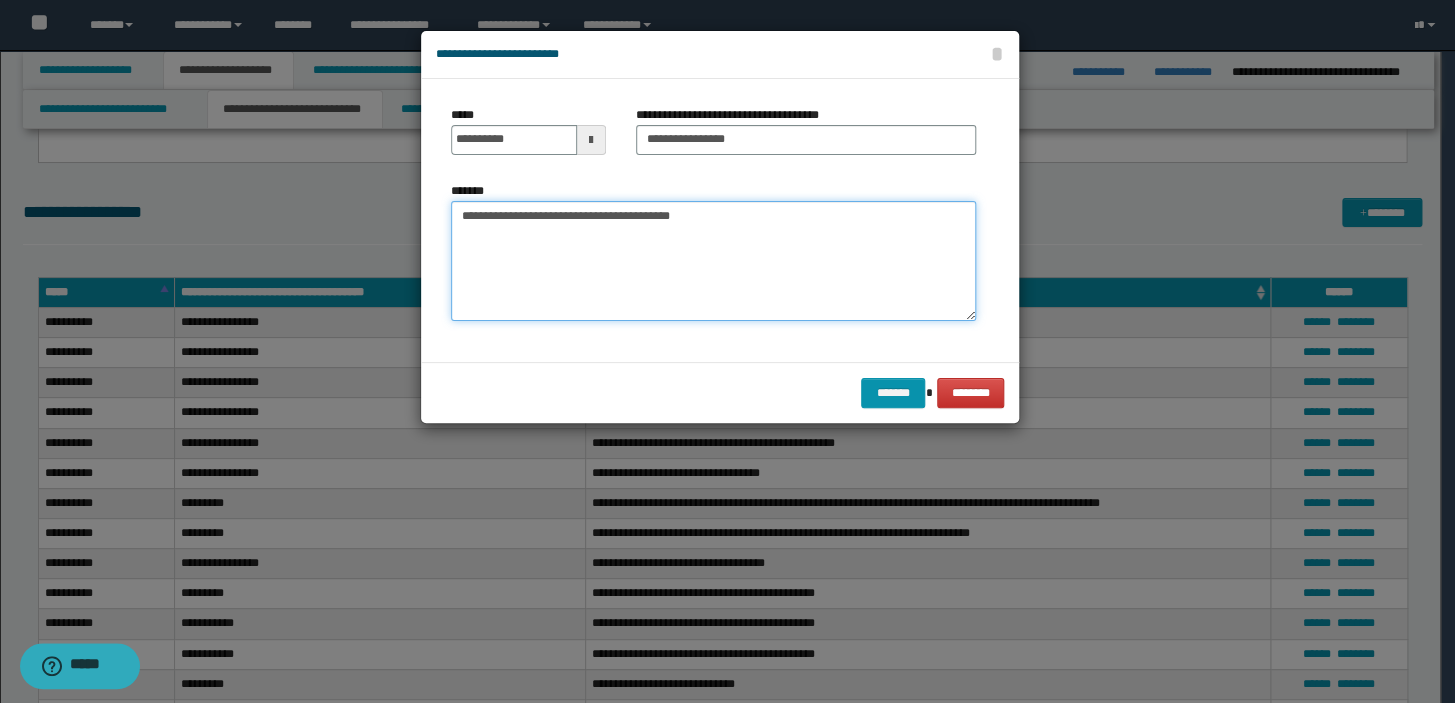 type on "**********" 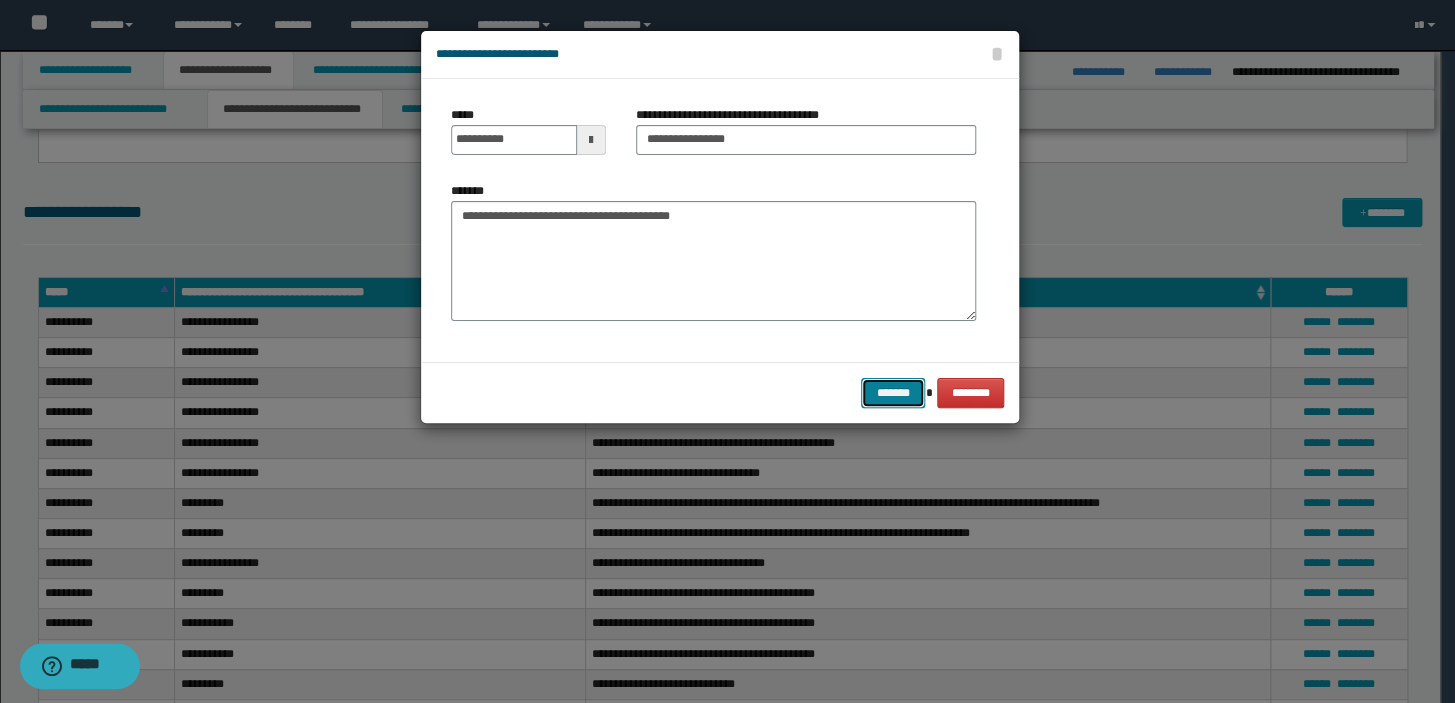 type 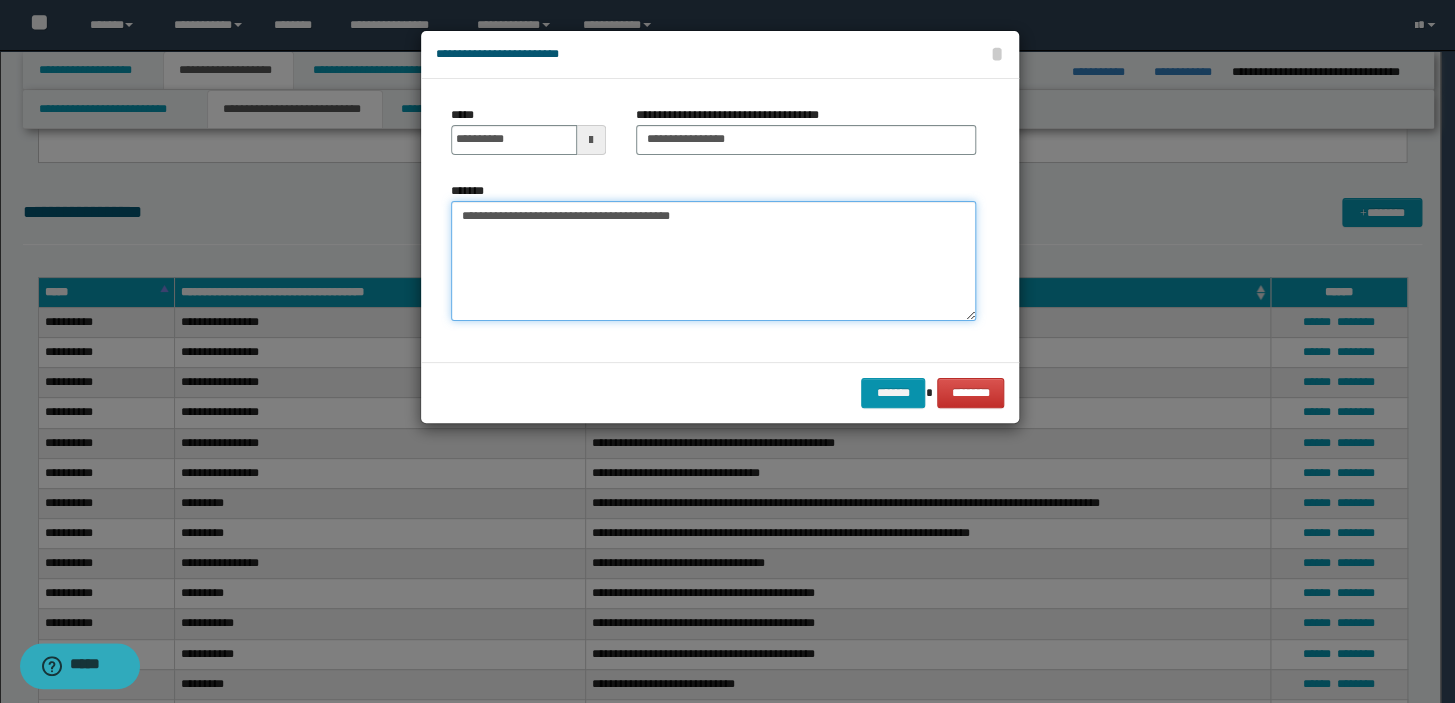 click on "**********" at bounding box center (713, 261) 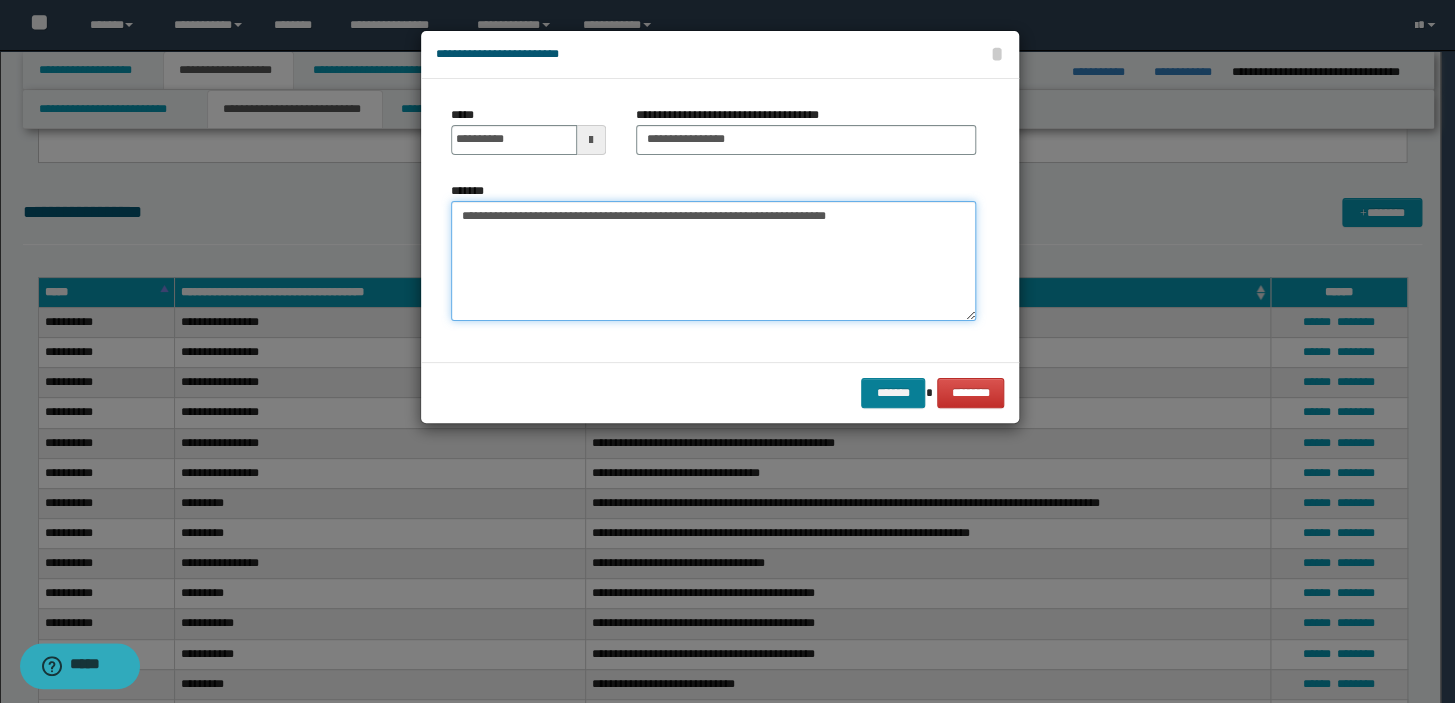type on "**********" 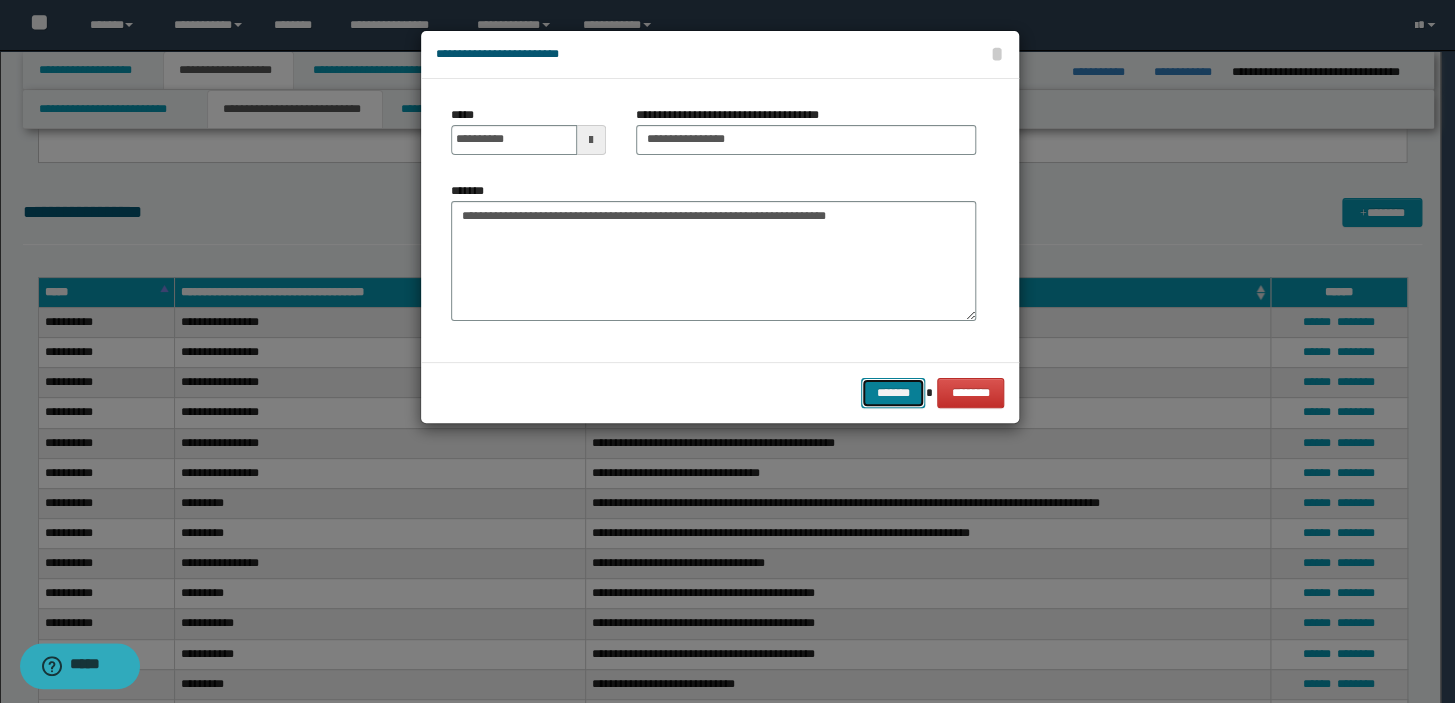 click on "*******" at bounding box center [893, 393] 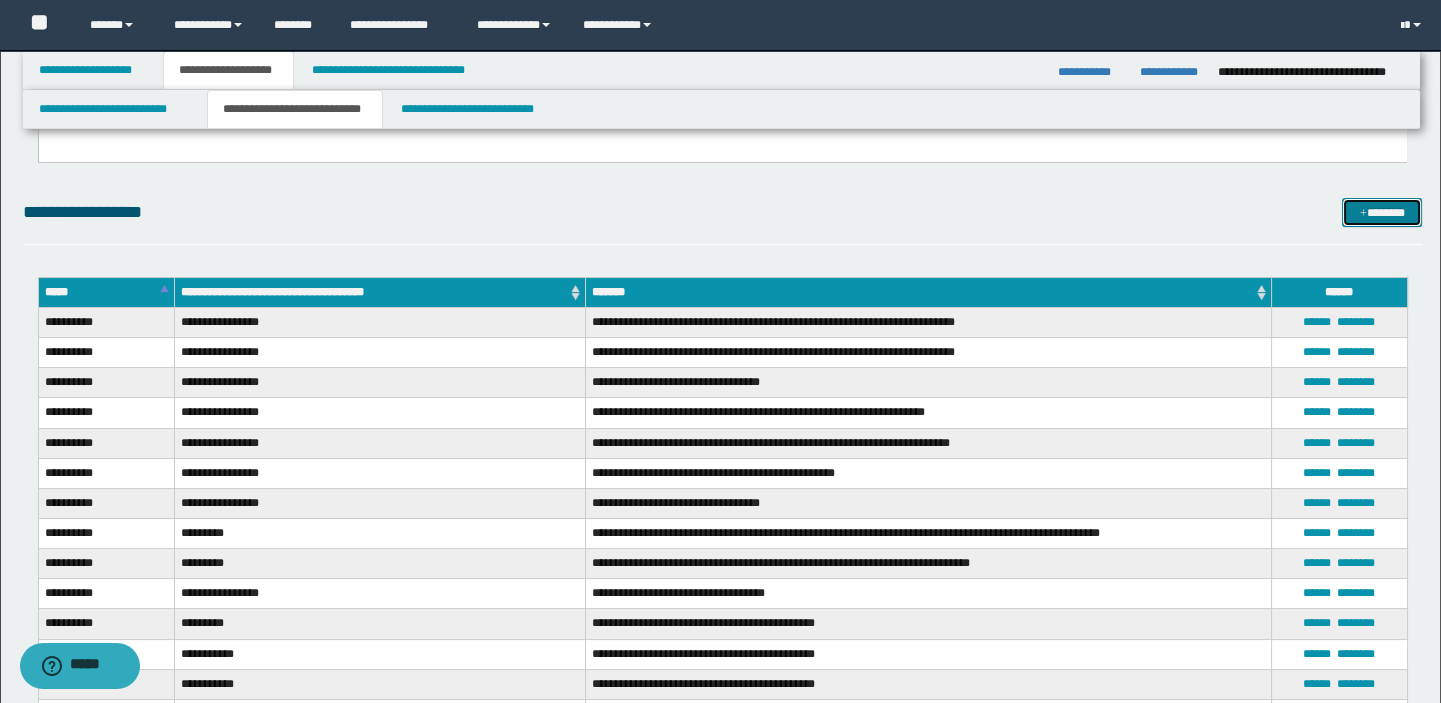 click on "*******" at bounding box center [1382, 213] 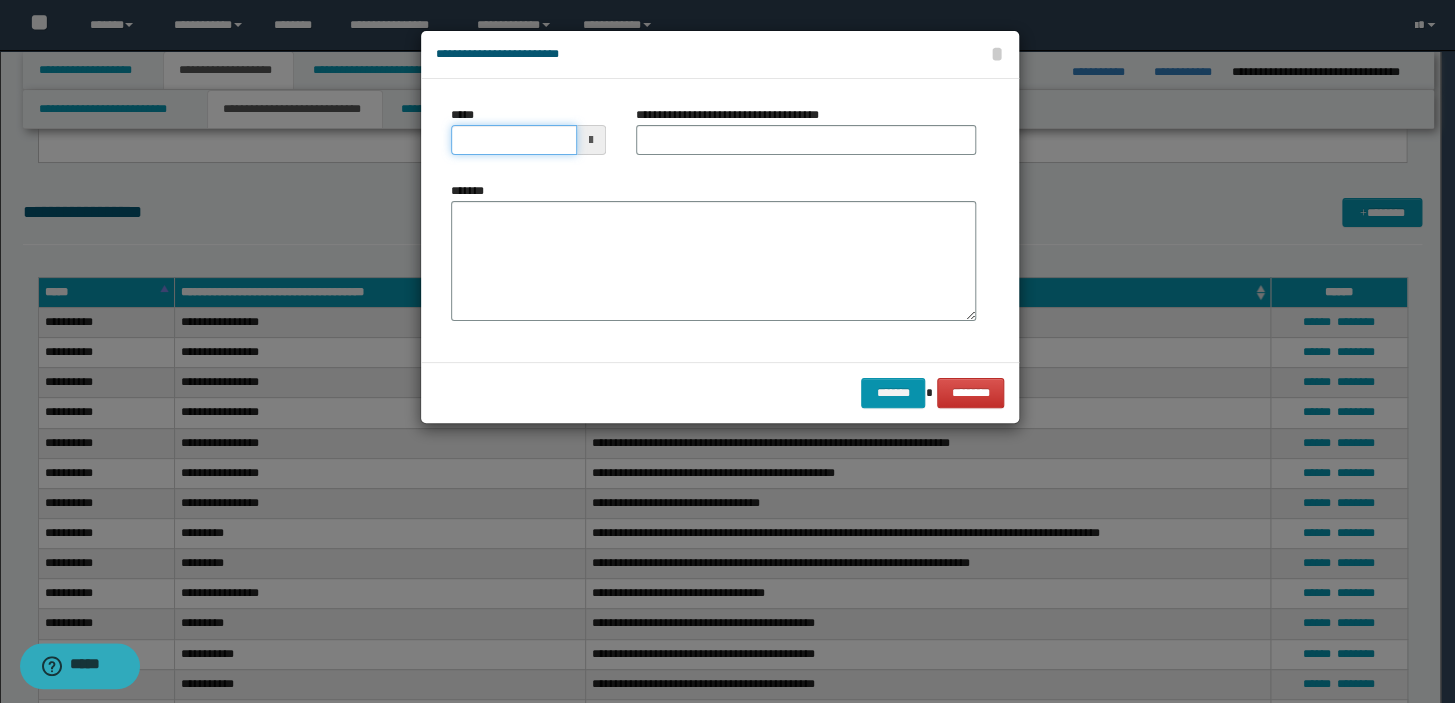 click on "*****" at bounding box center [514, 140] 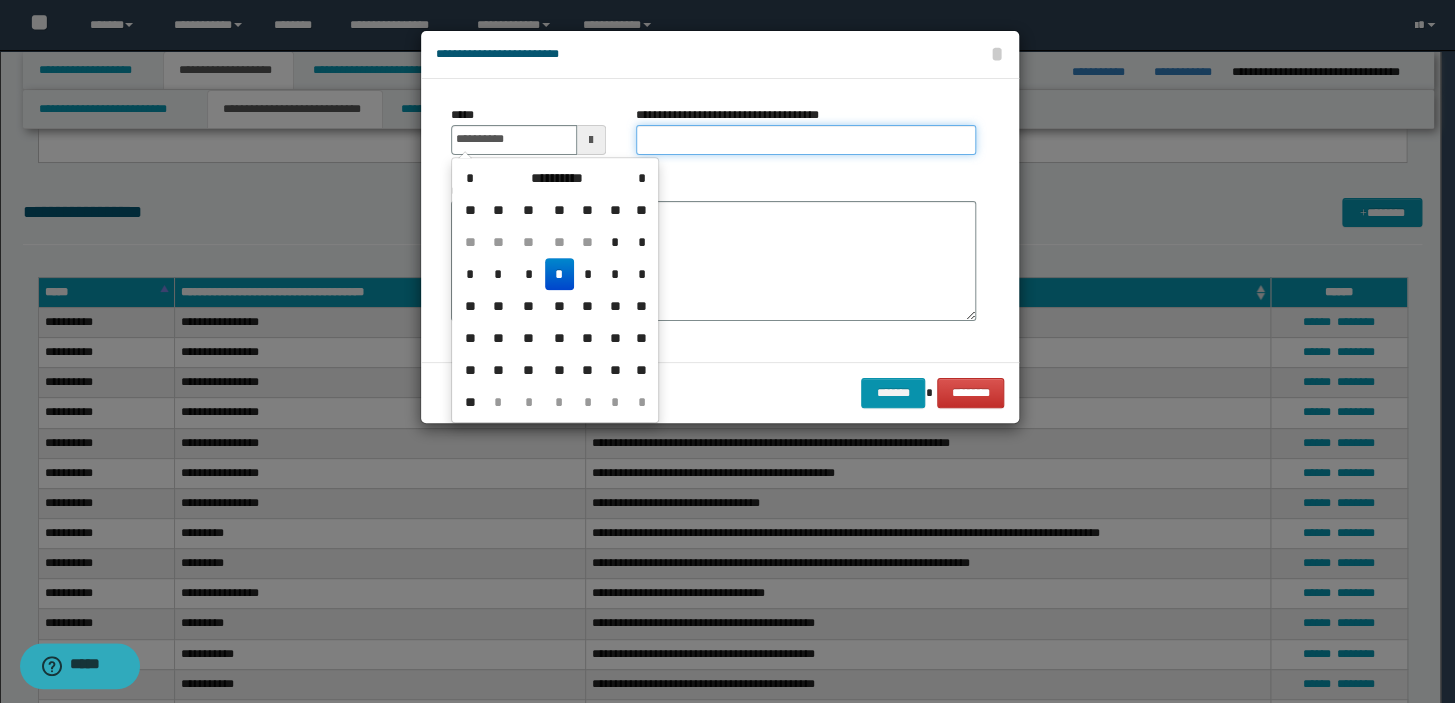 type on "**********" 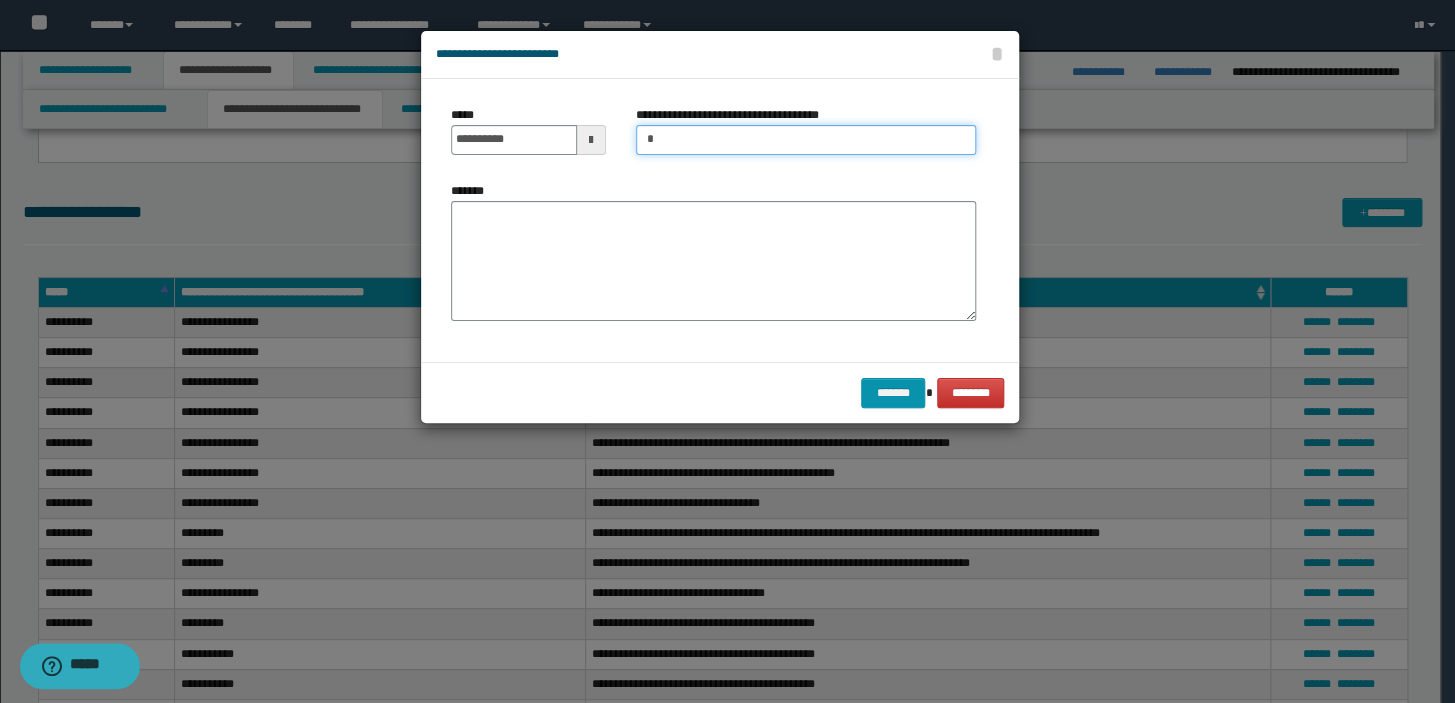 type on "**********" 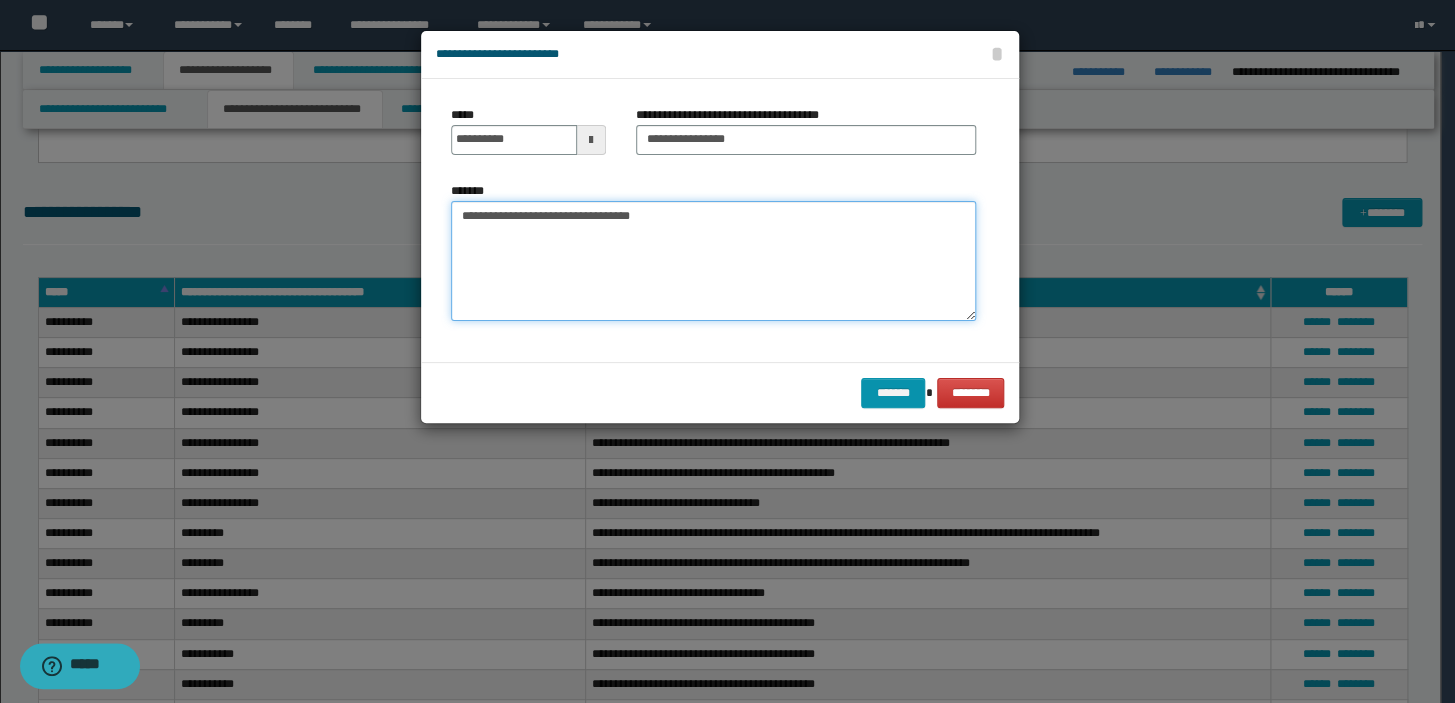 drag, startPoint x: 495, startPoint y: 213, endPoint x: 512, endPoint y: 215, distance: 17.117243 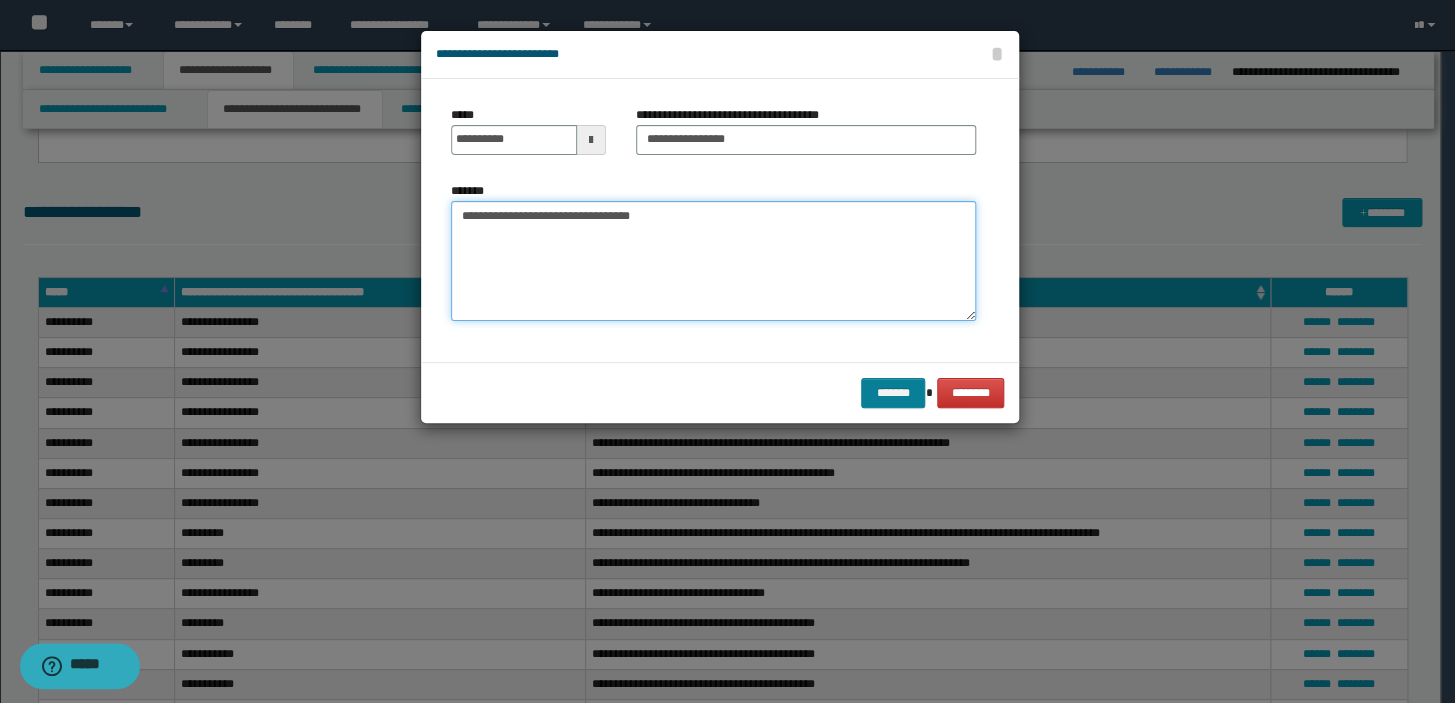 type on "**********" 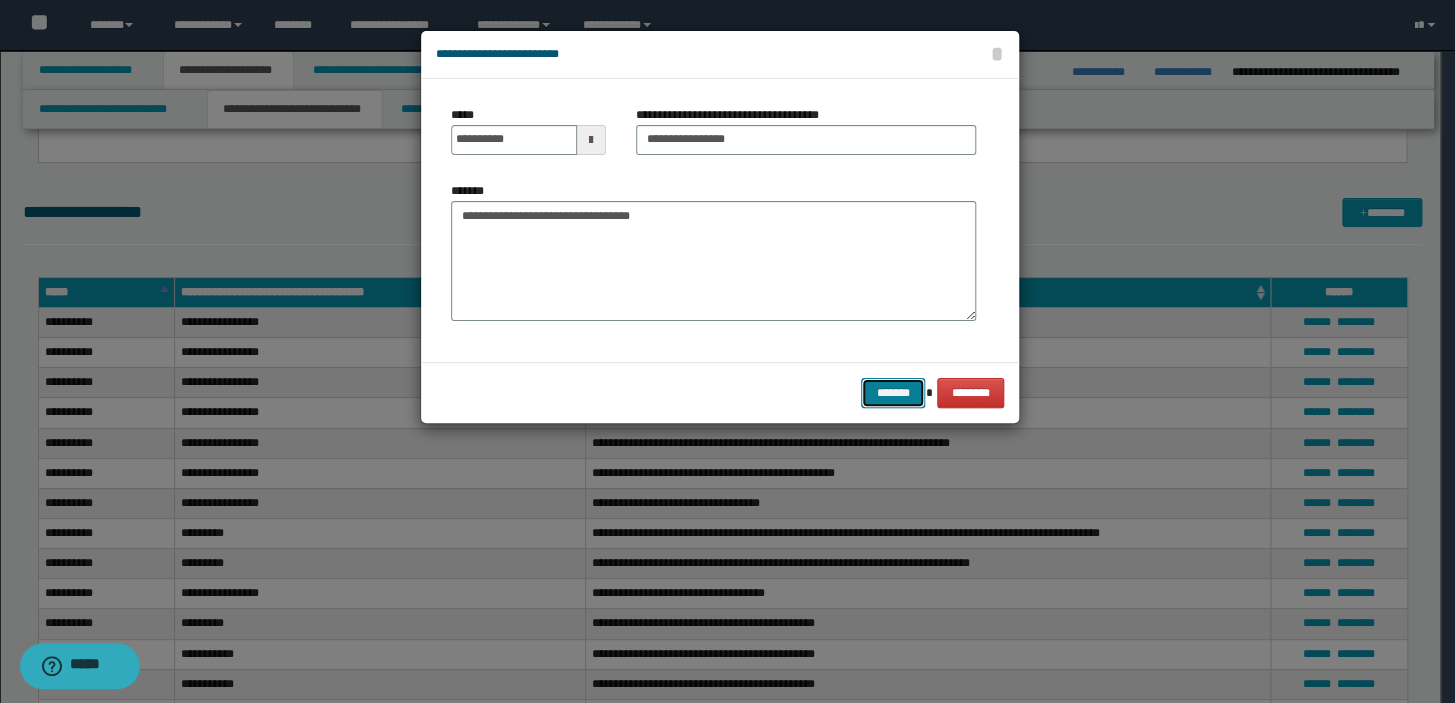 click on "*******" at bounding box center (893, 393) 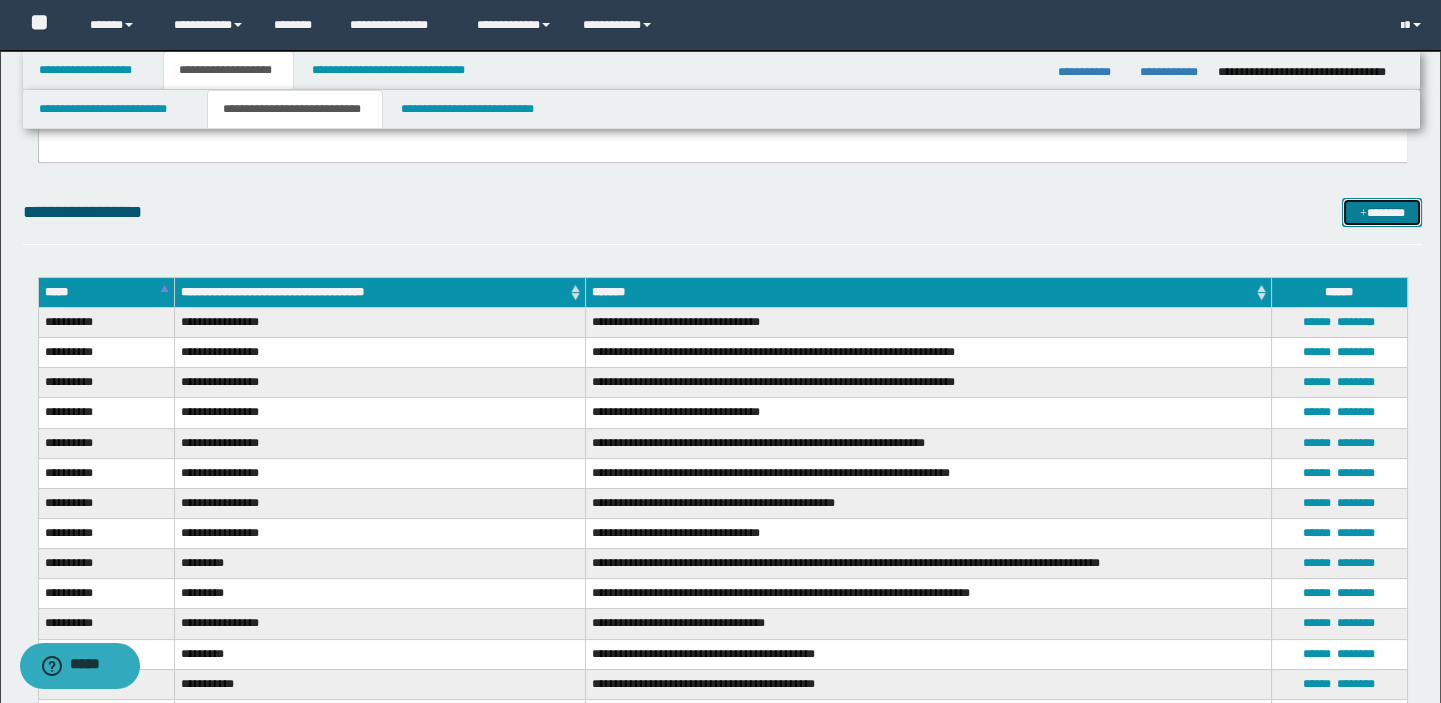 click on "*******" at bounding box center (1382, 213) 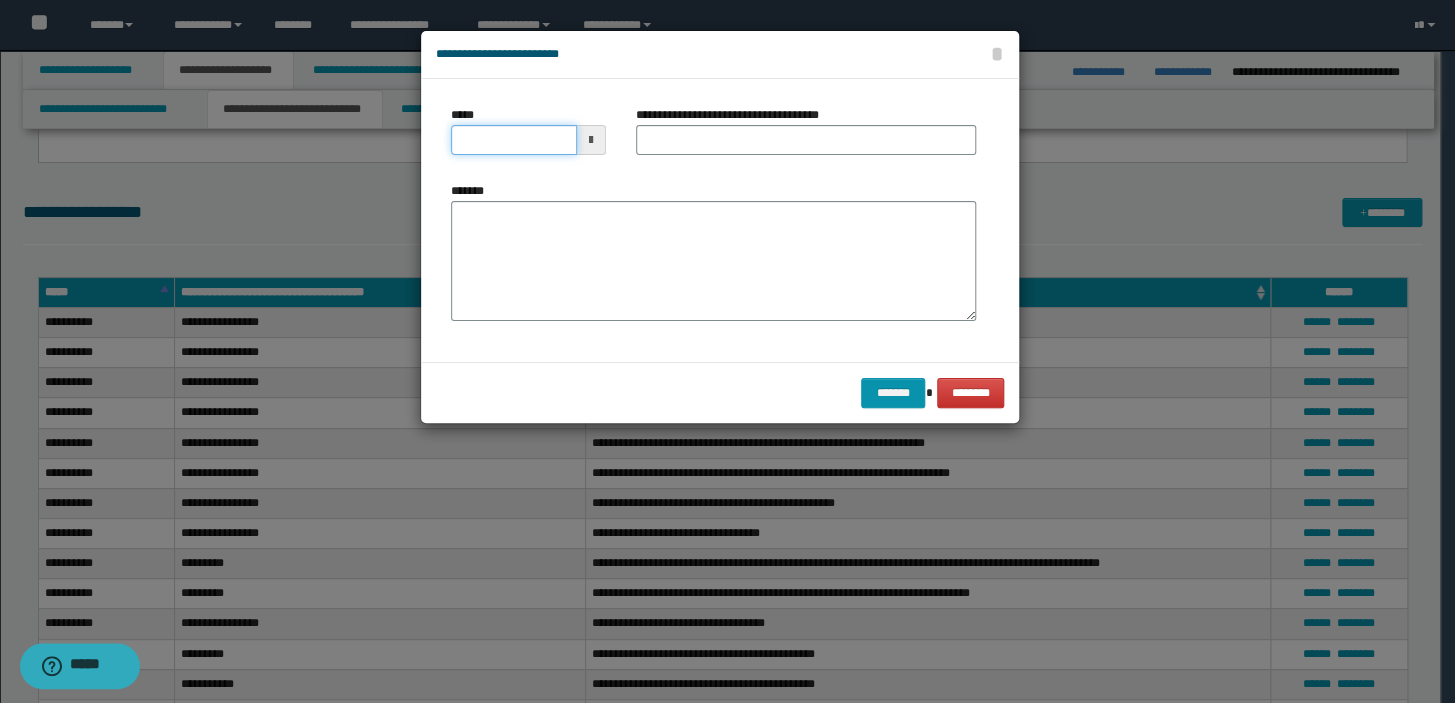 click on "*****" at bounding box center (514, 140) 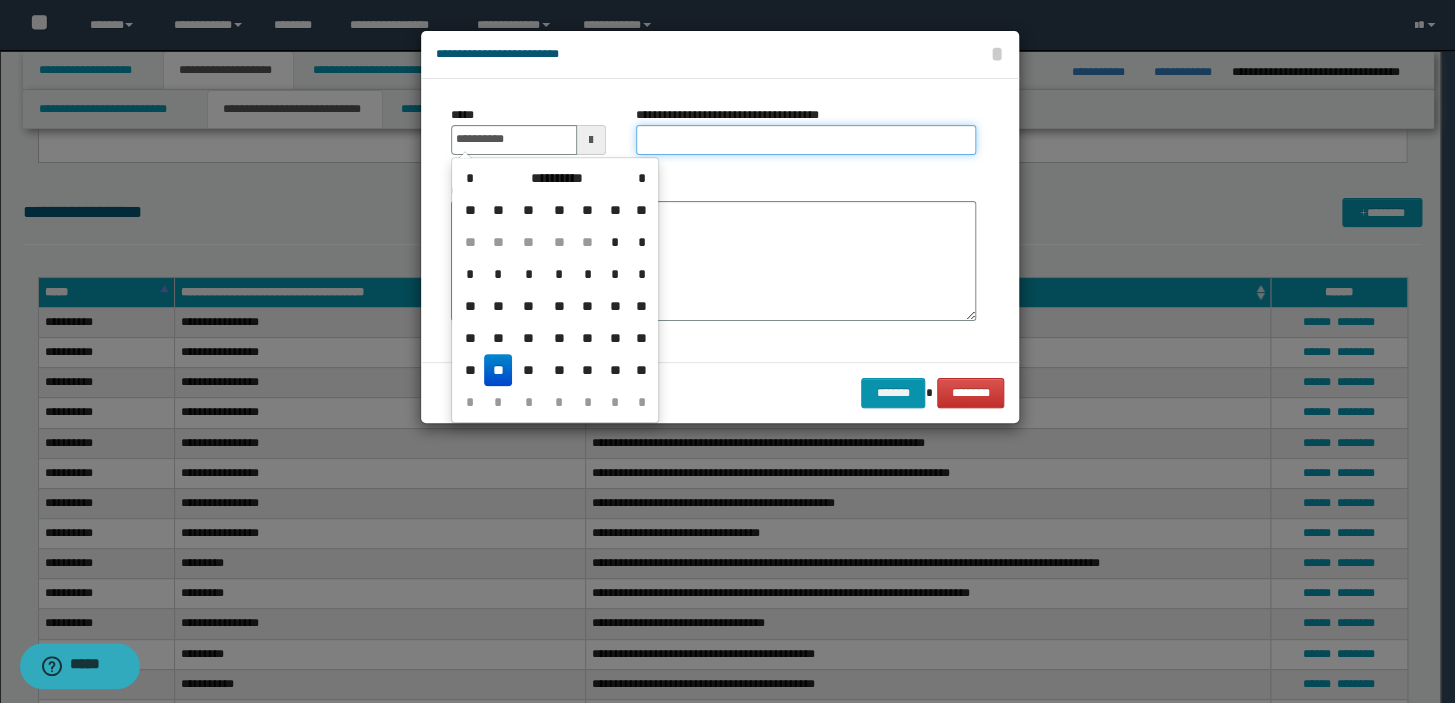 type on "**********" 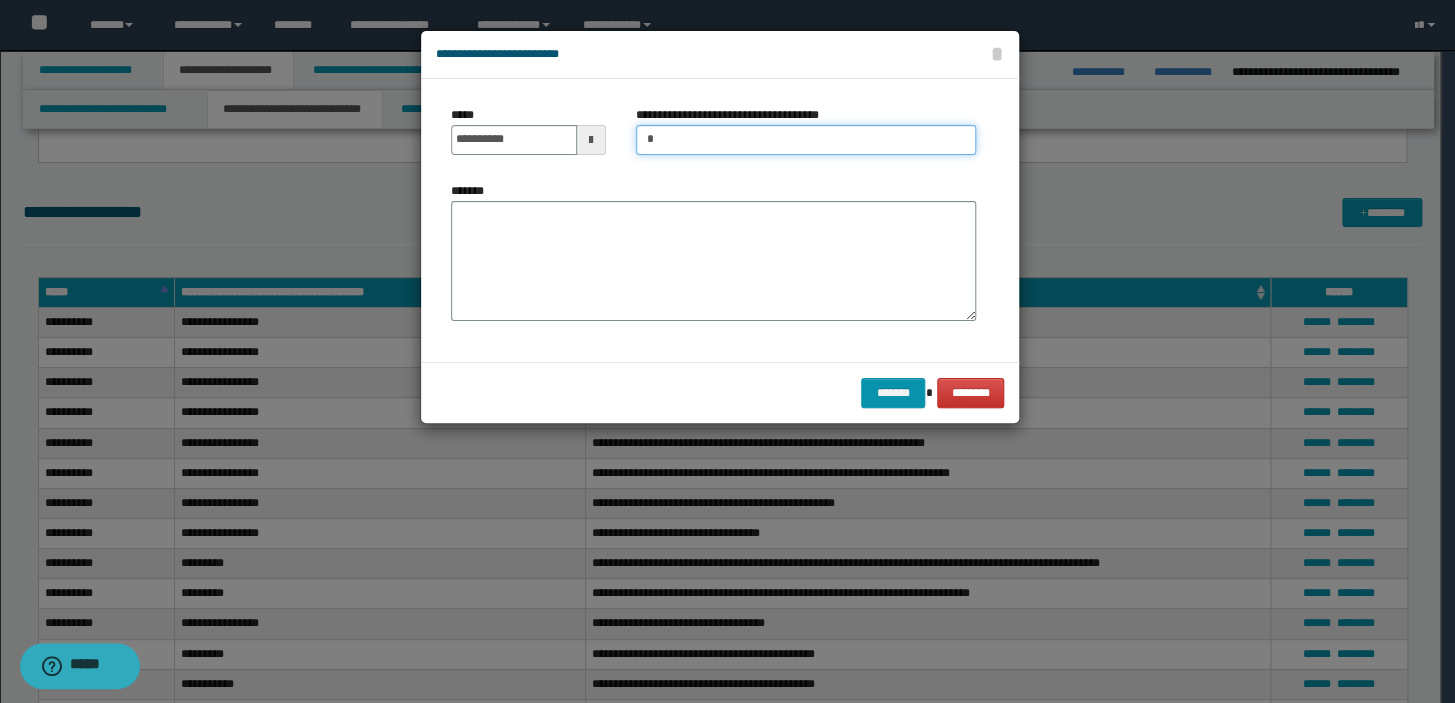 type on "**********" 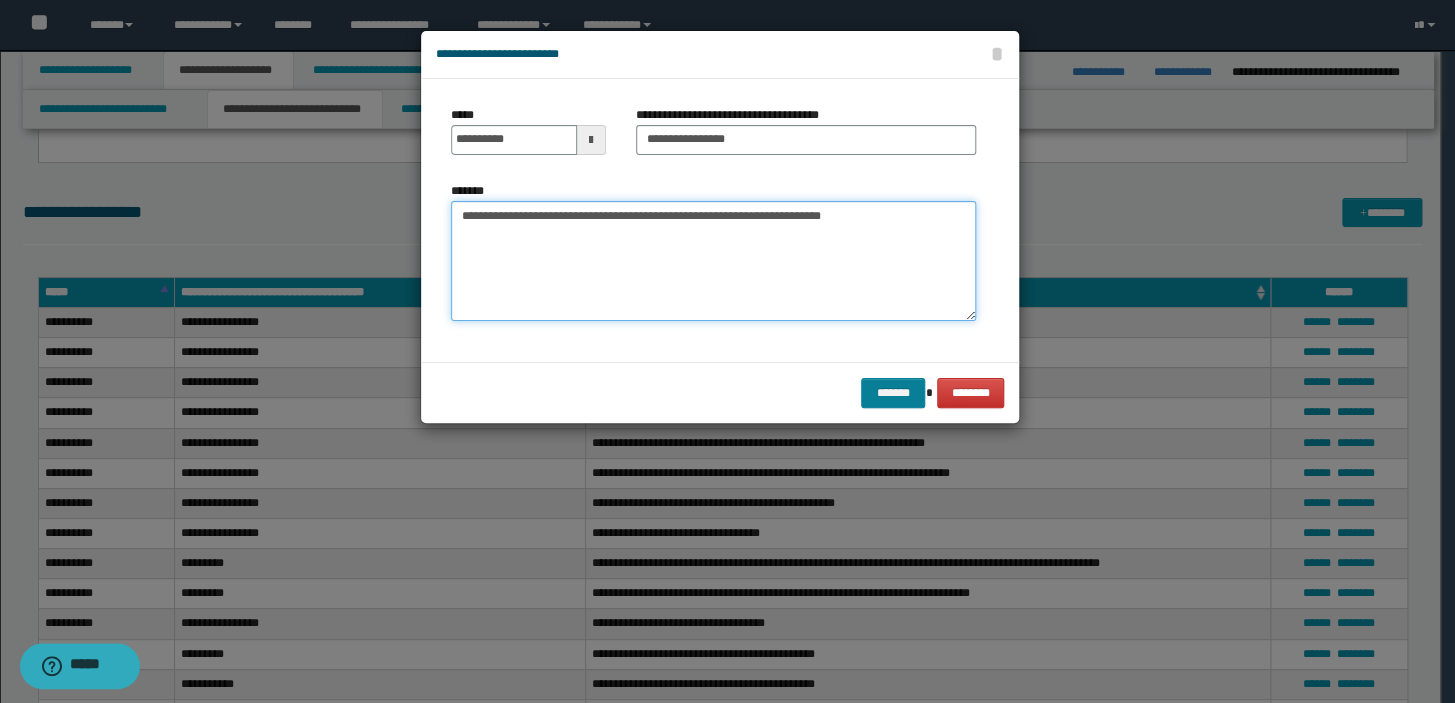 type on "**********" 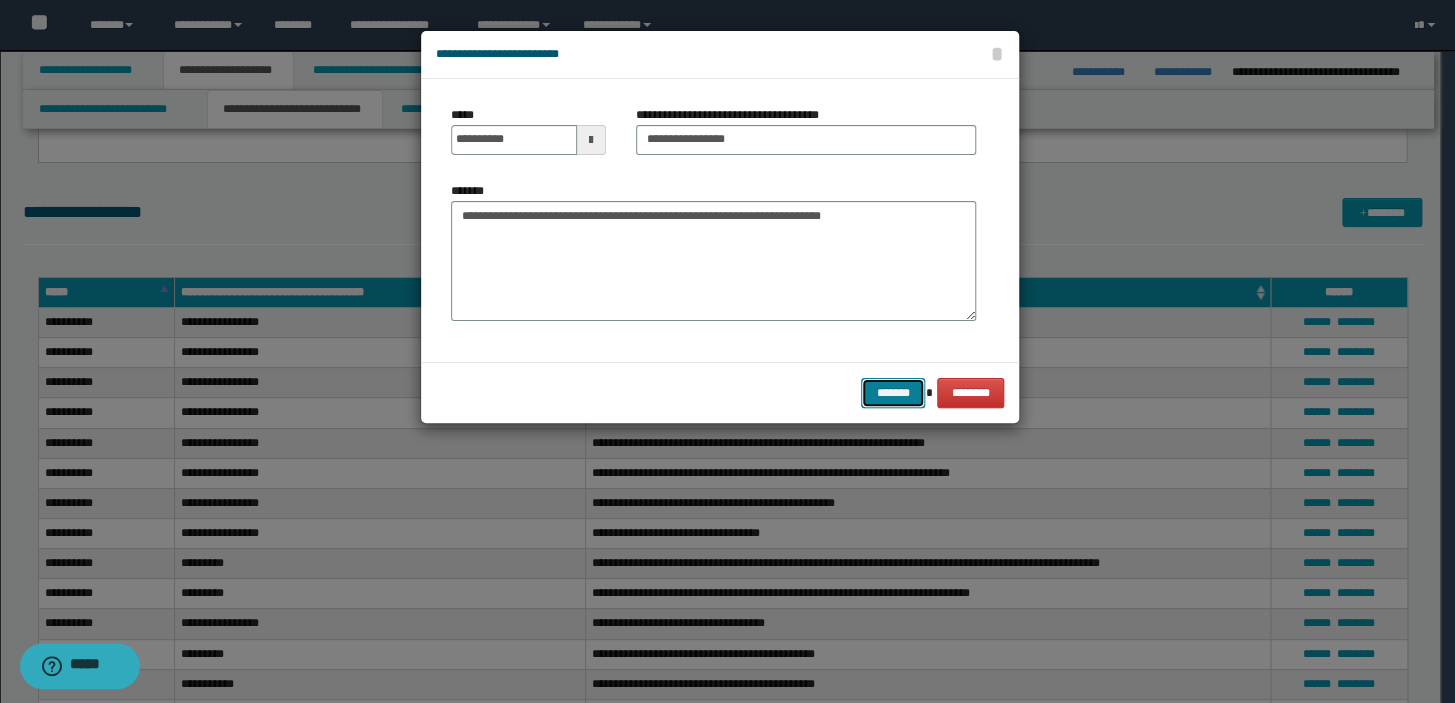 click on "*******" at bounding box center [893, 393] 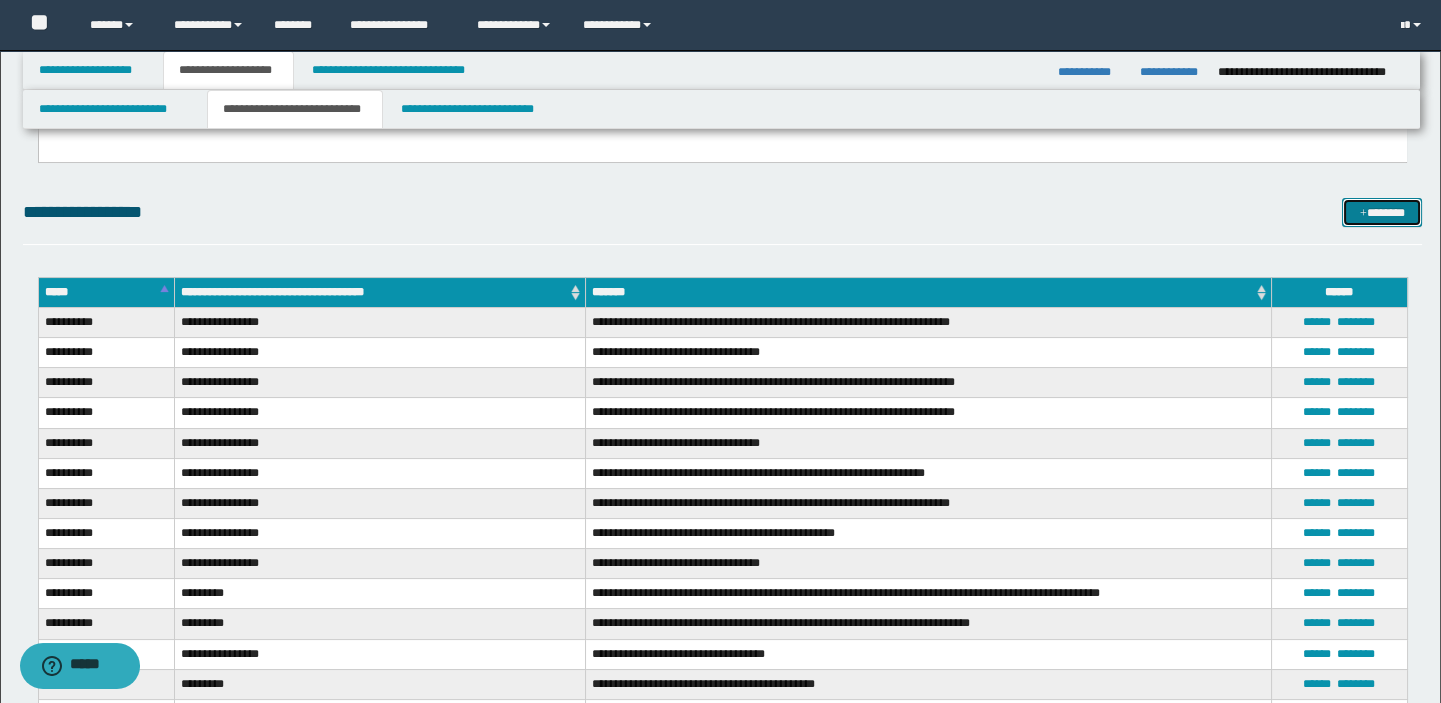 drag, startPoint x: 1362, startPoint y: 203, endPoint x: 1288, endPoint y: 208, distance: 74.168724 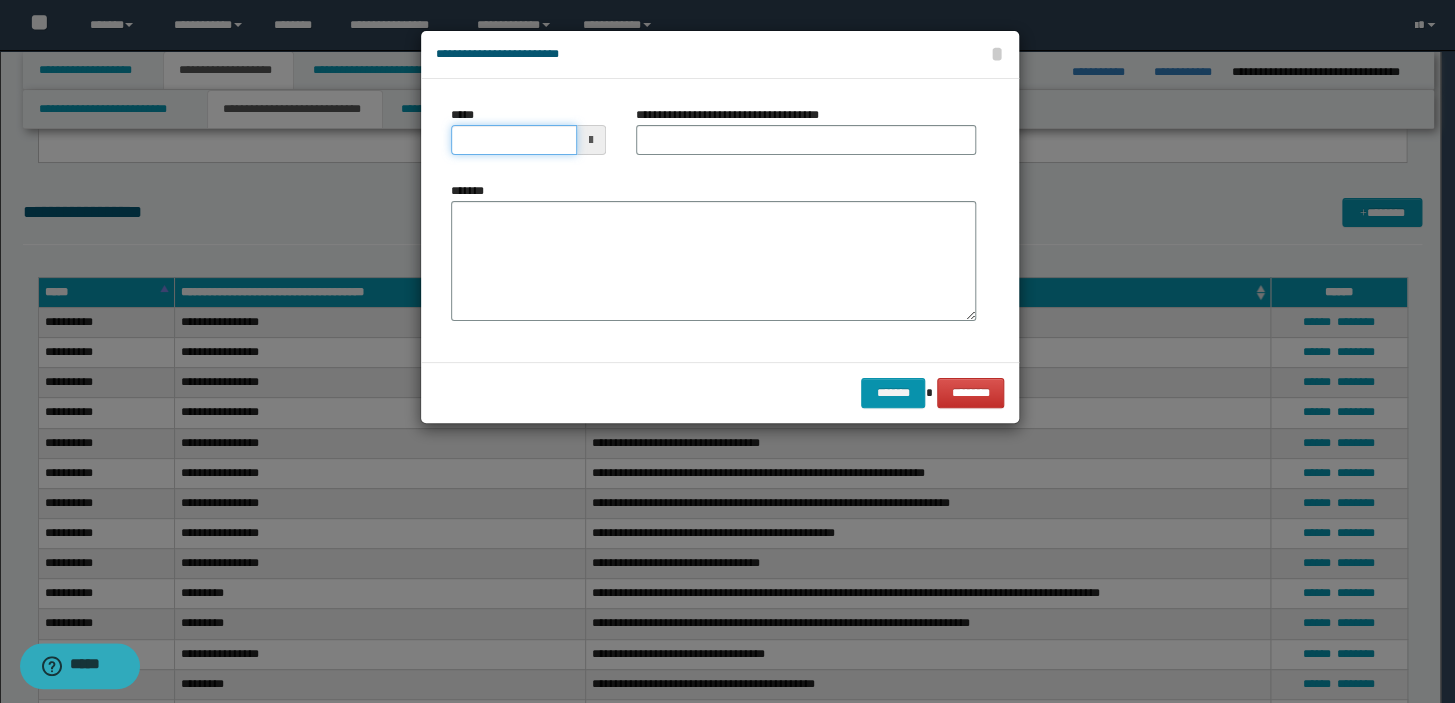 click on "*****" at bounding box center [514, 140] 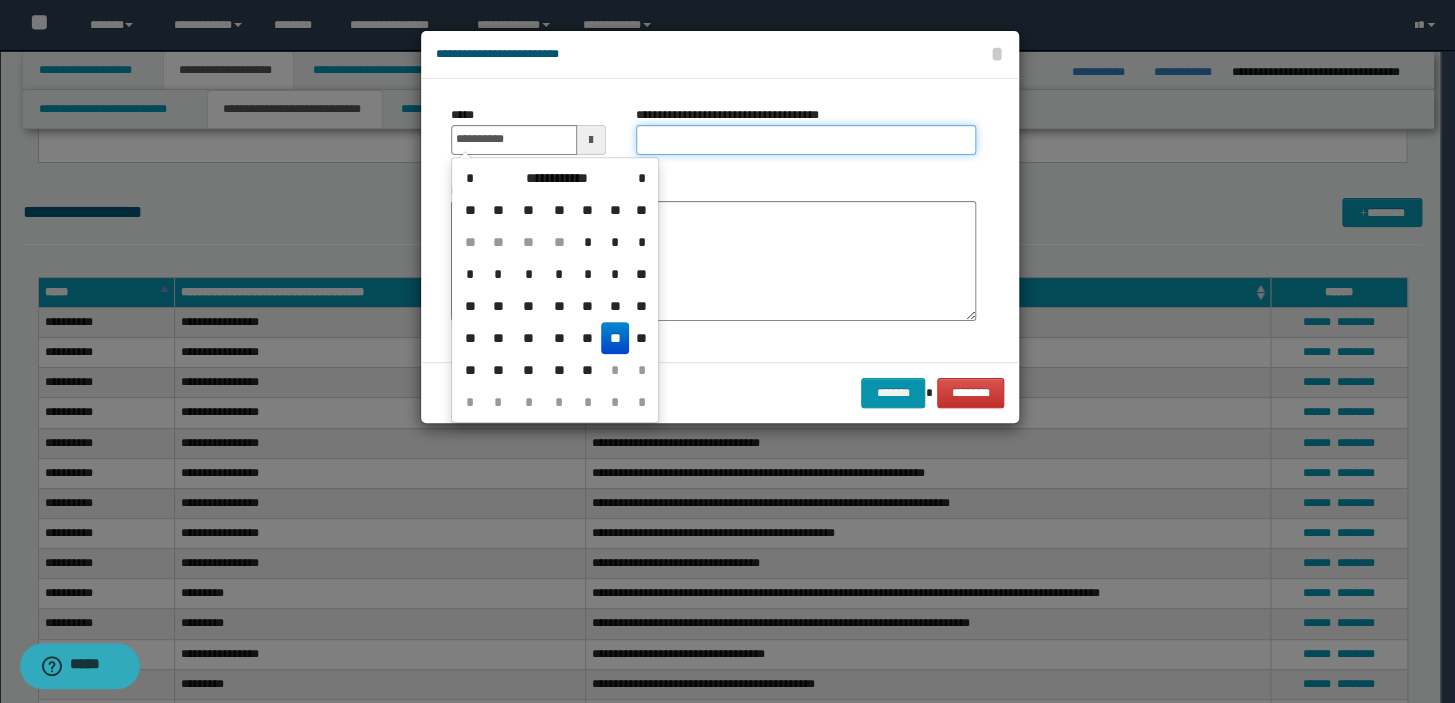 type on "**********" 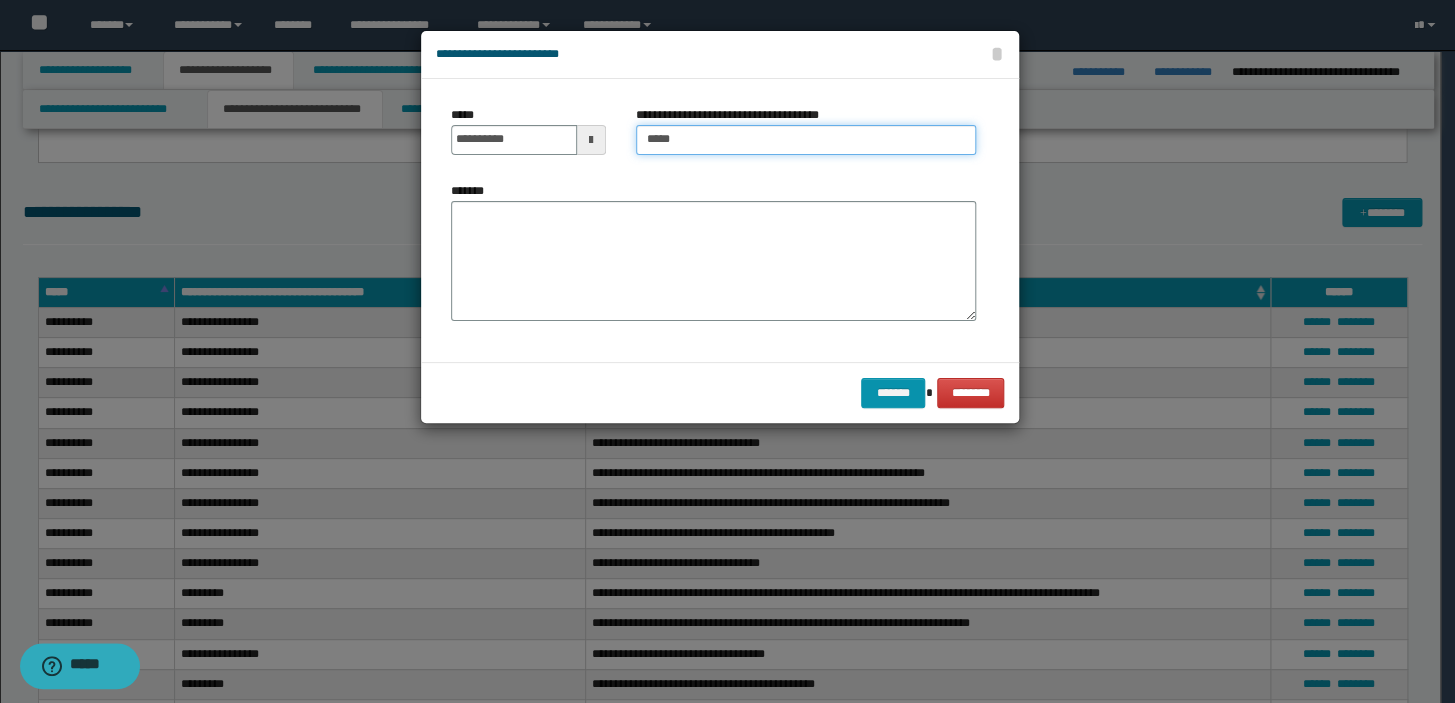 type on "**********" 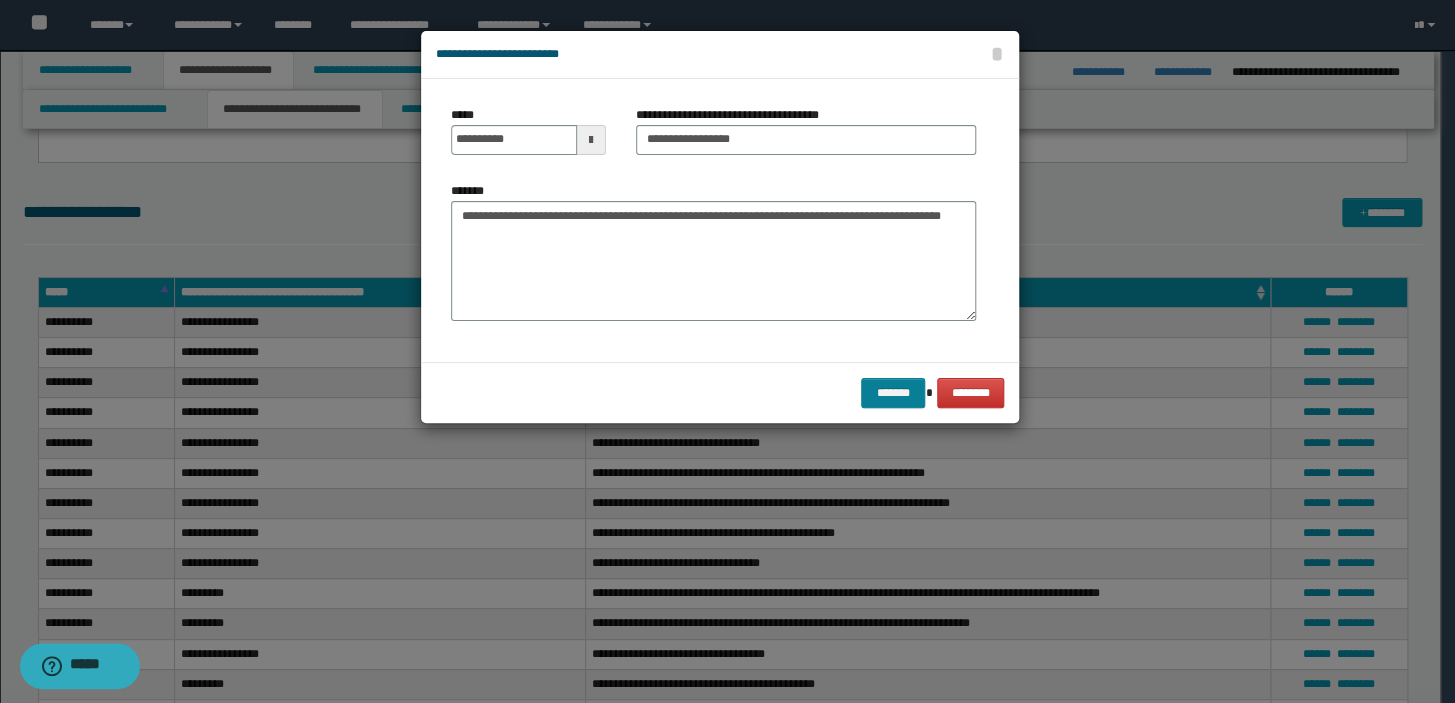 type on "**********" 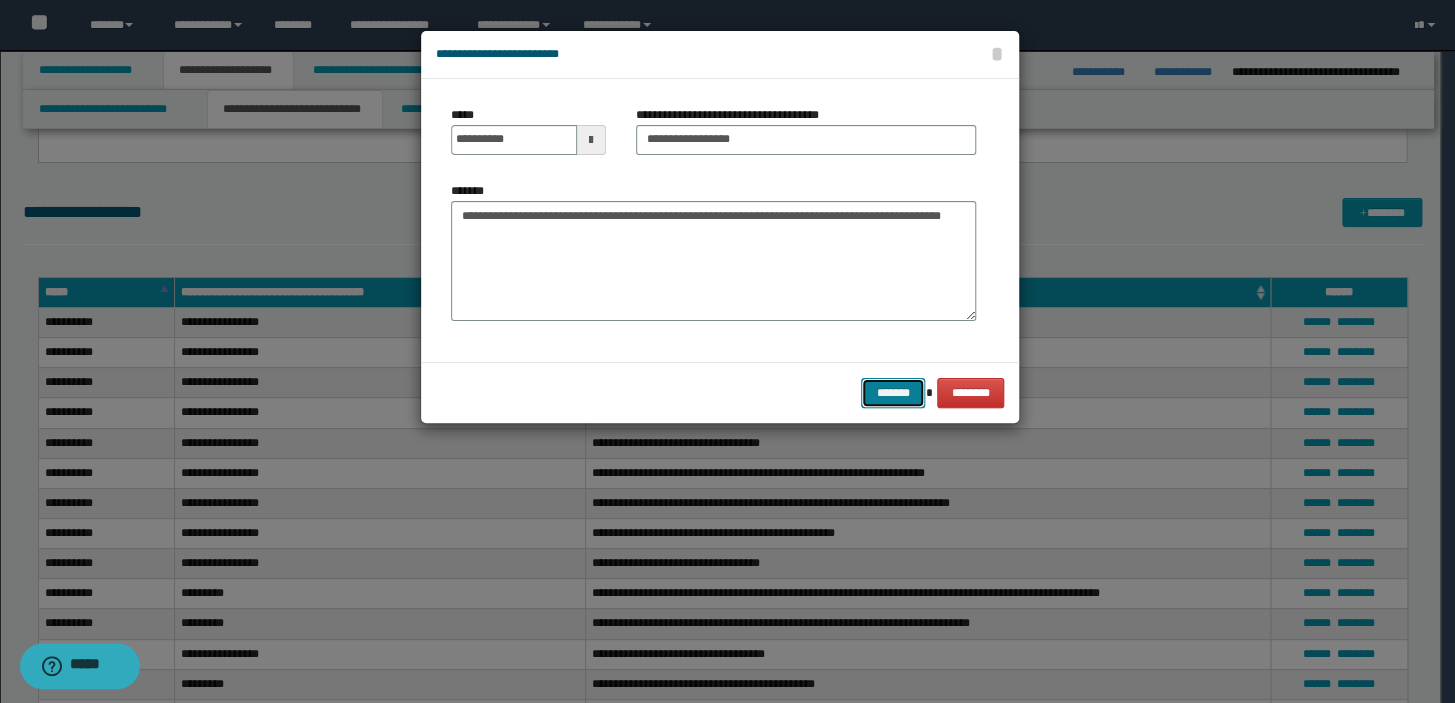 click on "*******" at bounding box center (893, 393) 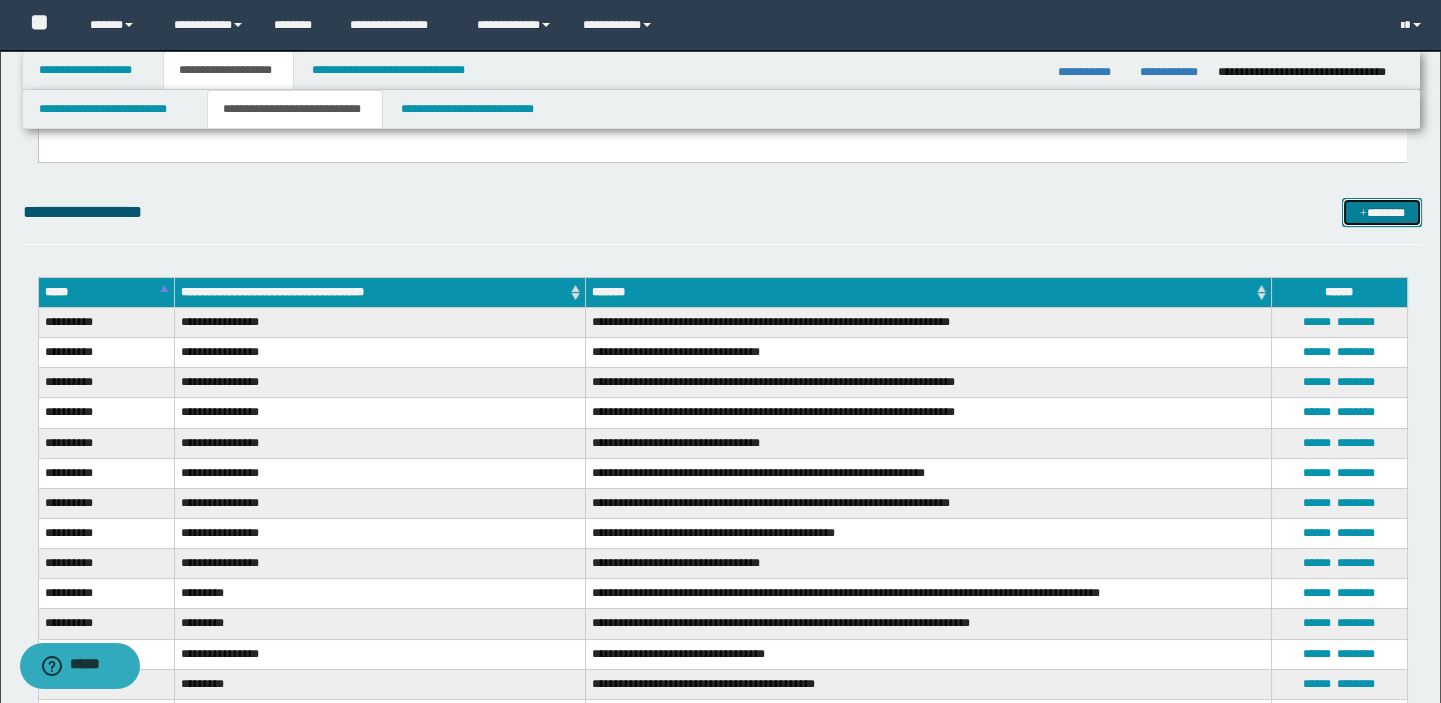 click at bounding box center (1363, 214) 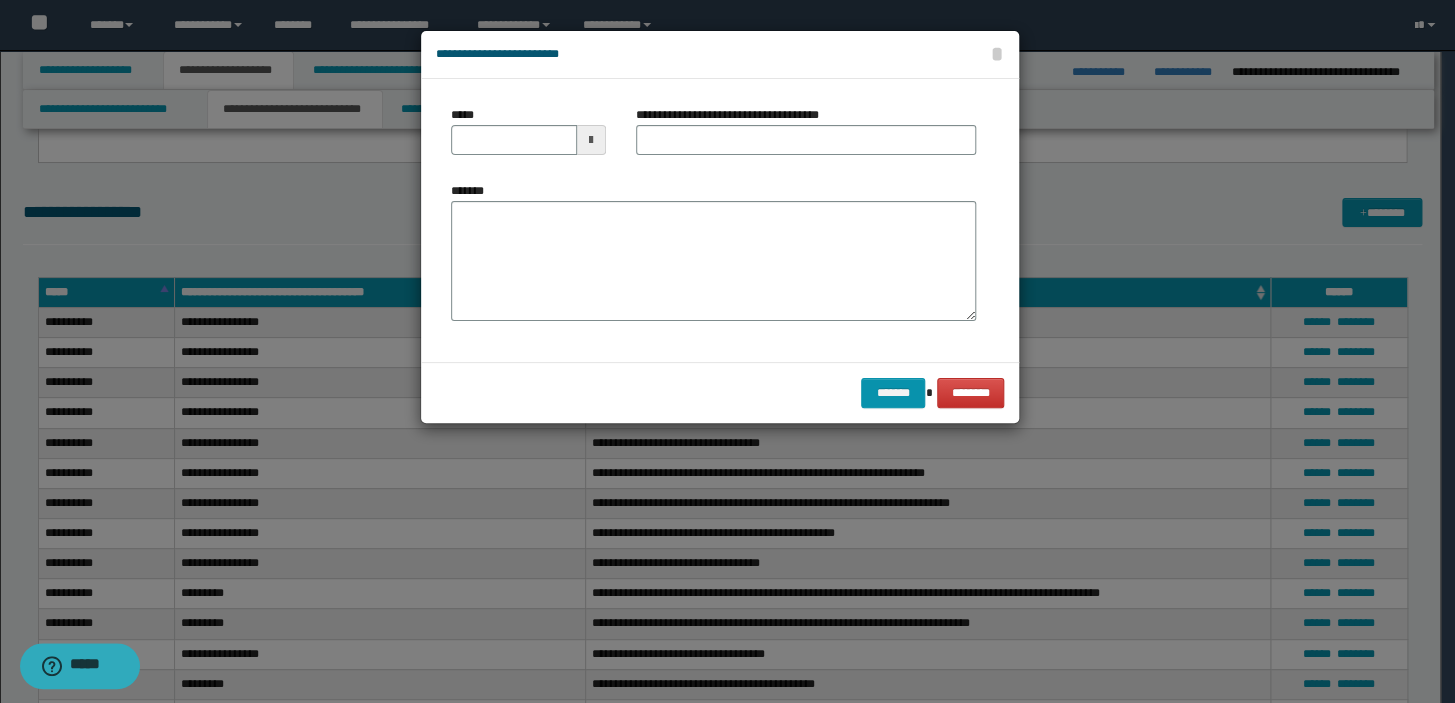 click on "*****" at bounding box center [528, 138] 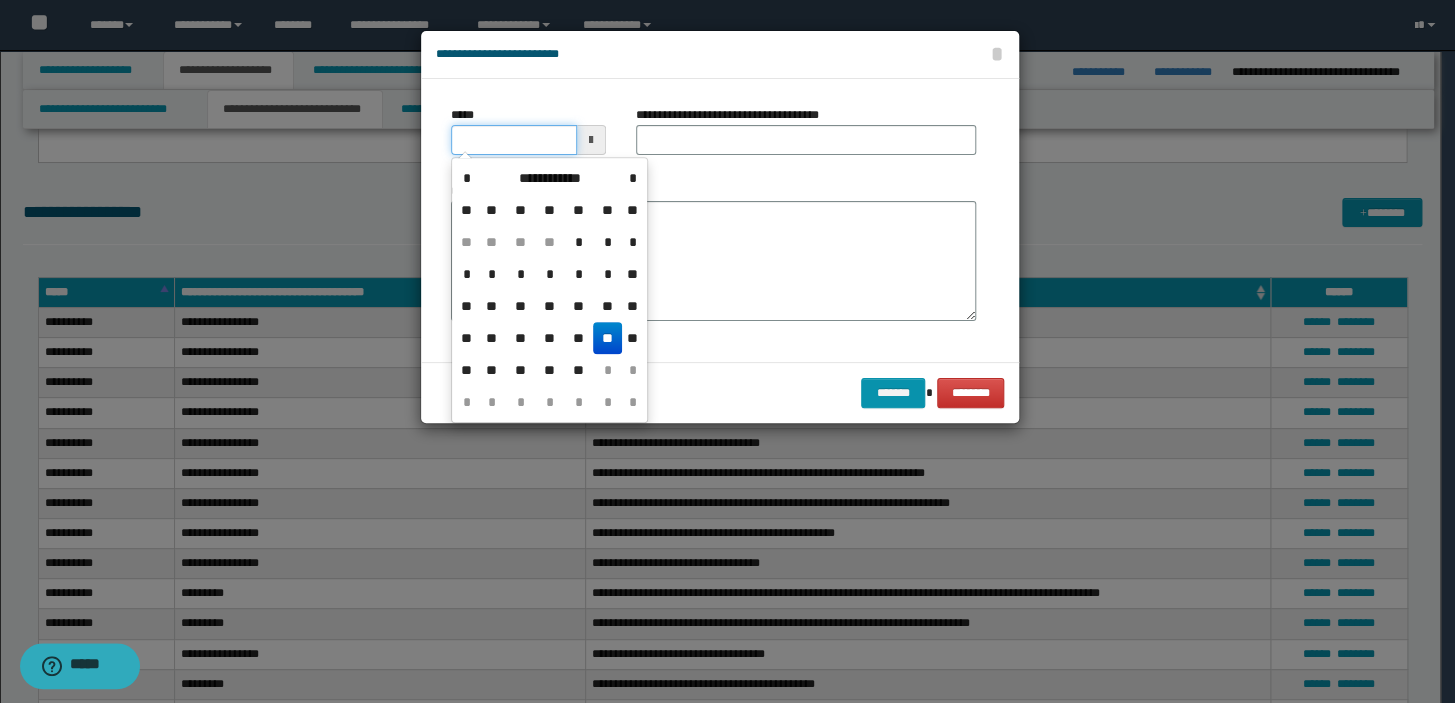click on "*****" at bounding box center (514, 140) 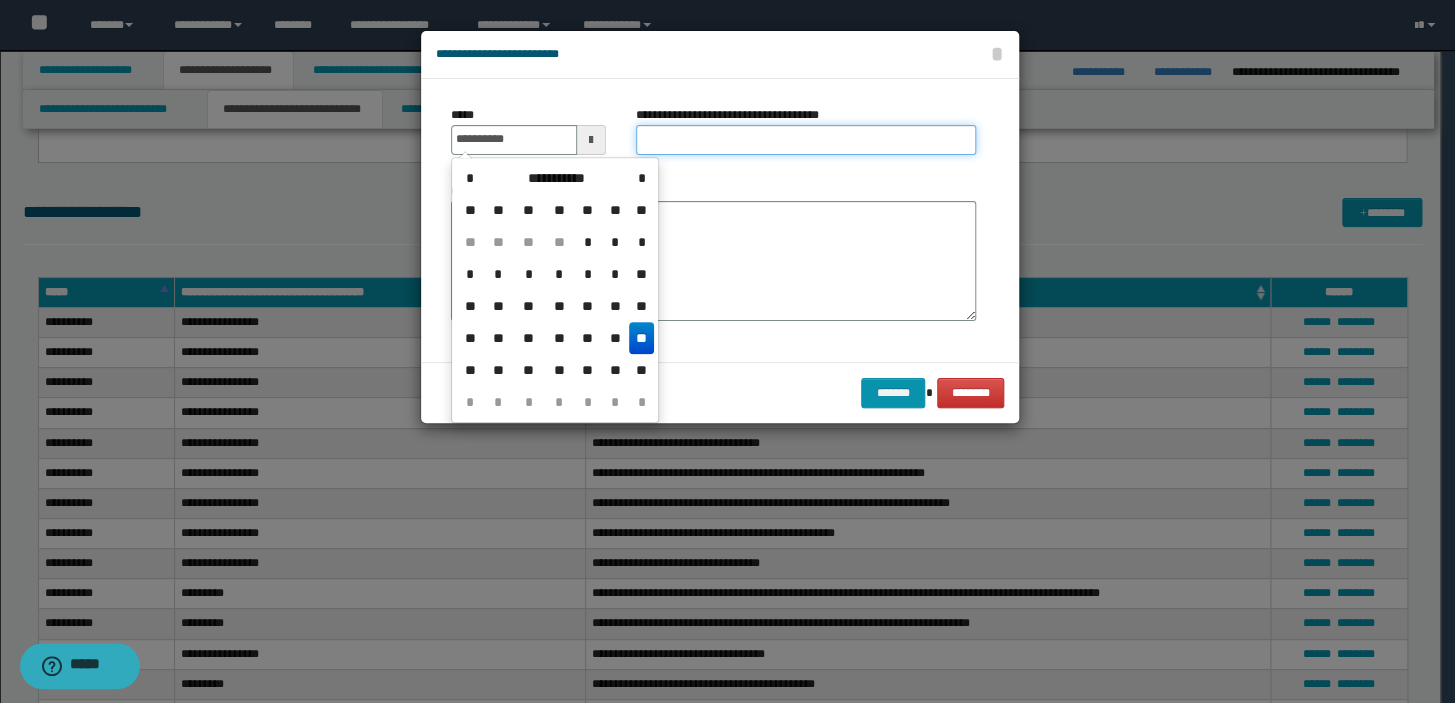 type on "**********" 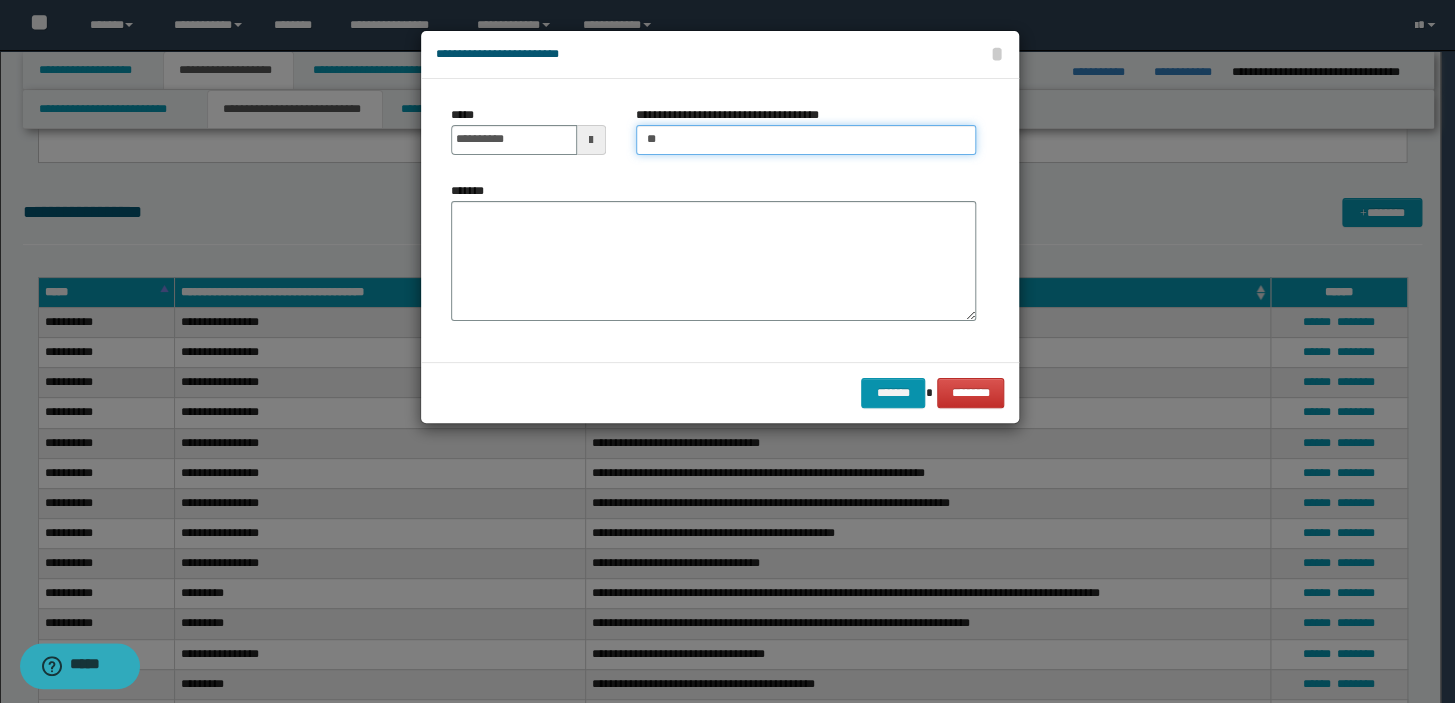 type on "*" 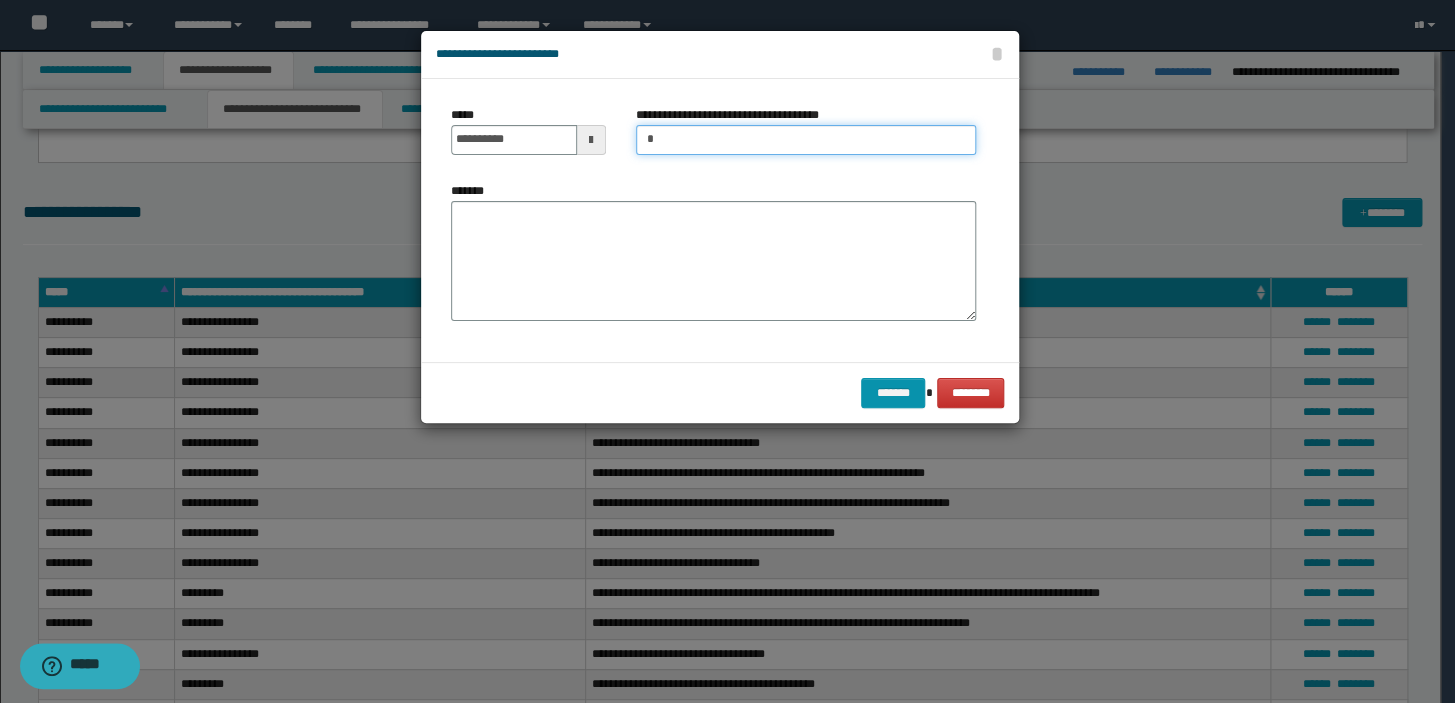 type on "*********" 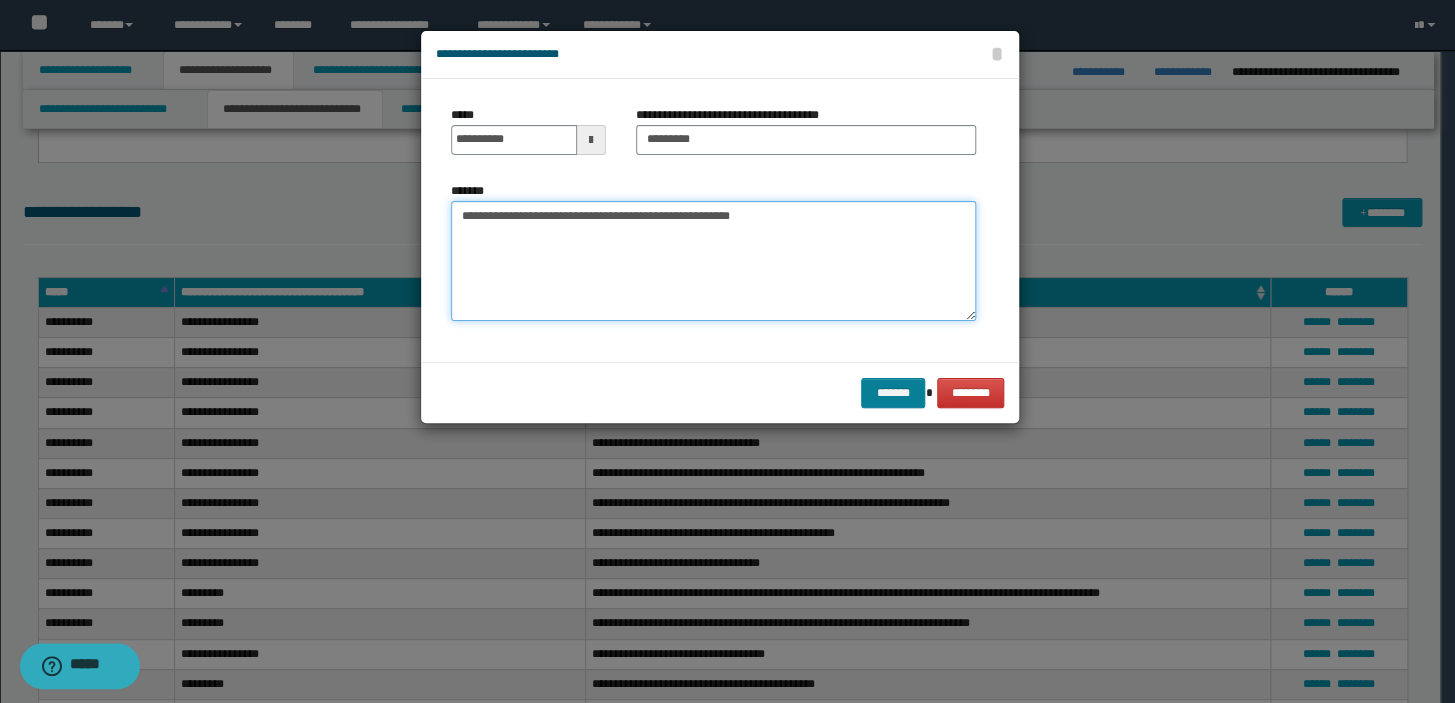 type on "**********" 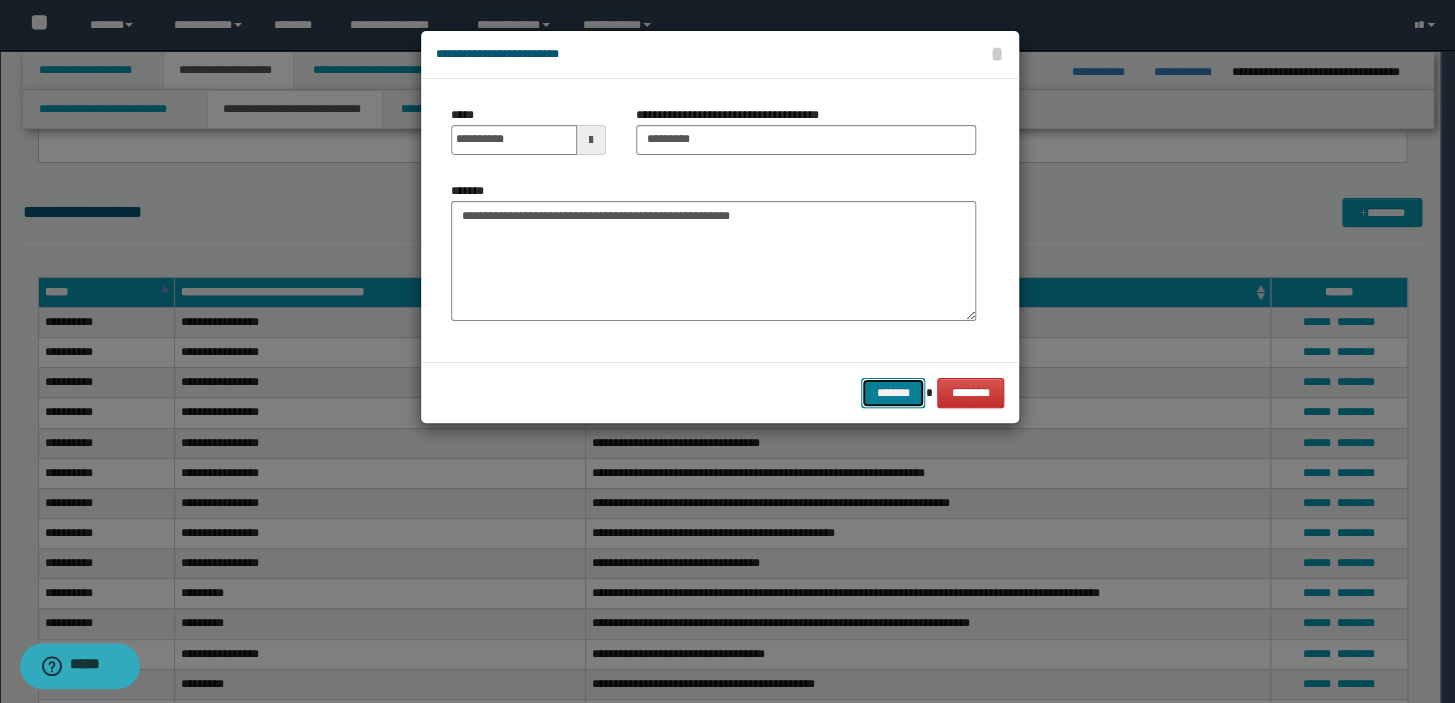 click on "*******" at bounding box center (893, 393) 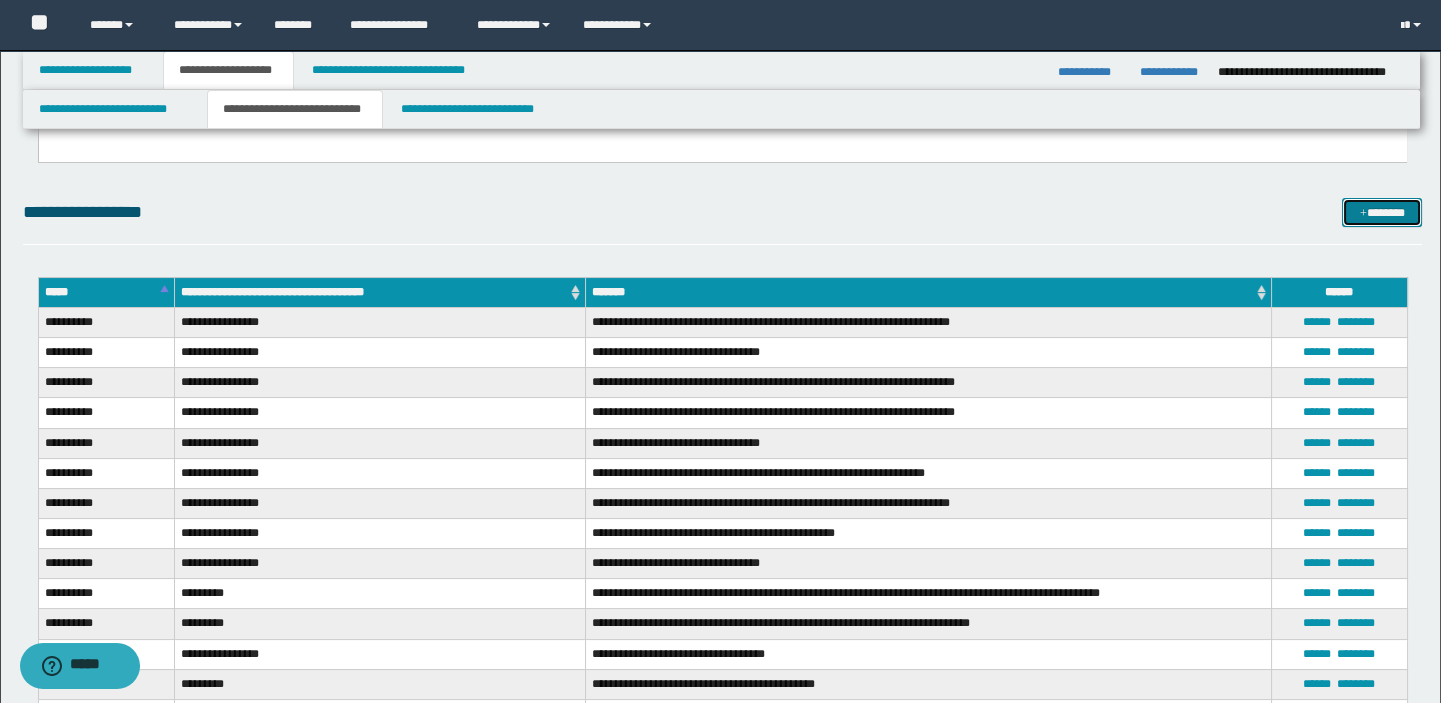 click on "*******" at bounding box center [1382, 213] 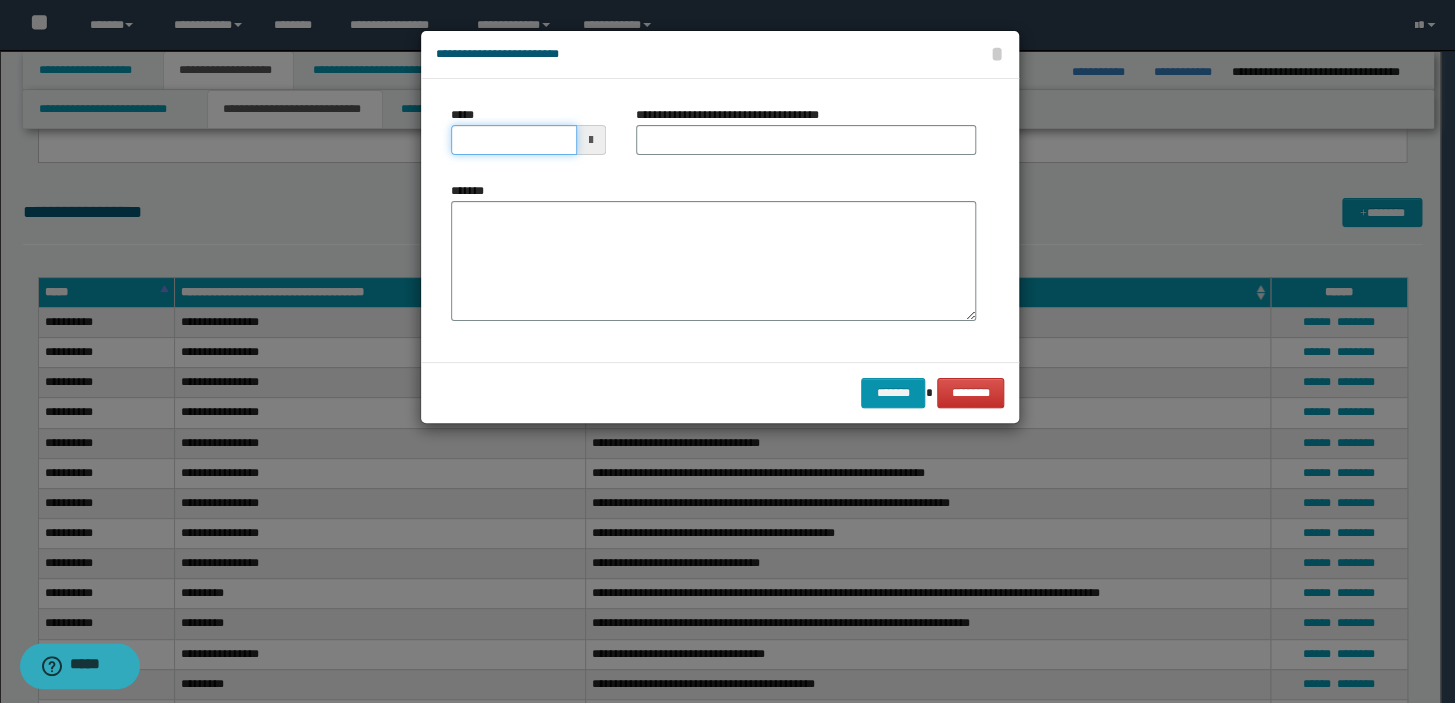 click on "*****" at bounding box center [514, 140] 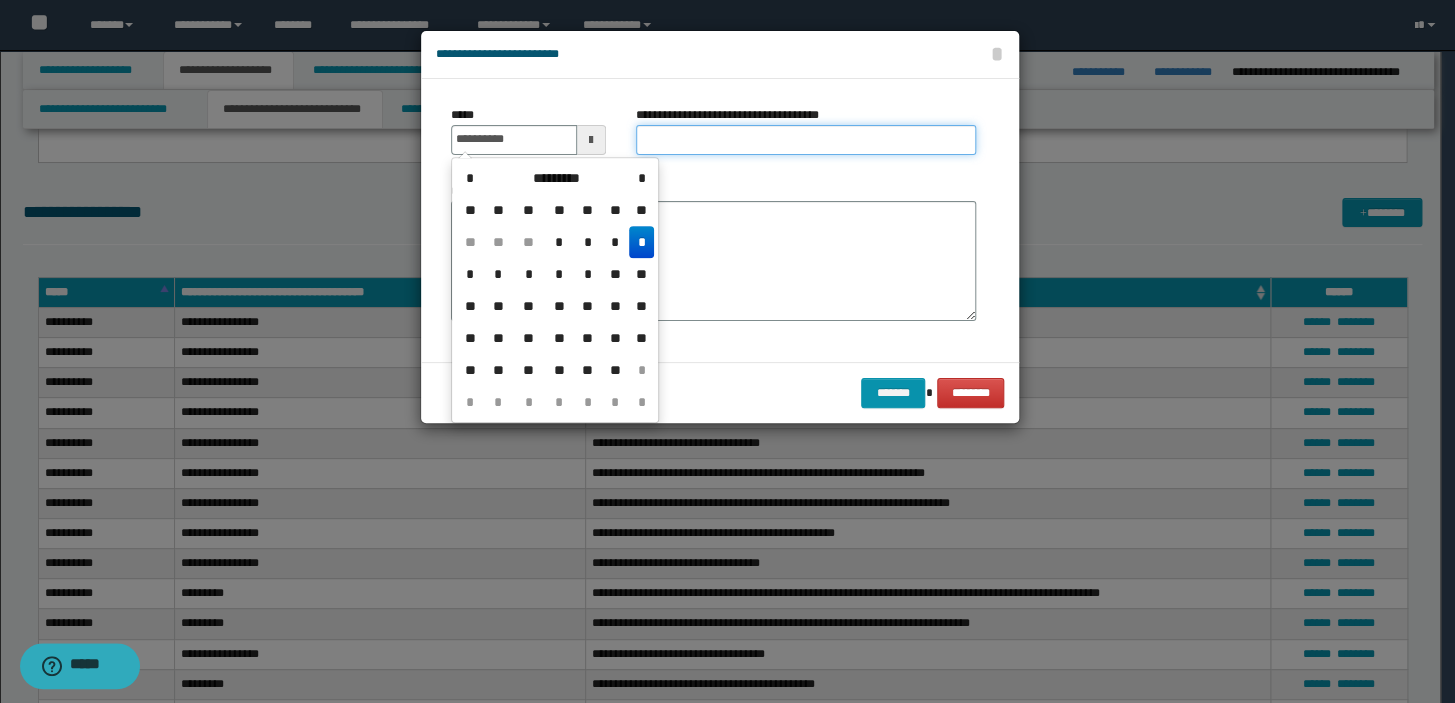 type on "**********" 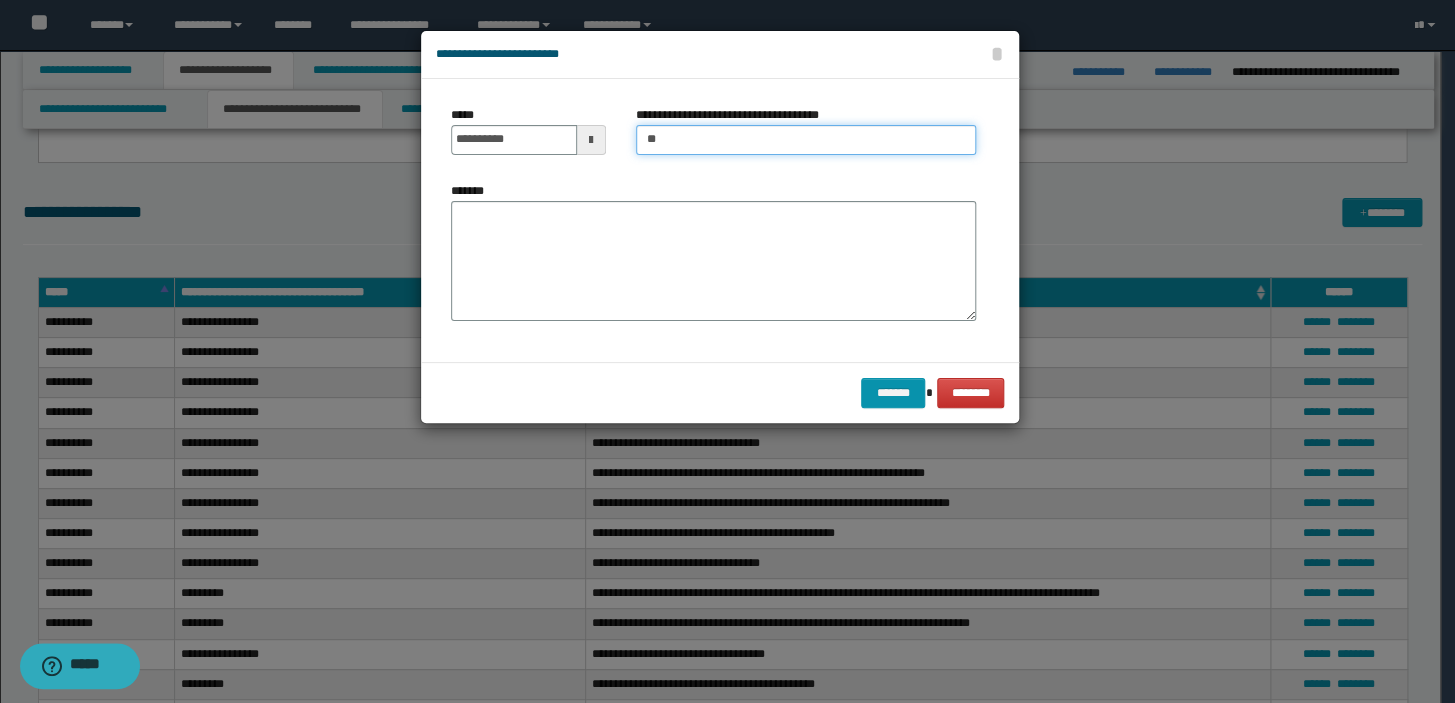 type on "*********" 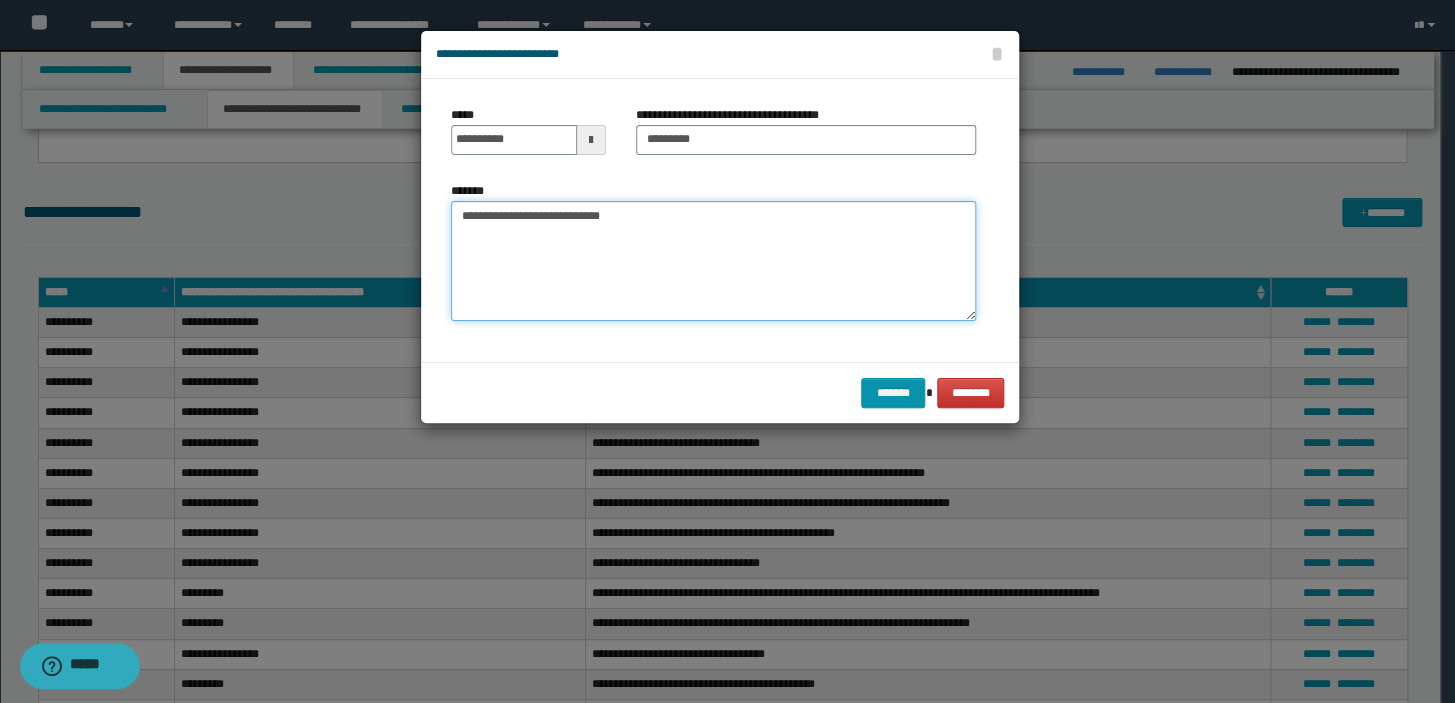 click on "**********" at bounding box center (713, 261) 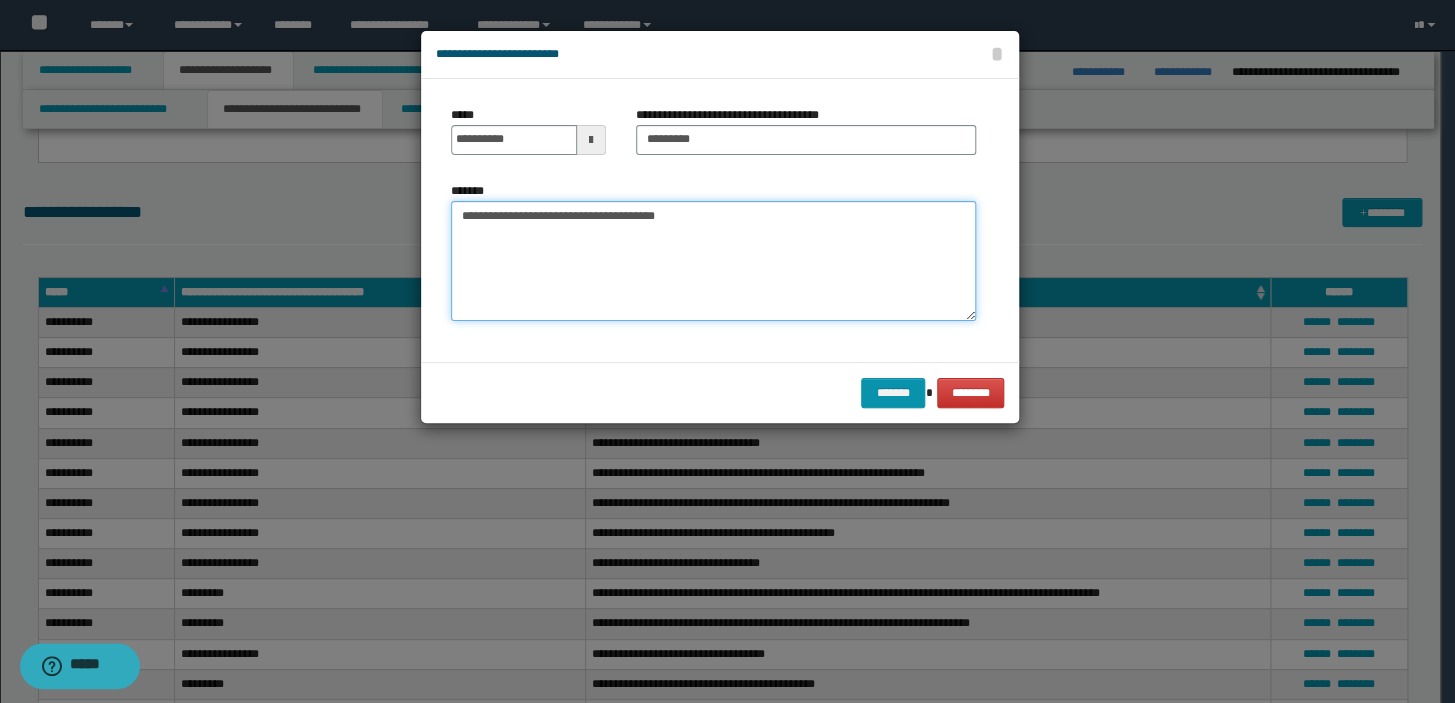 click on "**********" at bounding box center (713, 261) 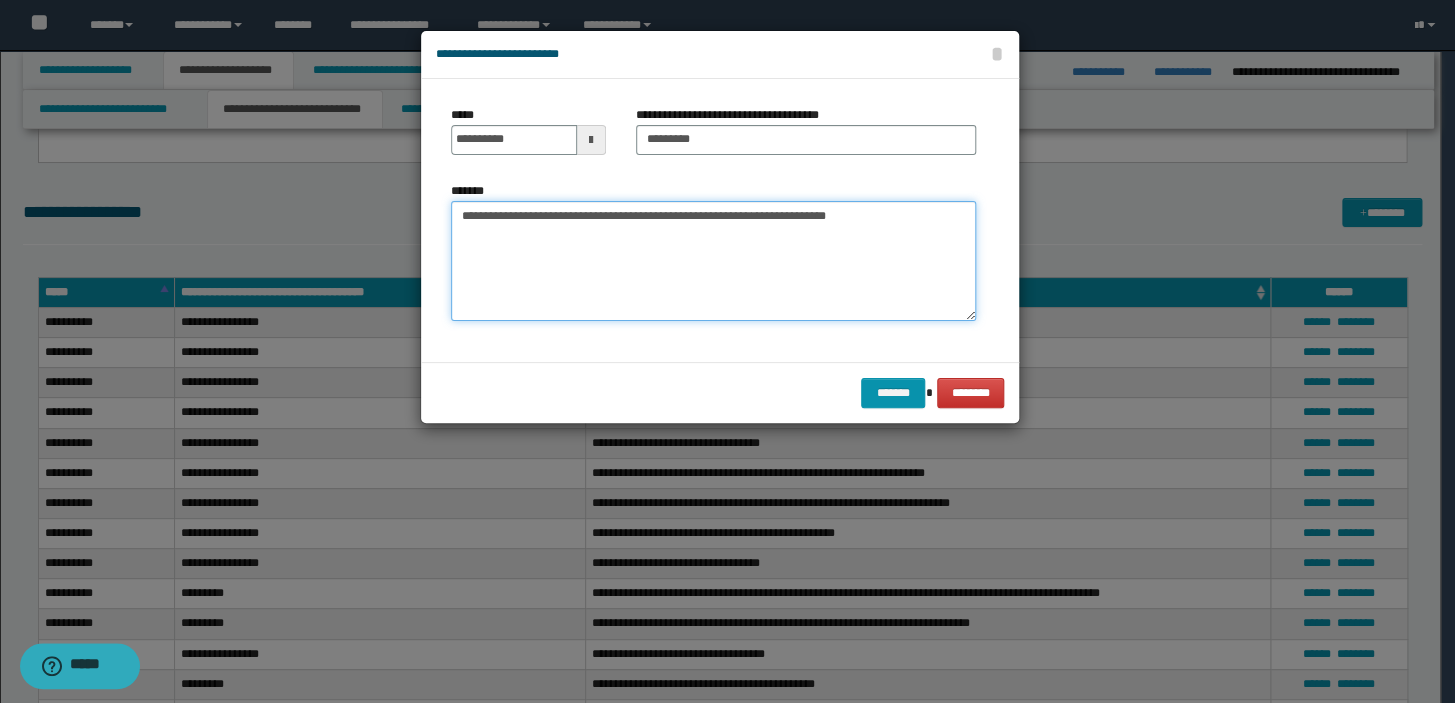 click on "**********" at bounding box center (713, 261) 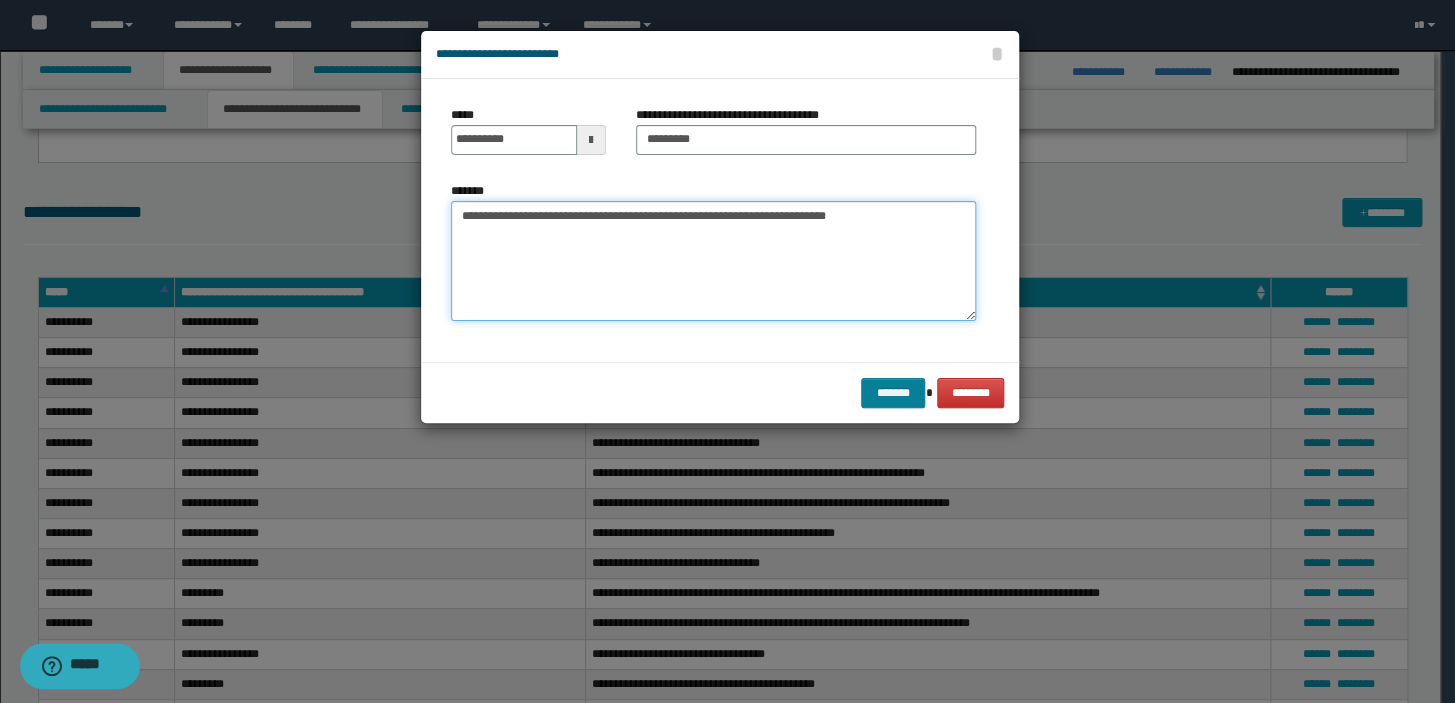 type on "**********" 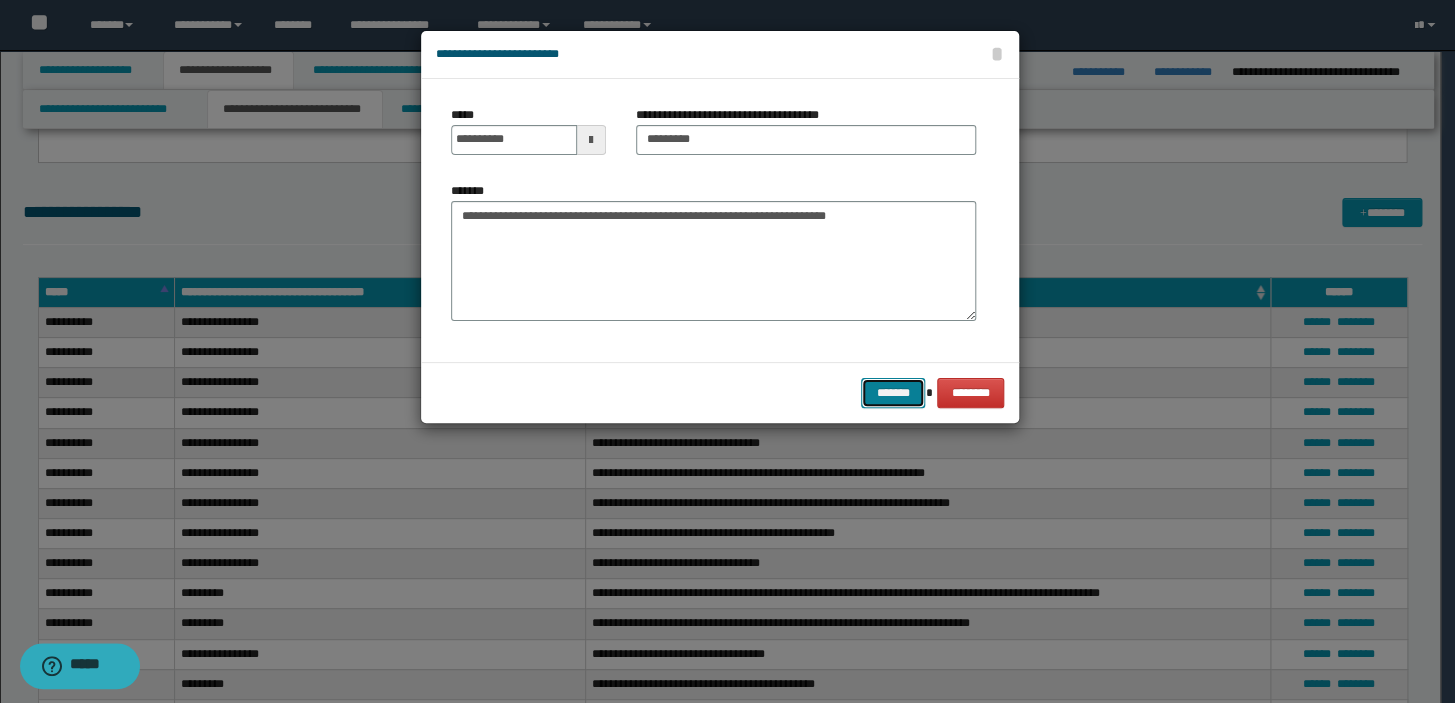 click on "*******" at bounding box center (893, 393) 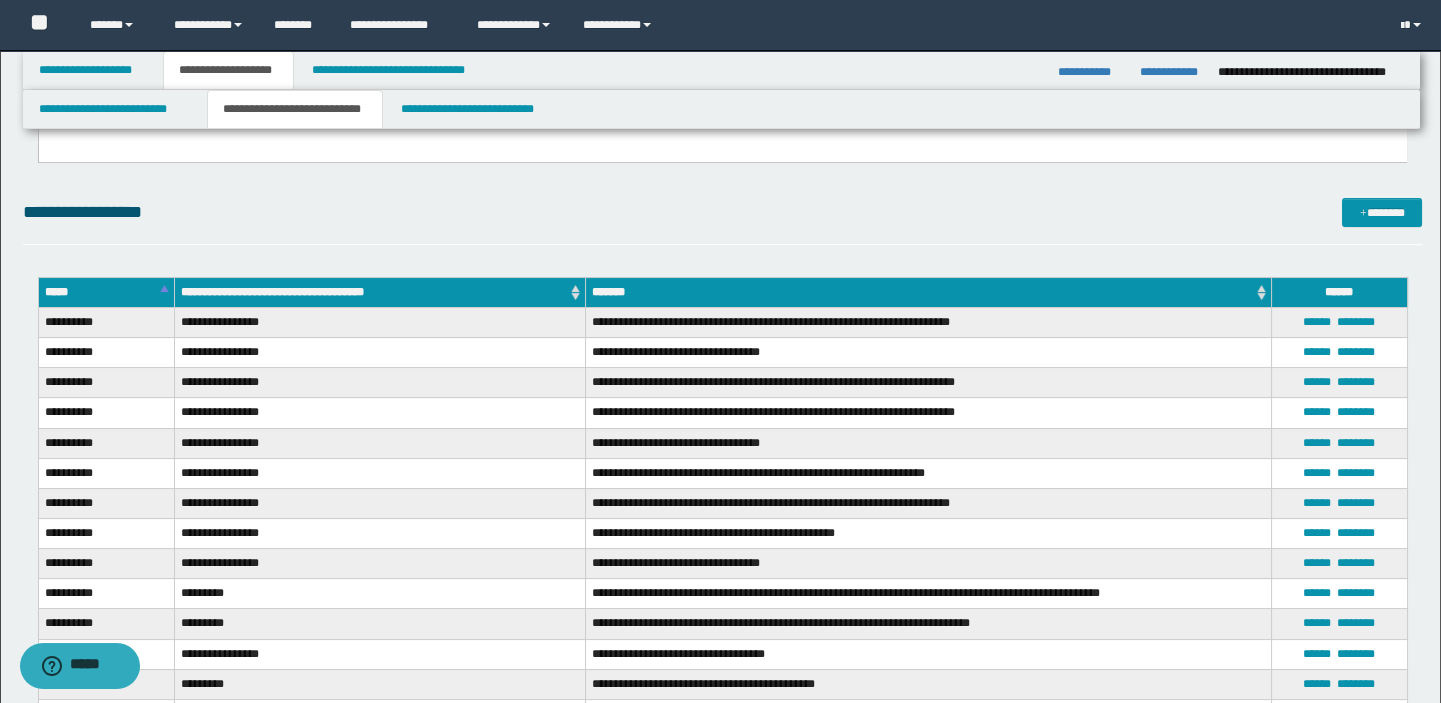 click on "**********" at bounding box center [723, 221] 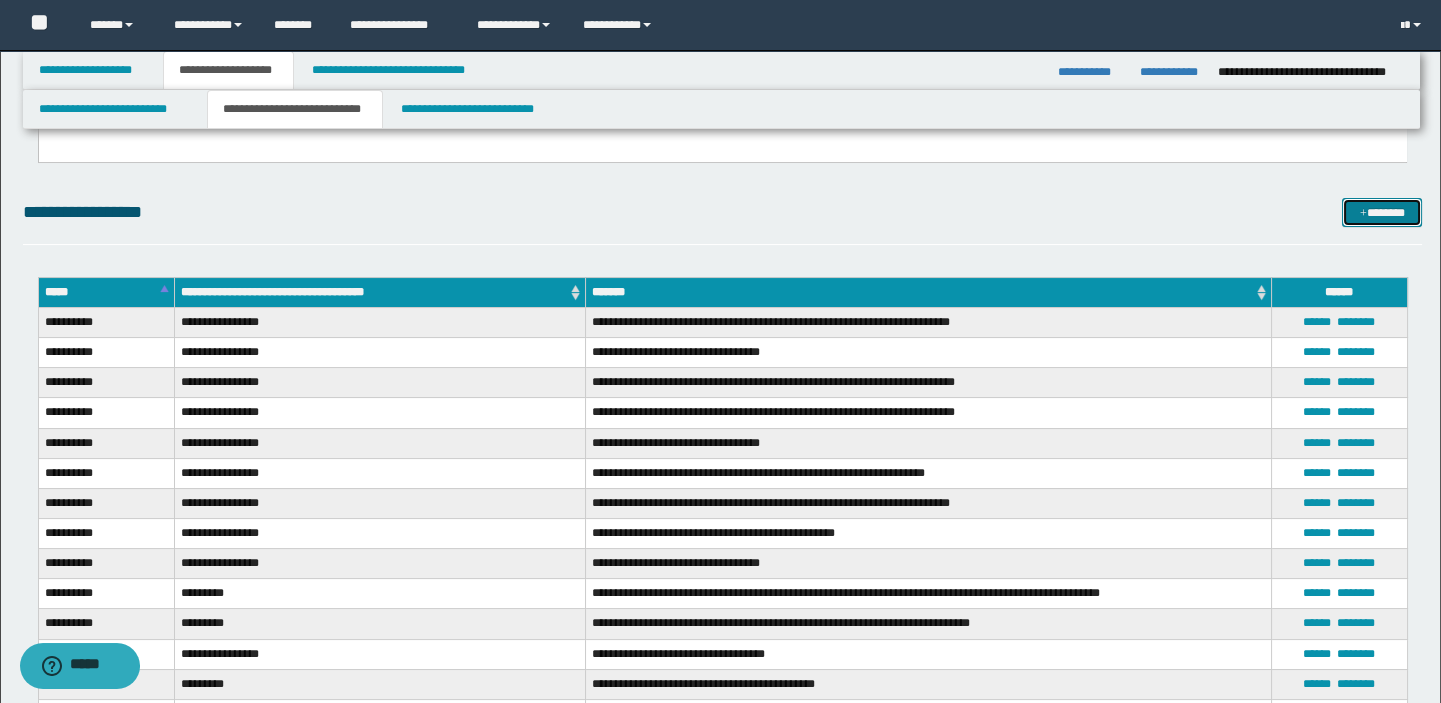 click on "*******" at bounding box center (1382, 213) 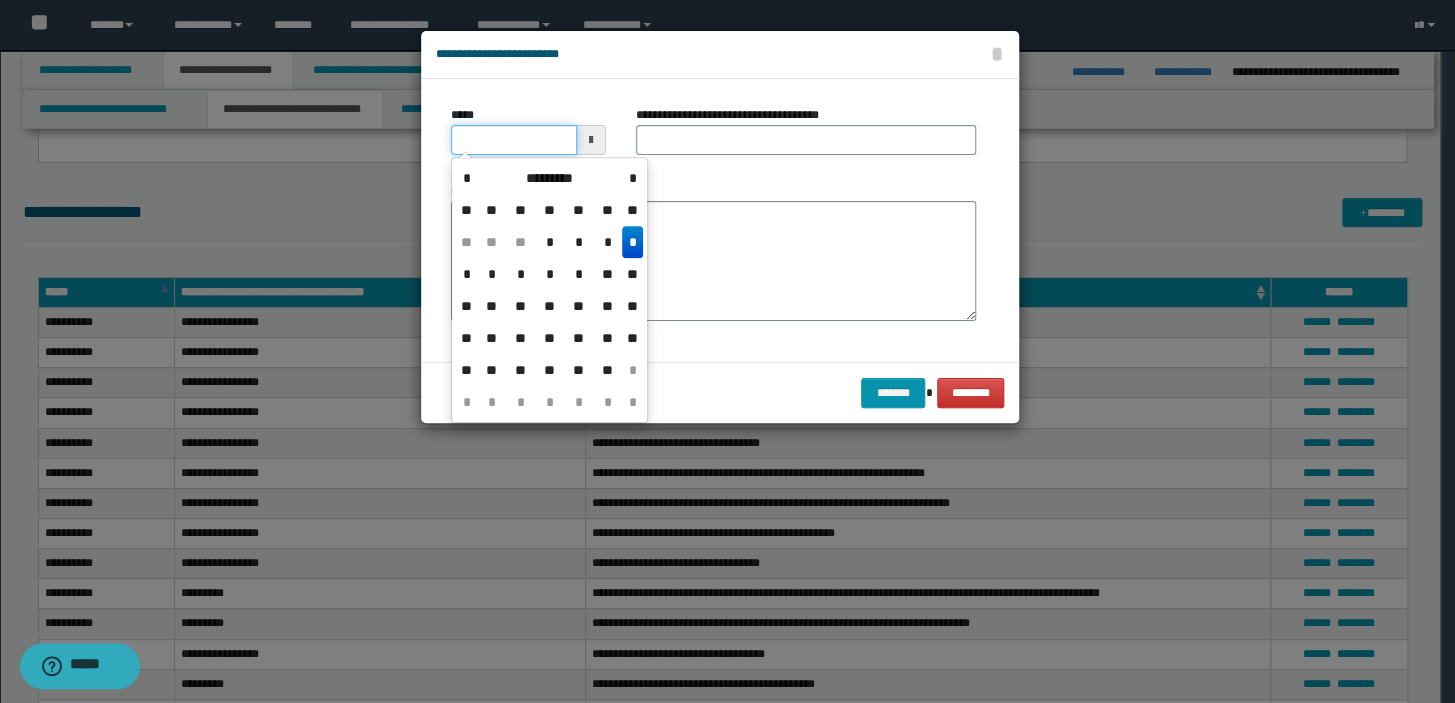 click on "*****" at bounding box center [514, 140] 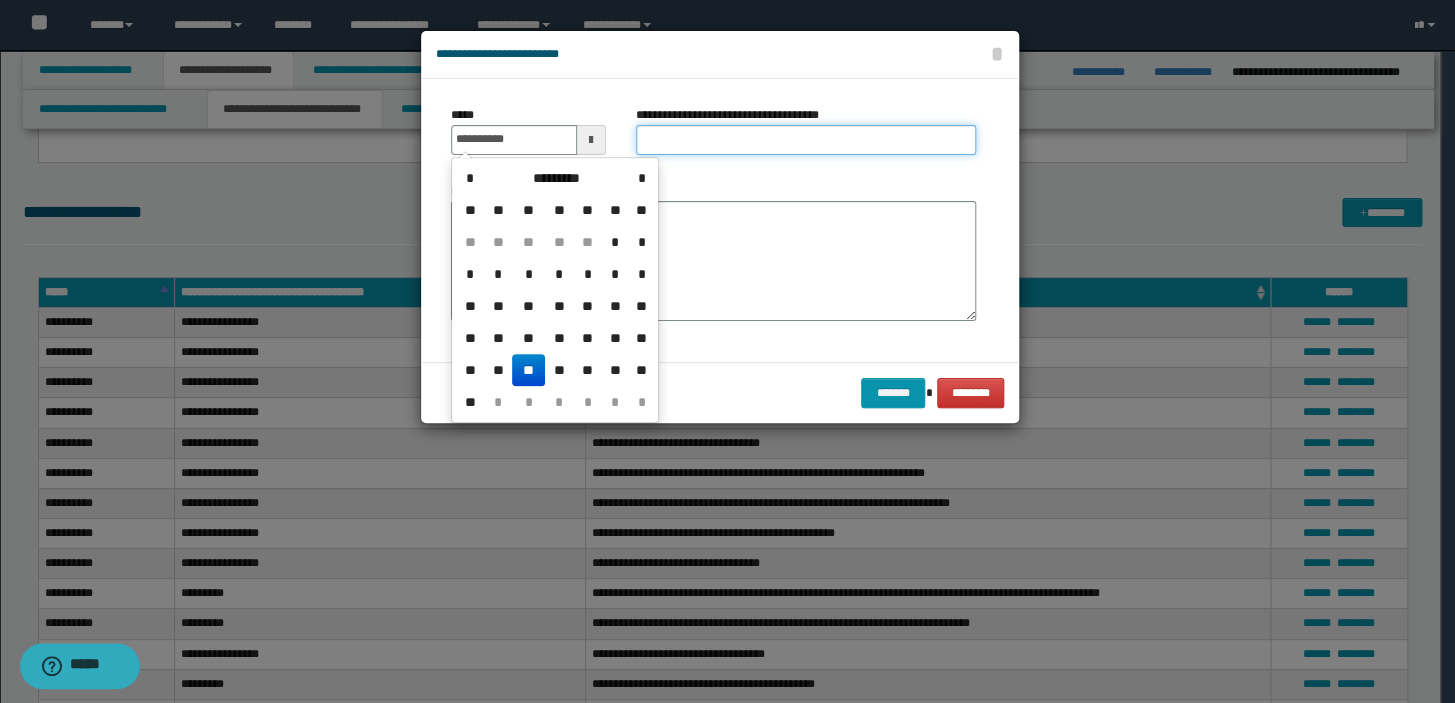 type on "**********" 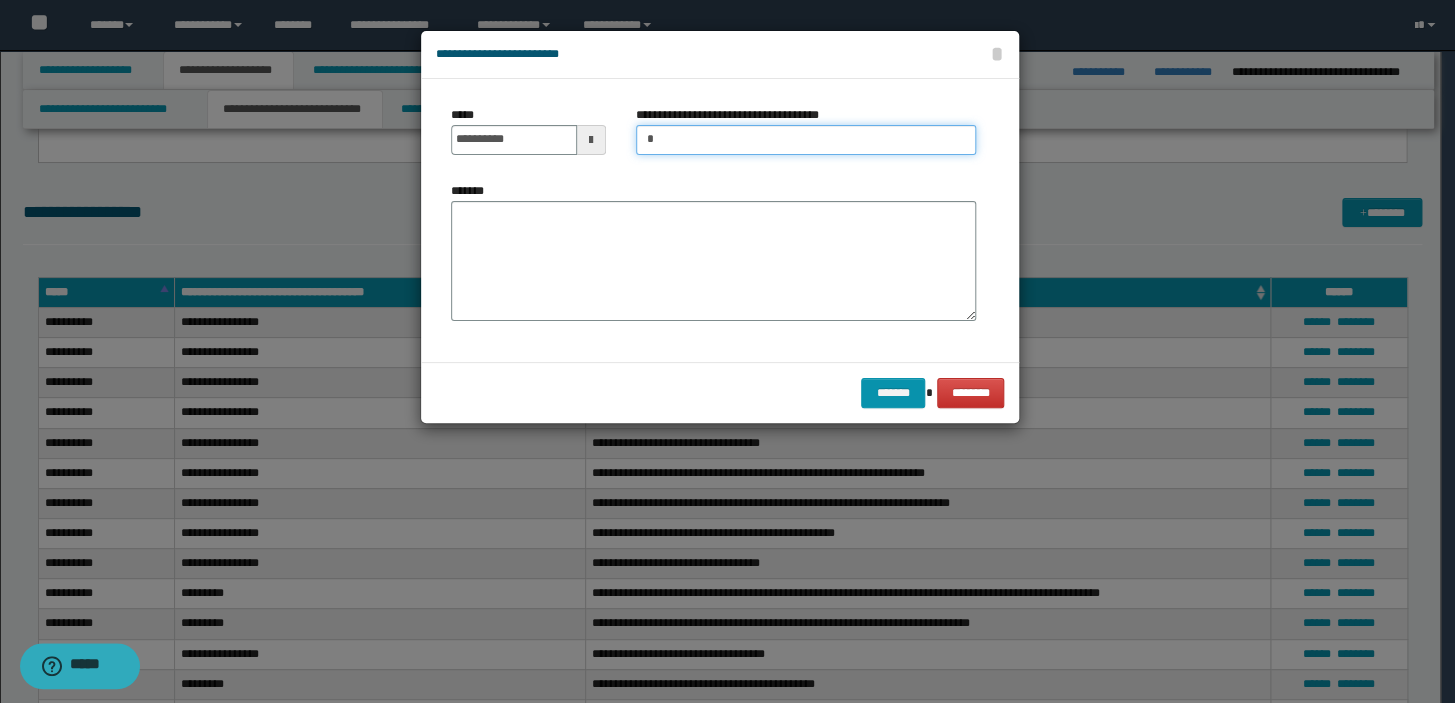 type on "**********" 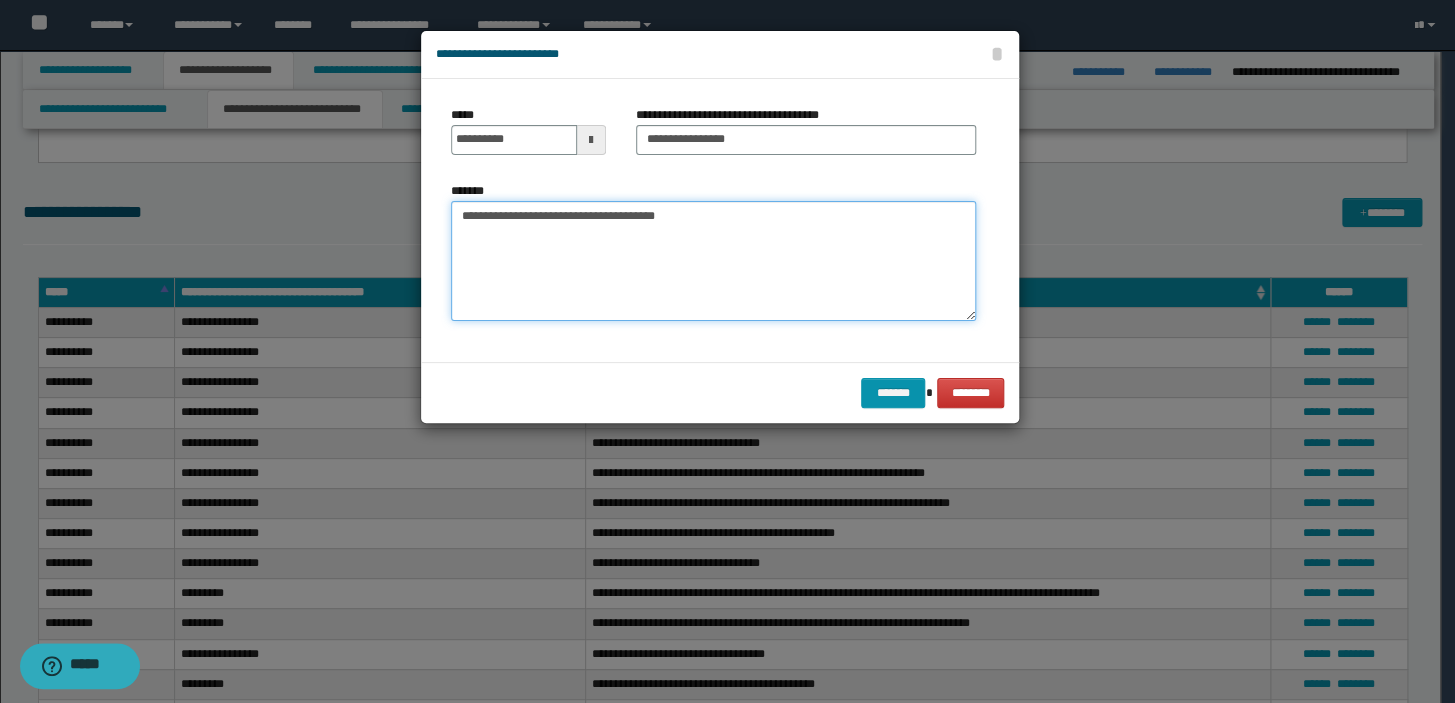 click on "**********" at bounding box center (713, 261) 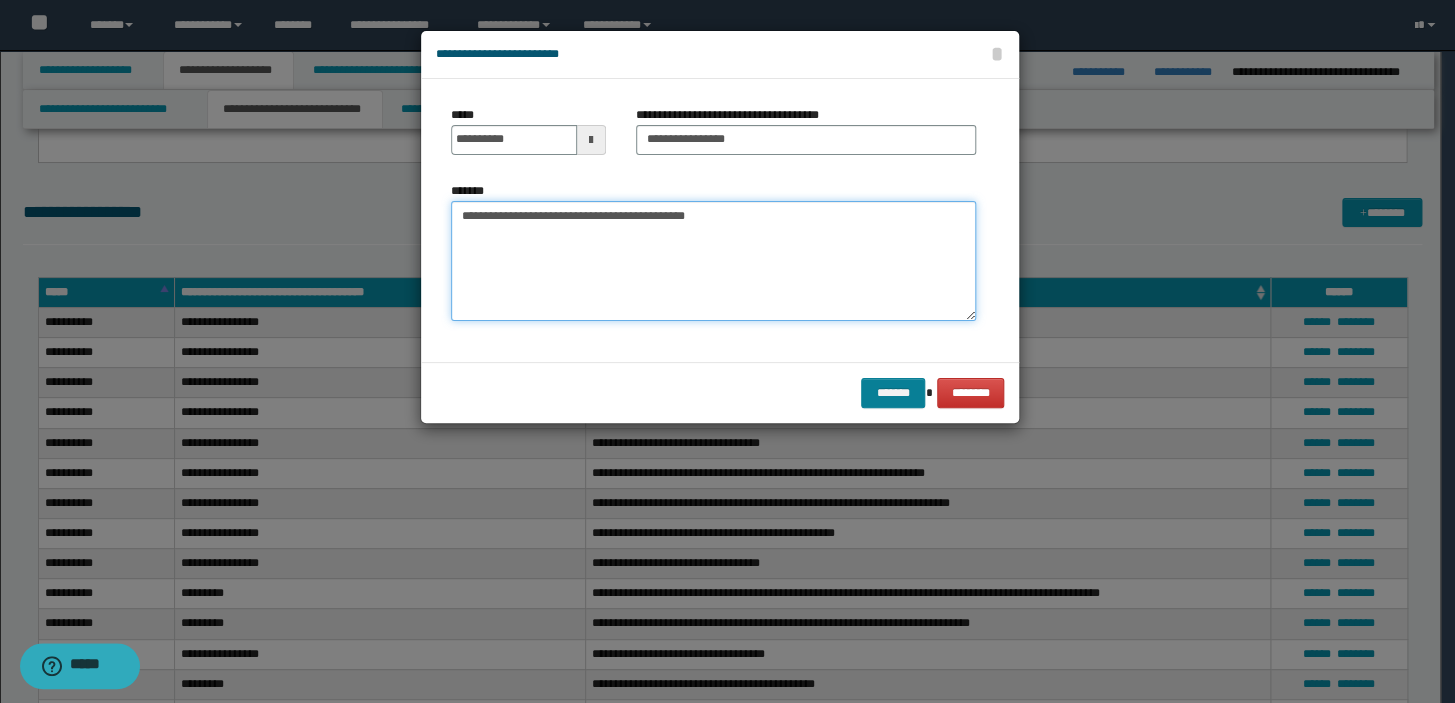 type on "**********" 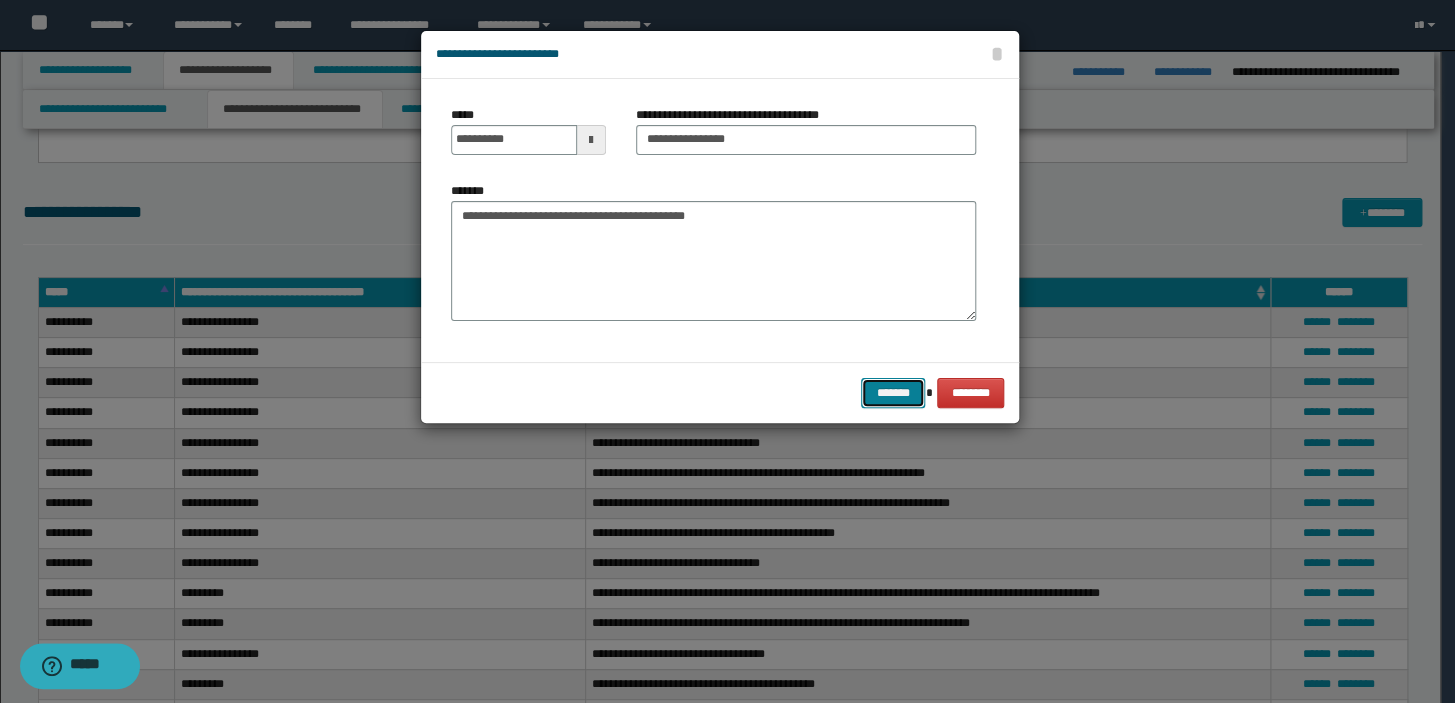 click on "*******" at bounding box center (893, 393) 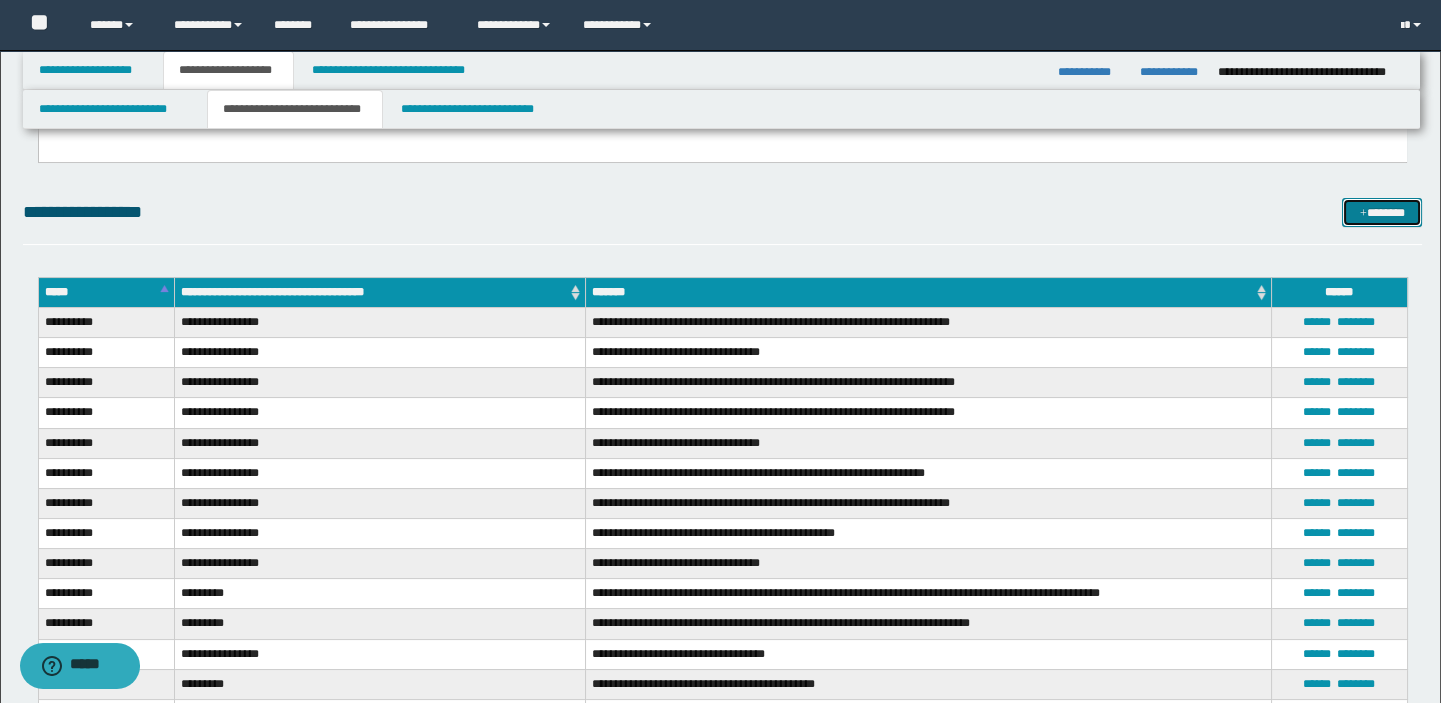 click on "*******" at bounding box center (1382, 213) 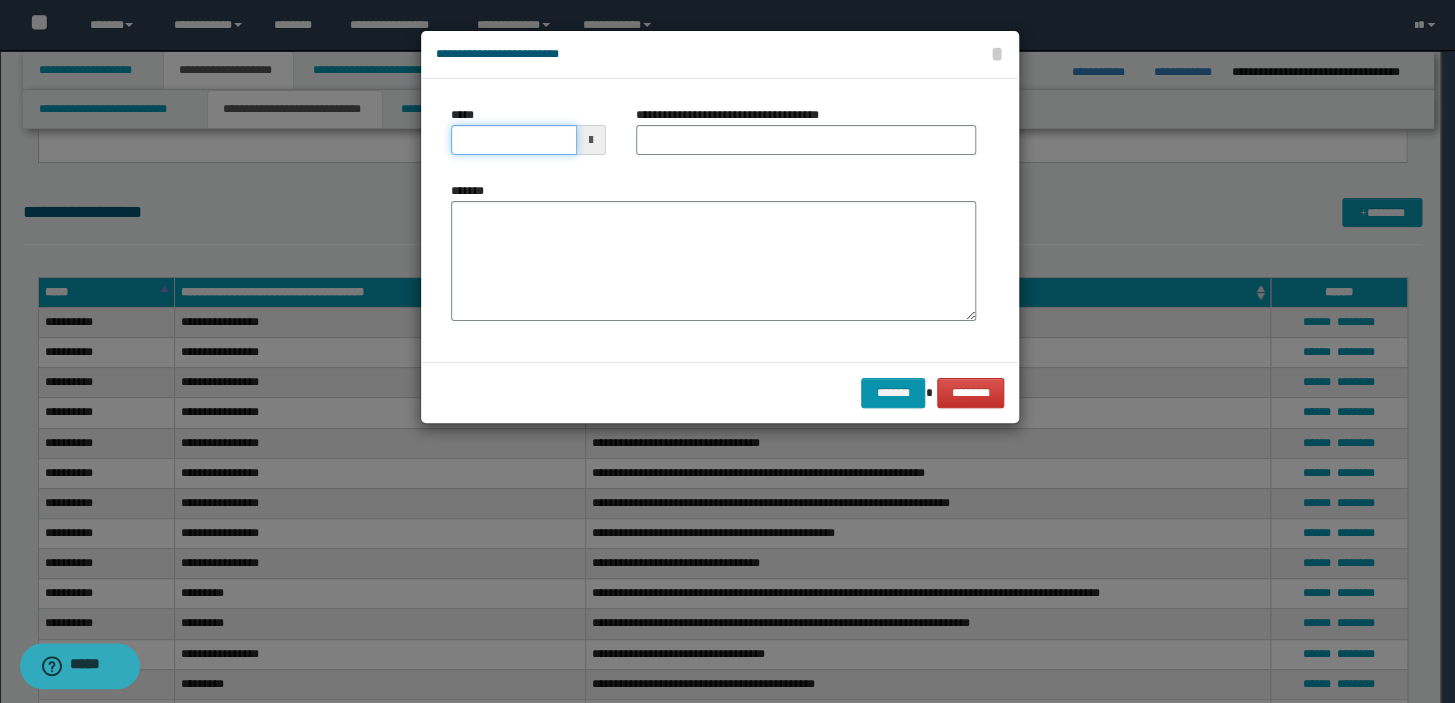 click on "*****" at bounding box center [514, 140] 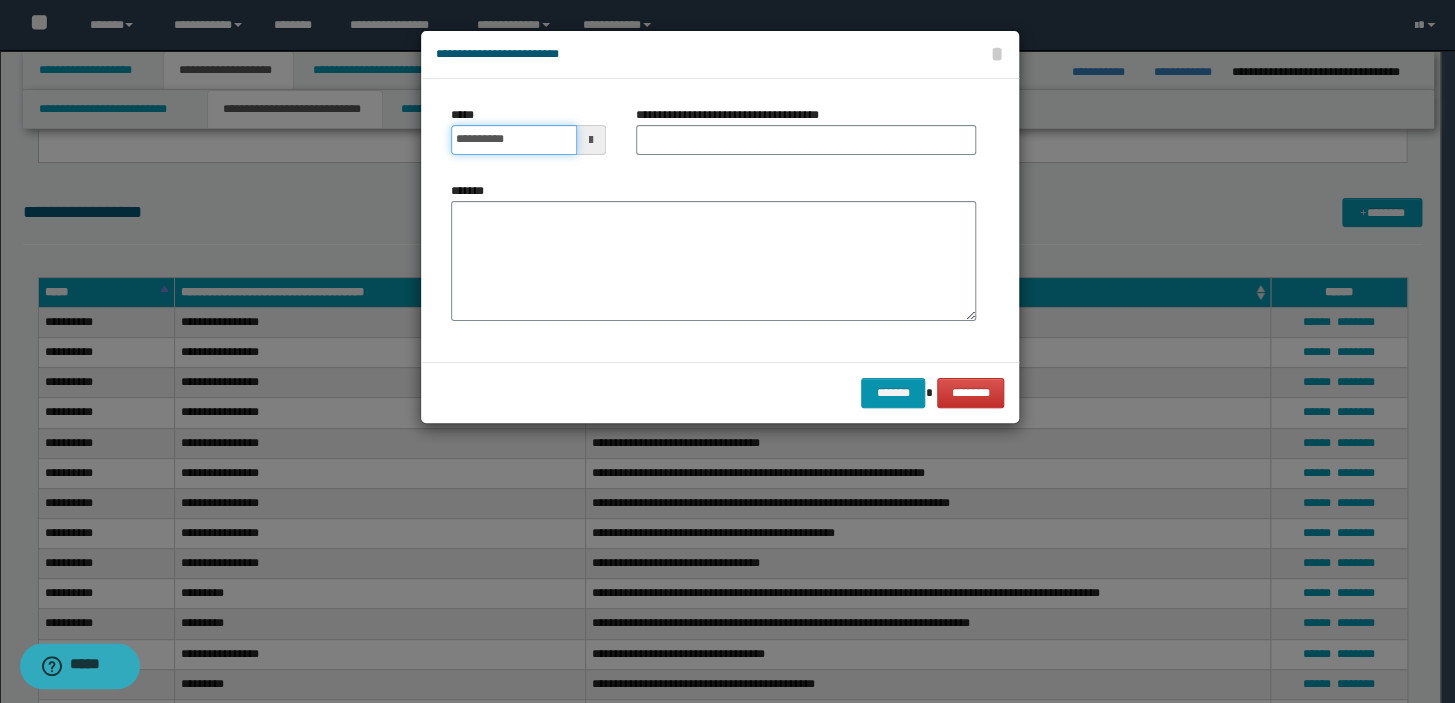 click on "**********" at bounding box center [514, 140] 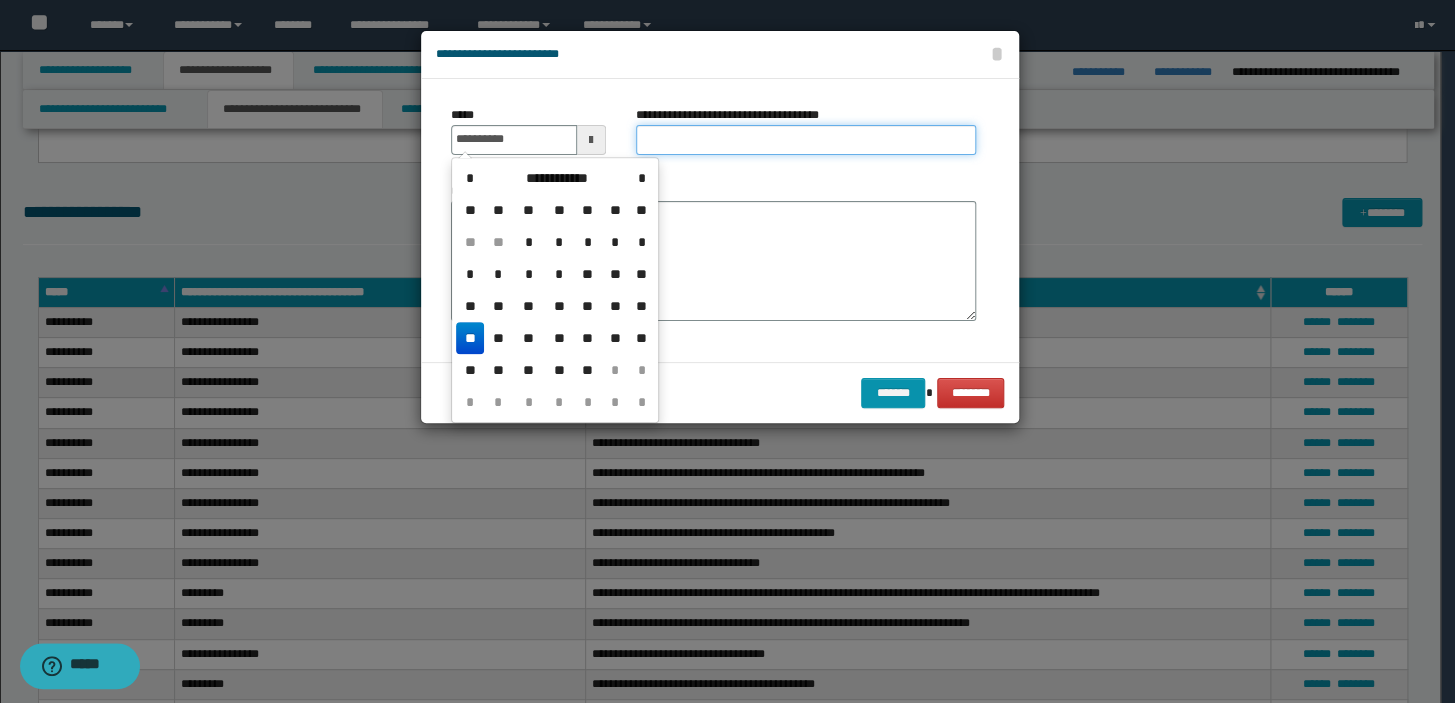 type on "**********" 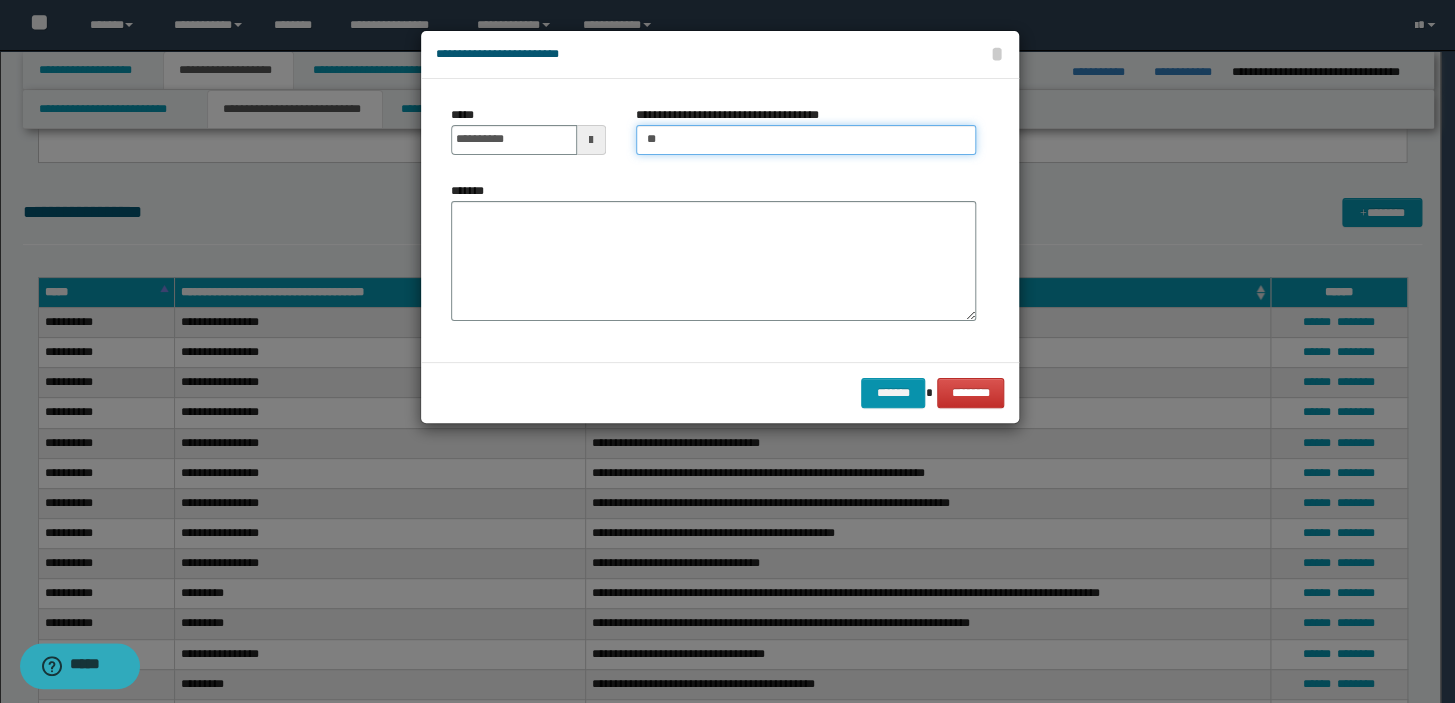 type on "**********" 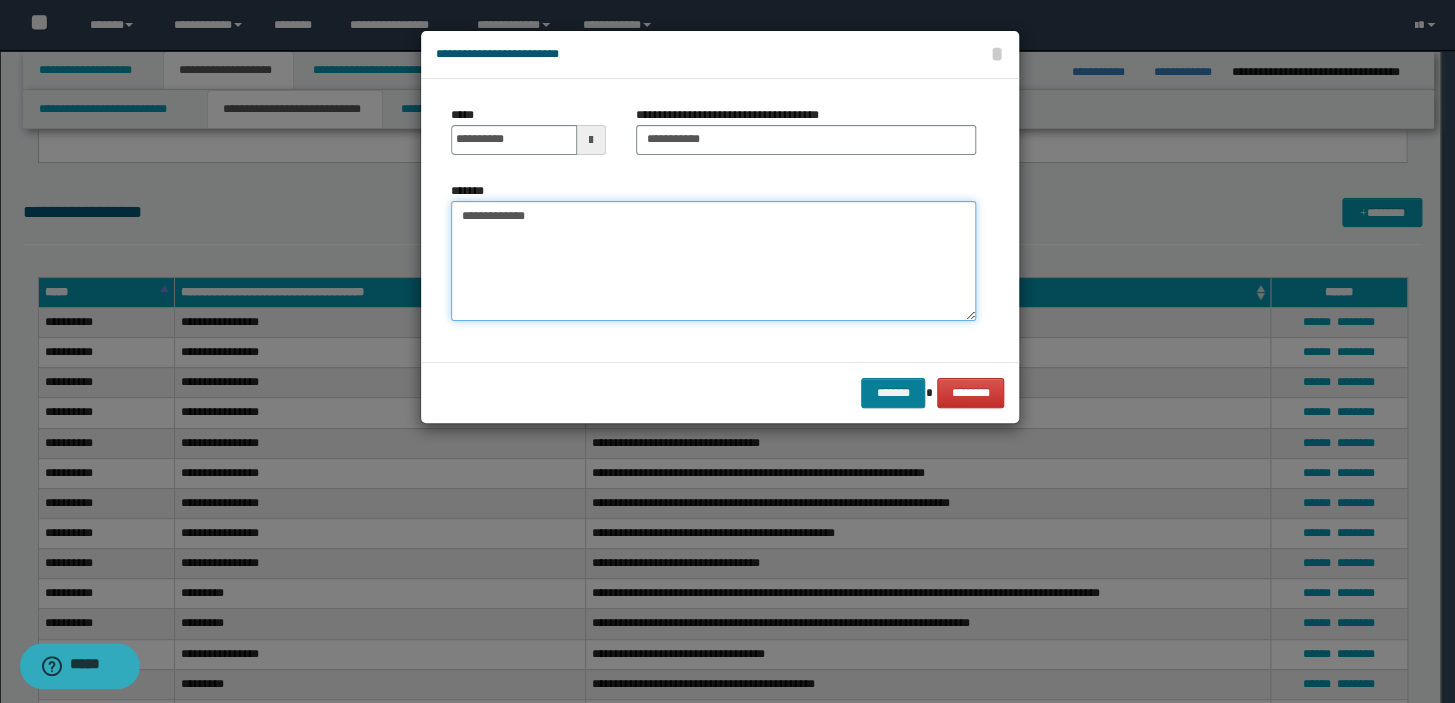 type on "**********" 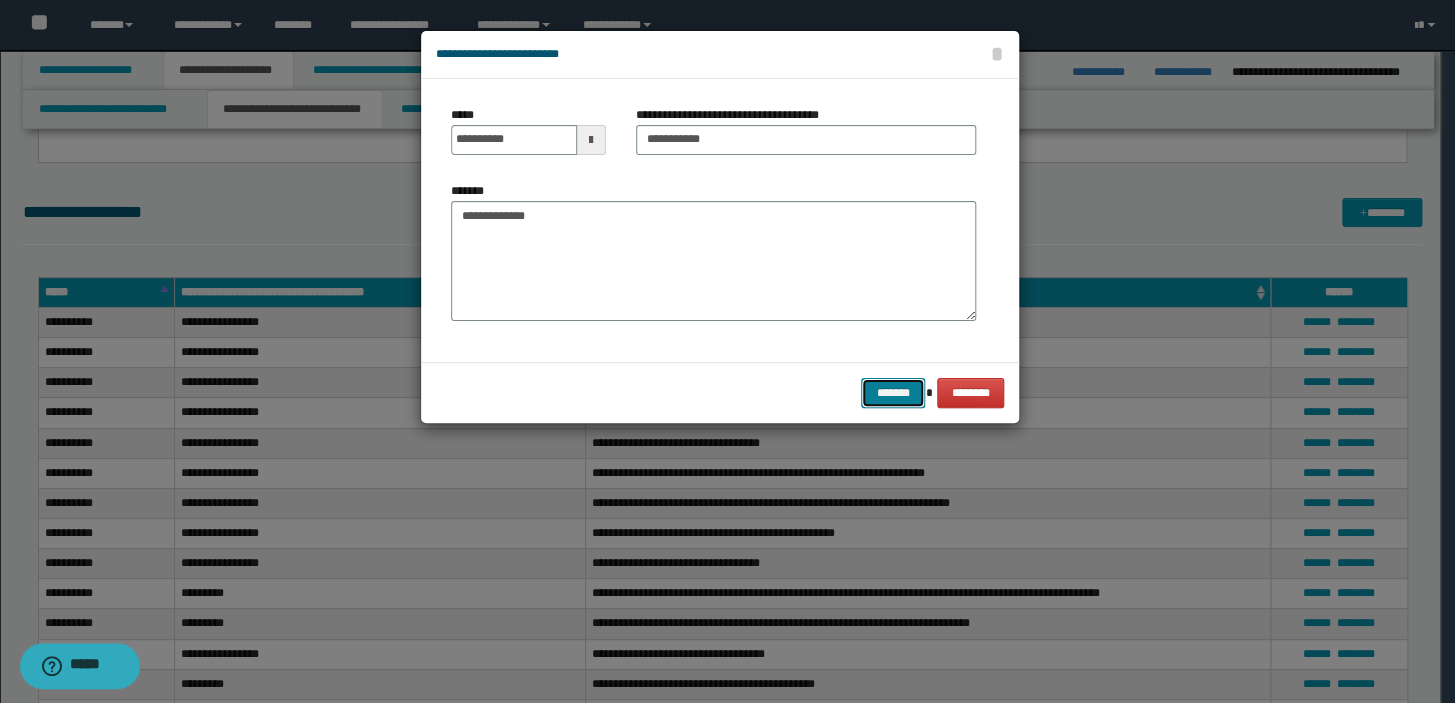 click on "*******" at bounding box center [893, 393] 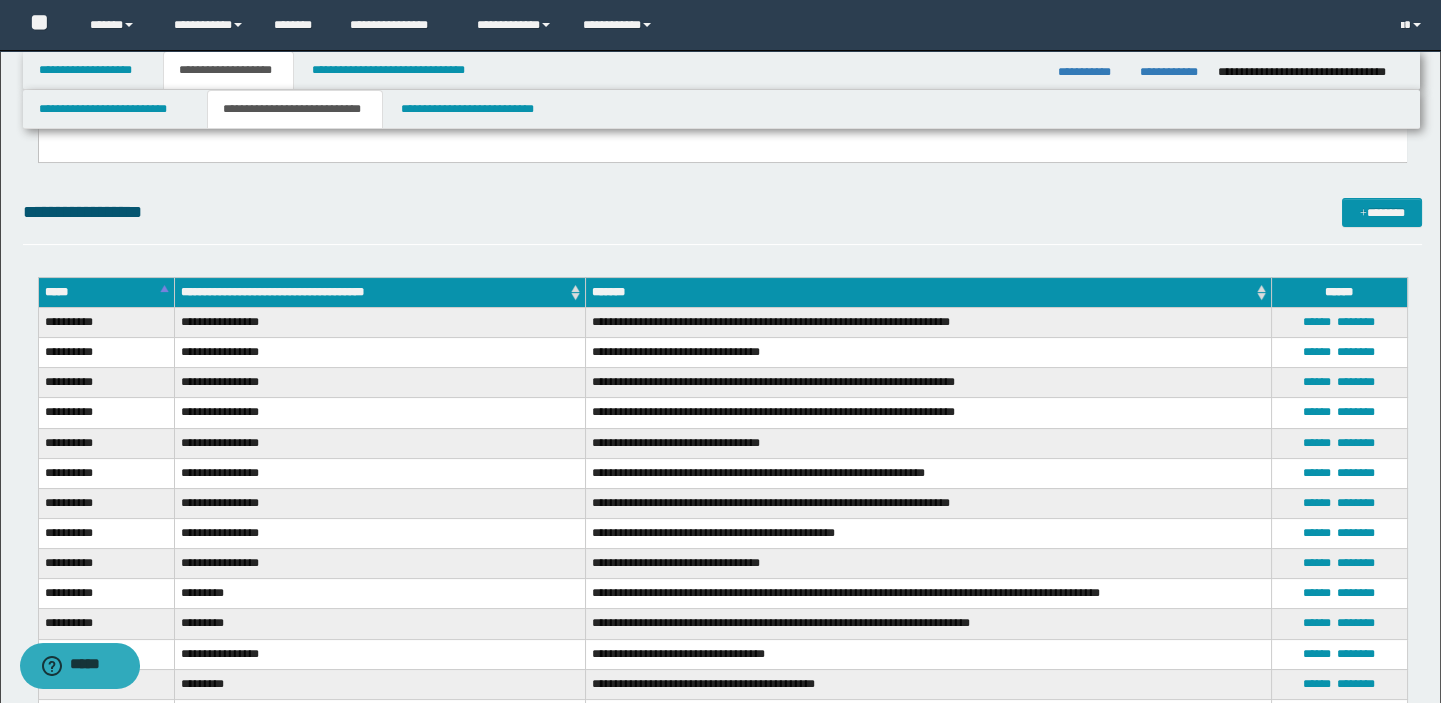 click on "**********" at bounding box center (723, 221) 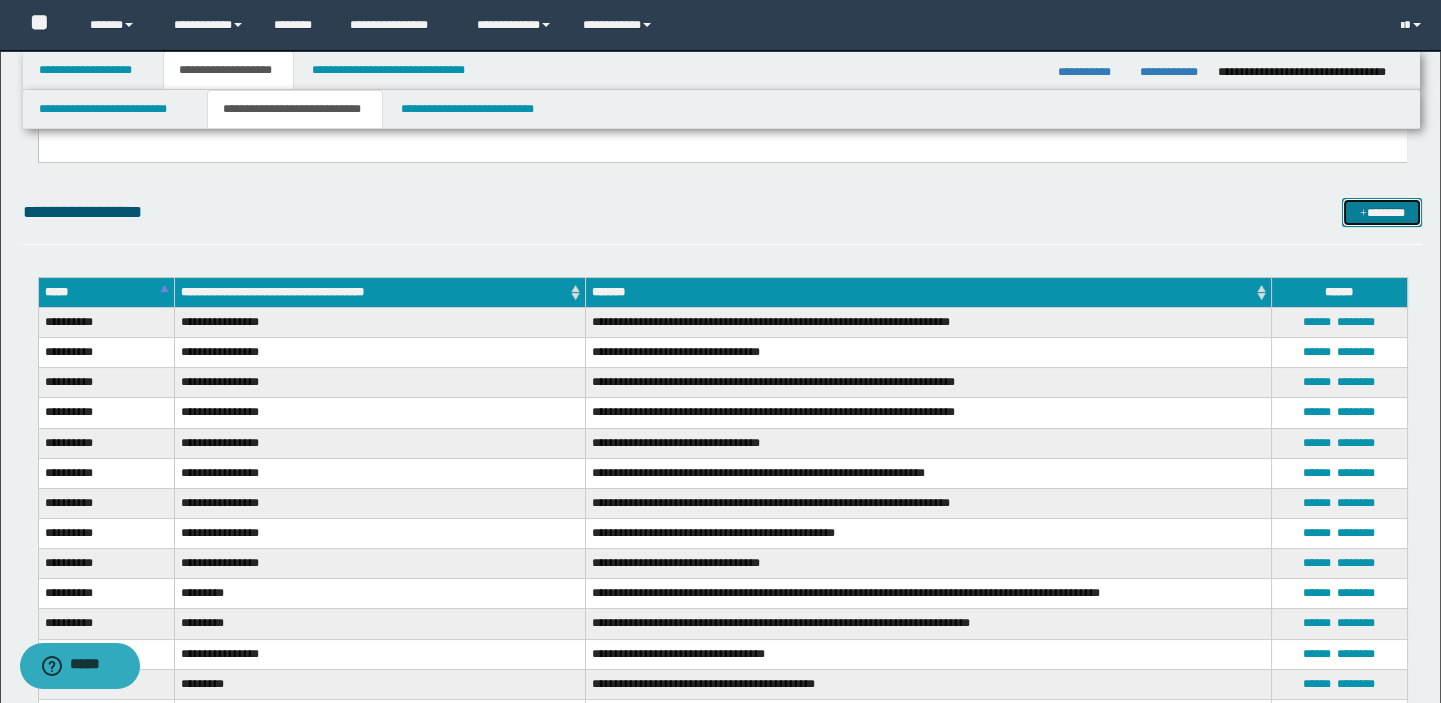 click at bounding box center [1363, 214] 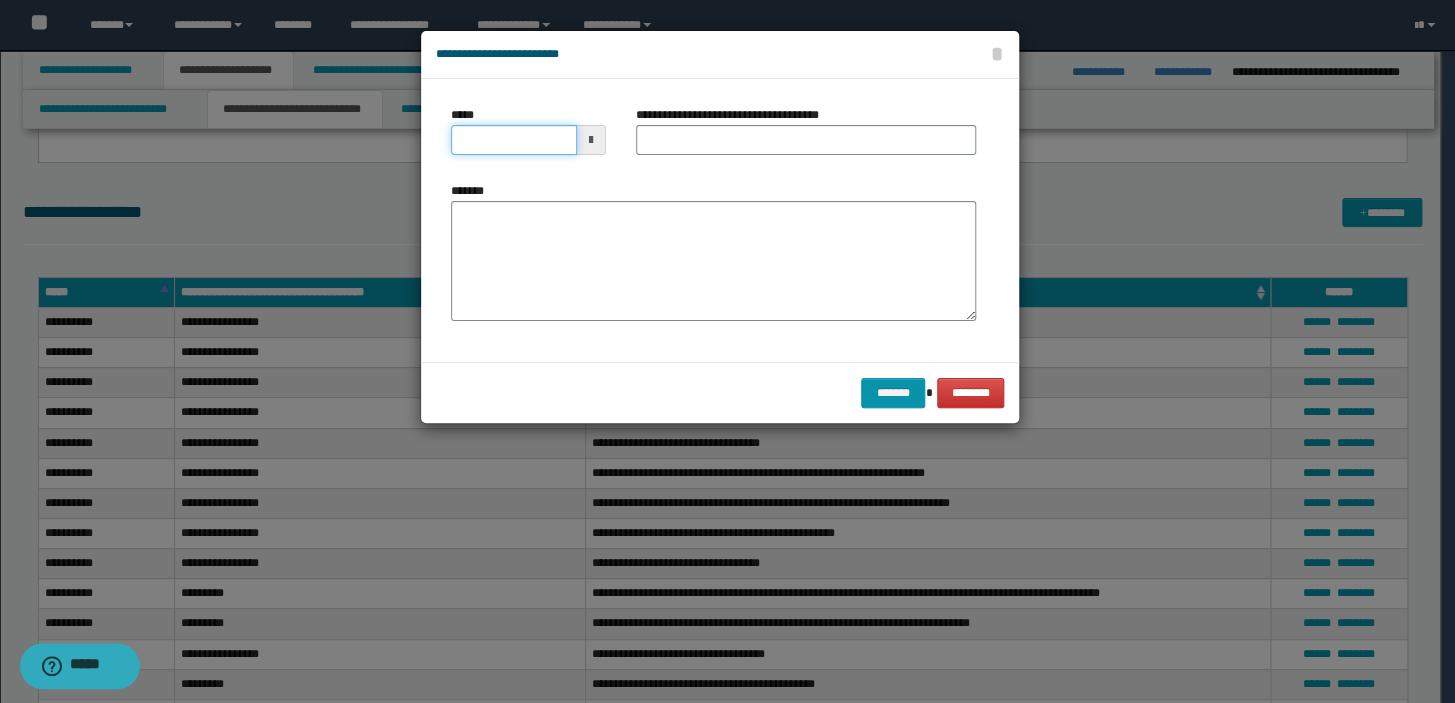 click on "*****" at bounding box center (514, 140) 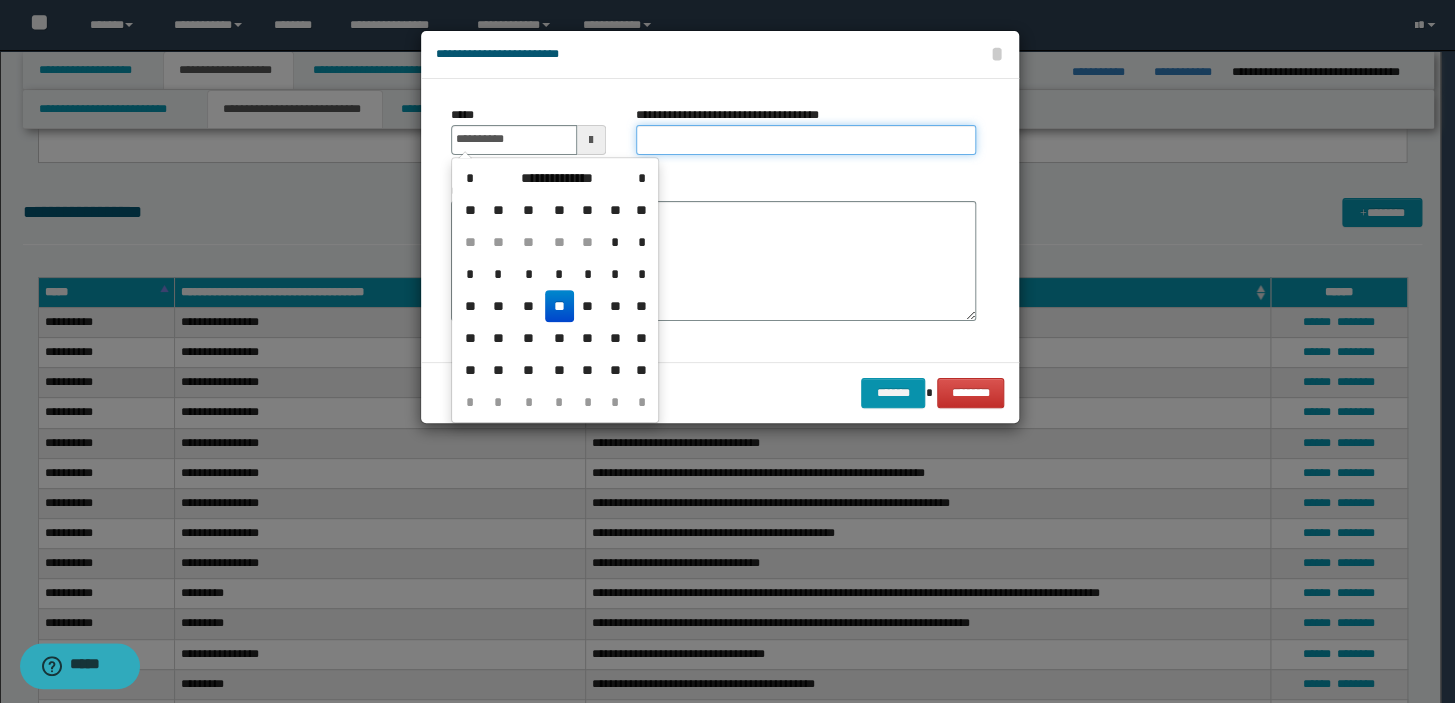 type on "**********" 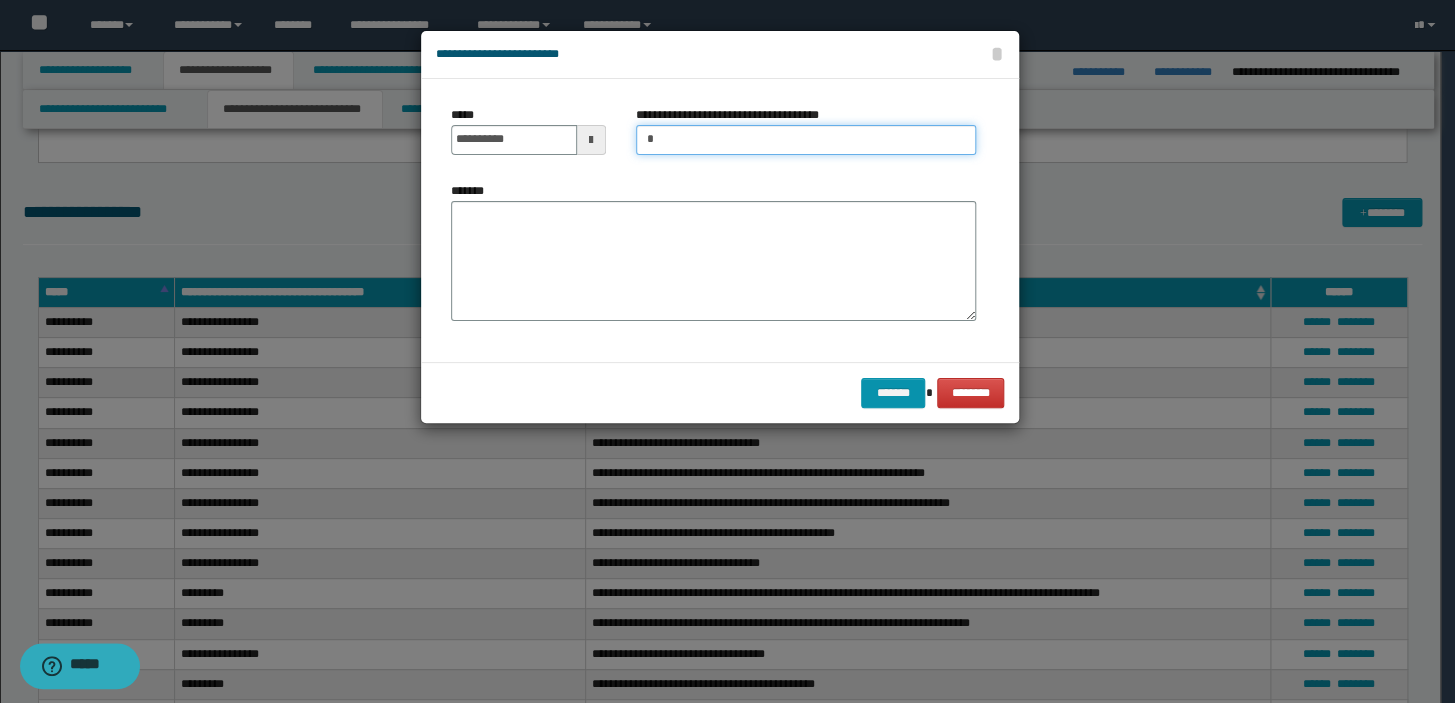 type on "**********" 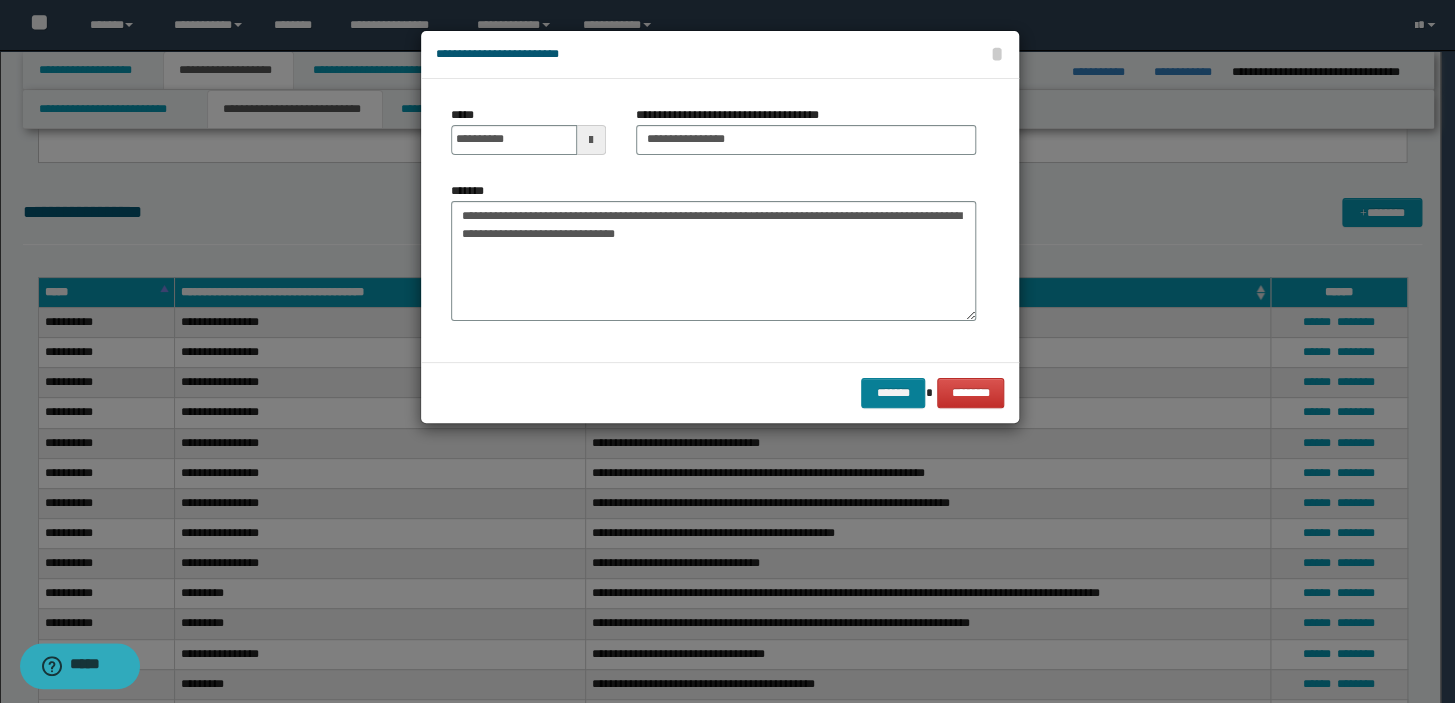 type on "**********" 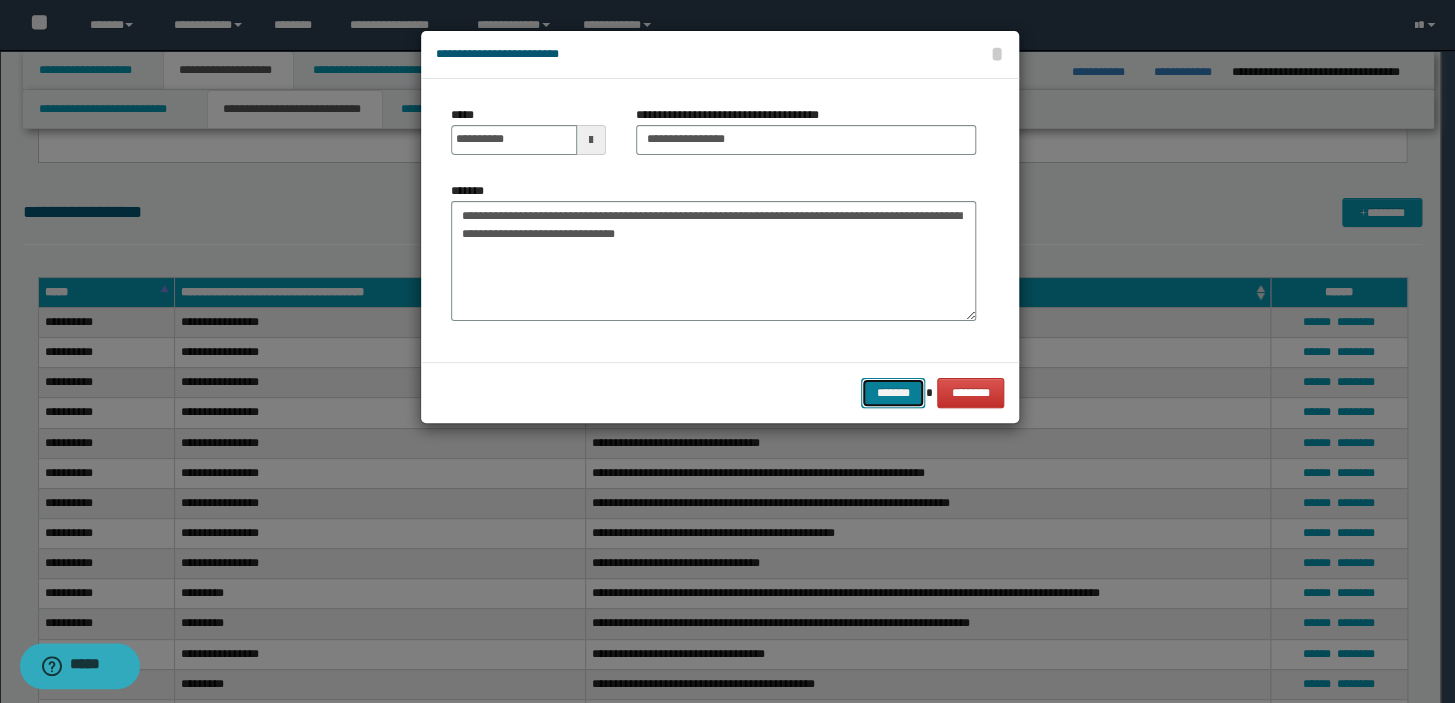 click on "*******" at bounding box center (893, 393) 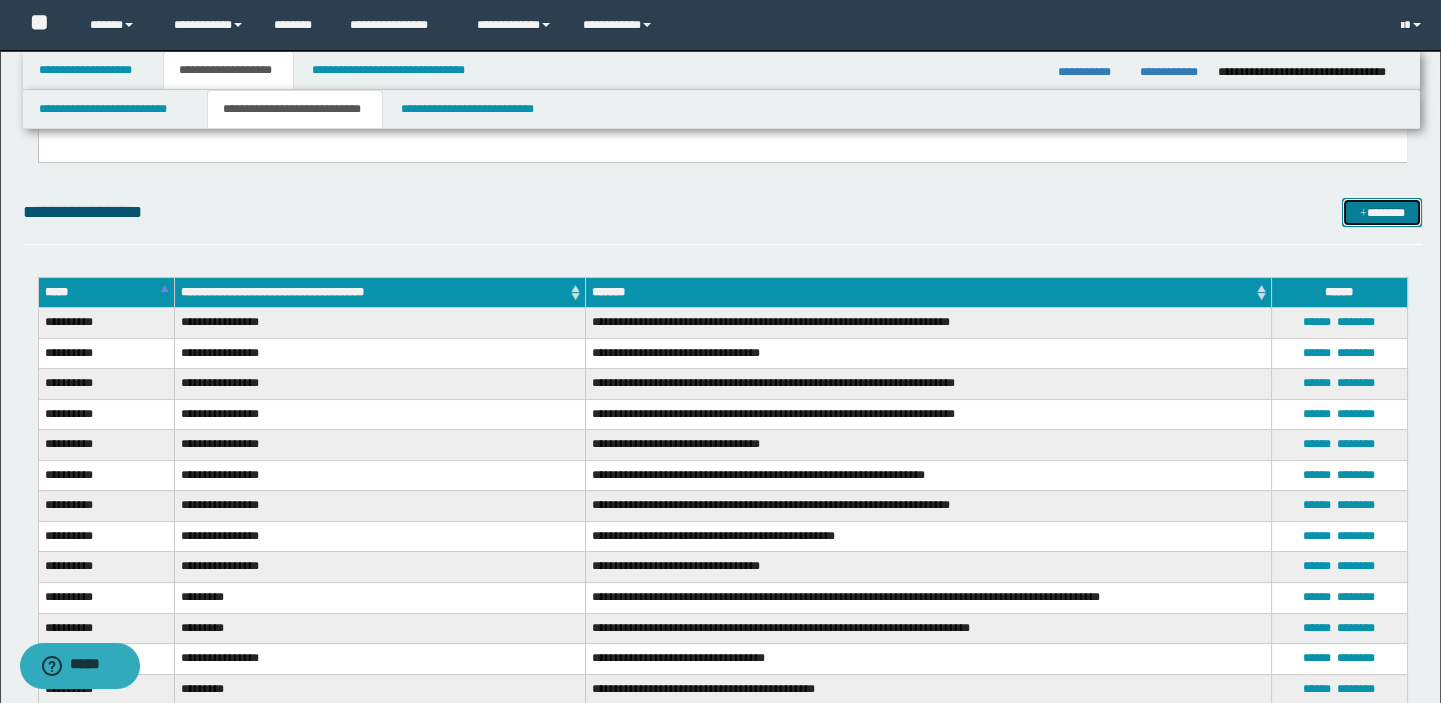 click on "*******" at bounding box center (1382, 213) 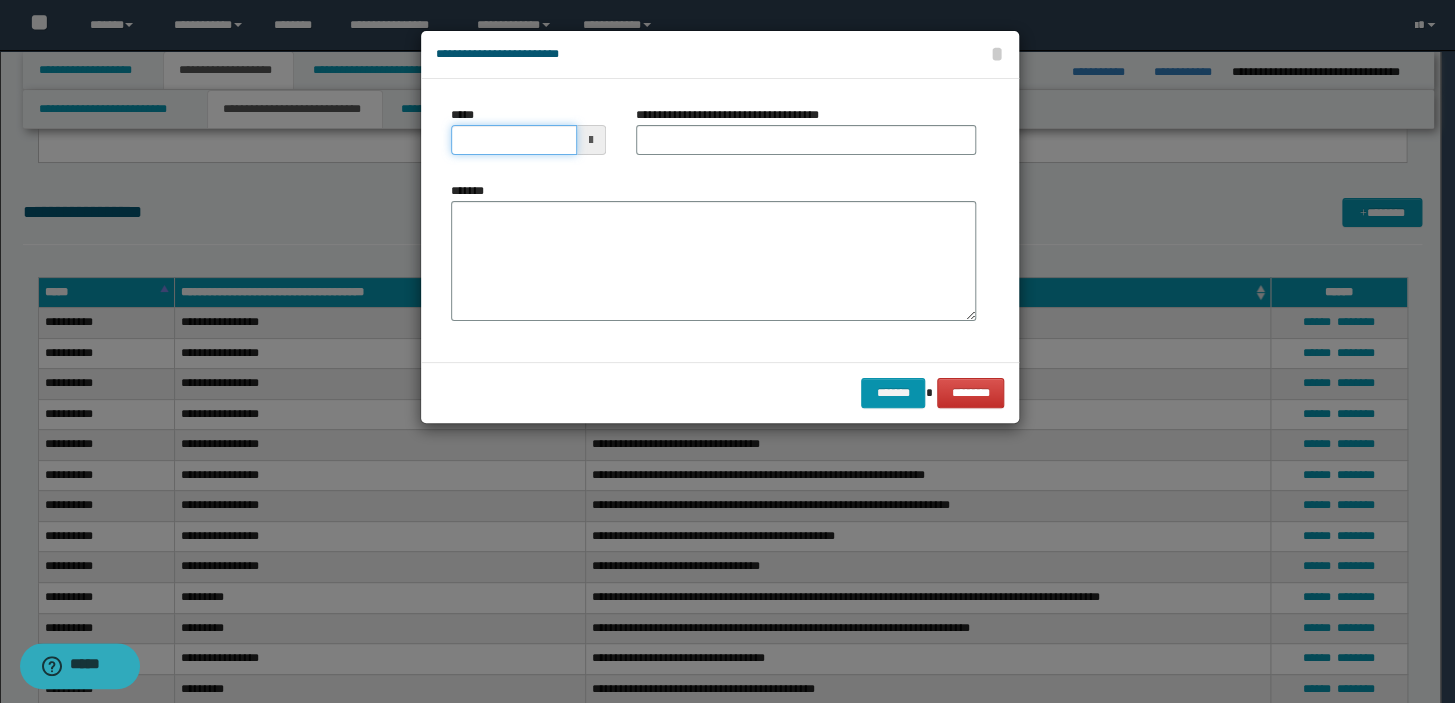 click on "*****" at bounding box center (514, 140) 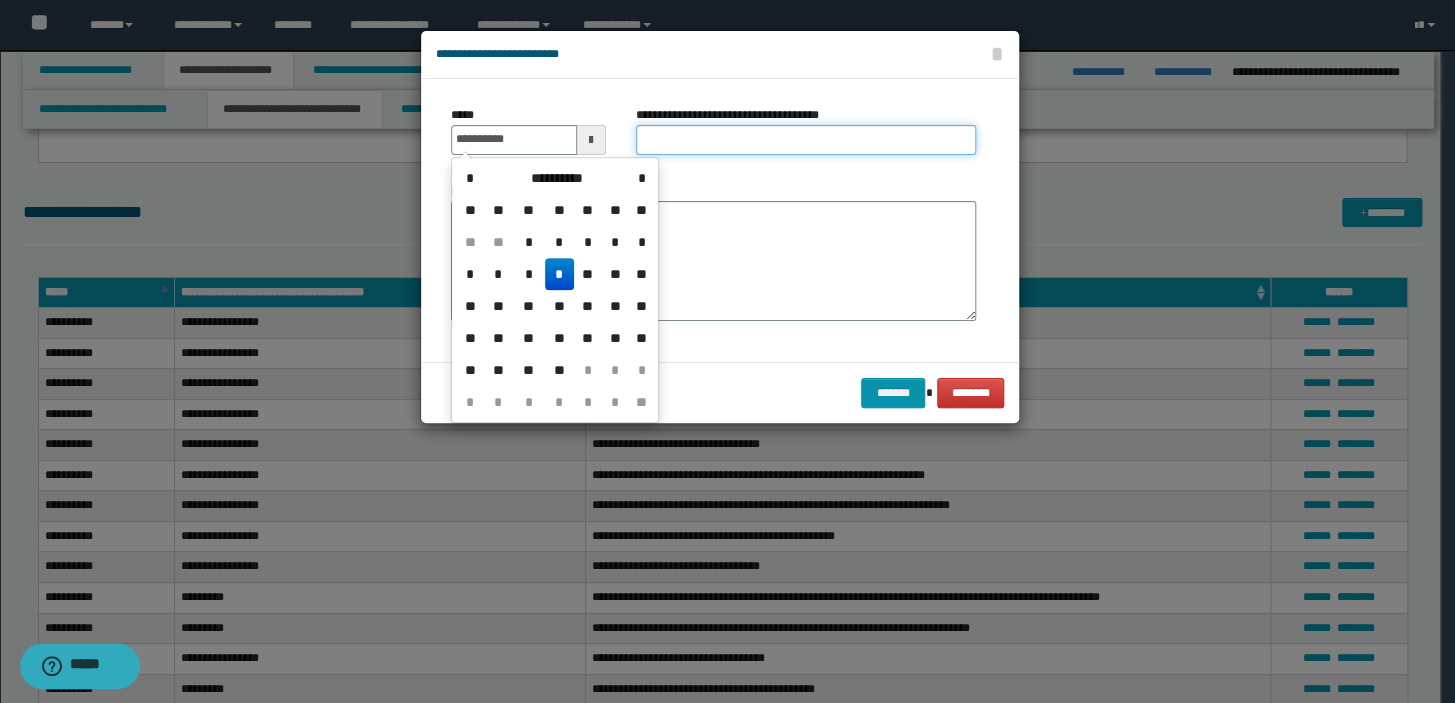 type on "**********" 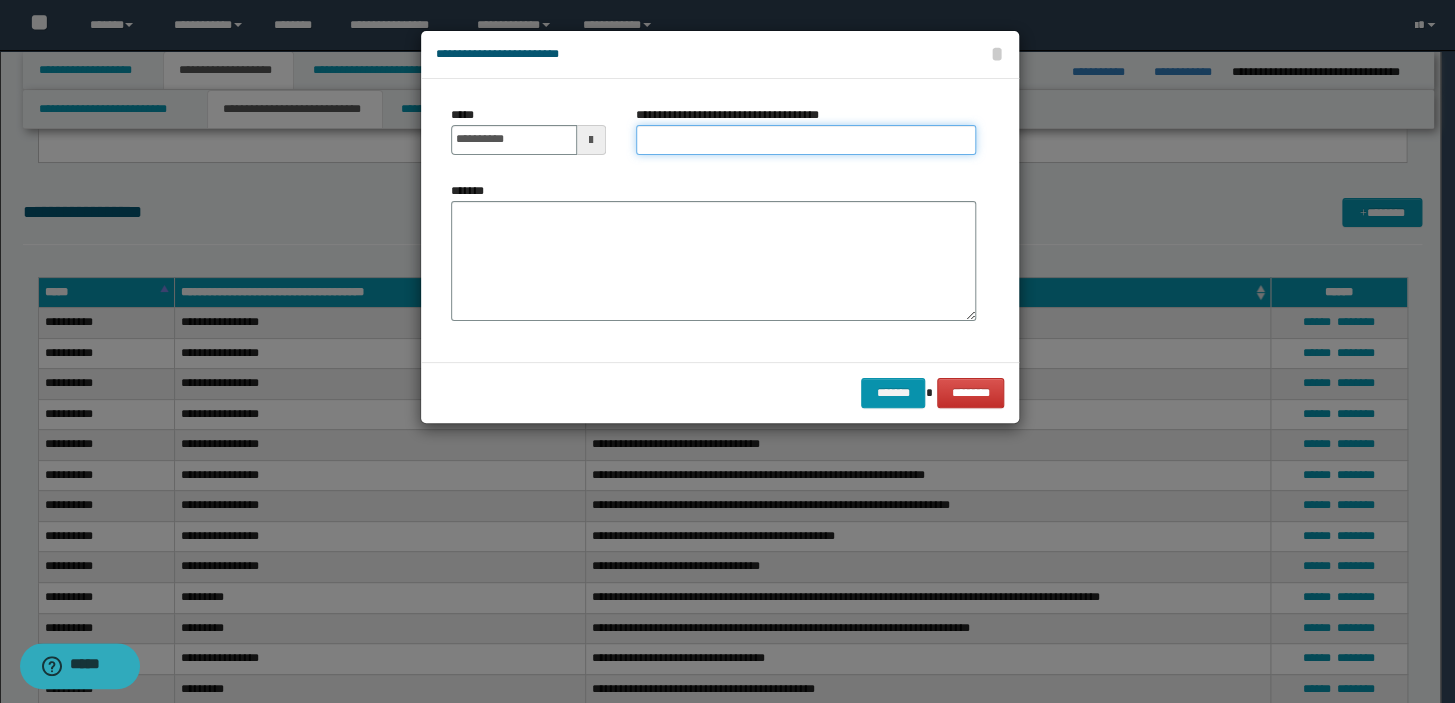 type on "*" 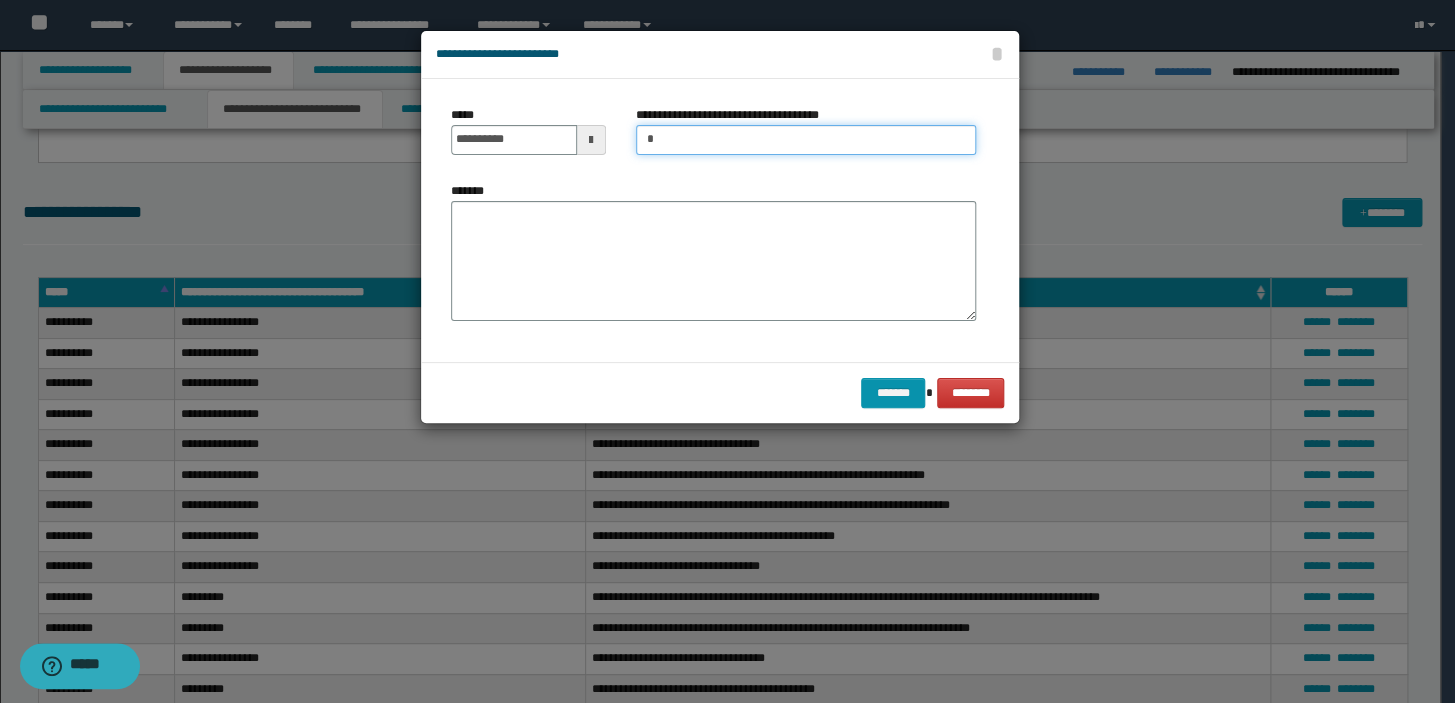 type on "**********" 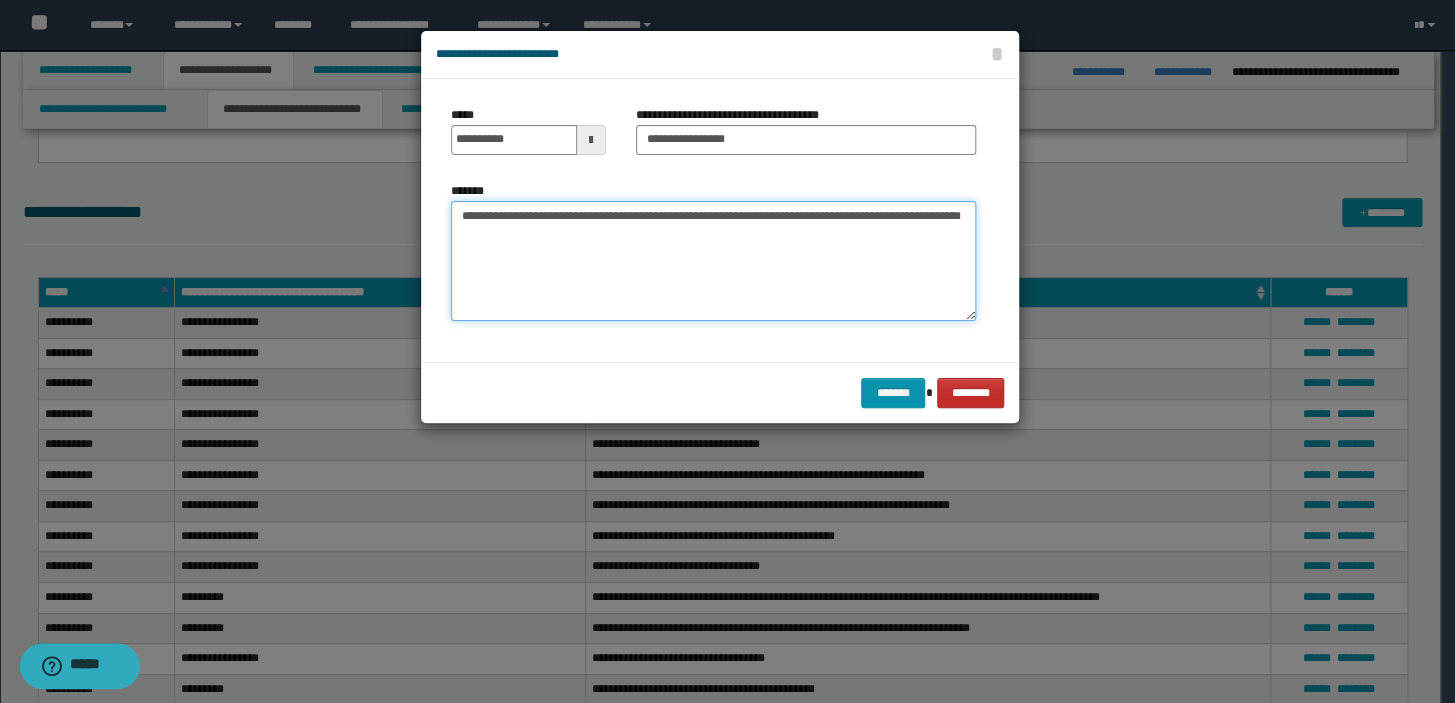 type on "**********" 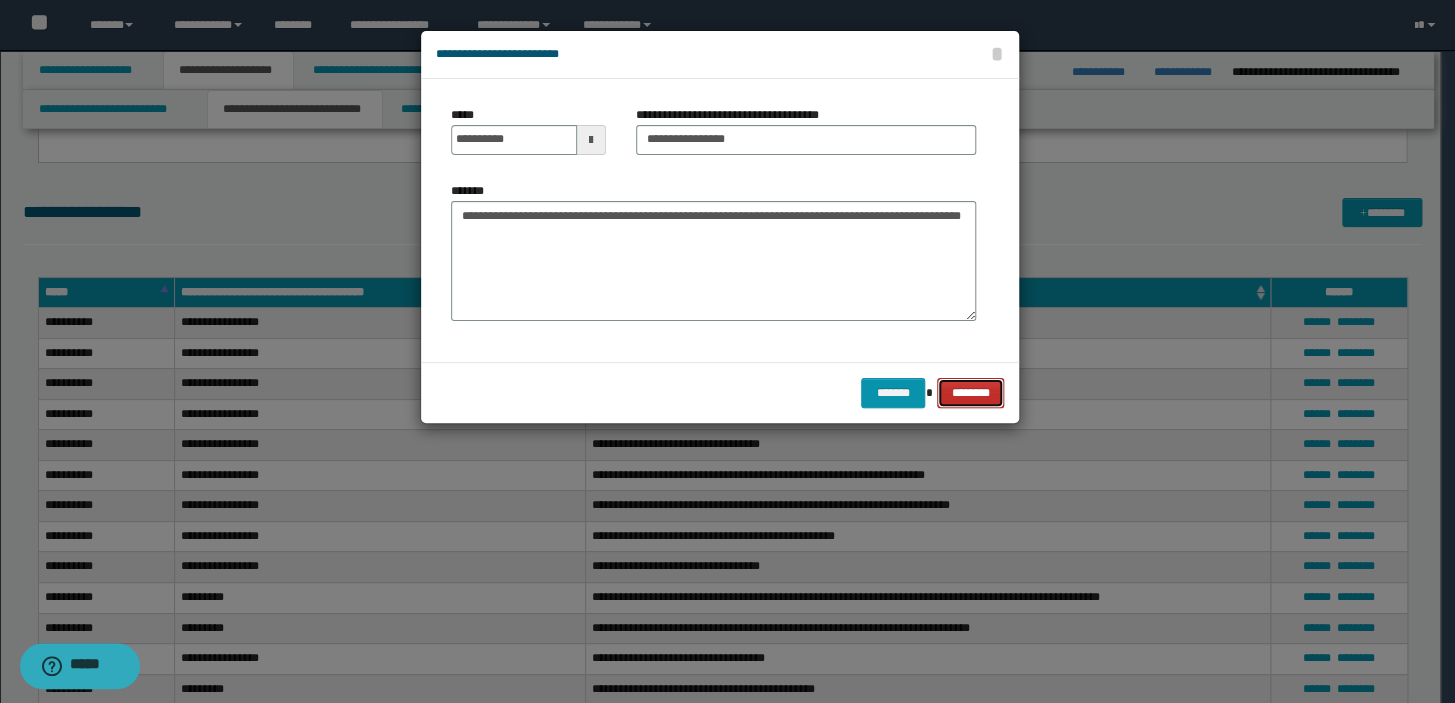click on "********" at bounding box center [970, 393] 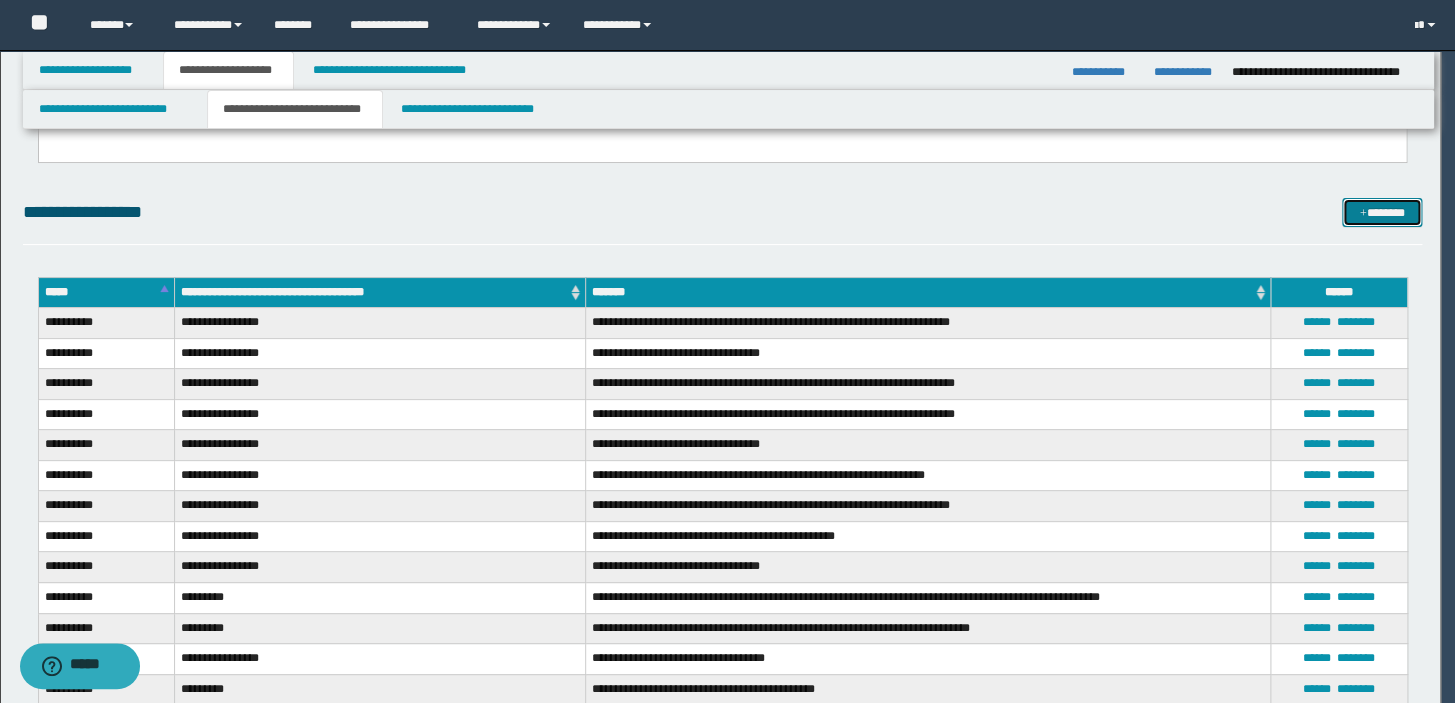 type 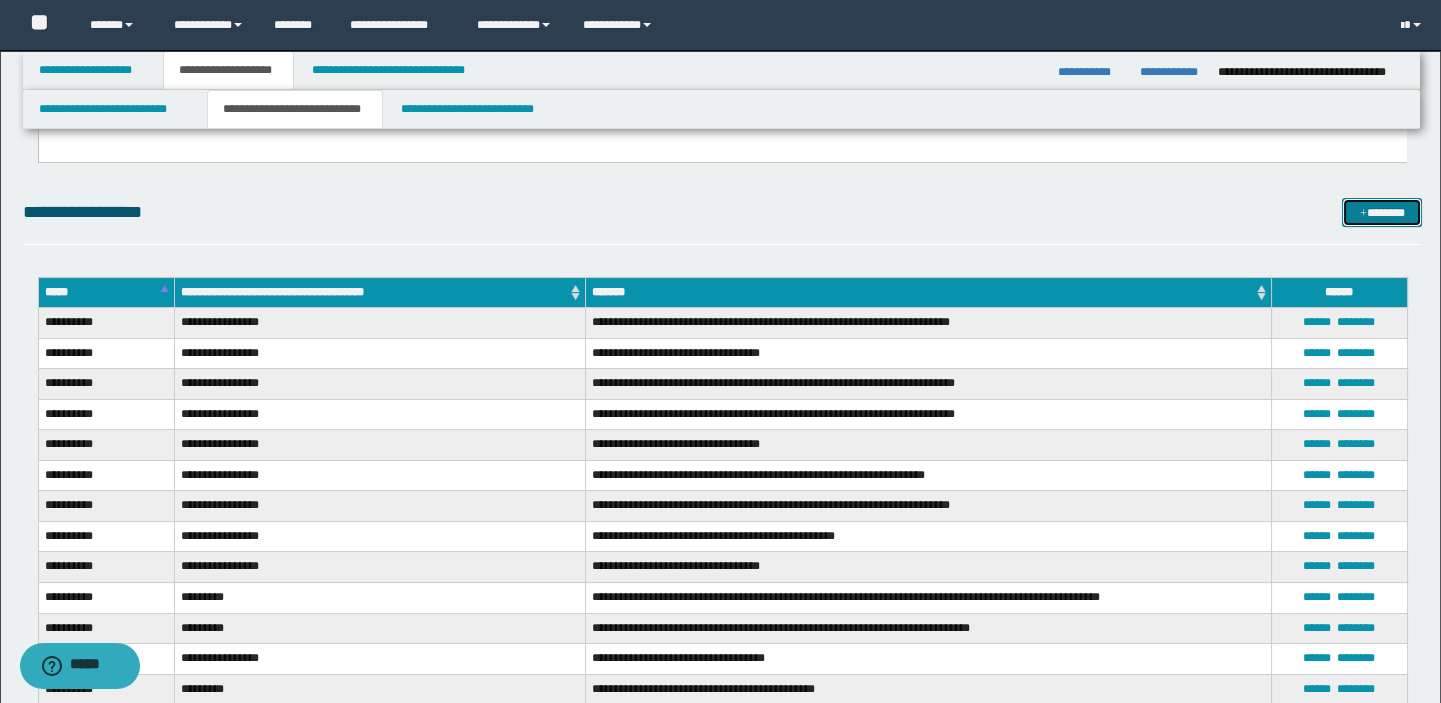 click on "*******" at bounding box center [1382, 213] 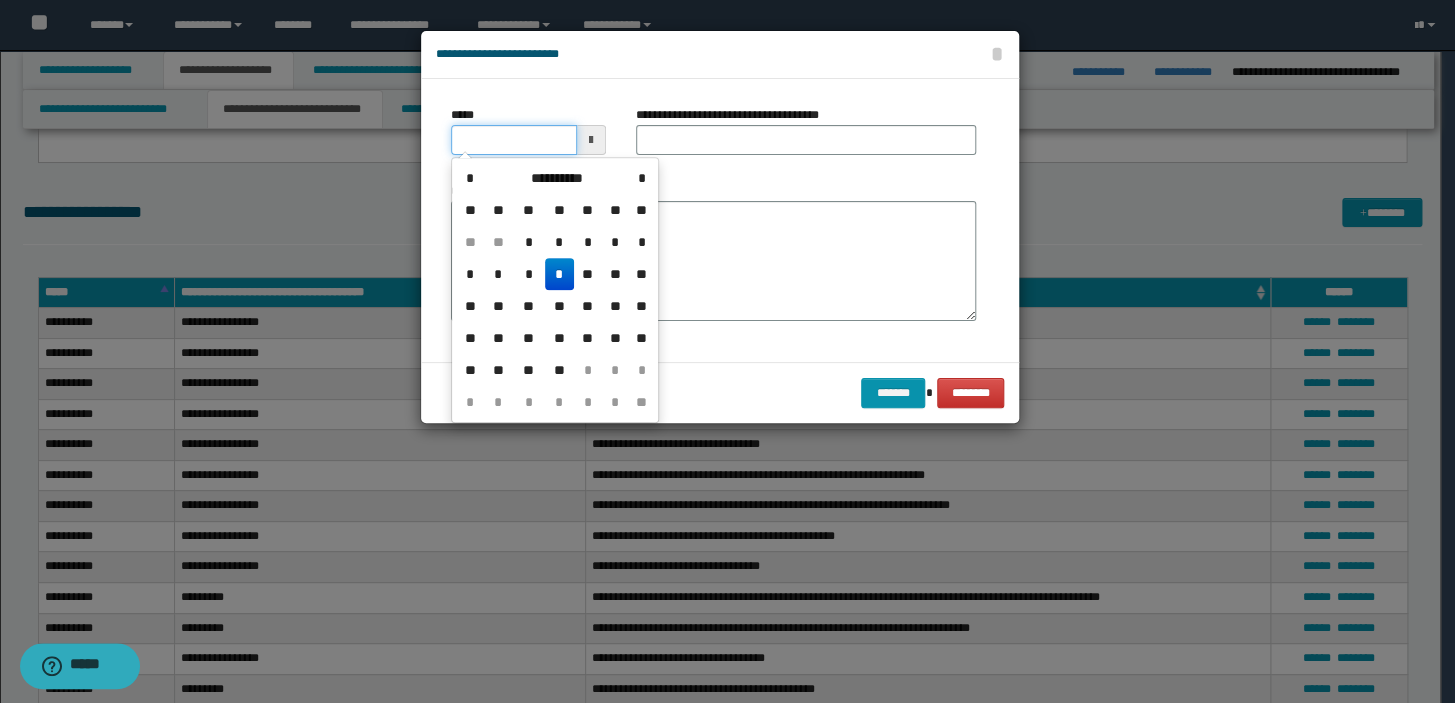click on "*****" at bounding box center [514, 140] 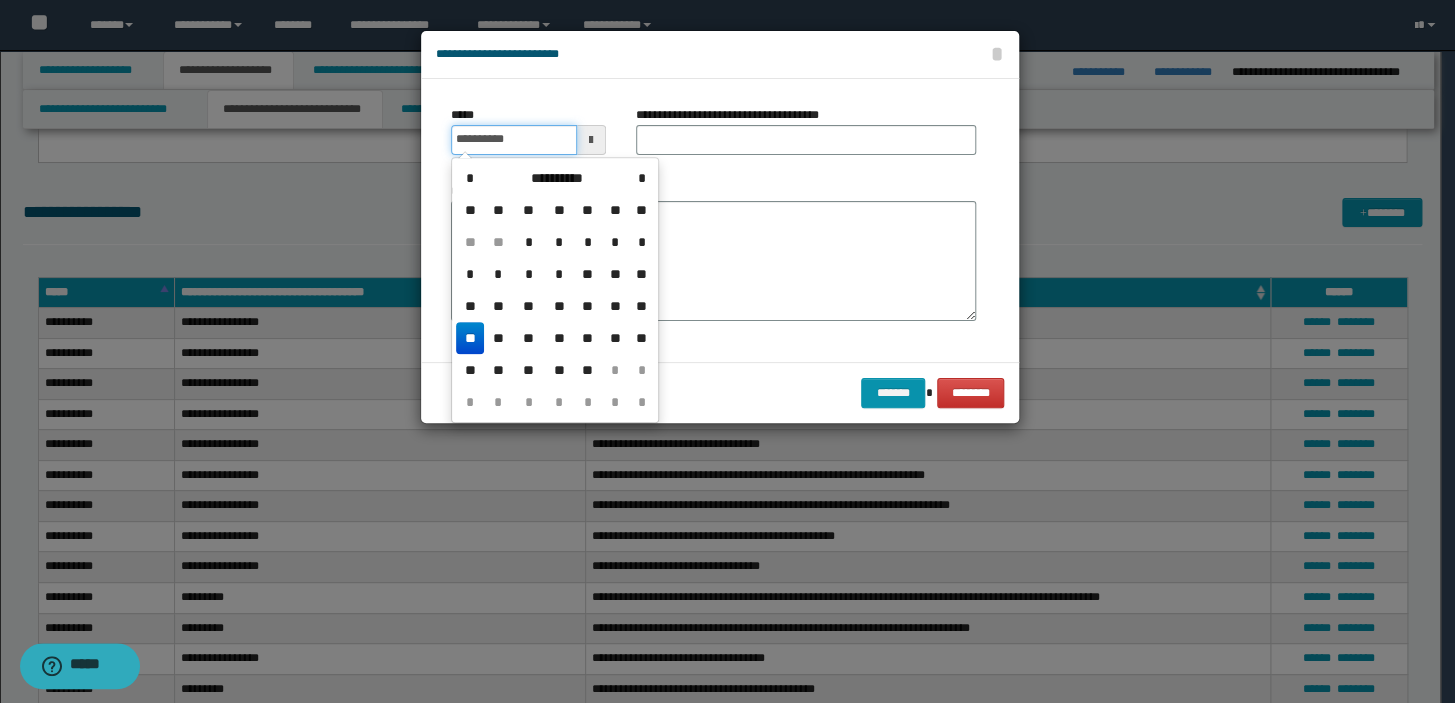 type on "**********" 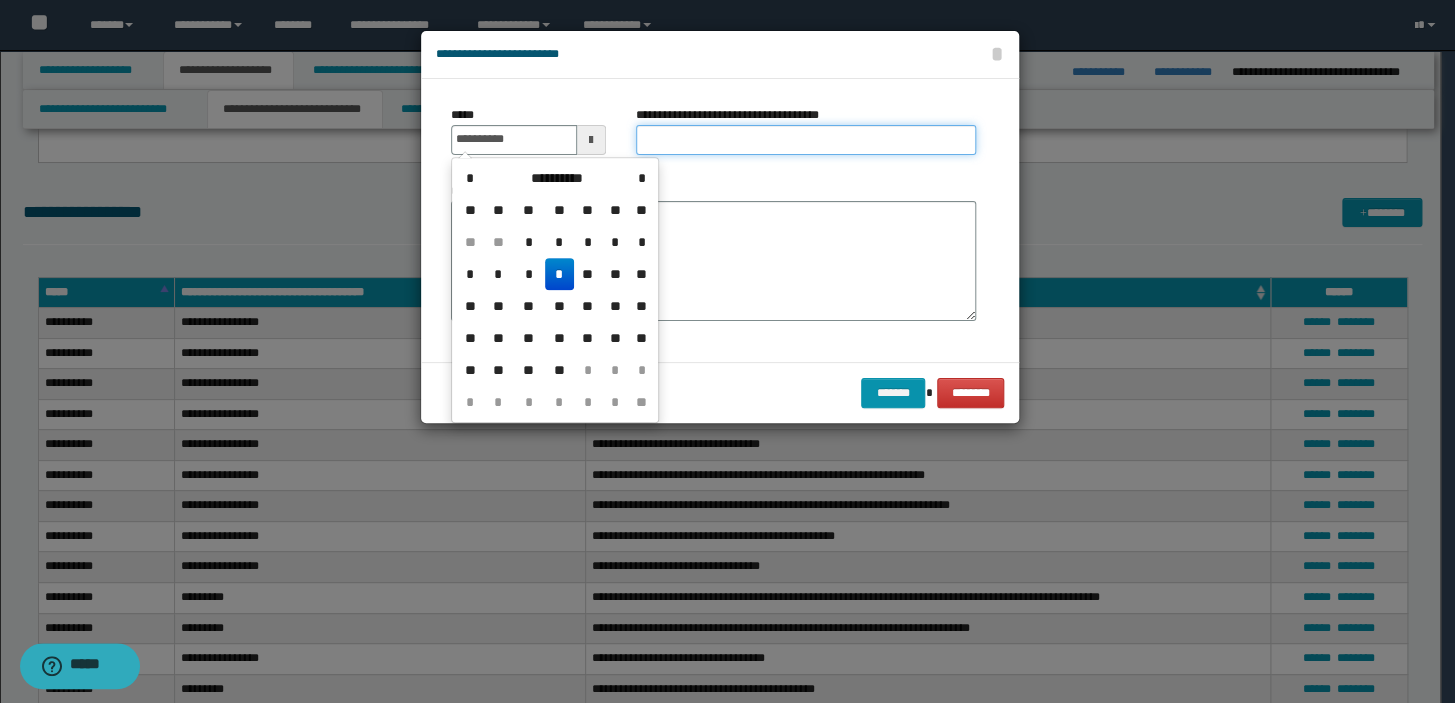 type on "**********" 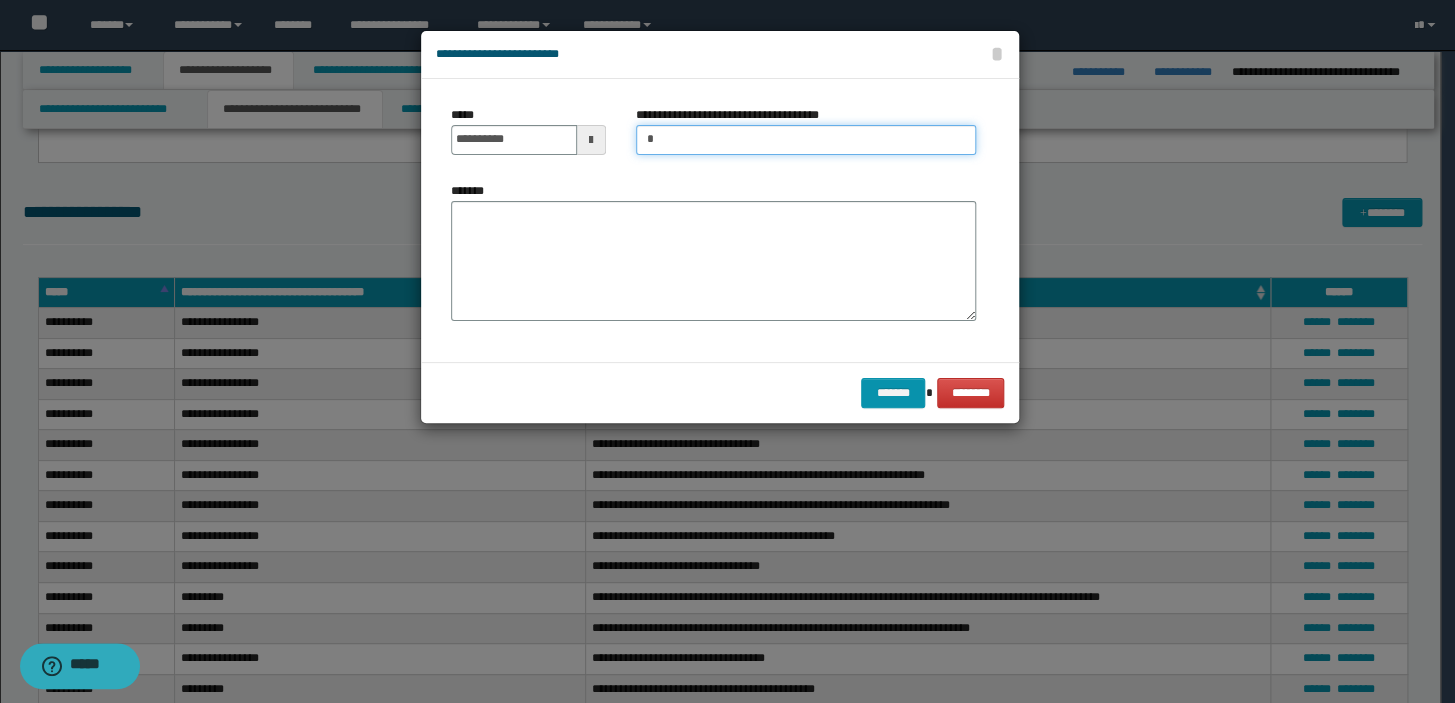 type on "**********" 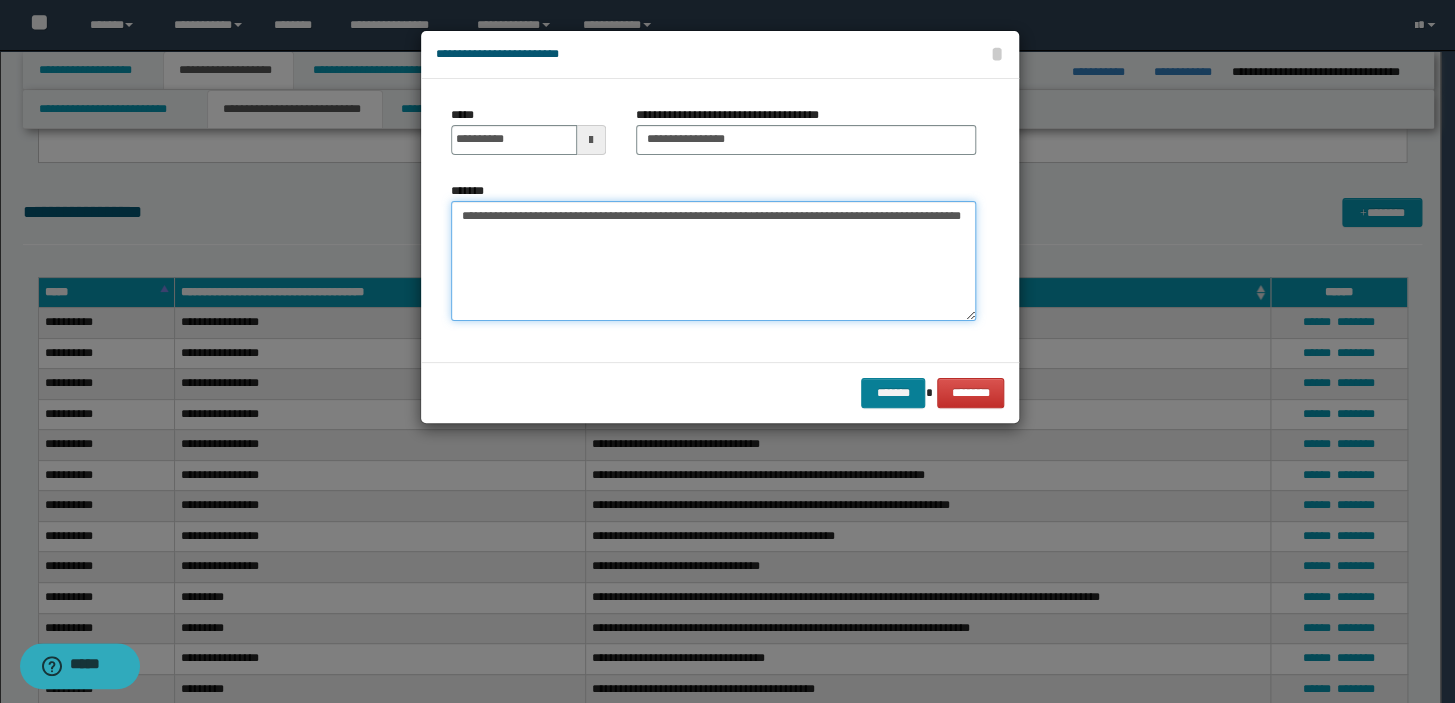 type on "**********" 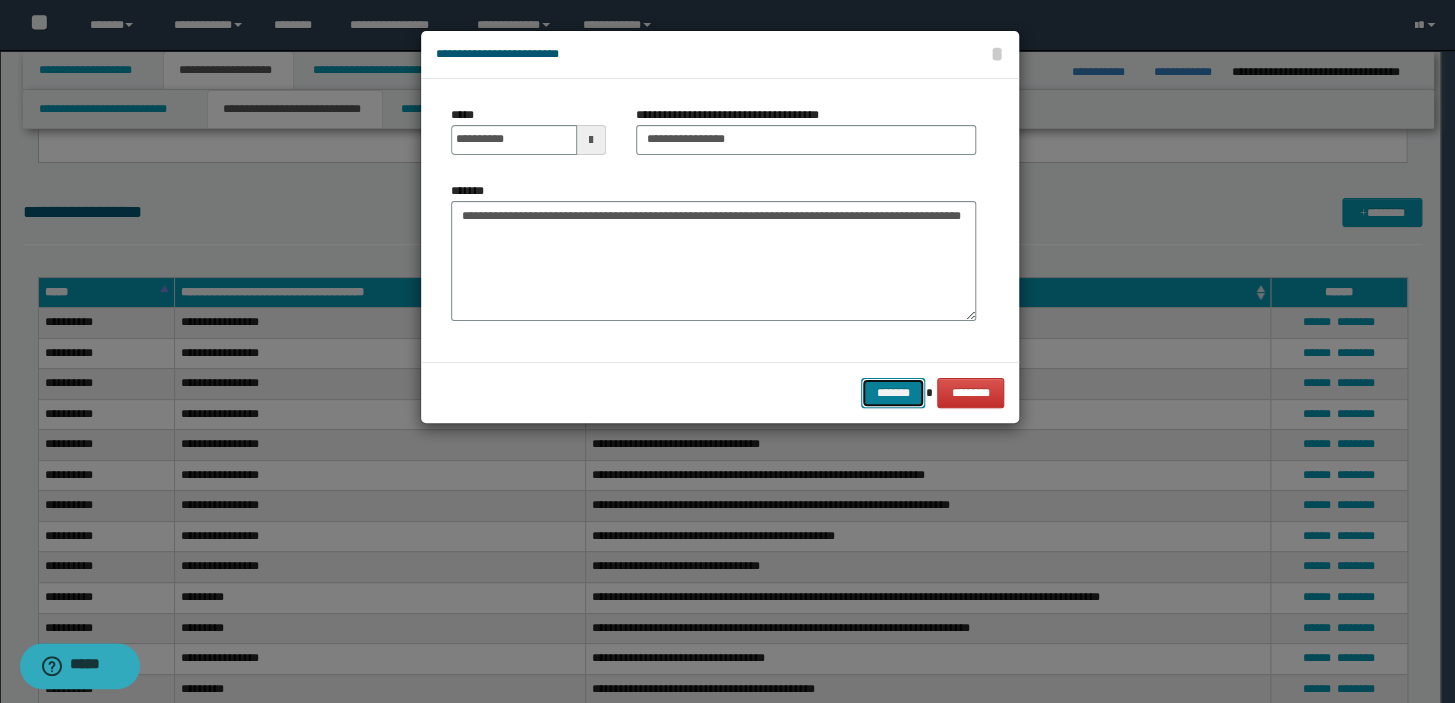 click on "*******" at bounding box center [893, 393] 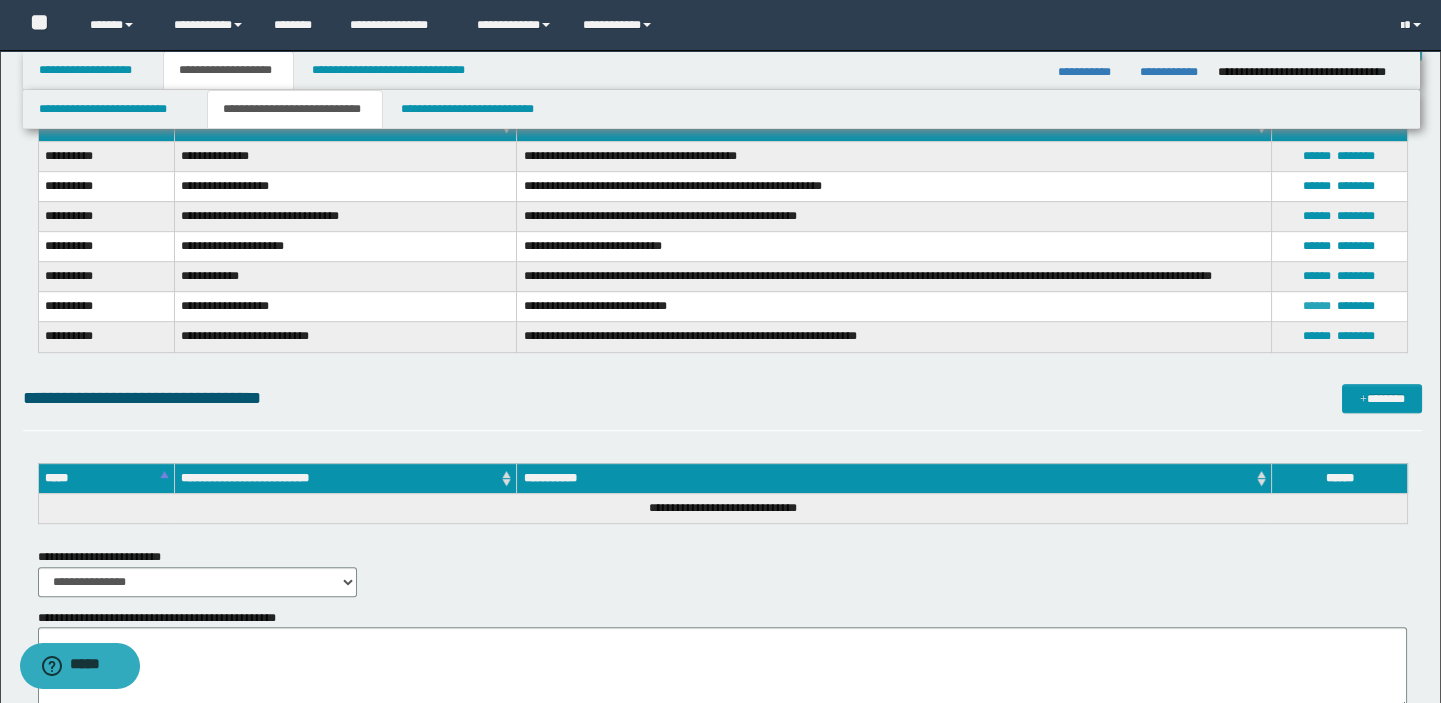 scroll, scrollTop: 2181, scrollLeft: 0, axis: vertical 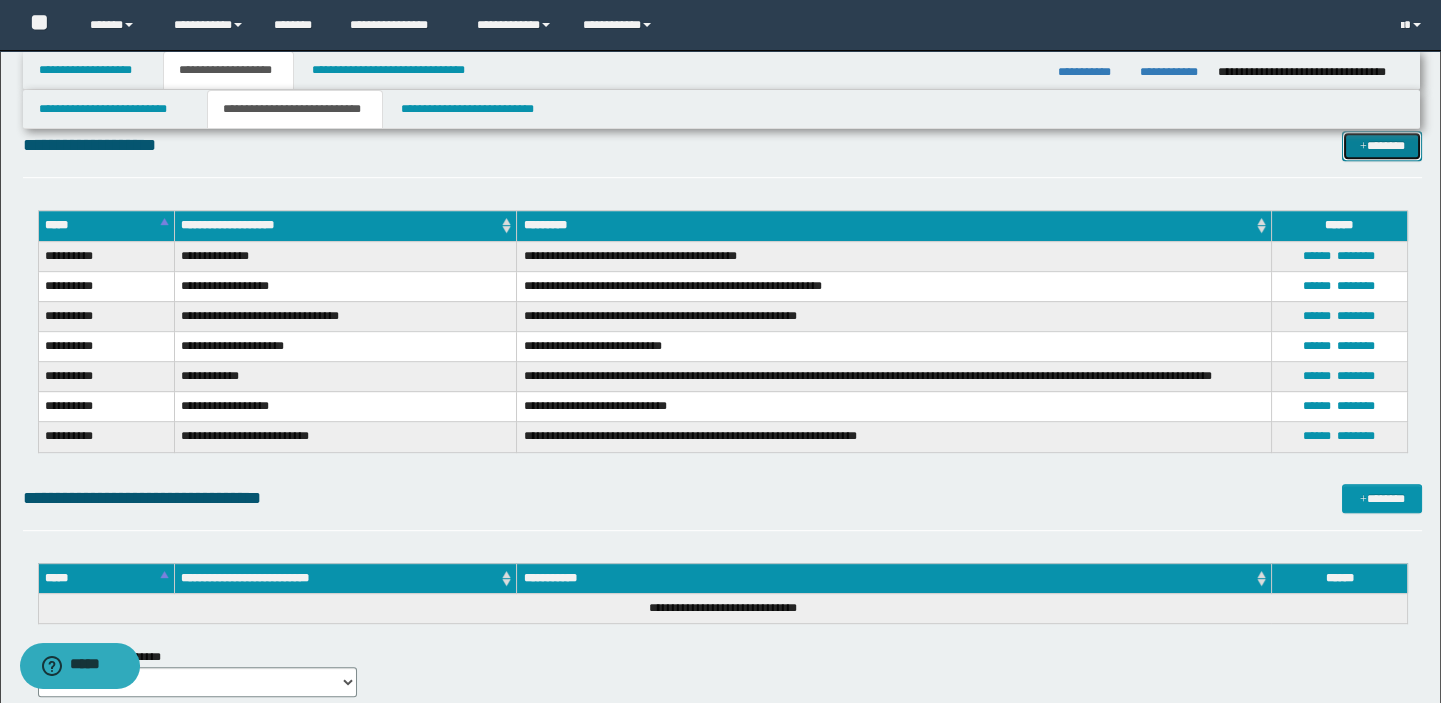click at bounding box center (1363, 147) 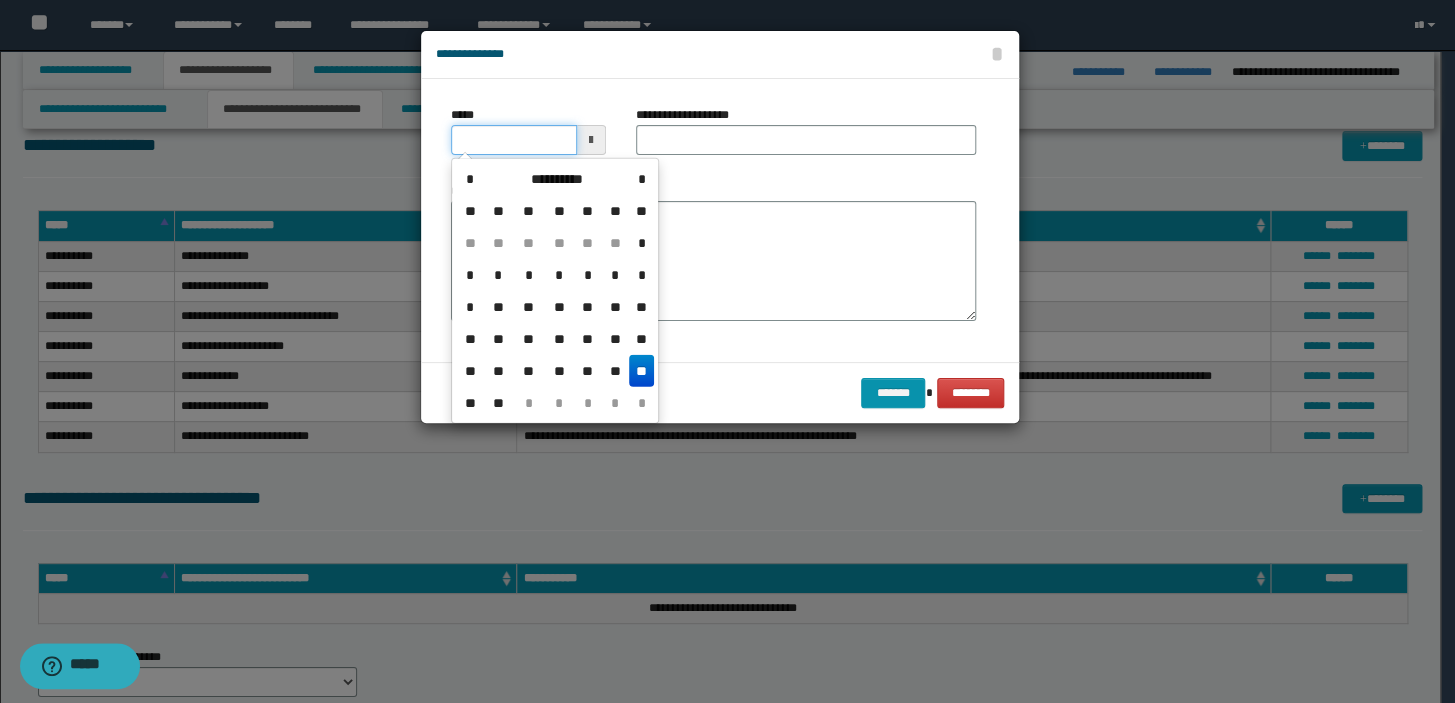 click on "*****" at bounding box center (514, 140) 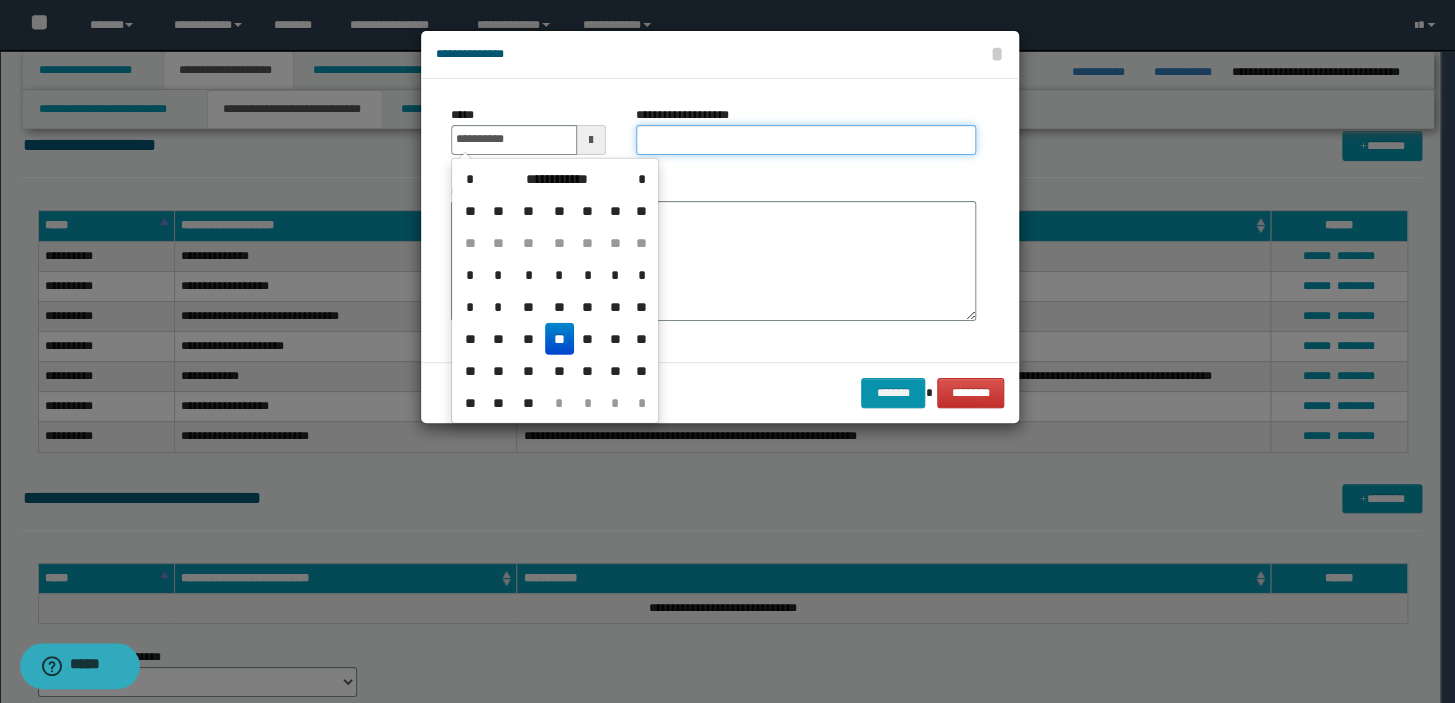 type on "**********" 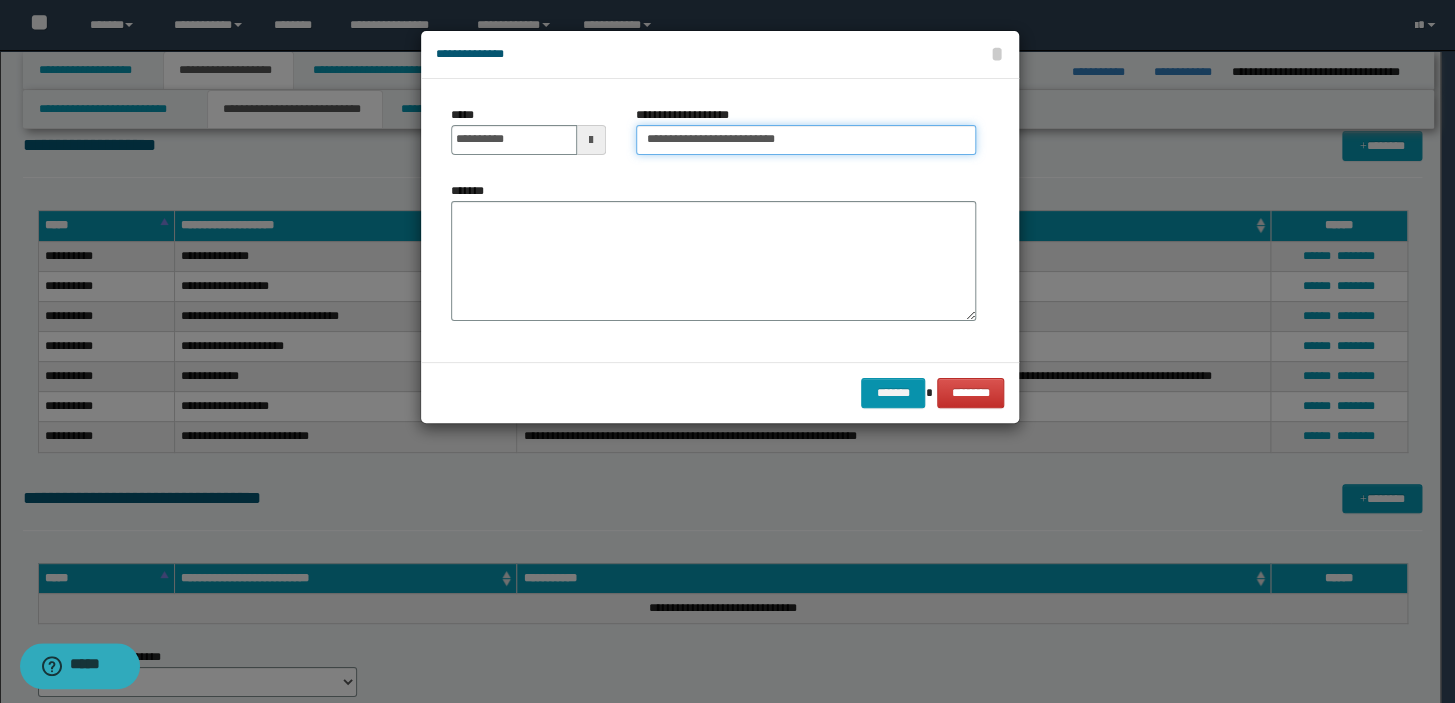 type on "**********" 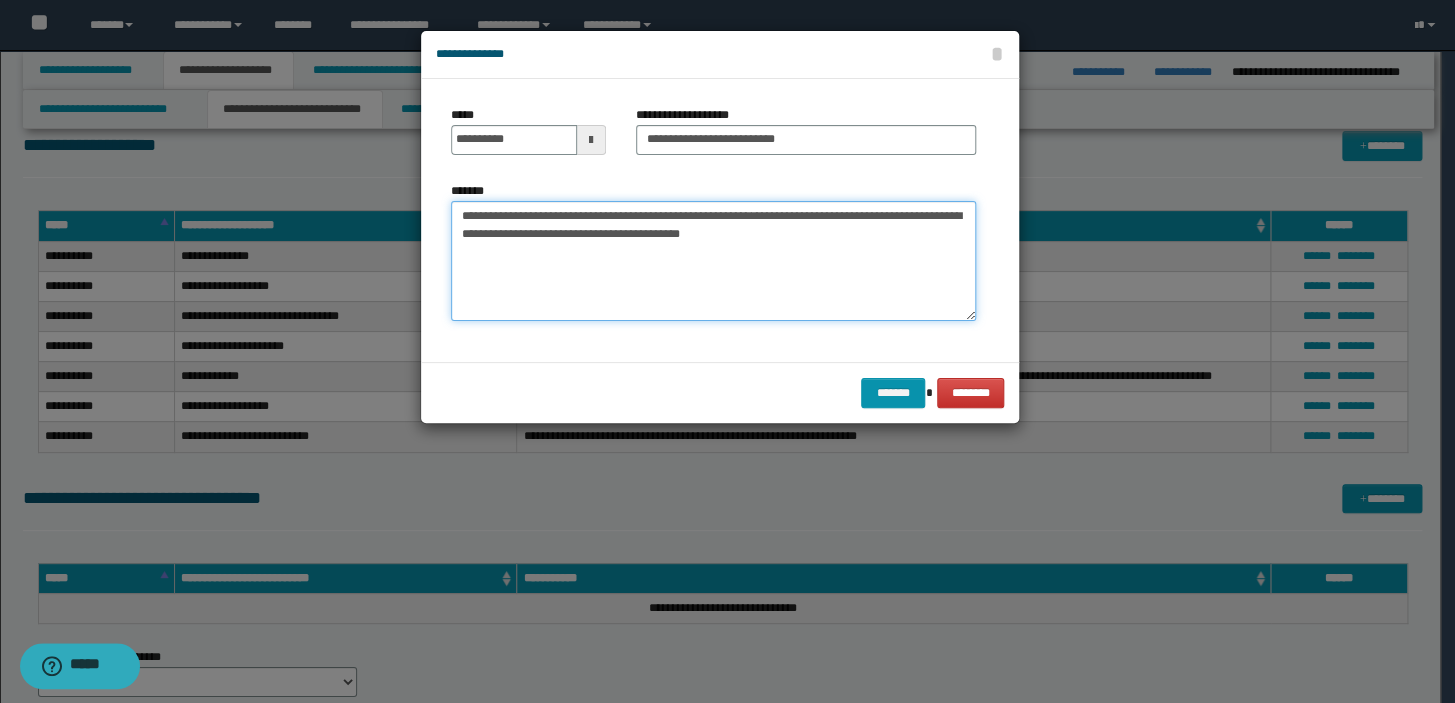 drag, startPoint x: 482, startPoint y: 217, endPoint x: 479, endPoint y: 248, distance: 31.144823 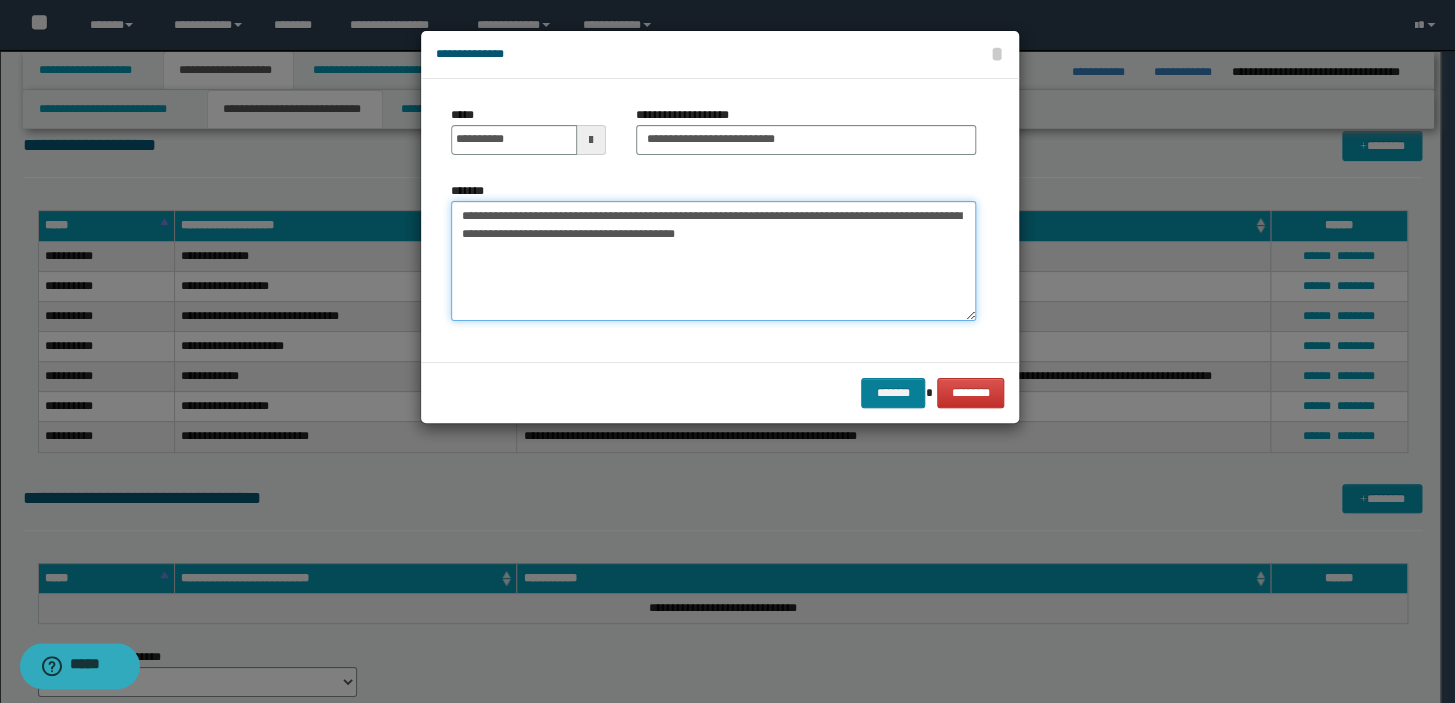 type on "**********" 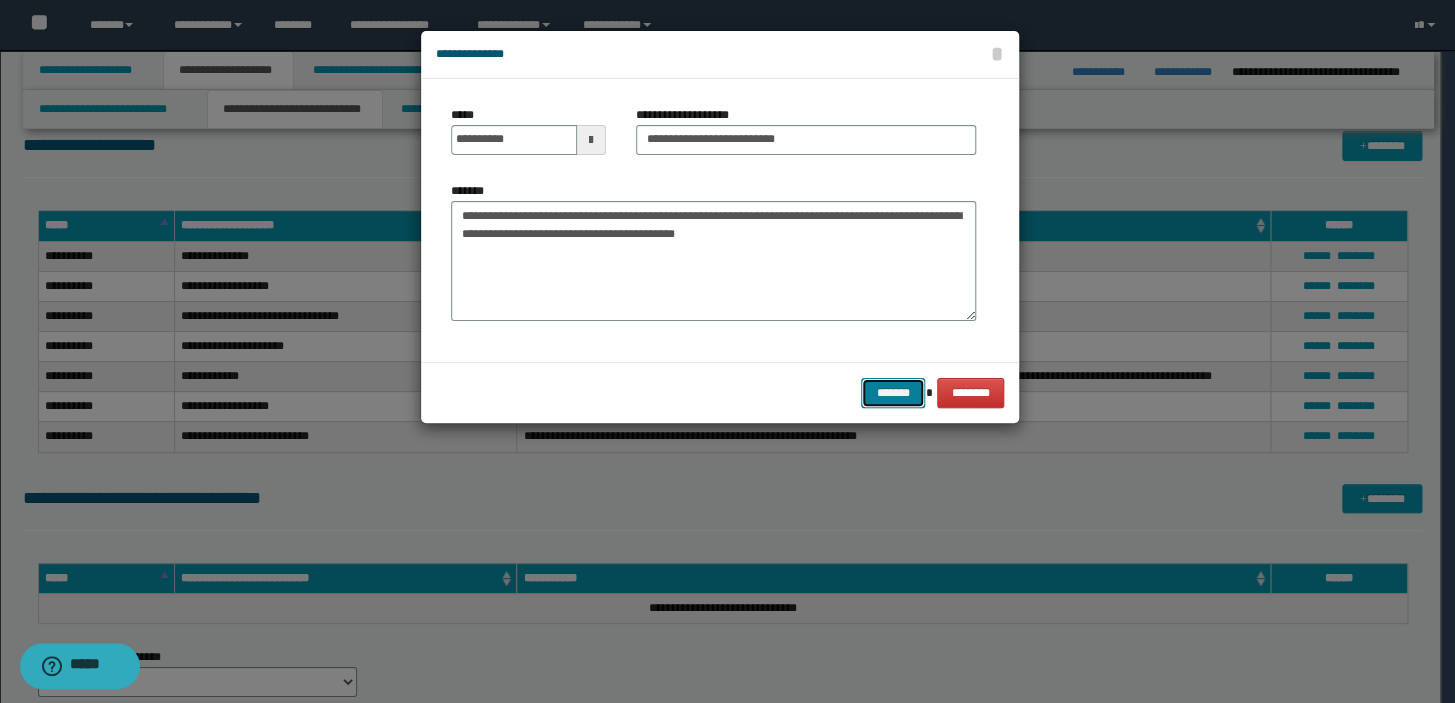 click on "*******" at bounding box center [893, 393] 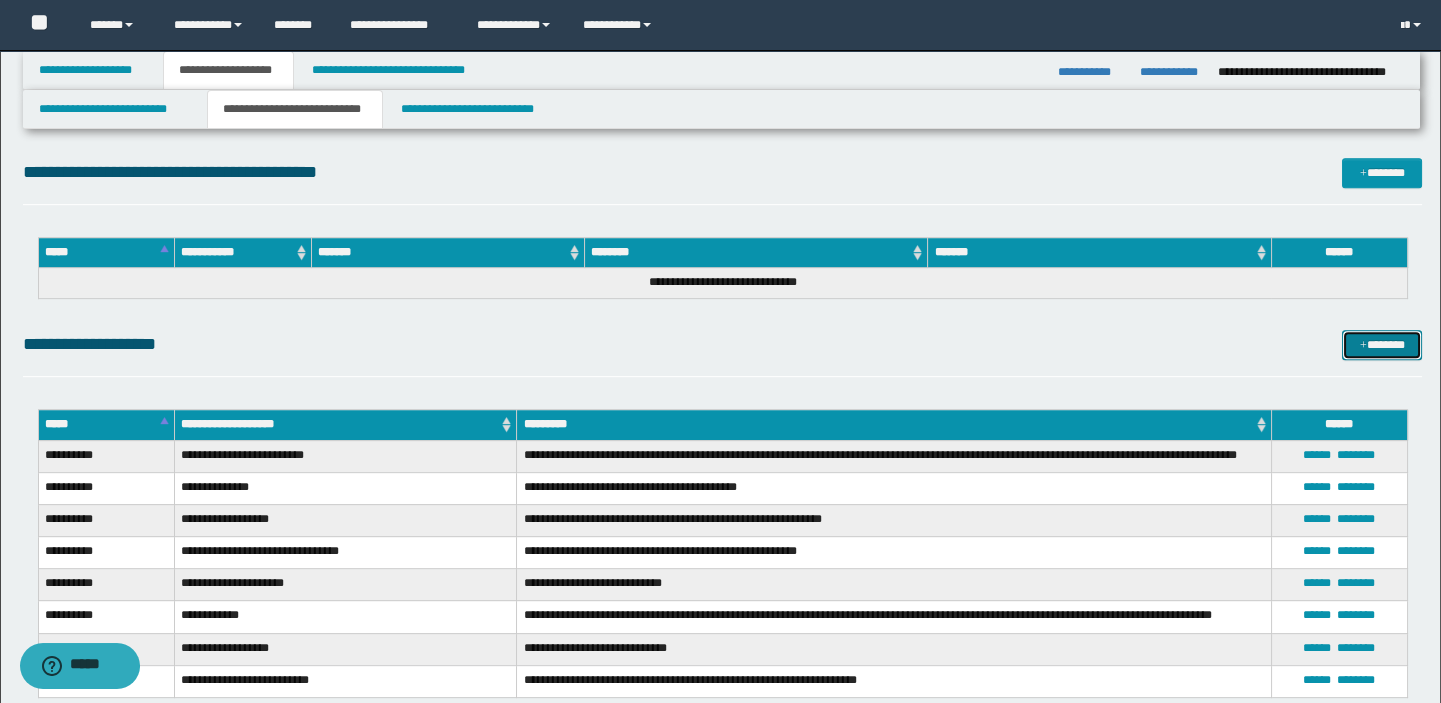 scroll, scrollTop: 1909, scrollLeft: 0, axis: vertical 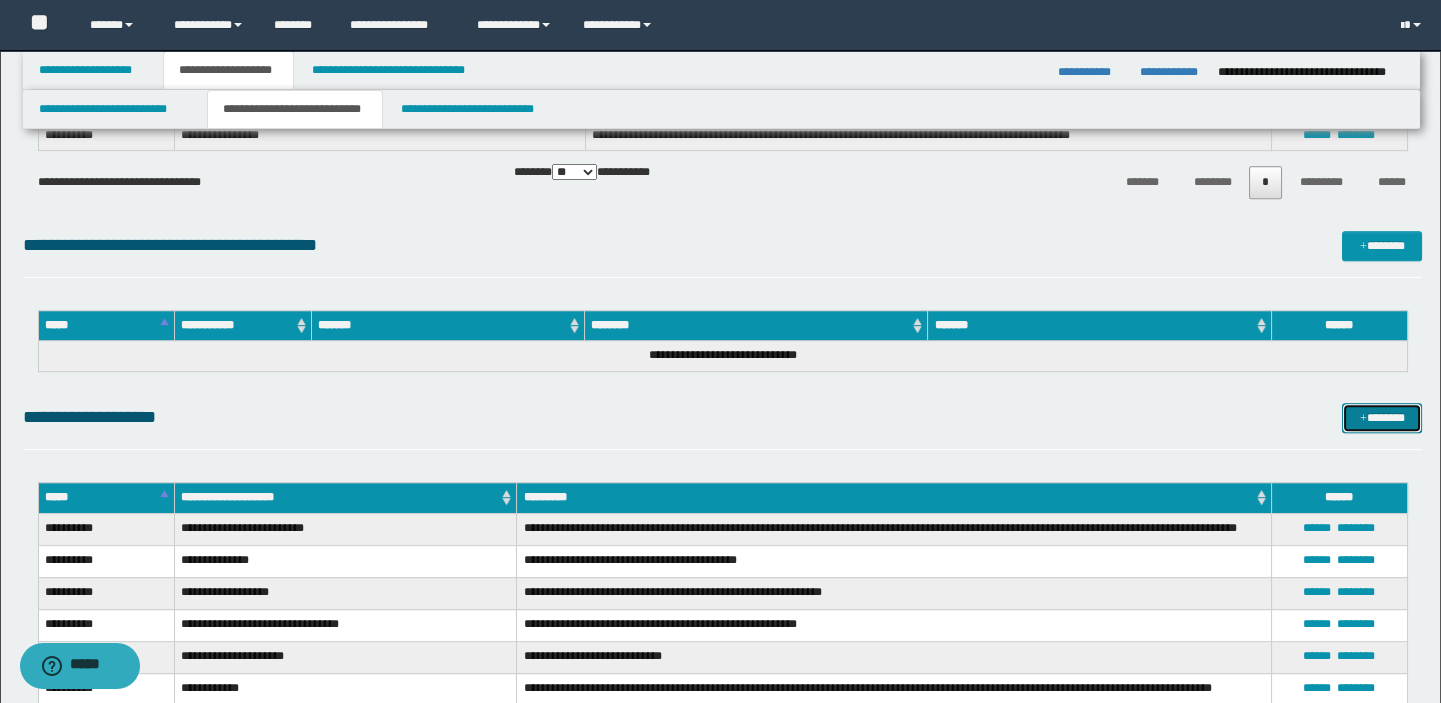 click on "*******" at bounding box center [1382, 418] 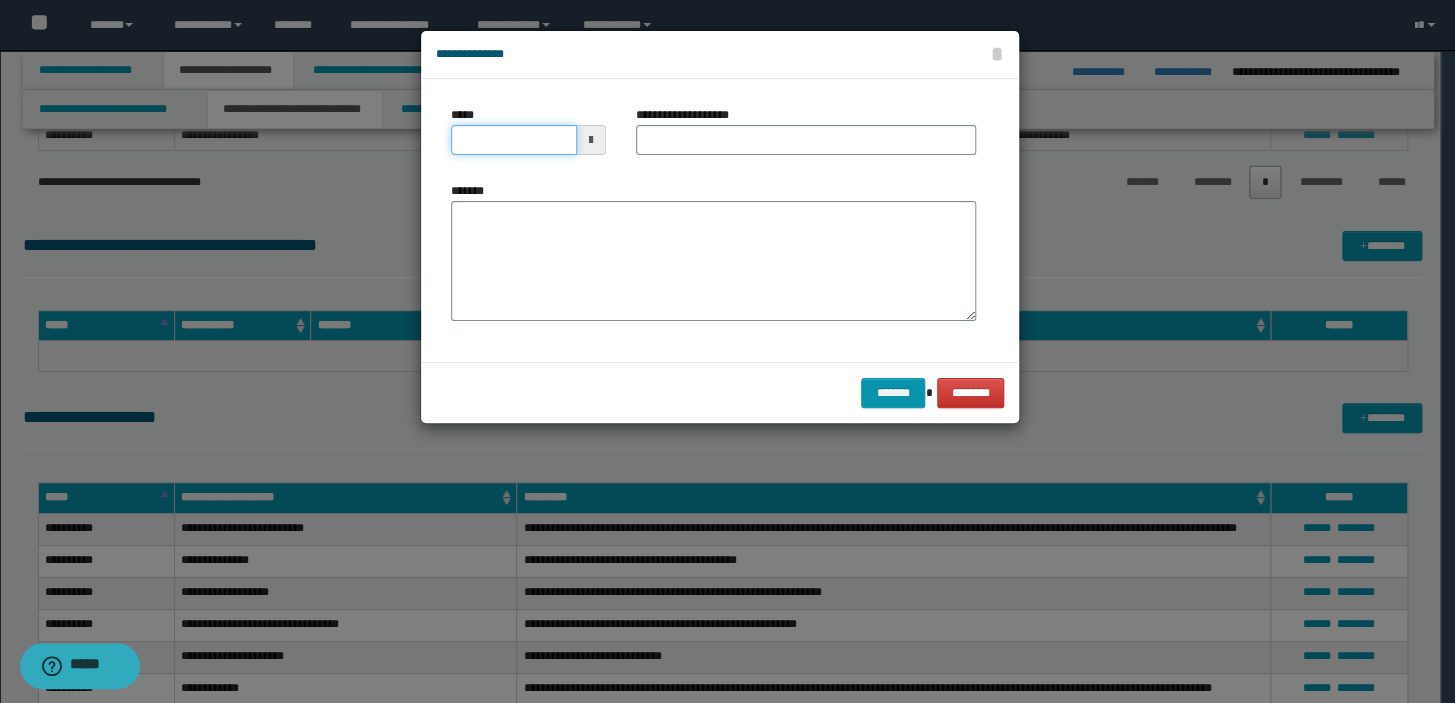 click on "*****" at bounding box center (514, 140) 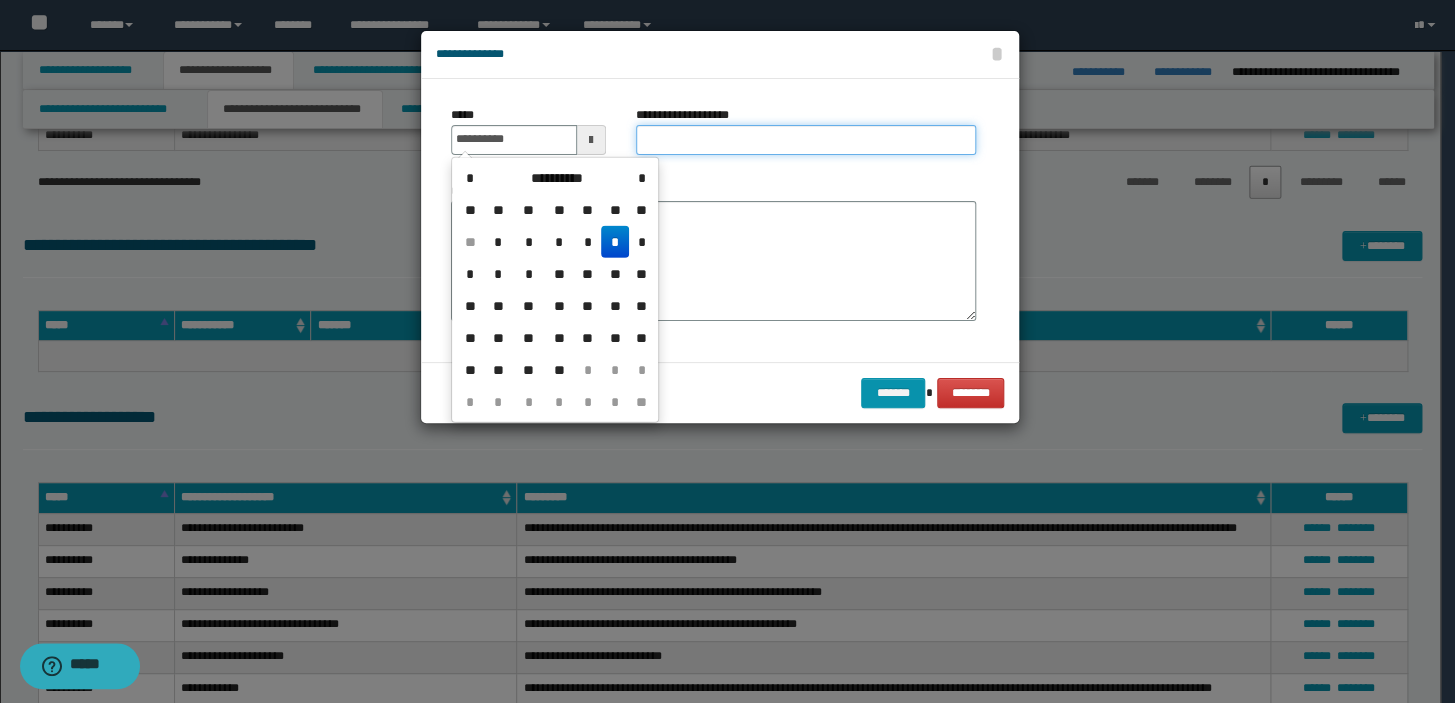 type on "**********" 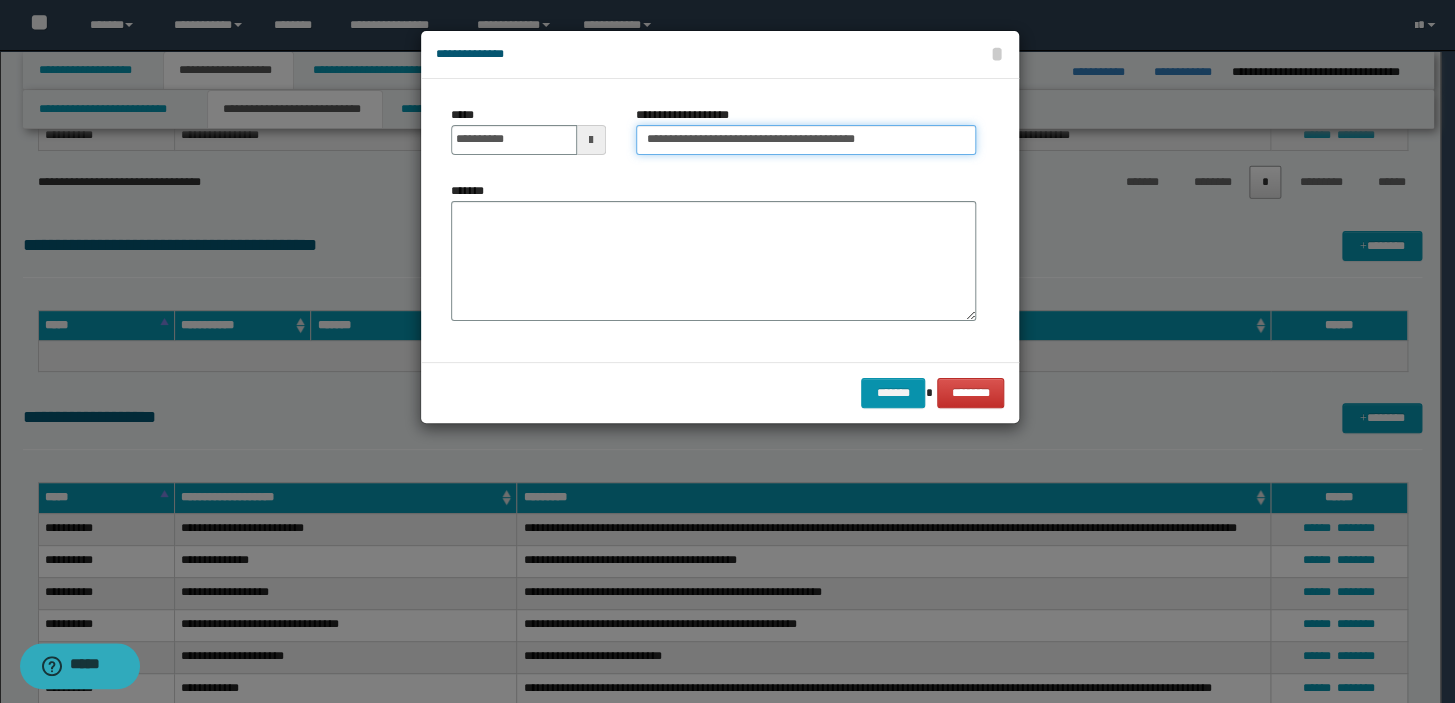 type on "**********" 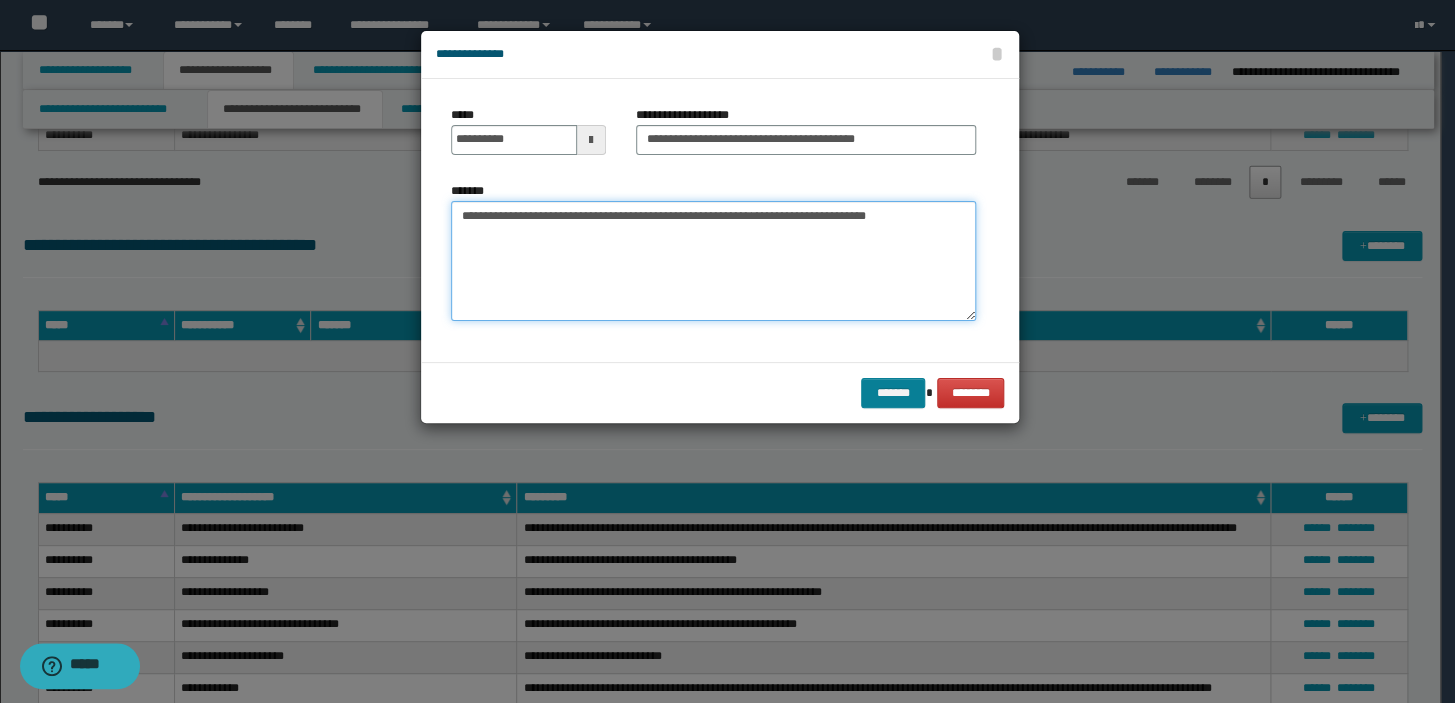 type on "**********" 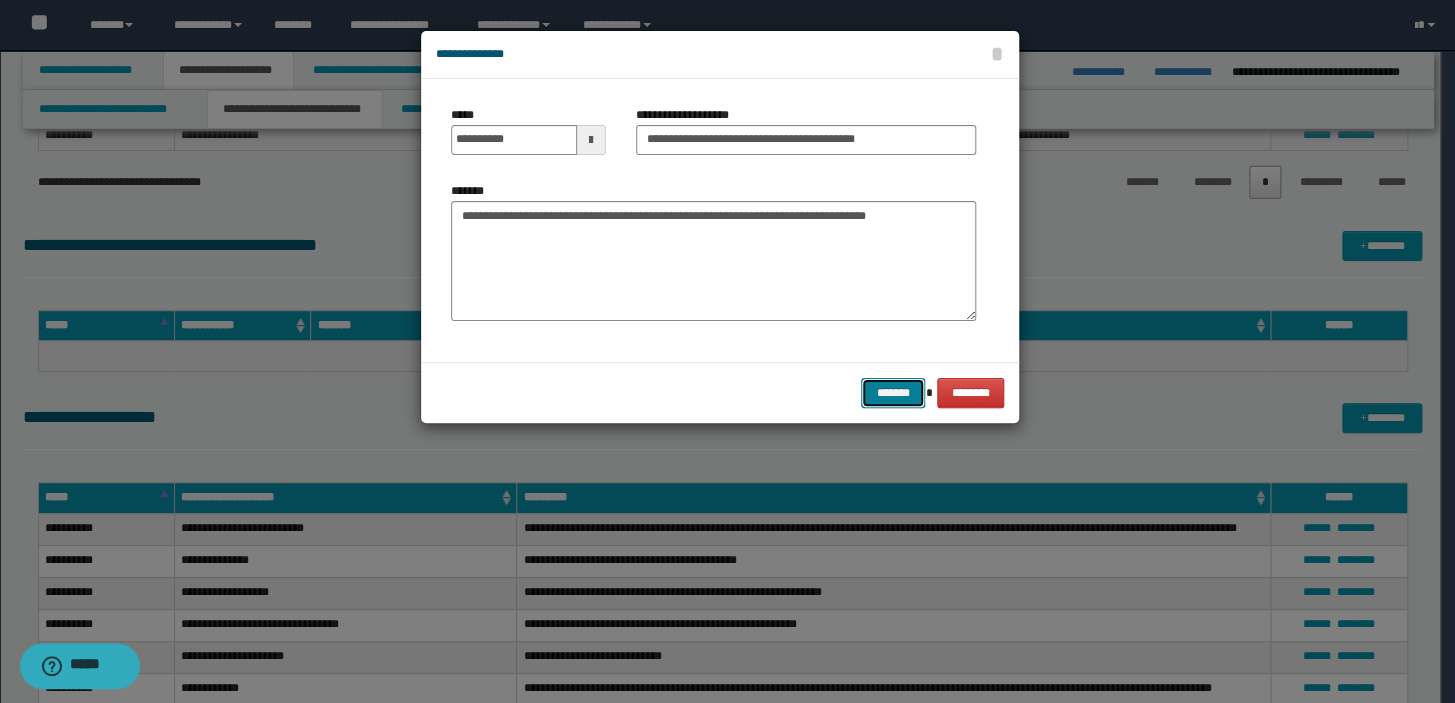 click on "*******" at bounding box center [893, 393] 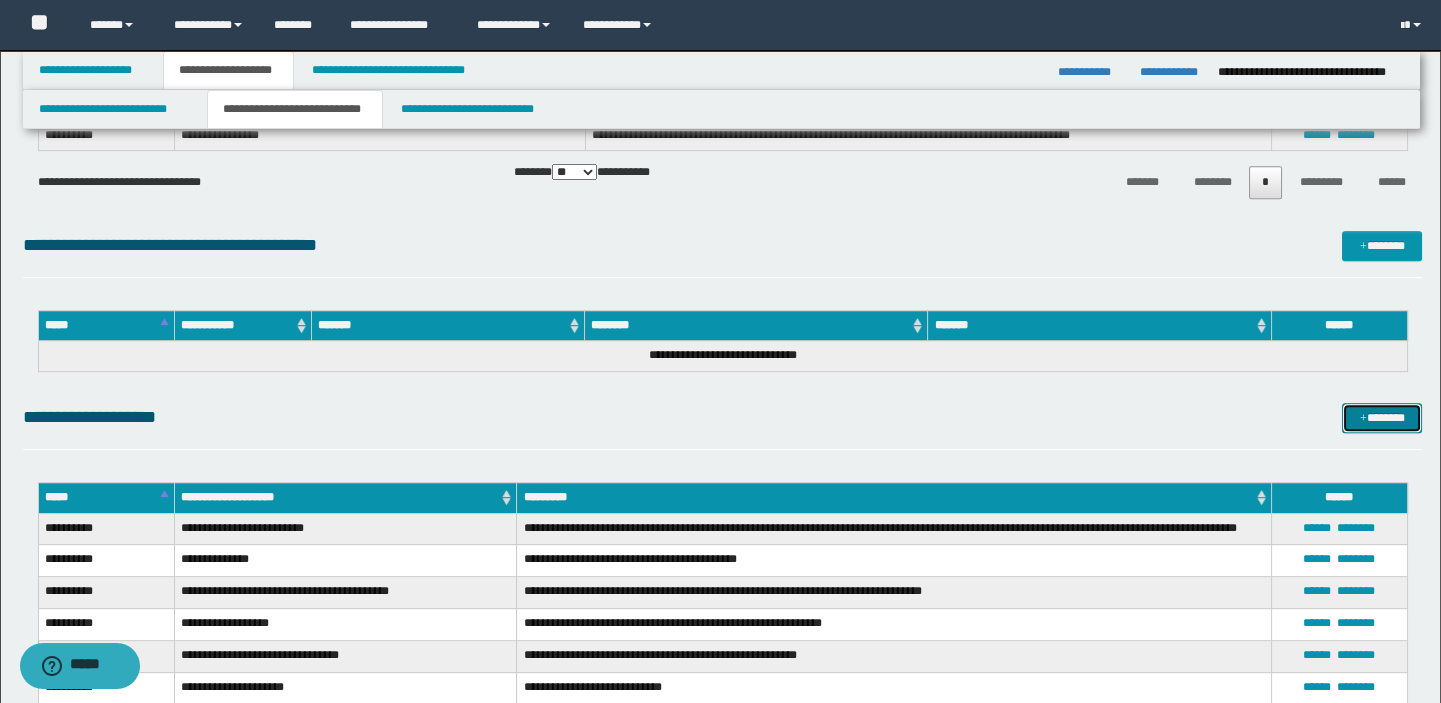 click on "*******" at bounding box center [1382, 418] 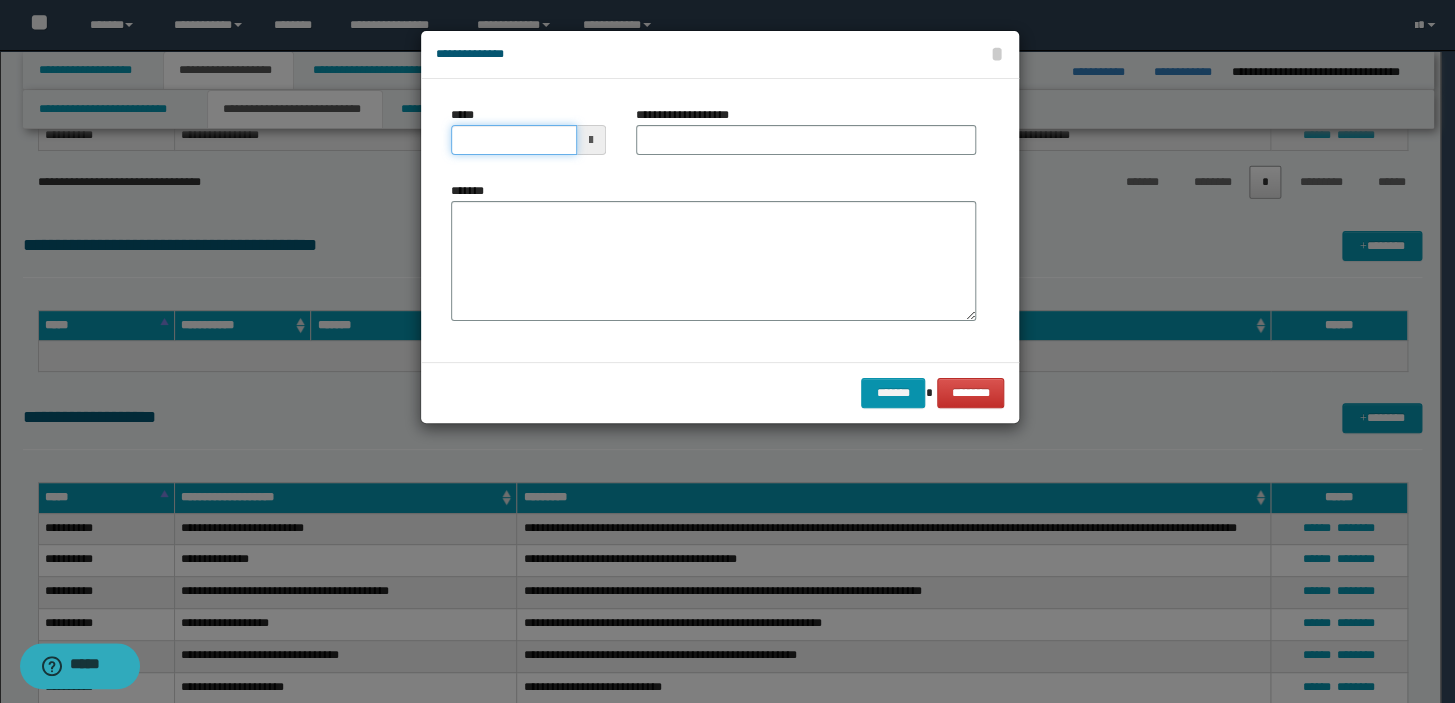 click on "*****" at bounding box center [514, 140] 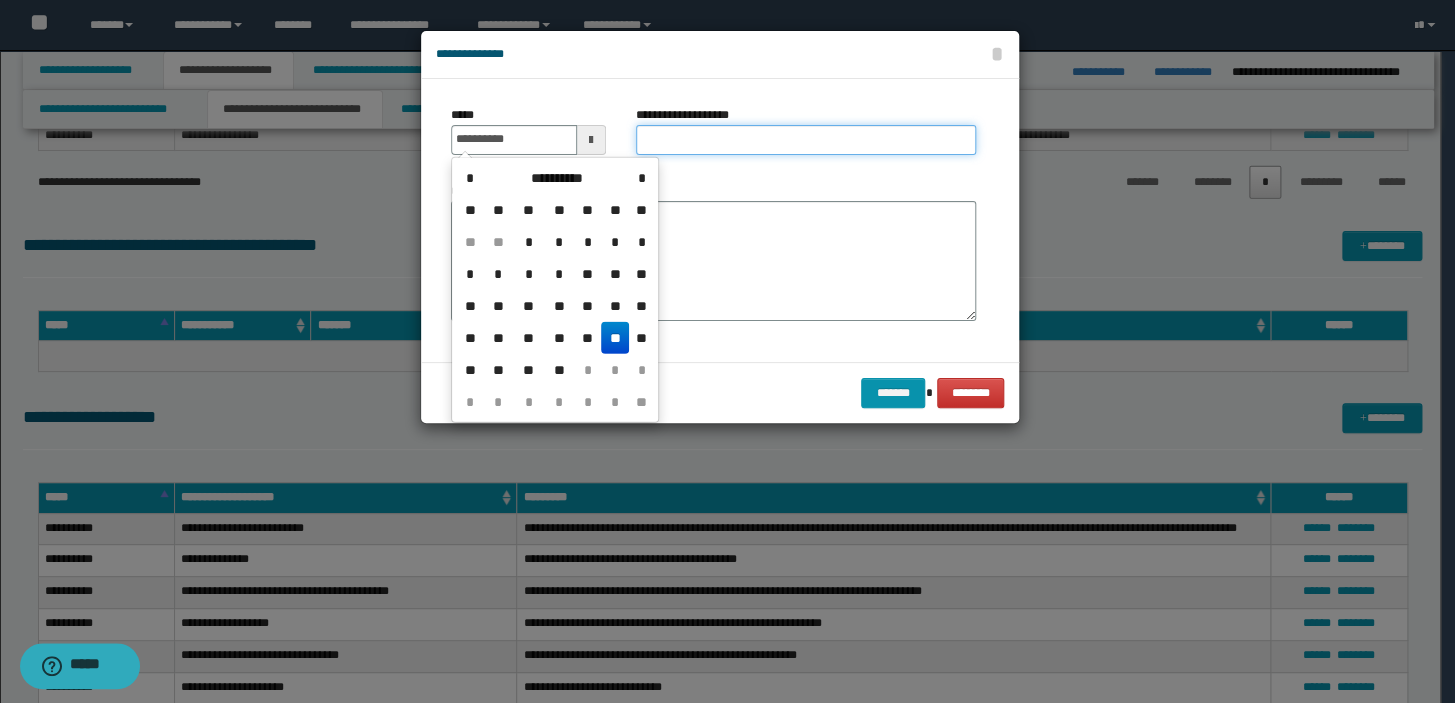 type on "**********" 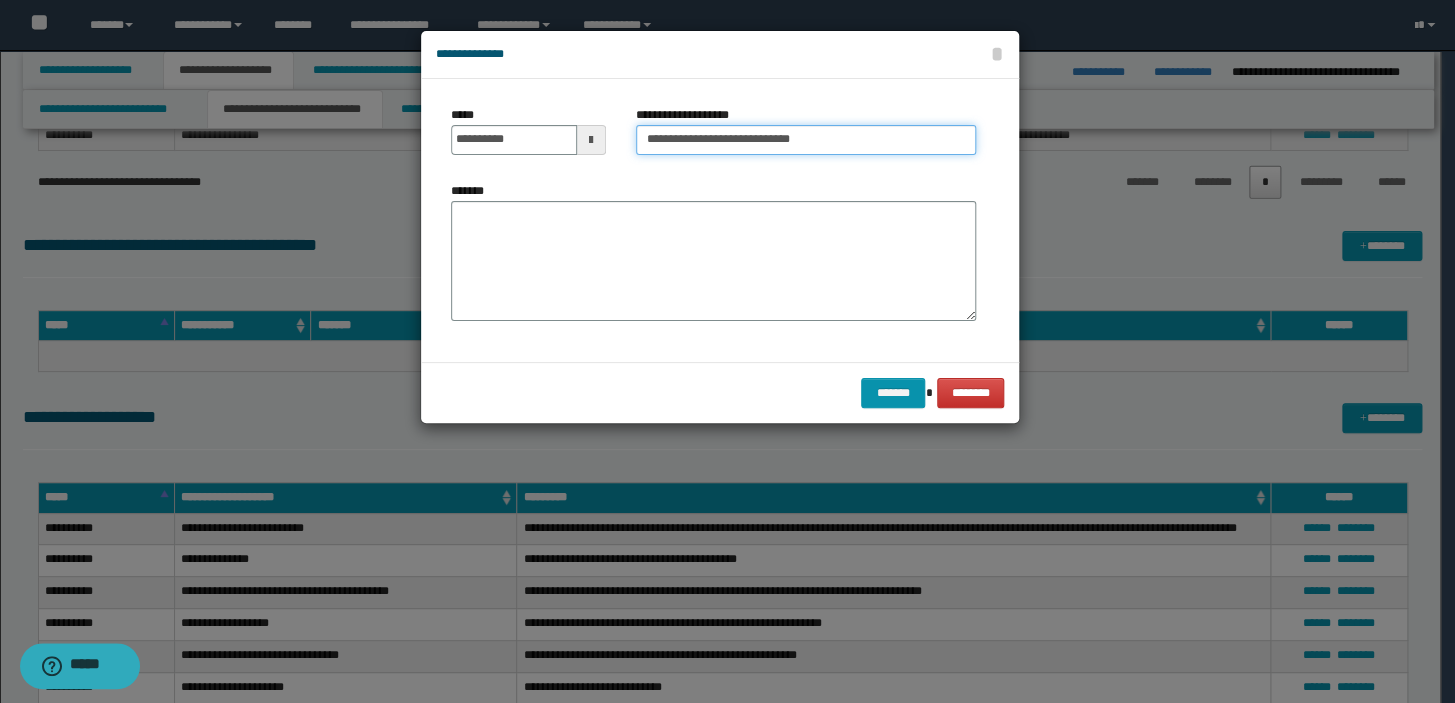 type on "**********" 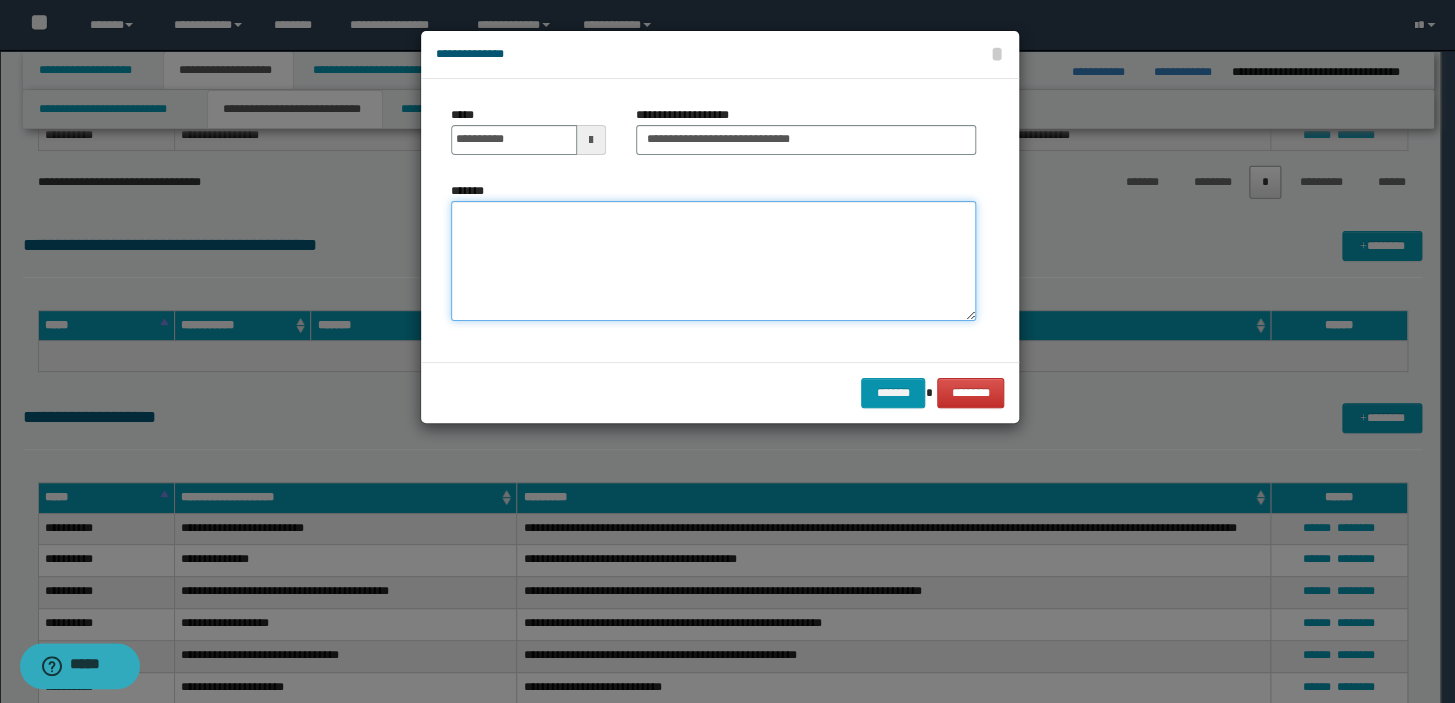 click on "*******" at bounding box center (713, 261) 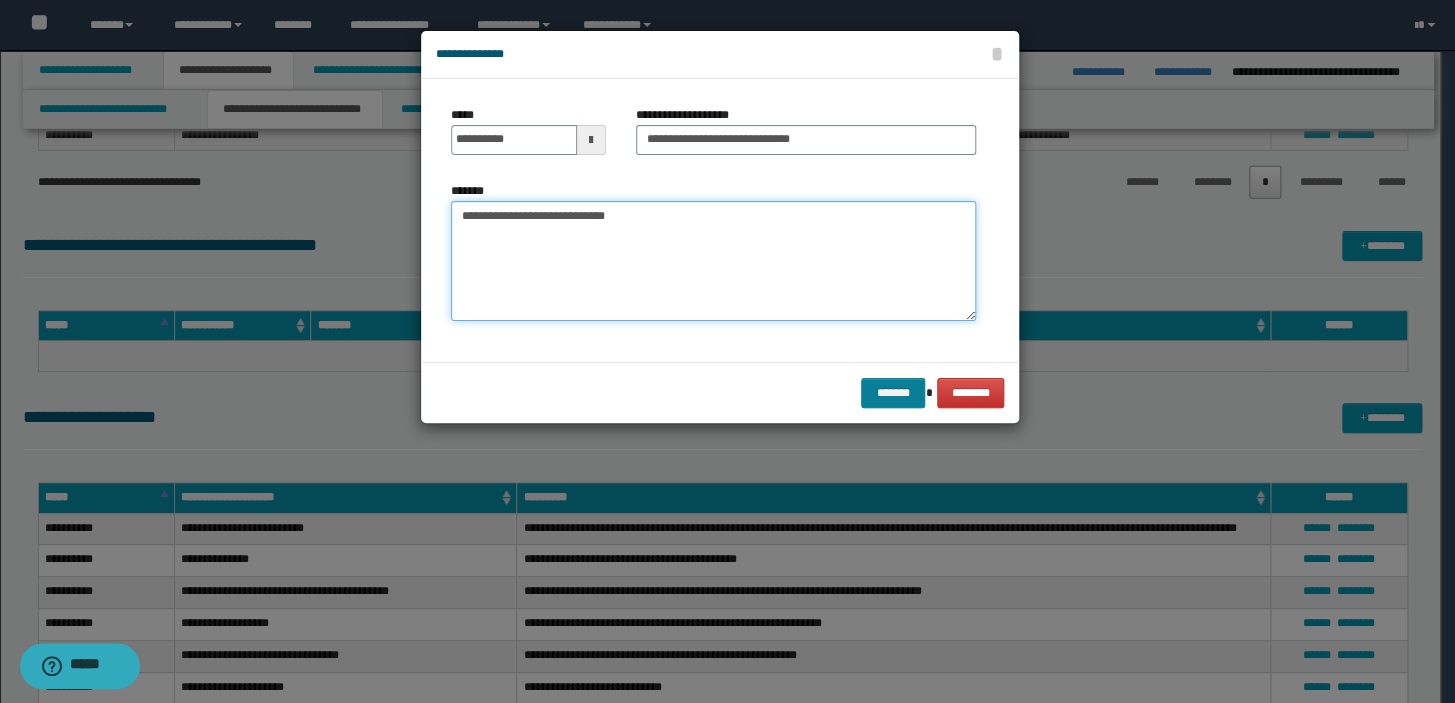 type on "**********" 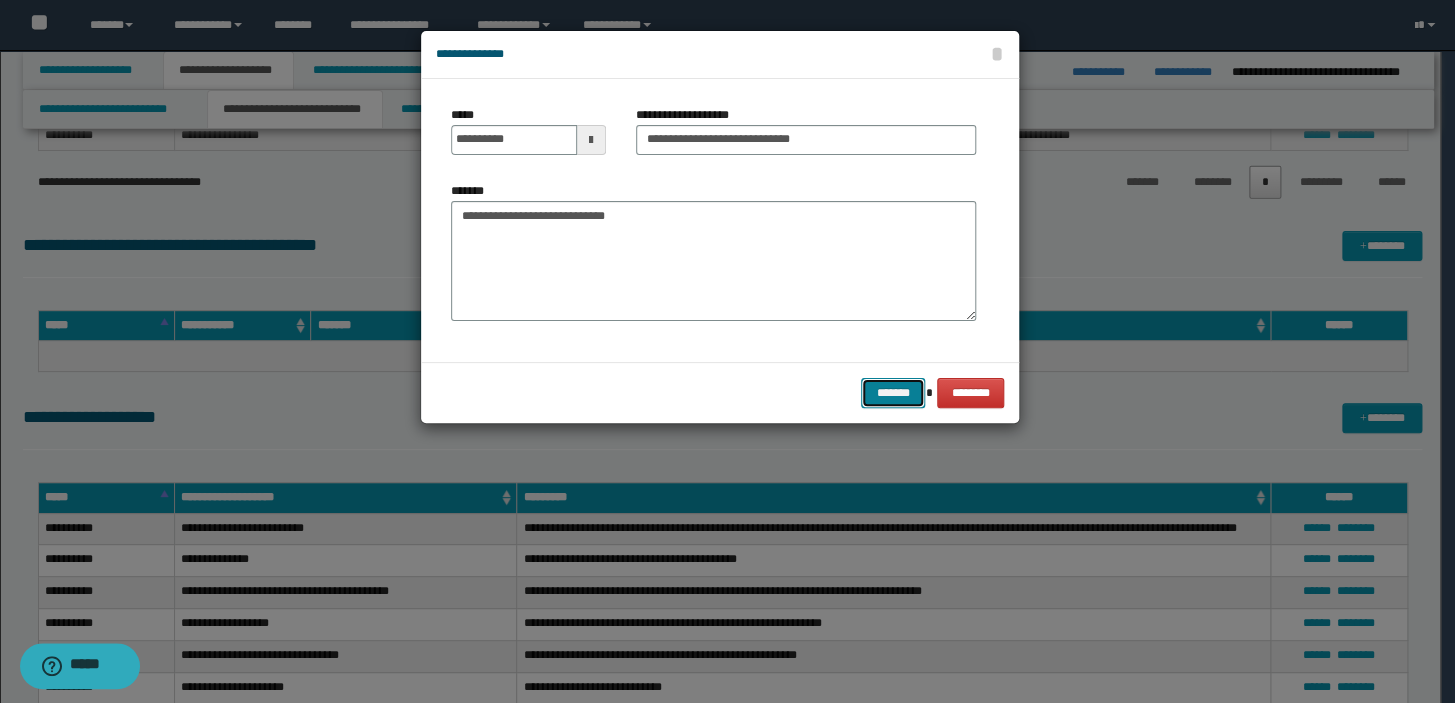 click on "*******" at bounding box center [893, 393] 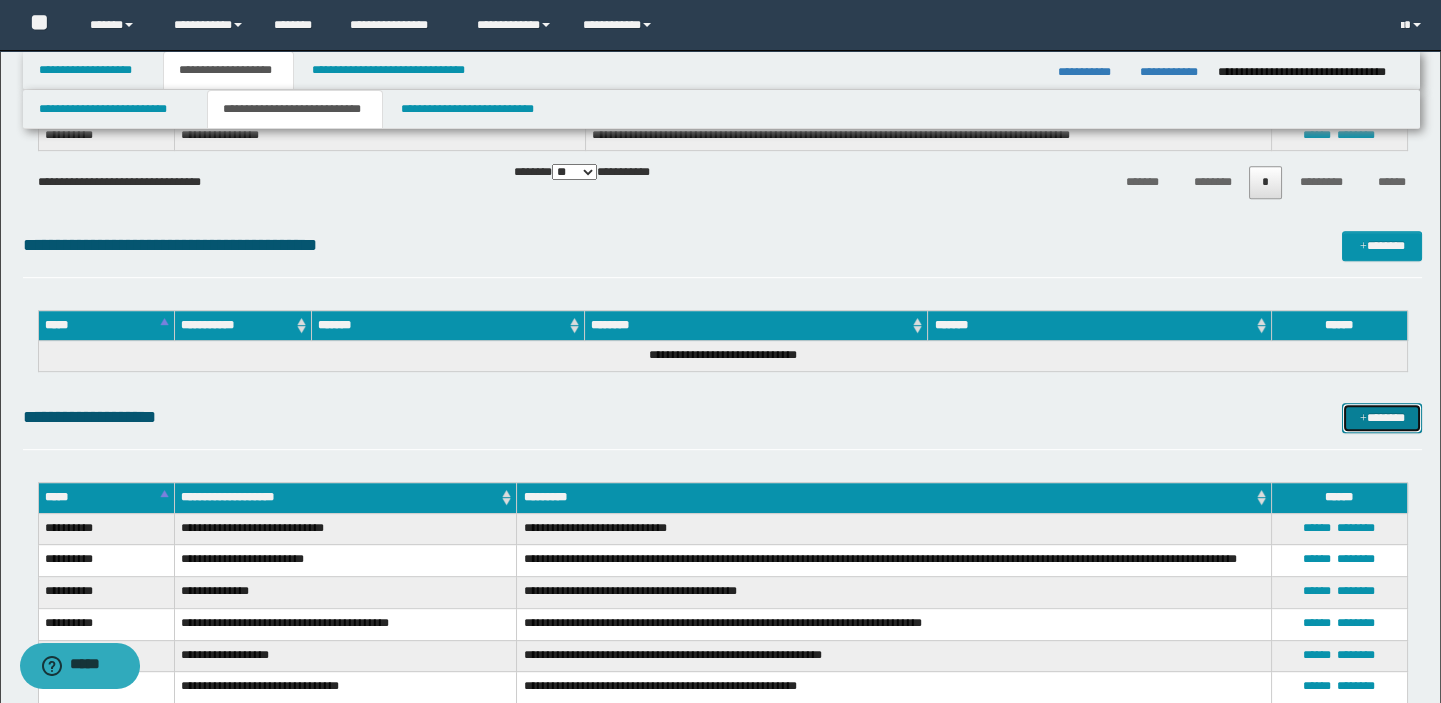 click on "*******" at bounding box center (1382, 418) 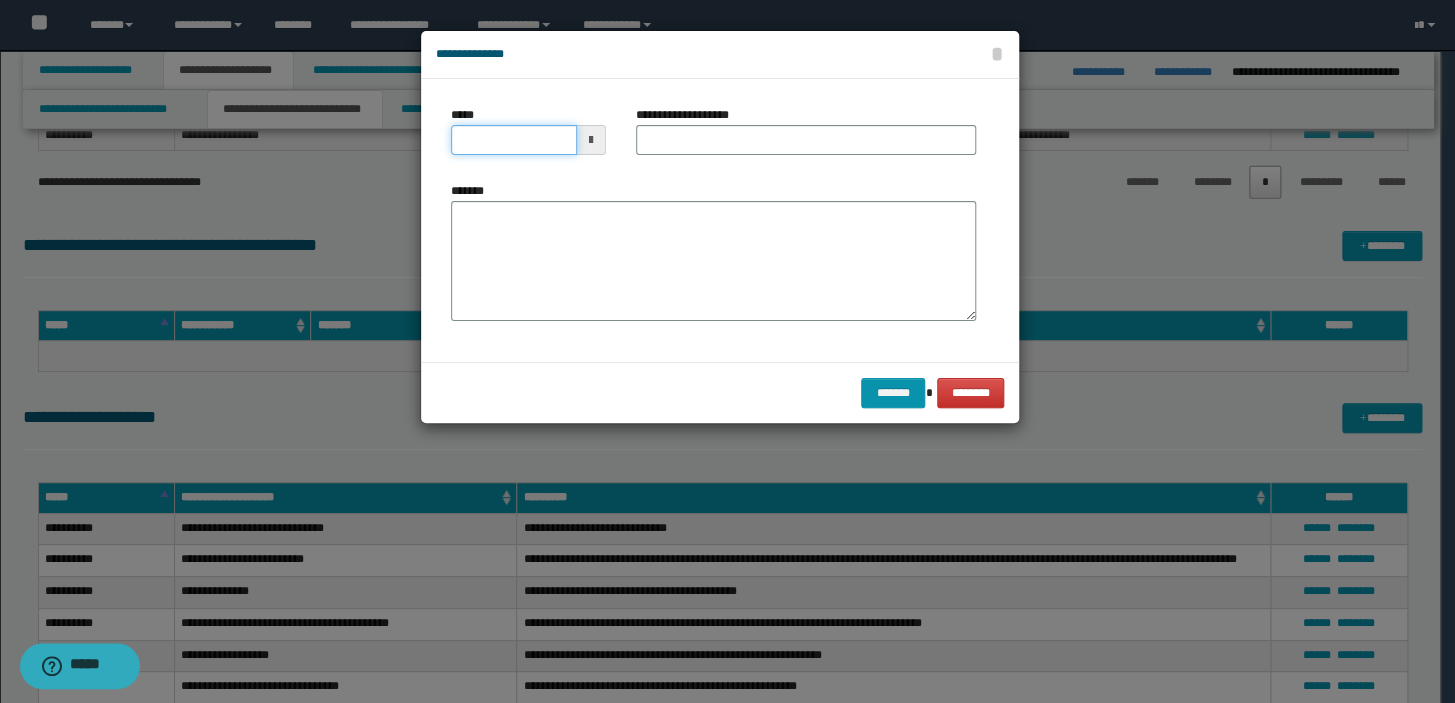 click on "*****" at bounding box center (514, 140) 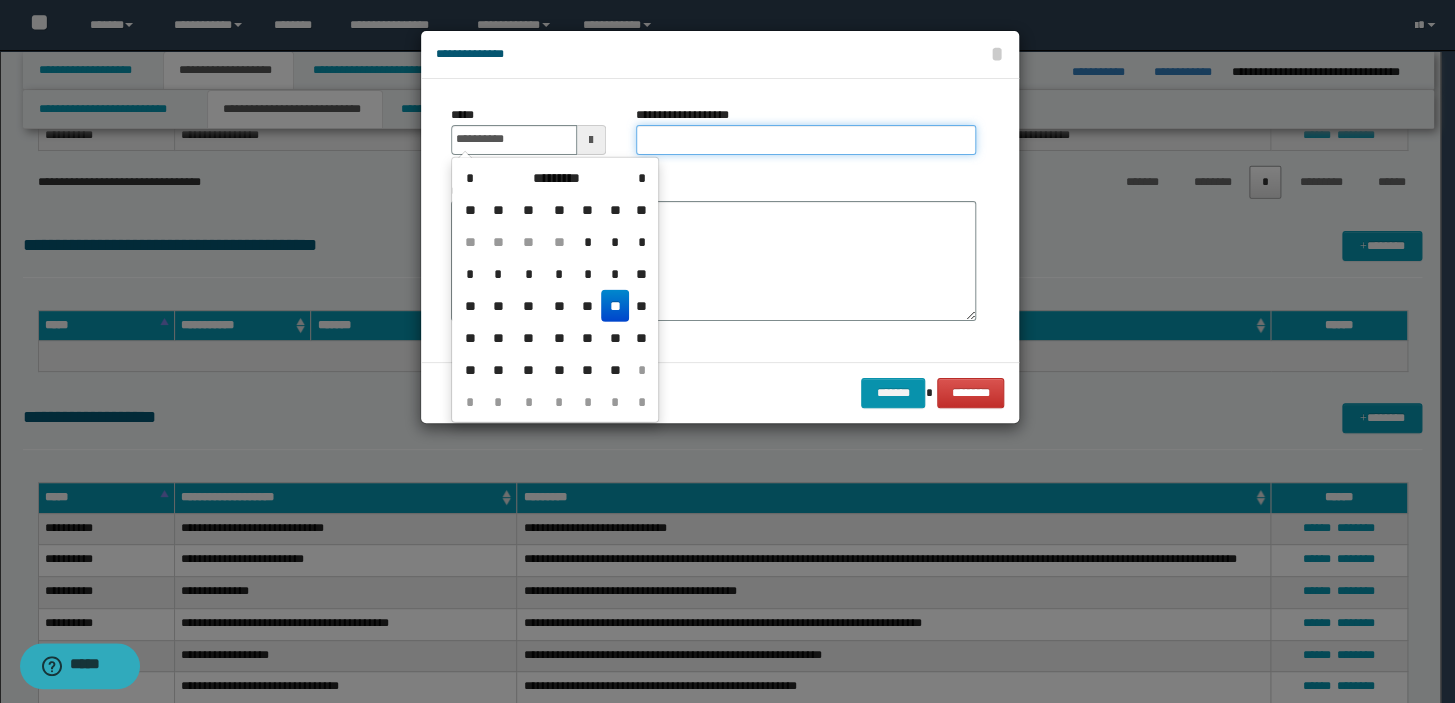 type on "**********" 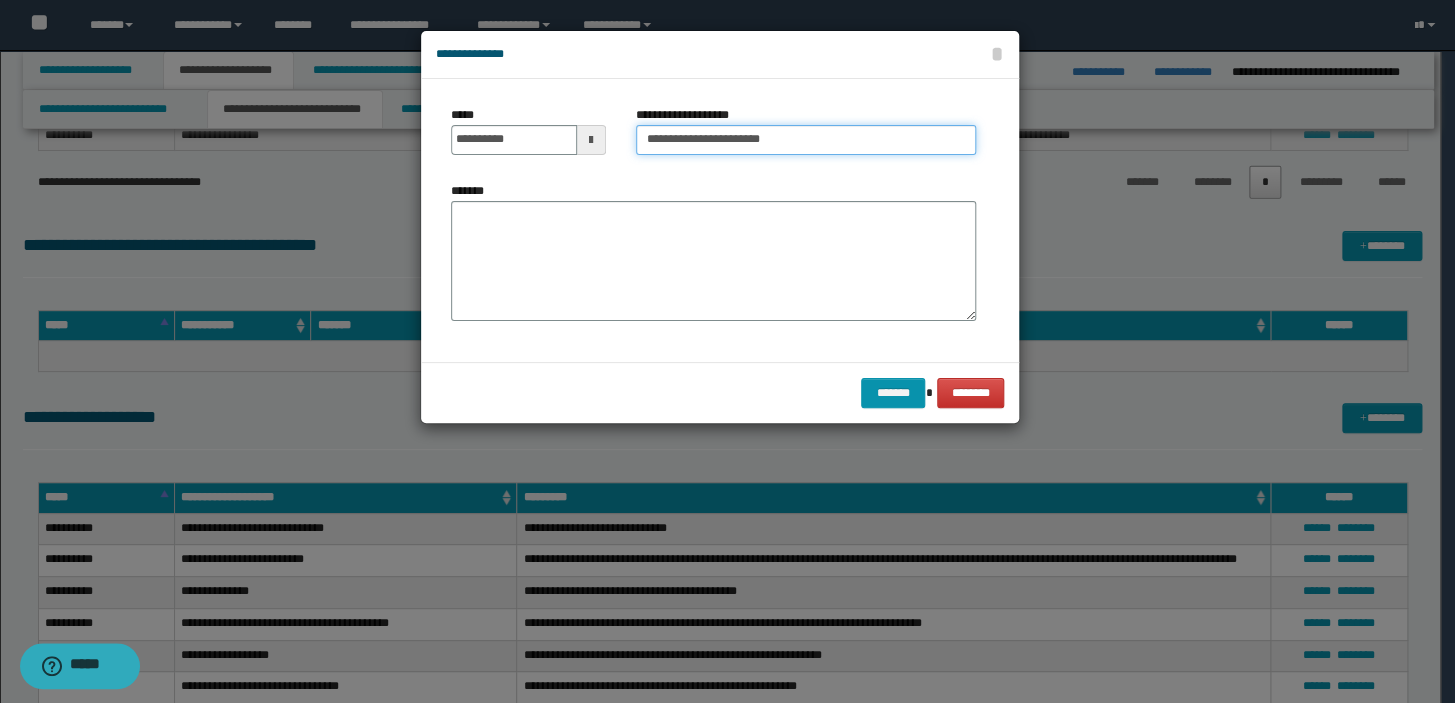 type on "**********" 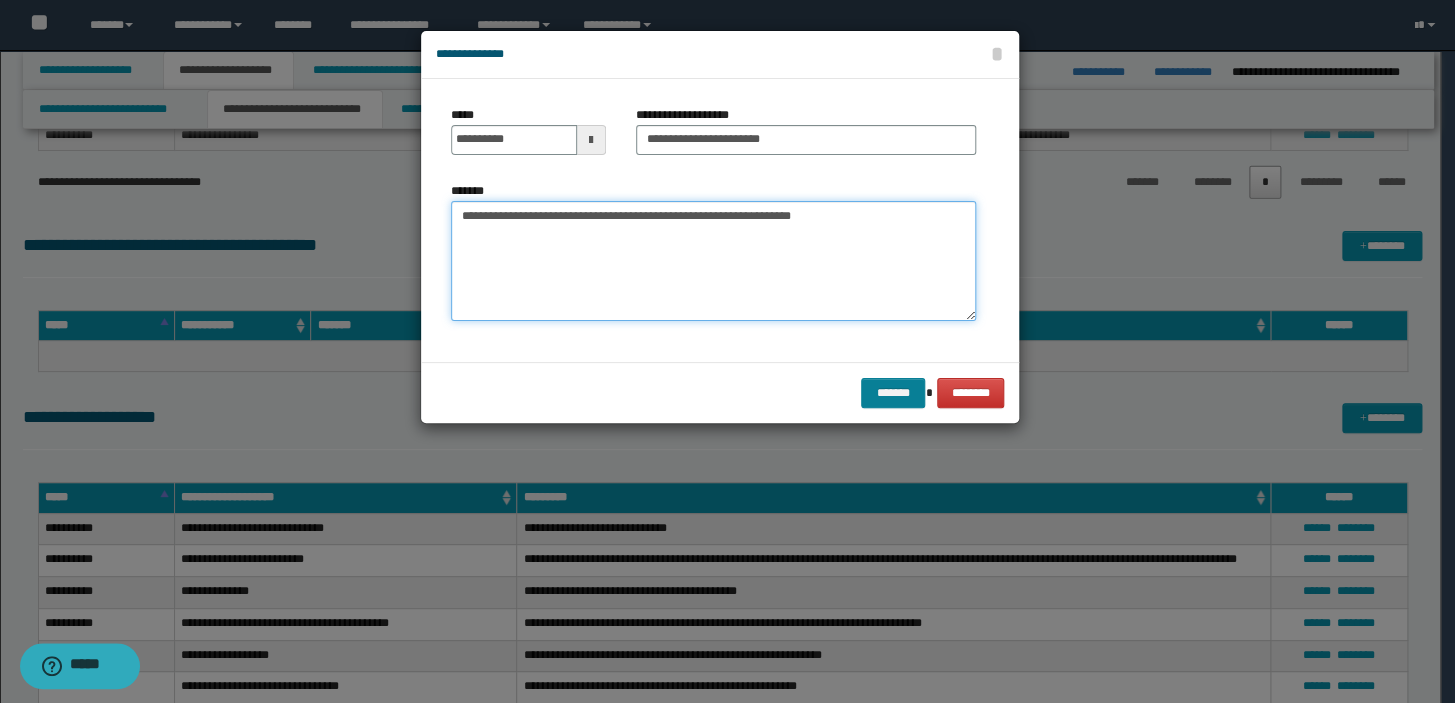 type on "**********" 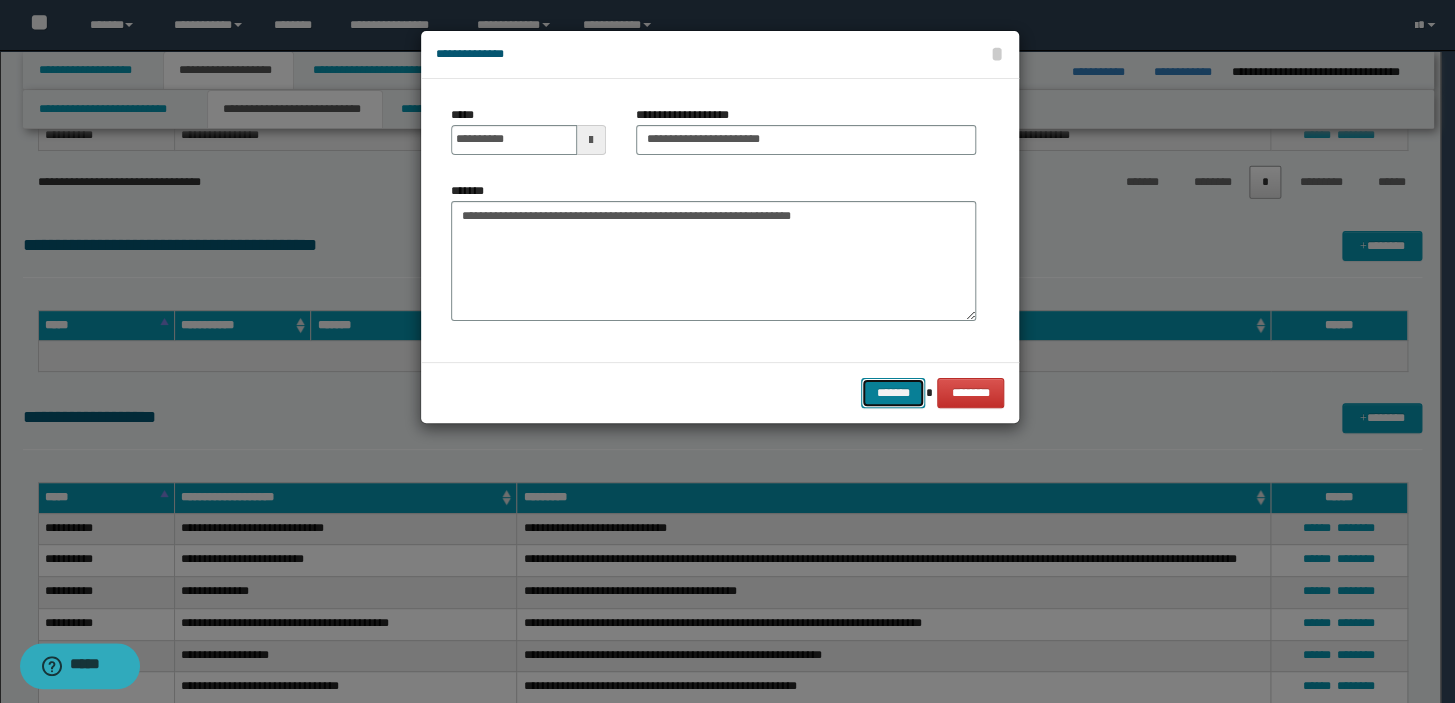 click on "*******" at bounding box center [893, 393] 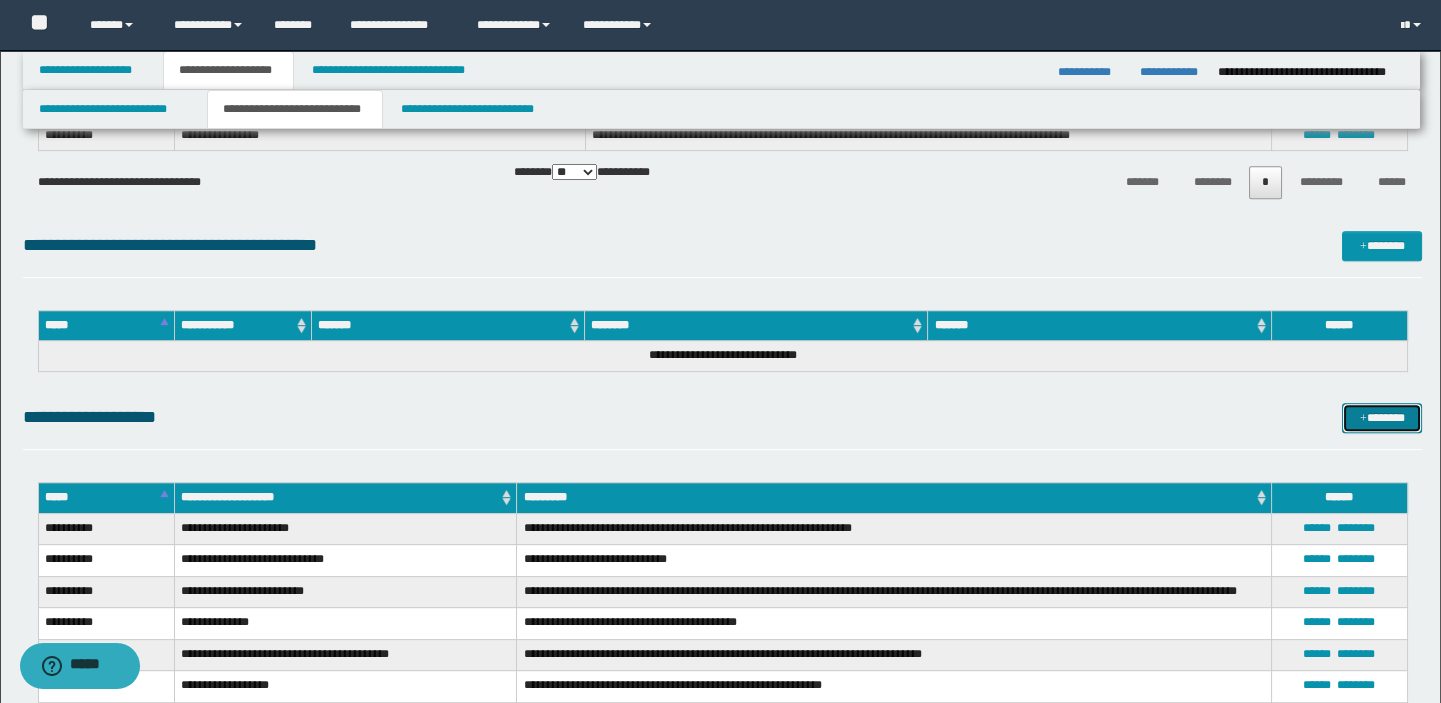 click on "*******" at bounding box center (1382, 418) 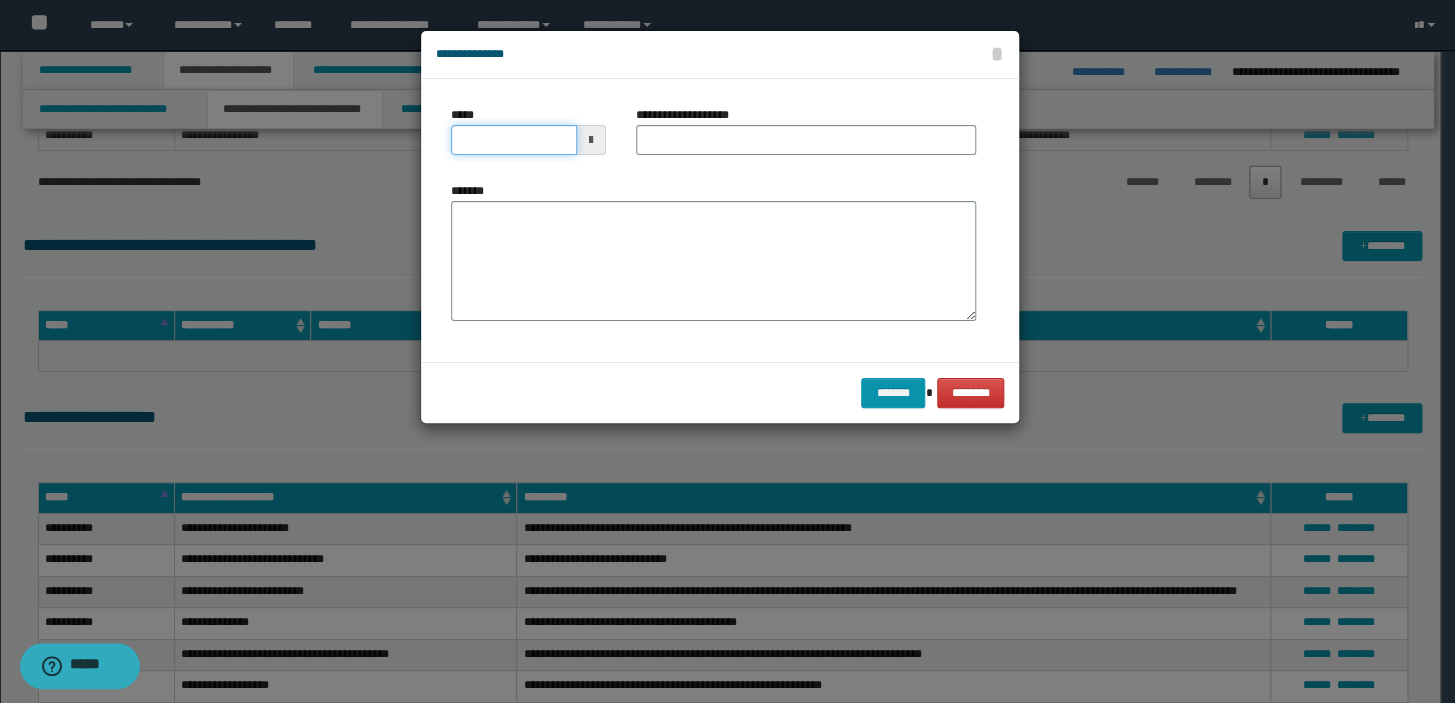 click on "*****" at bounding box center [514, 140] 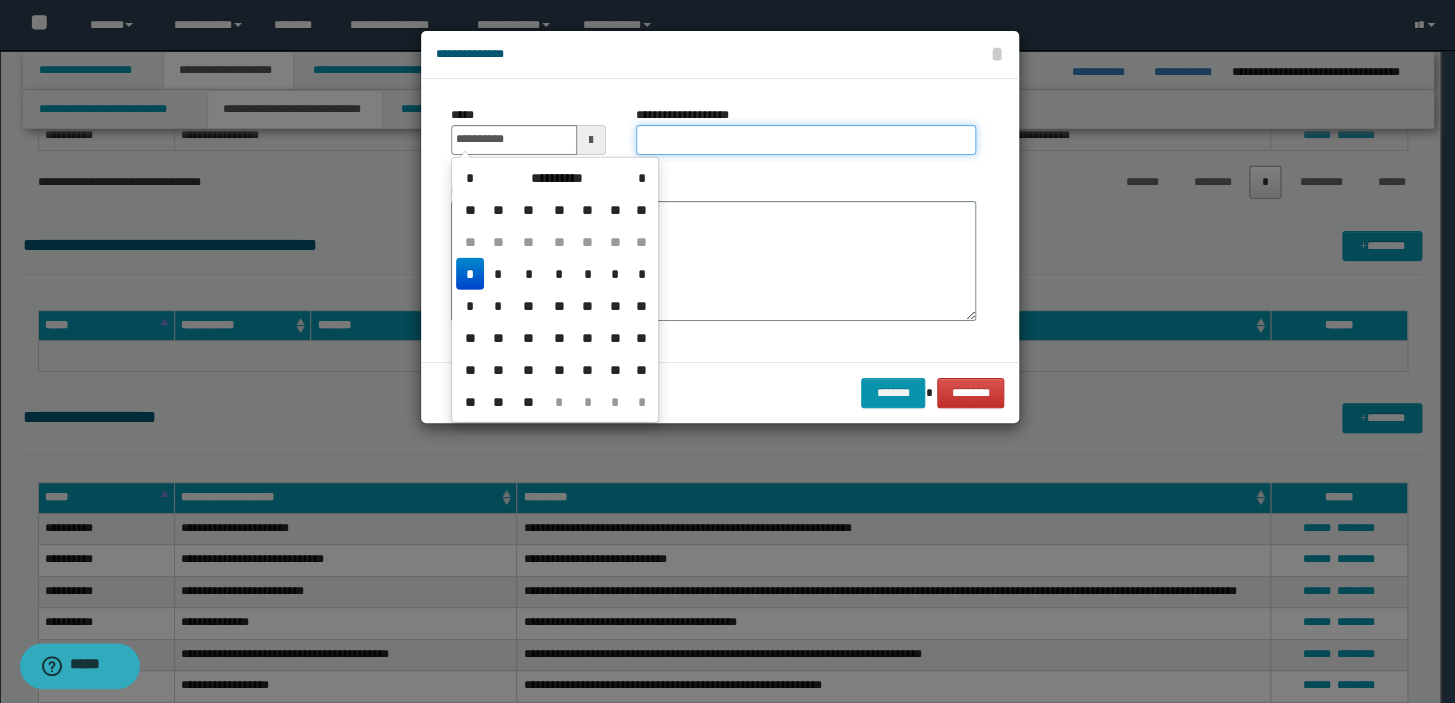 type on "**********" 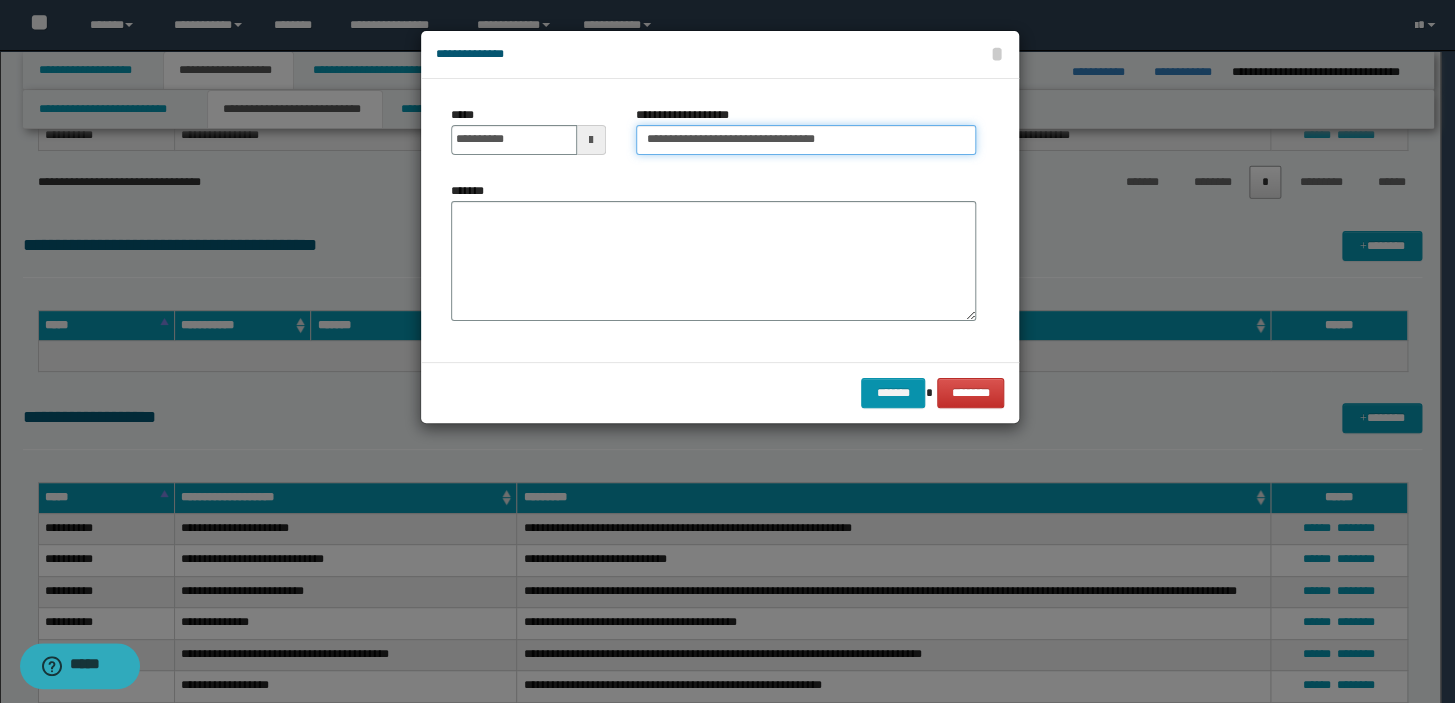 type on "**********" 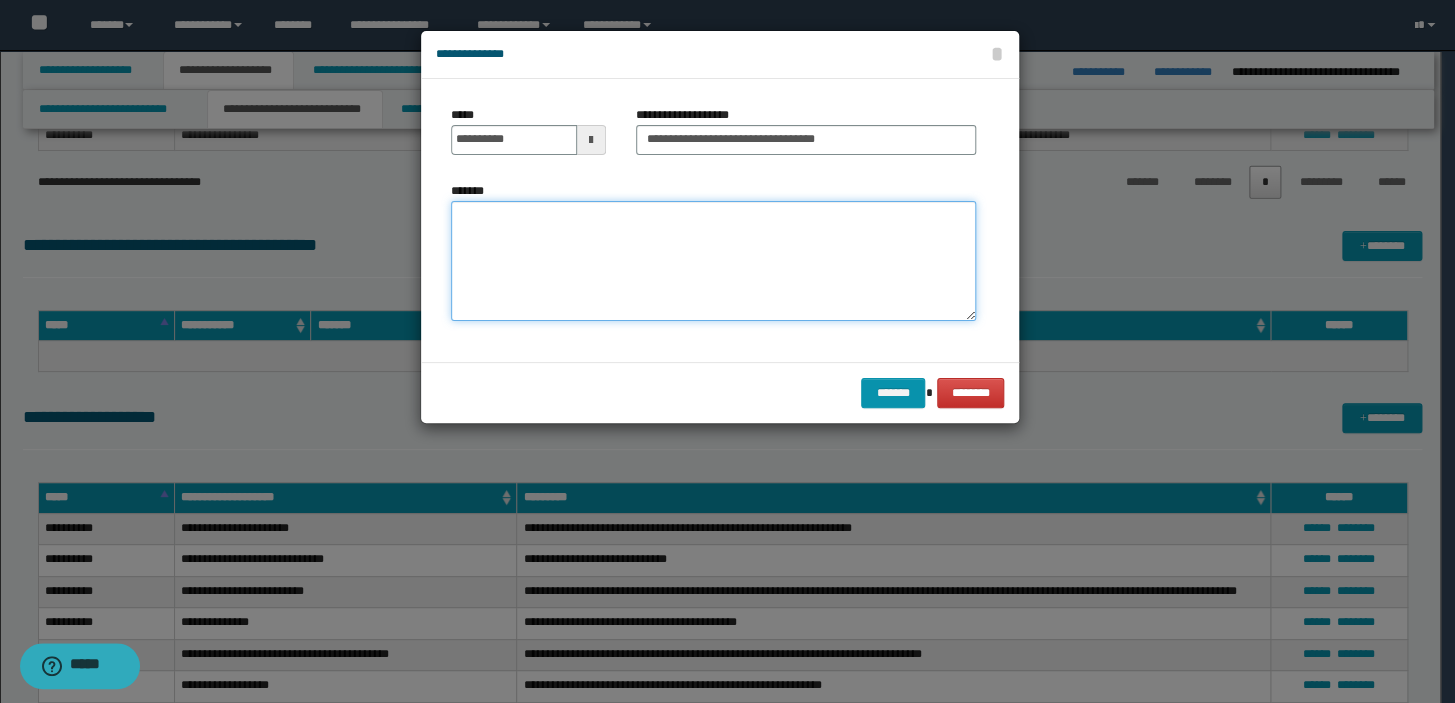 click on "*******" at bounding box center [713, 261] 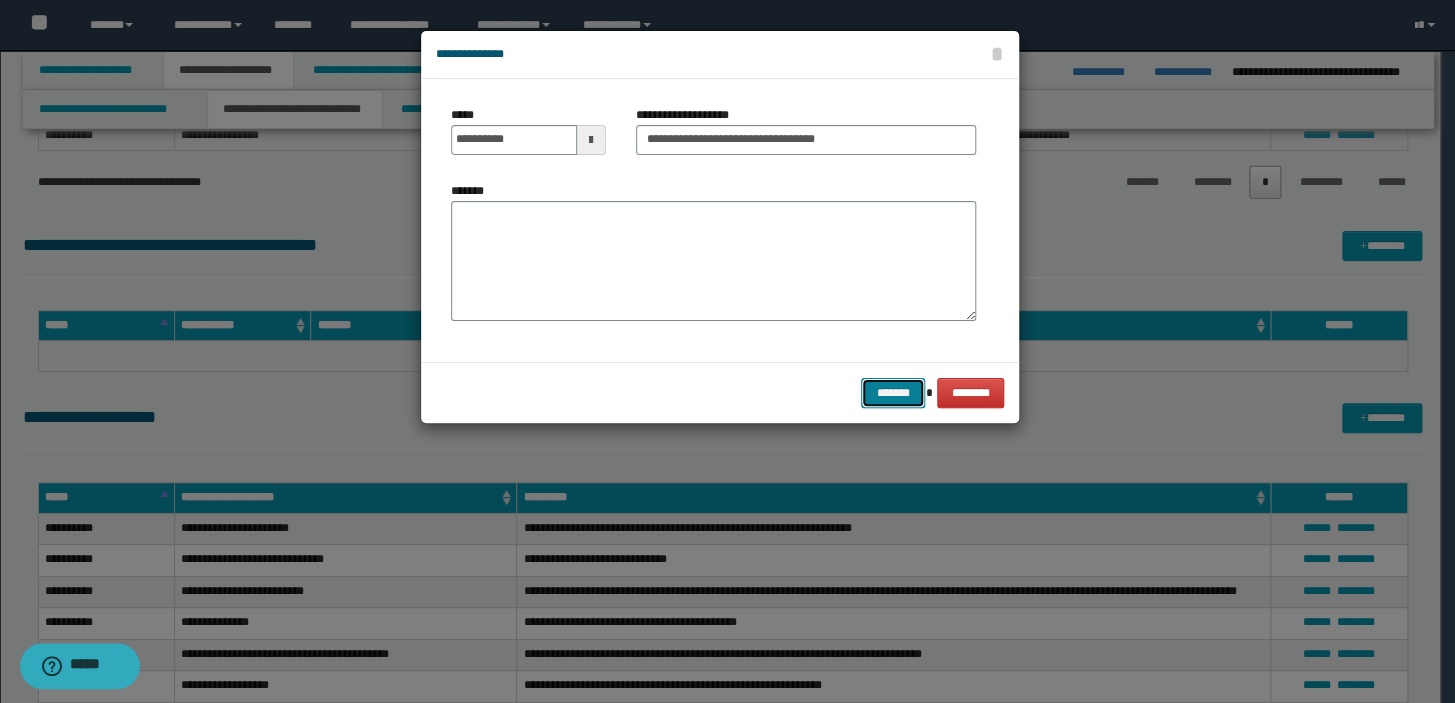 type 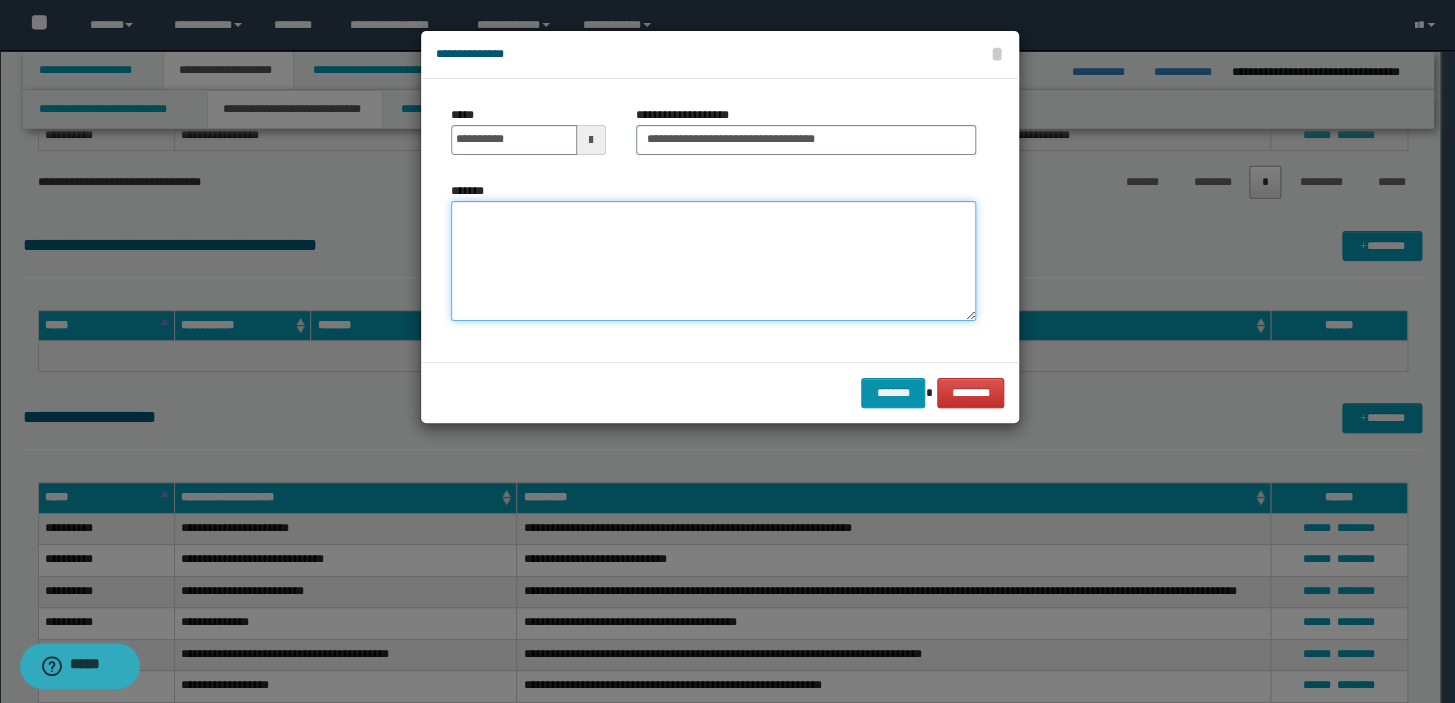 click on "*******" at bounding box center [713, 261] 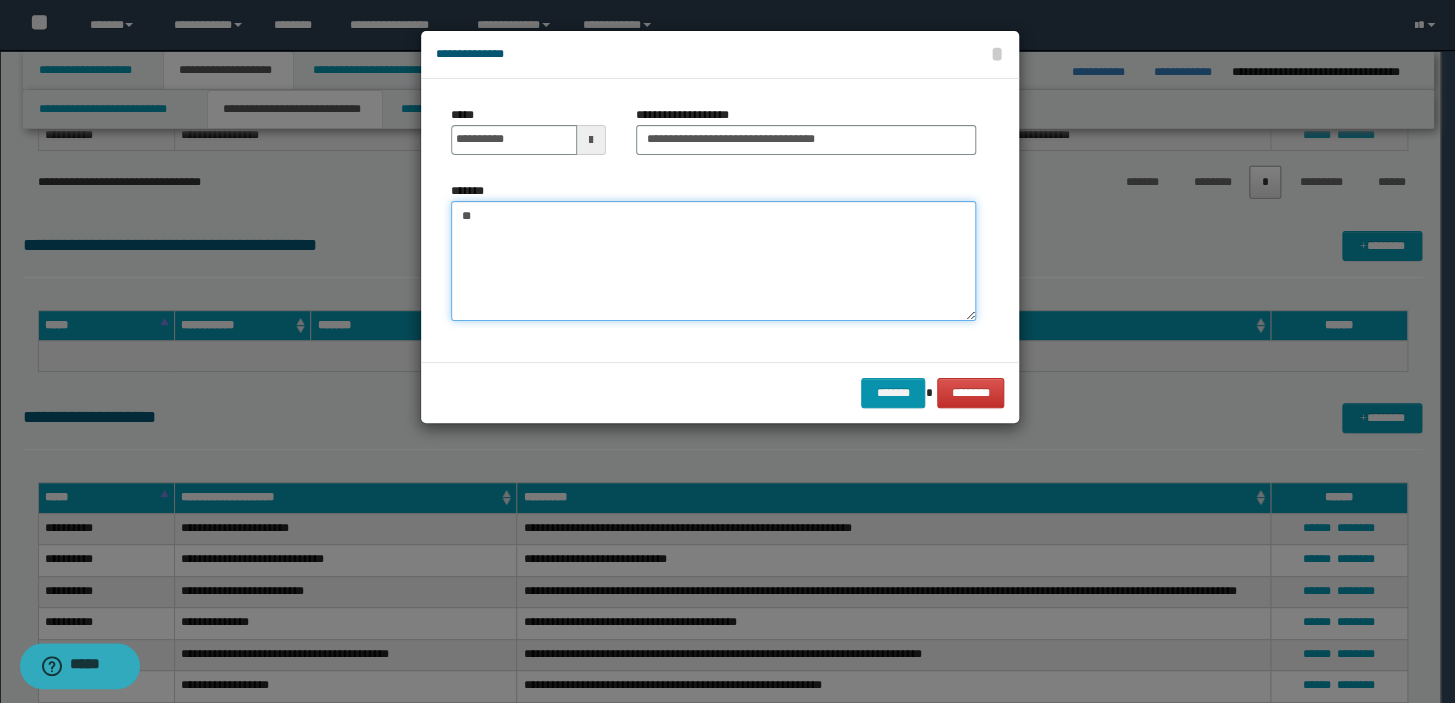 type on "*" 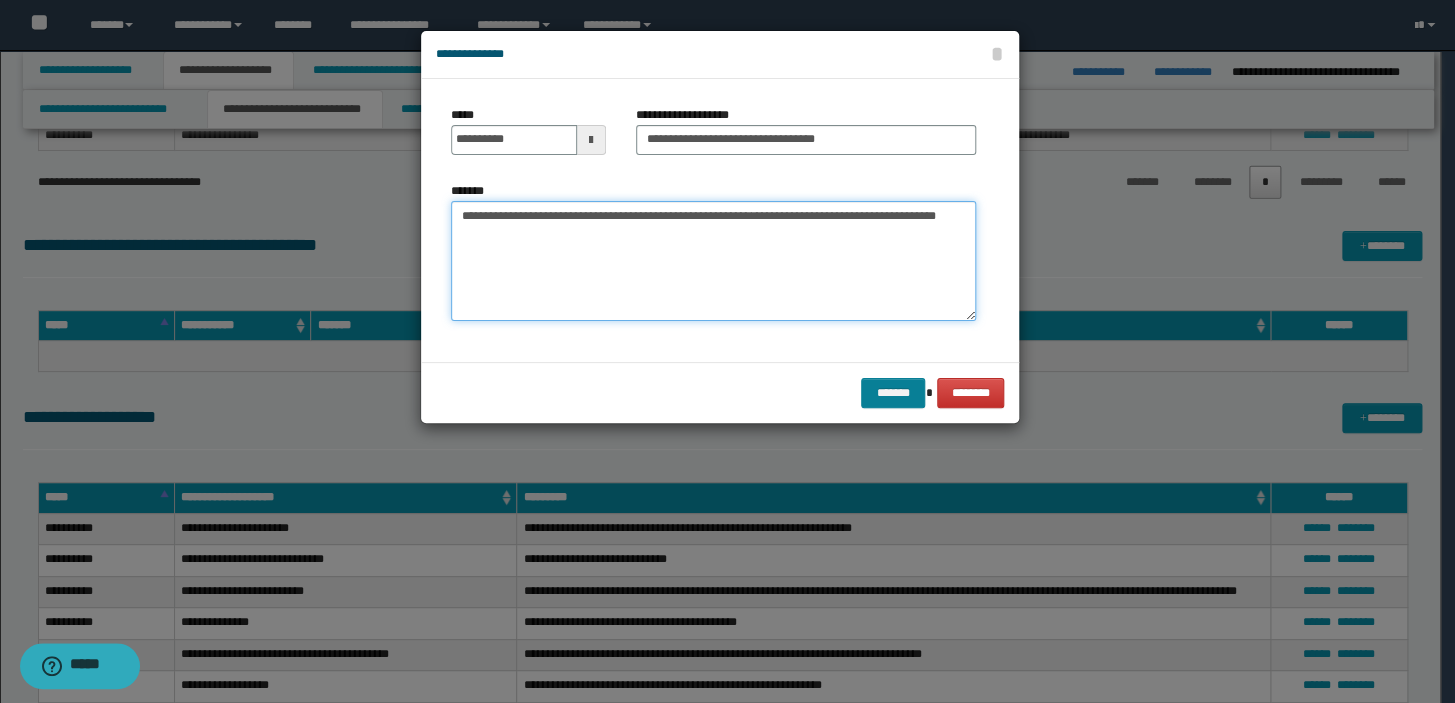 type on "**********" 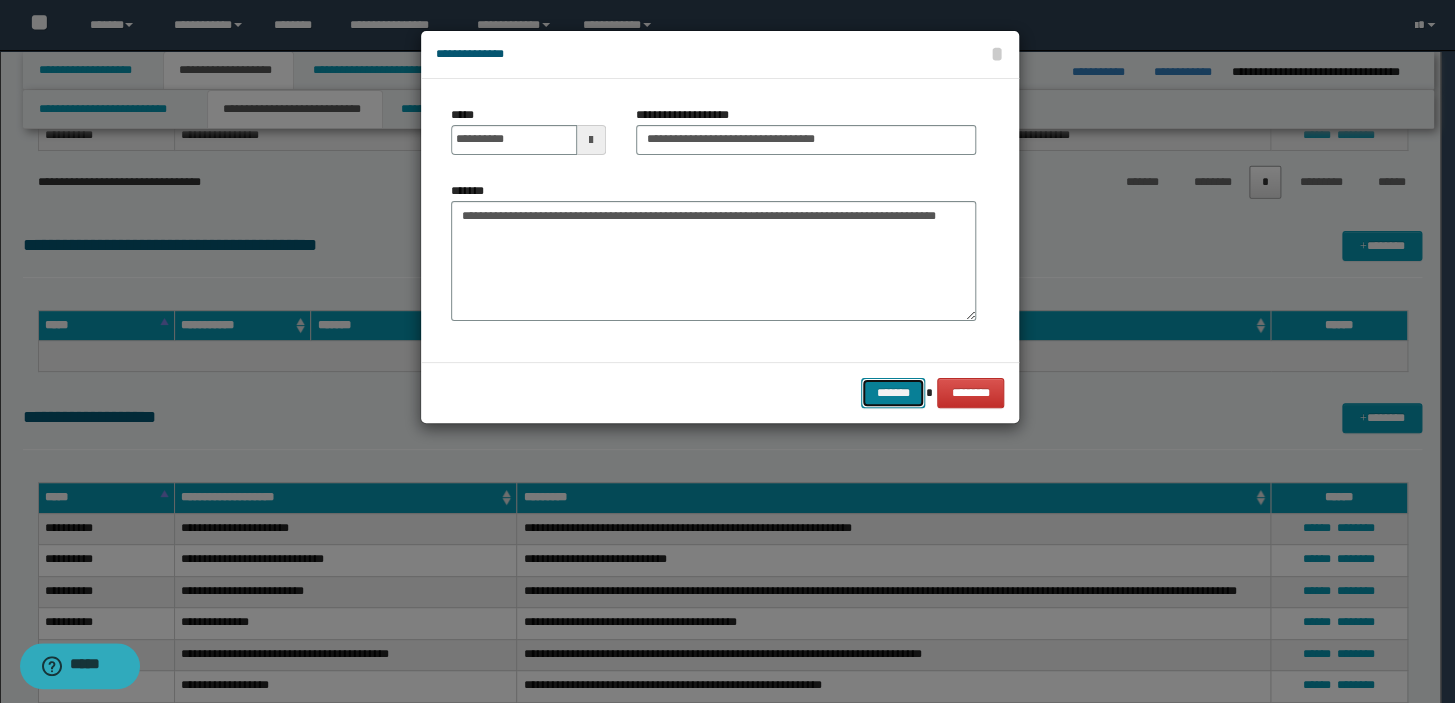 click on "*******" at bounding box center [893, 393] 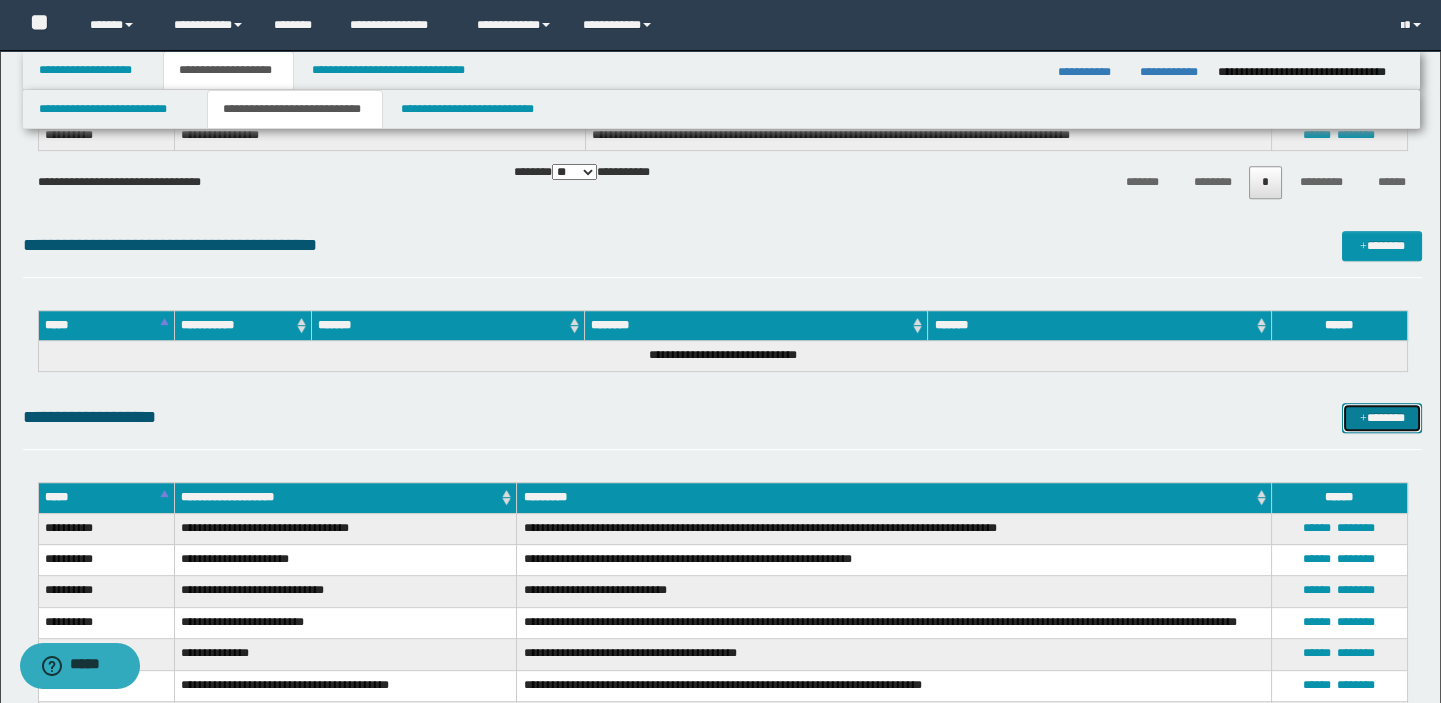 click on "*******" at bounding box center [1382, 418] 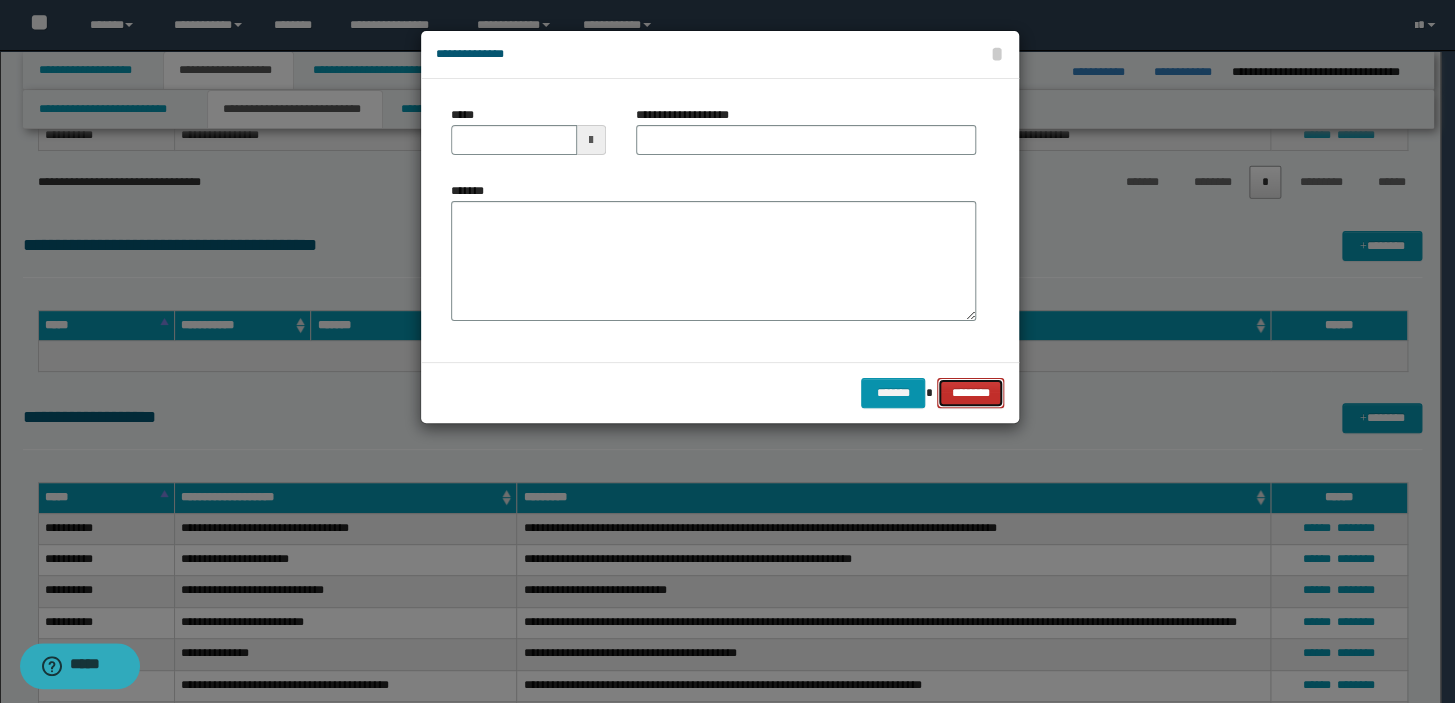 click on "********" at bounding box center [970, 393] 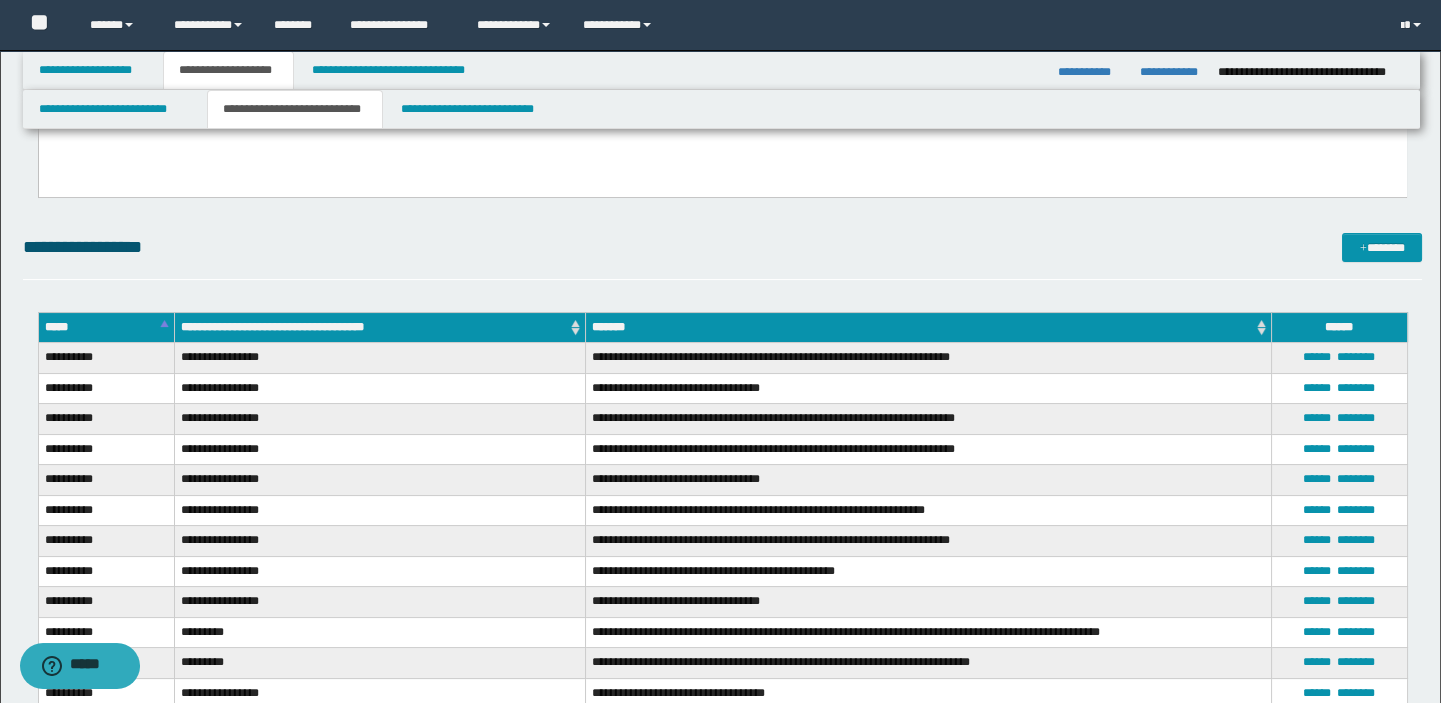 scroll, scrollTop: 727, scrollLeft: 0, axis: vertical 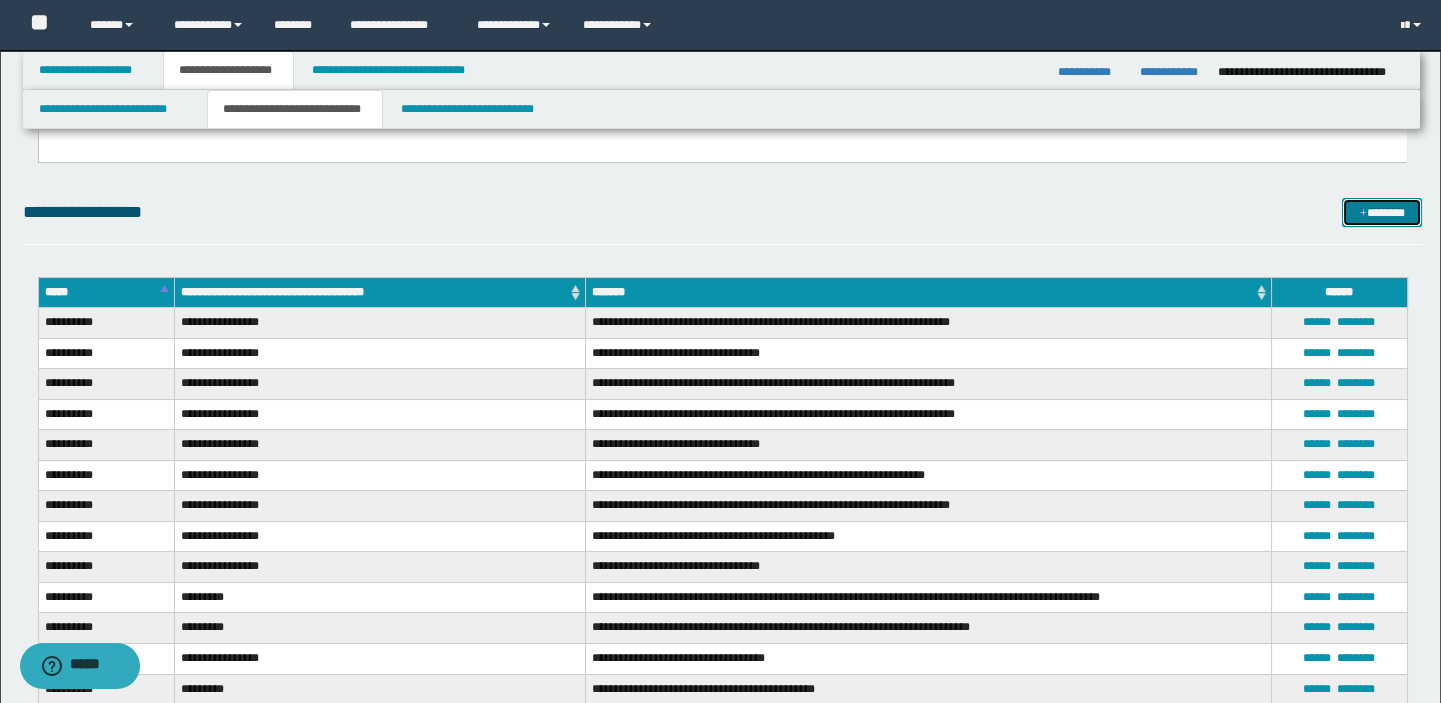click on "*******" at bounding box center [1382, 213] 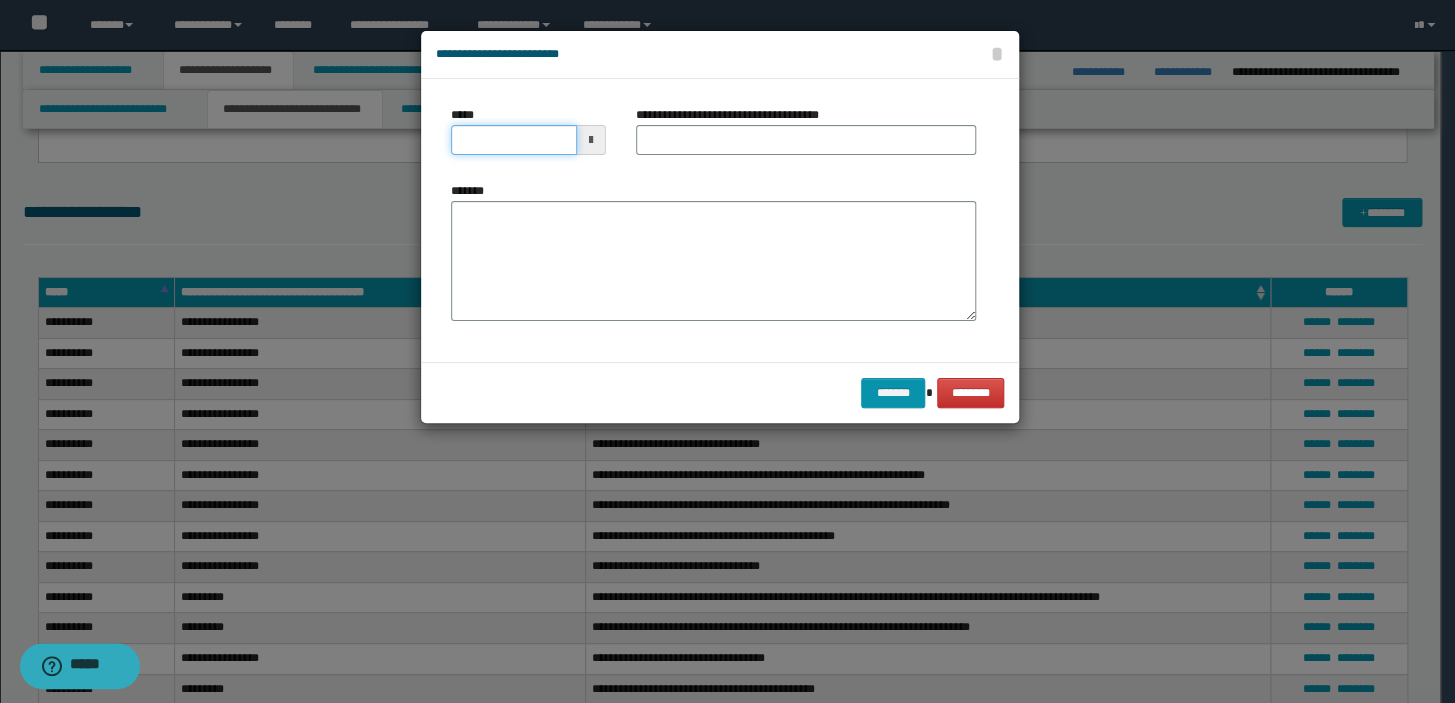 click on "*****" at bounding box center [514, 140] 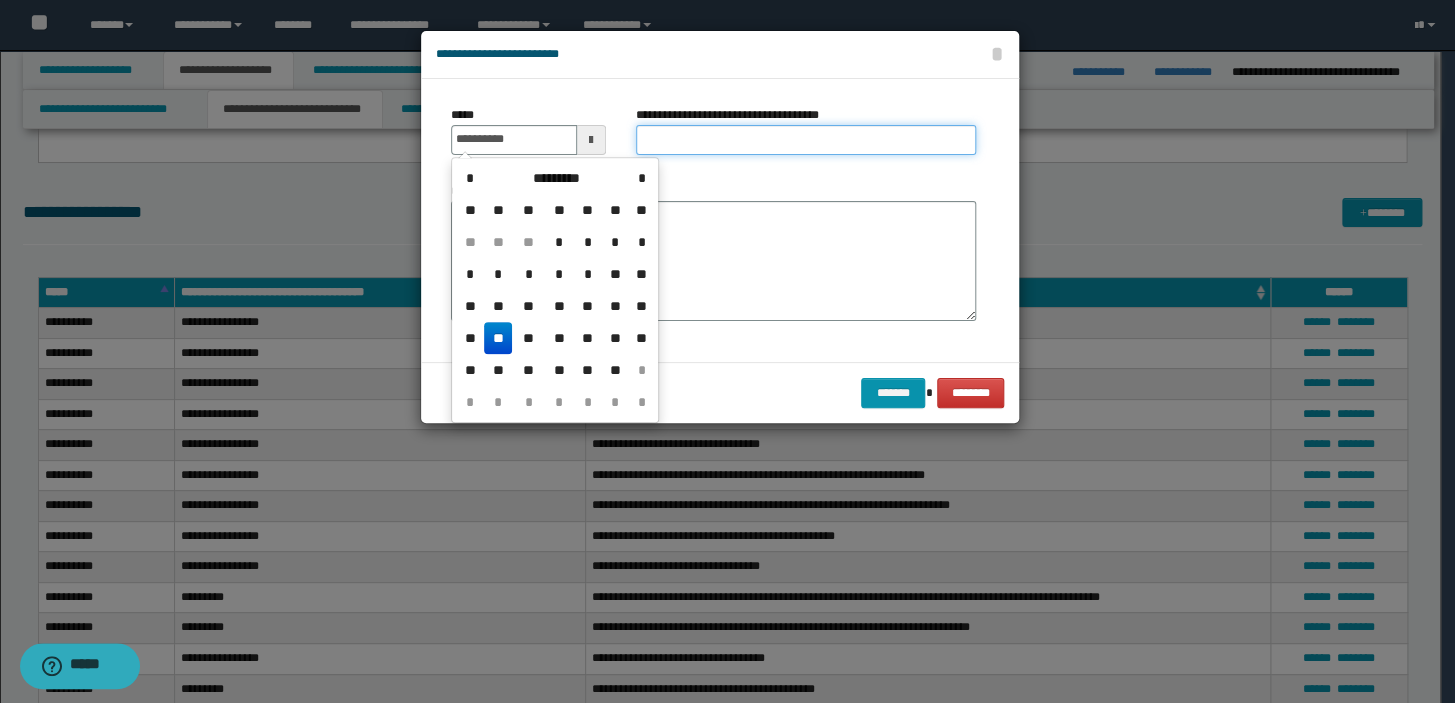 type on "**********" 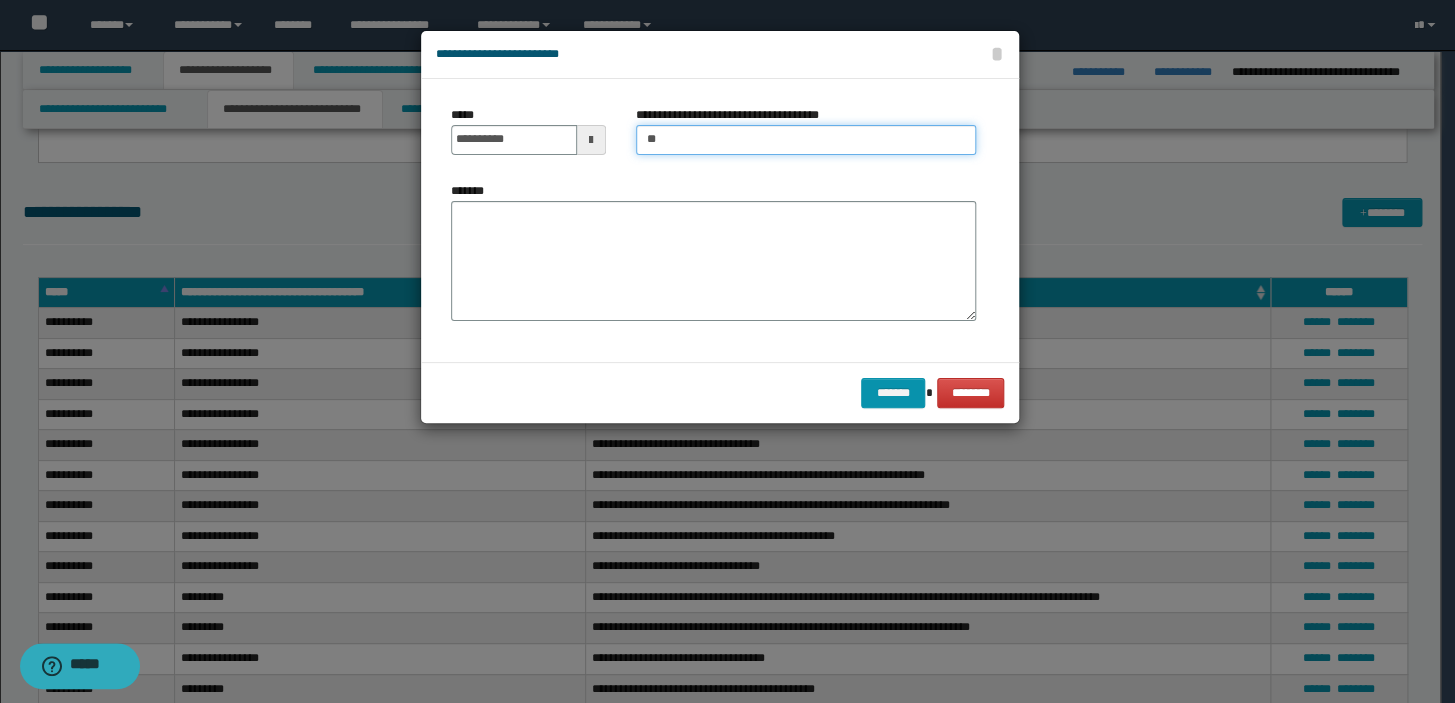 type on "*********" 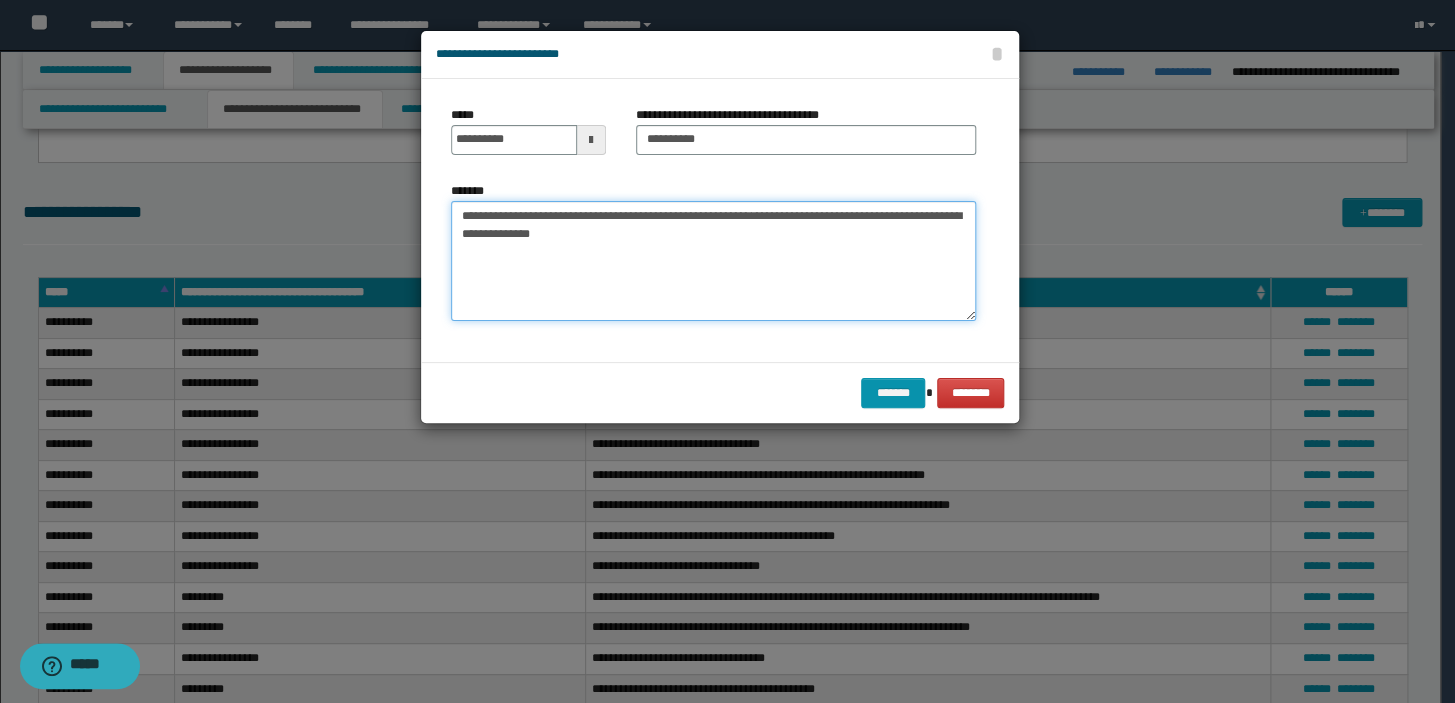 click on "**********" at bounding box center (713, 261) 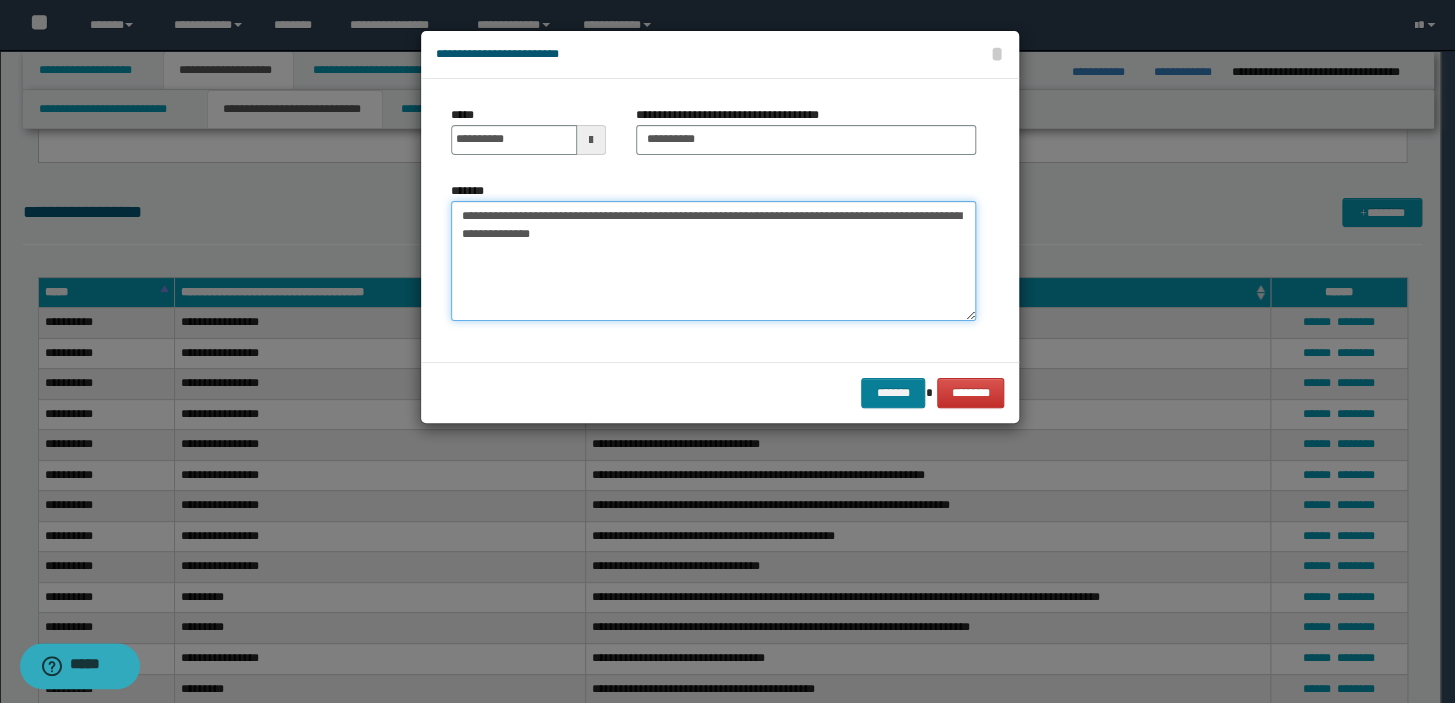 type on "**********" 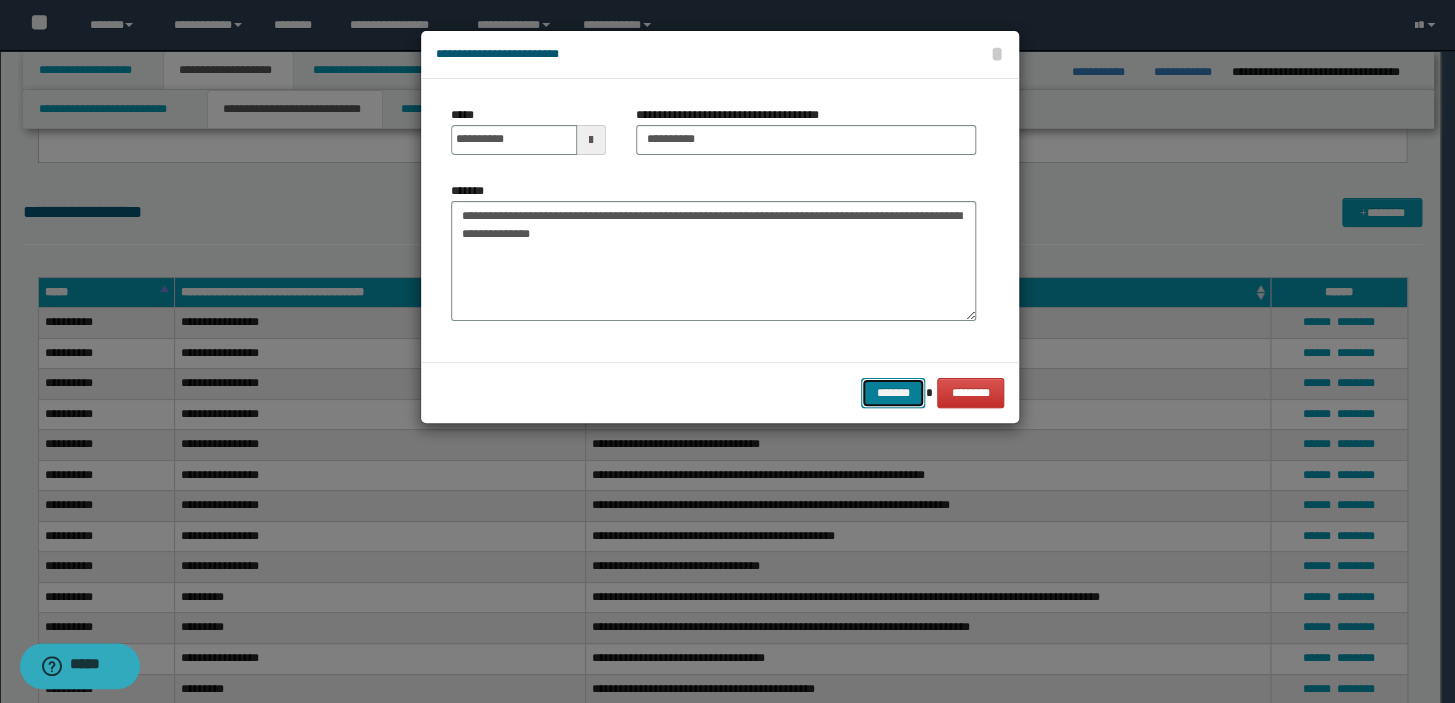 drag, startPoint x: 909, startPoint y: 396, endPoint x: 896, endPoint y: 415, distance: 23.021729 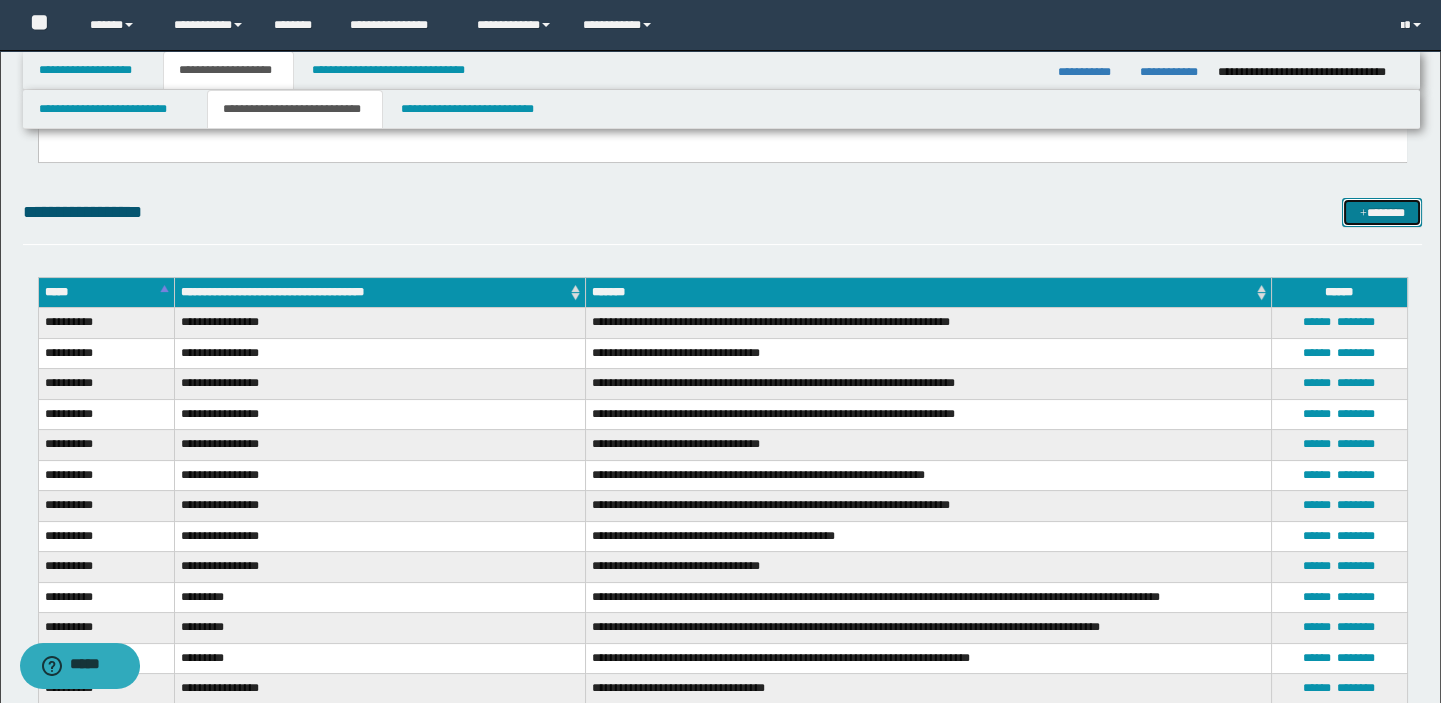 drag, startPoint x: 1407, startPoint y: 216, endPoint x: 1333, endPoint y: 212, distance: 74.10803 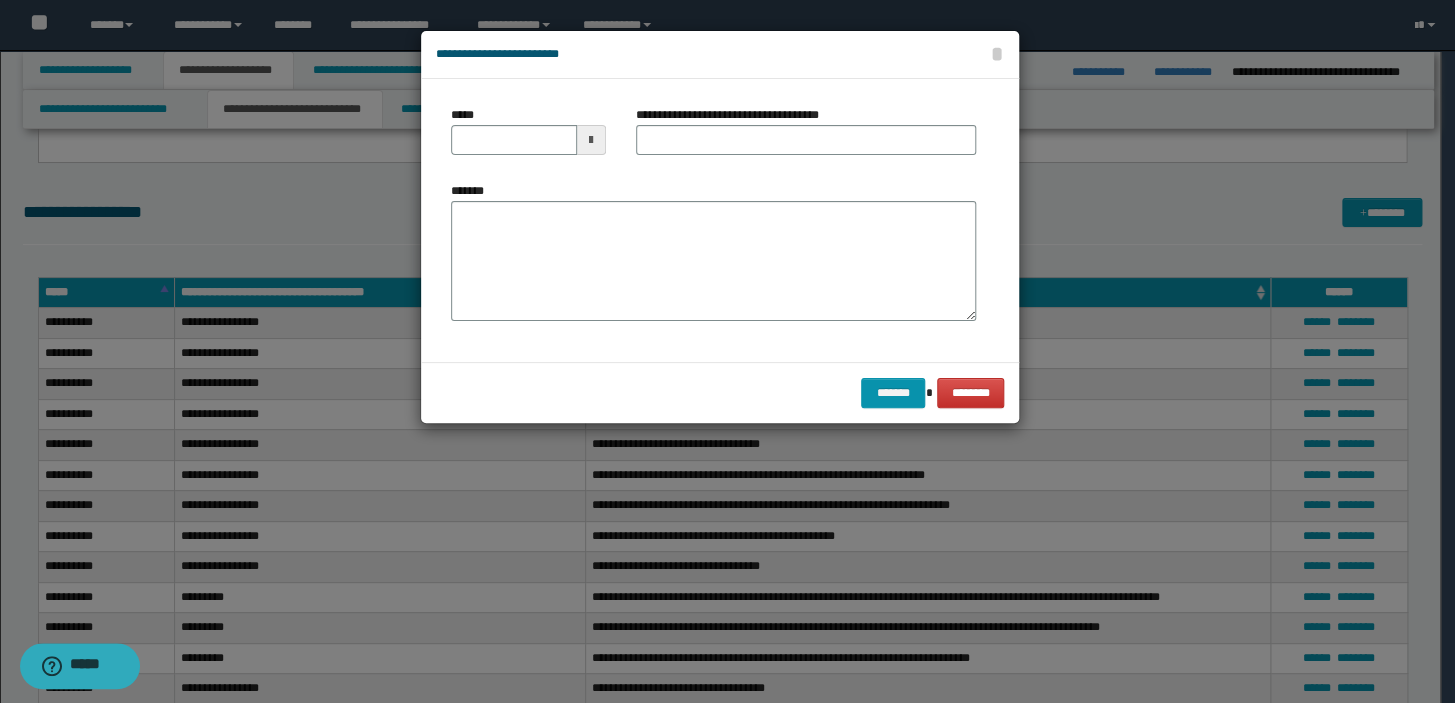 click on "*****" at bounding box center [528, 138] 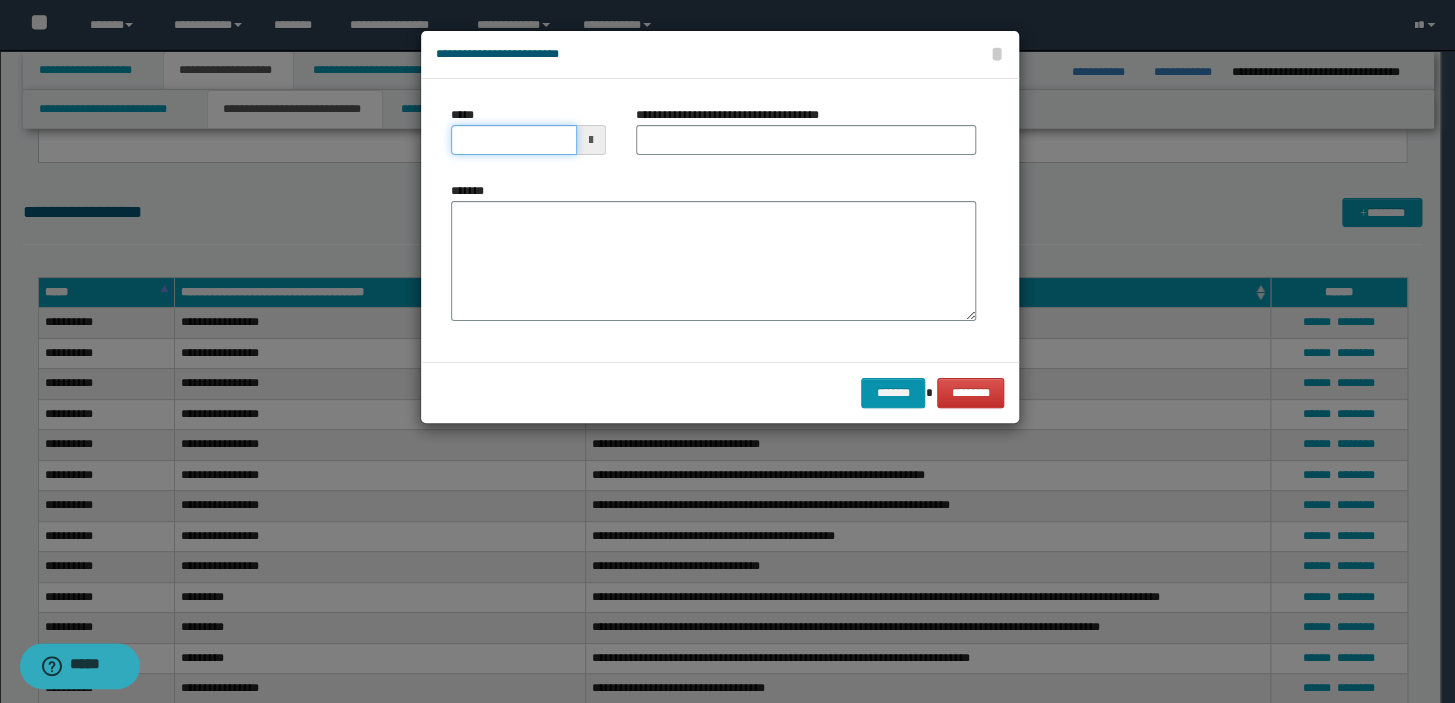 click on "*****" at bounding box center [514, 140] 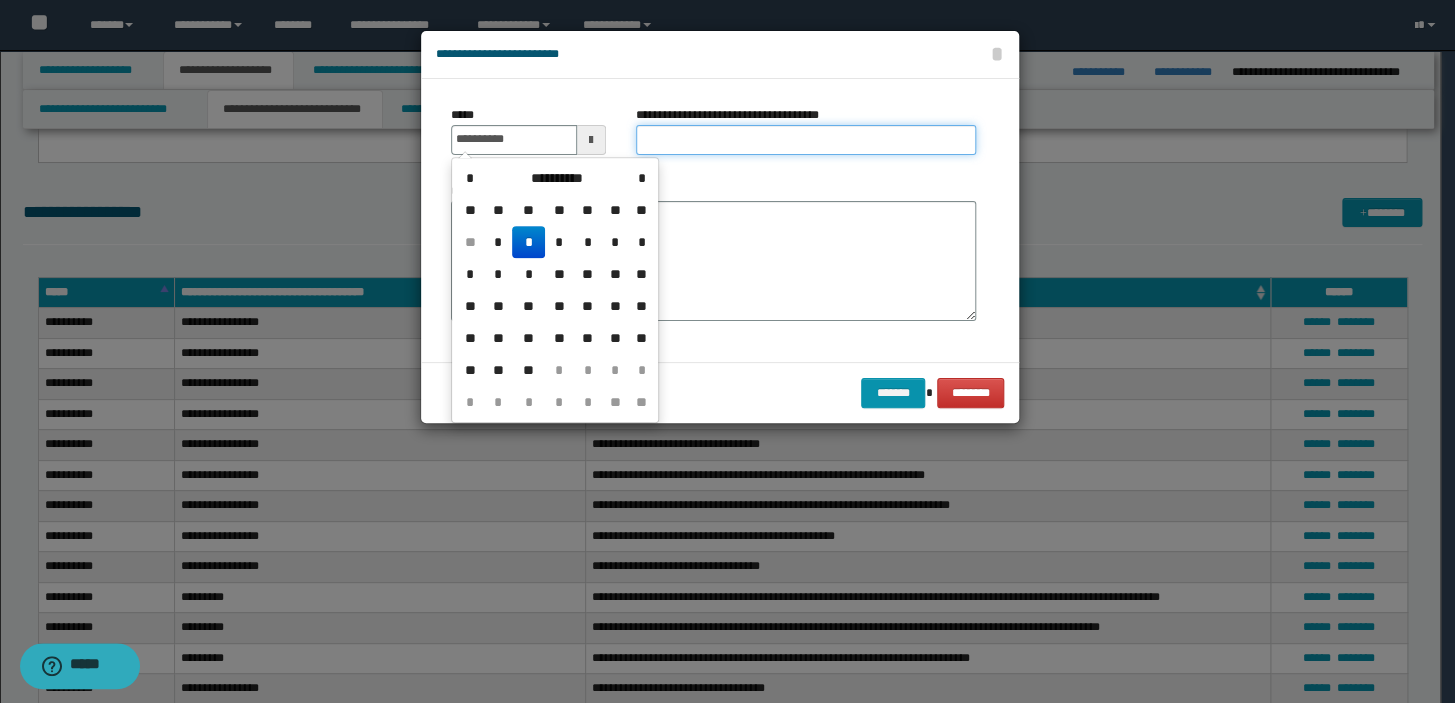 type on "**********" 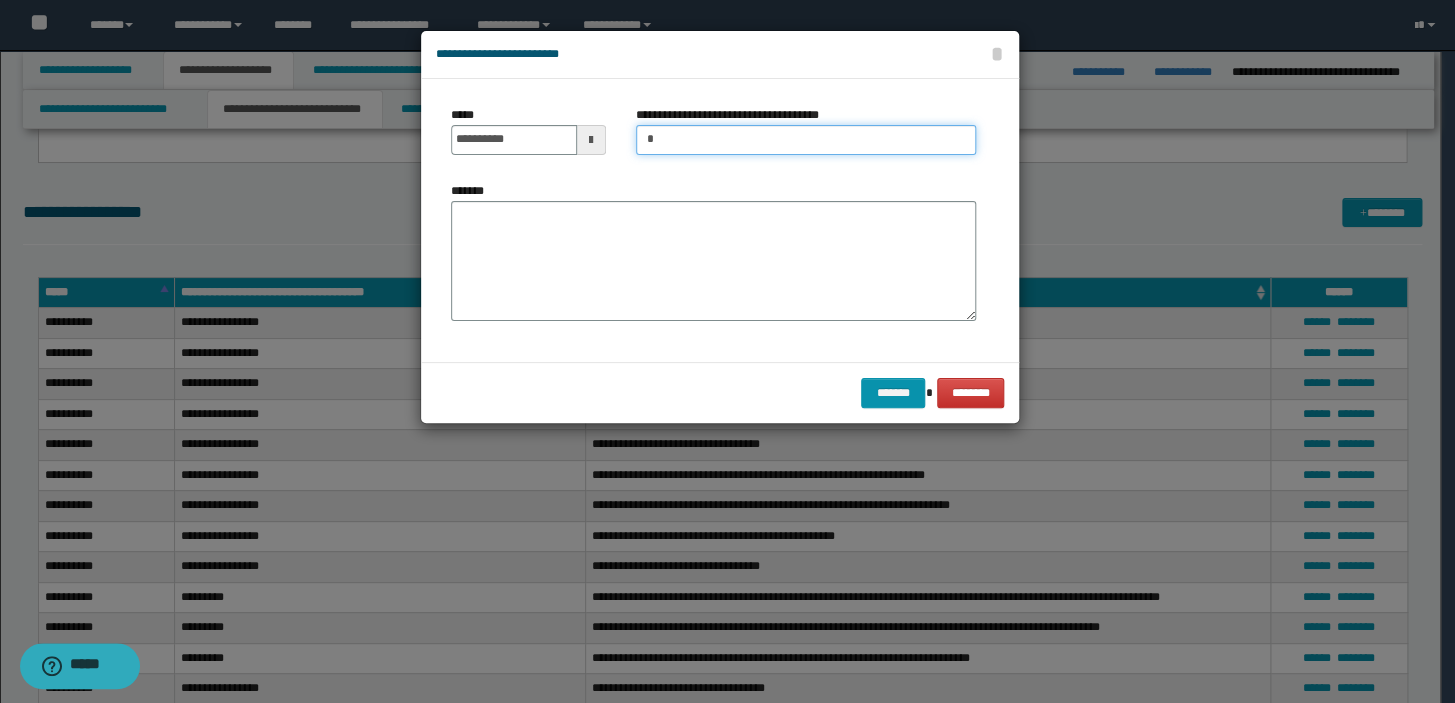 type on "*********" 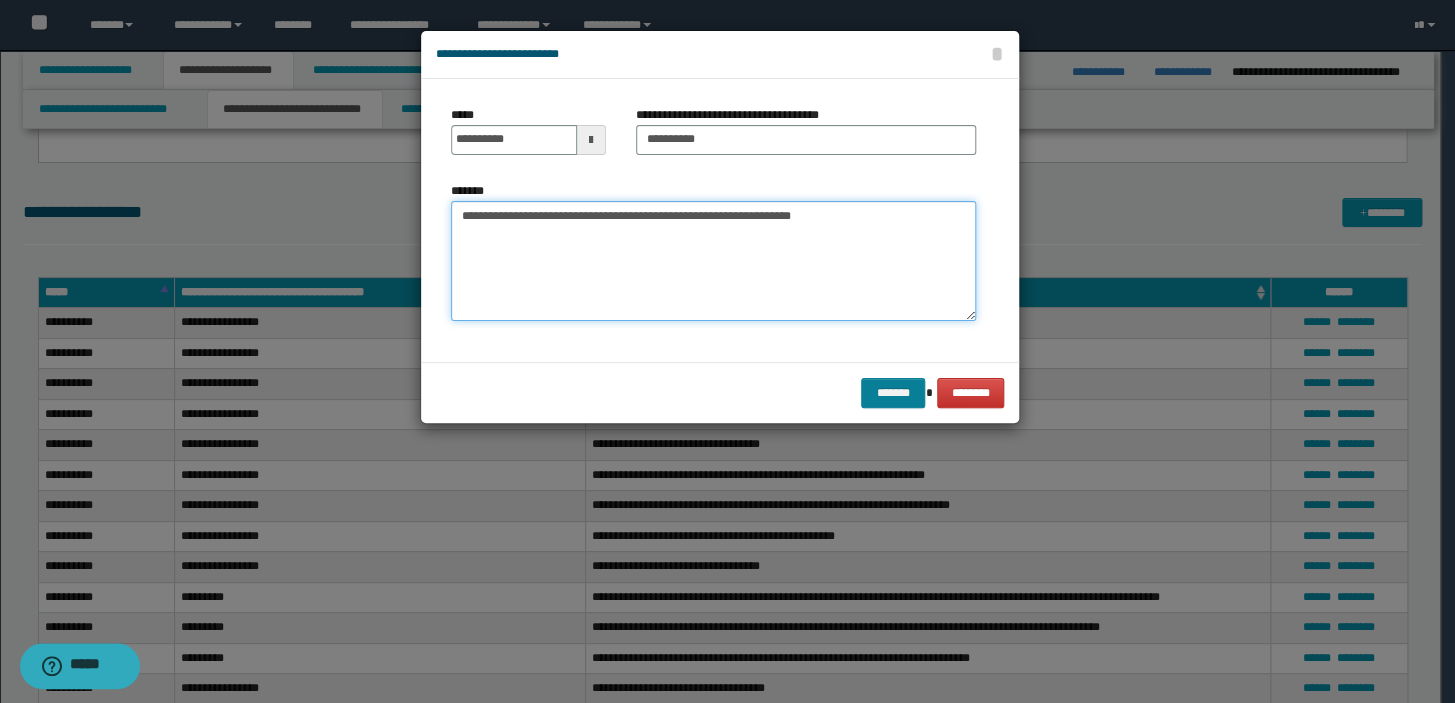 type on "**********" 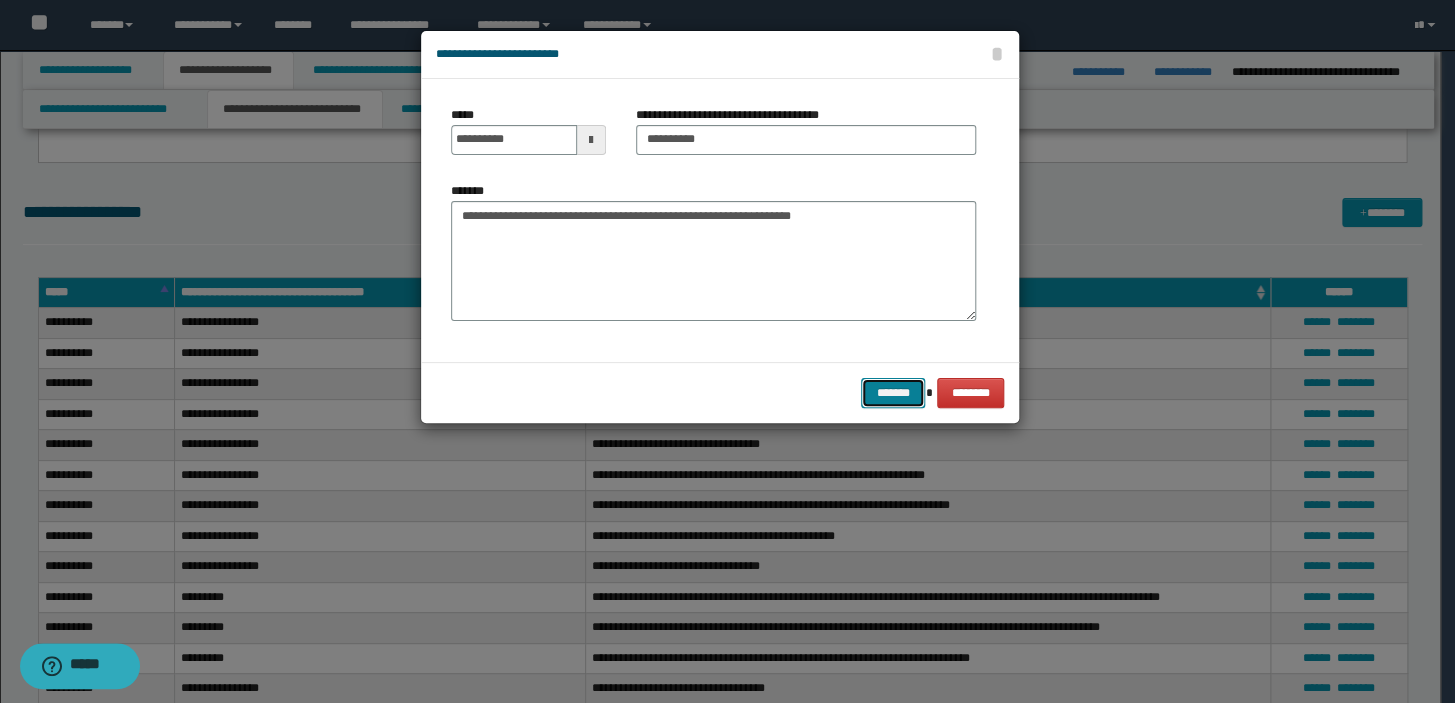 click on "*******" at bounding box center (893, 393) 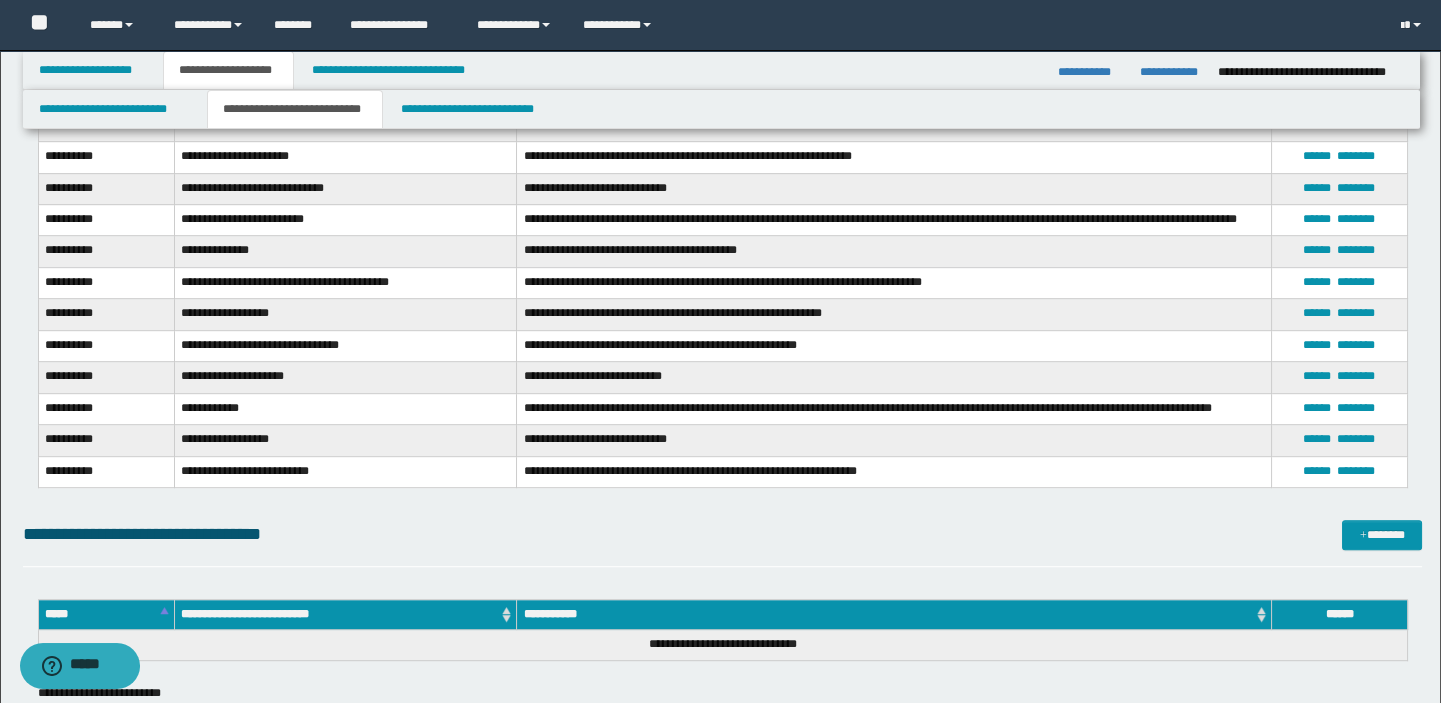scroll, scrollTop: 2181, scrollLeft: 0, axis: vertical 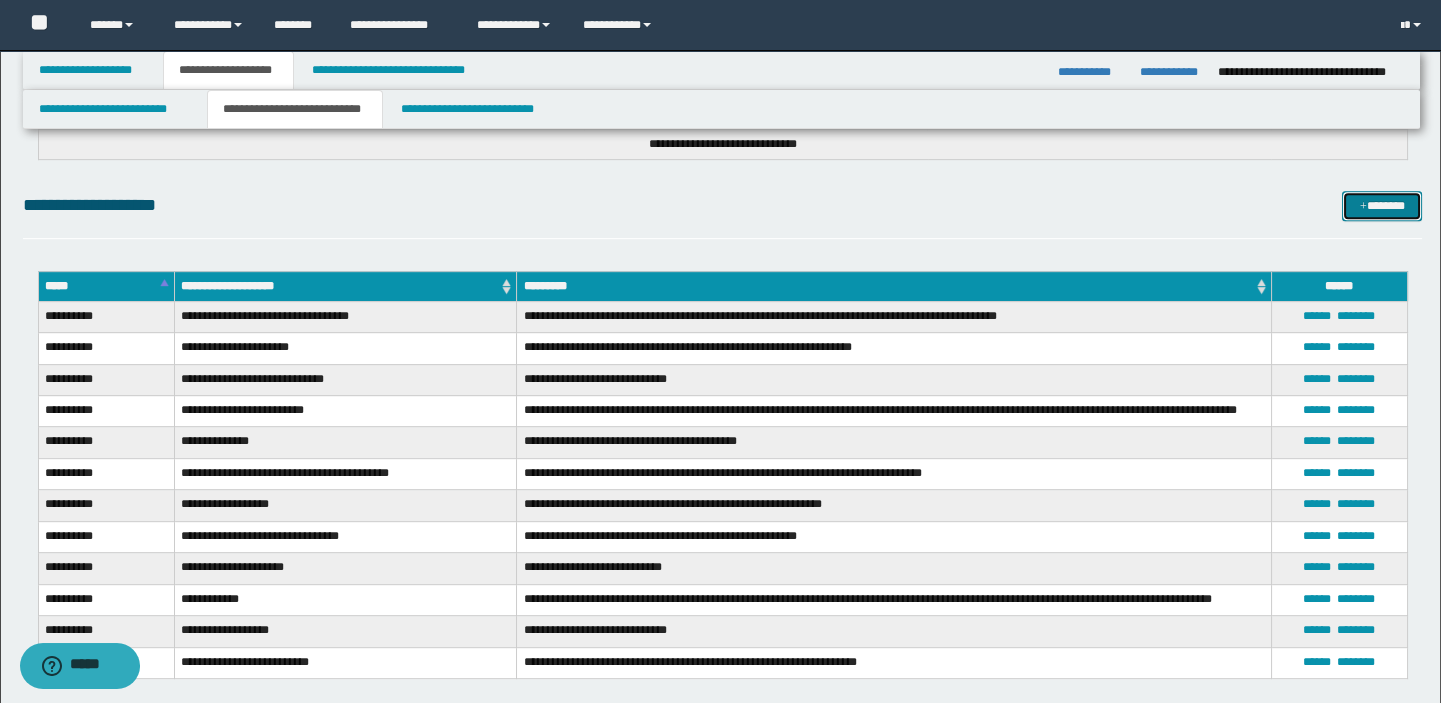 click on "*******" at bounding box center (1382, 206) 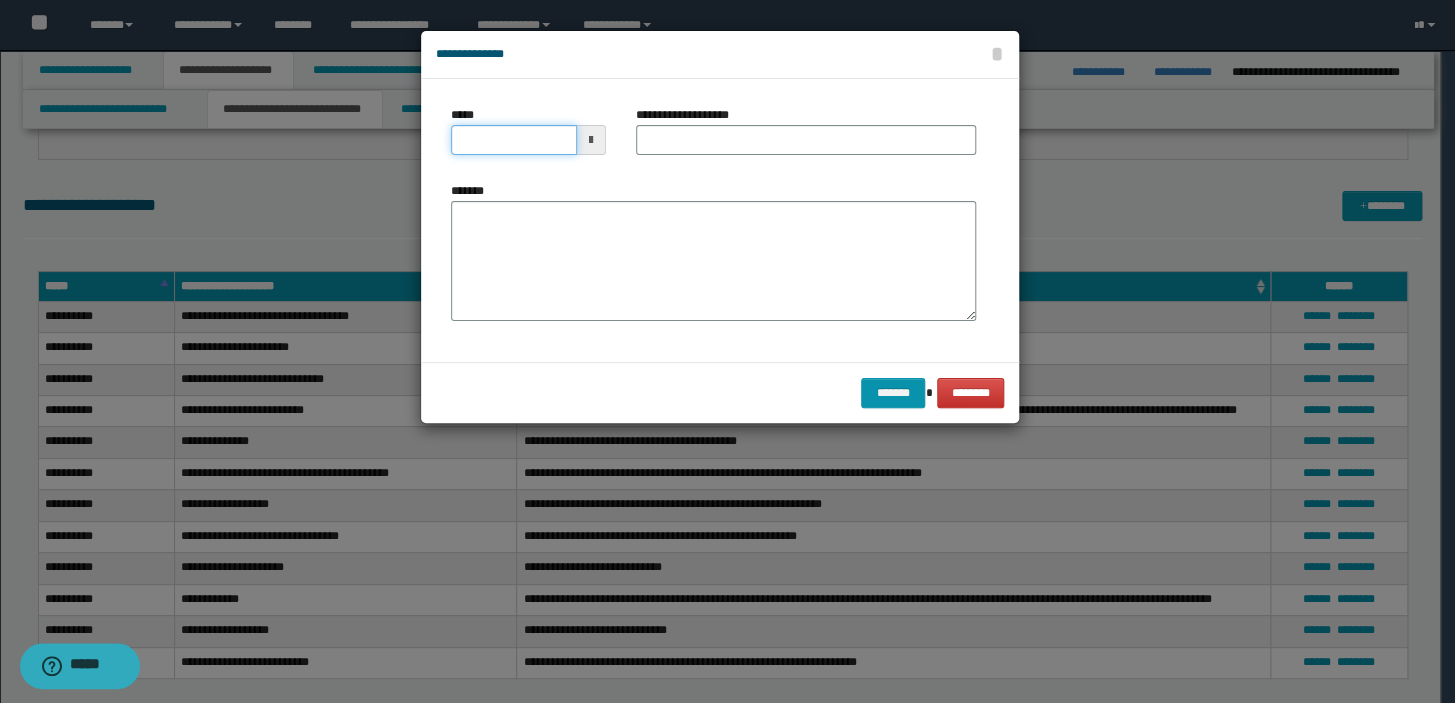 click on "*****" at bounding box center [514, 140] 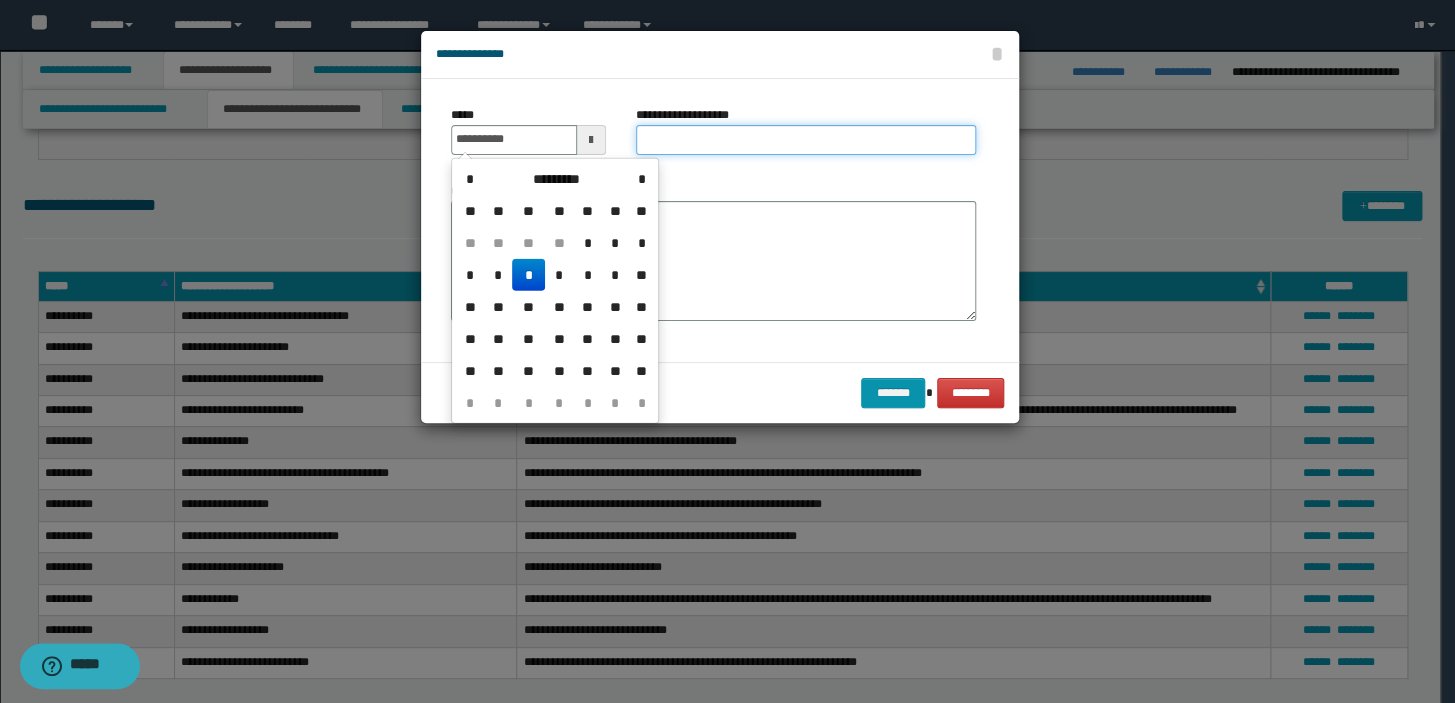 type on "**********" 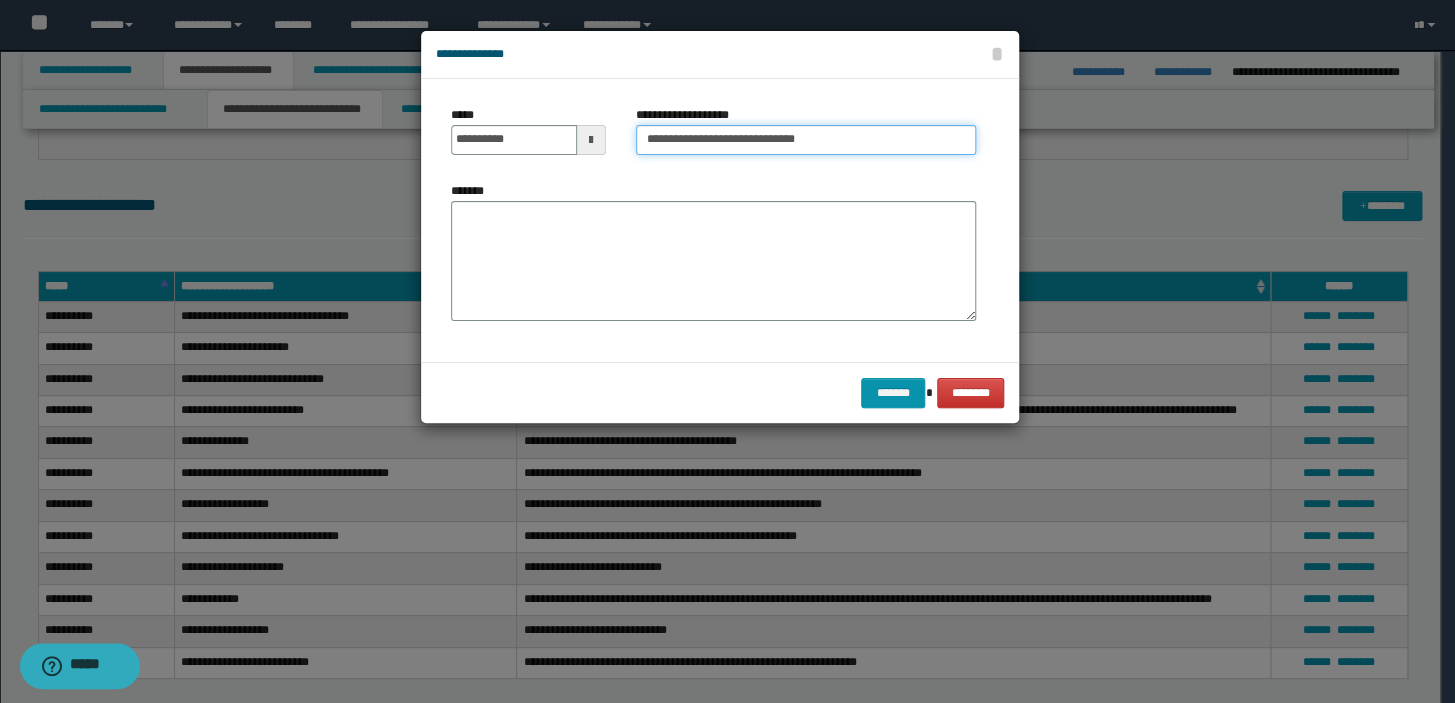type on "**********" 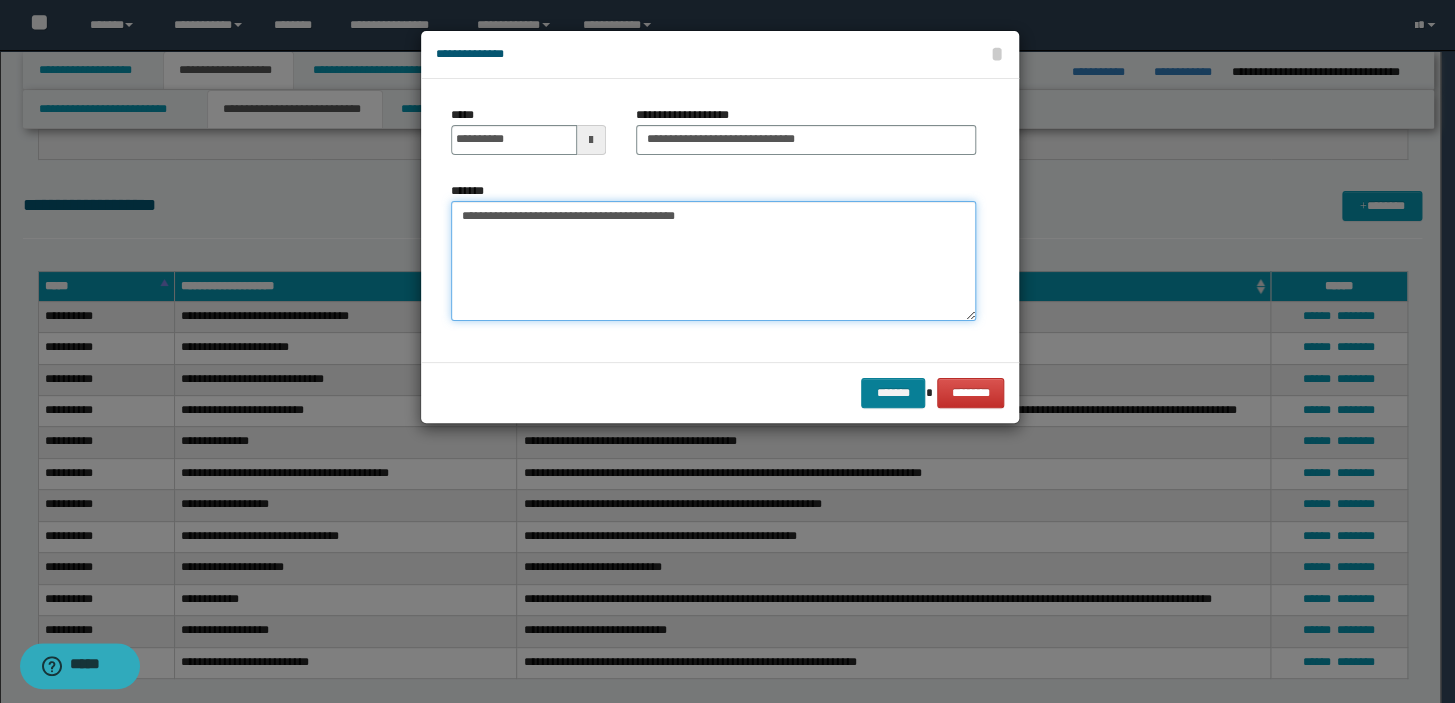 type on "**********" 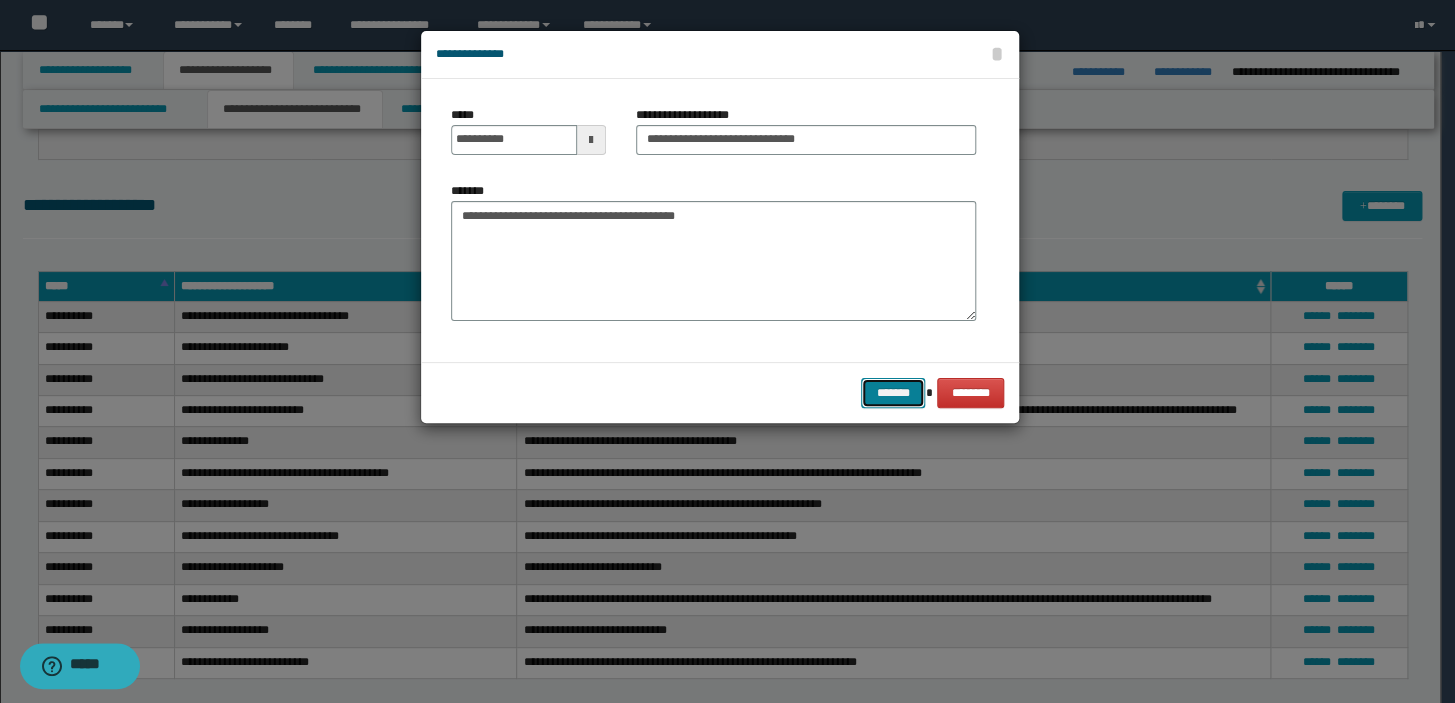 click on "*******" at bounding box center (893, 393) 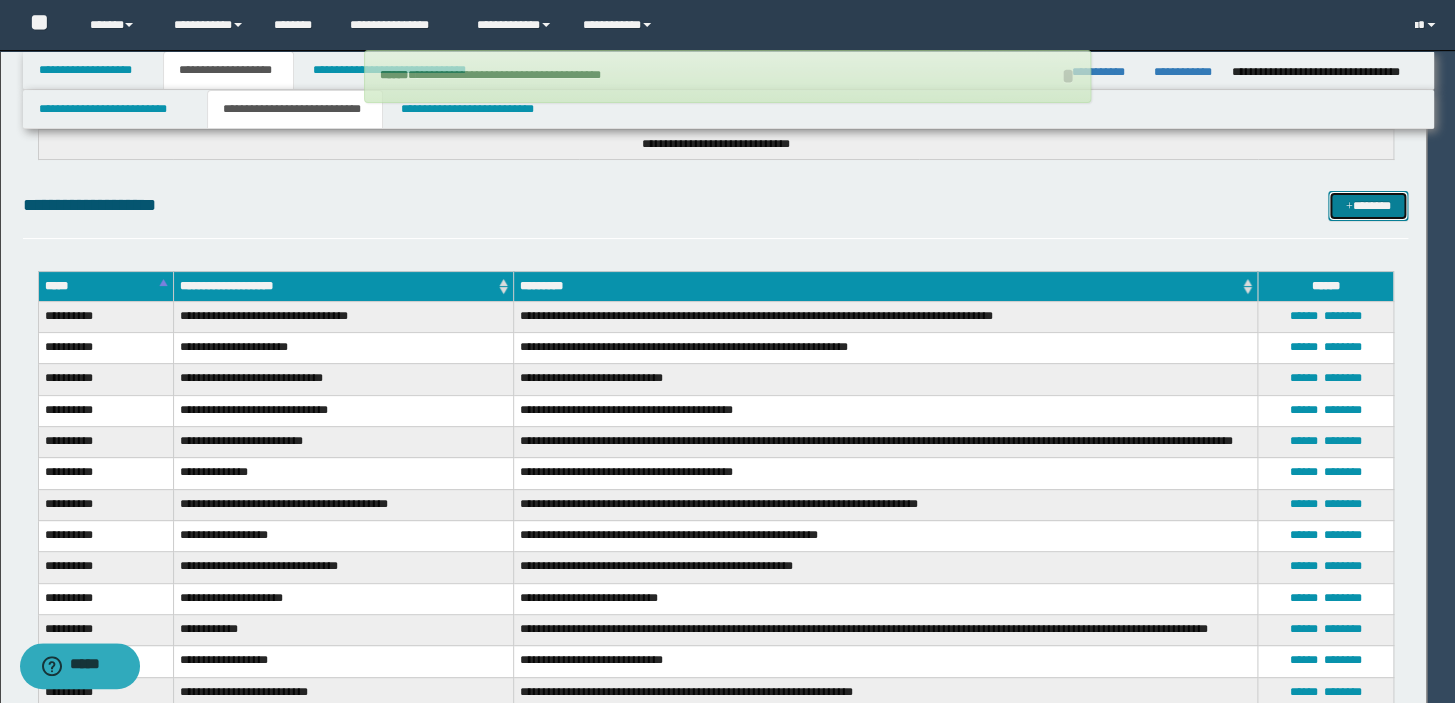 type 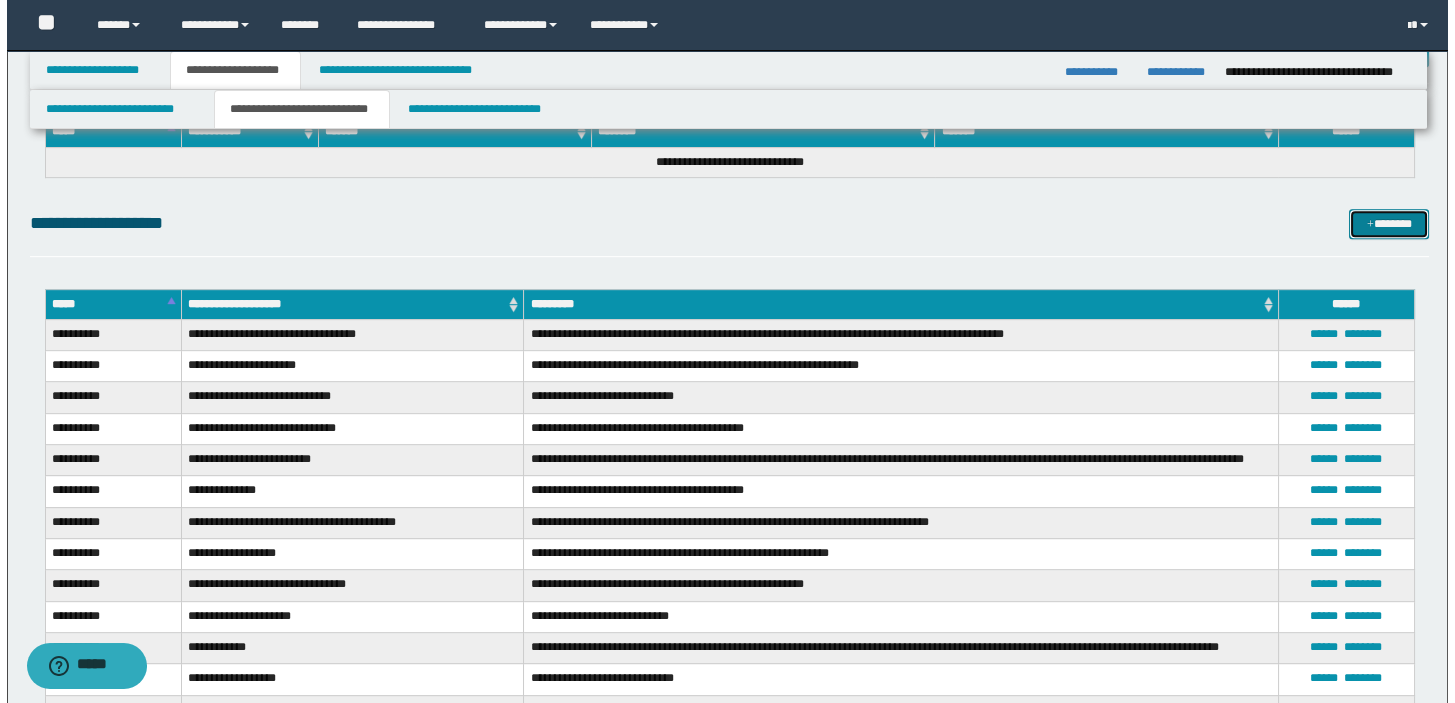 scroll, scrollTop: 2094, scrollLeft: 0, axis: vertical 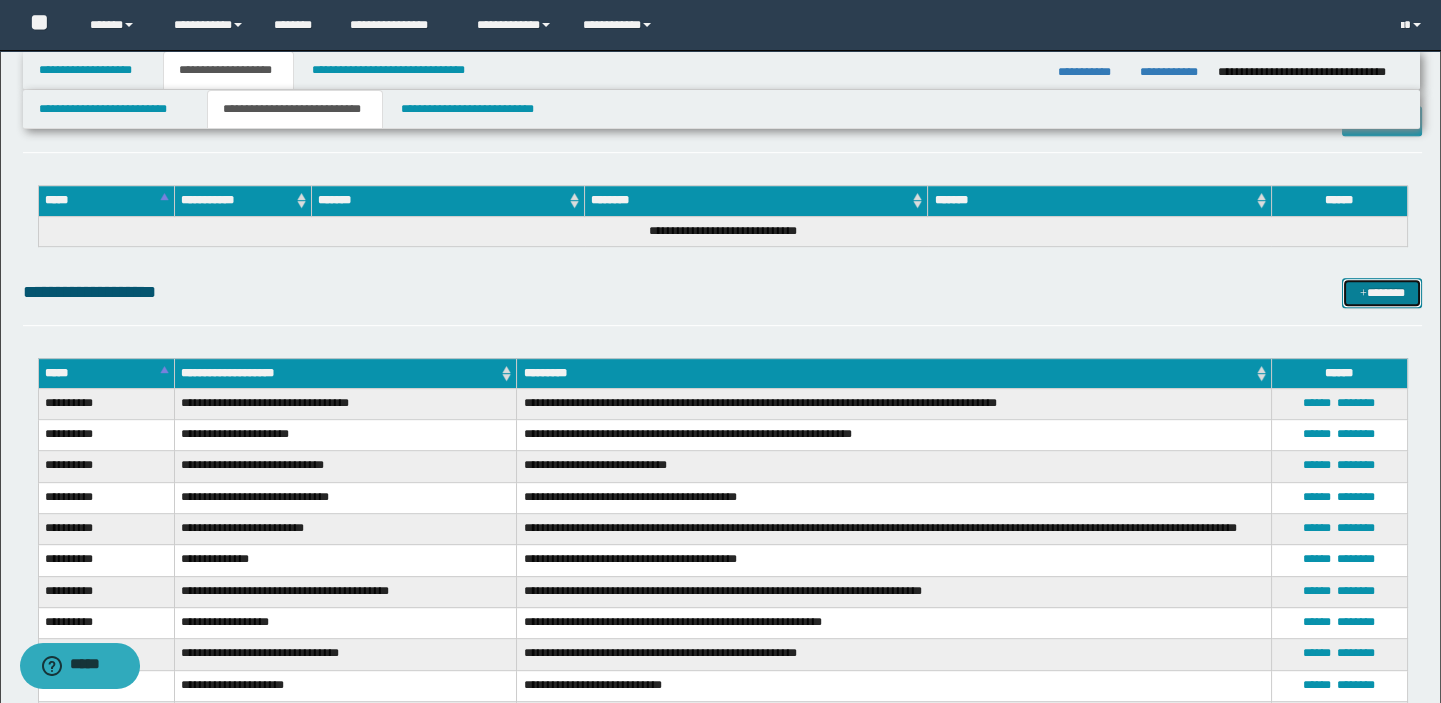 click on "*******" at bounding box center [1382, 293] 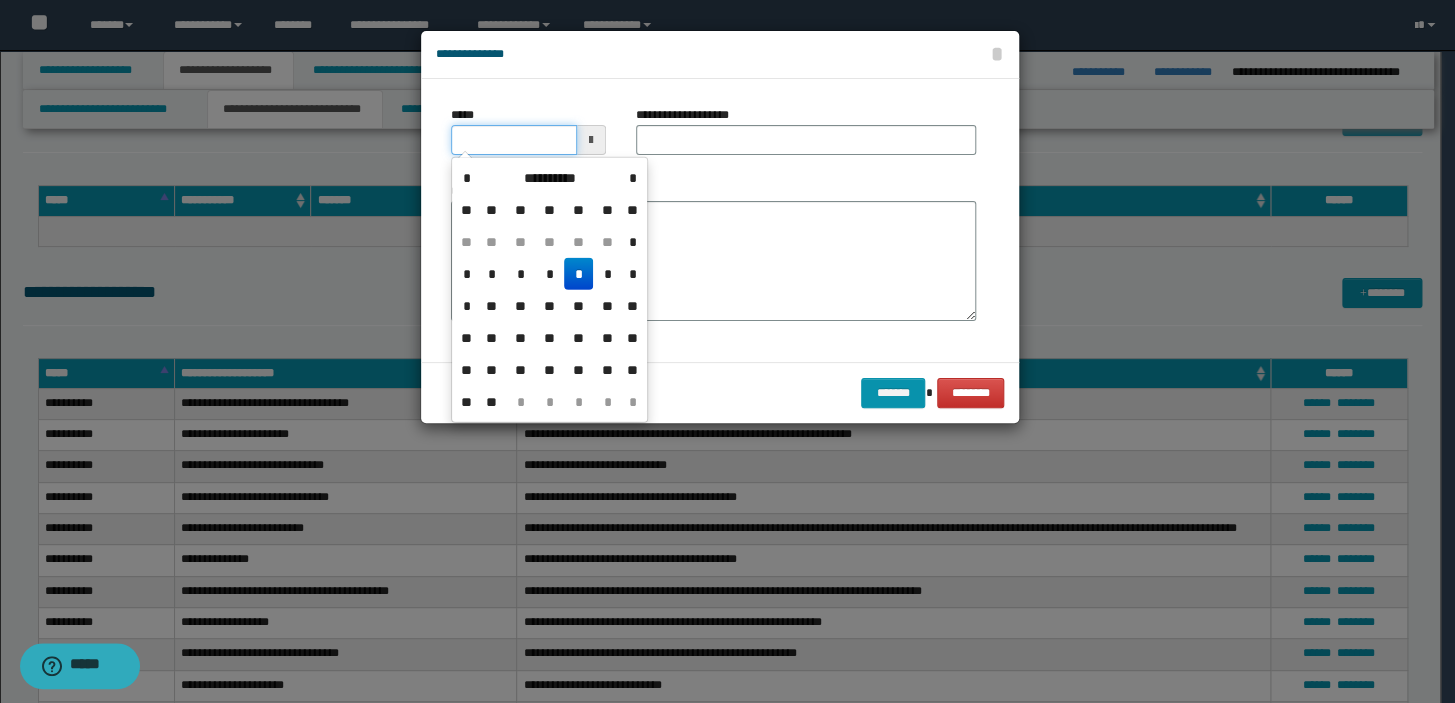 click on "*****" at bounding box center [514, 140] 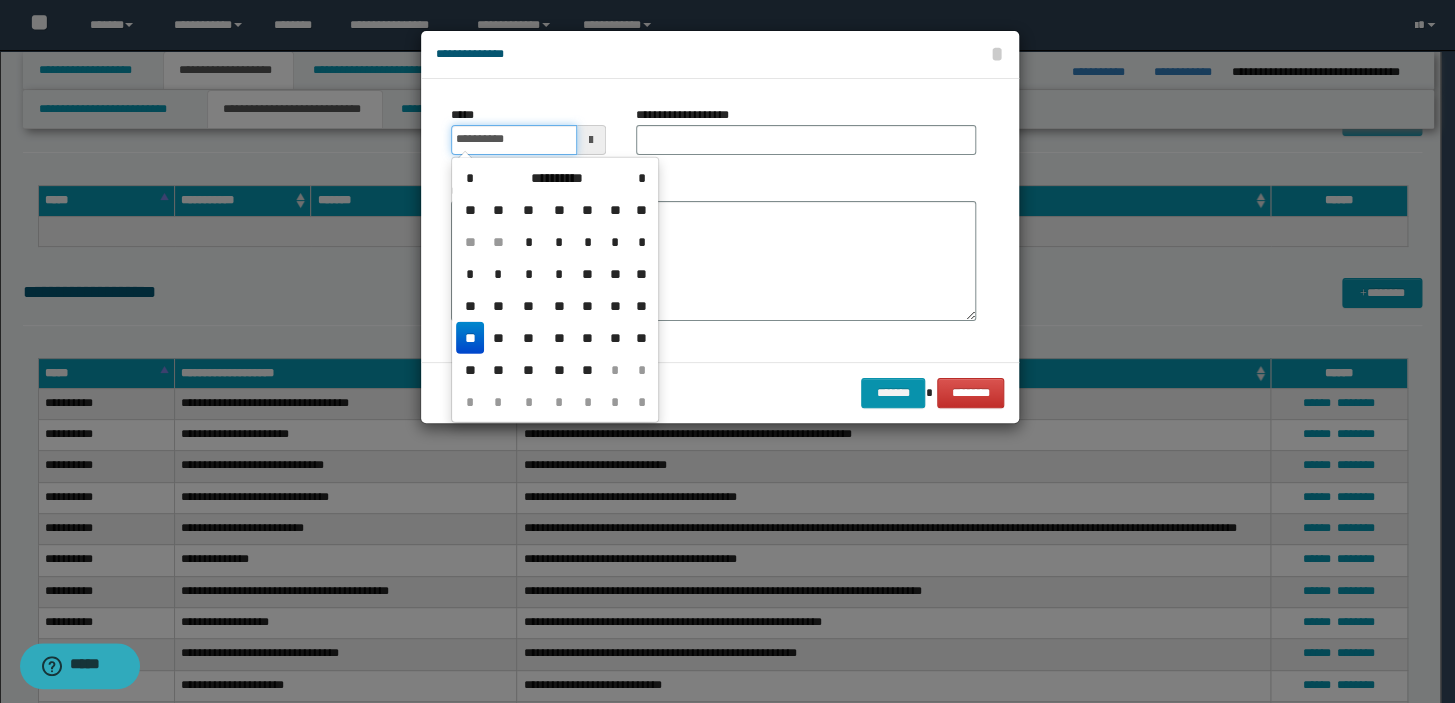type on "**********" 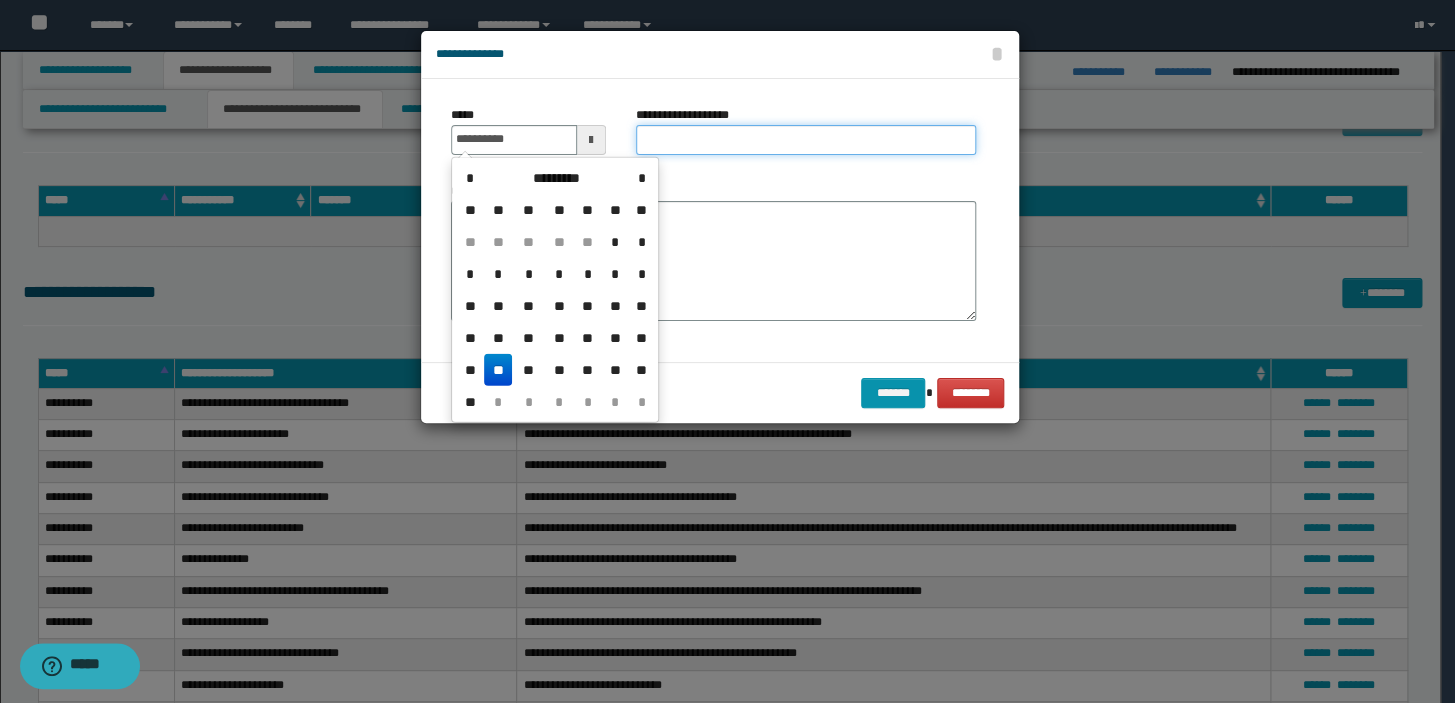 type on "**********" 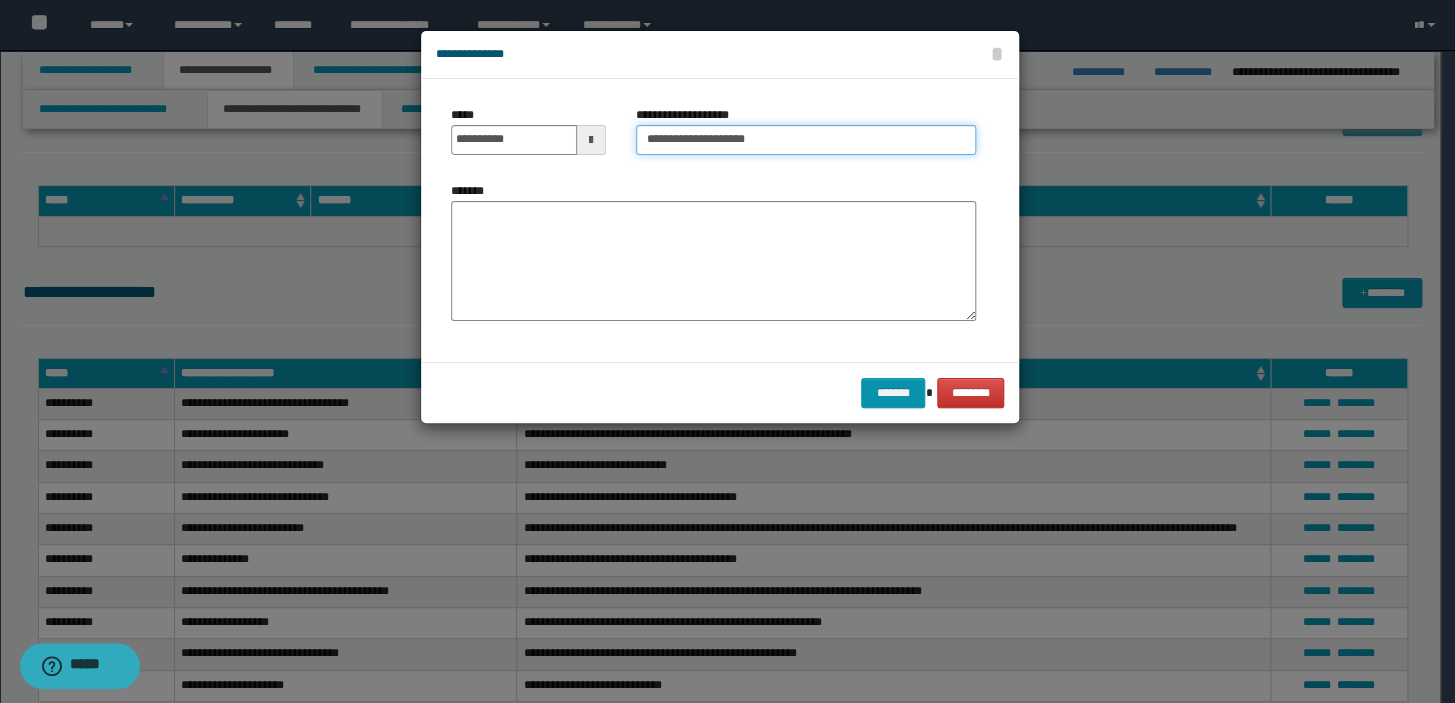 click on "**********" at bounding box center [806, 140] 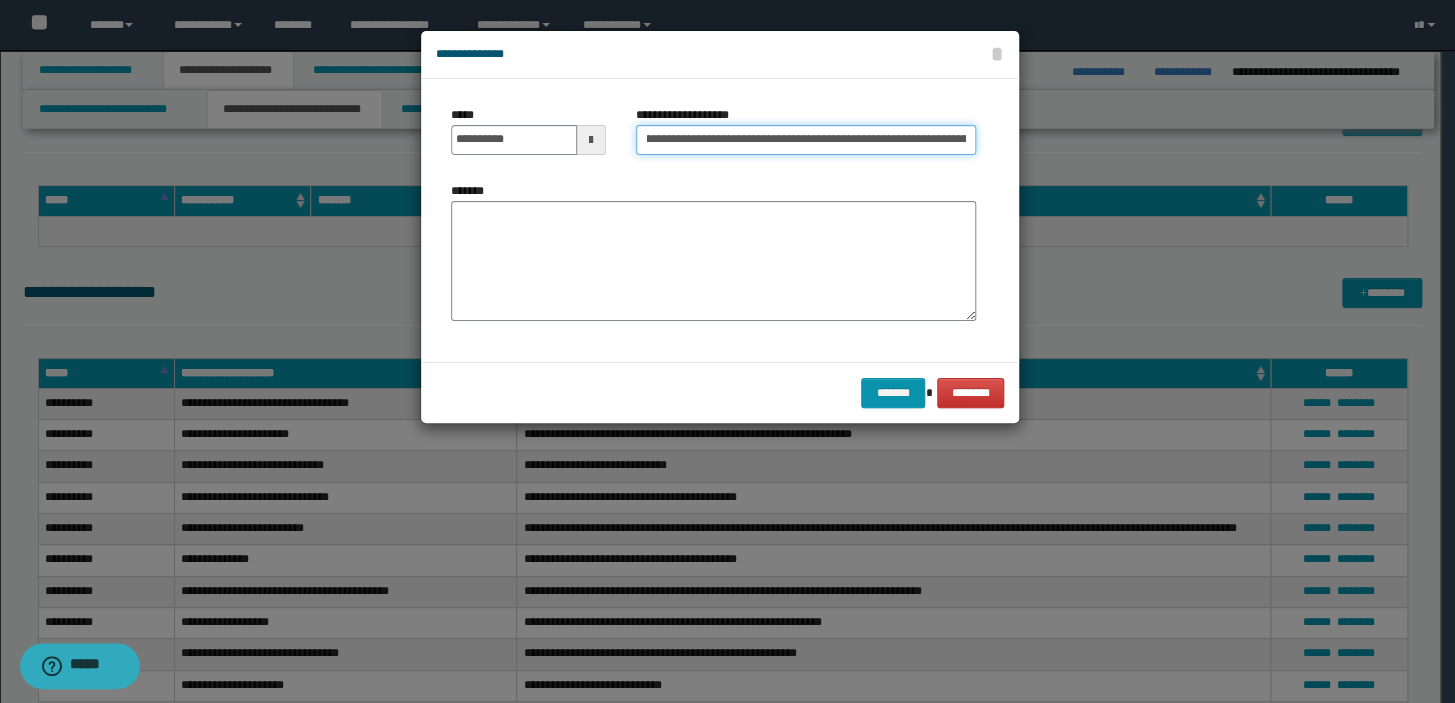 scroll, scrollTop: 0, scrollLeft: 90, axis: horizontal 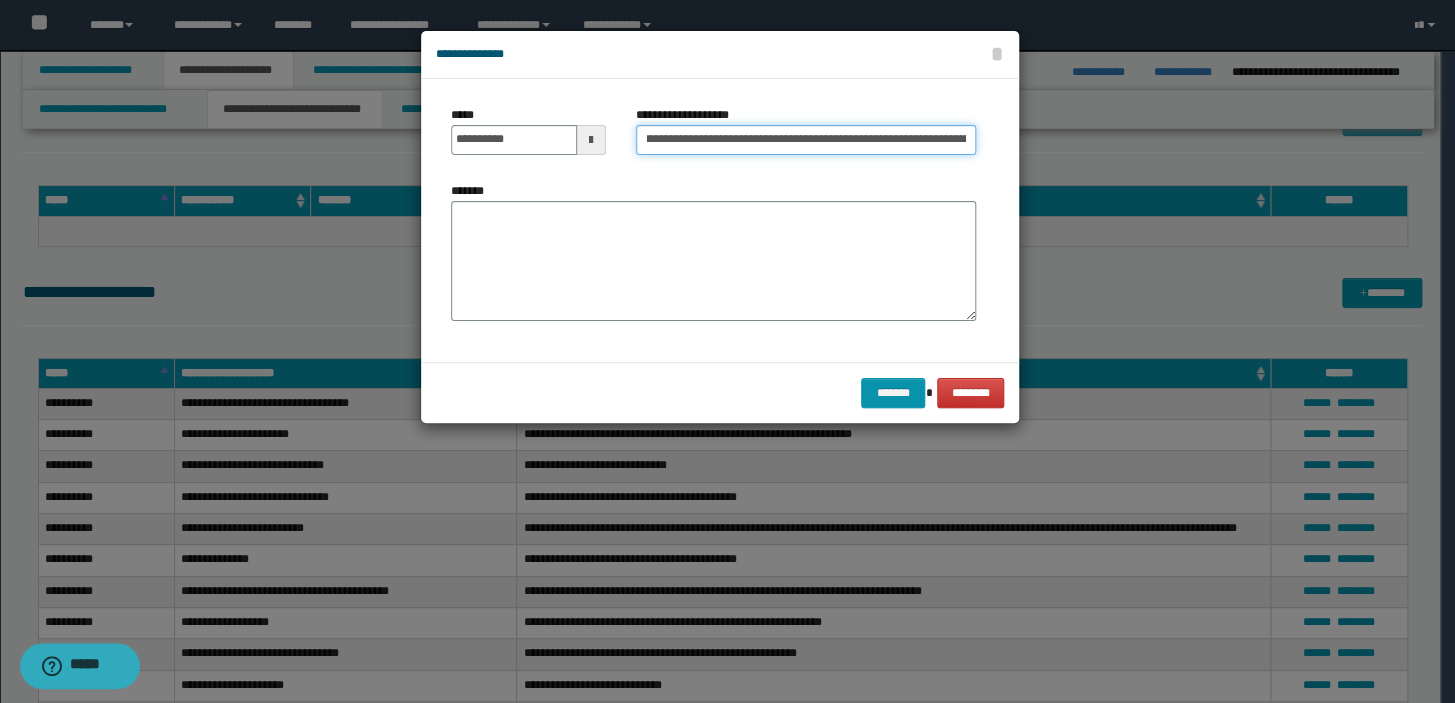 type on "**********" 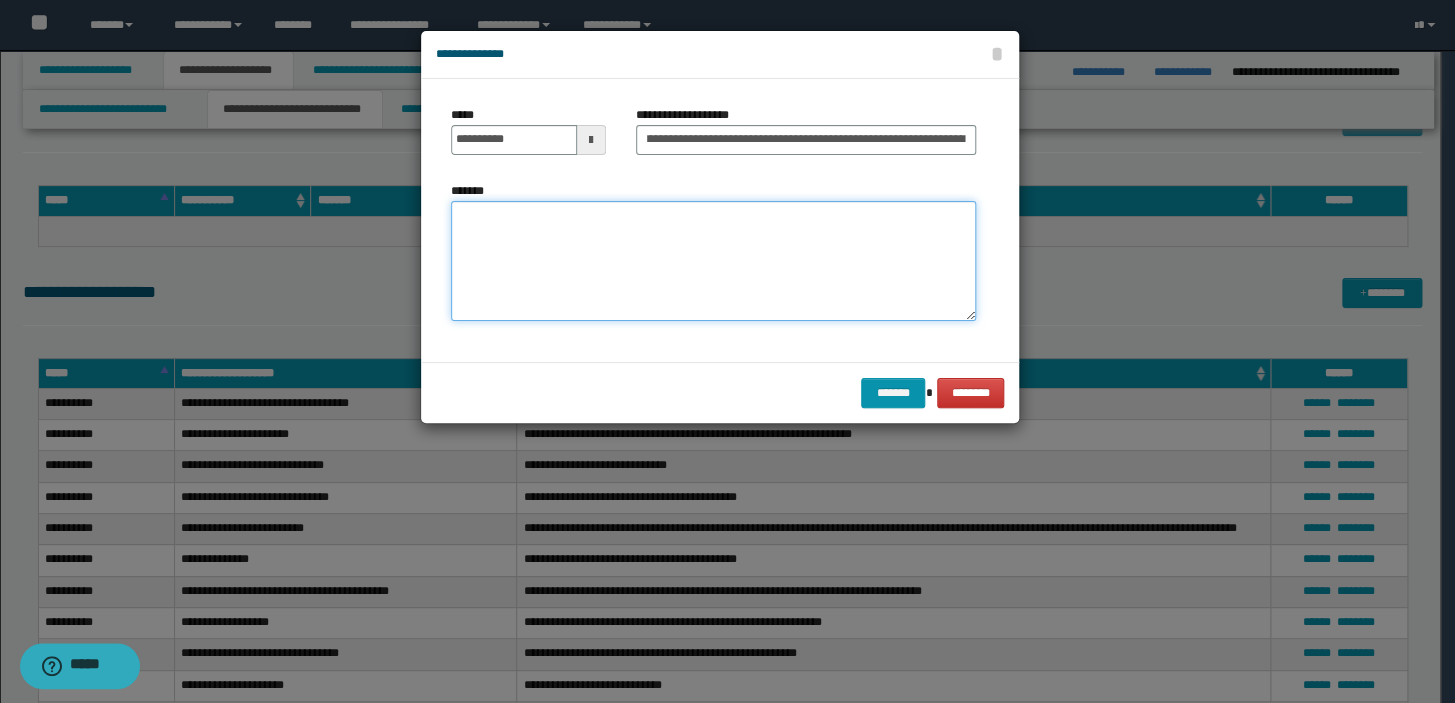 click on "*******" at bounding box center (713, 261) 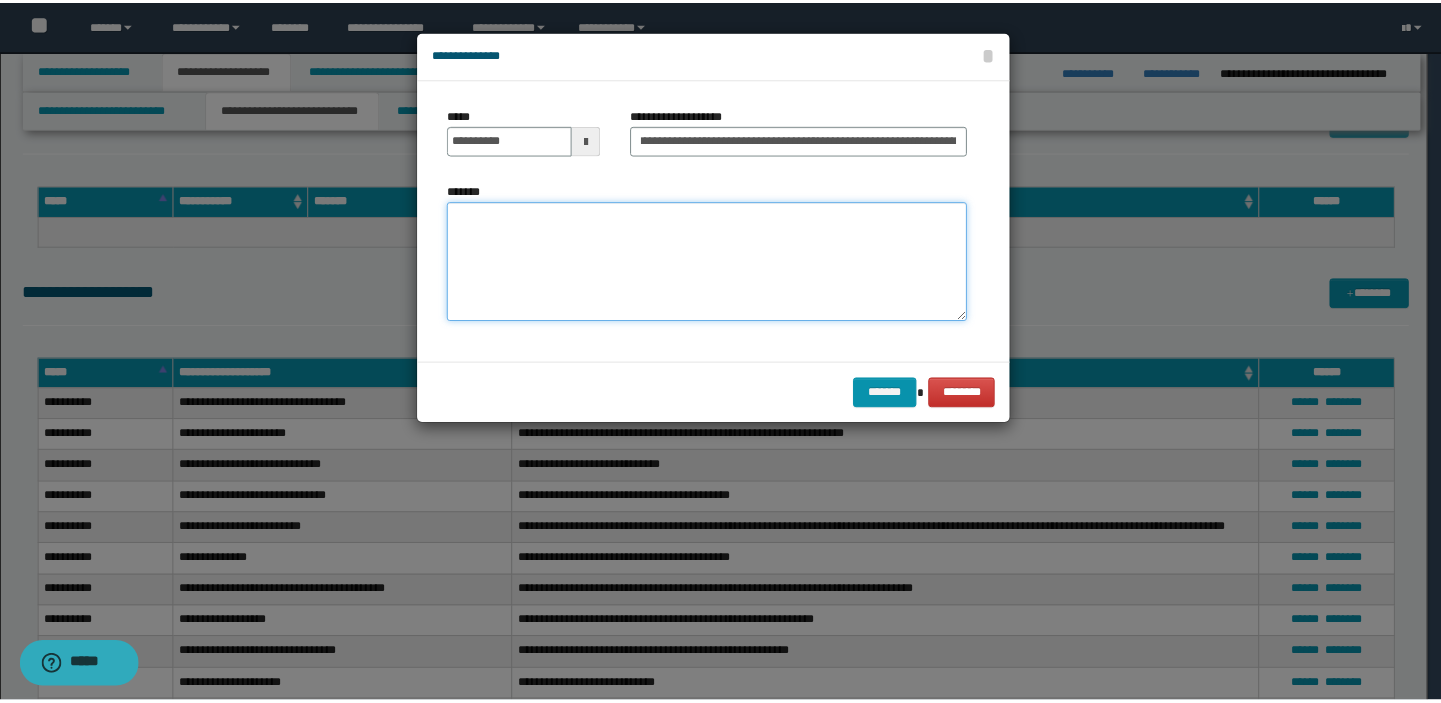 scroll, scrollTop: 0, scrollLeft: 0, axis: both 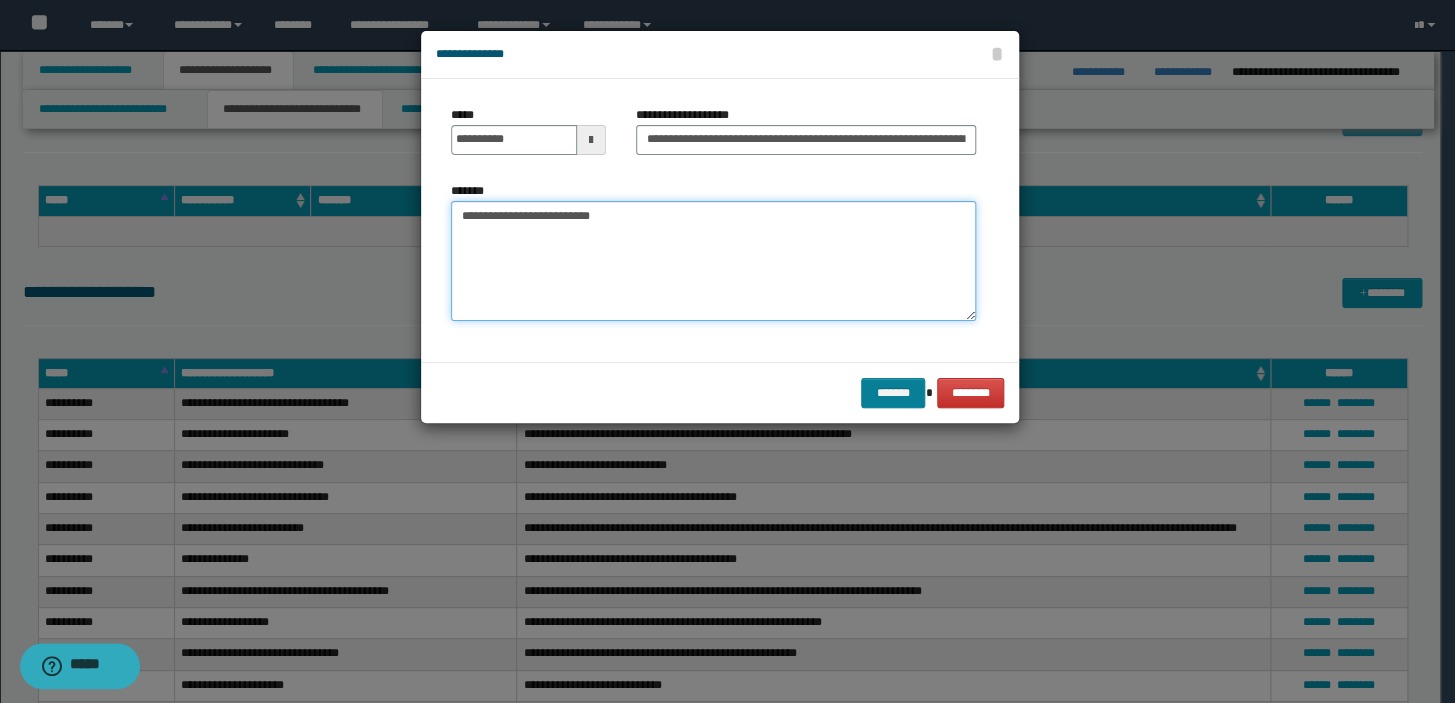 type on "**********" 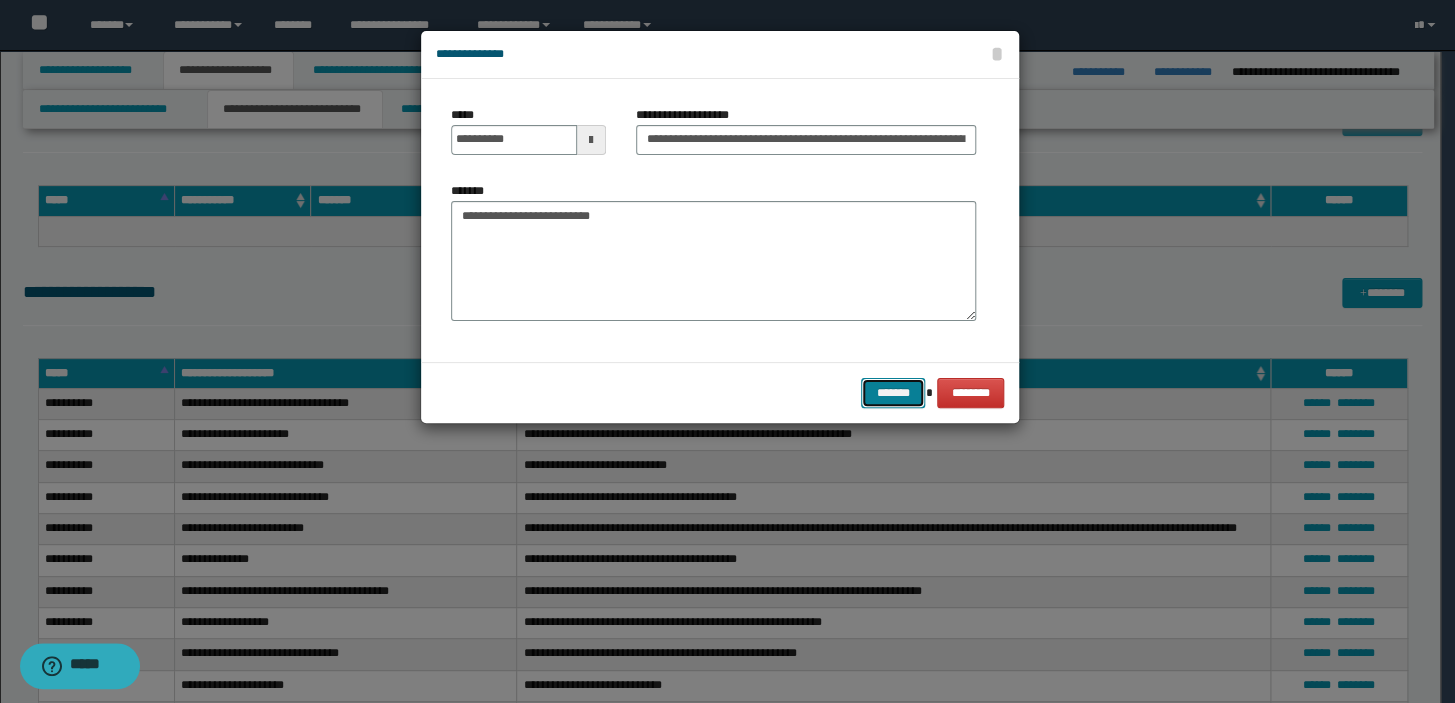 click on "*******" at bounding box center [893, 393] 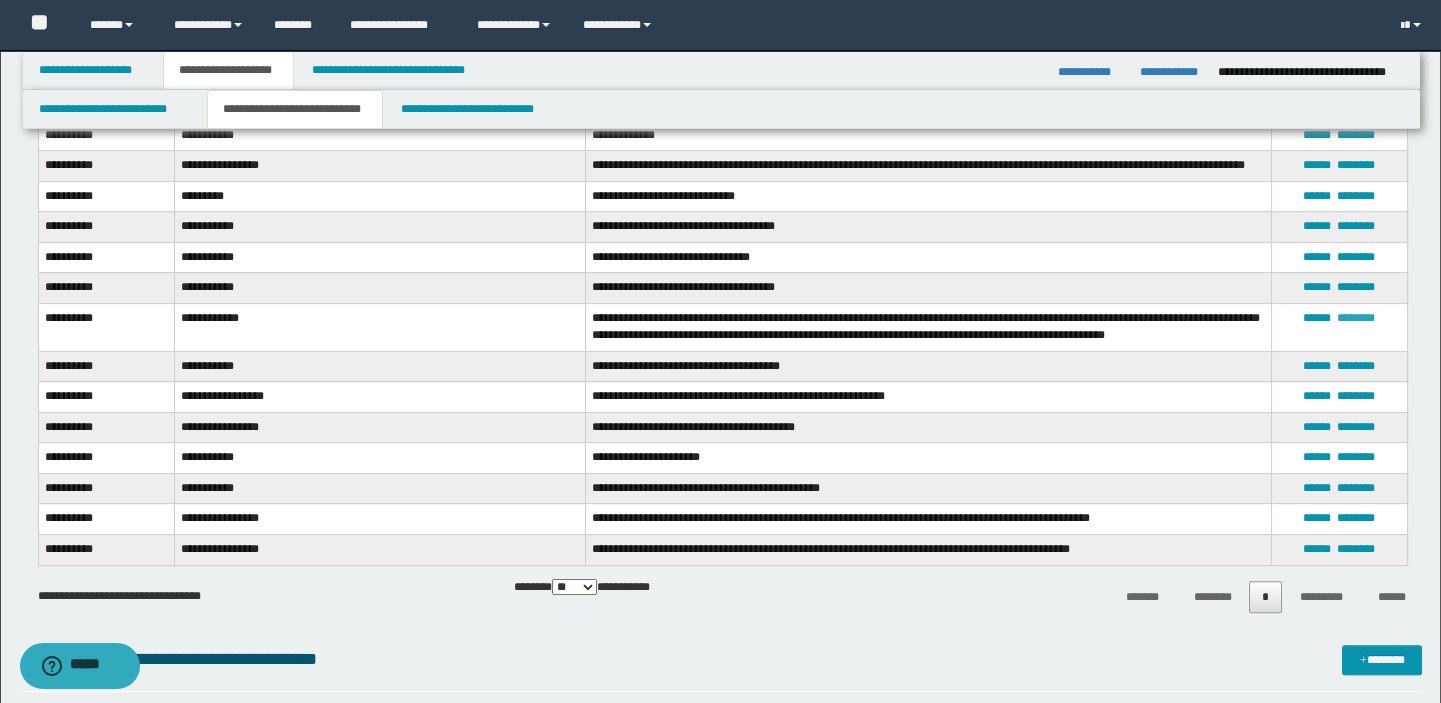 scroll, scrollTop: 2094, scrollLeft: 0, axis: vertical 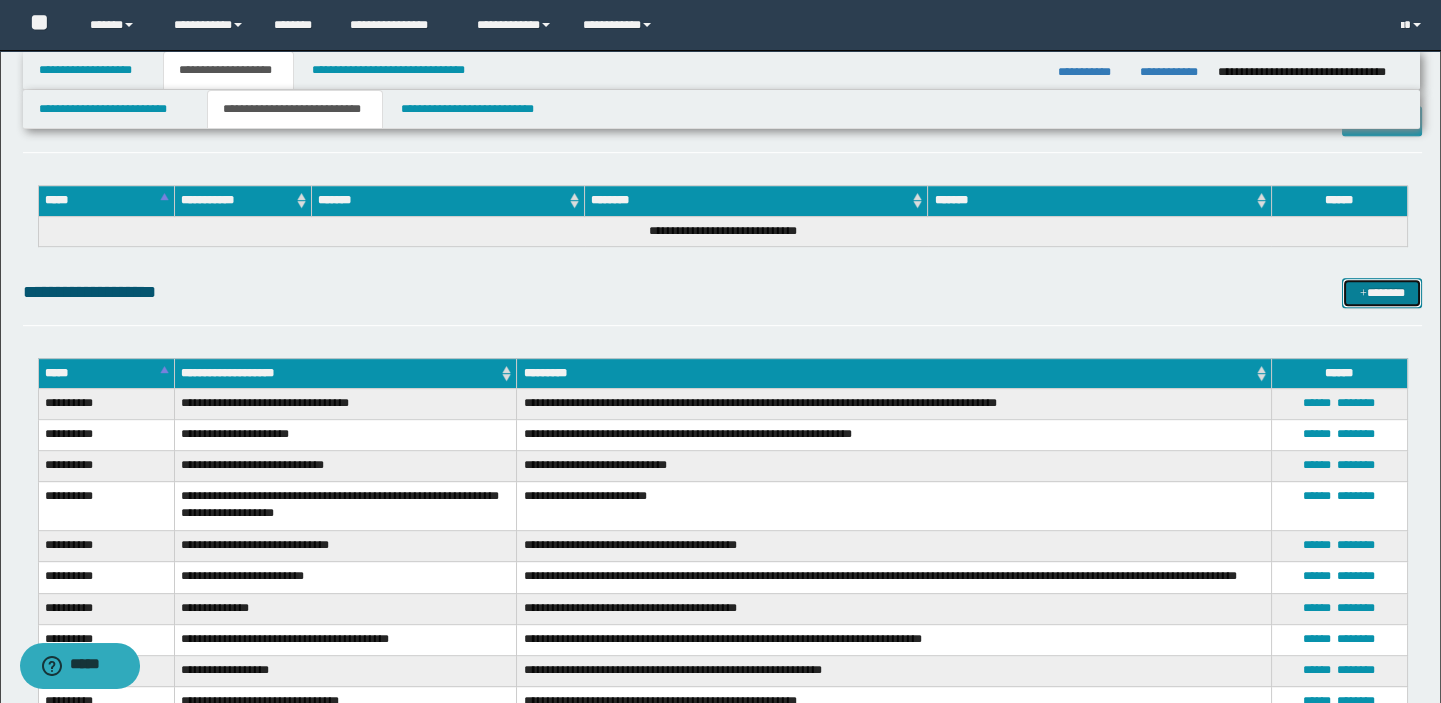 click at bounding box center [1363, 294] 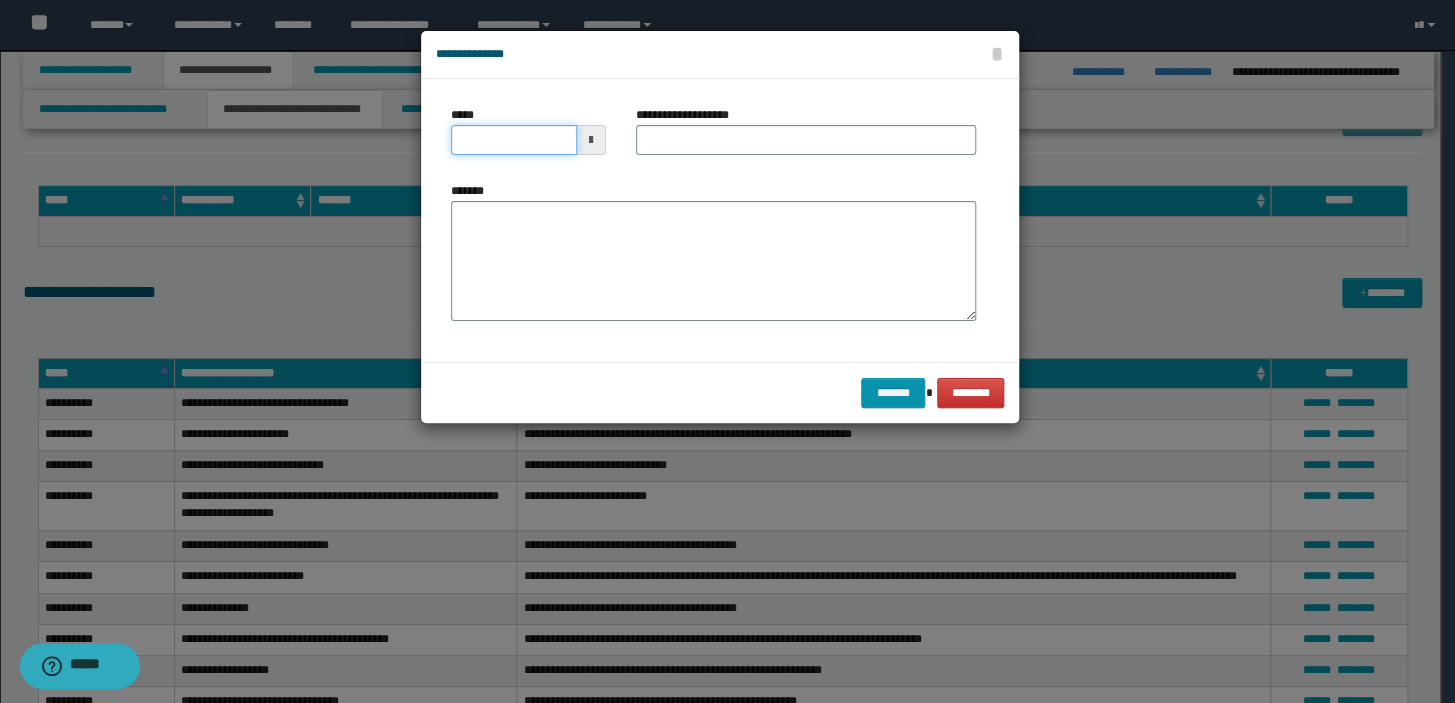 click on "*****" at bounding box center [514, 140] 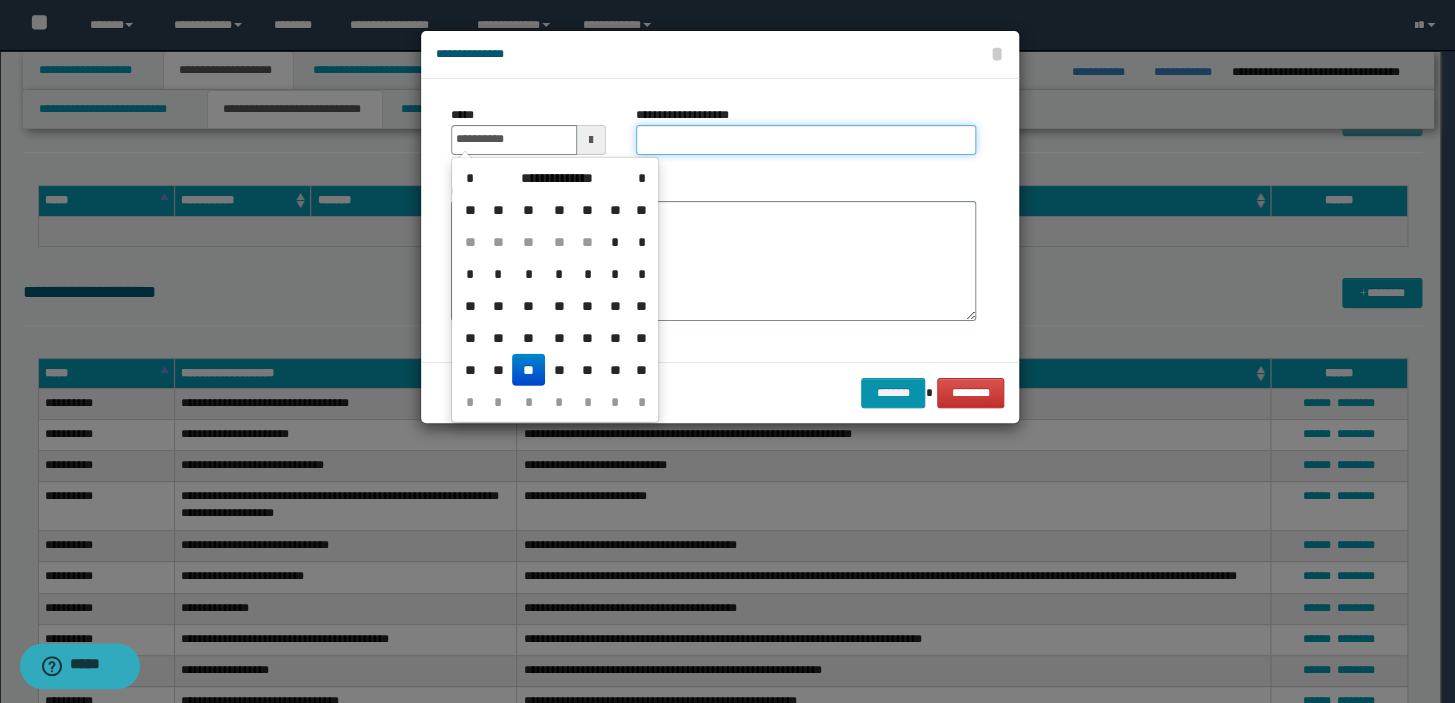 type on "**********" 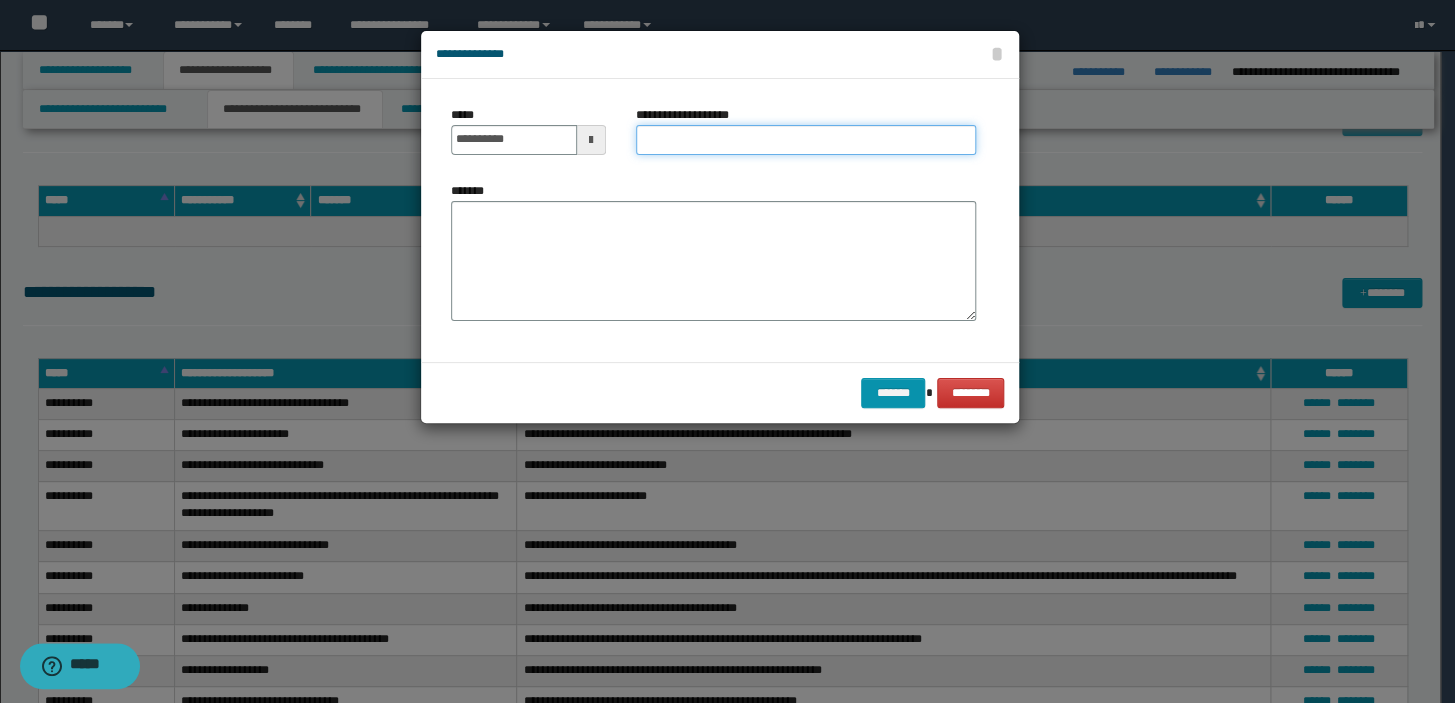 type on "*" 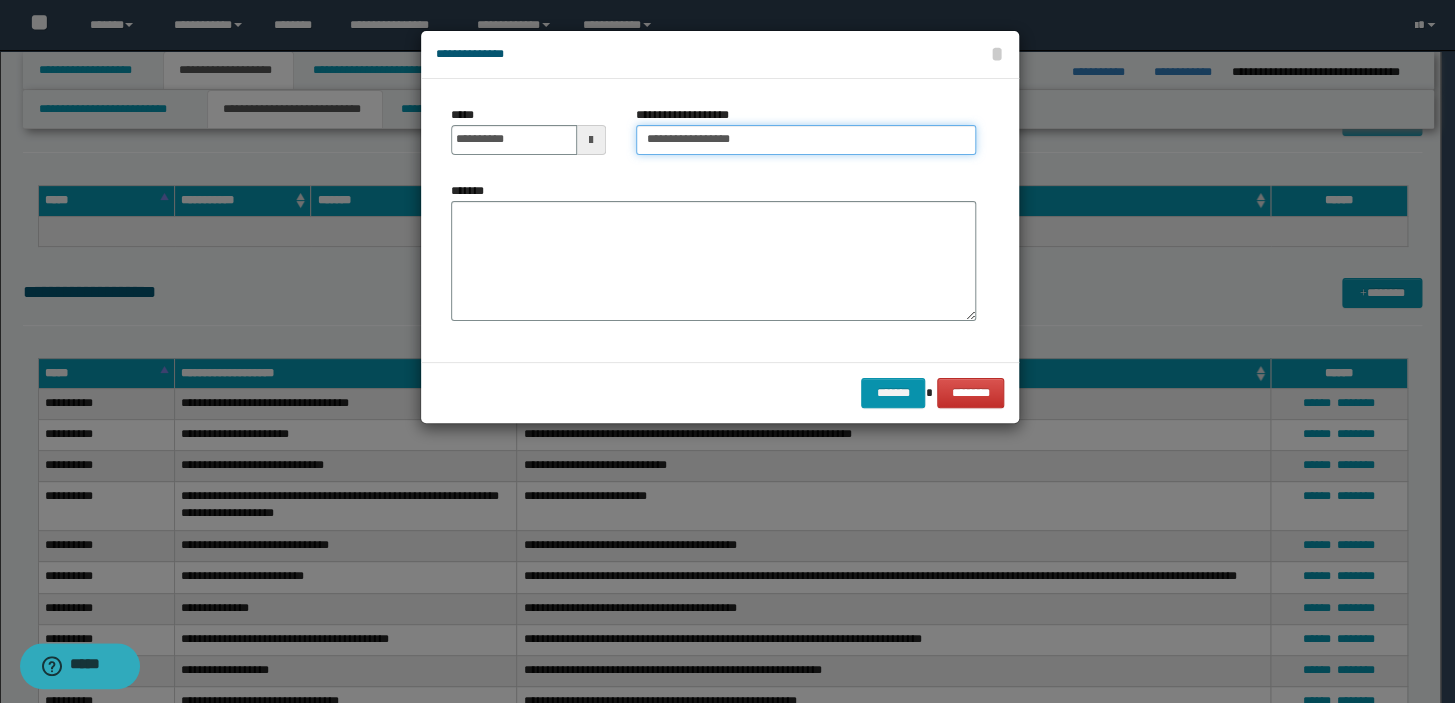 type on "**********" 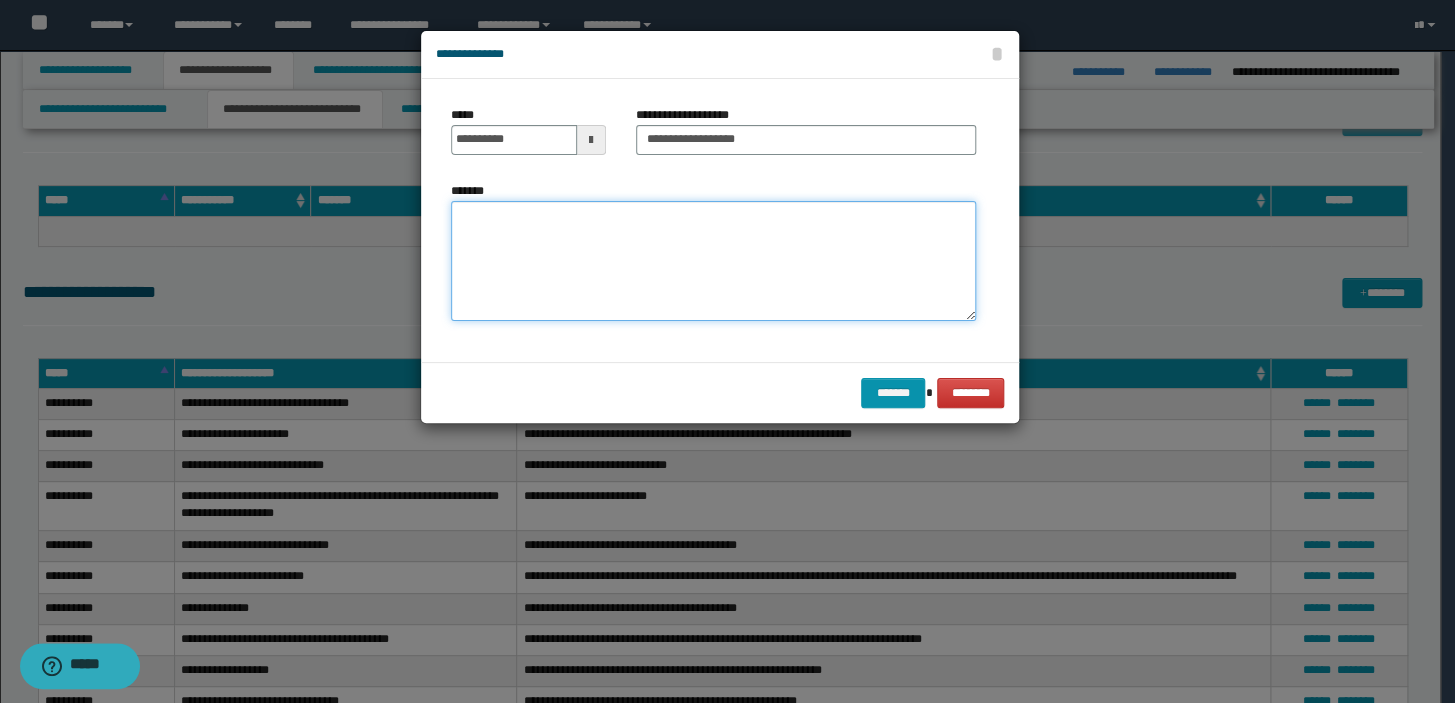 click on "*******" at bounding box center (713, 261) 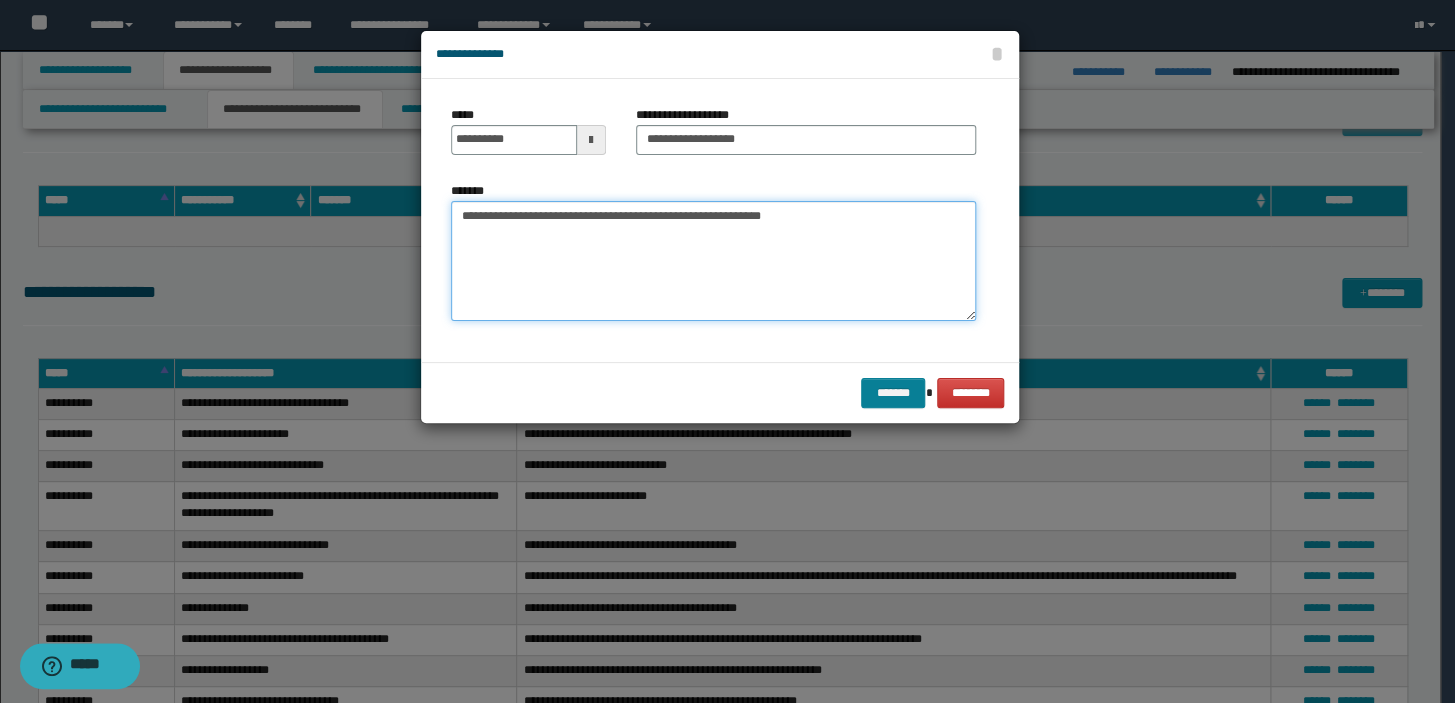 type on "**********" 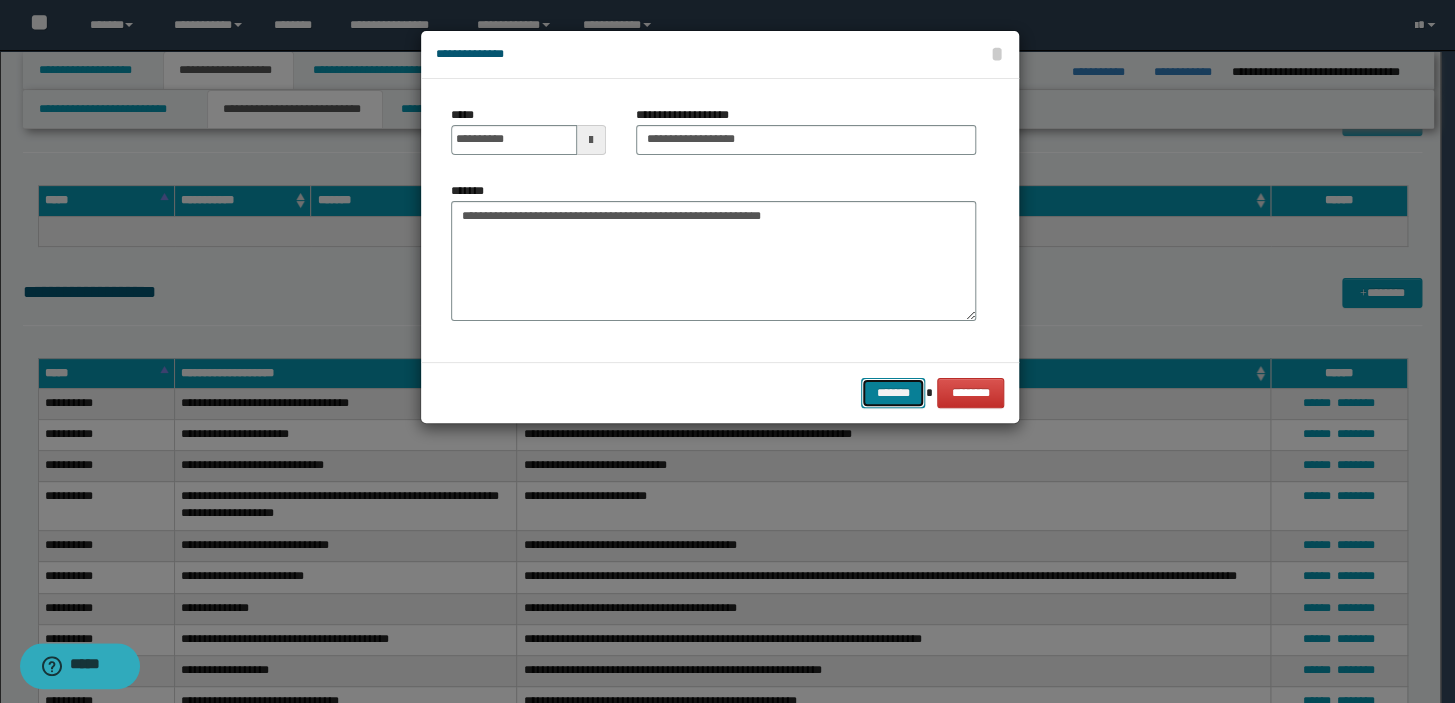 click on "*******" at bounding box center [893, 393] 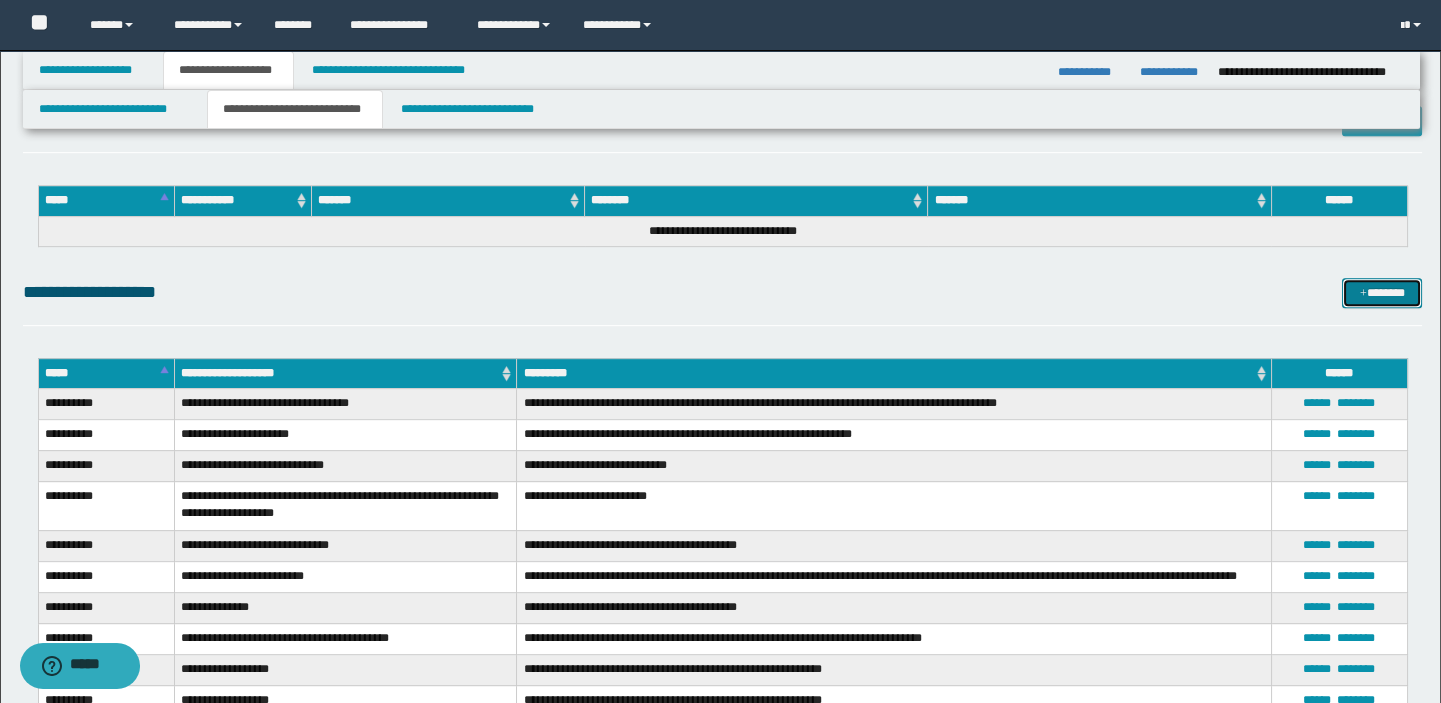 click on "*******" at bounding box center [1382, 293] 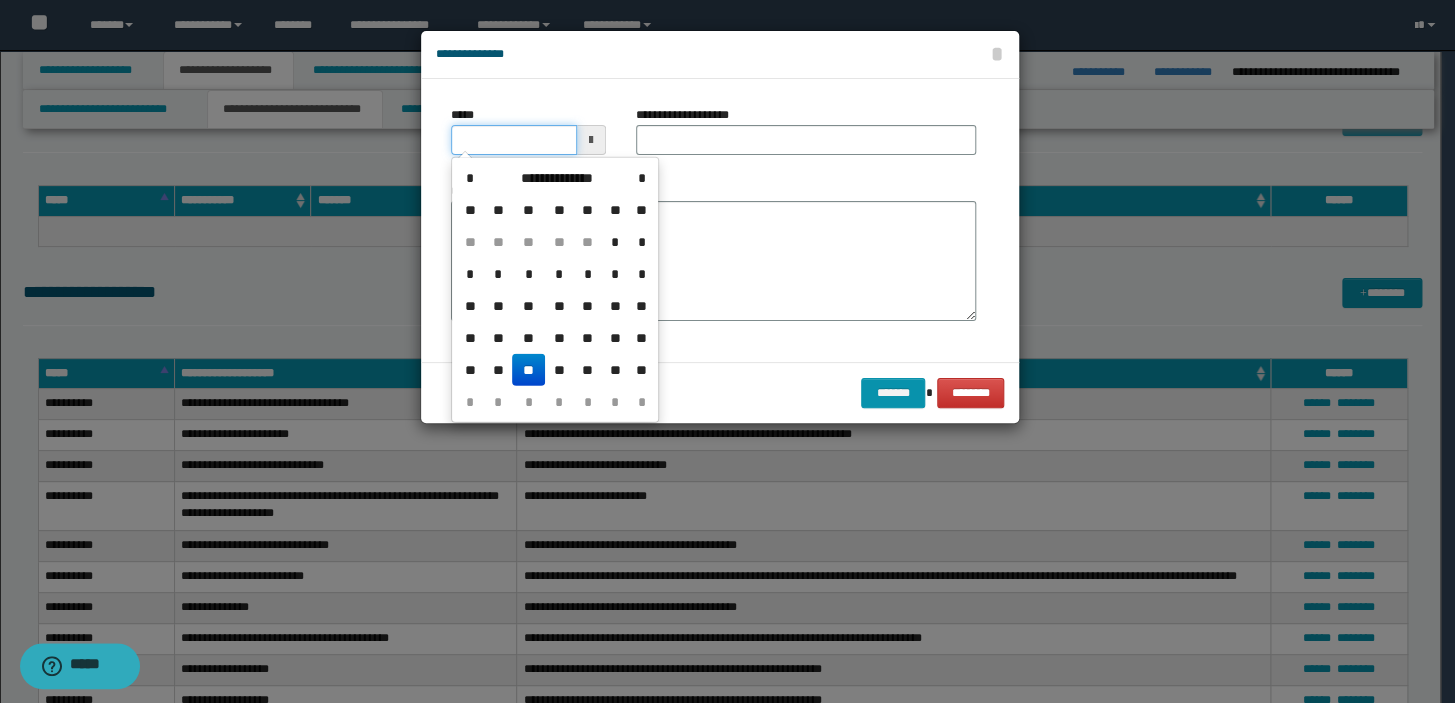 click on "**********" at bounding box center (727, -1743) 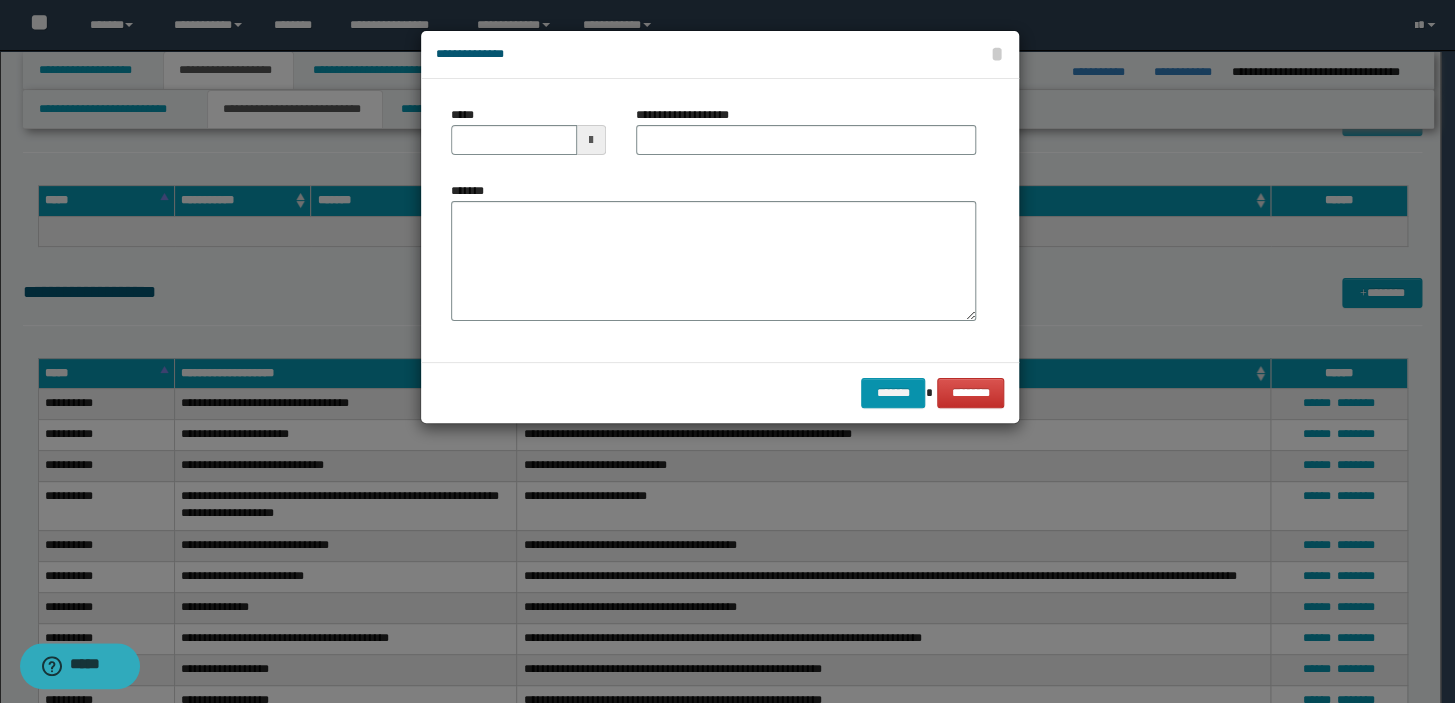 click on "*****" at bounding box center [528, 138] 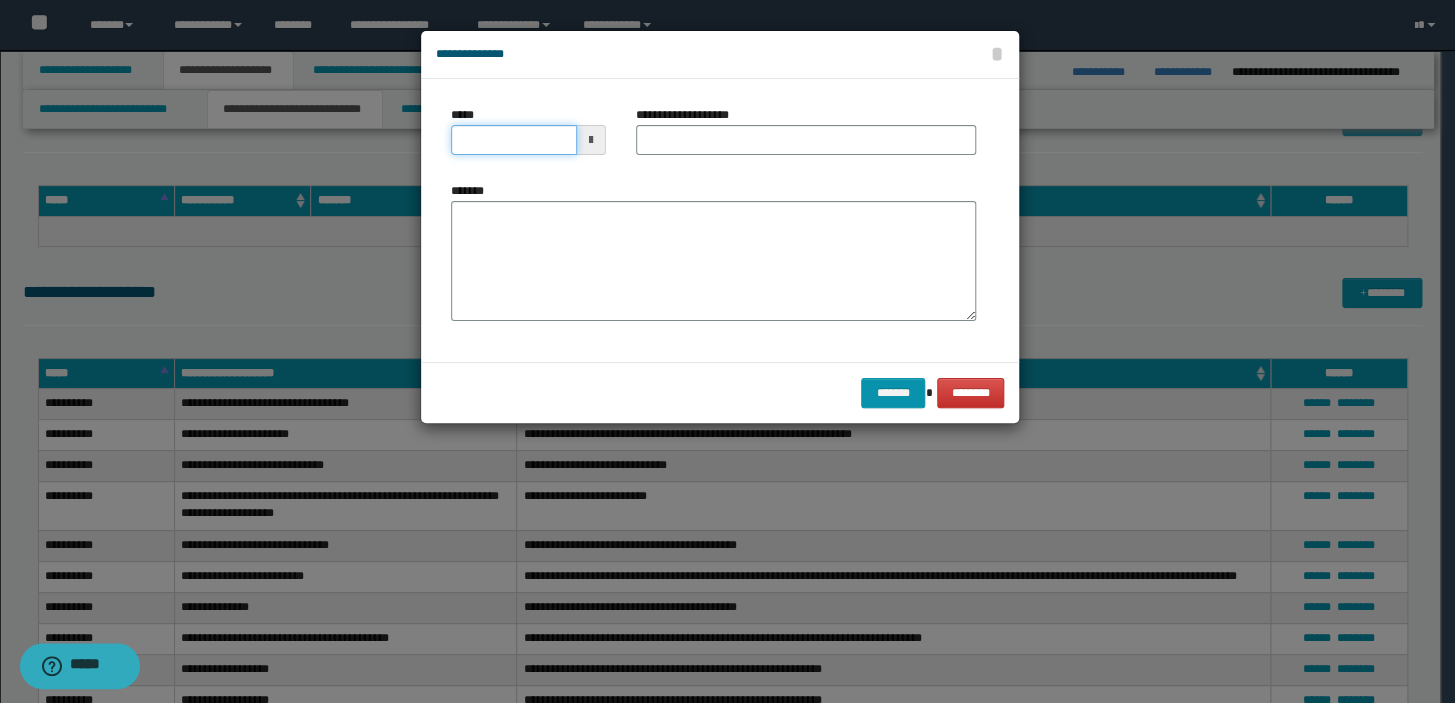 click on "*****" at bounding box center (514, 140) 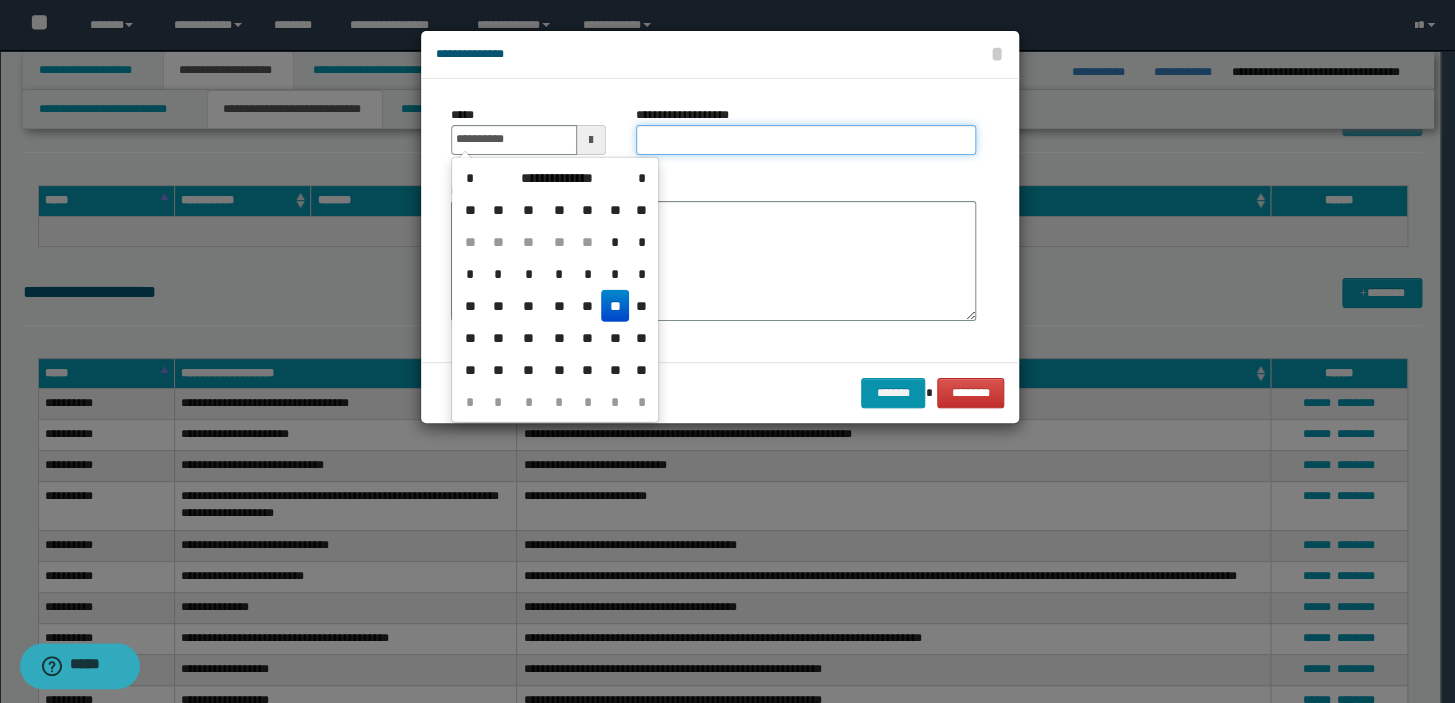 type on "**********" 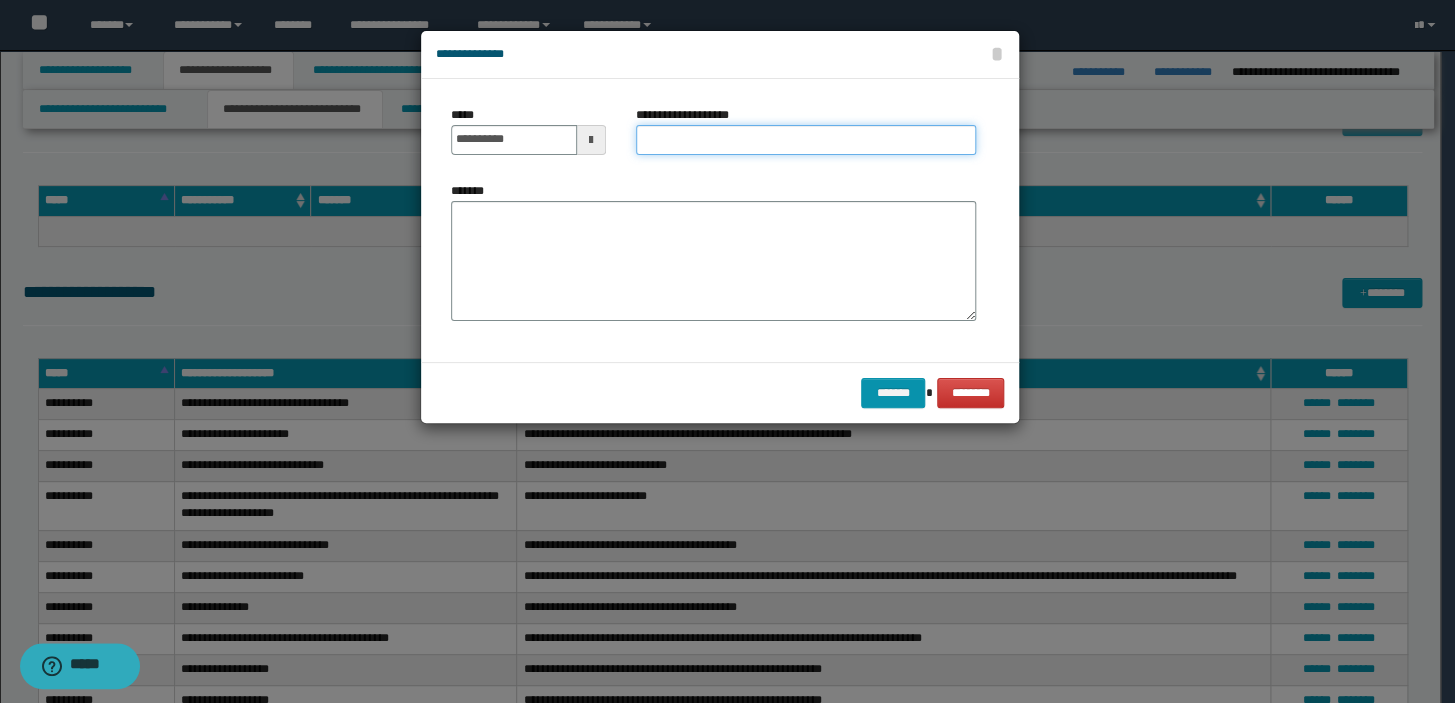 type on "*" 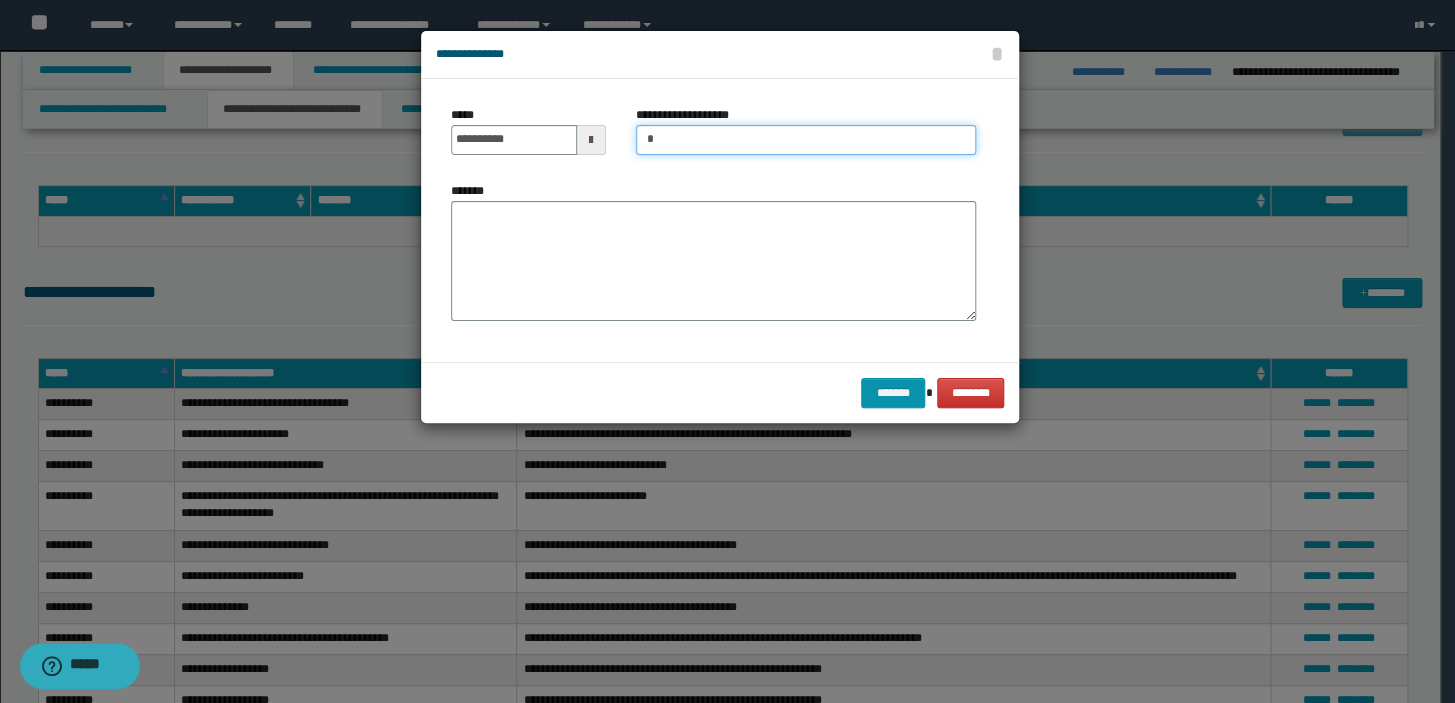 type on "**********" 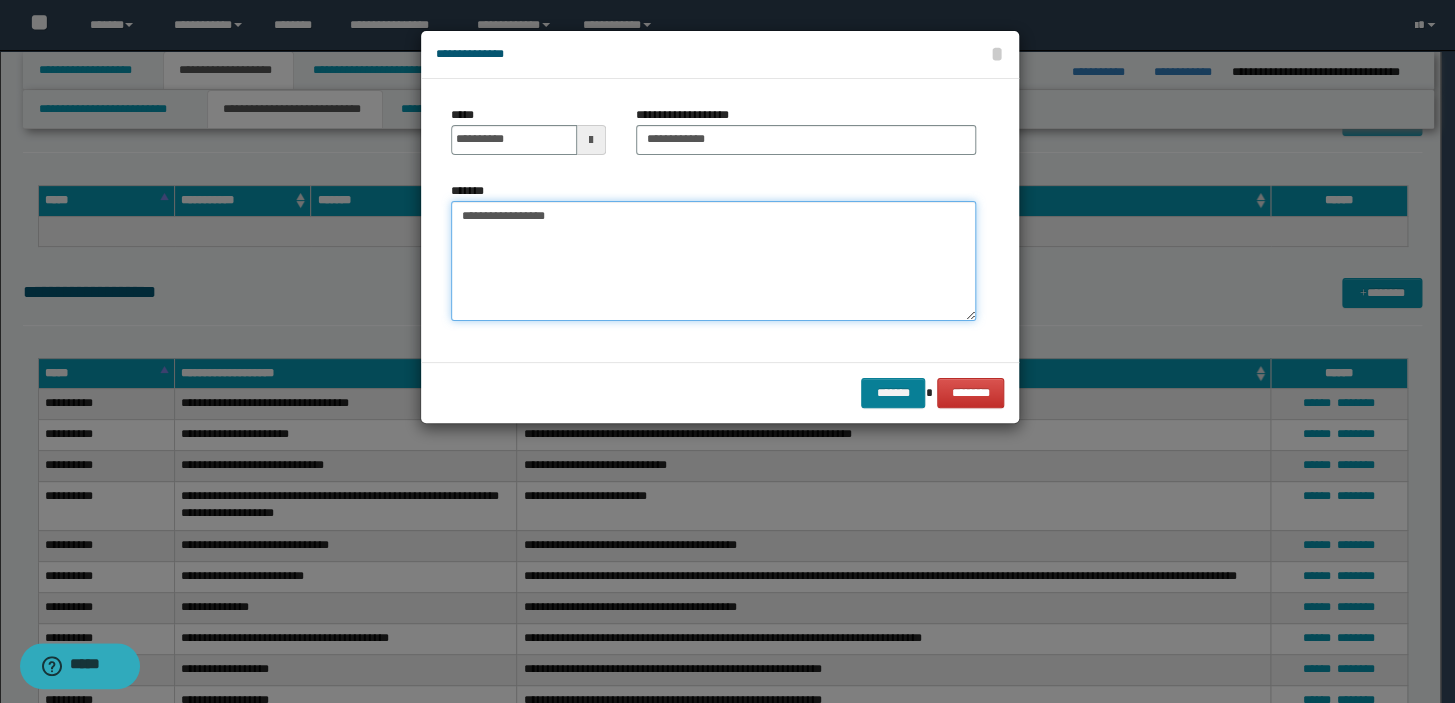 type on "**********" 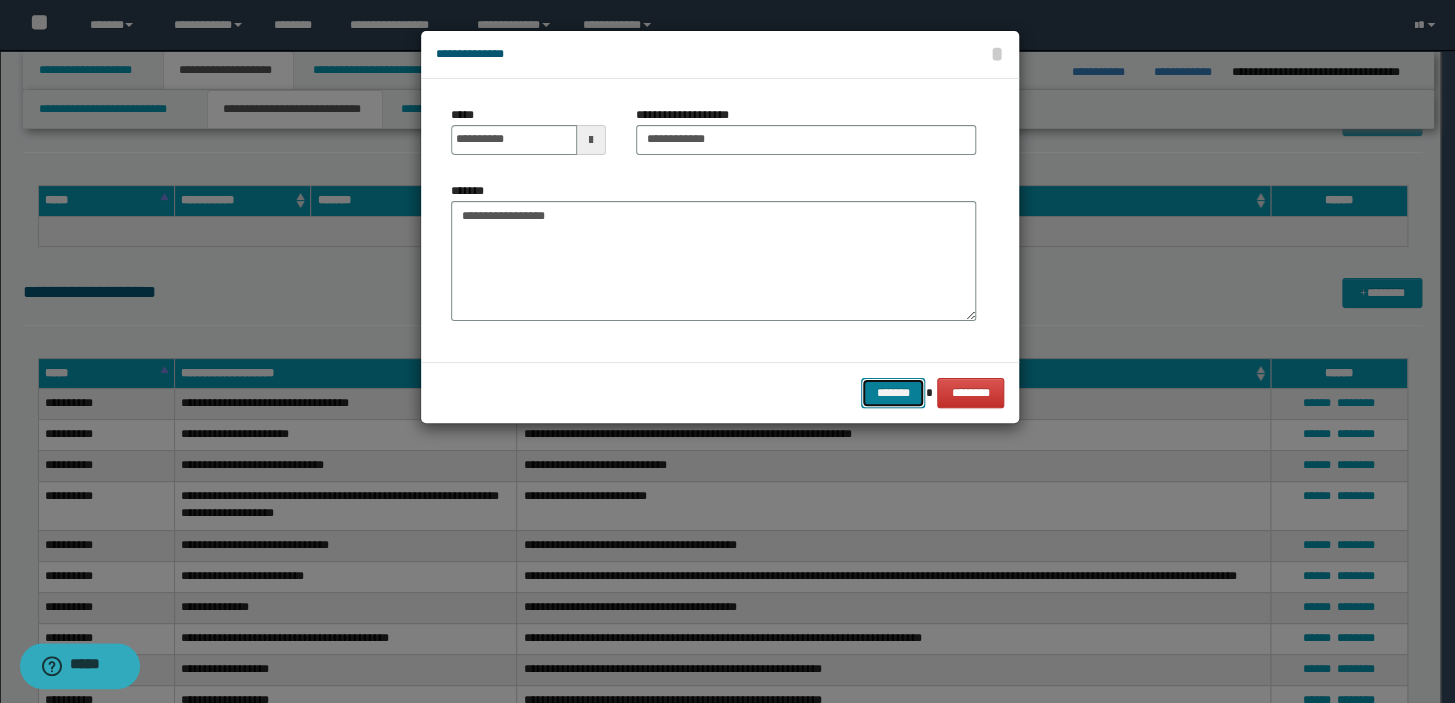 drag, startPoint x: 883, startPoint y: 396, endPoint x: 853, endPoint y: 372, distance: 38.418747 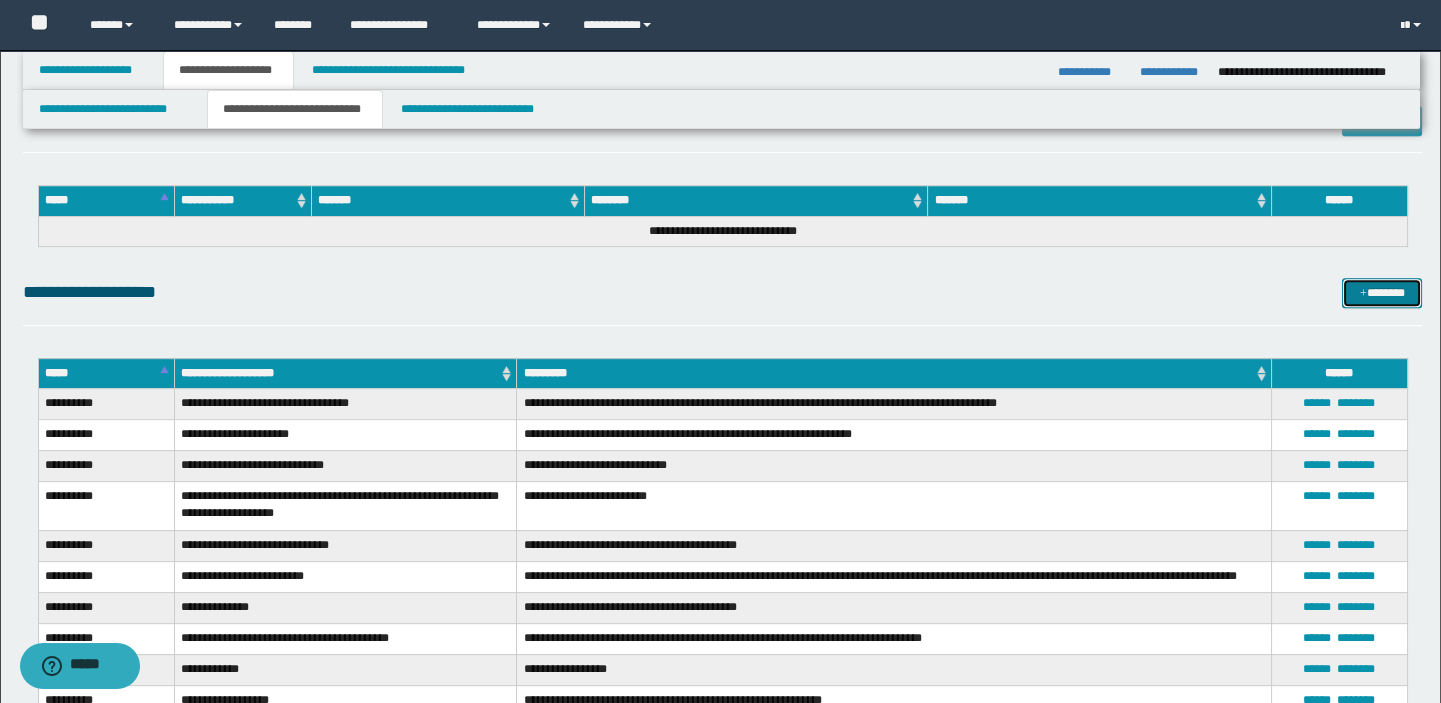 click on "*******" at bounding box center [1382, 293] 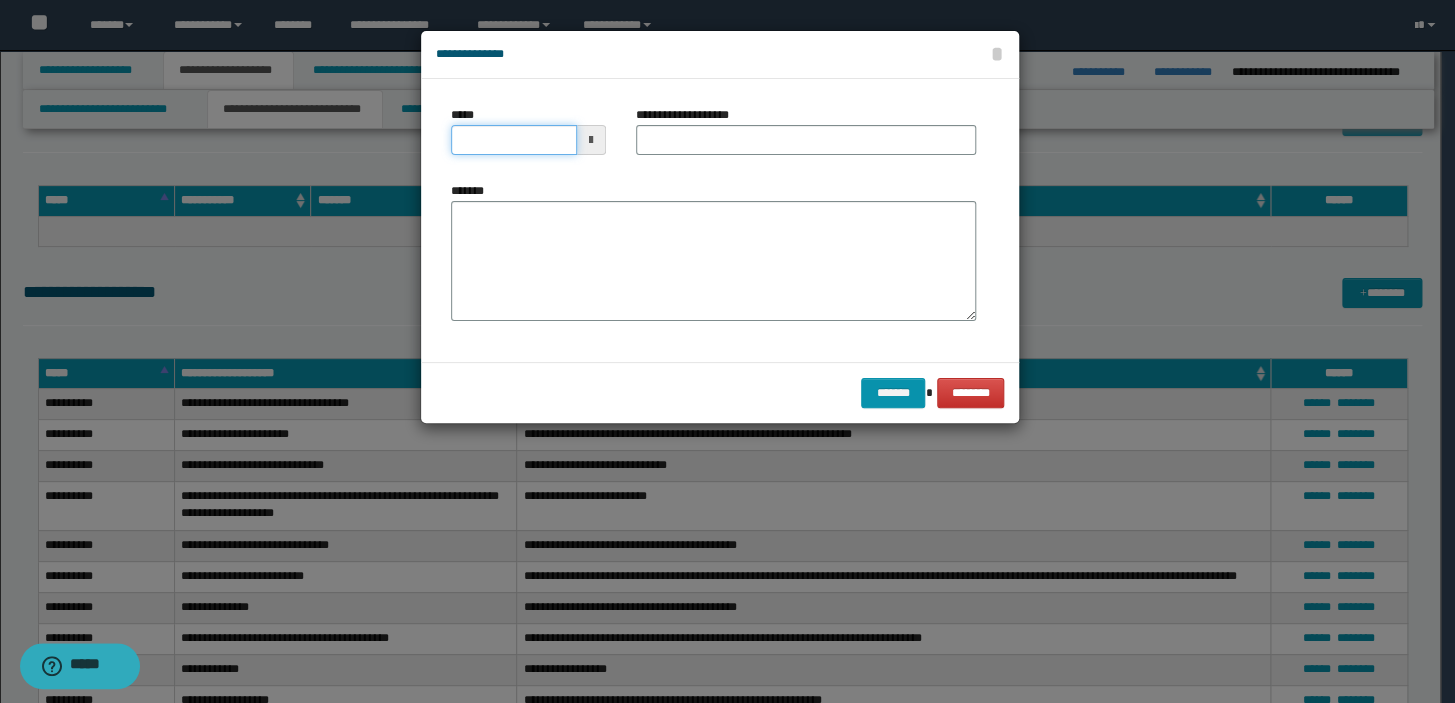 click on "*****" at bounding box center (514, 140) 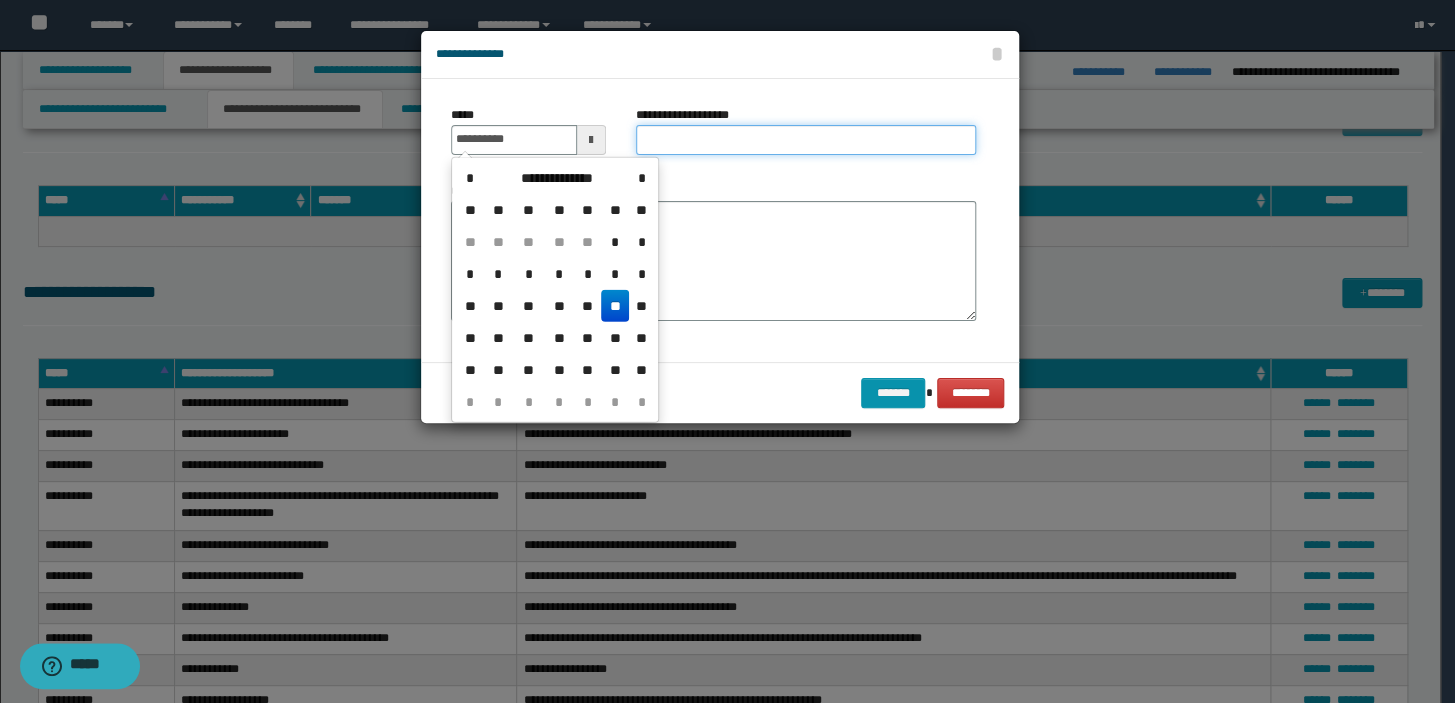 type on "**********" 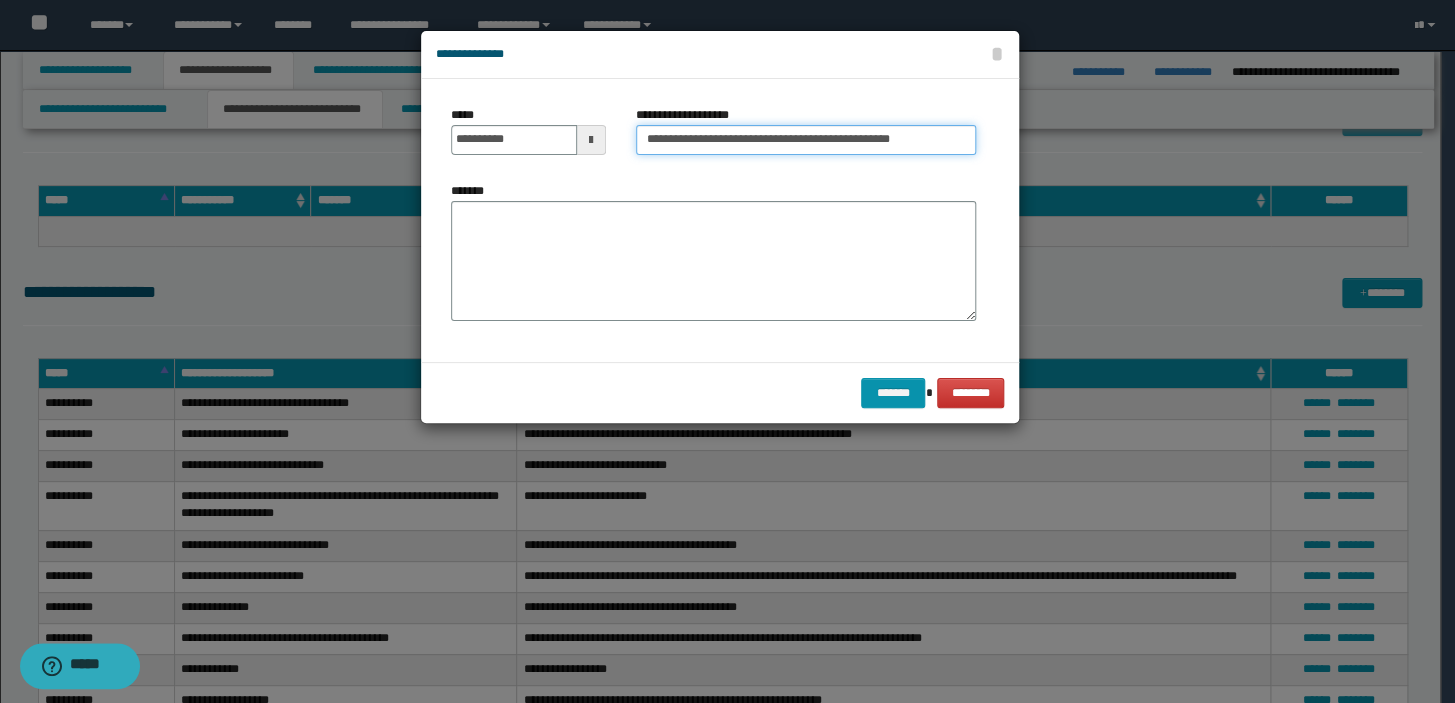 drag, startPoint x: 786, startPoint y: 143, endPoint x: 827, endPoint y: 151, distance: 41.773197 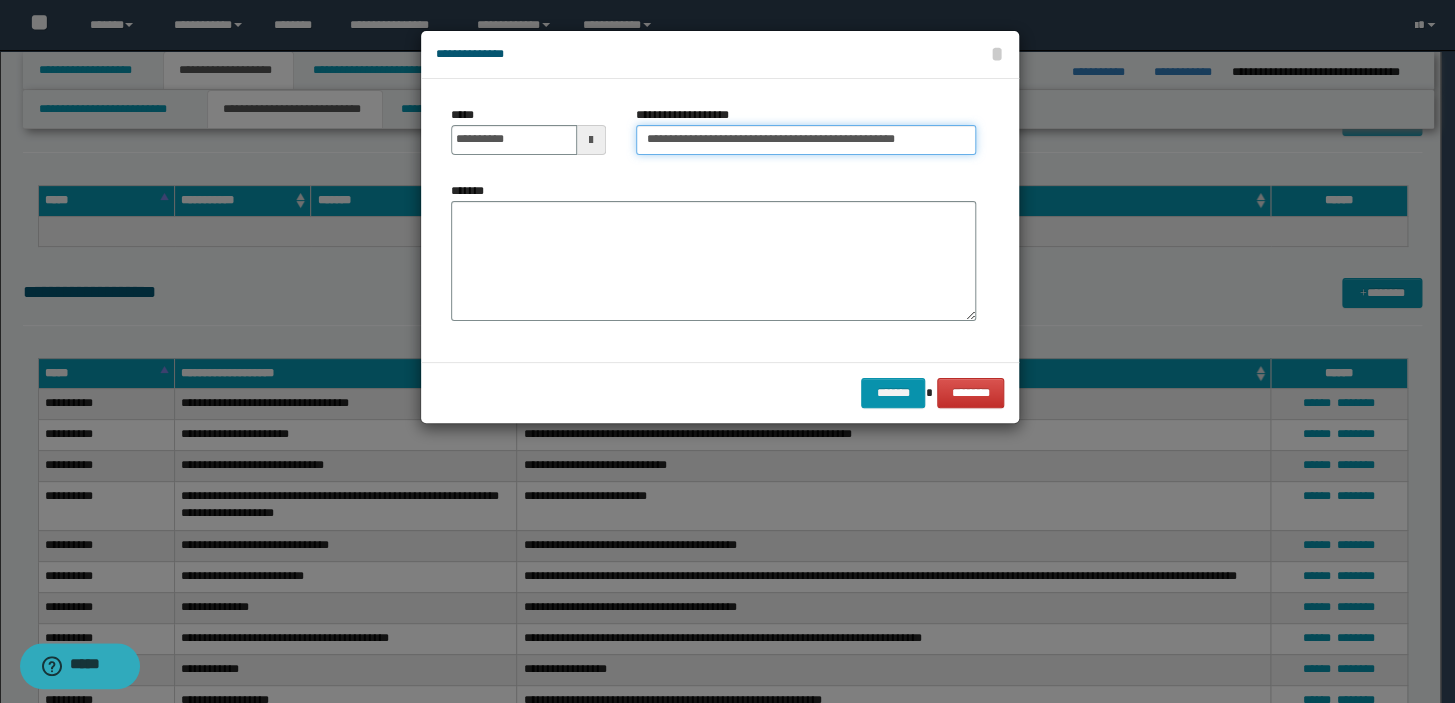 type on "**********" 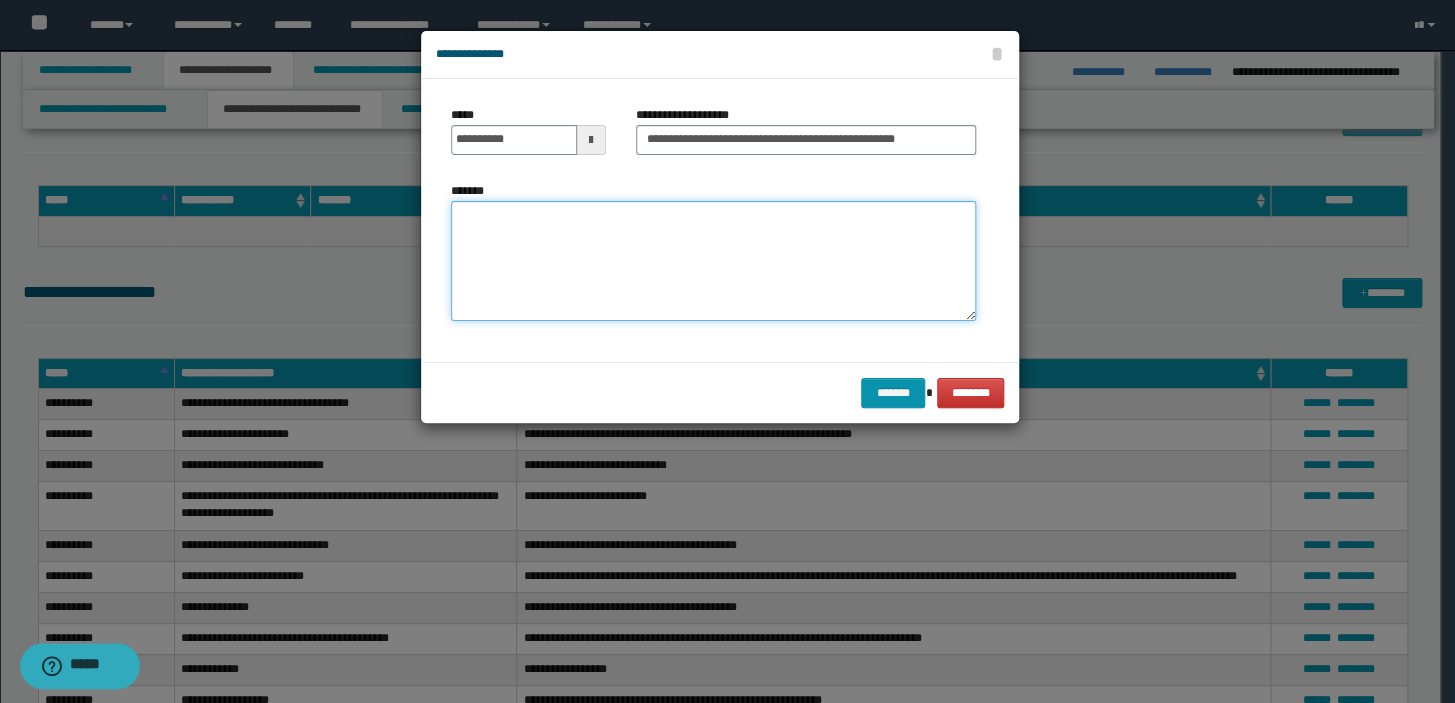 click on "*******" at bounding box center [713, 261] 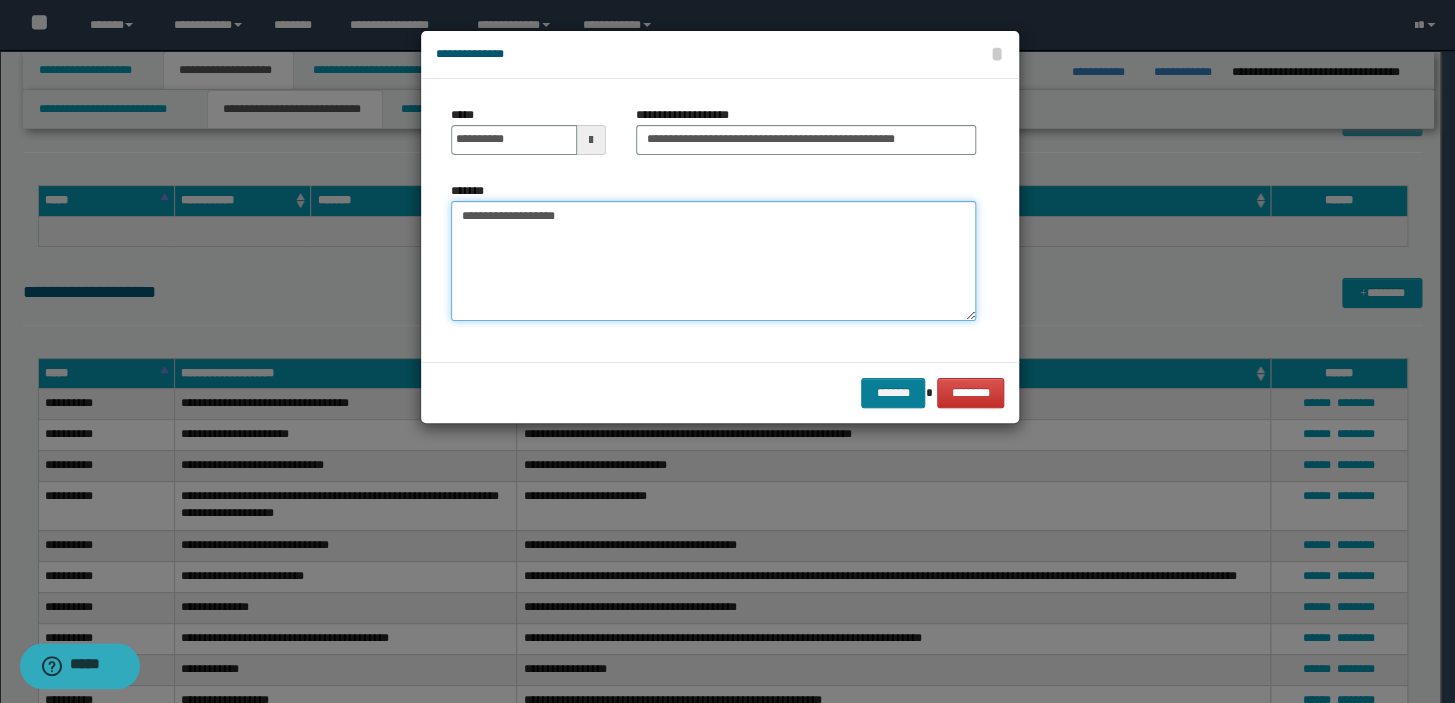 type on "**********" 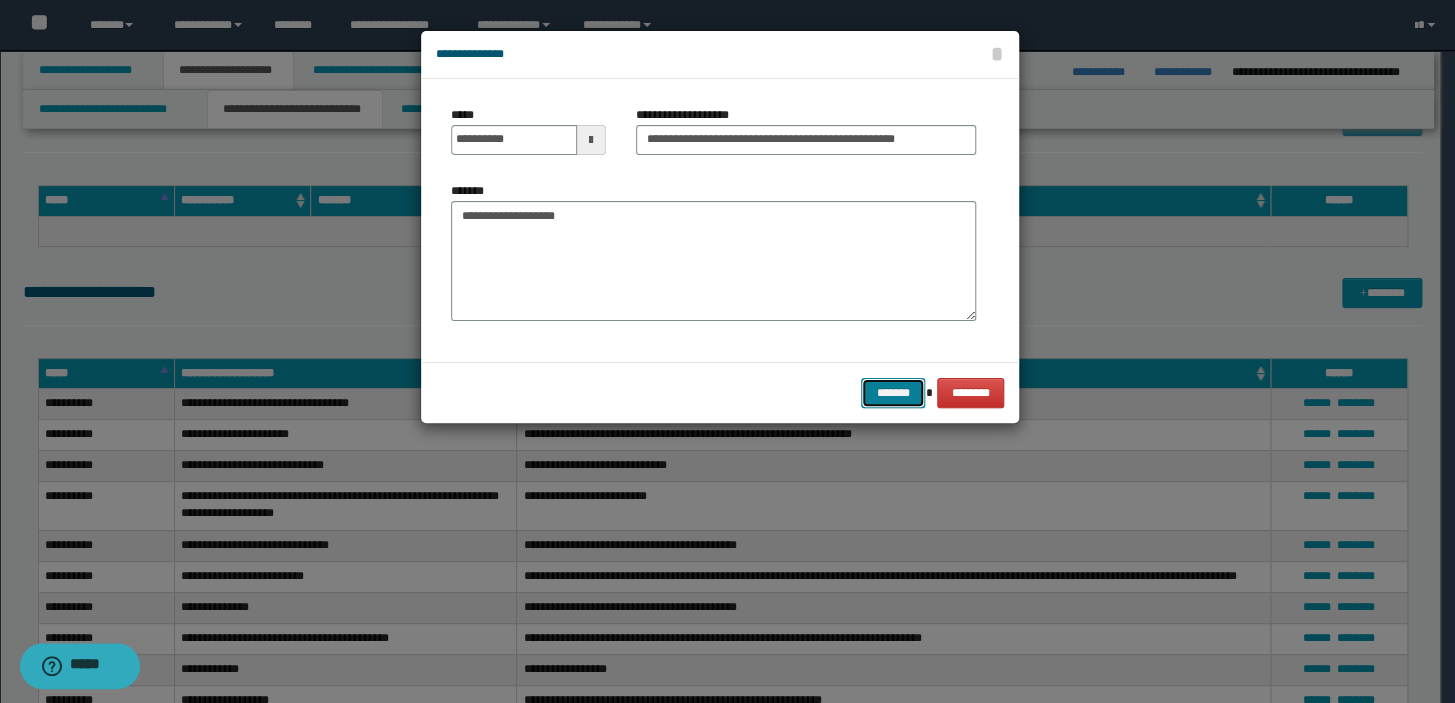 click on "*******" at bounding box center (893, 393) 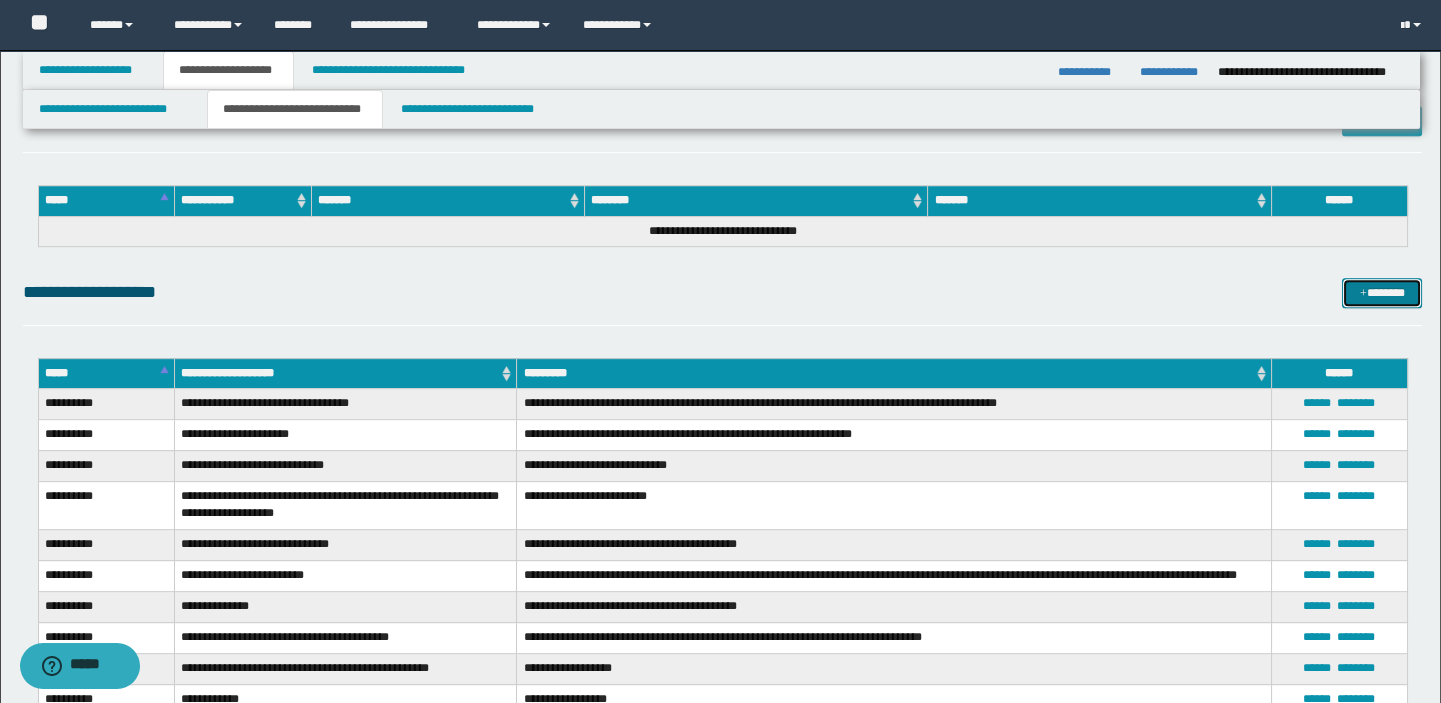 click at bounding box center (1363, 294) 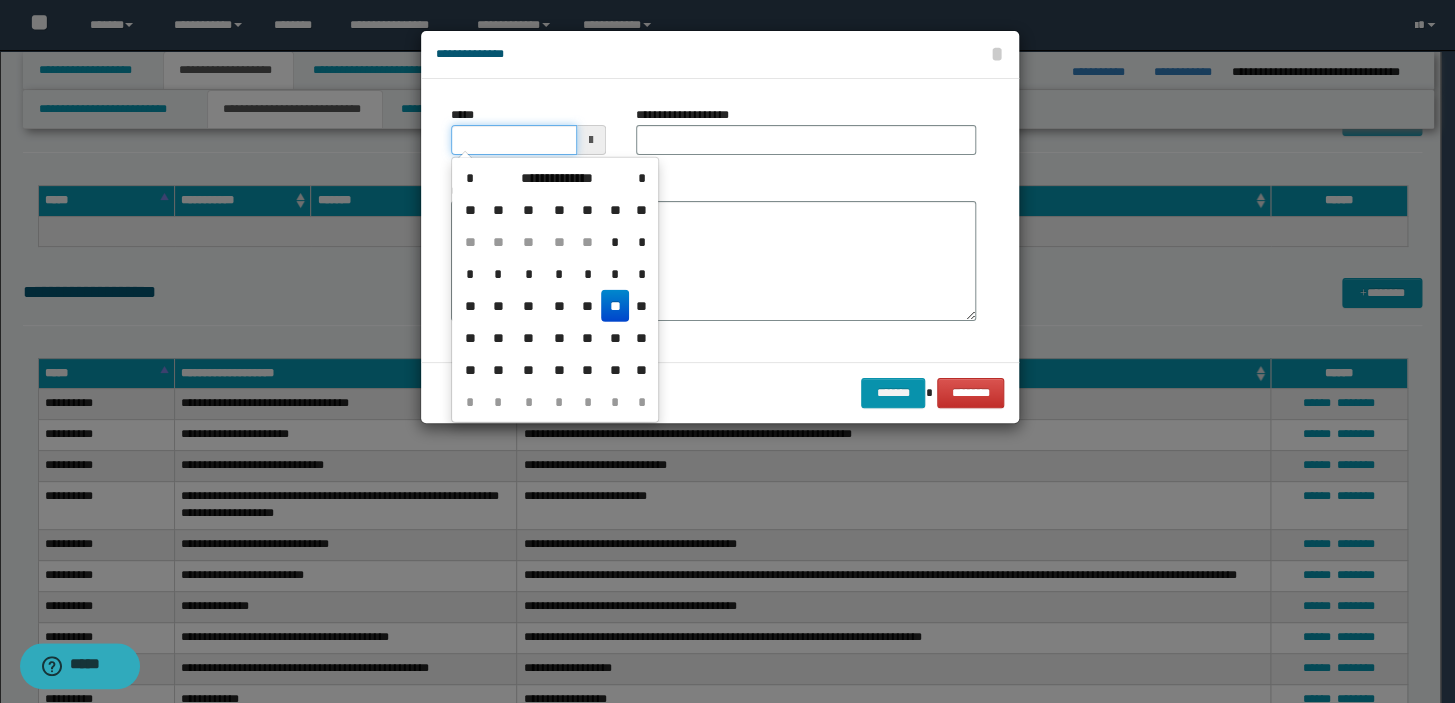 click on "*****" at bounding box center [514, 140] 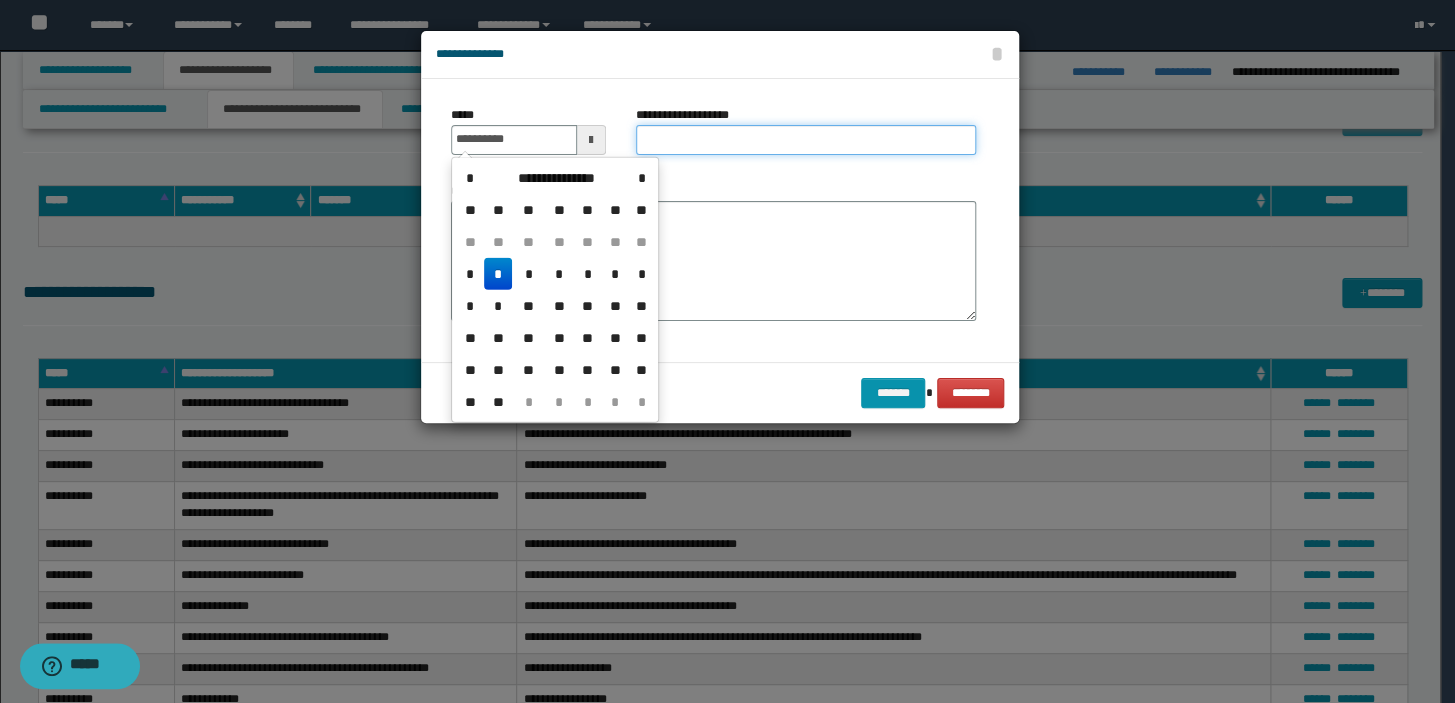 type on "**********" 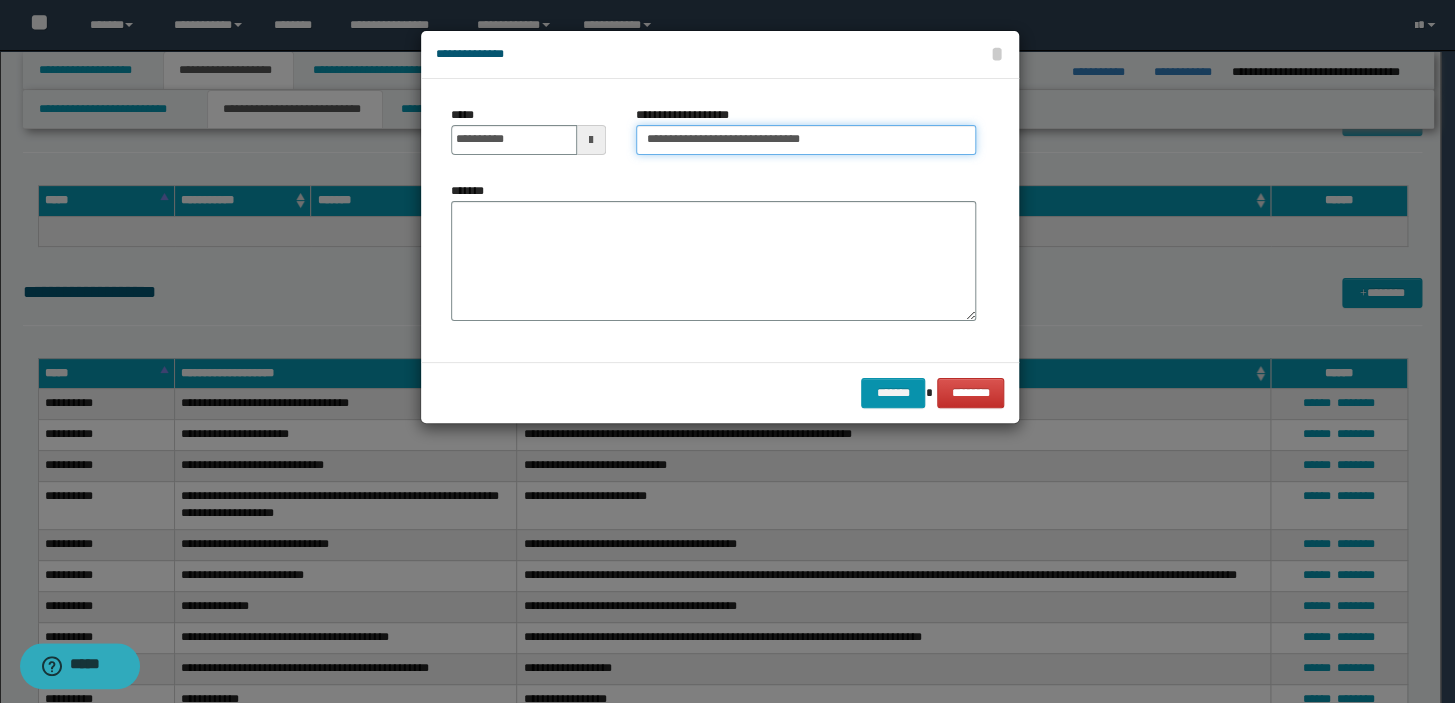 type on "**********" 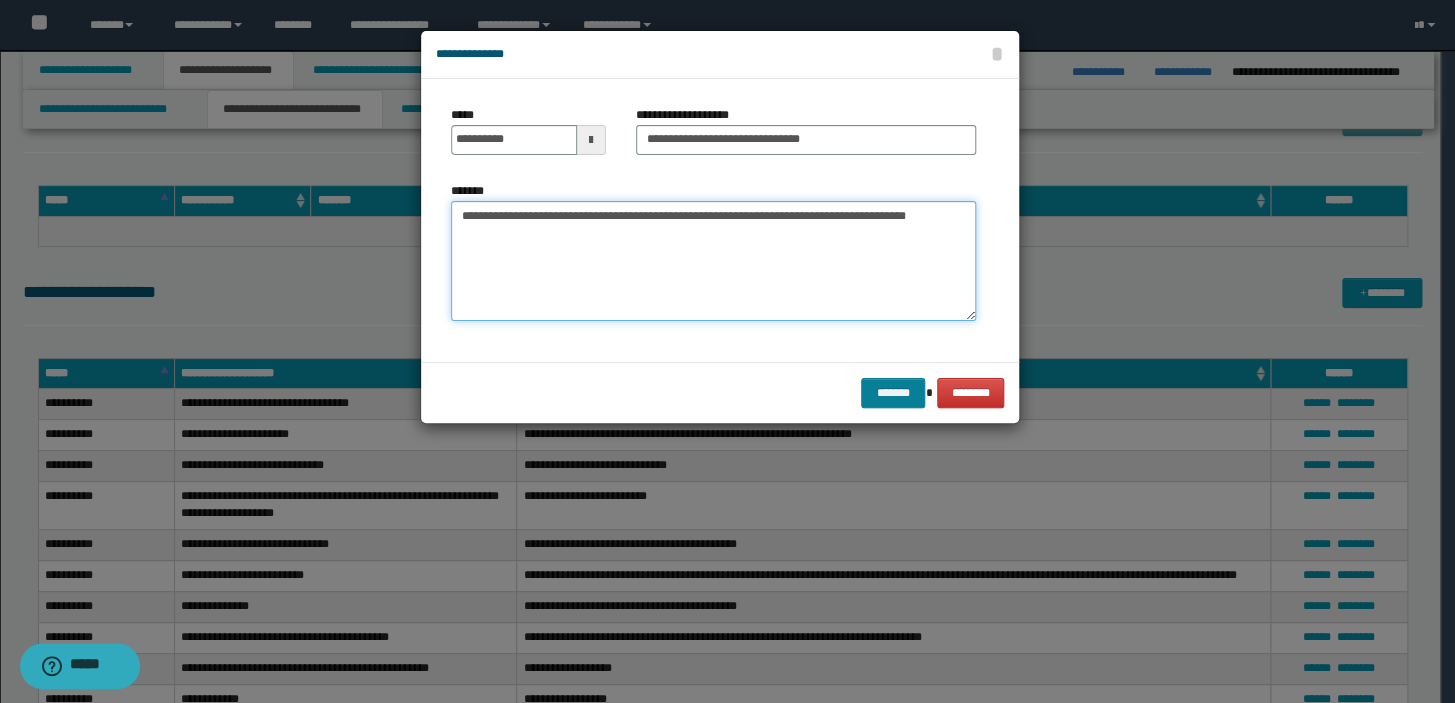 type on "**********" 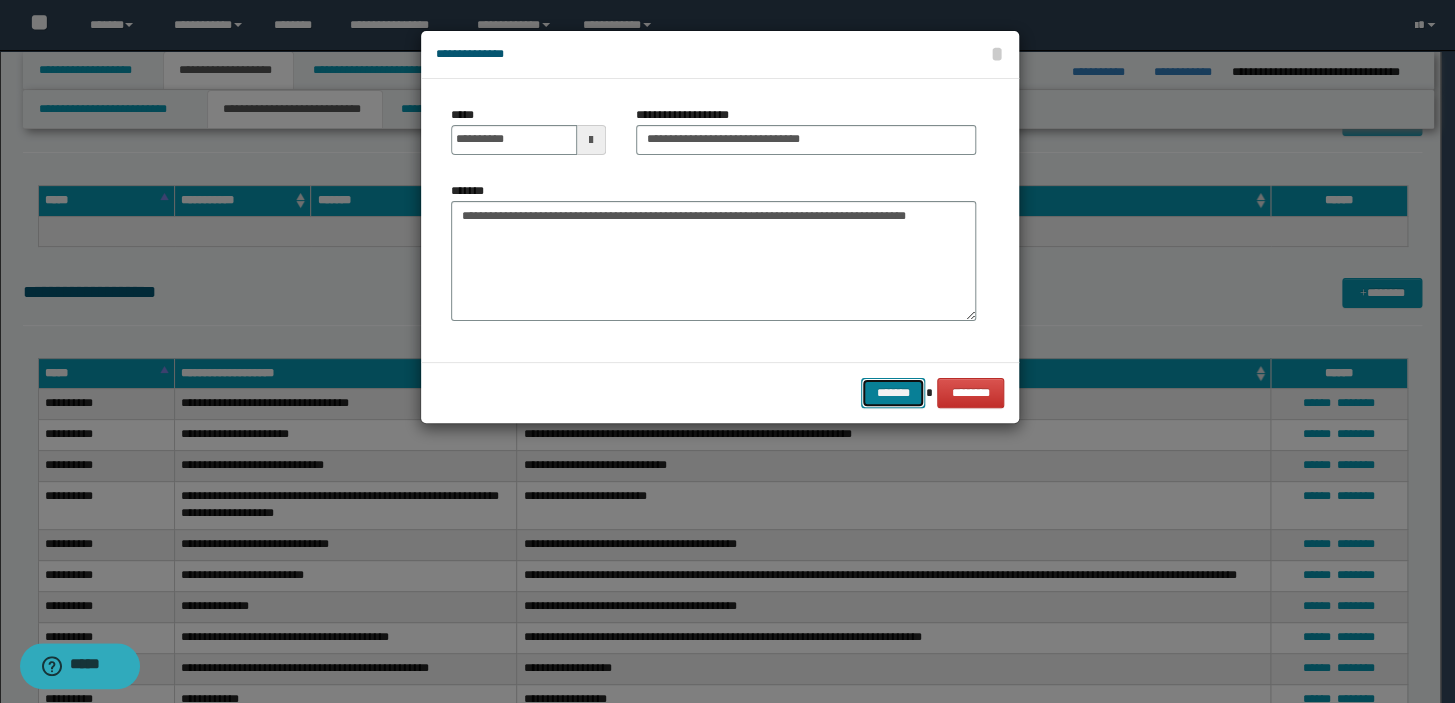 click on "*******" at bounding box center [893, 393] 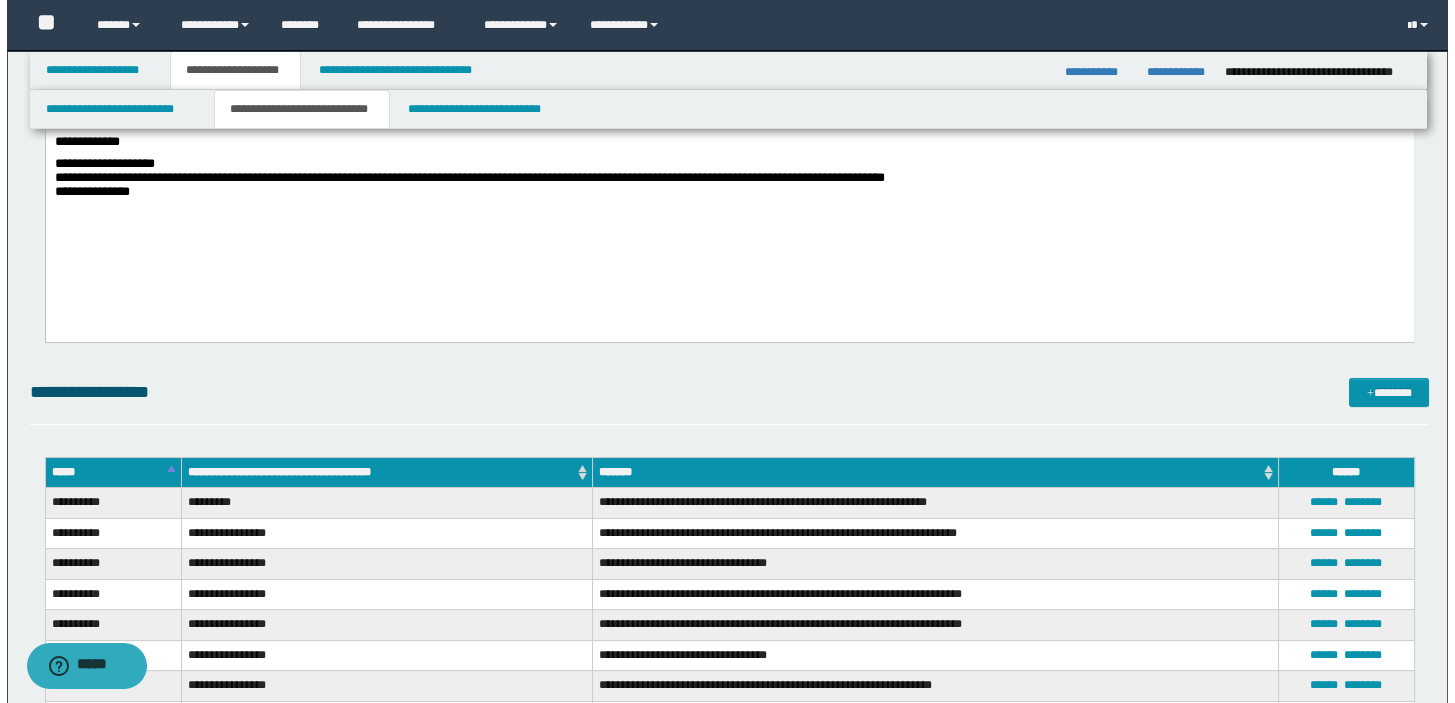 scroll, scrollTop: 367, scrollLeft: 0, axis: vertical 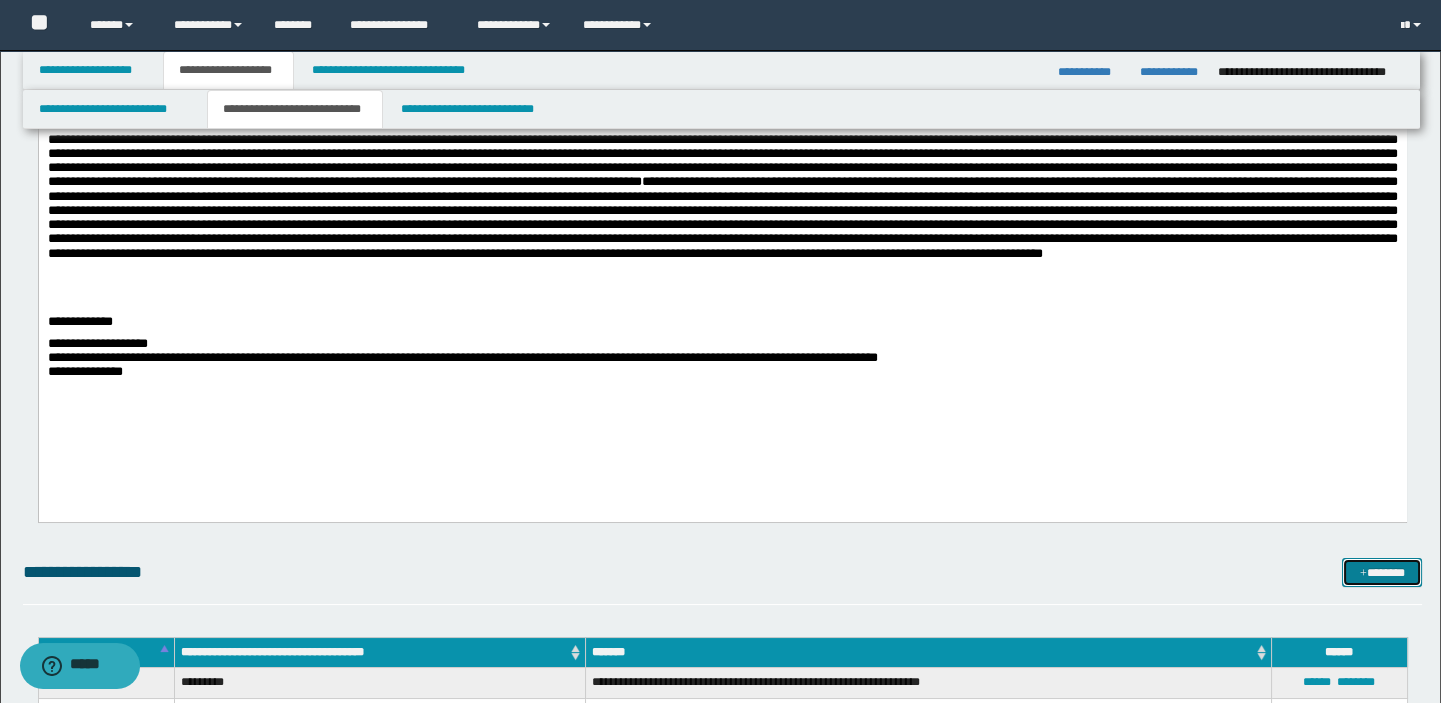 click on "*******" at bounding box center [1382, 573] 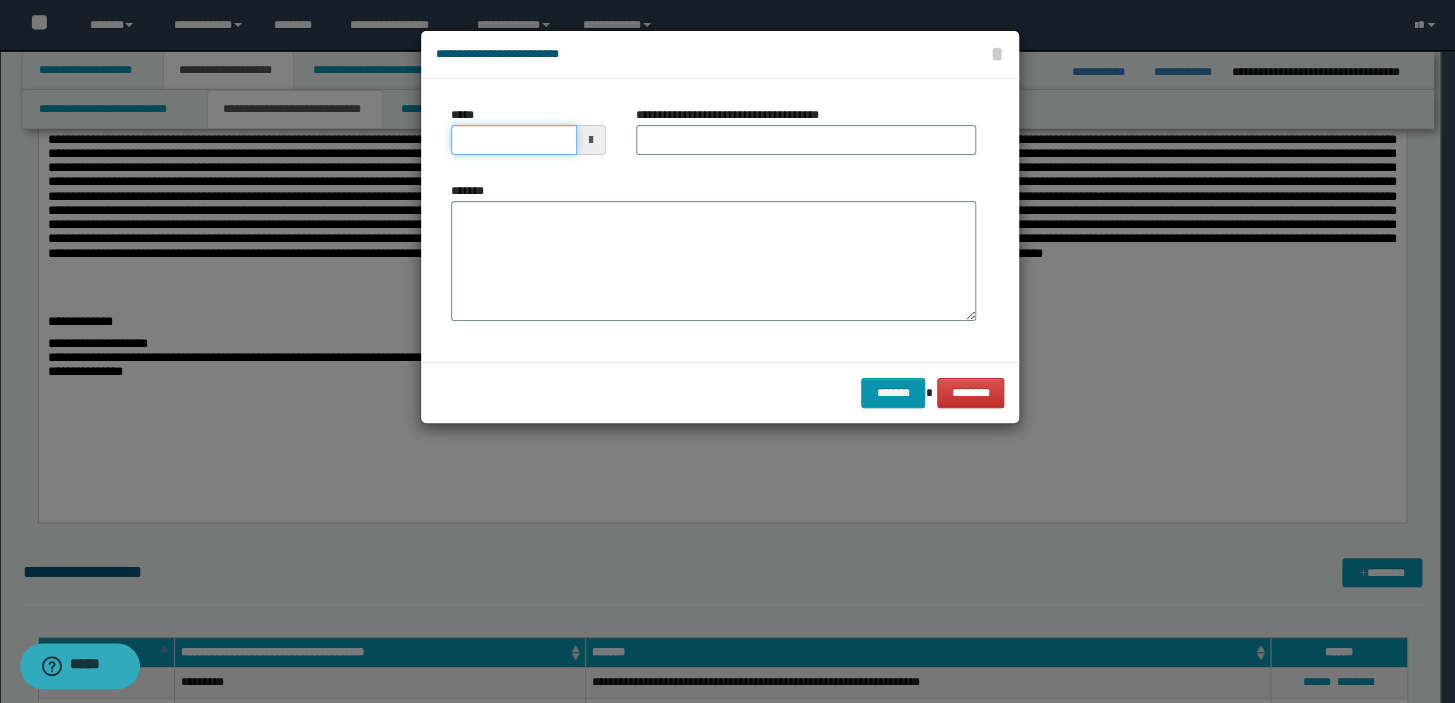 click on "*****" at bounding box center [514, 140] 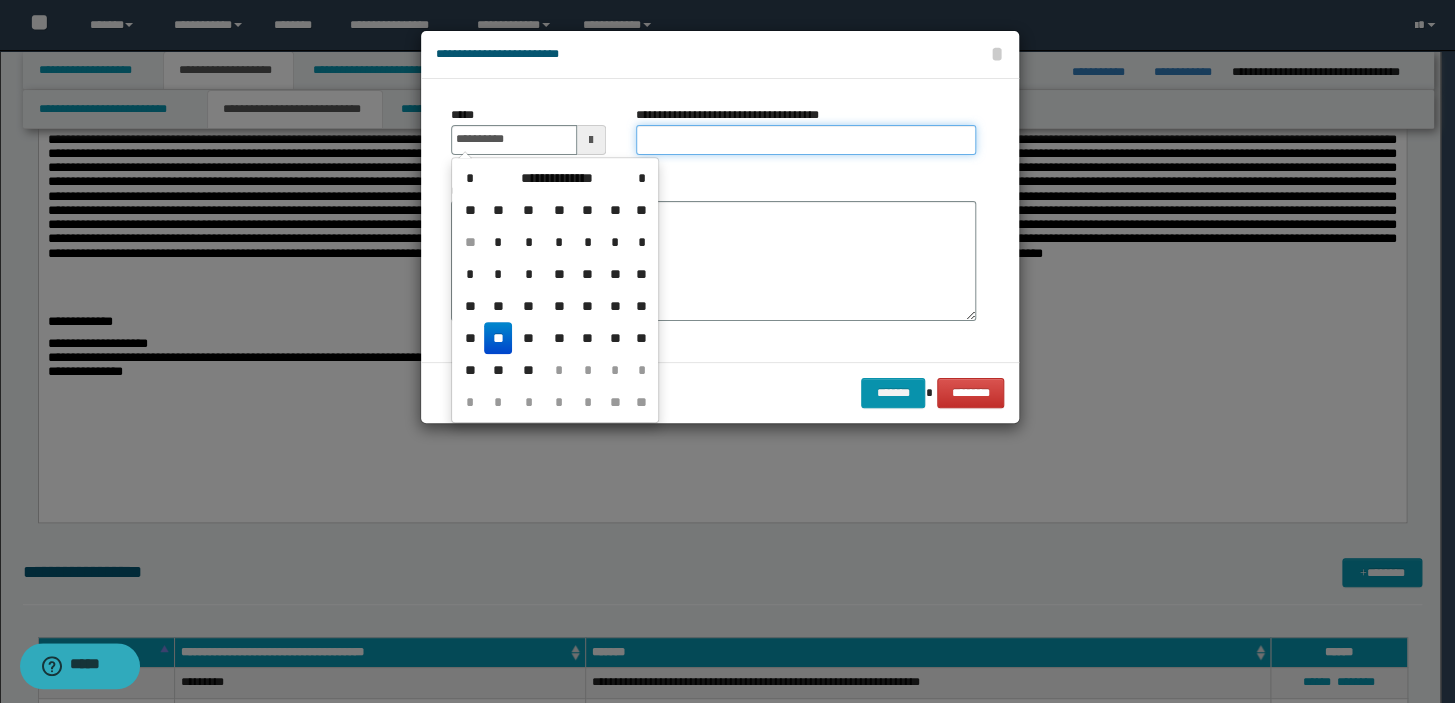 type on "**********" 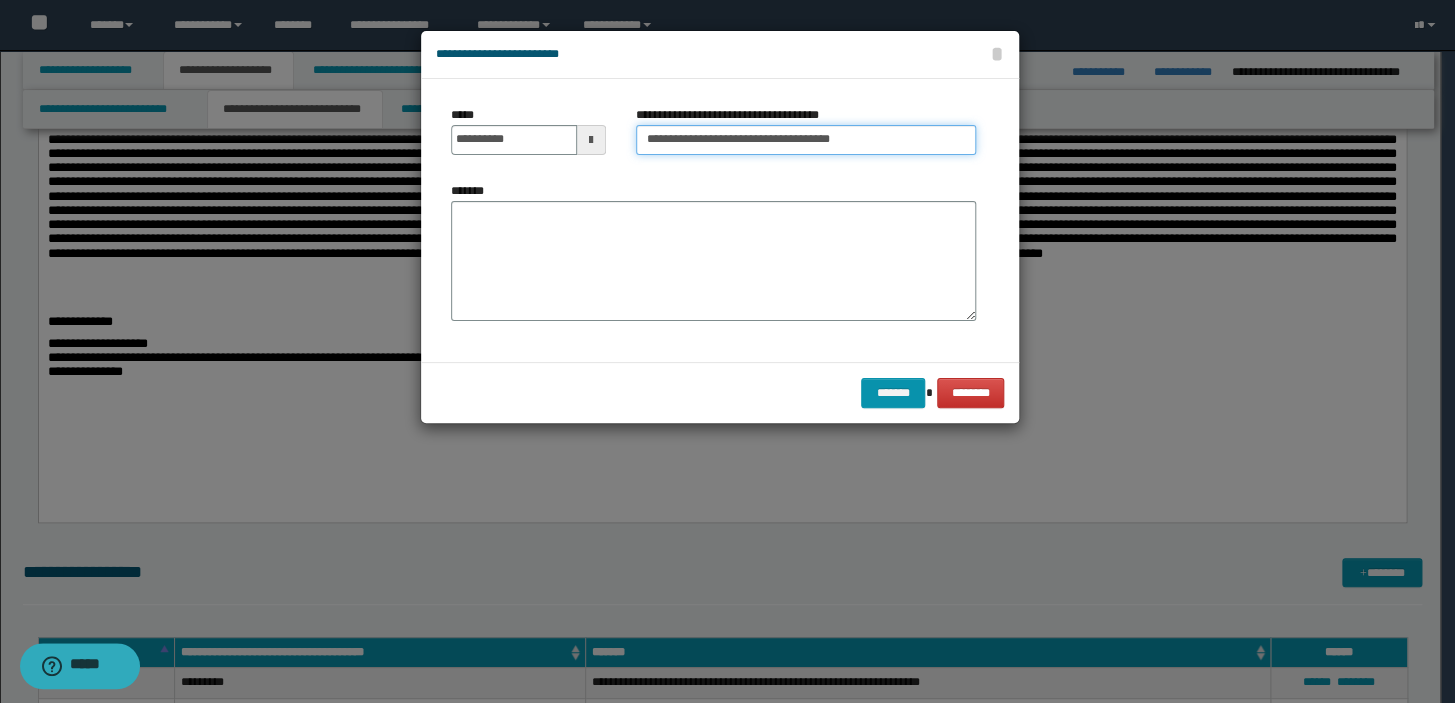 type on "**********" 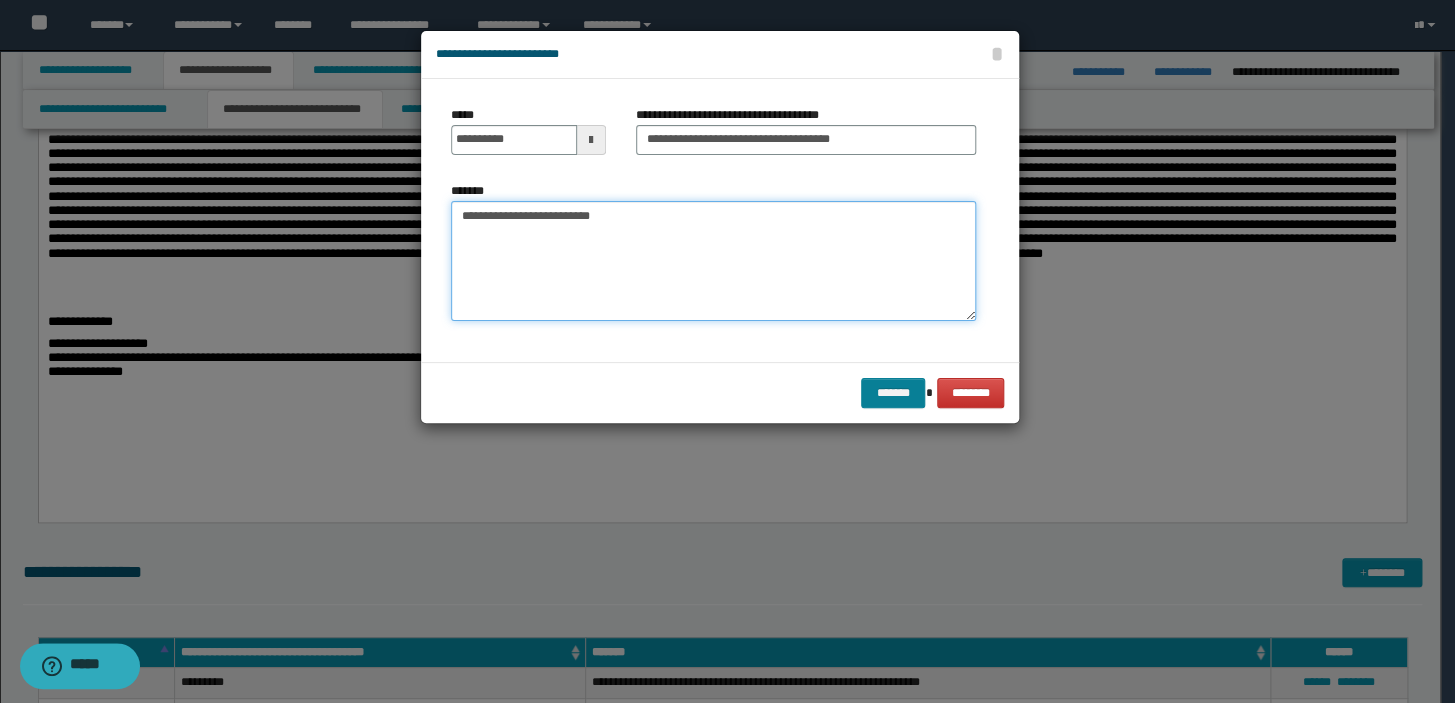 type on "**********" 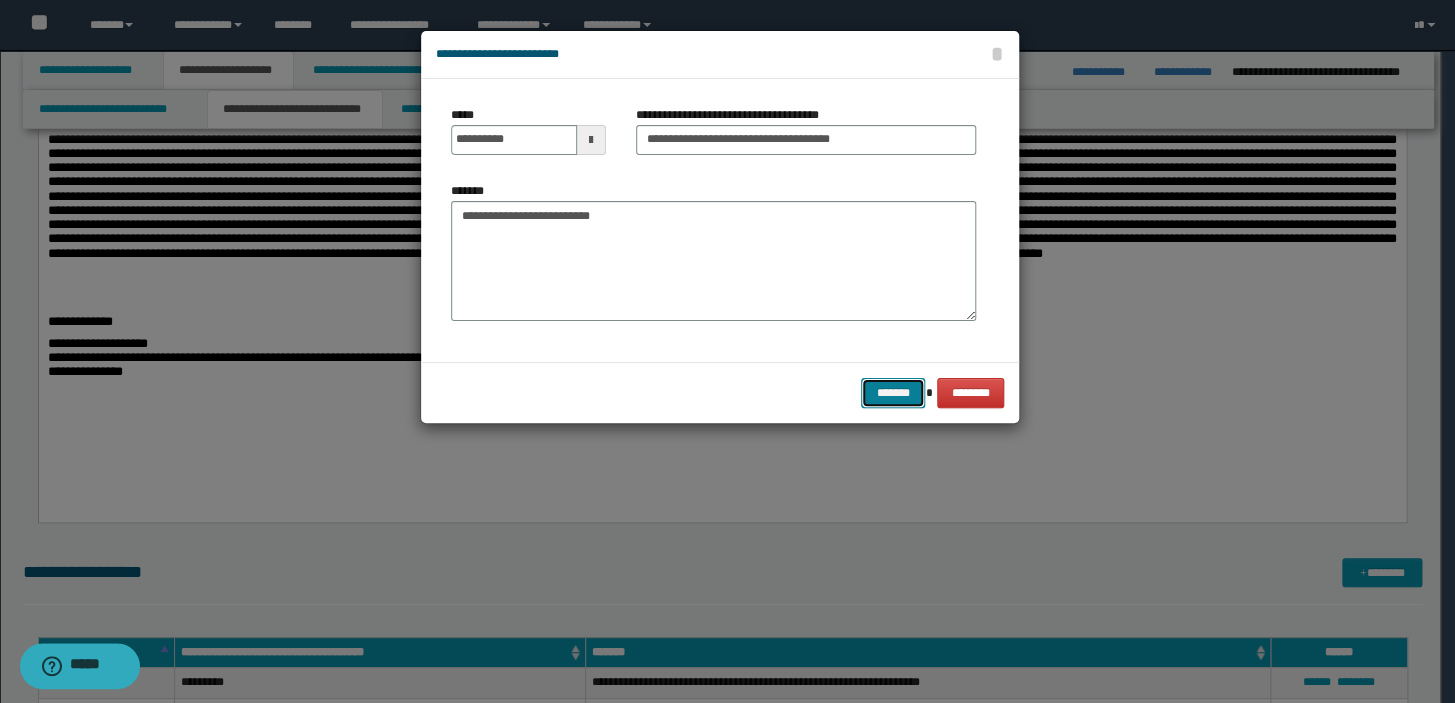 click on "*******" at bounding box center [893, 393] 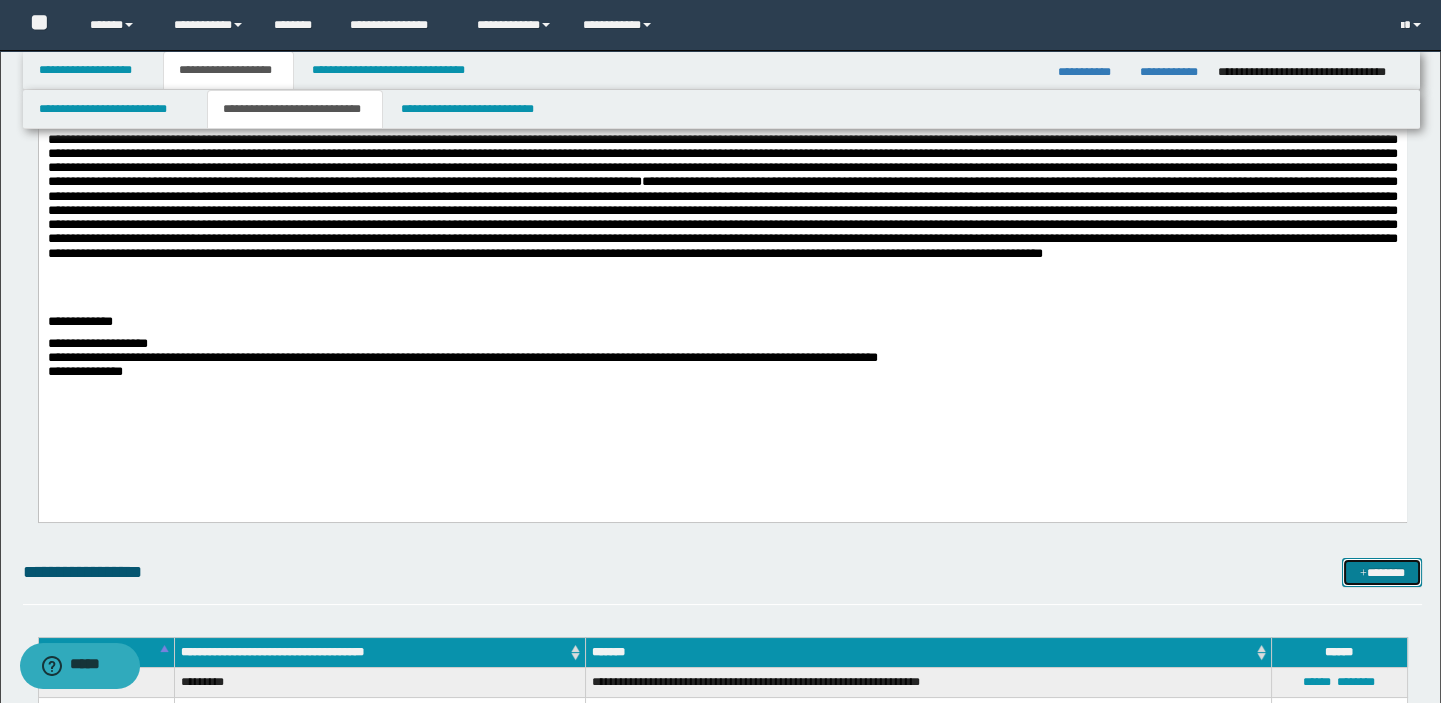 click on "*******" at bounding box center (1382, 573) 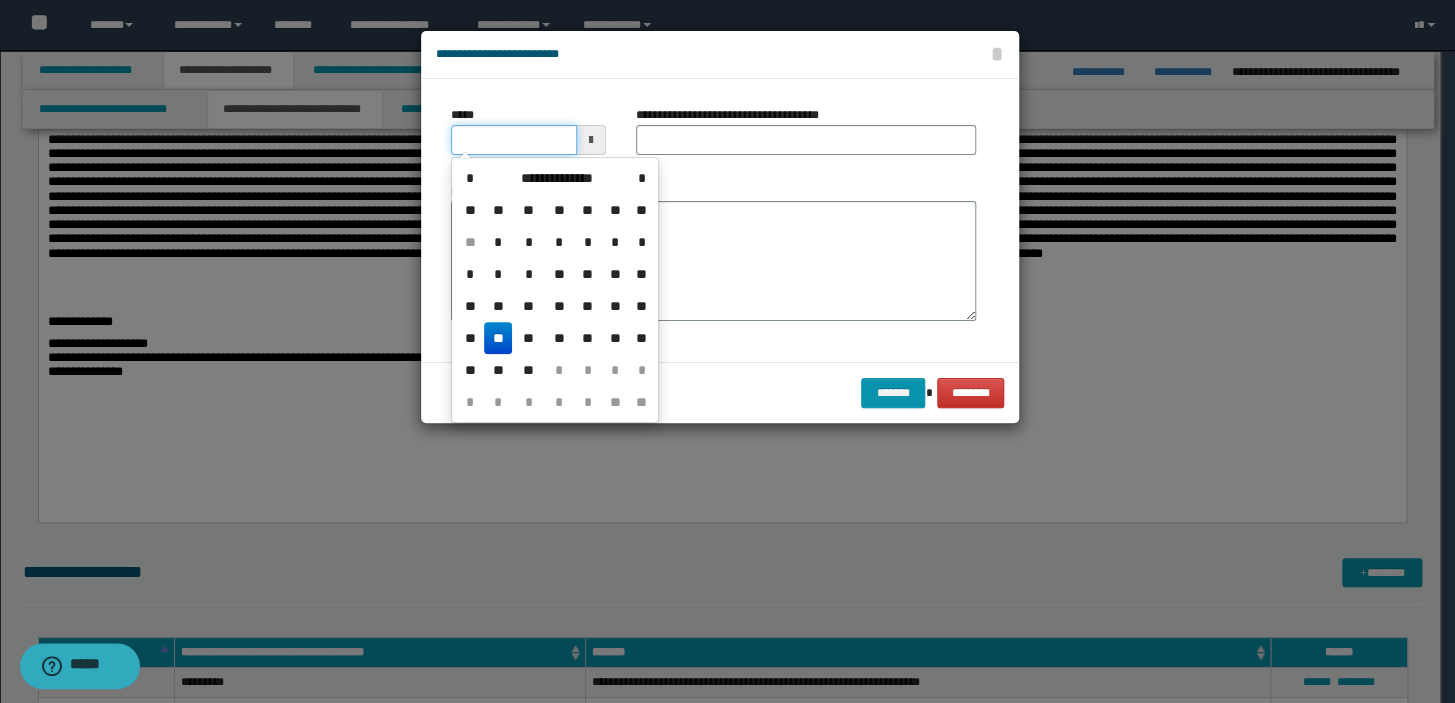 click on "*****" at bounding box center [514, 140] 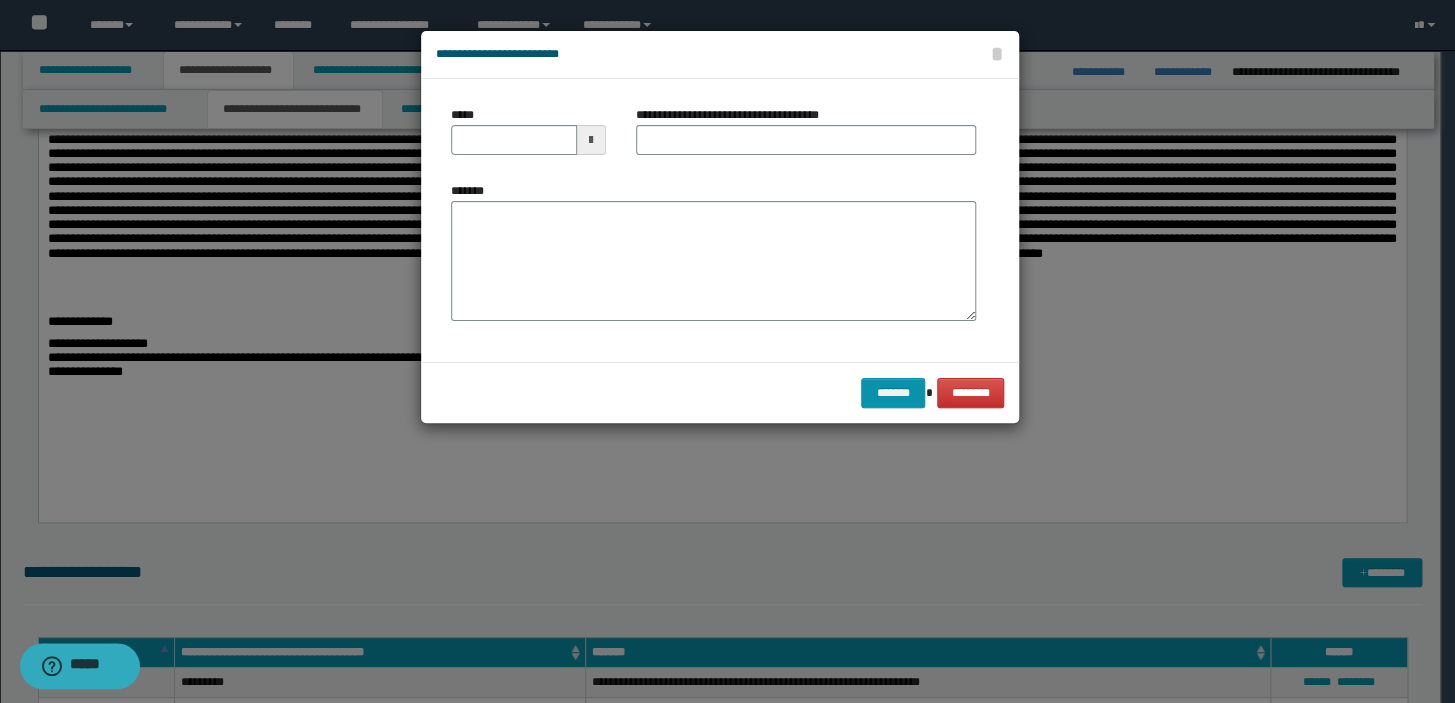 click on "*****" at bounding box center [528, 138] 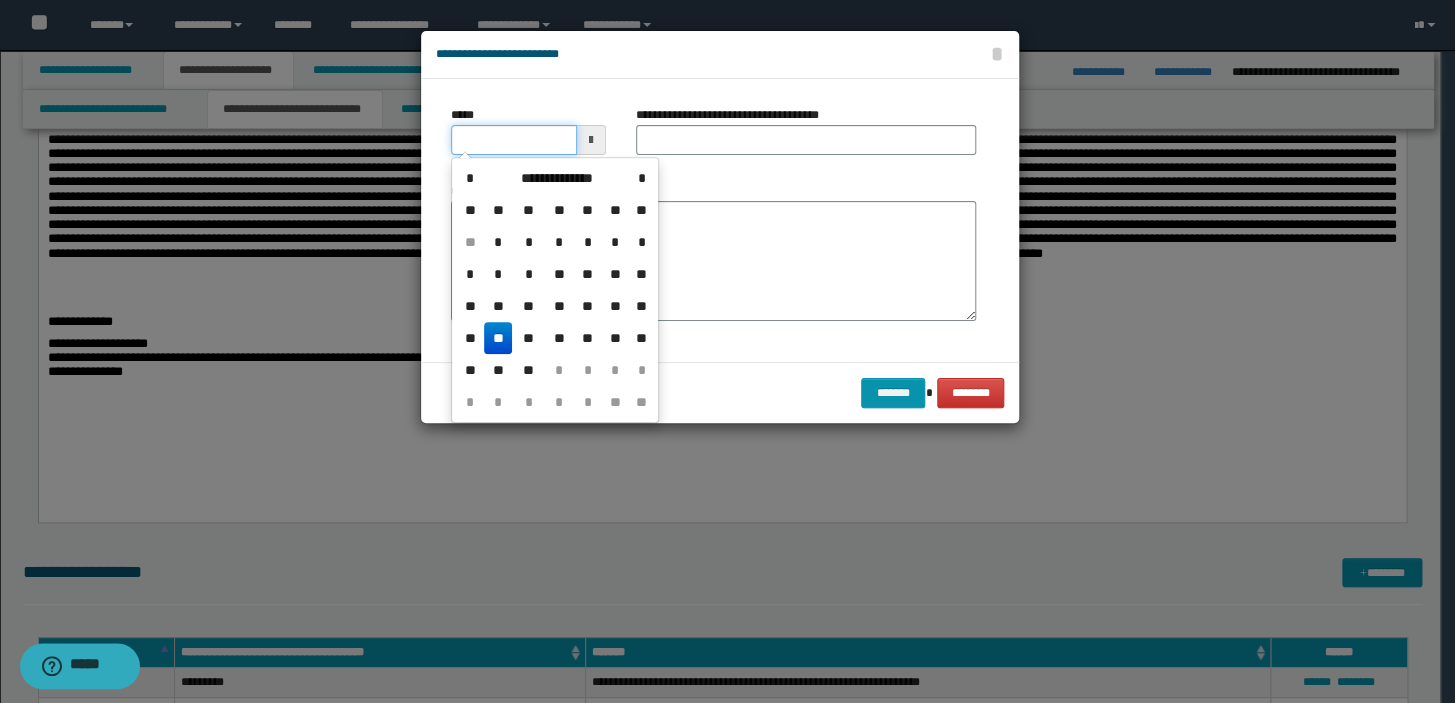 click on "*****" at bounding box center [514, 140] 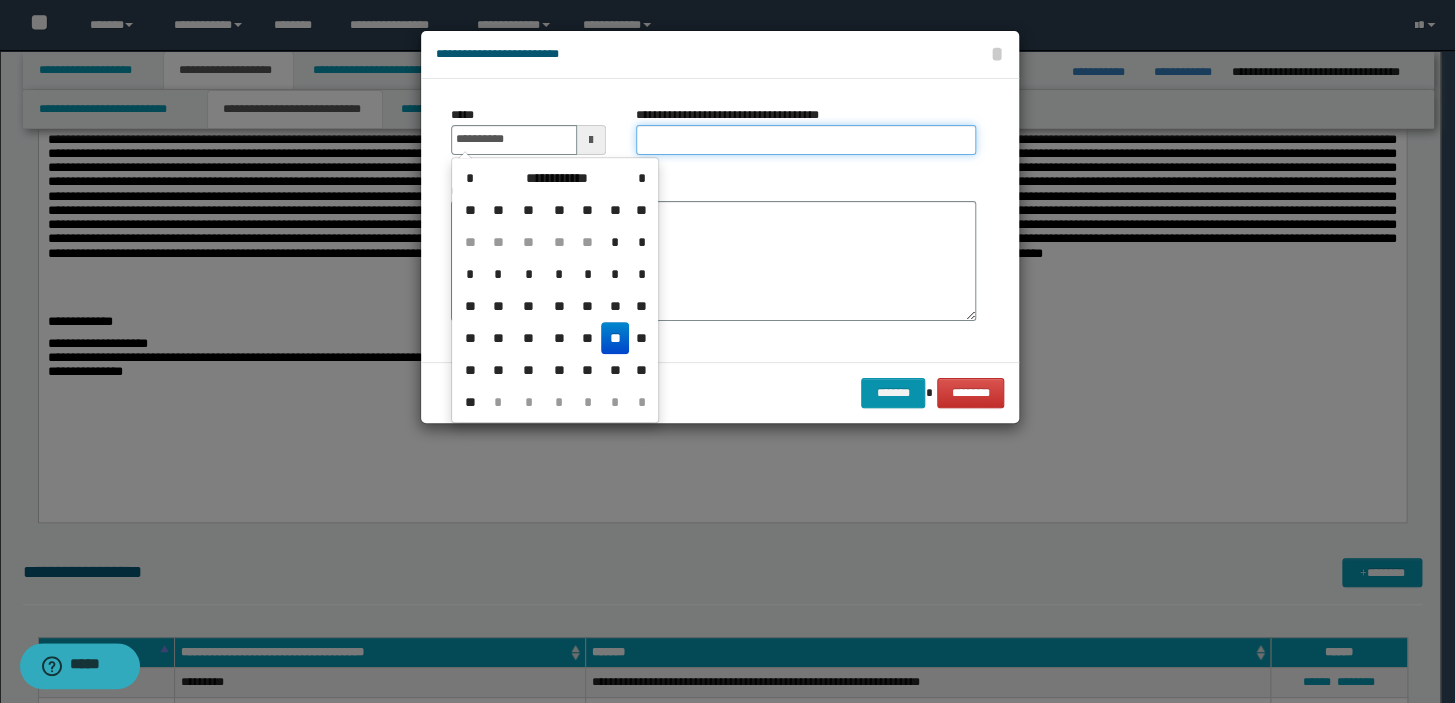 type on "**********" 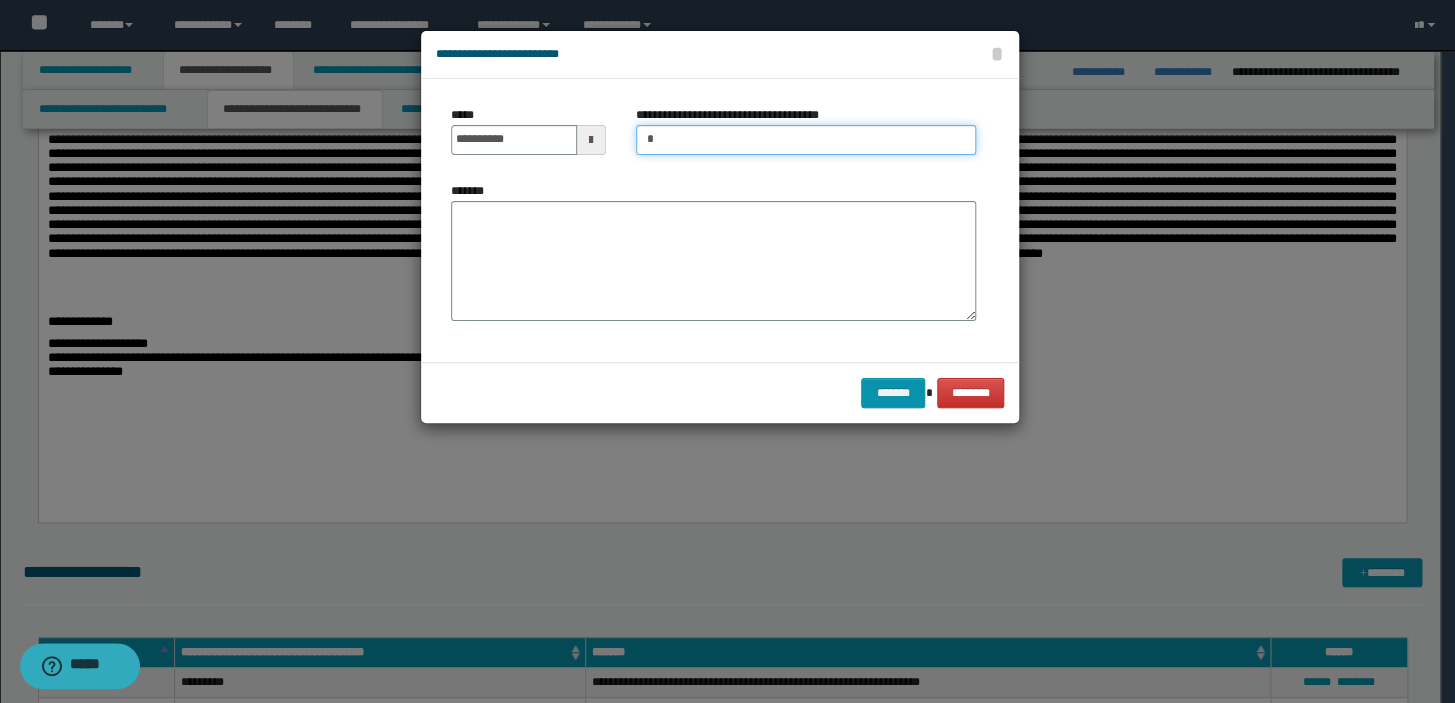 type on "*********" 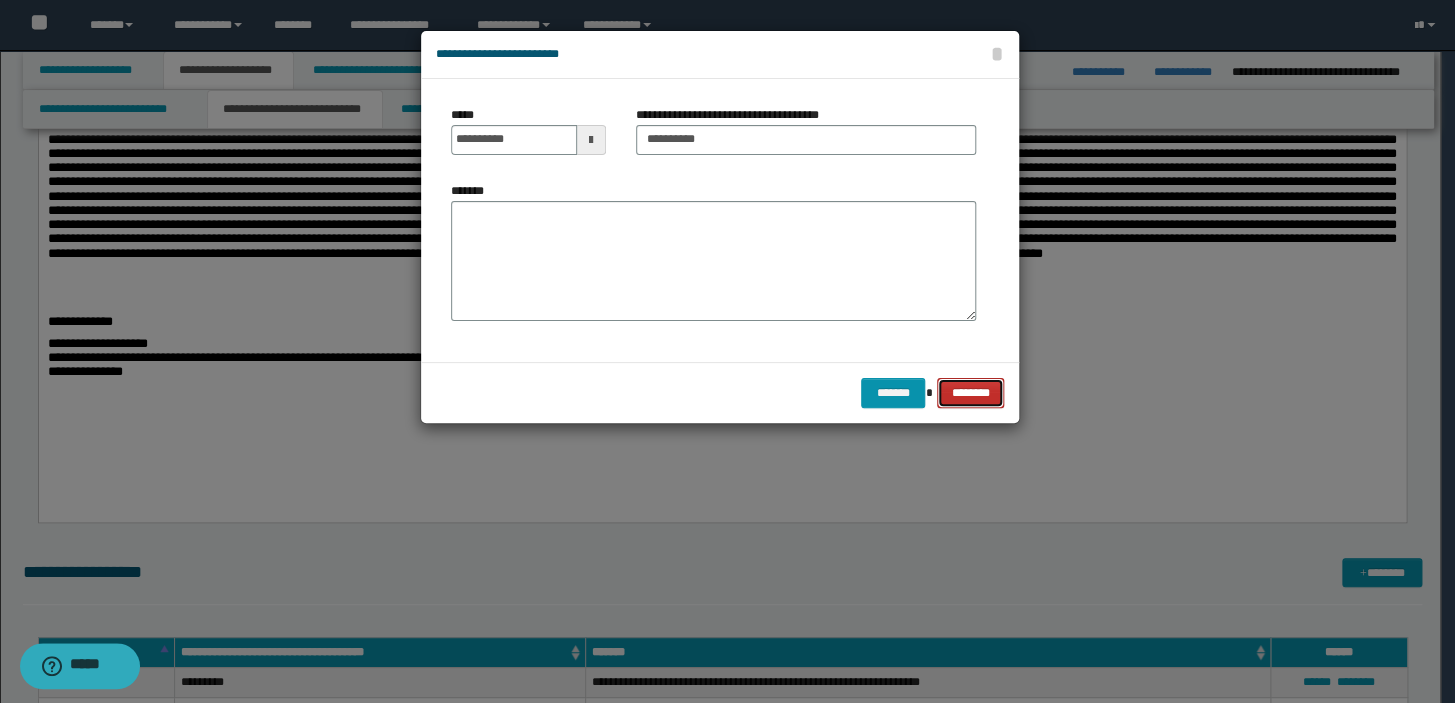 click on "********" at bounding box center (970, 393) 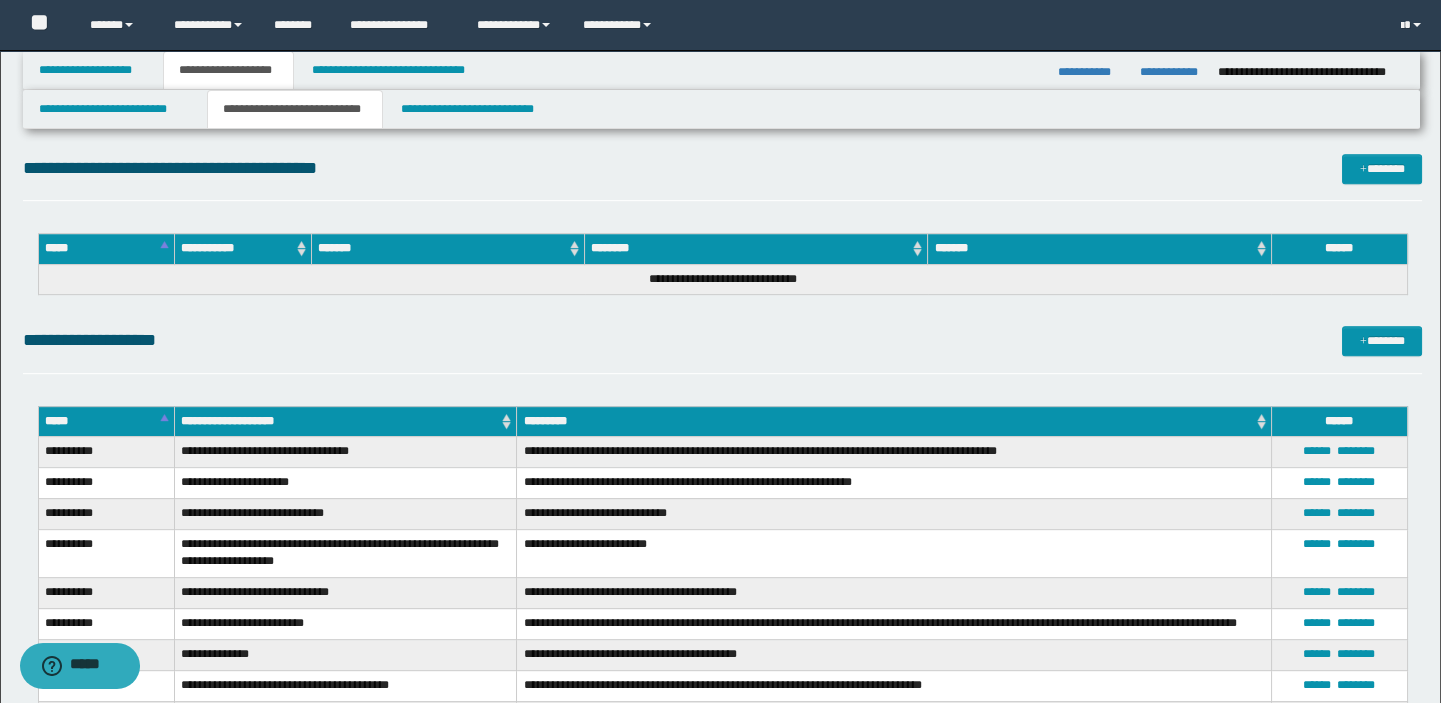 scroll, scrollTop: 1912, scrollLeft: 0, axis: vertical 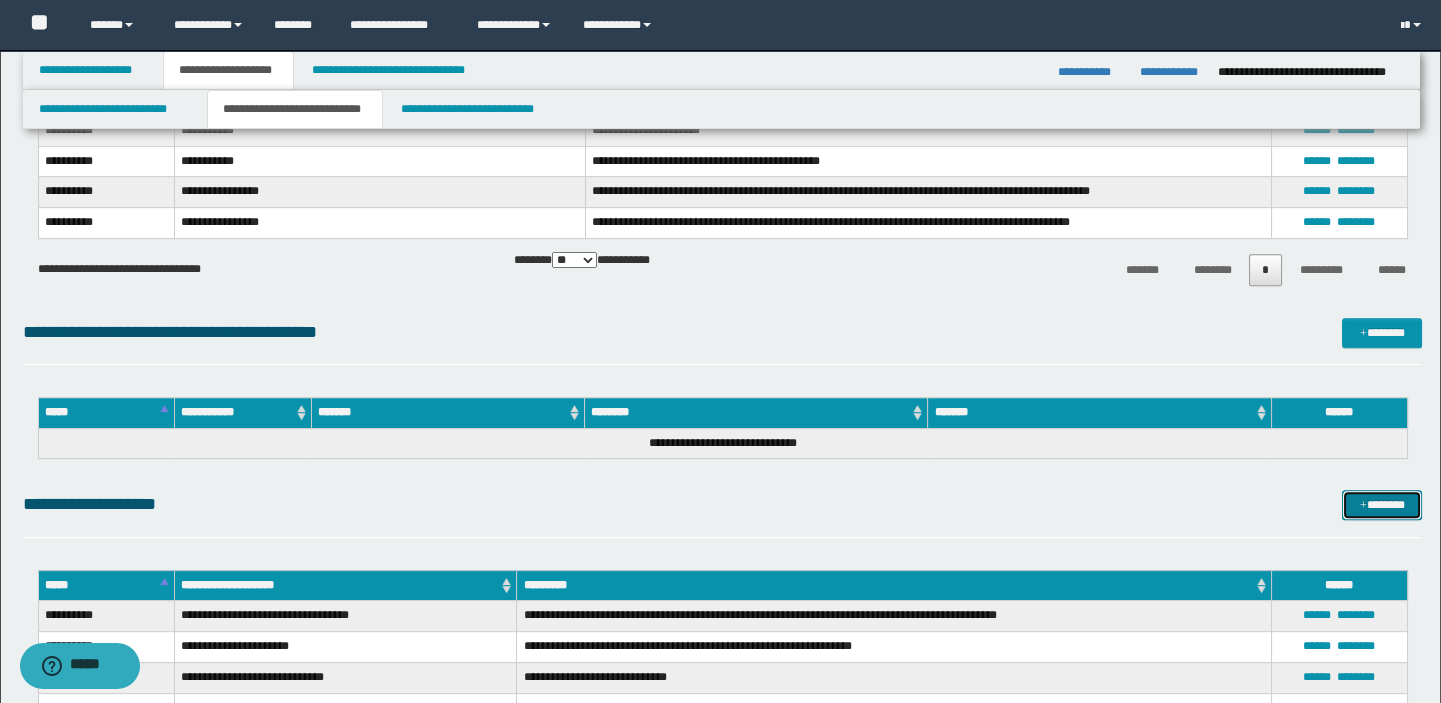 click on "*******" at bounding box center [1382, 505] 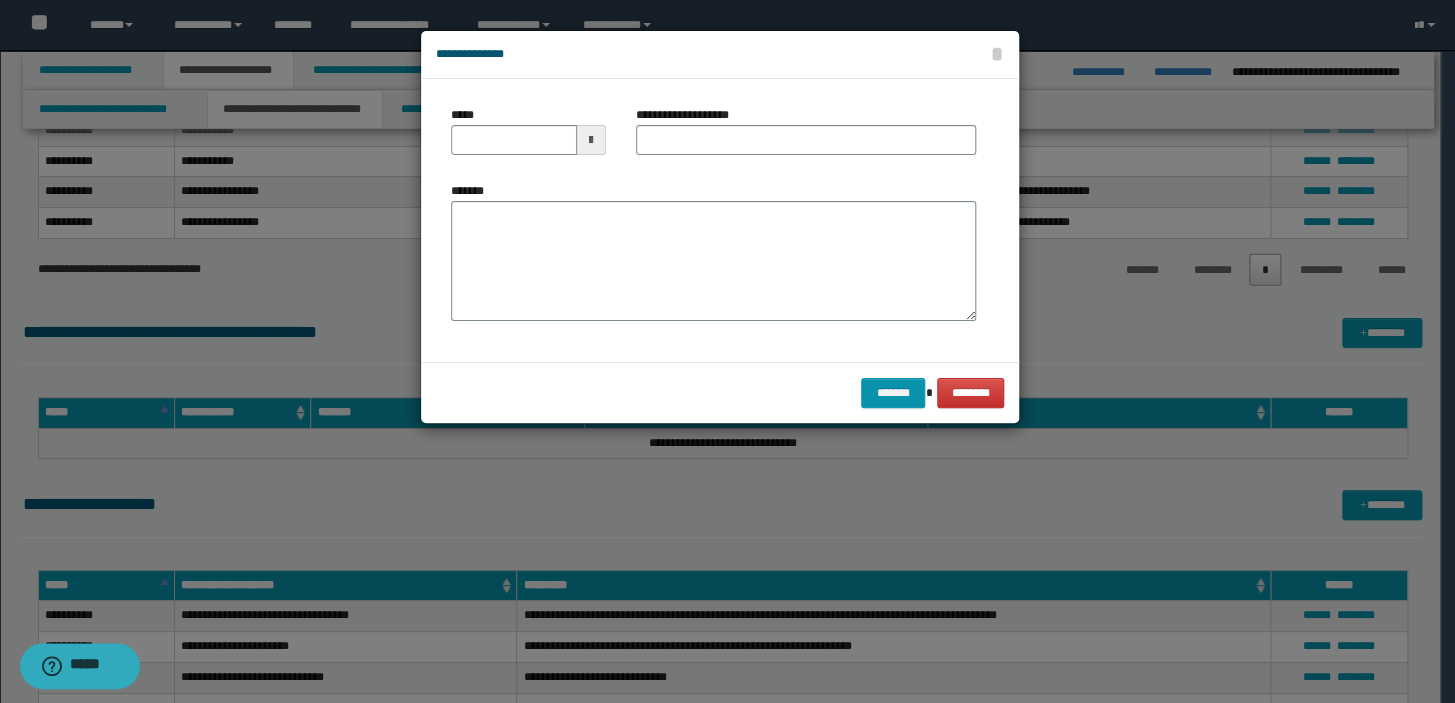 click on "*****" at bounding box center [528, 138] 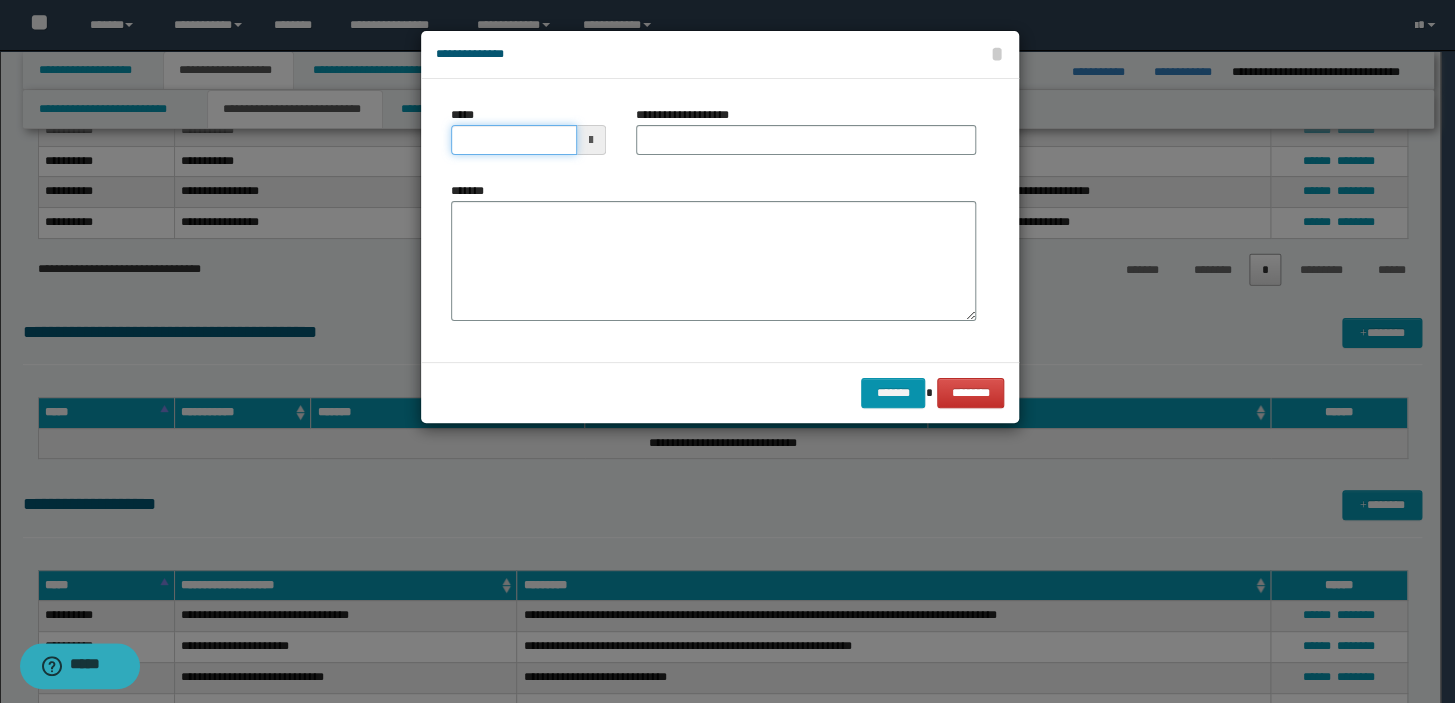 click on "*****" at bounding box center (514, 140) 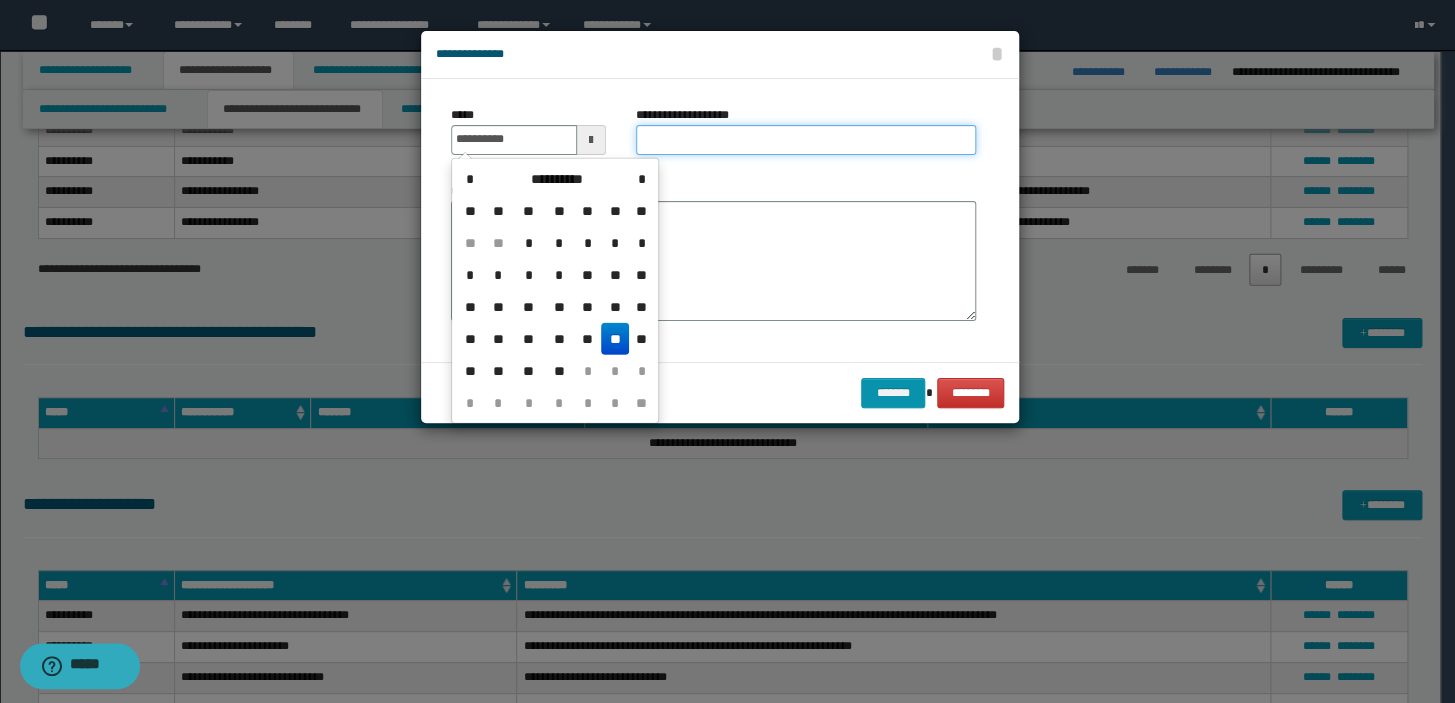 type on "**********" 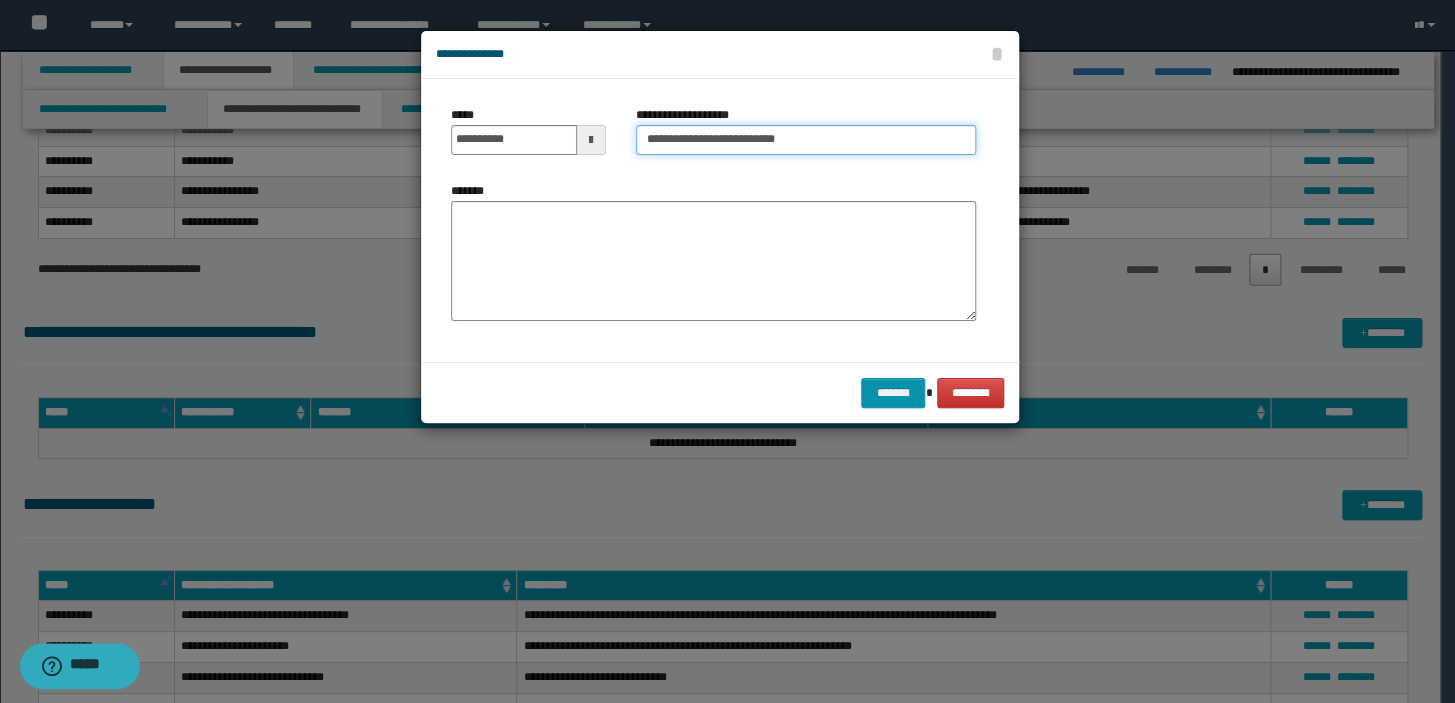 type on "**********" 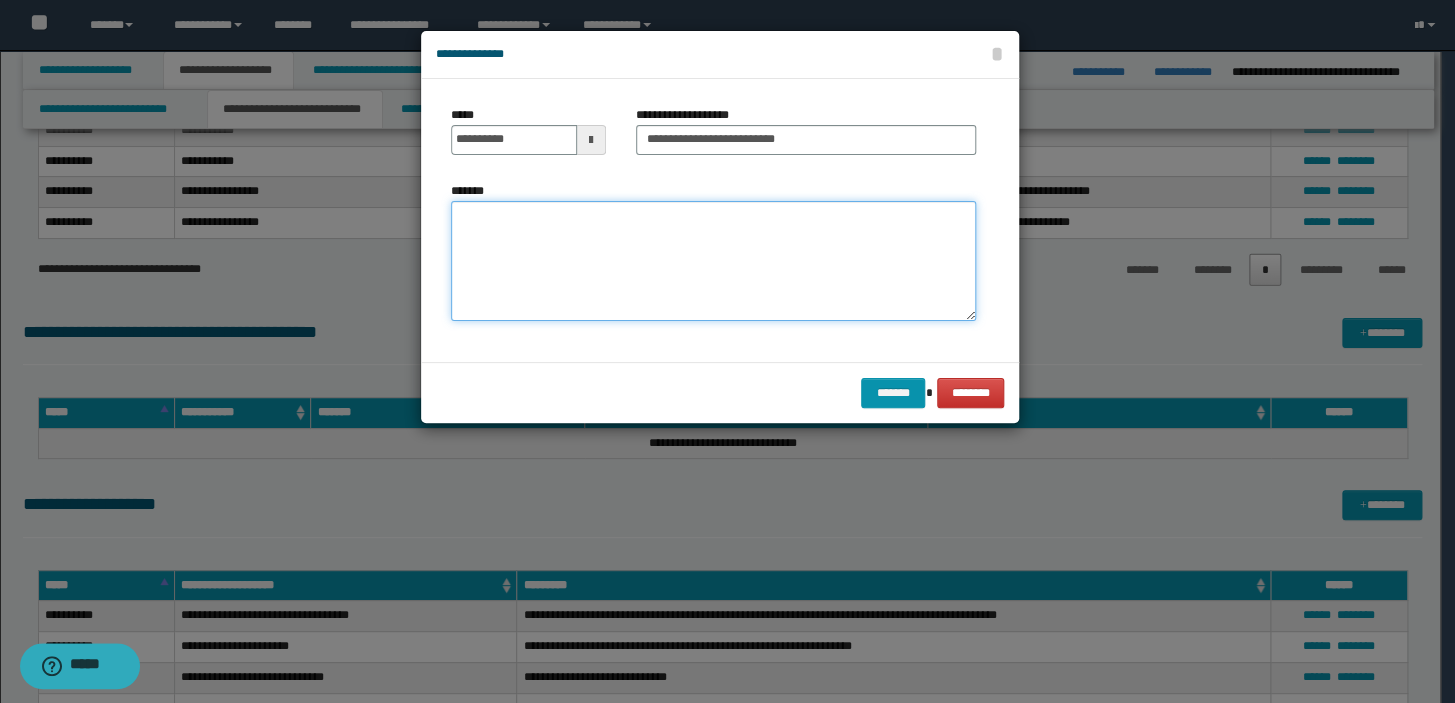 click on "*******" at bounding box center (713, 261) 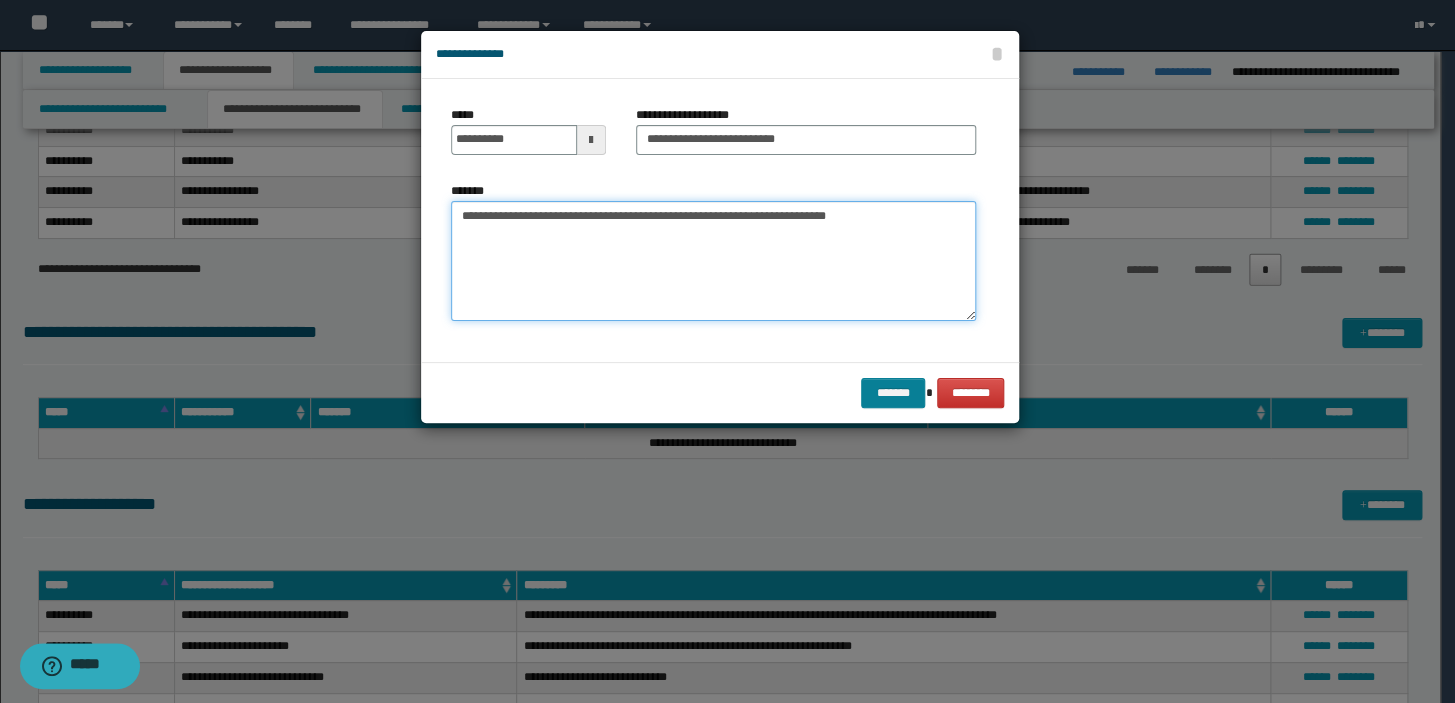 type on "**********" 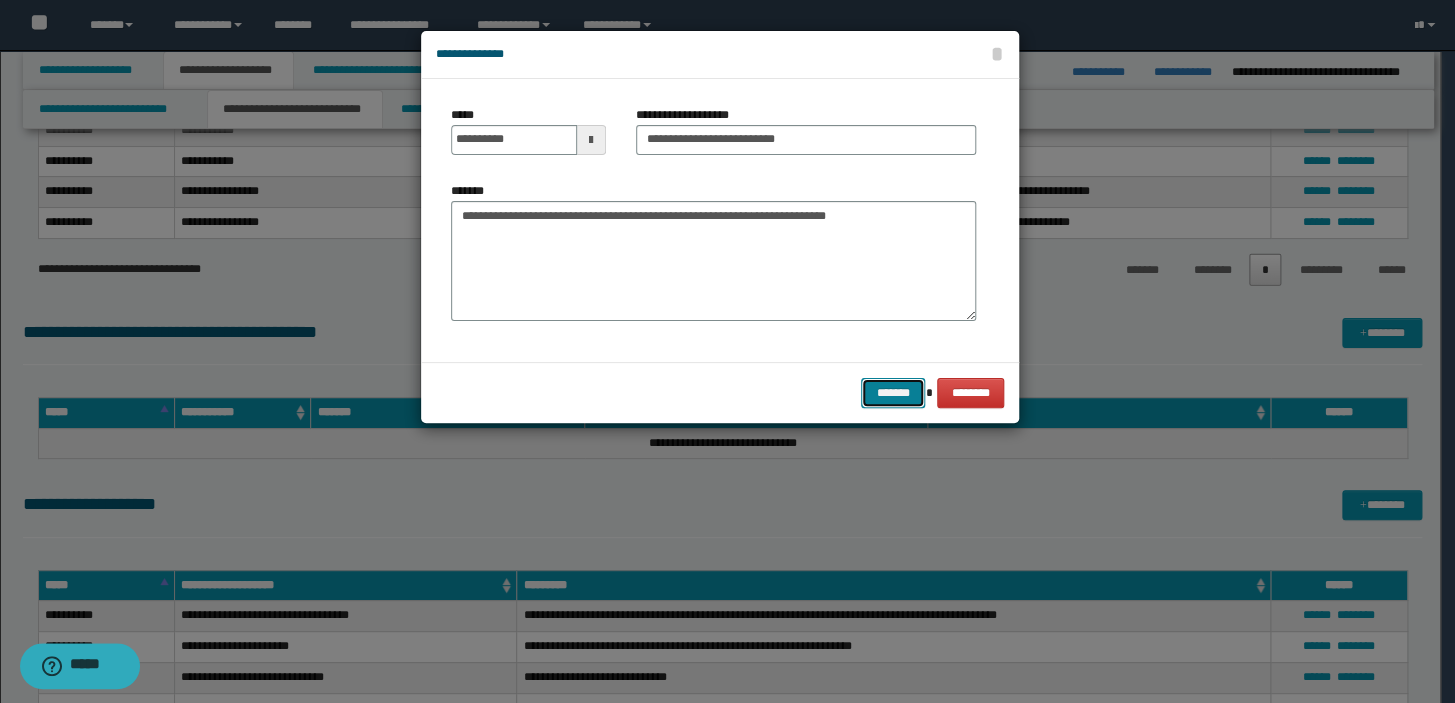 click on "*******" at bounding box center [893, 393] 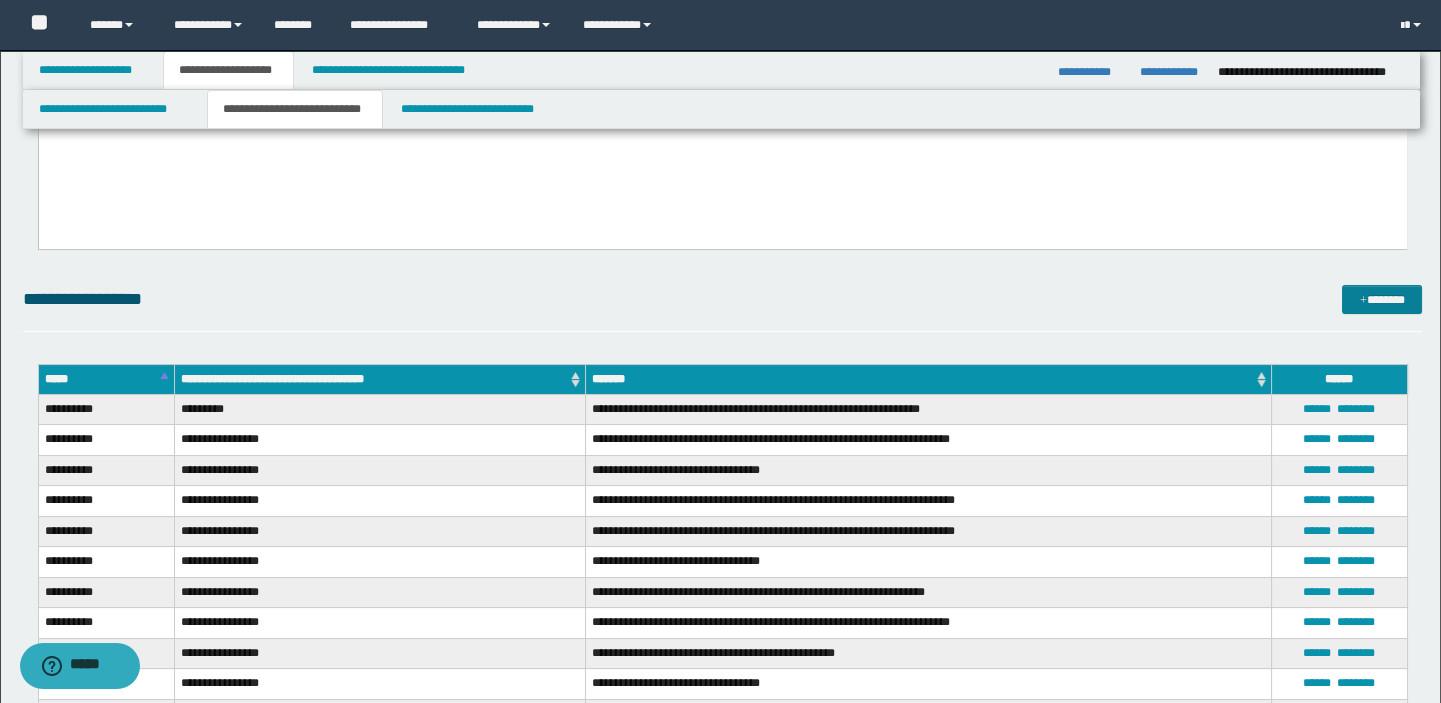 scroll, scrollTop: 367, scrollLeft: 0, axis: vertical 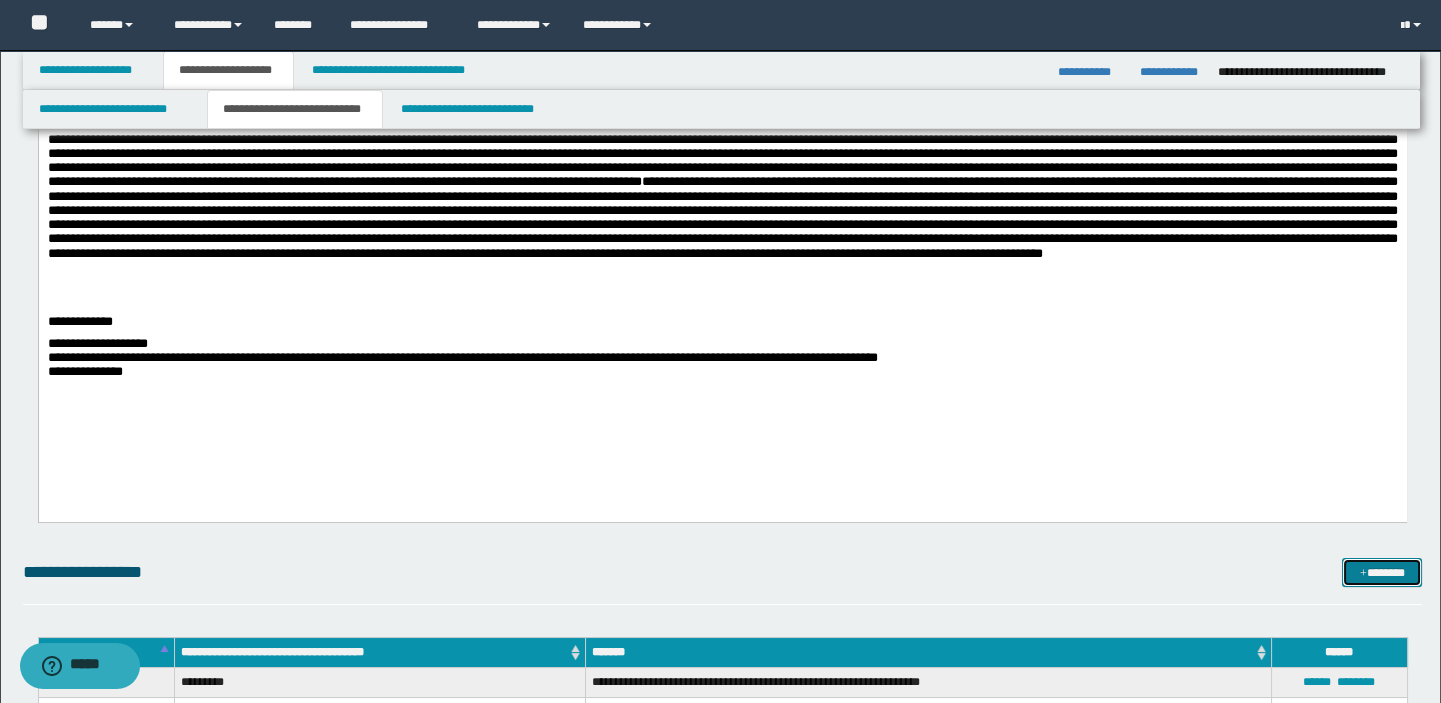 click at bounding box center [1363, 574] 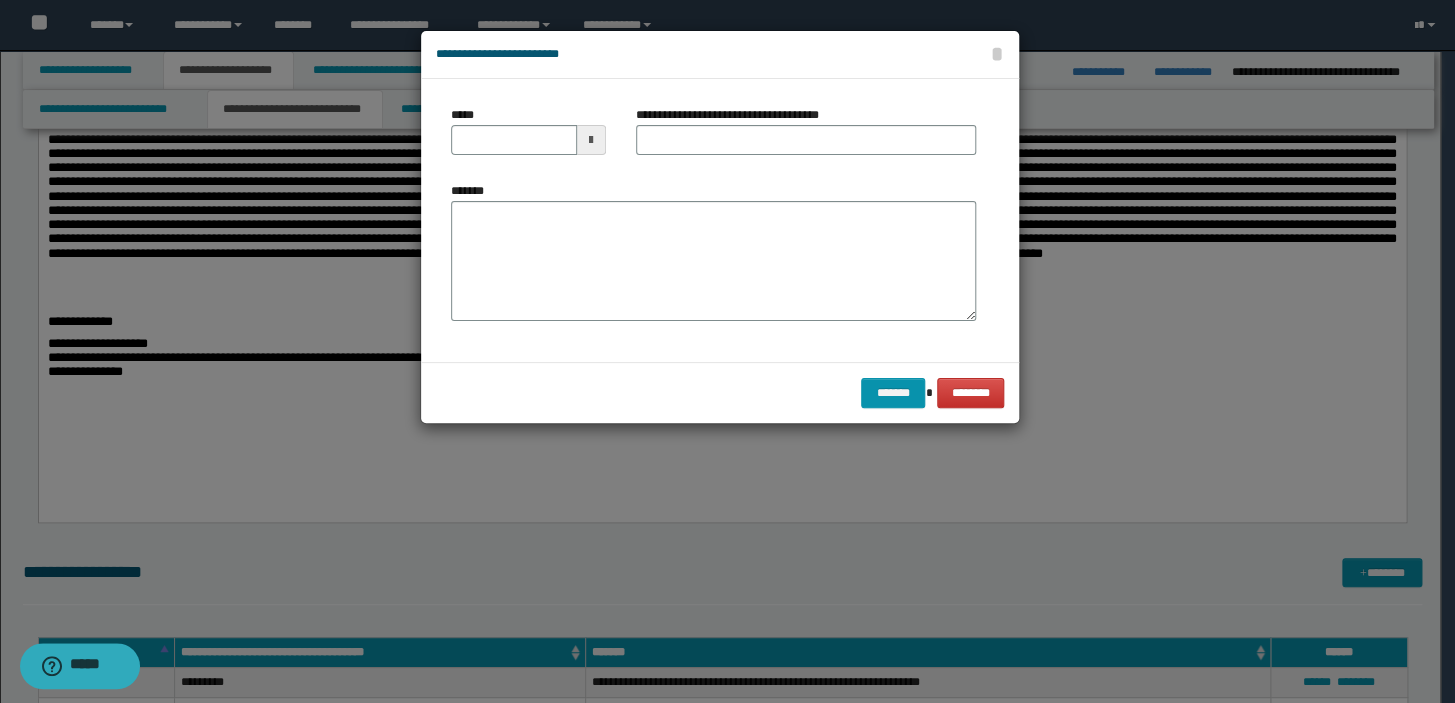 click on "*****" at bounding box center [466, 115] 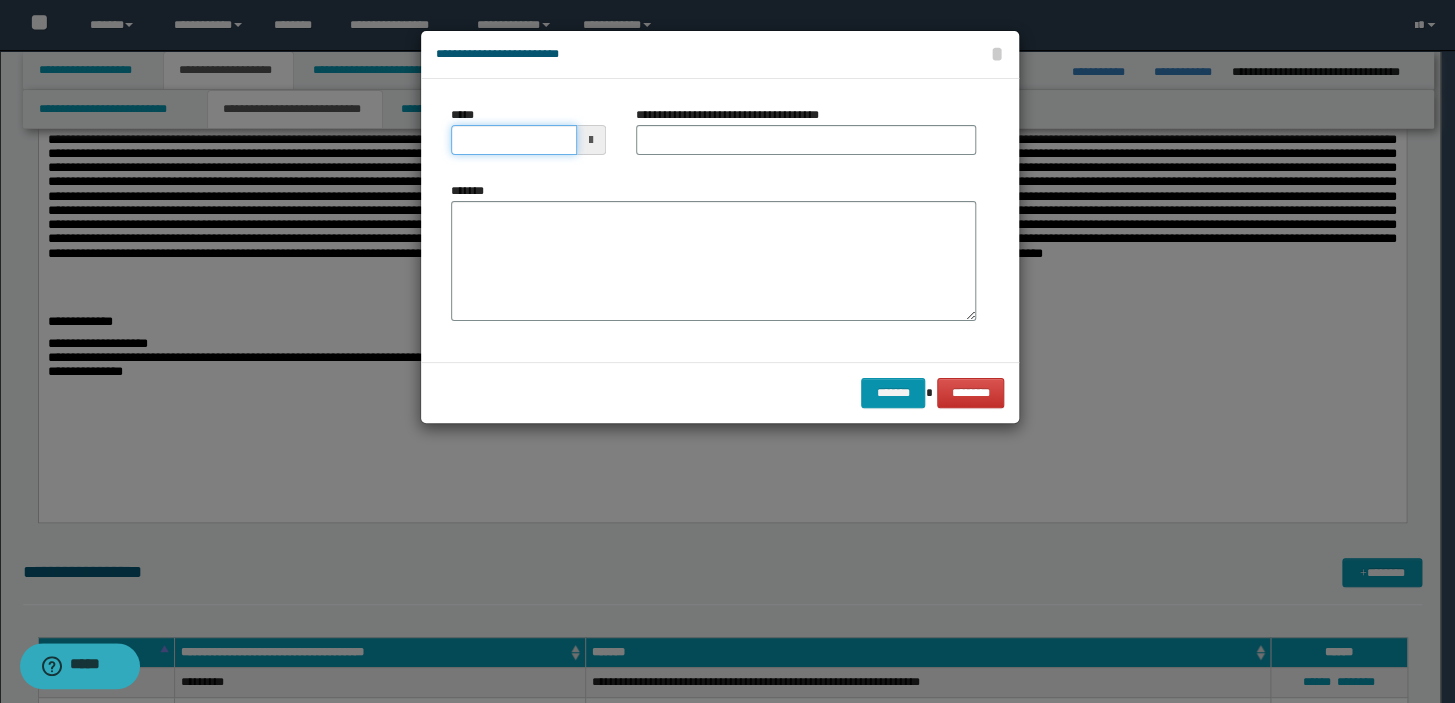 click on "*****" at bounding box center [514, 140] 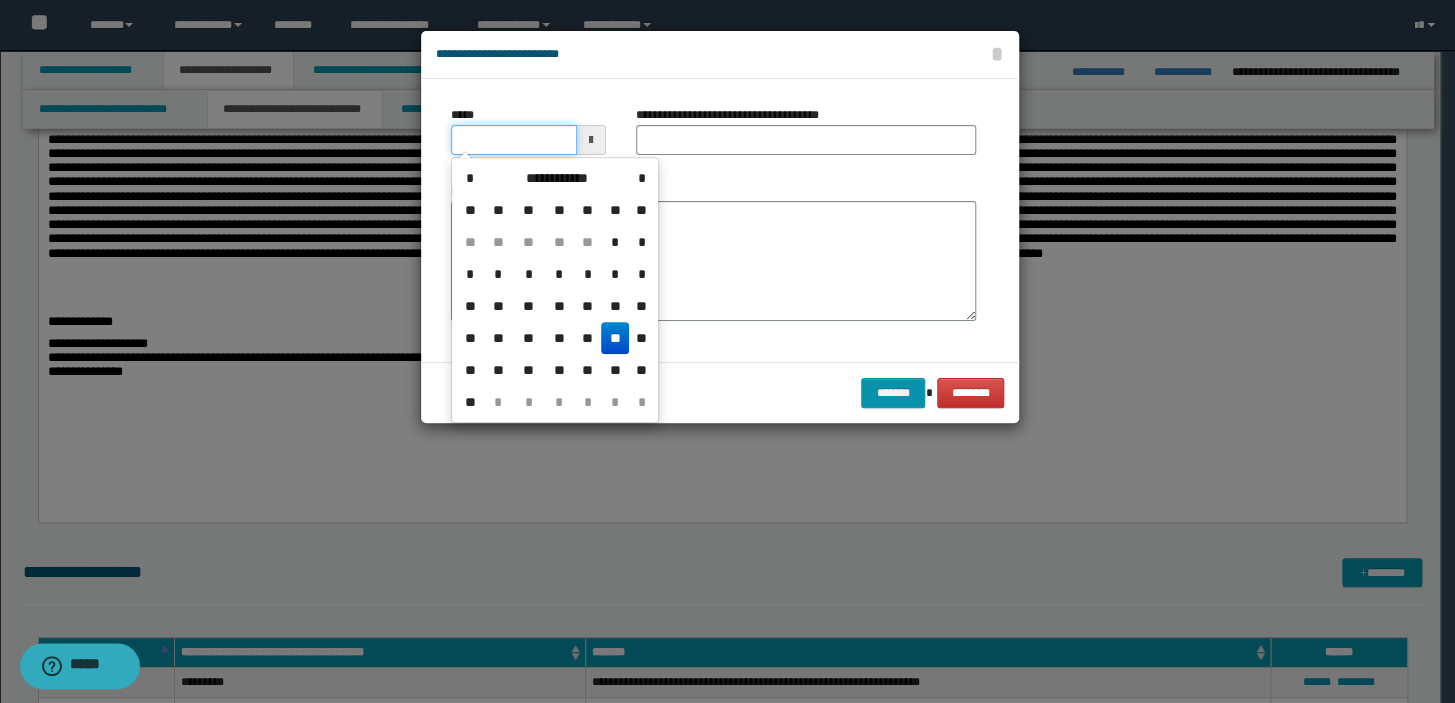 click on "*****" at bounding box center (514, 140) 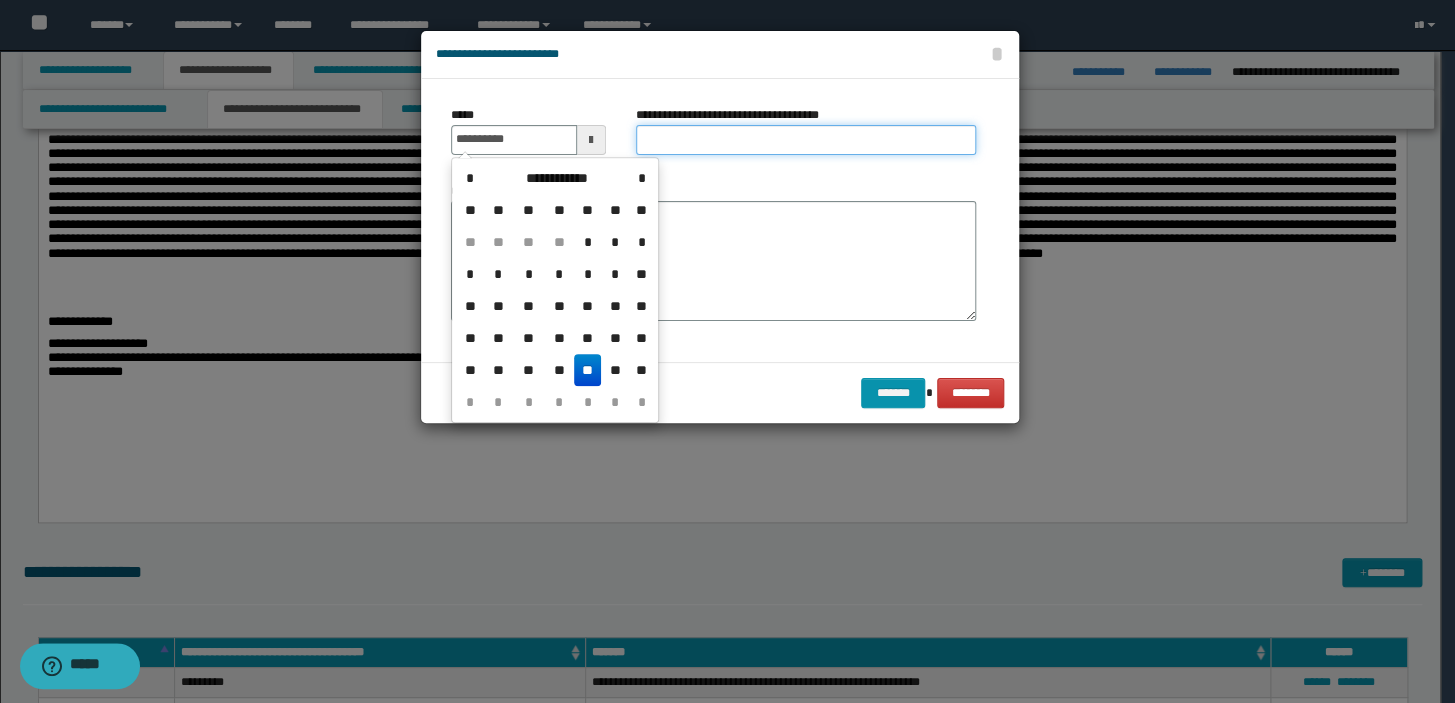 type on "**********" 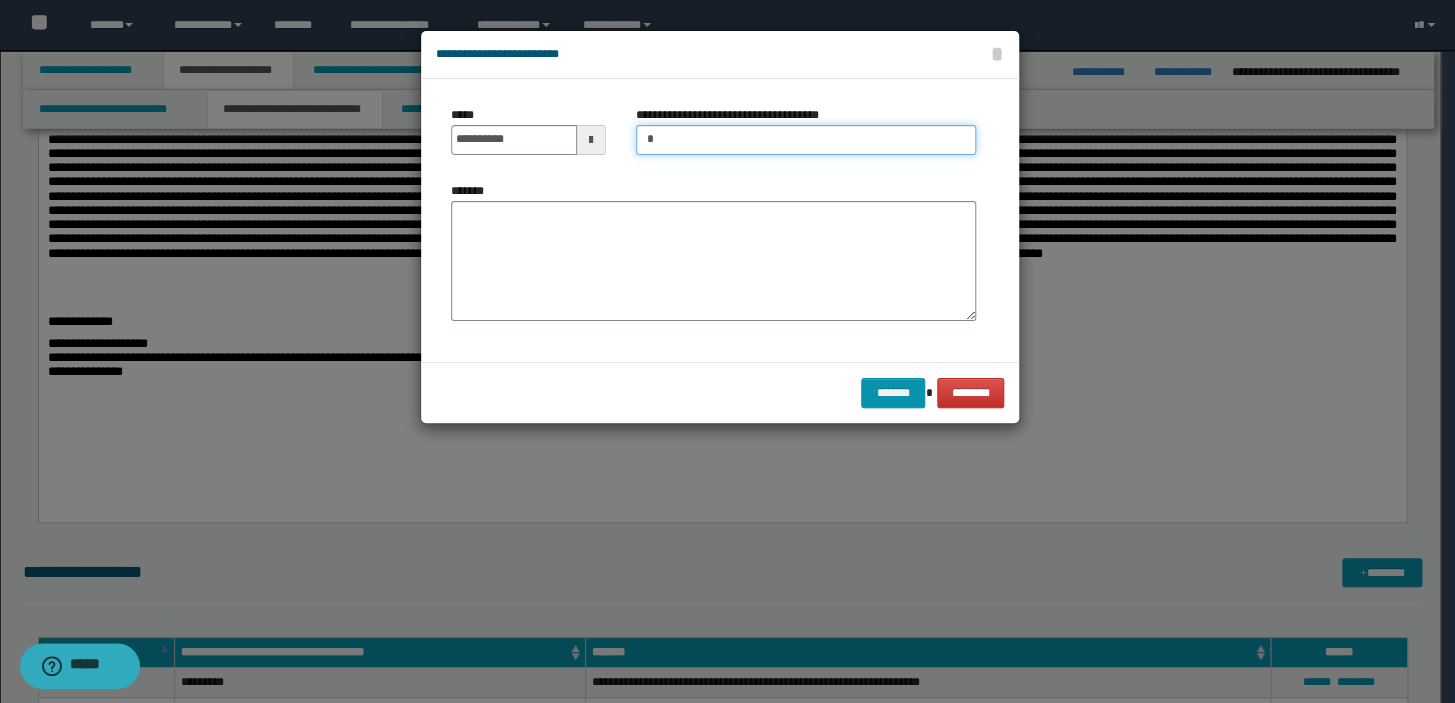 type on "**********" 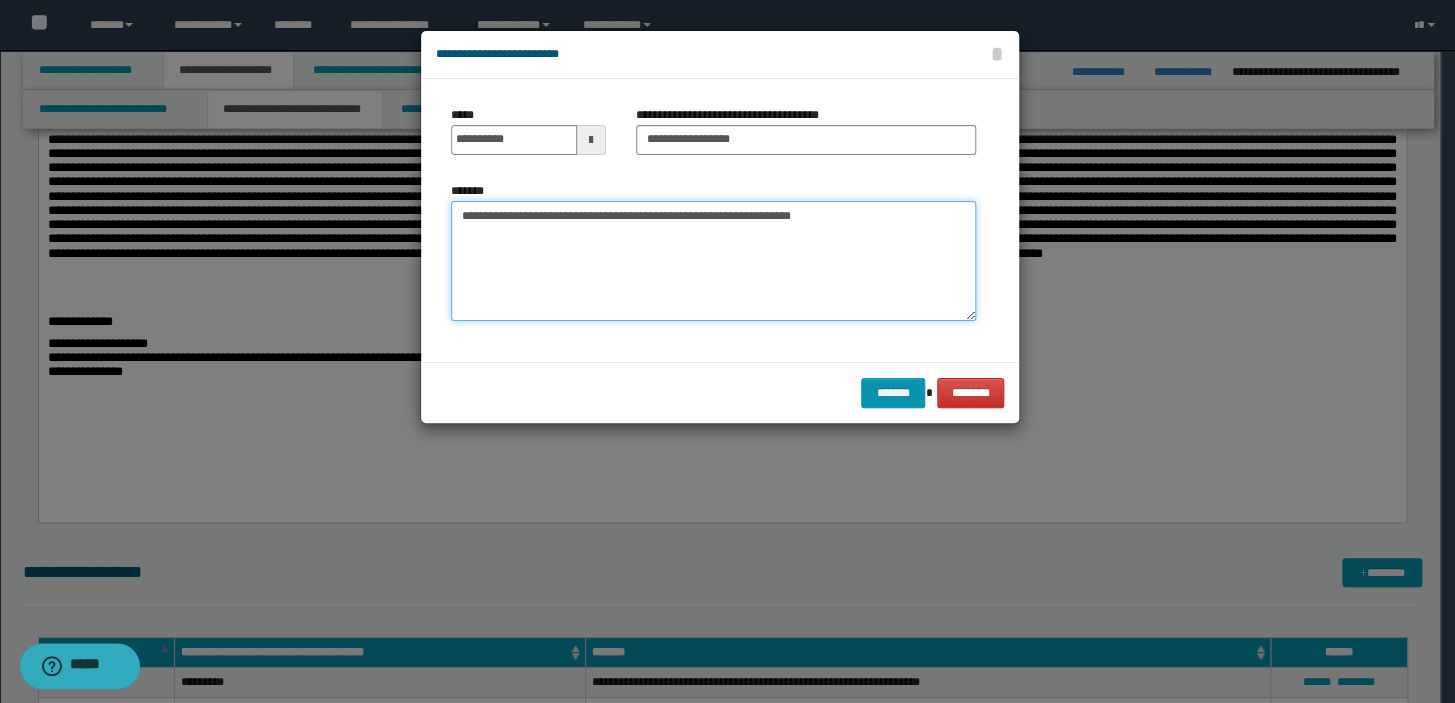 drag, startPoint x: 479, startPoint y: 211, endPoint x: 487, endPoint y: 219, distance: 11.313708 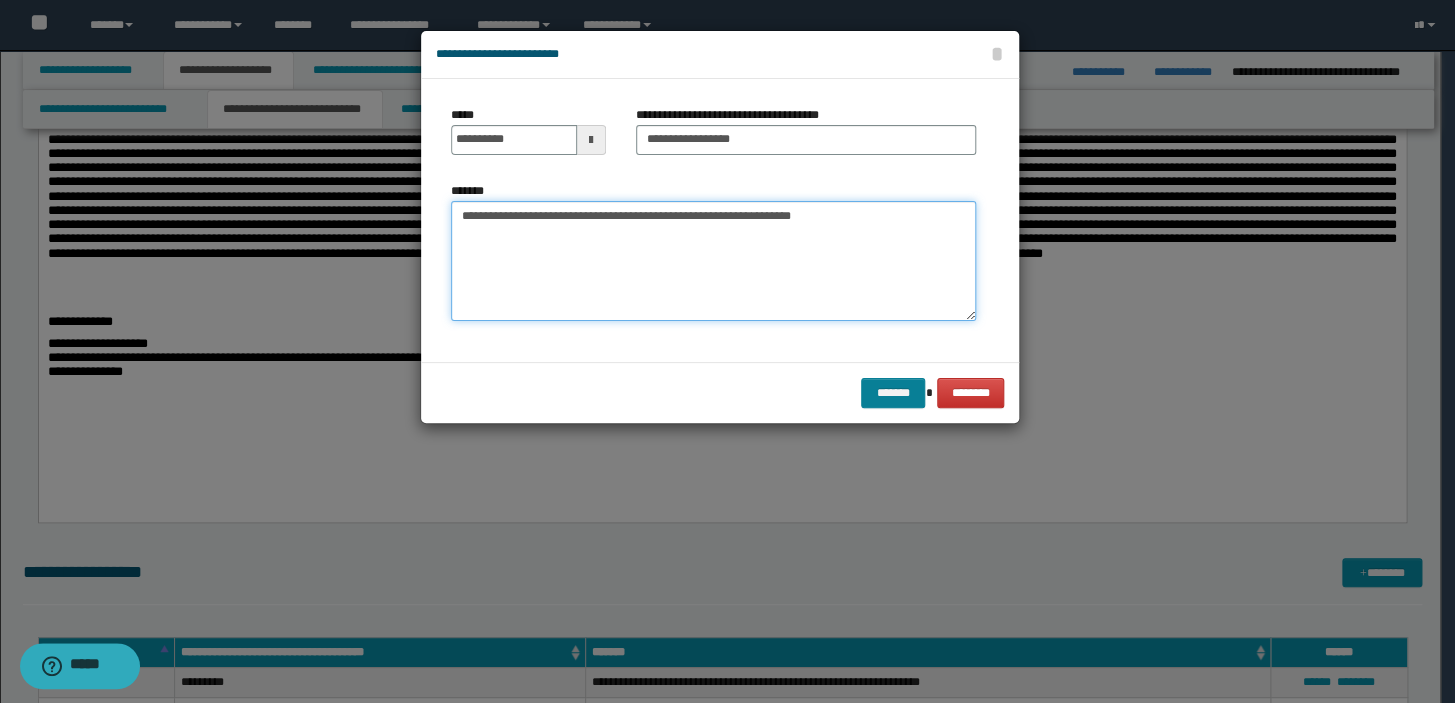 type on "**********" 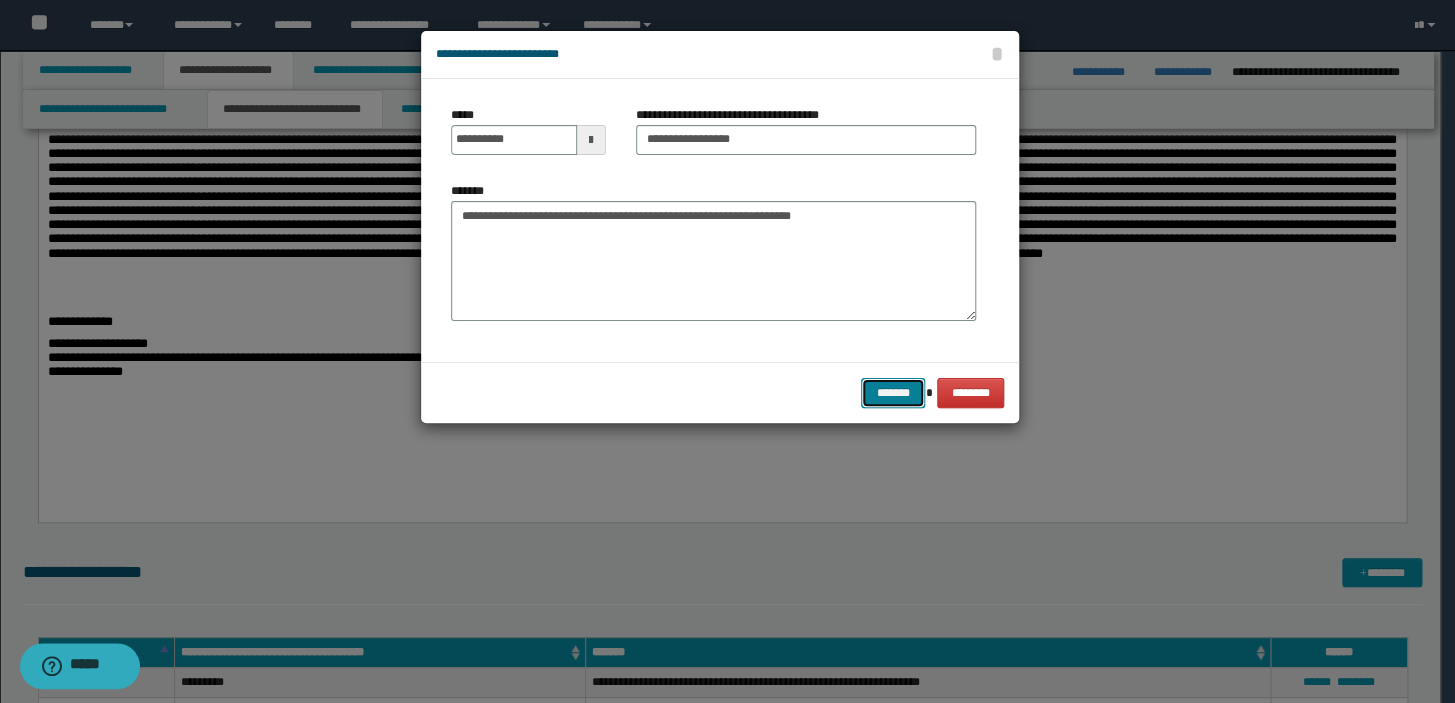 click on "*******" at bounding box center [893, 393] 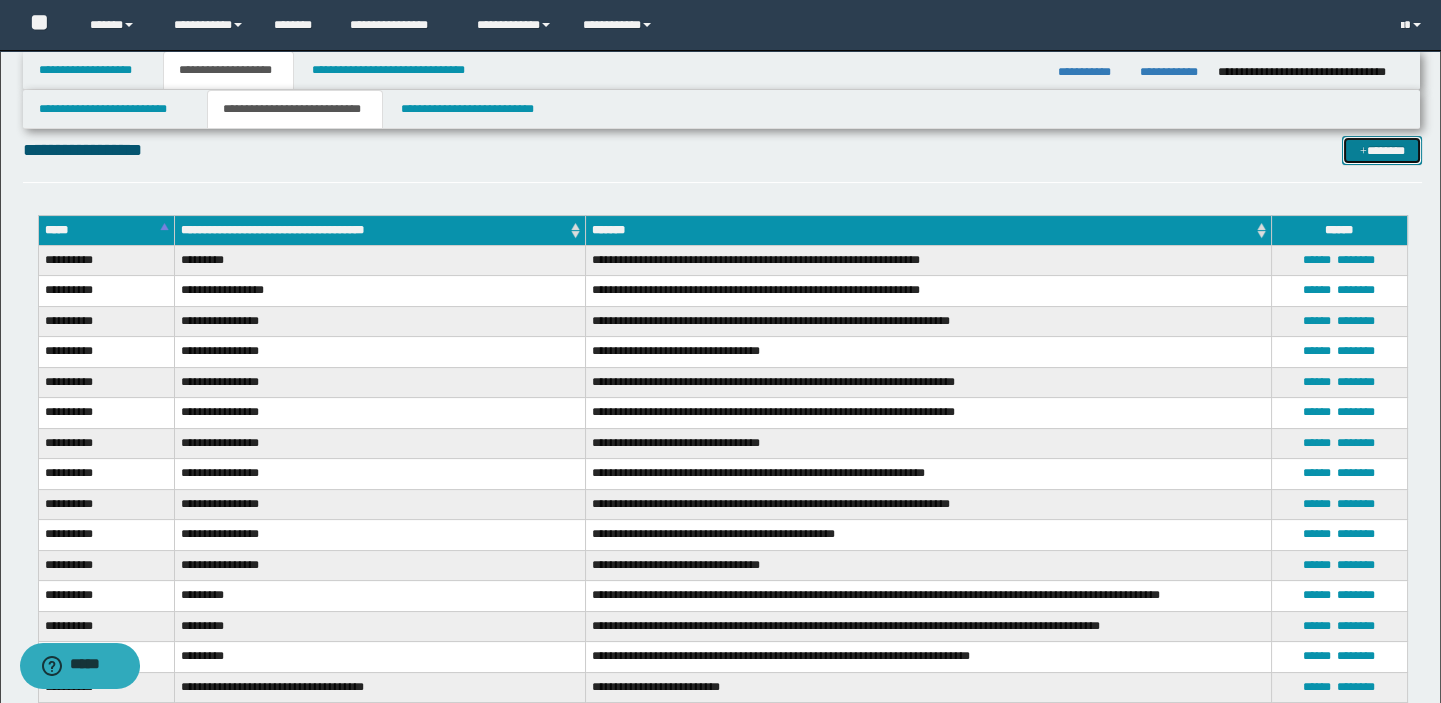 scroll, scrollTop: 640, scrollLeft: 0, axis: vertical 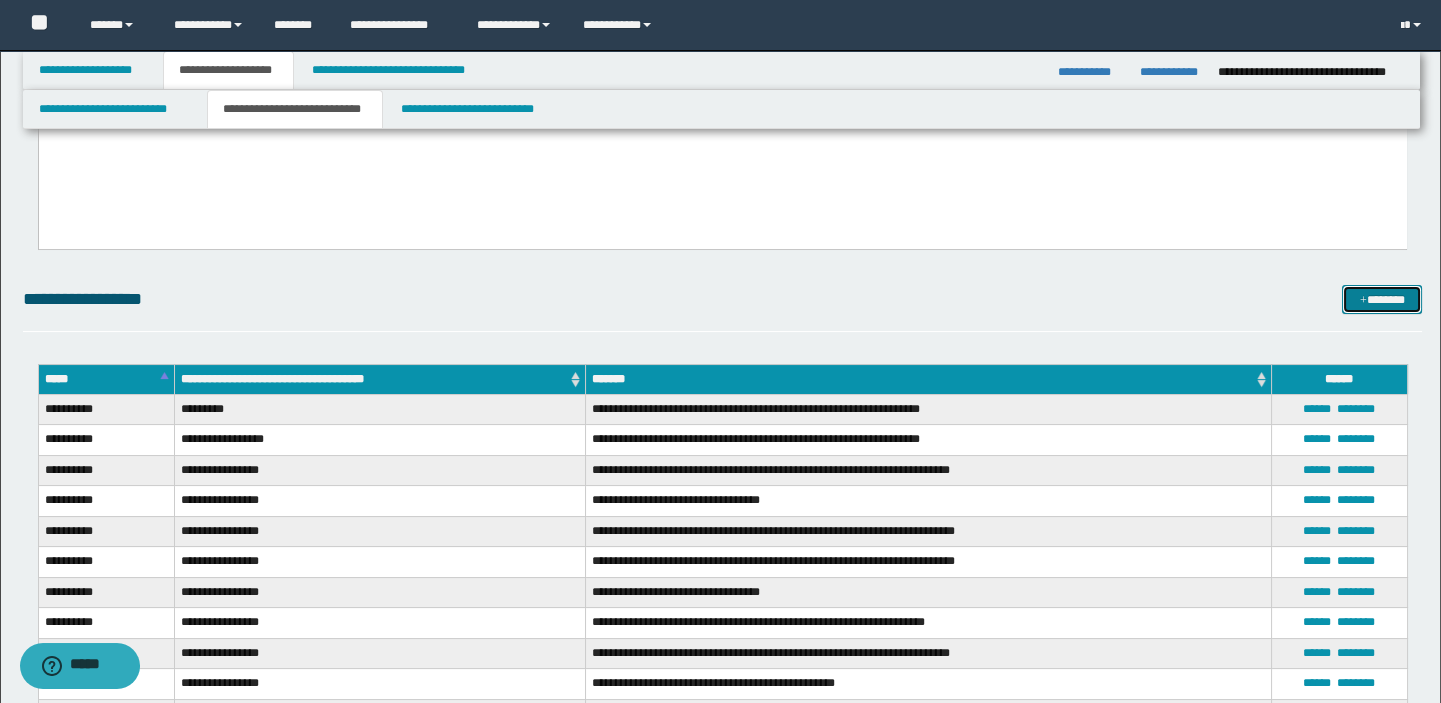 click on "*******" at bounding box center (1382, 300) 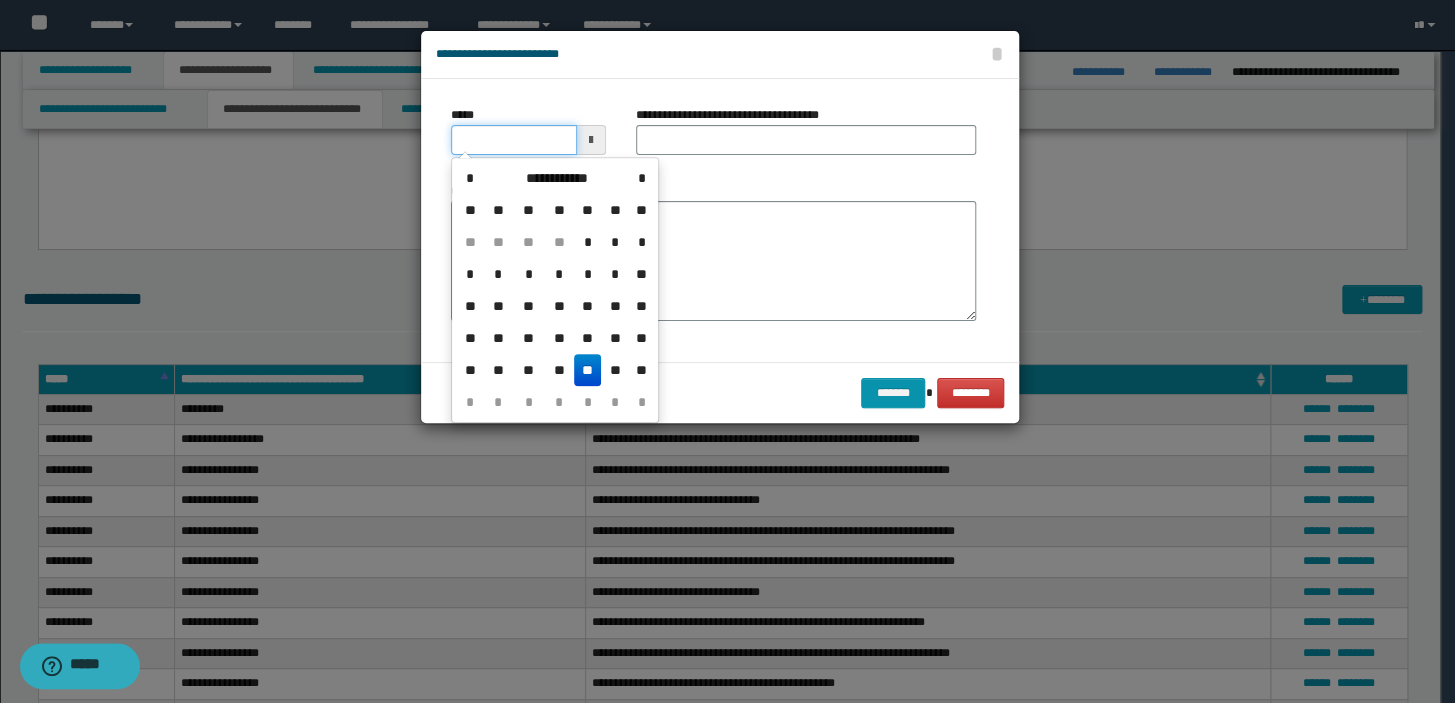 click on "*****" at bounding box center [514, 140] 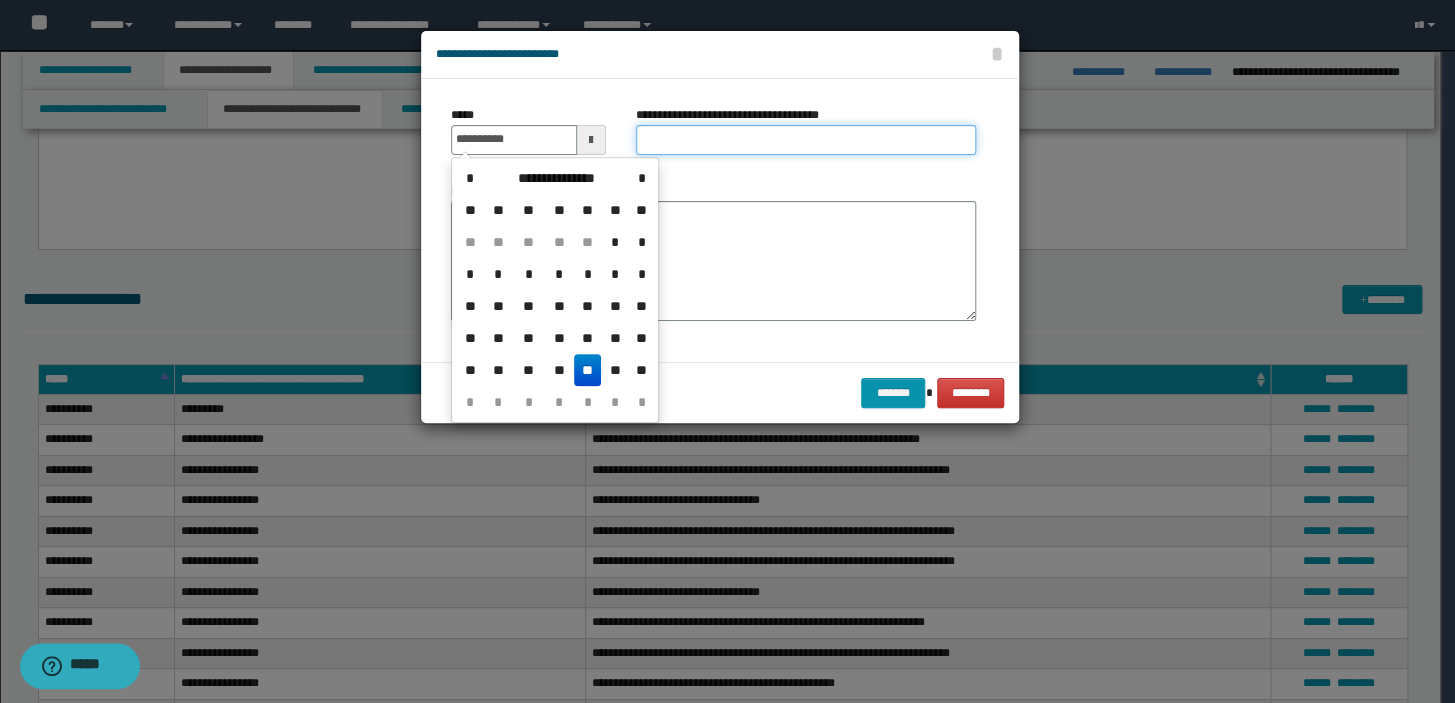 type on "**********" 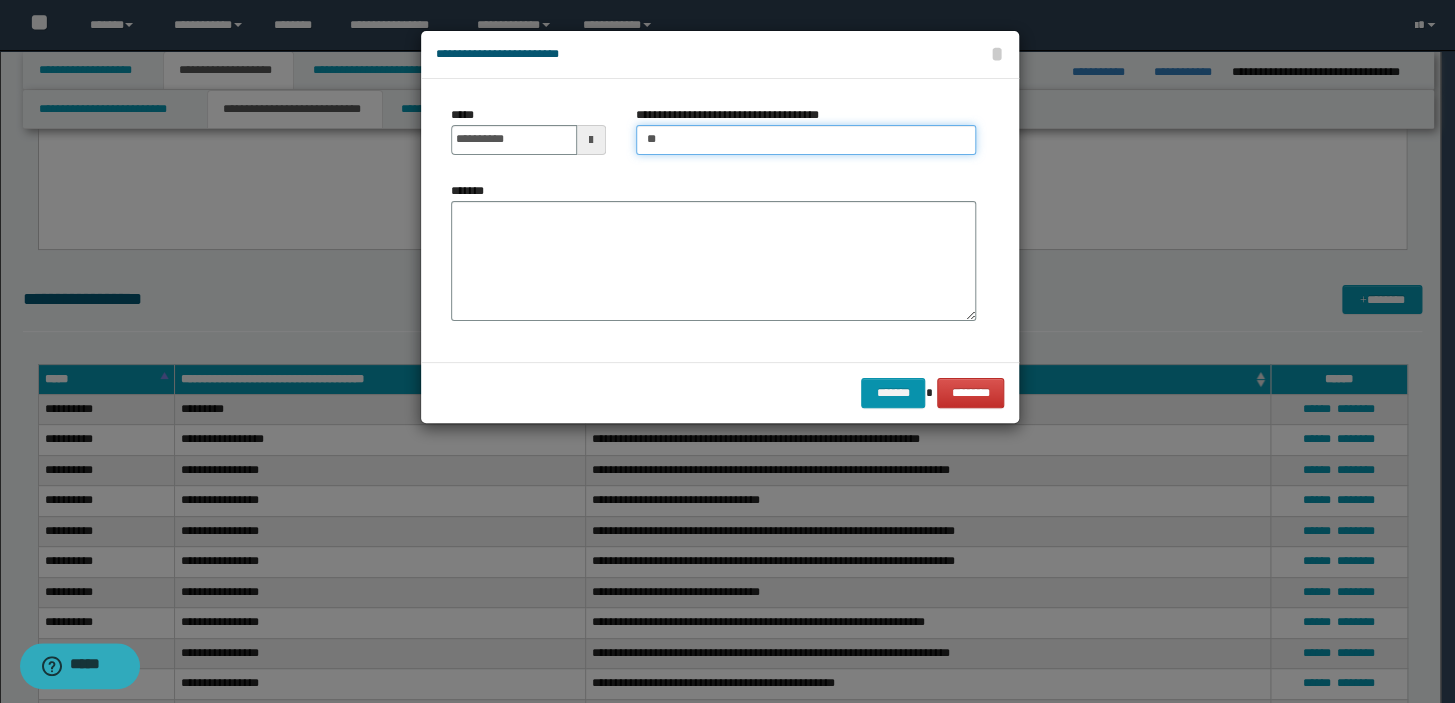type on "*********" 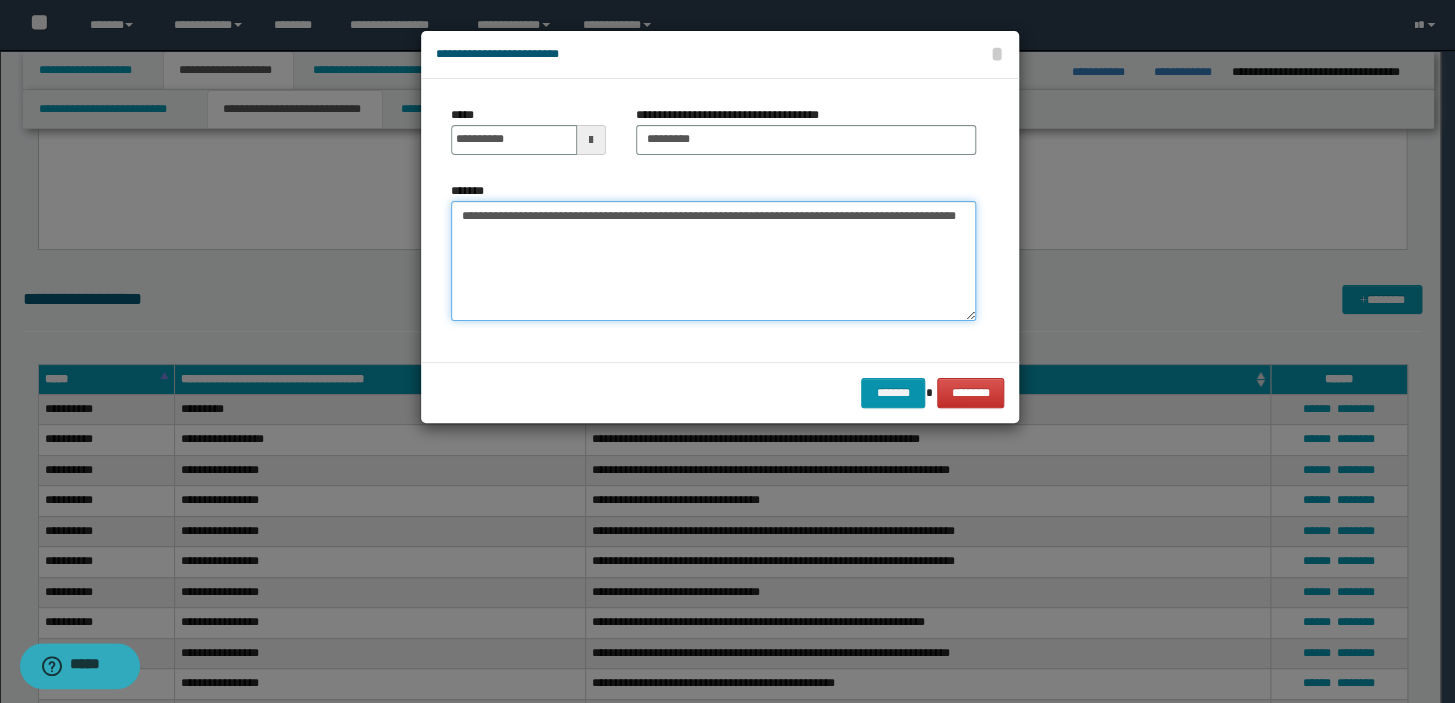 drag, startPoint x: 780, startPoint y: 218, endPoint x: 653, endPoint y: 216, distance: 127.01575 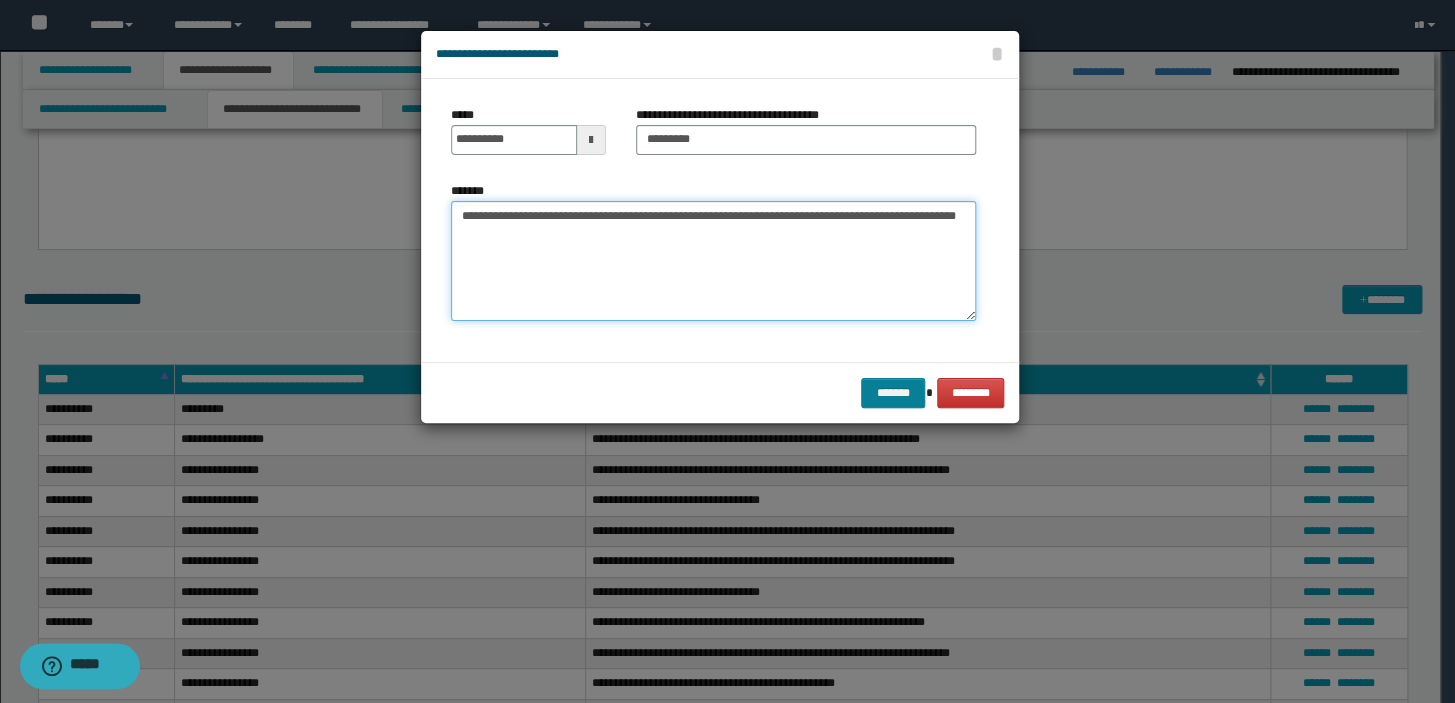 type on "**********" 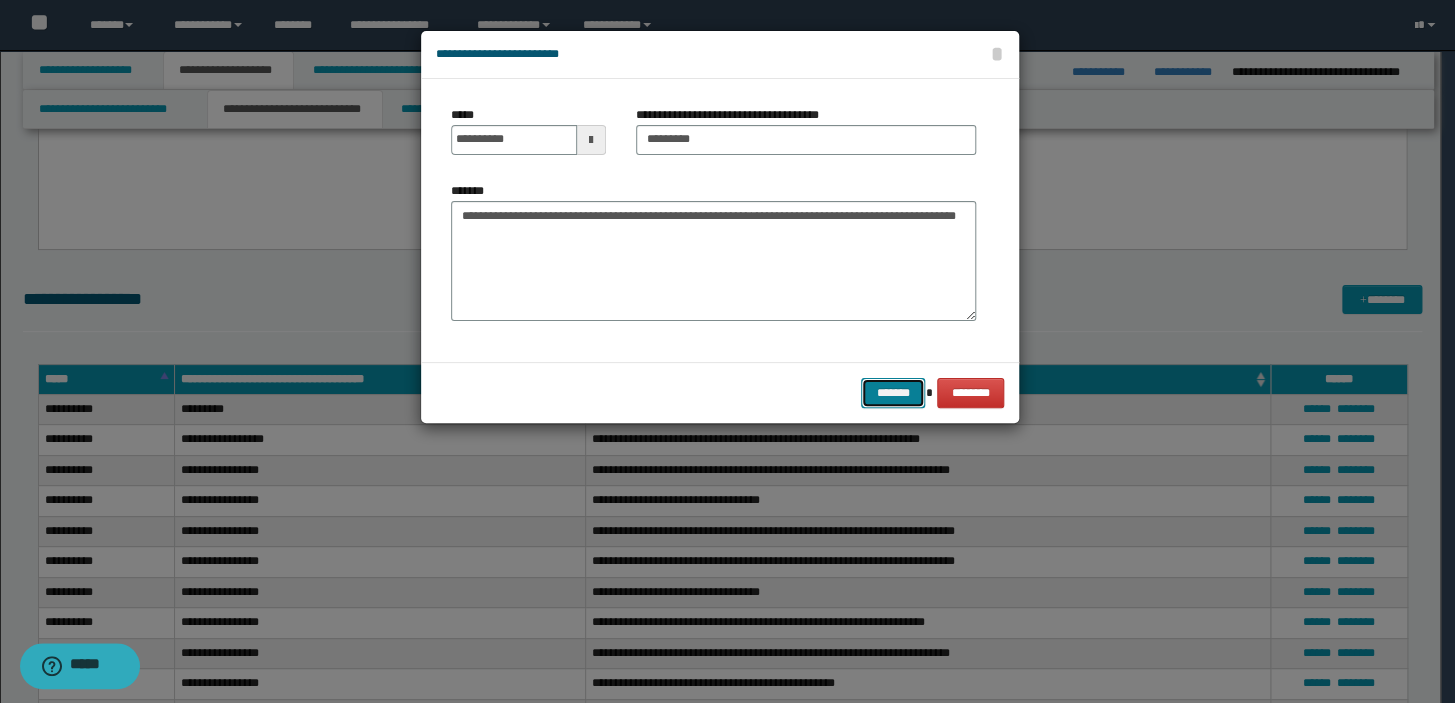 click on "*******" at bounding box center [893, 393] 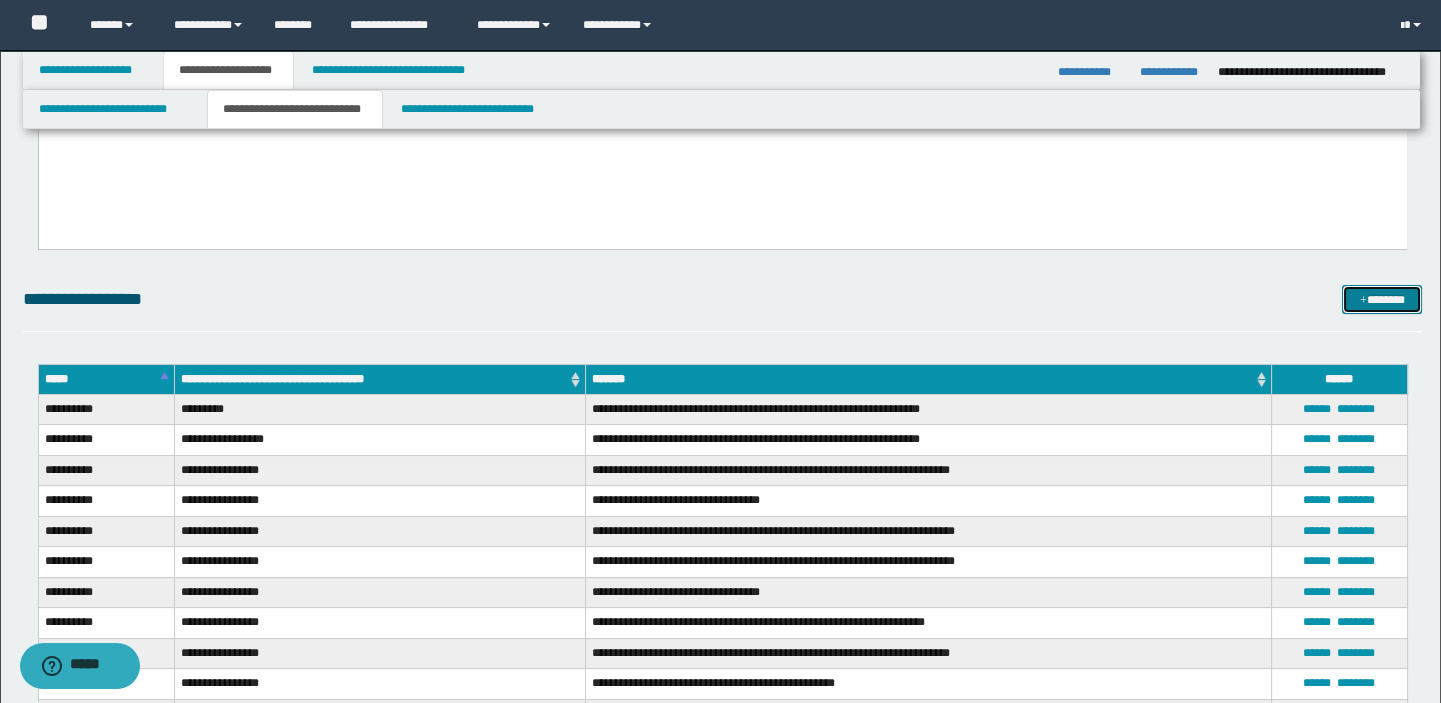 click on "*******" at bounding box center (1382, 300) 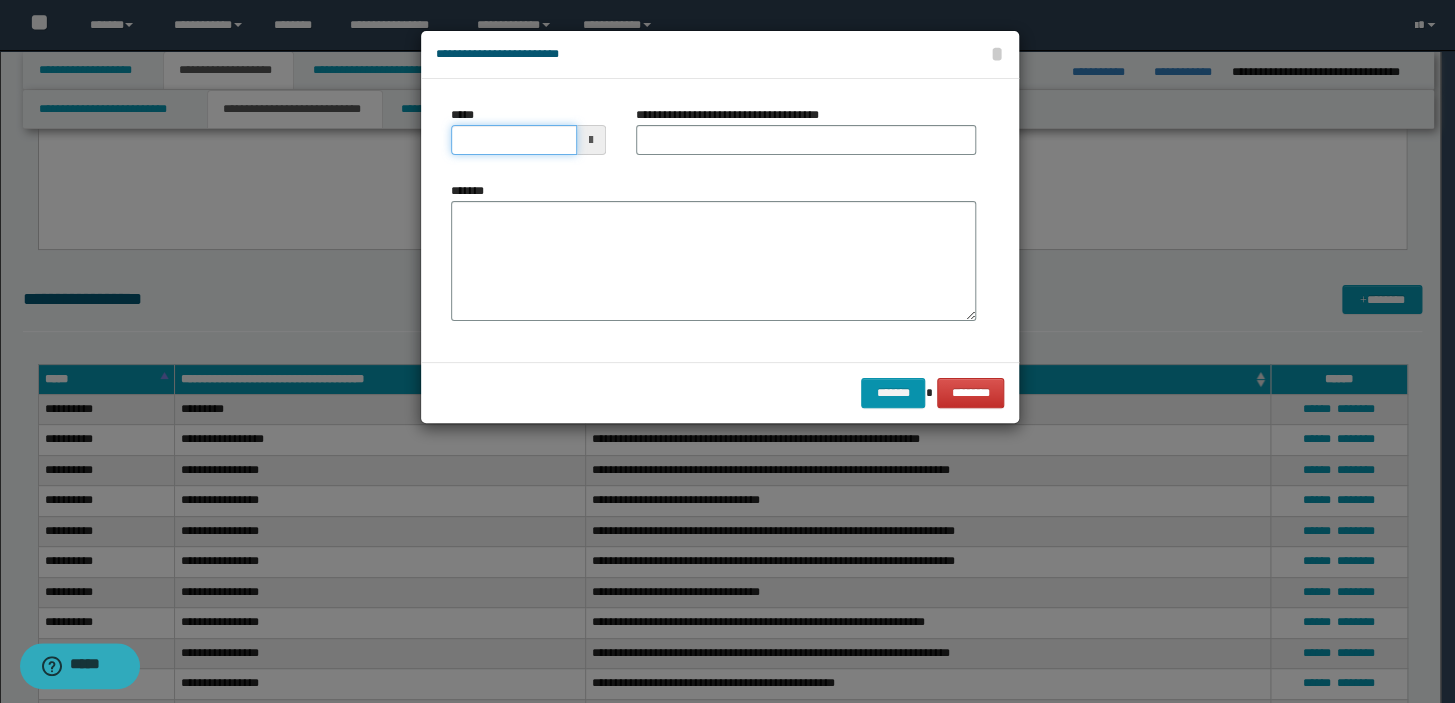 click on "*****" at bounding box center [514, 140] 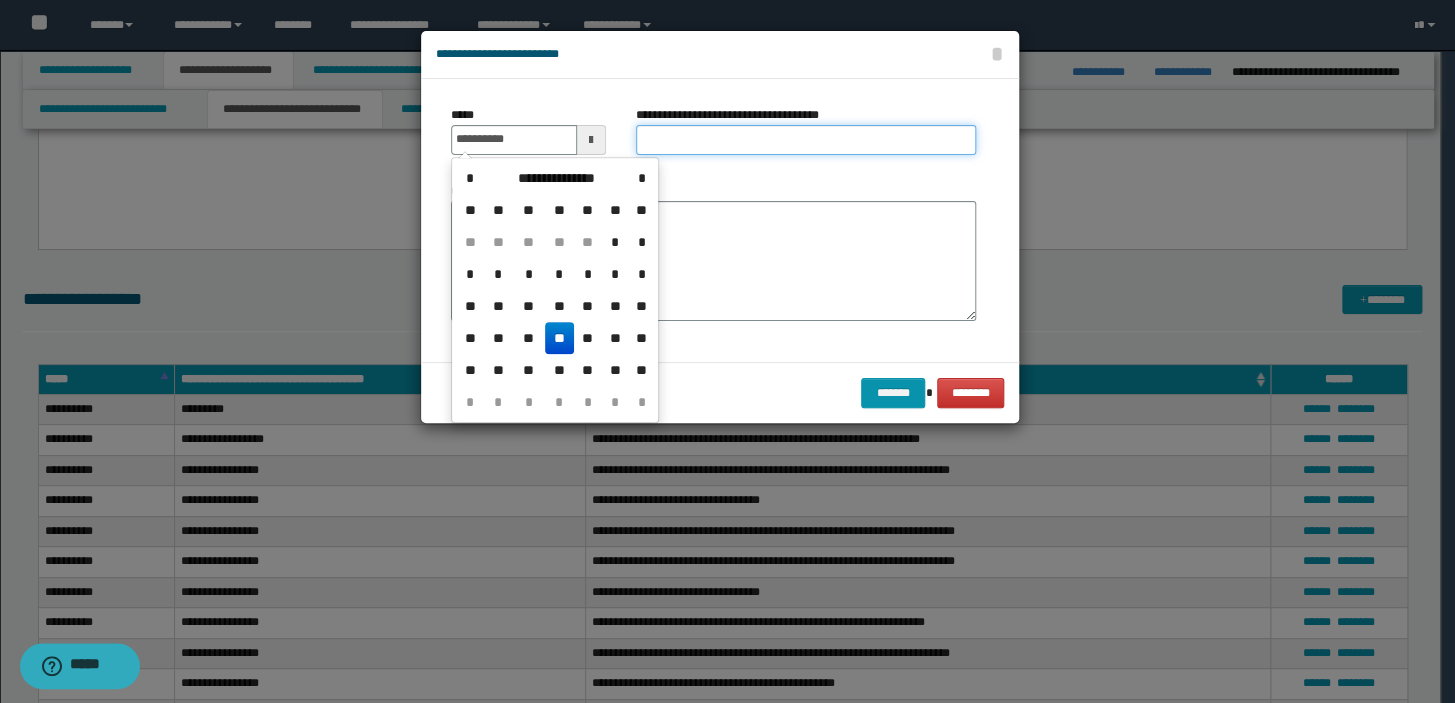 type on "**********" 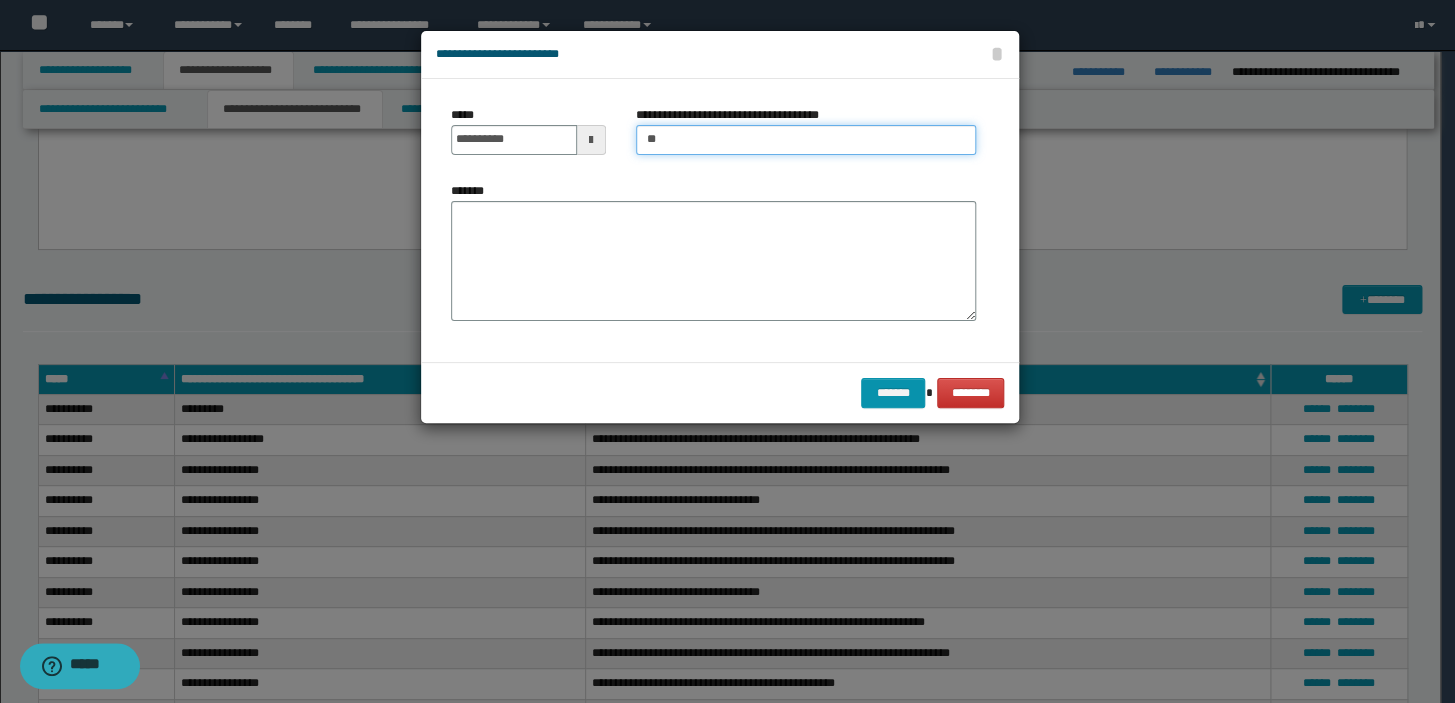 type on "**********" 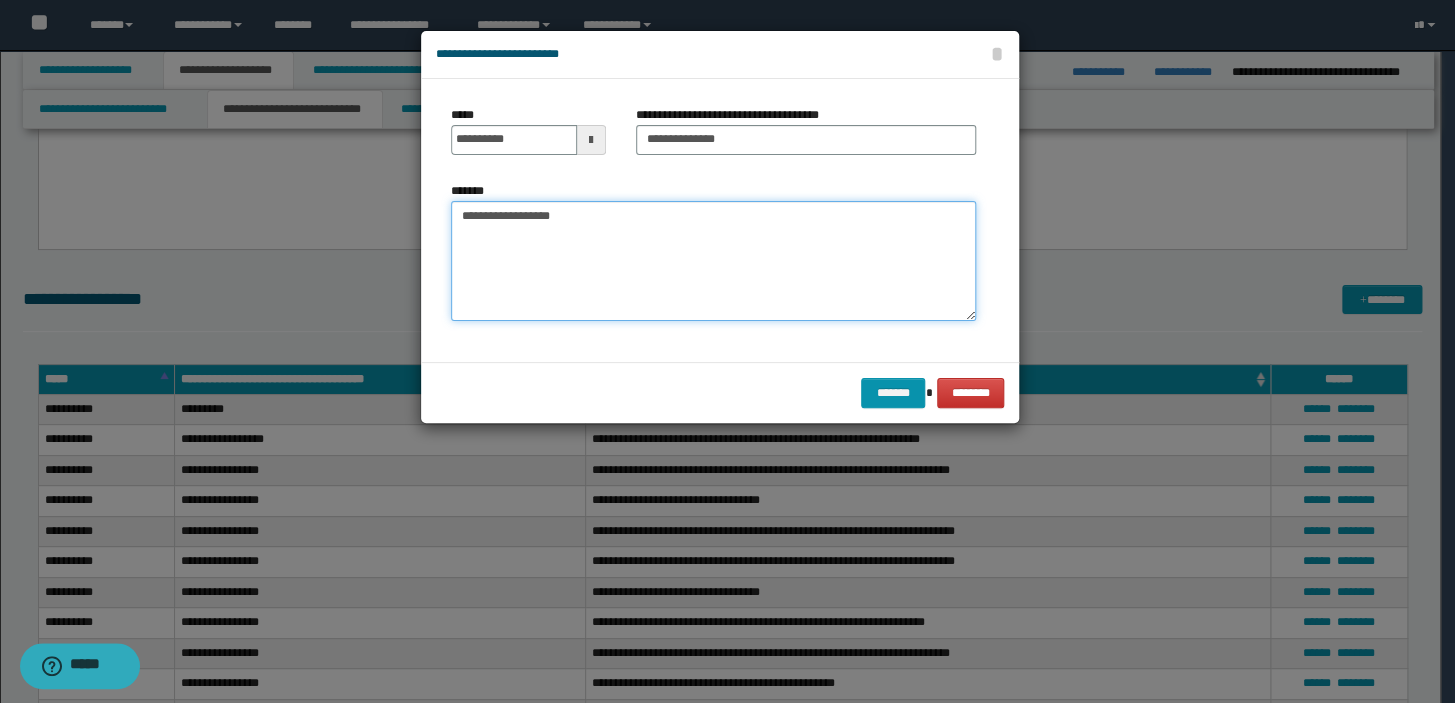 type on "**********" 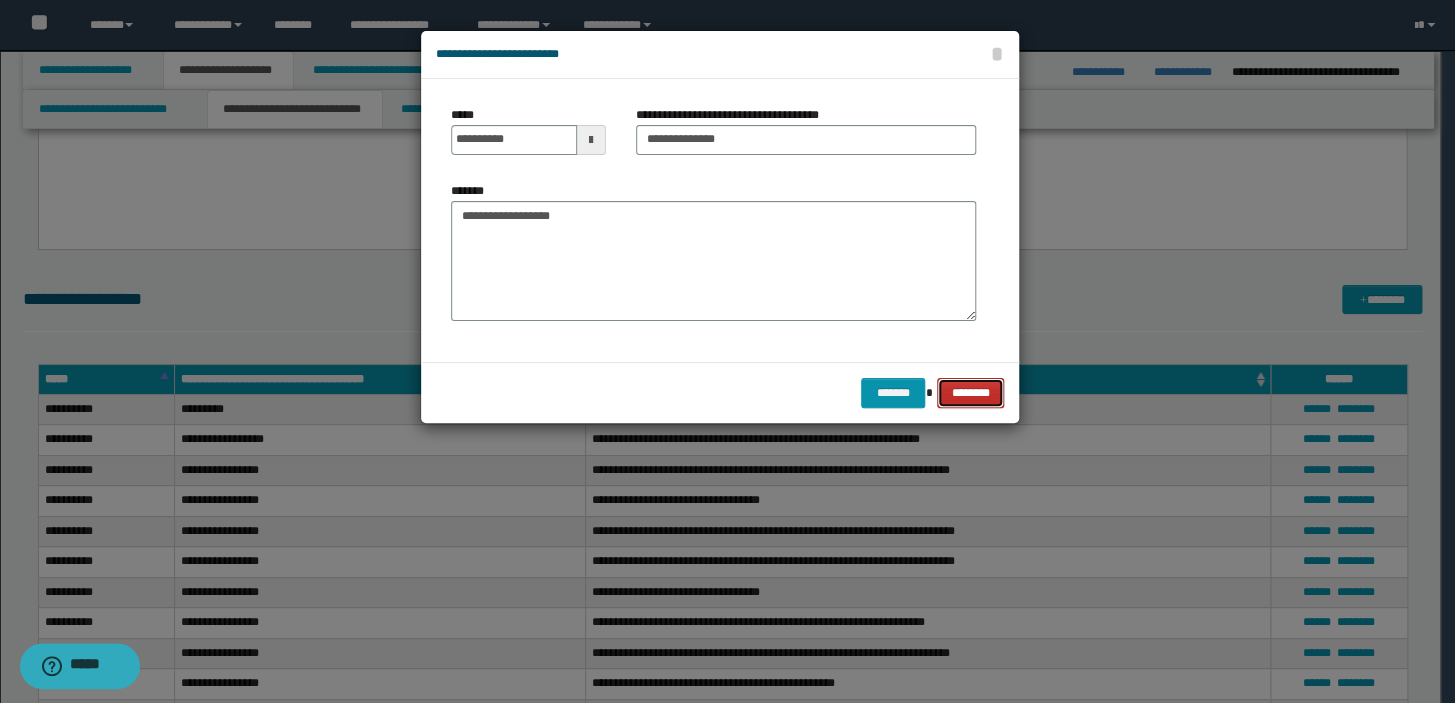 type 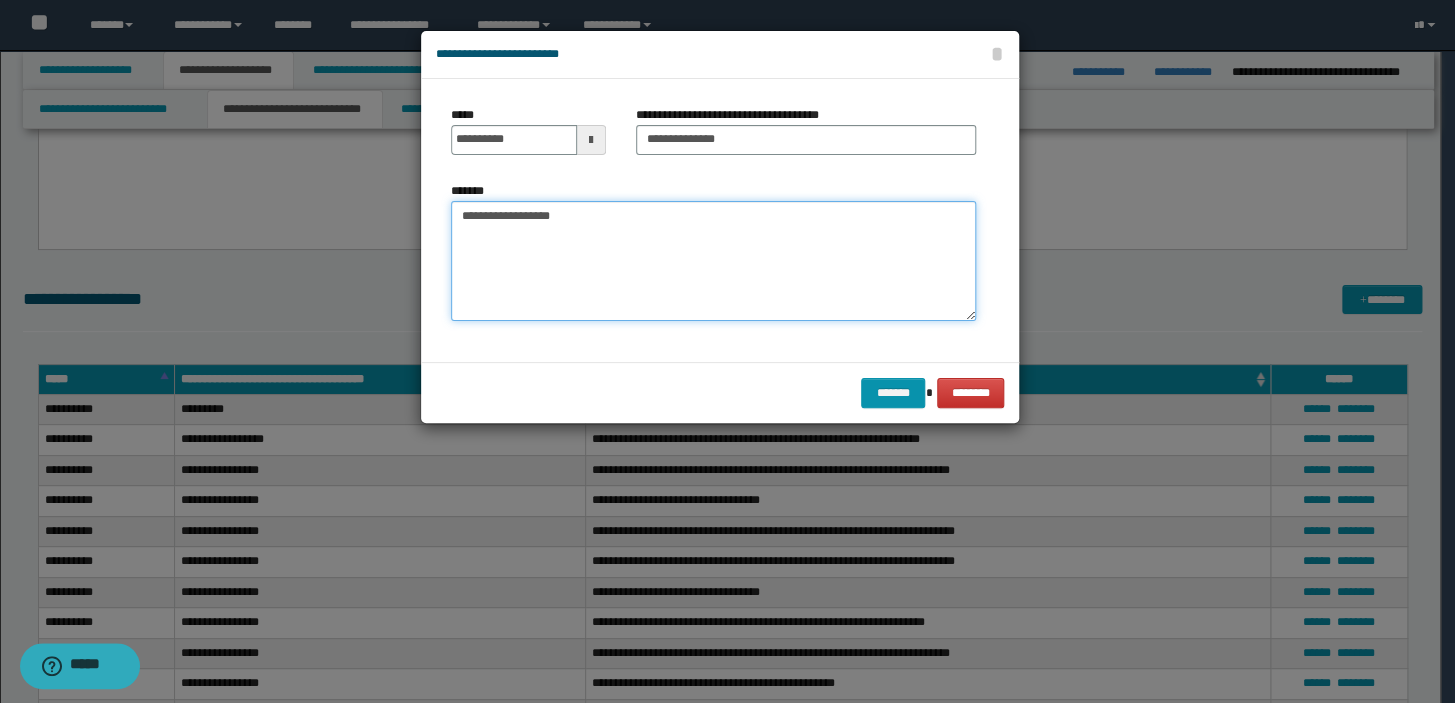 click on "**********" at bounding box center (713, 261) 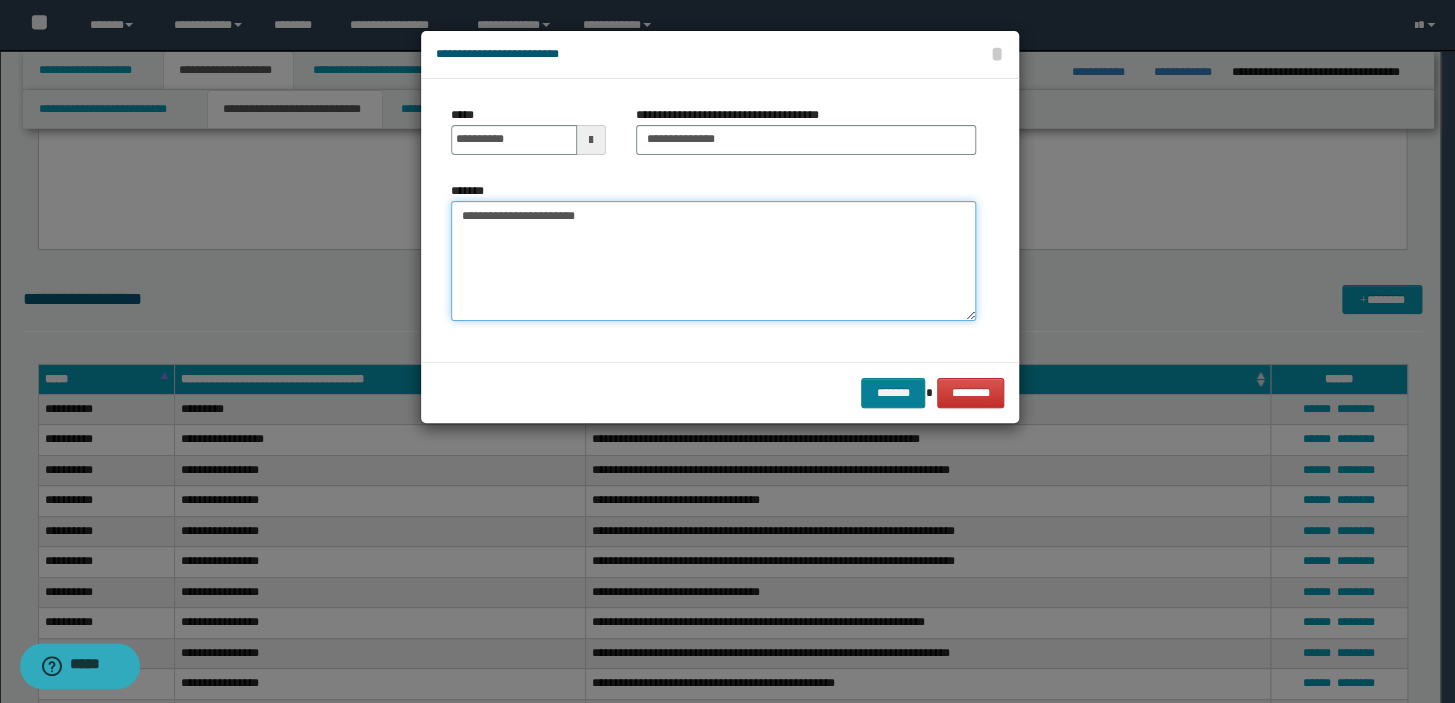 type on "**********" 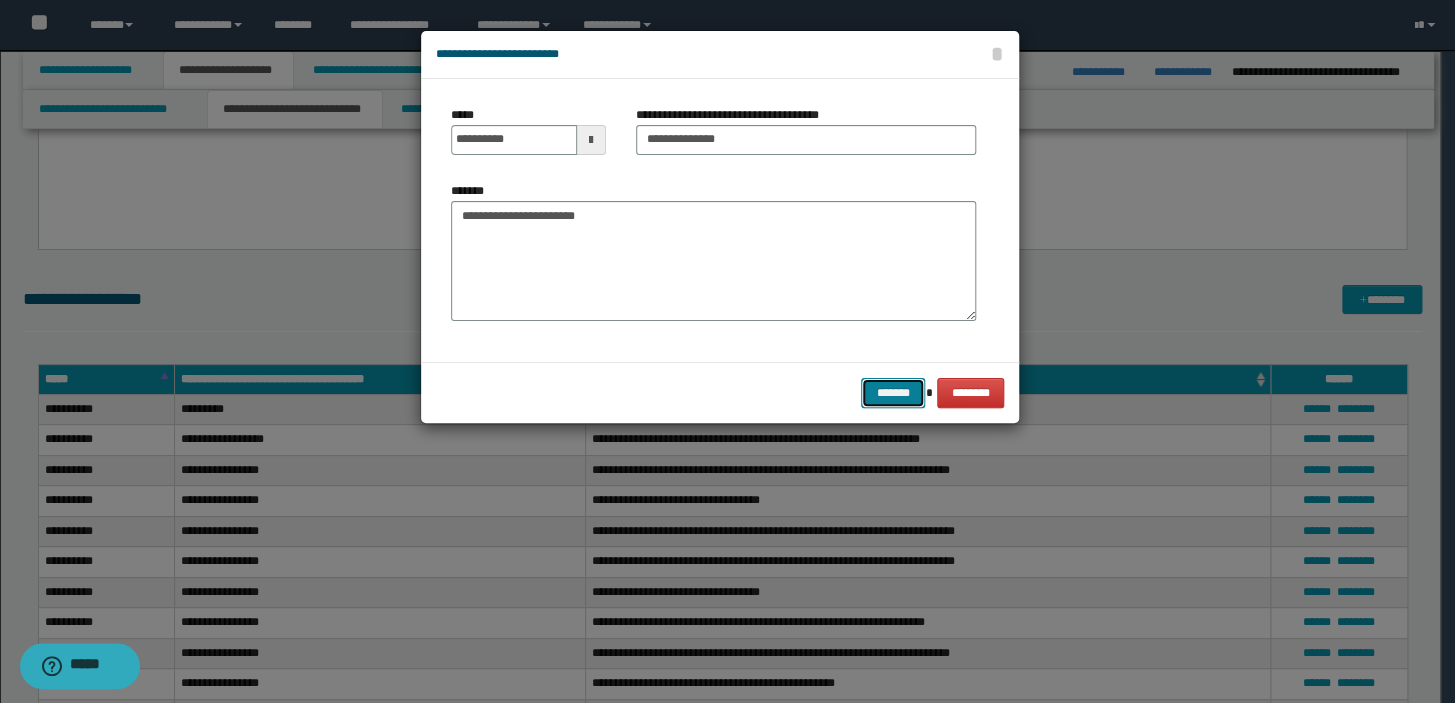 click on "*******" at bounding box center [893, 393] 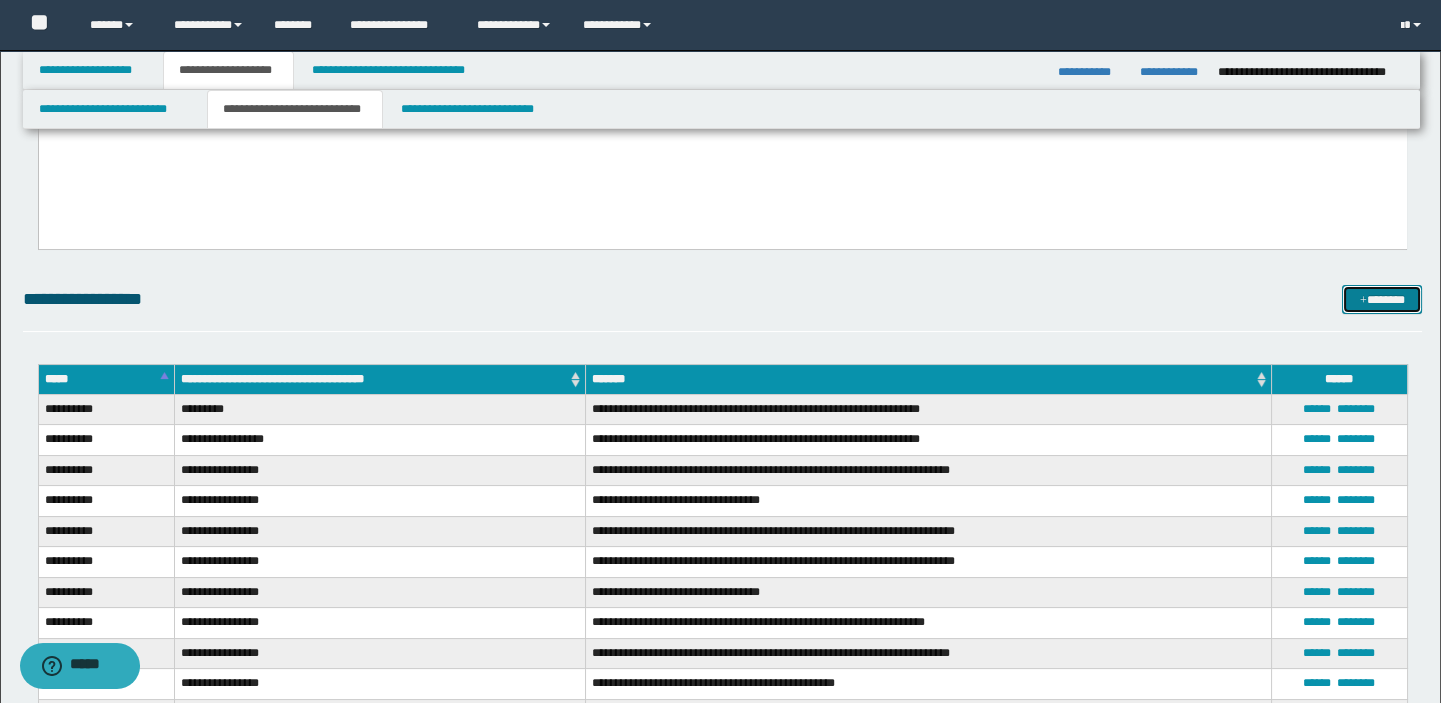click on "*******" at bounding box center [1382, 300] 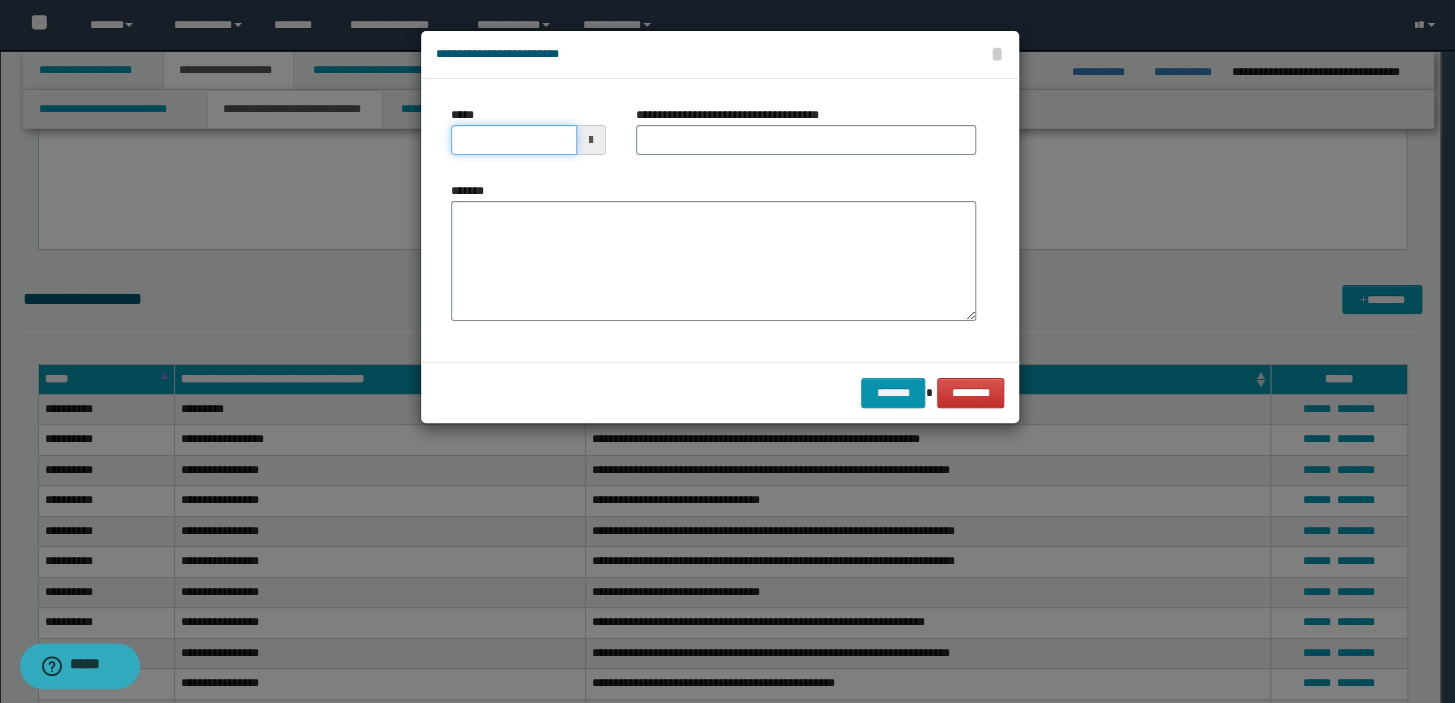 click on "*****" at bounding box center (514, 140) 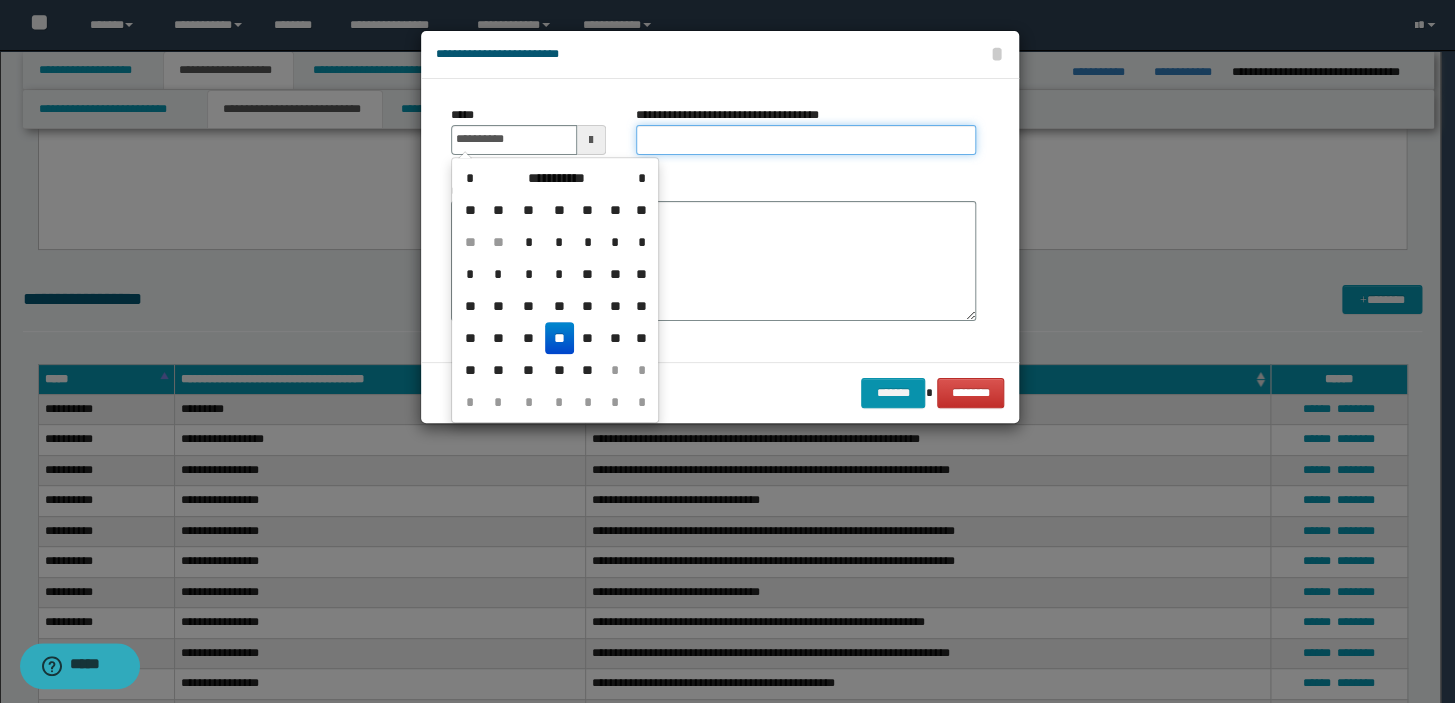 type on "**********" 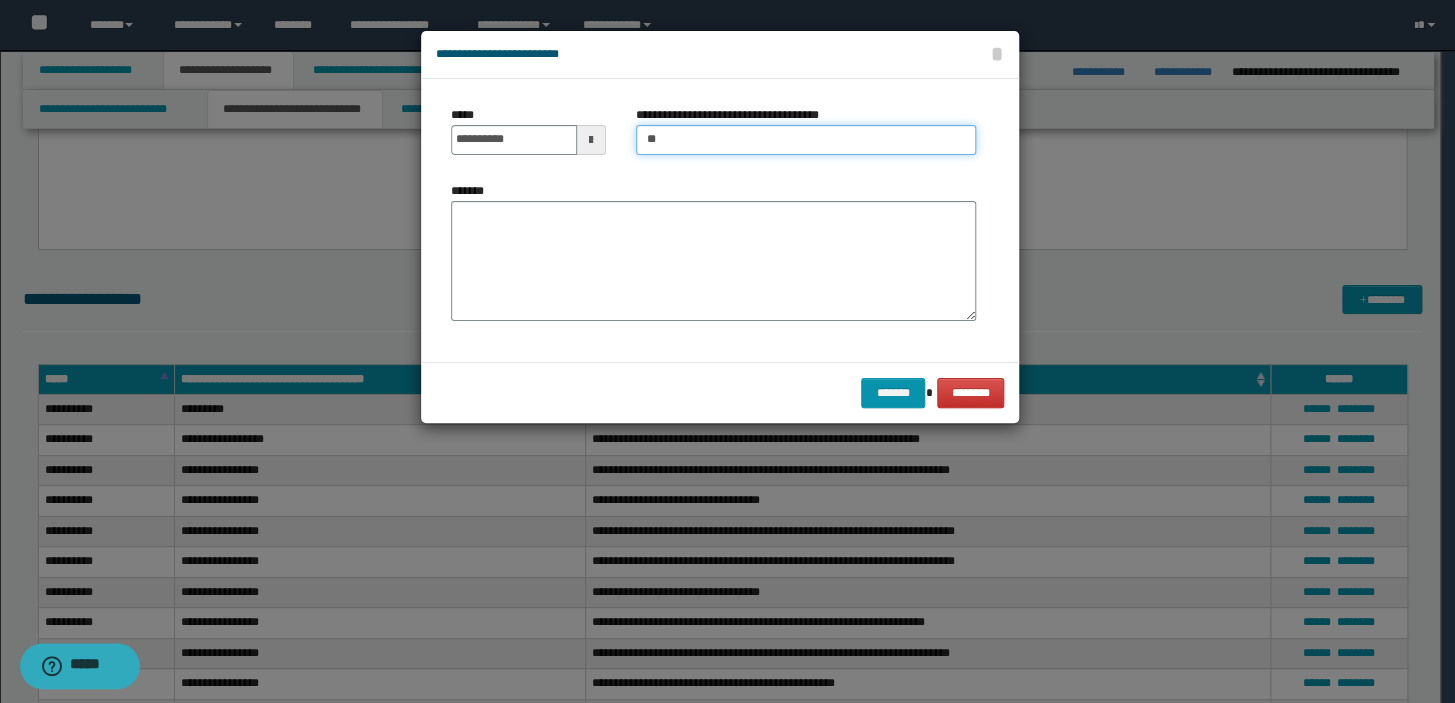 type on "*********" 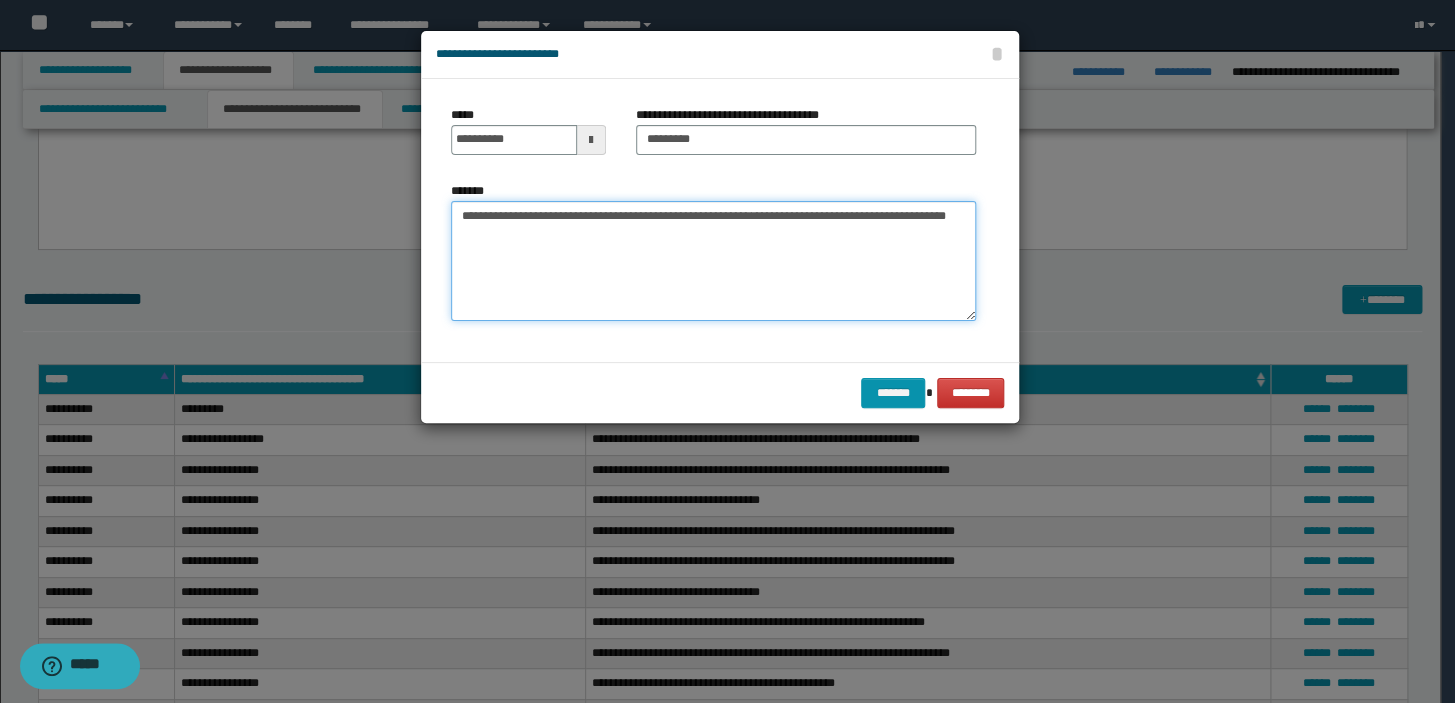 drag, startPoint x: 693, startPoint y: 215, endPoint x: 672, endPoint y: 251, distance: 41.677334 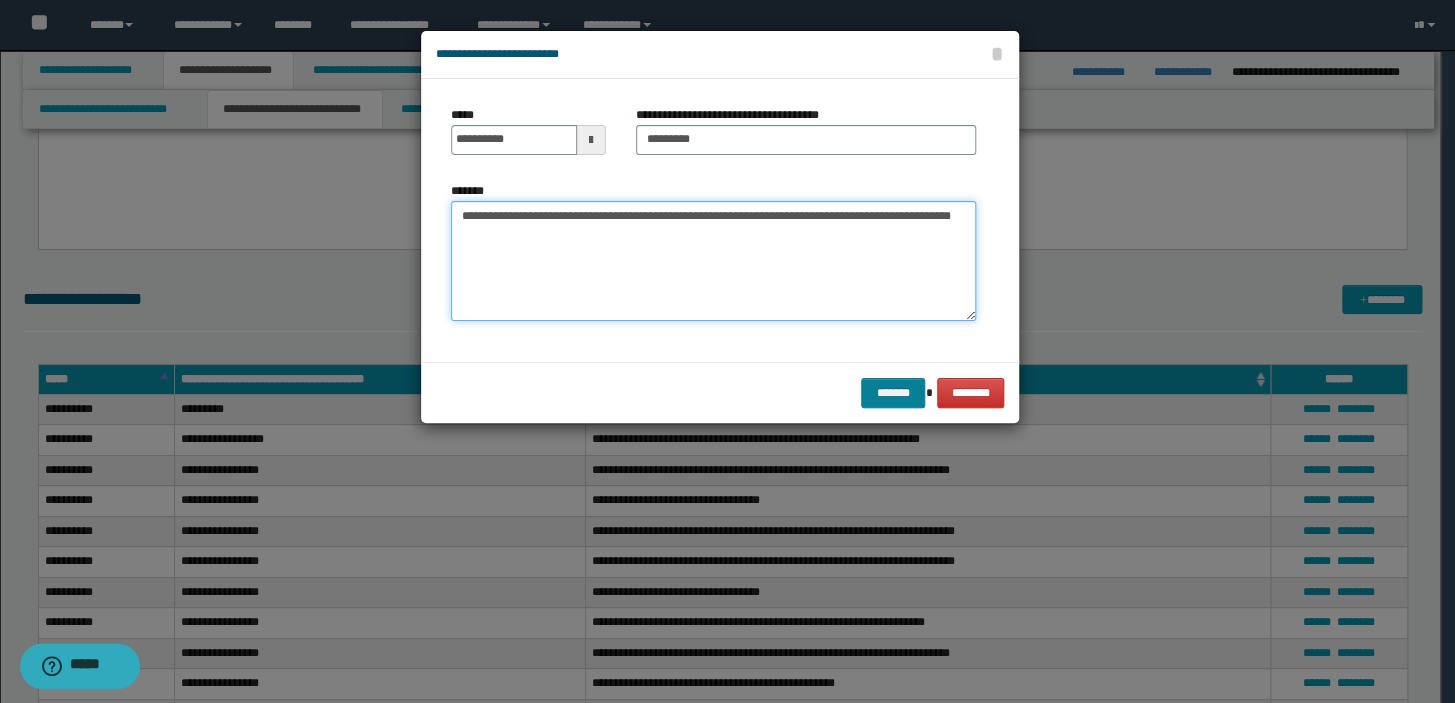 type on "**********" 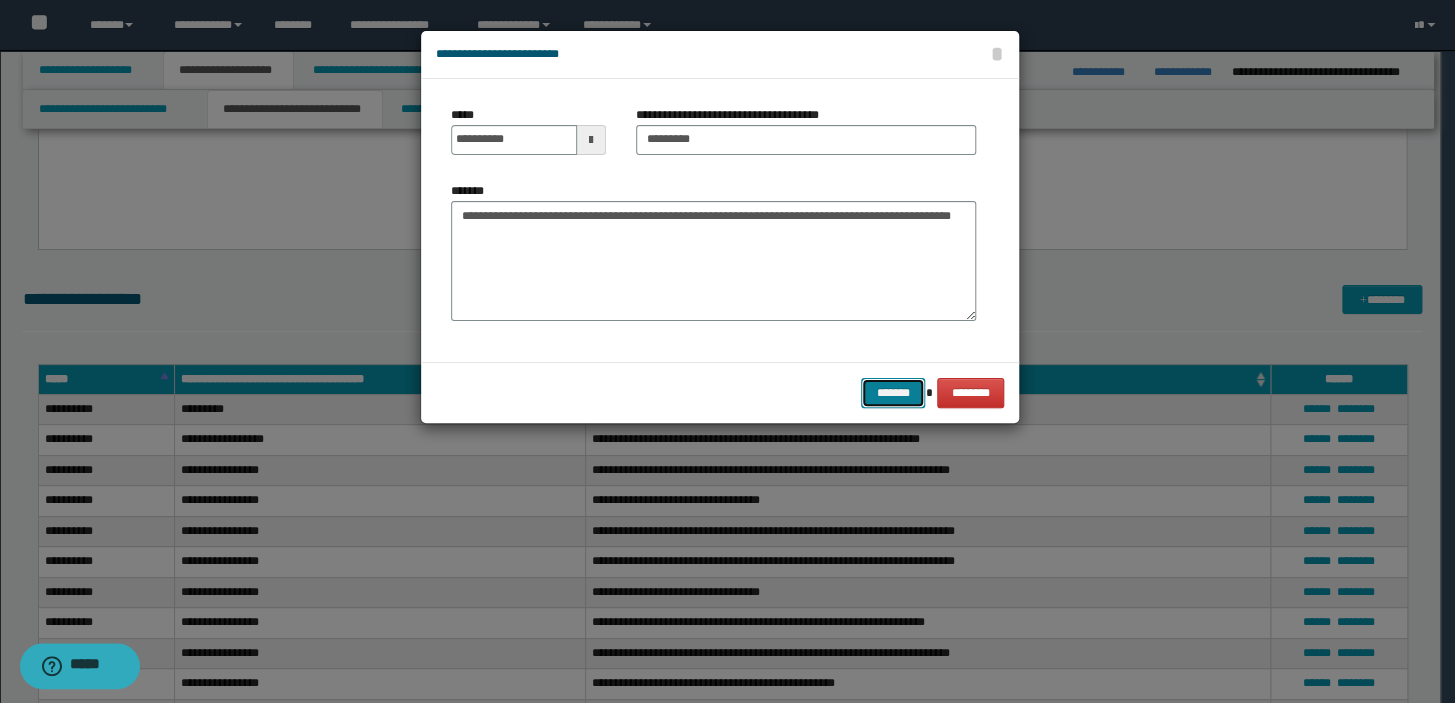 click on "*******" at bounding box center (893, 393) 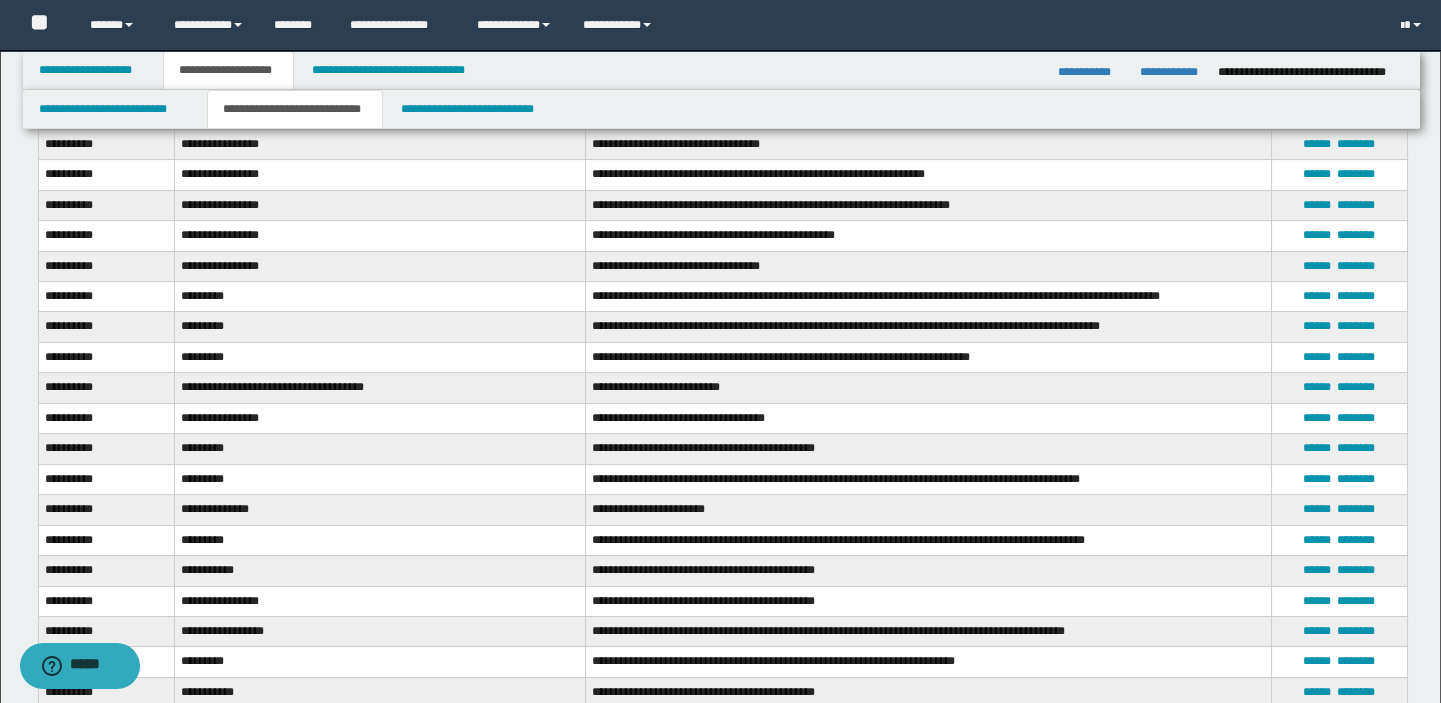 scroll, scrollTop: 1094, scrollLeft: 0, axis: vertical 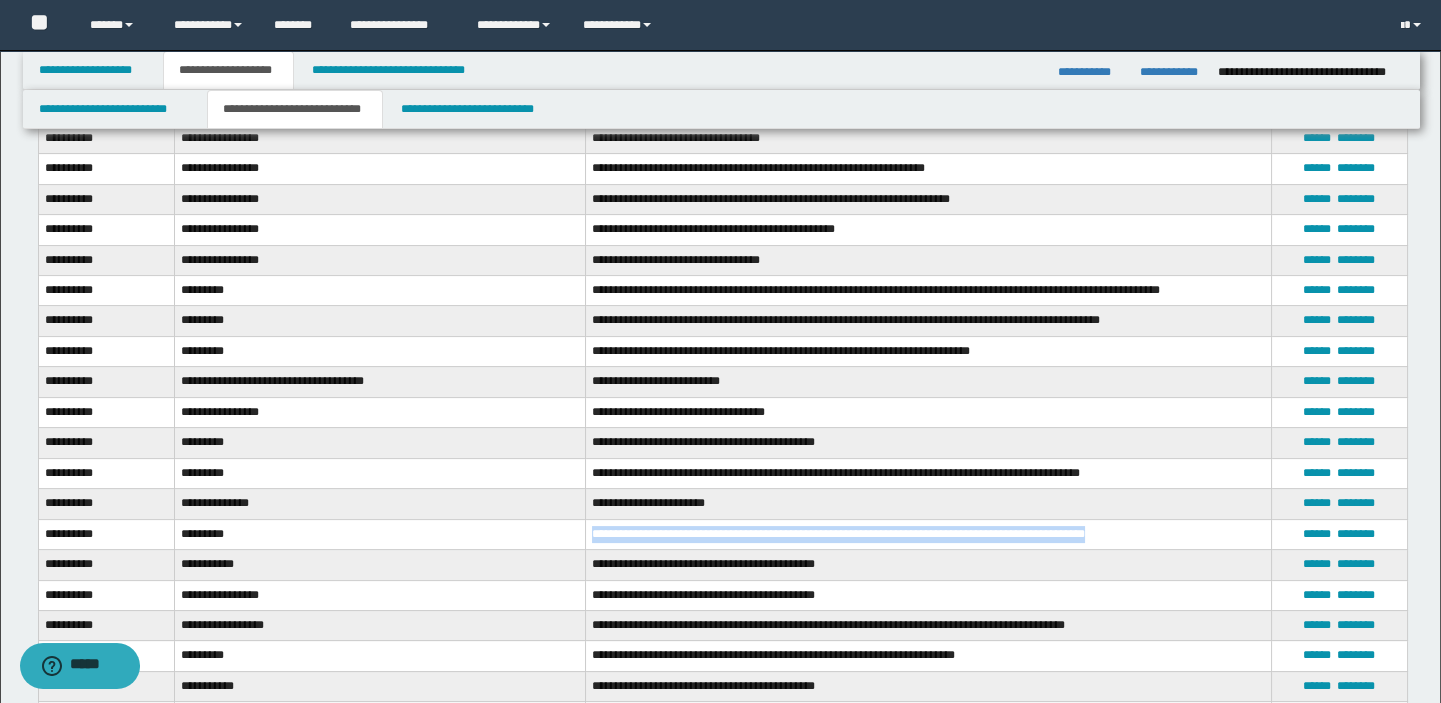 drag, startPoint x: 1110, startPoint y: 529, endPoint x: 577, endPoint y: 537, distance: 533.06006 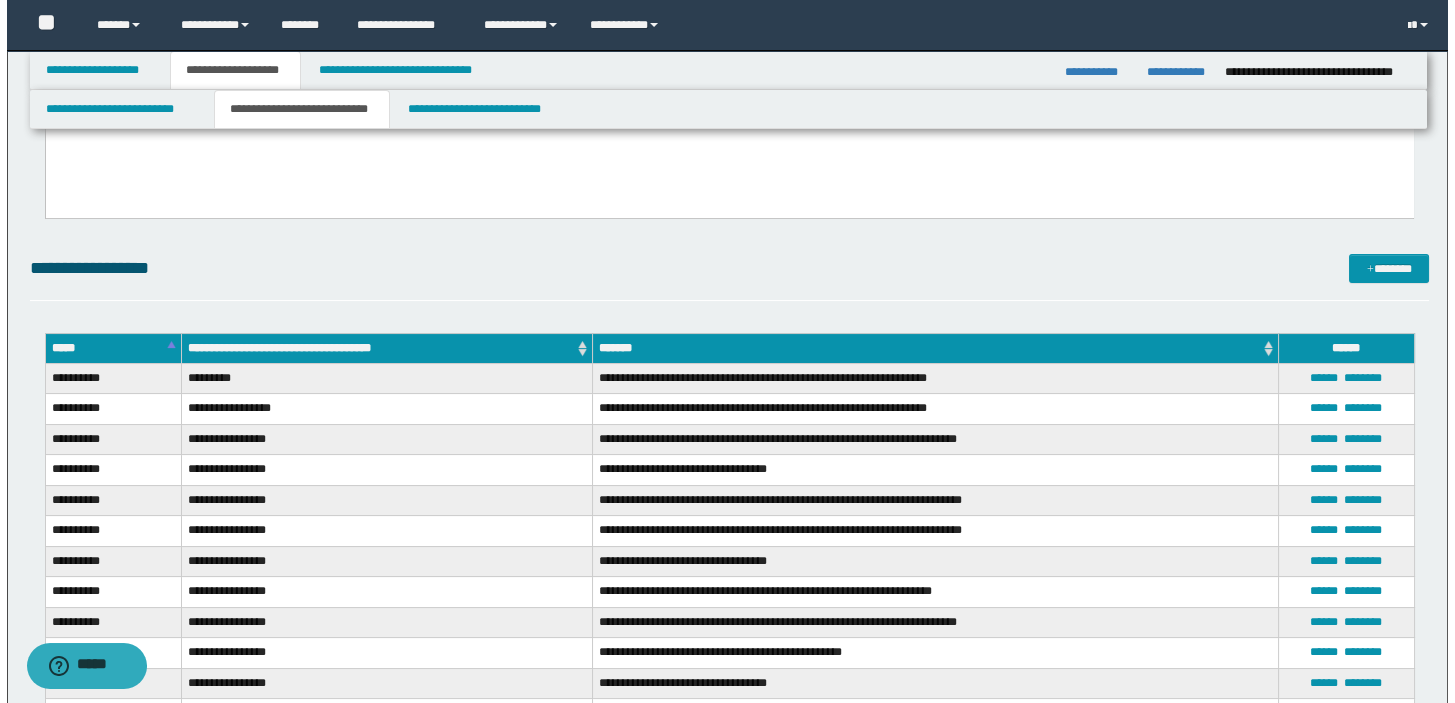 scroll, scrollTop: 640, scrollLeft: 0, axis: vertical 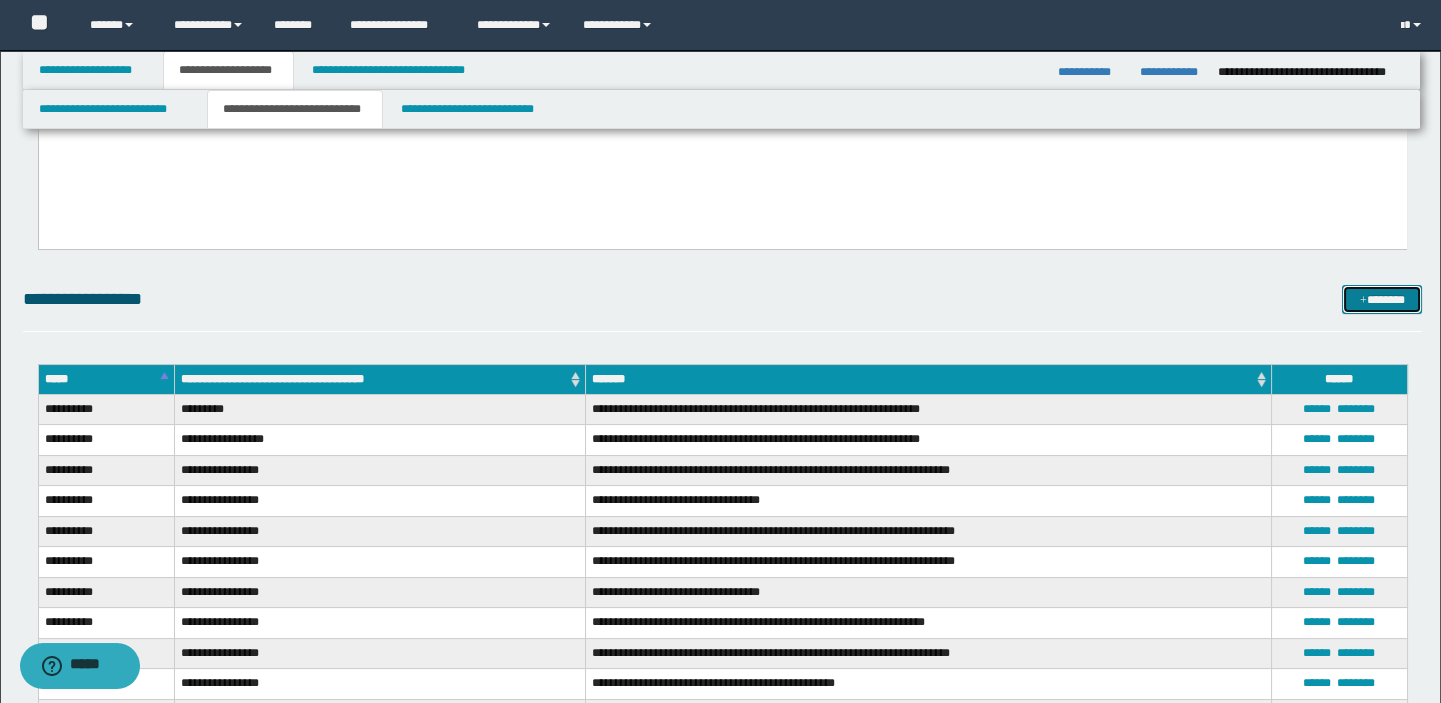 click on "*******" at bounding box center [1382, 300] 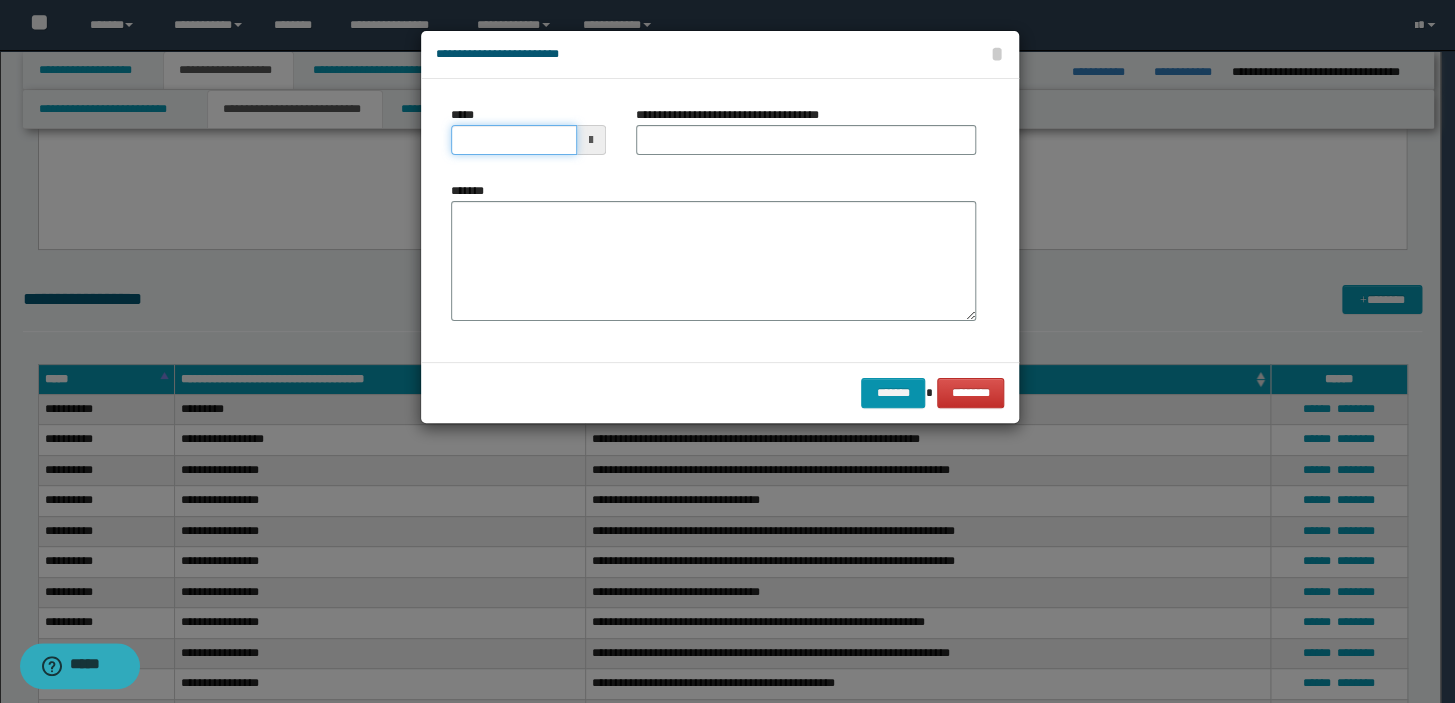 click on "*****" at bounding box center [514, 140] 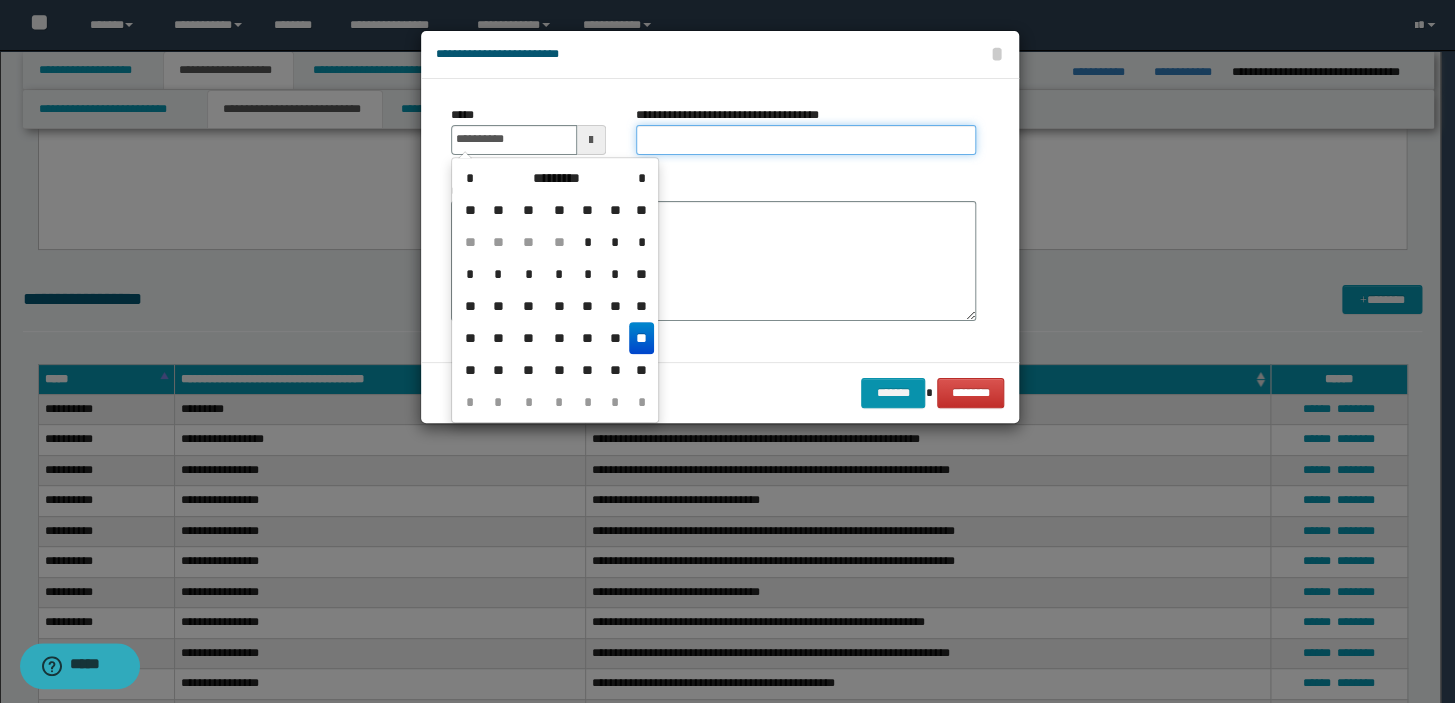 type on "**********" 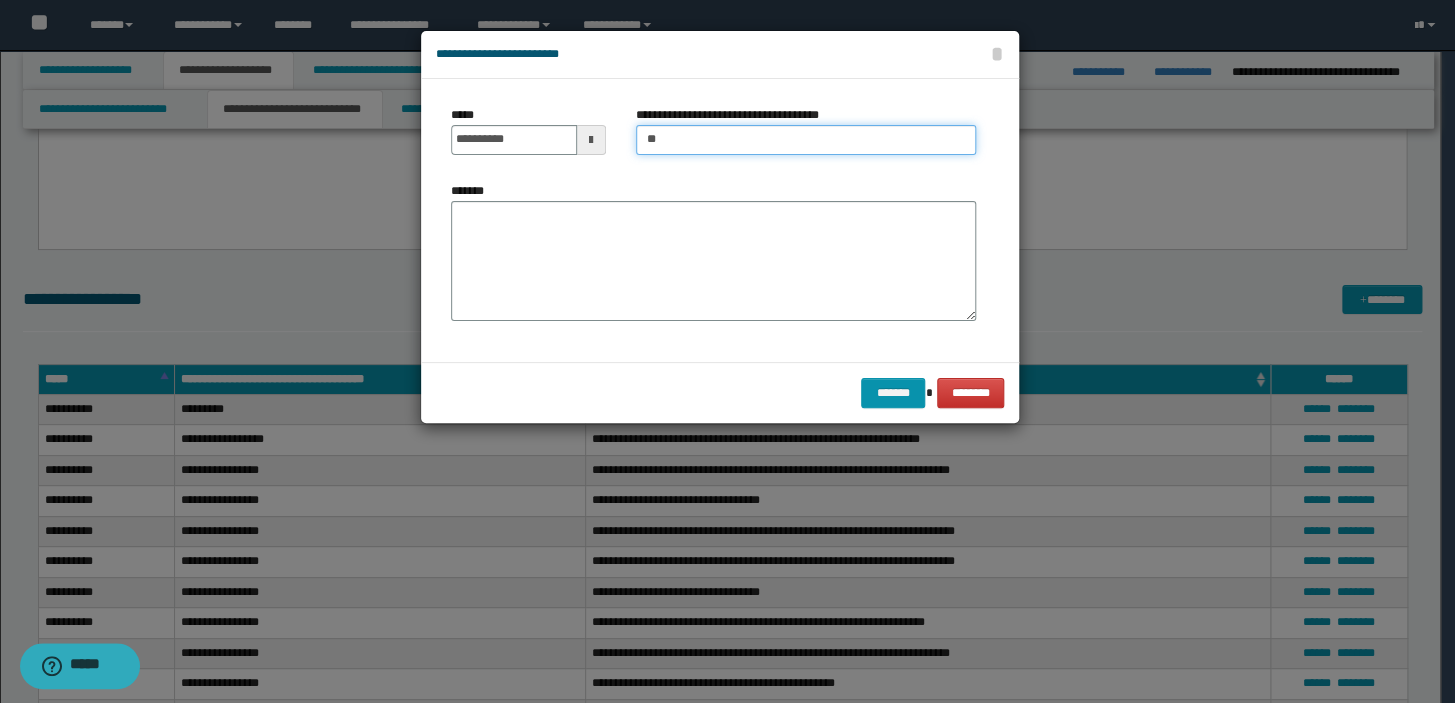 type on "*********" 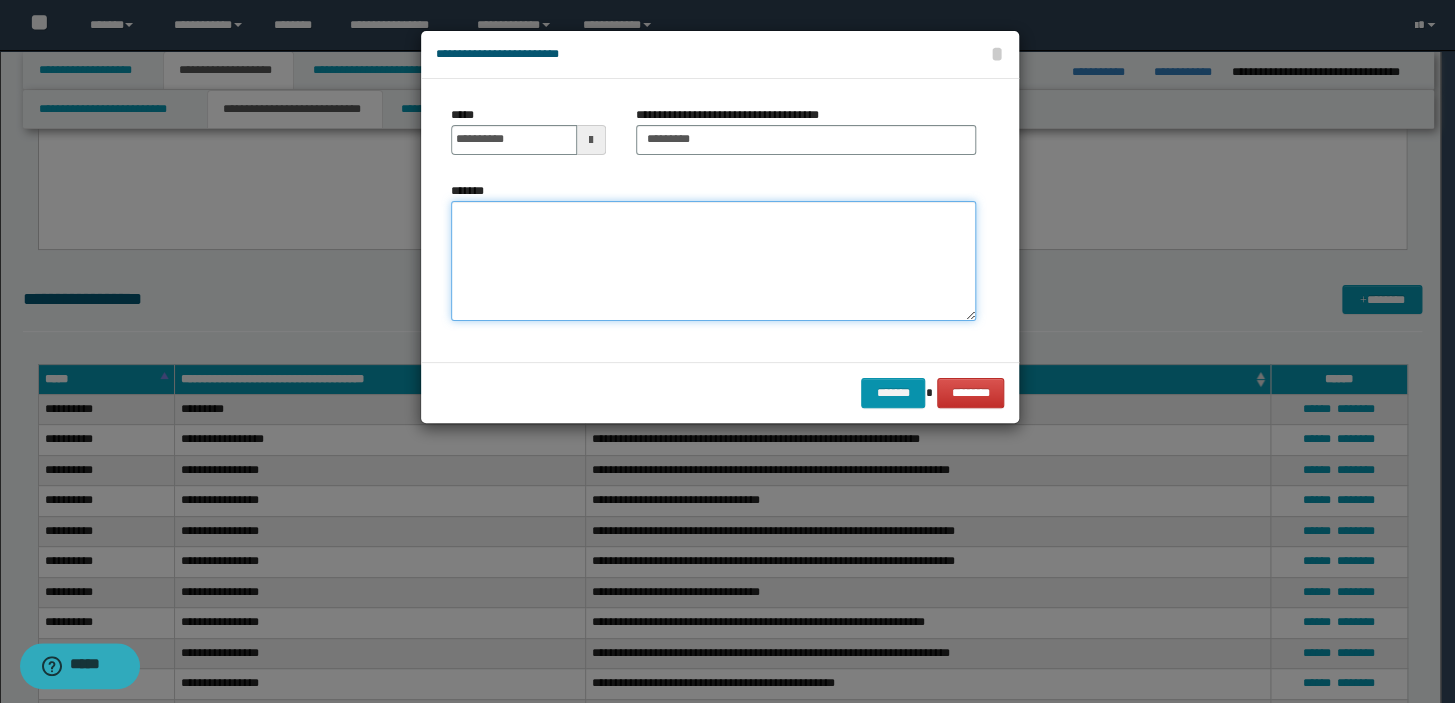paste on "**********" 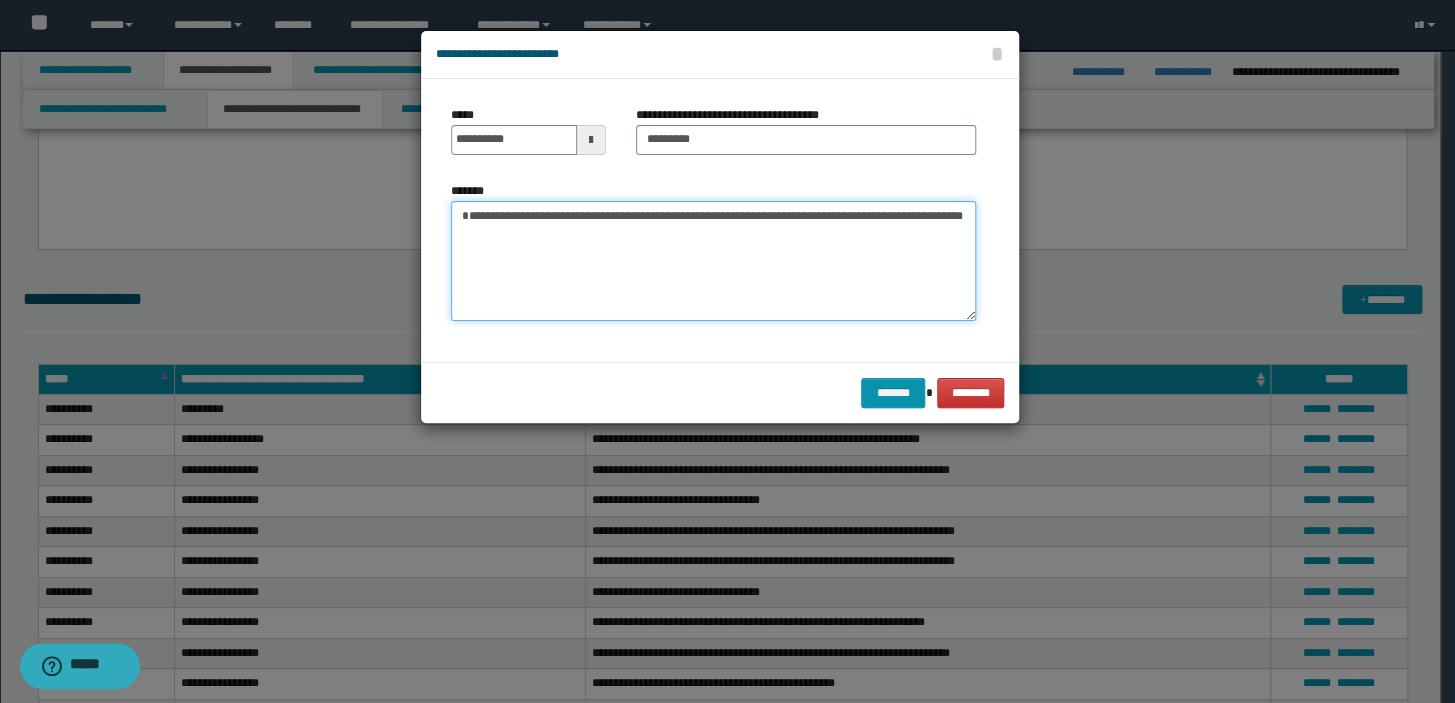 click on "**********" at bounding box center (713, 261) 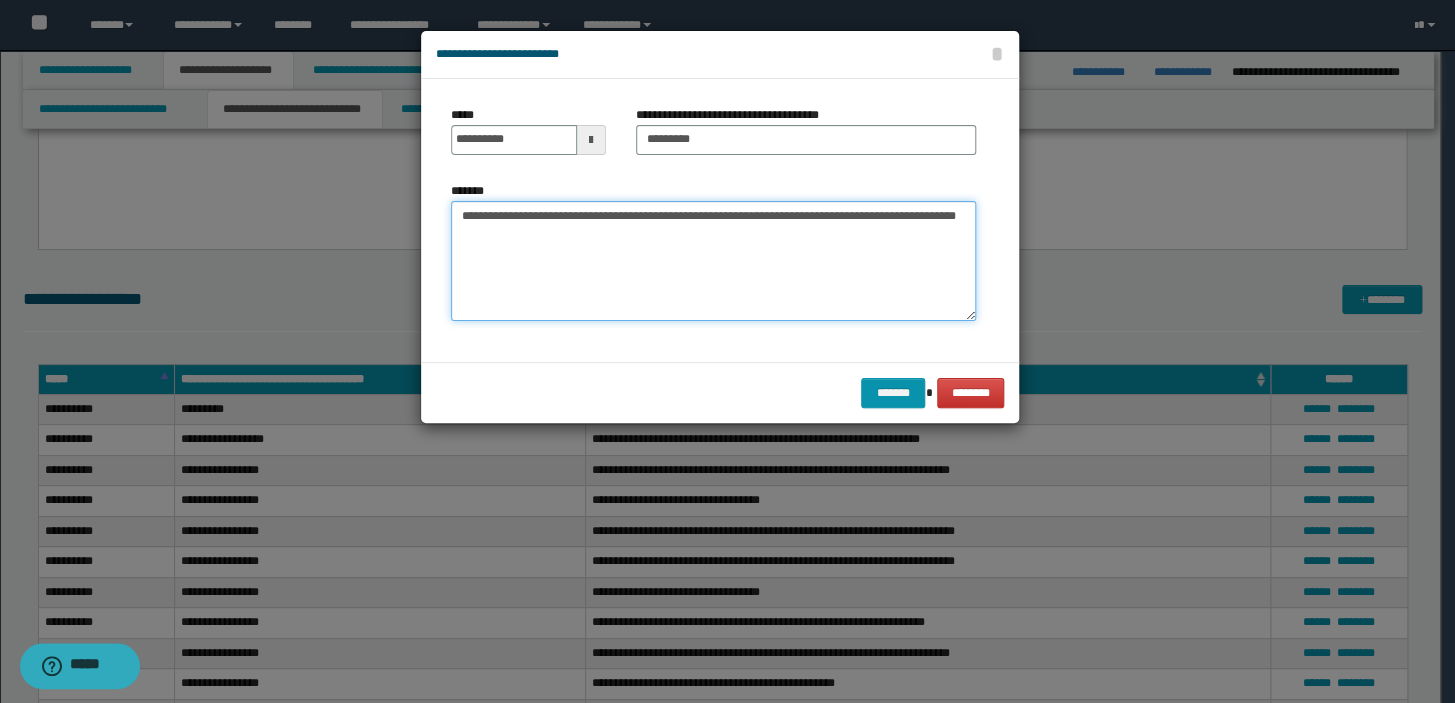type on "**********" 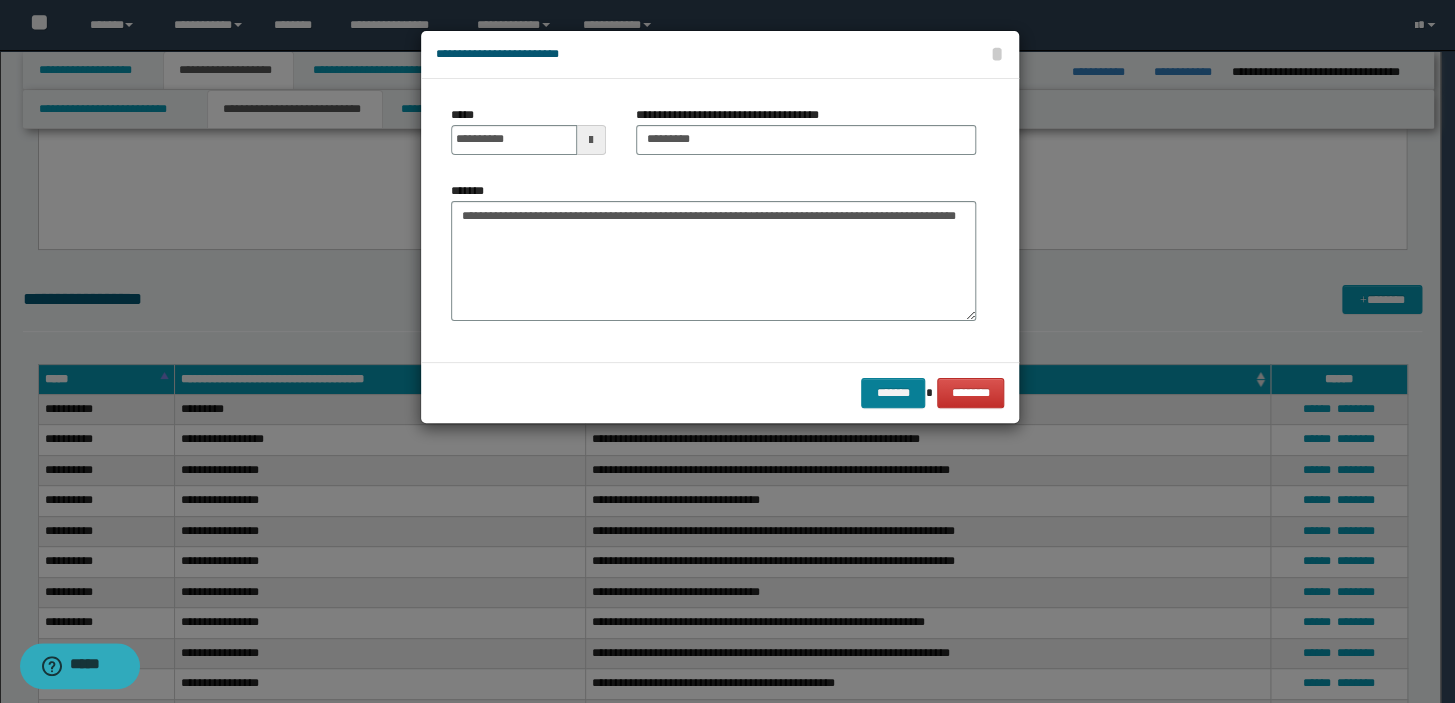 click on "*******
********" at bounding box center (720, 392) 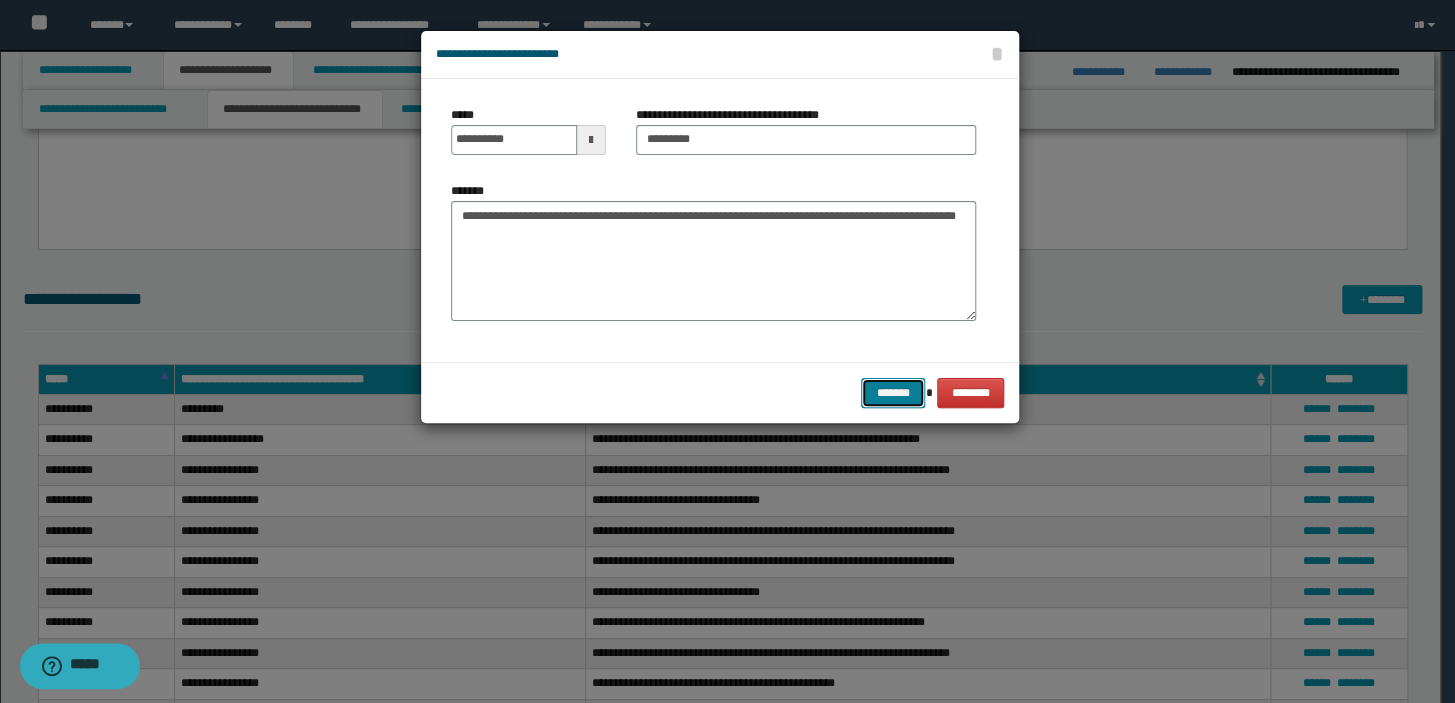 click on "*******" at bounding box center [893, 393] 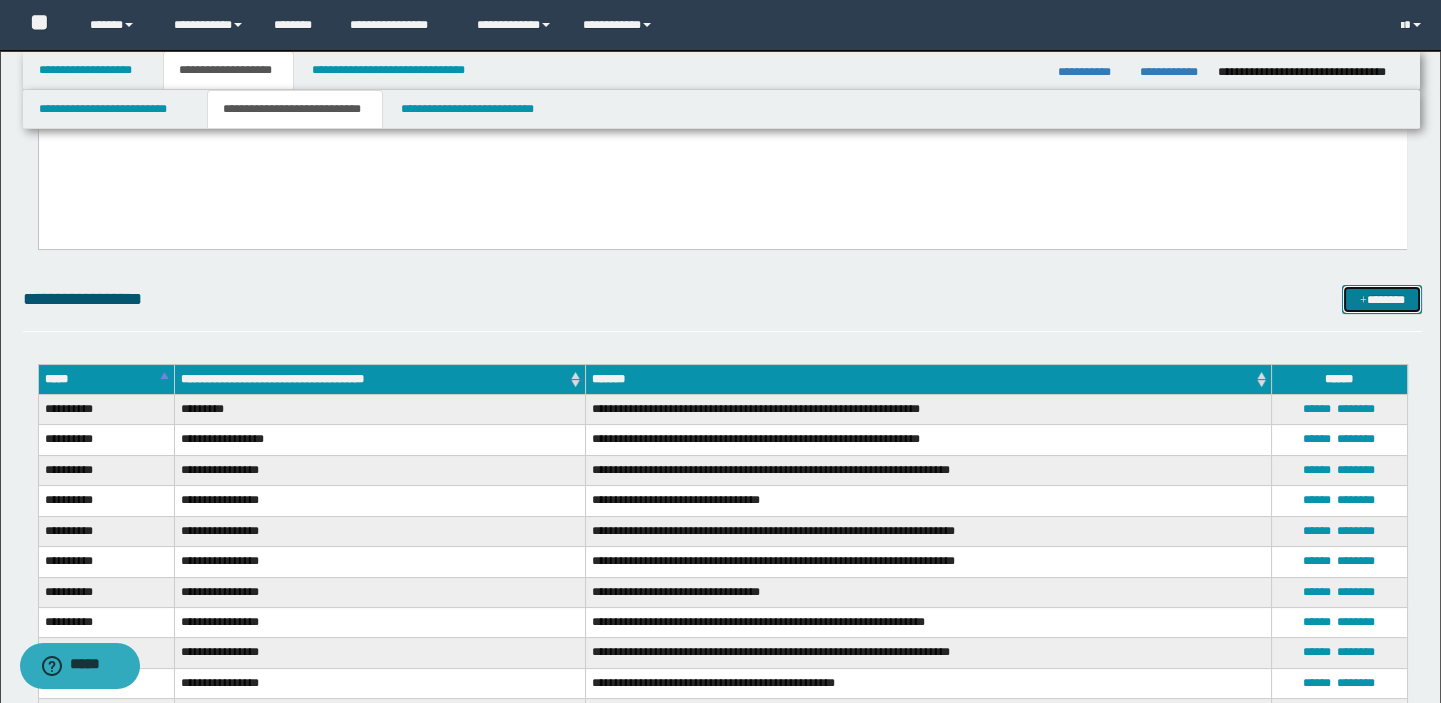 click on "*******" at bounding box center [1382, 300] 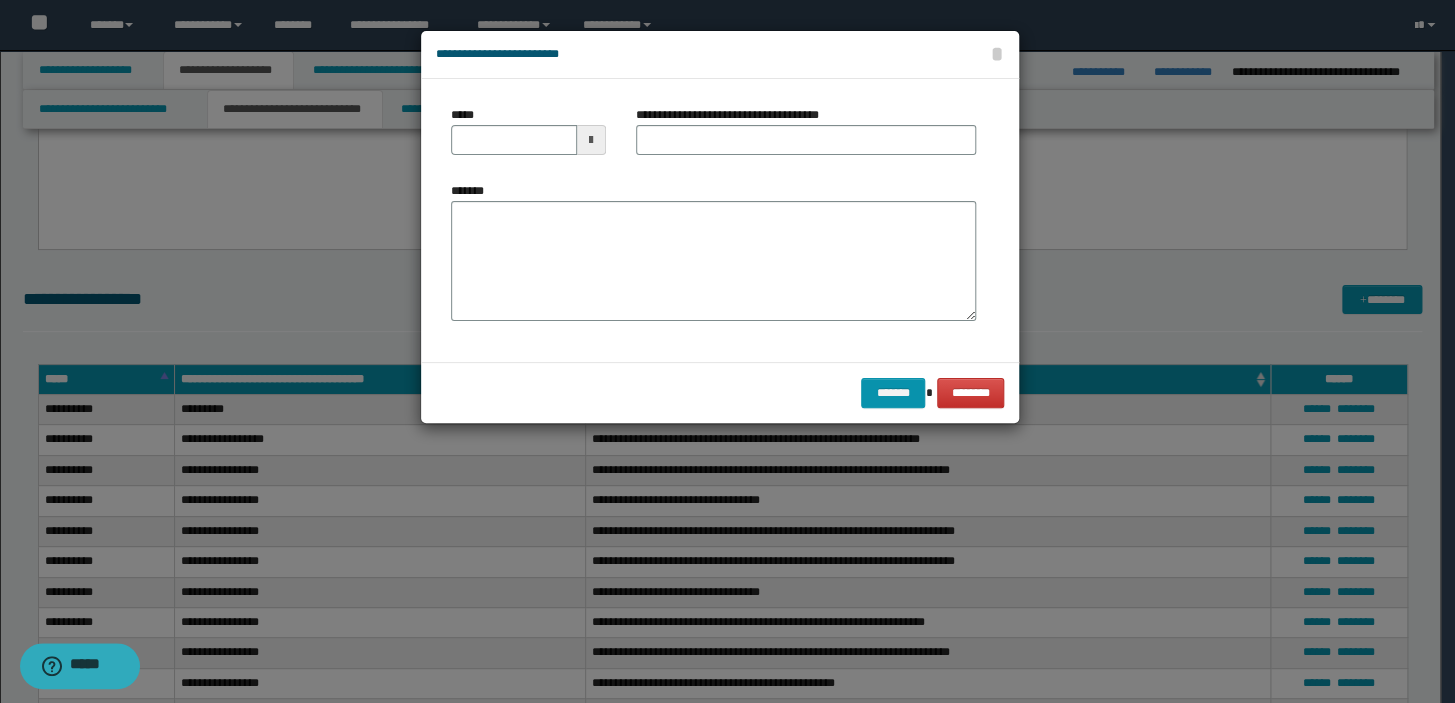 click on "*****" at bounding box center (528, 138) 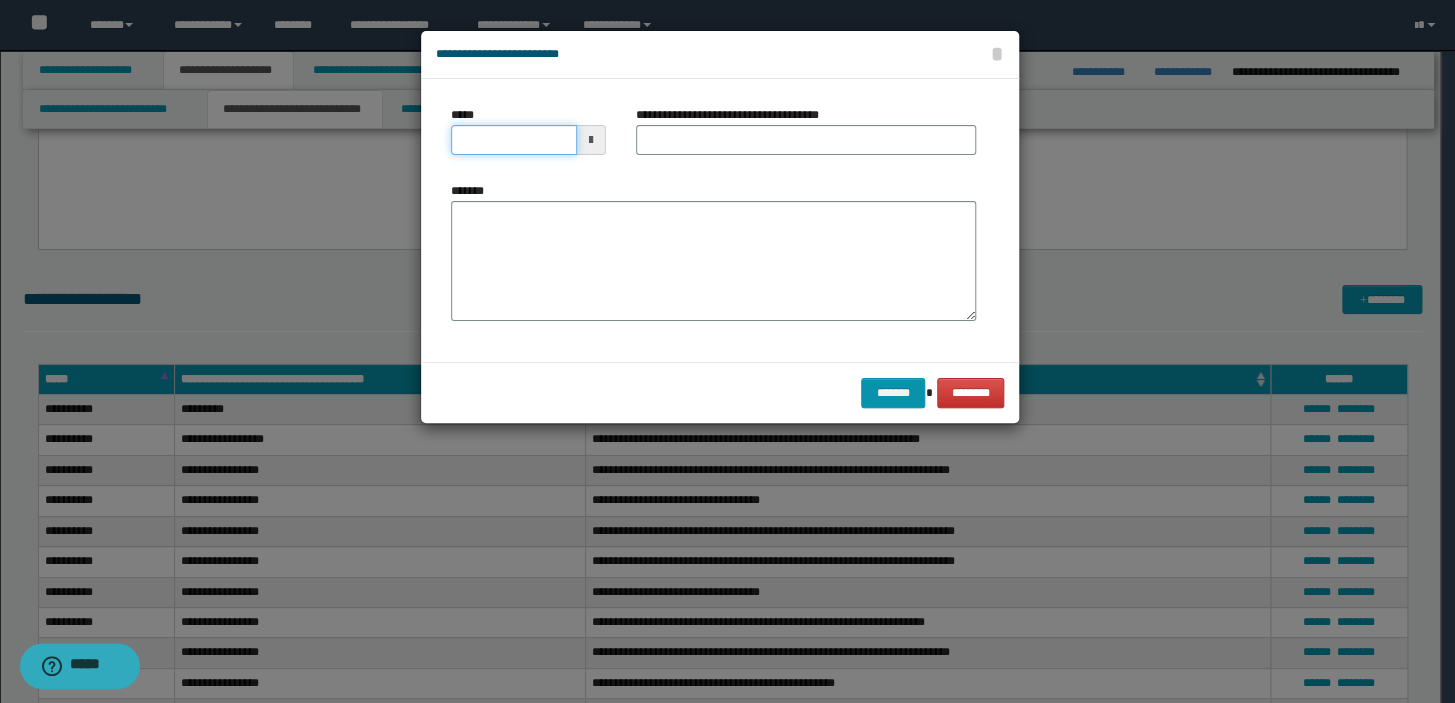 click on "*****" at bounding box center (514, 140) 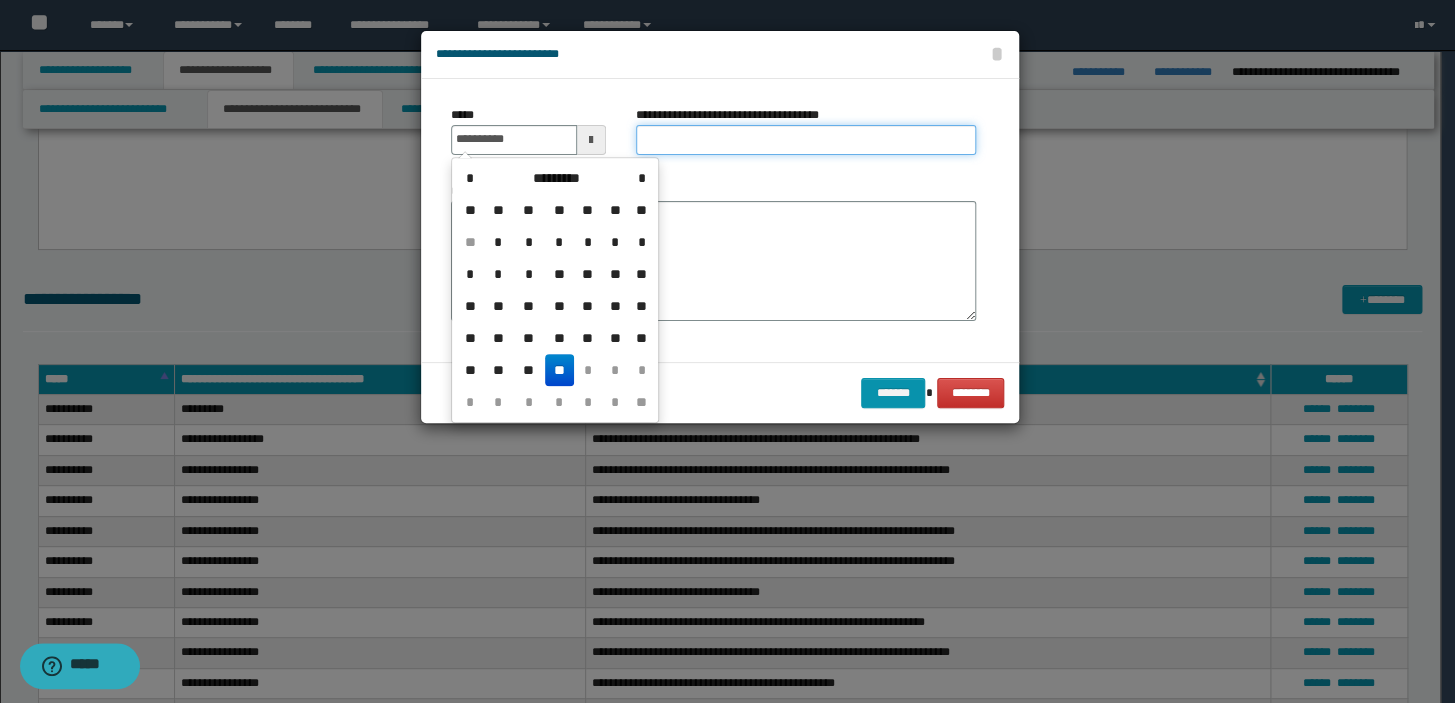type on "**********" 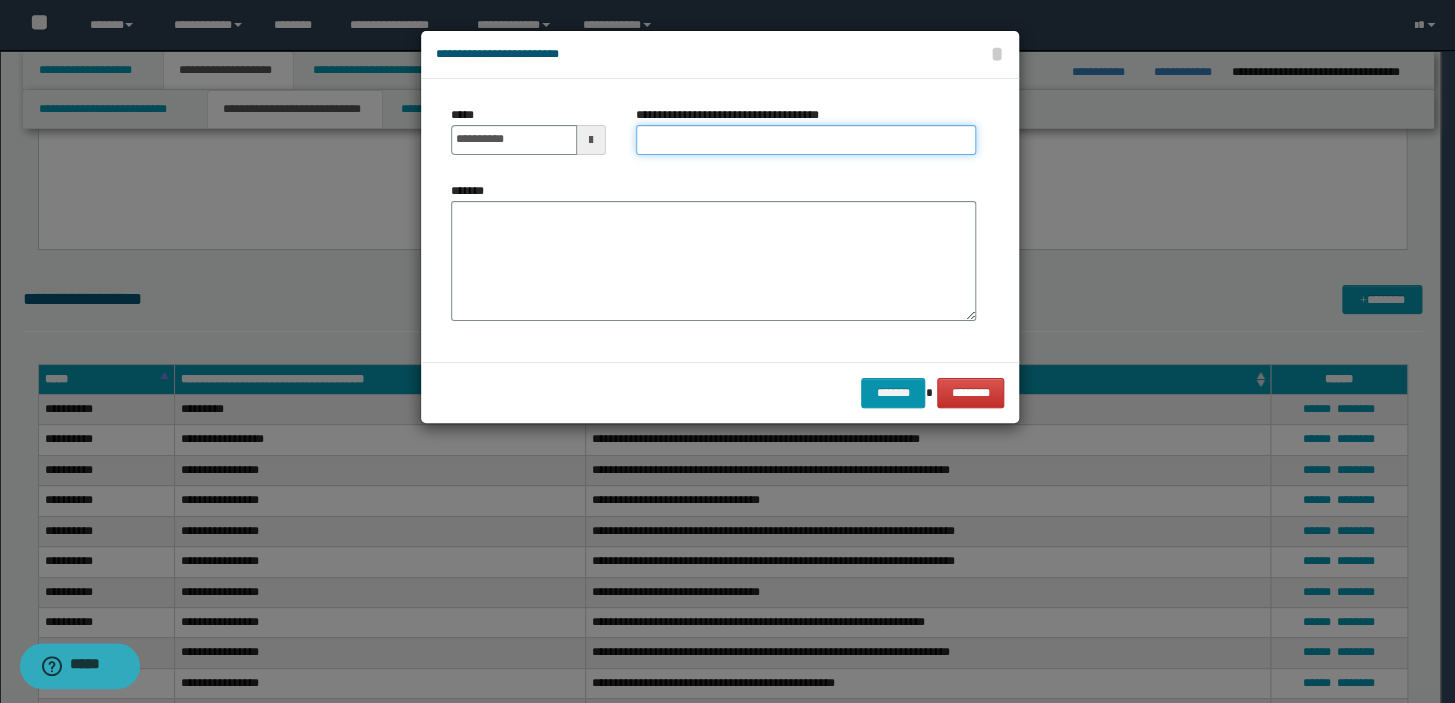 type on "*" 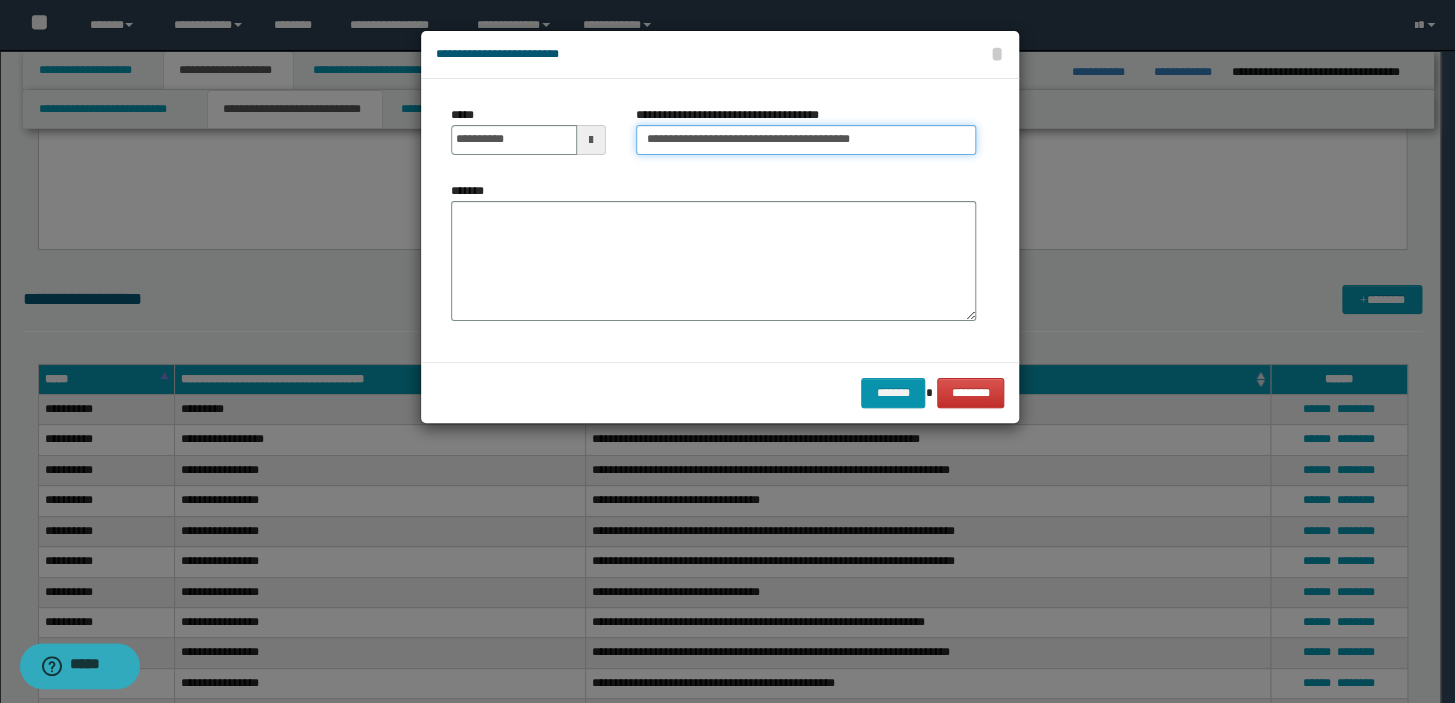 type on "**********" 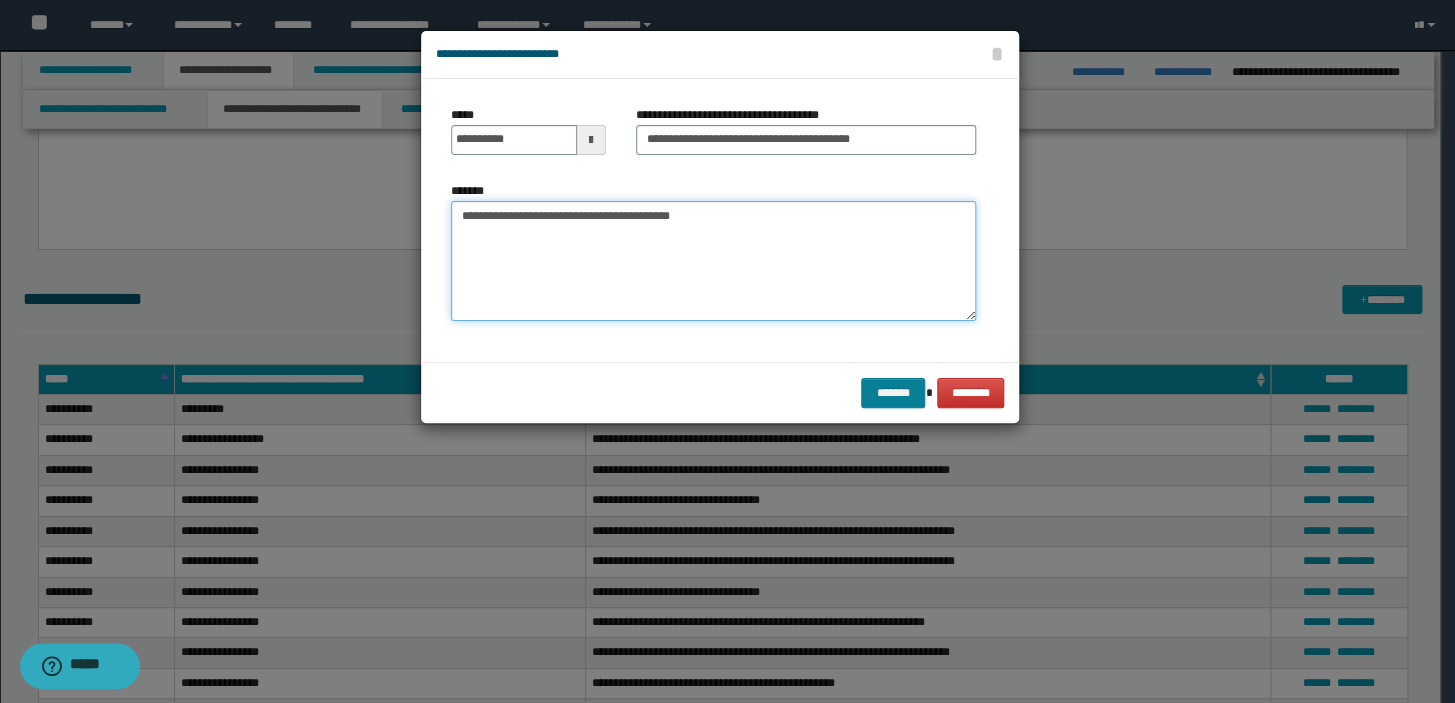 type on "**********" 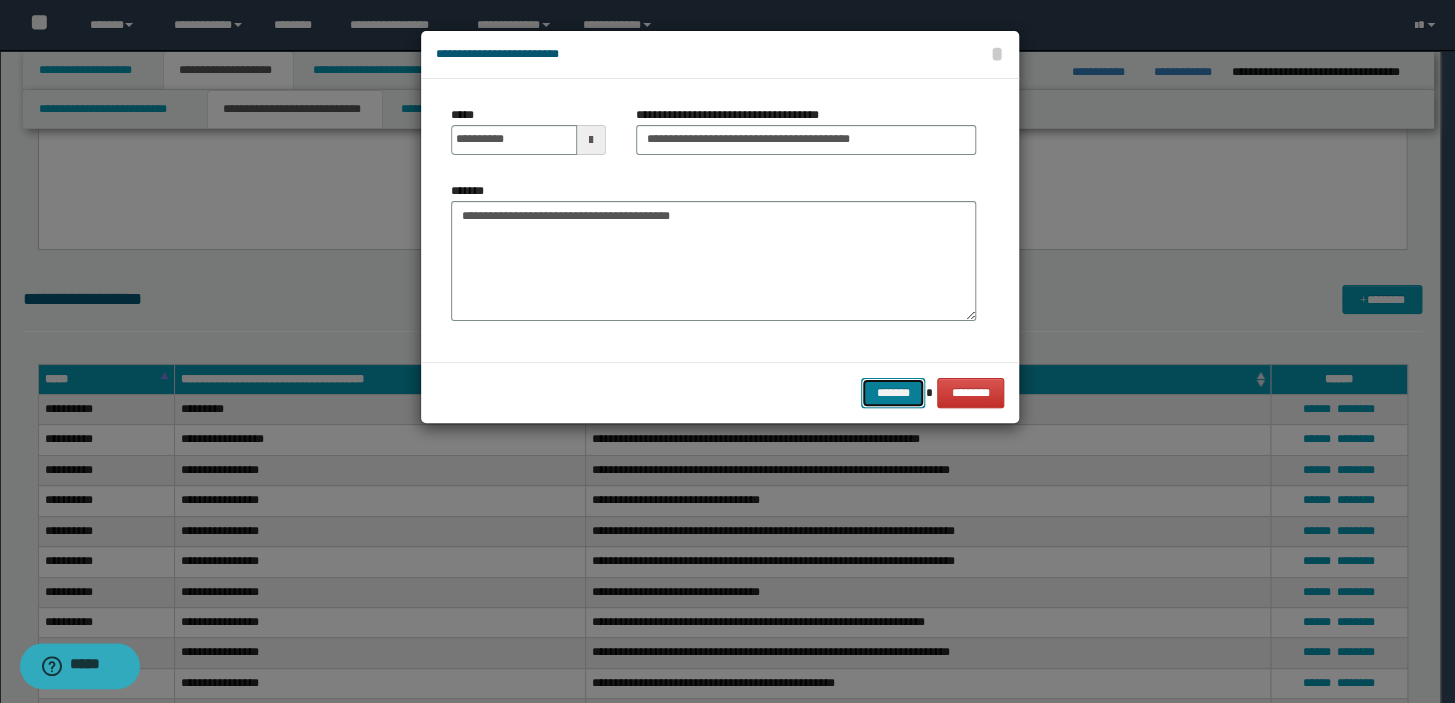 click on "*******" at bounding box center (893, 393) 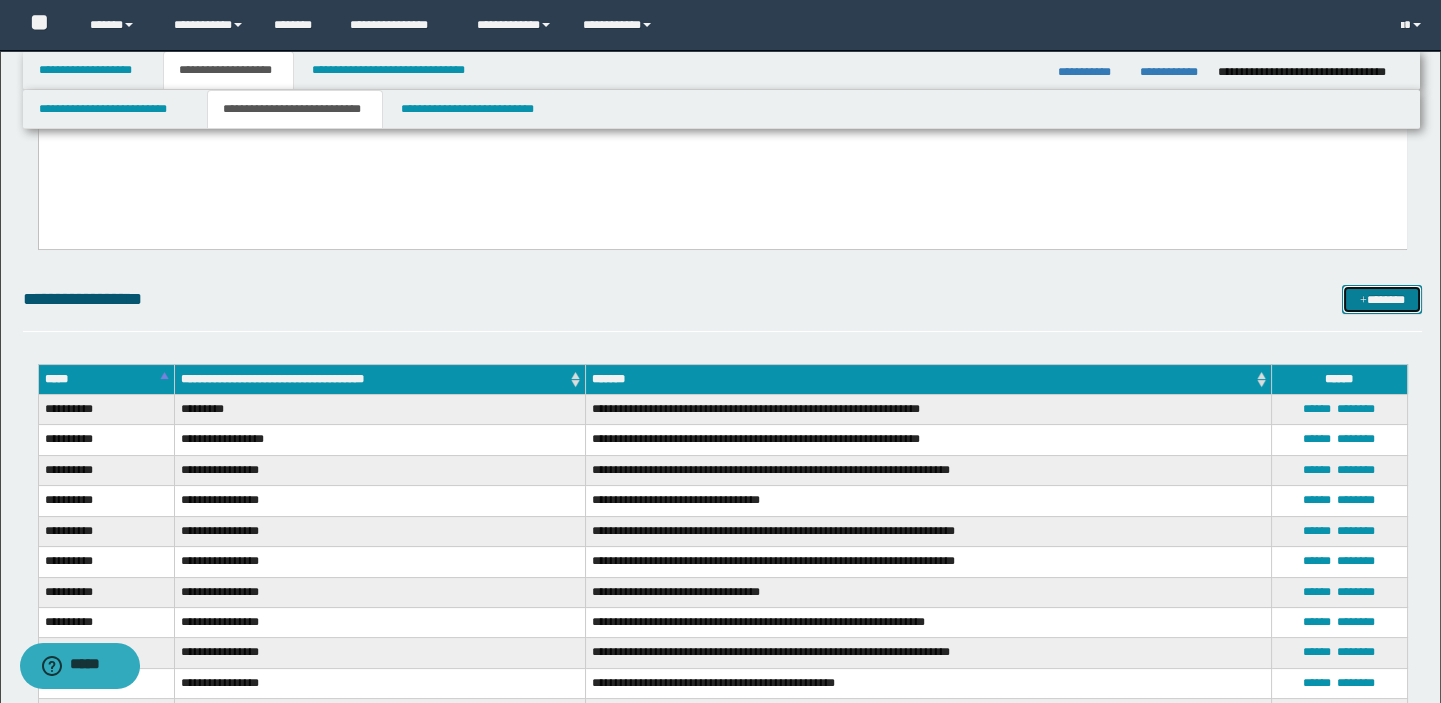 click on "*******" at bounding box center [1382, 300] 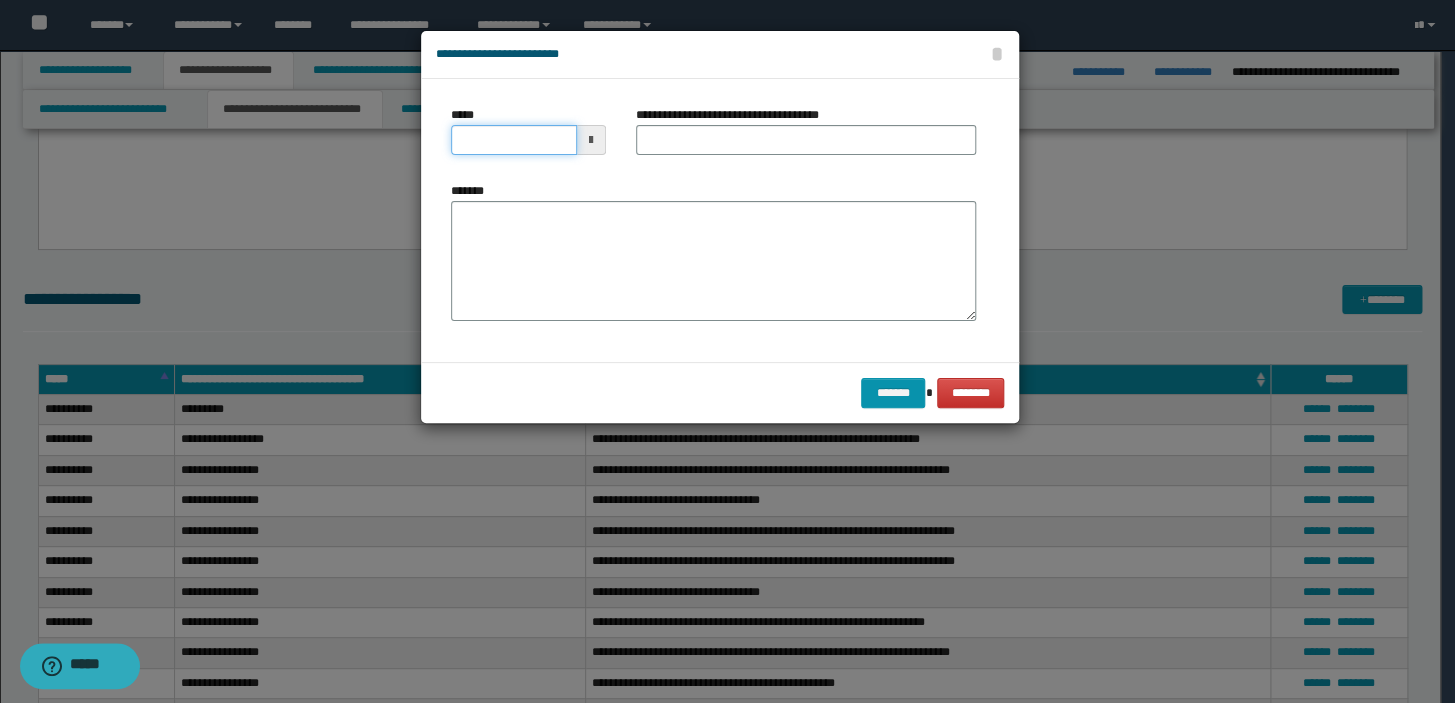 click on "*****" at bounding box center (514, 140) 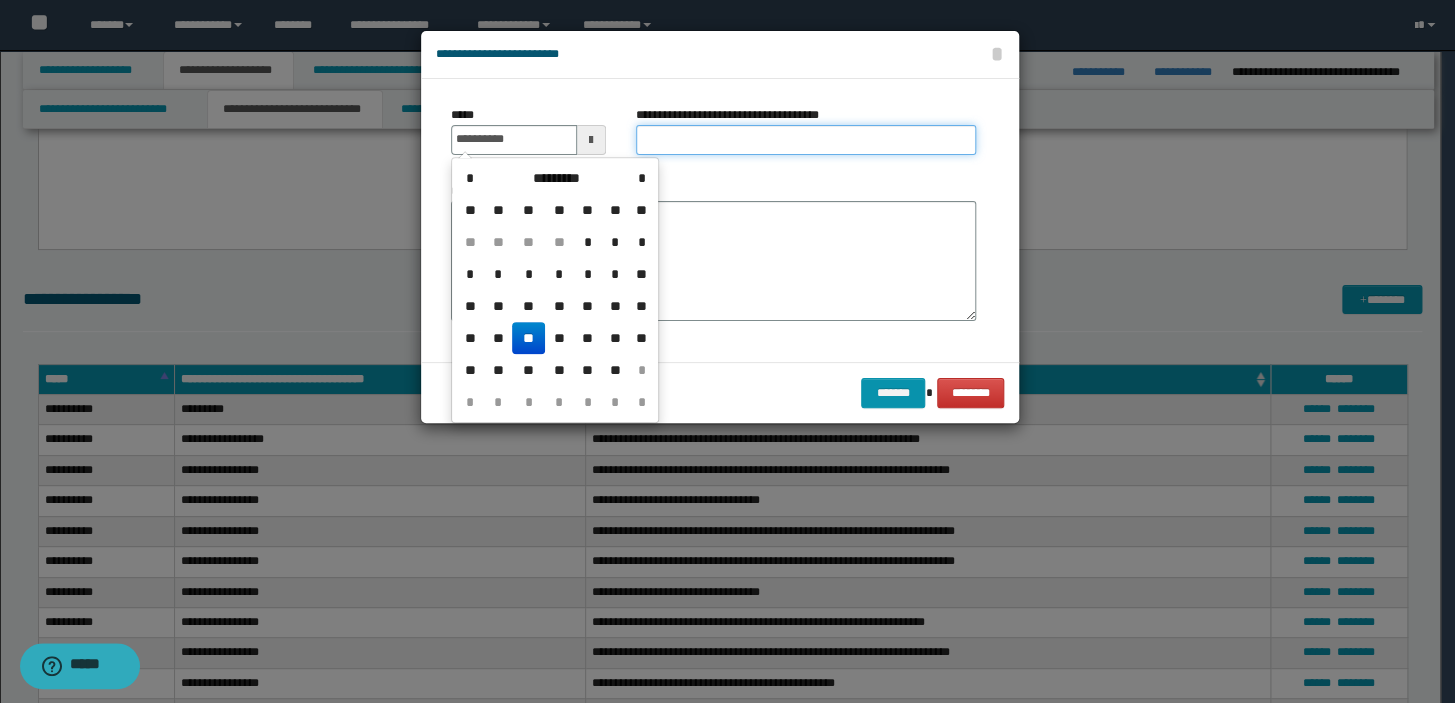 type on "**********" 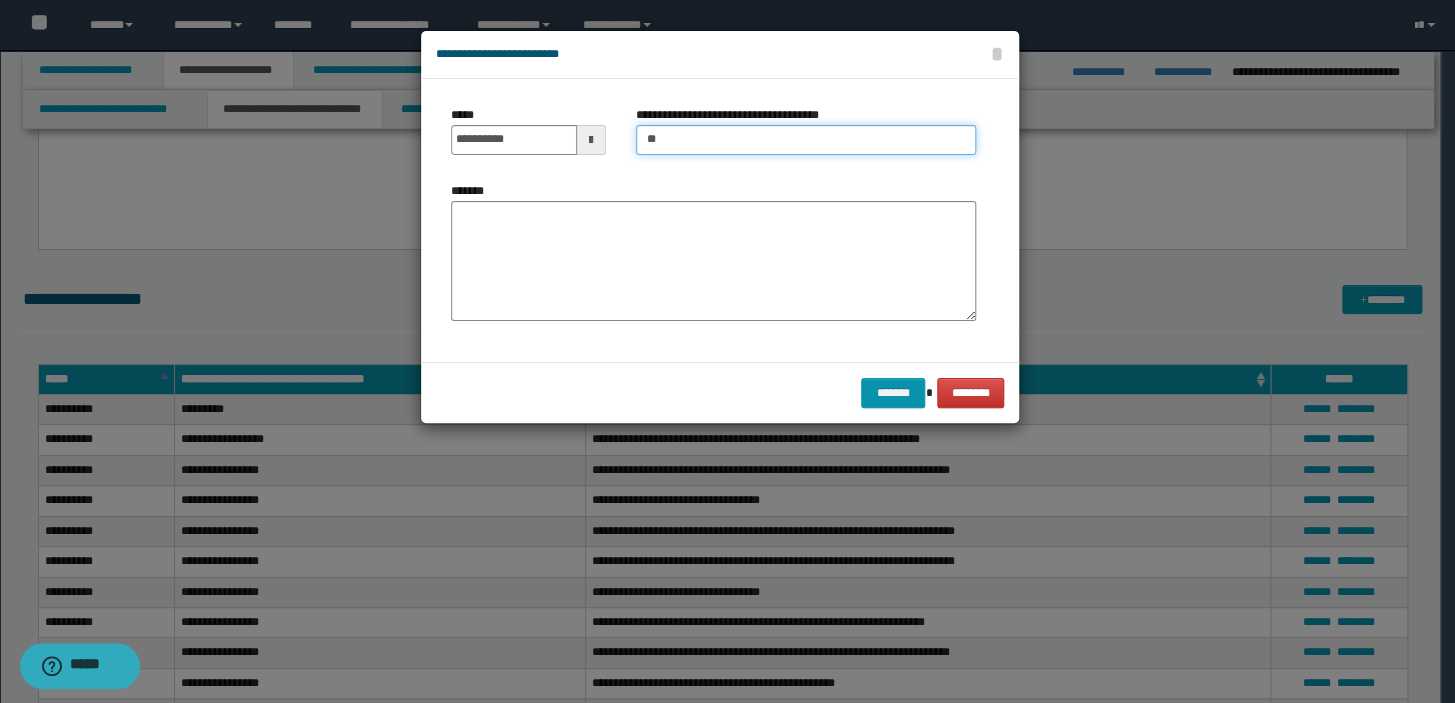 type on "*********" 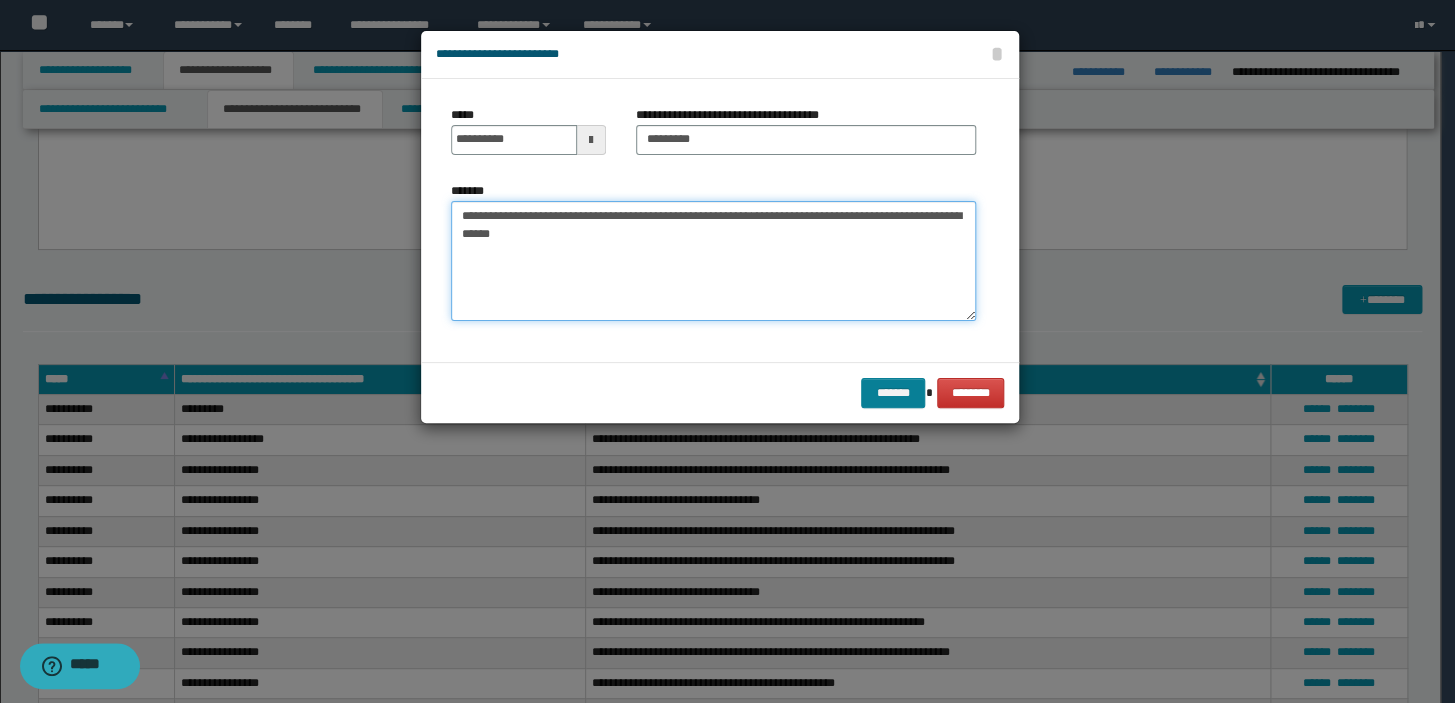 type on "**********" 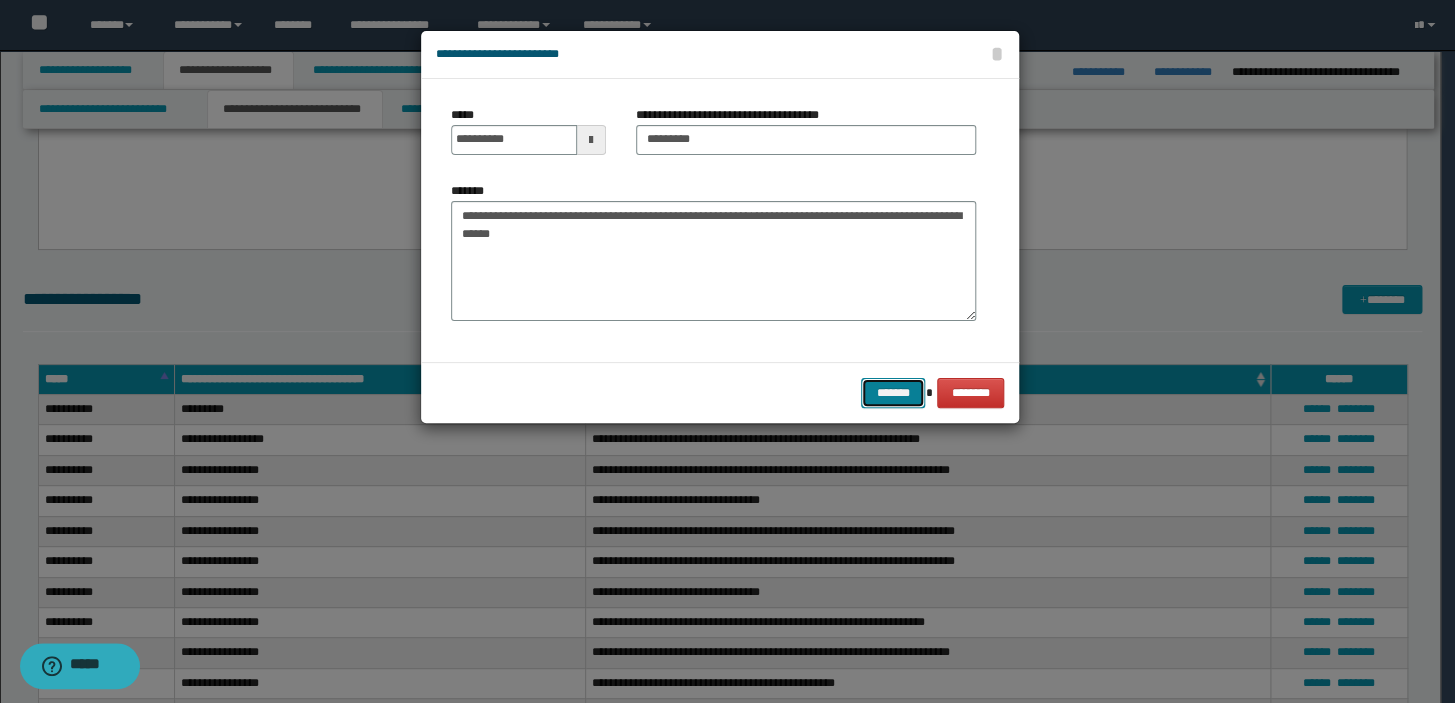click on "*******" at bounding box center (893, 393) 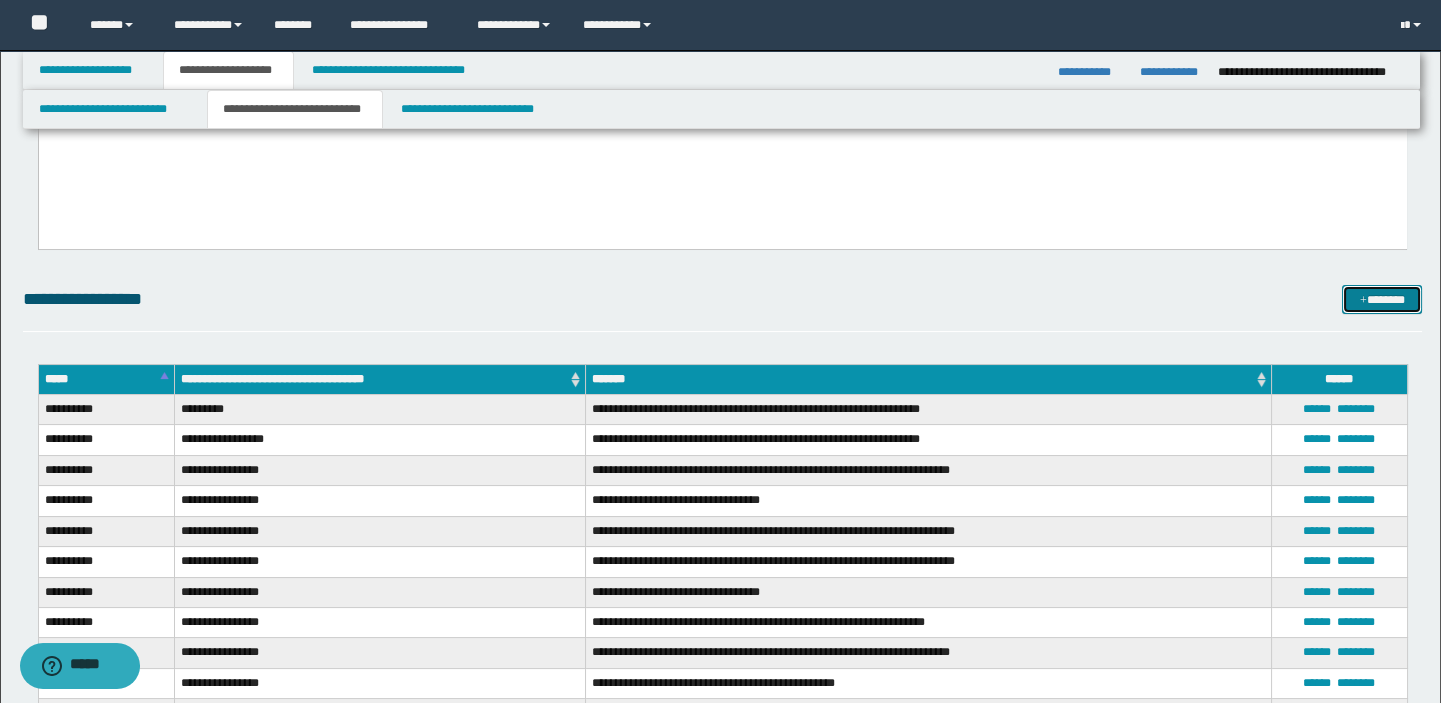 click on "*******" at bounding box center (1382, 300) 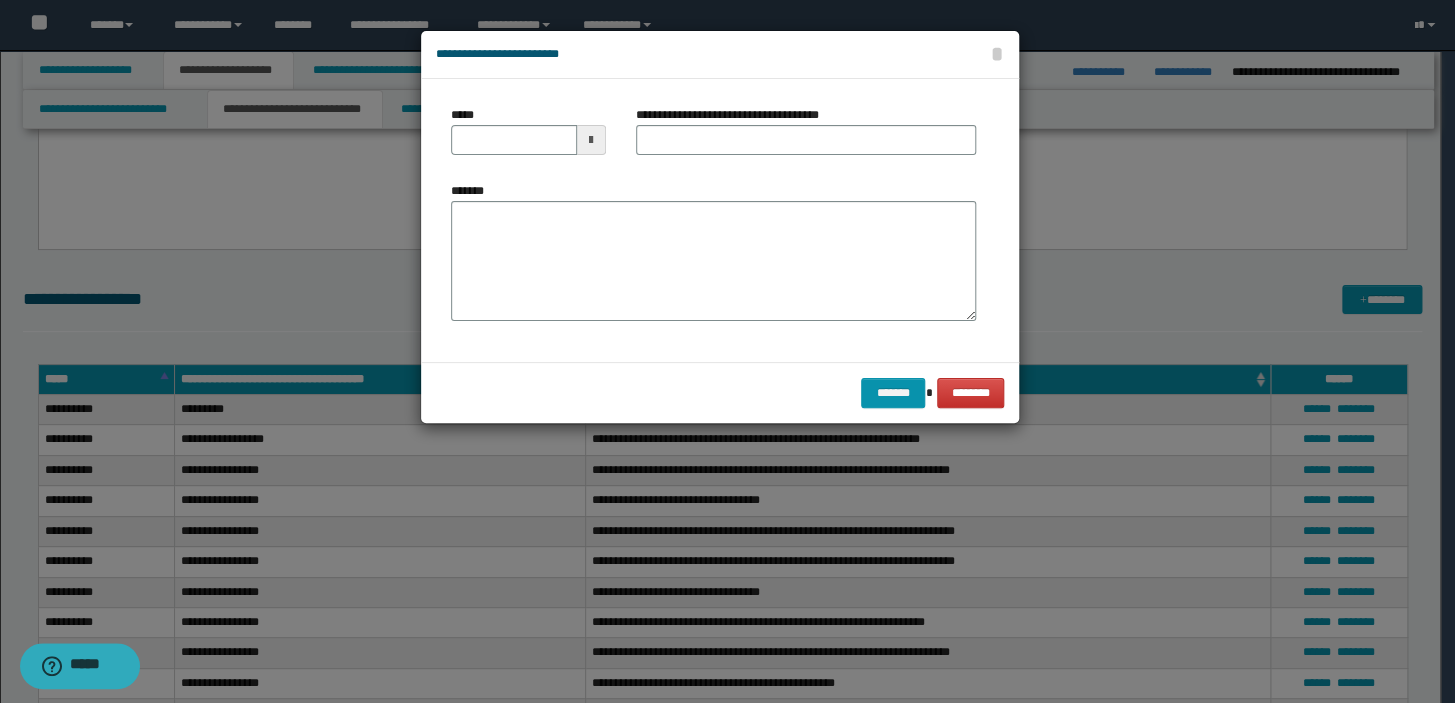 click on "*****" at bounding box center (528, 138) 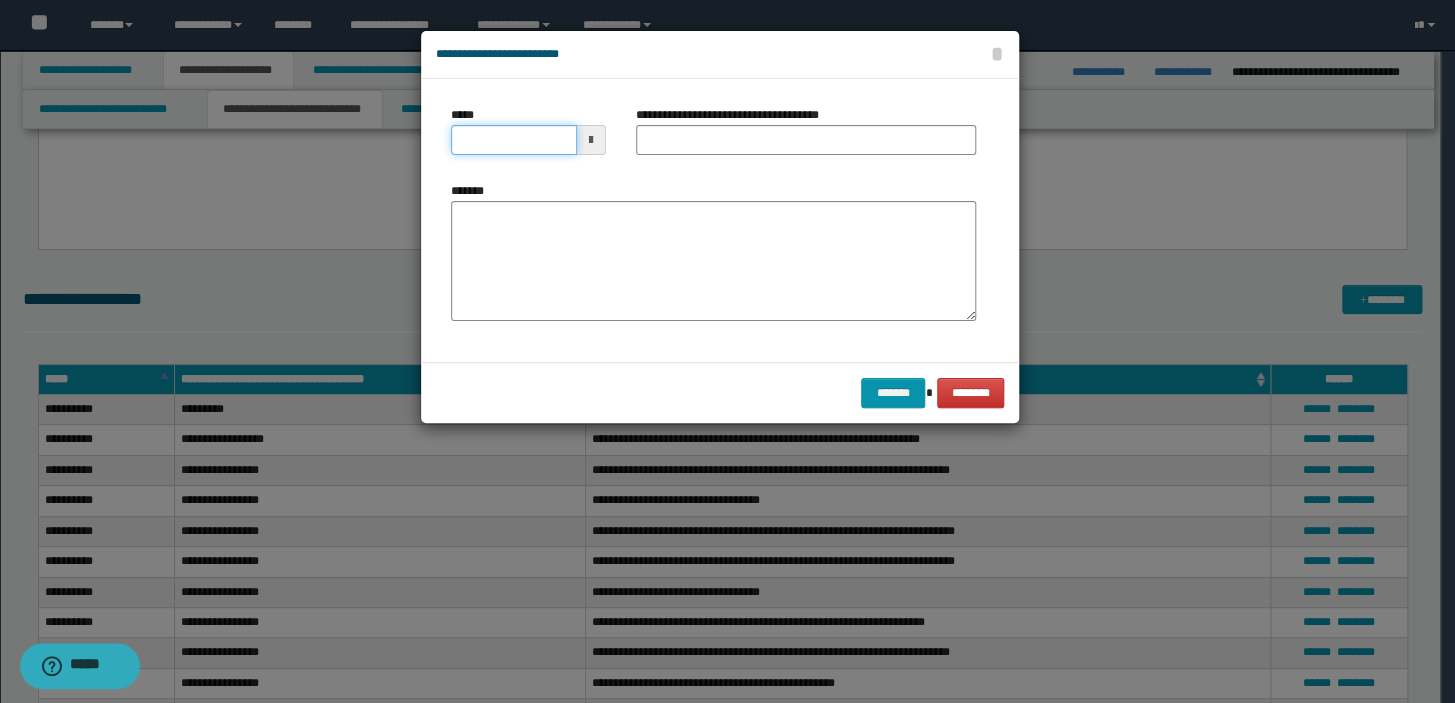 click on "*****" at bounding box center [514, 140] 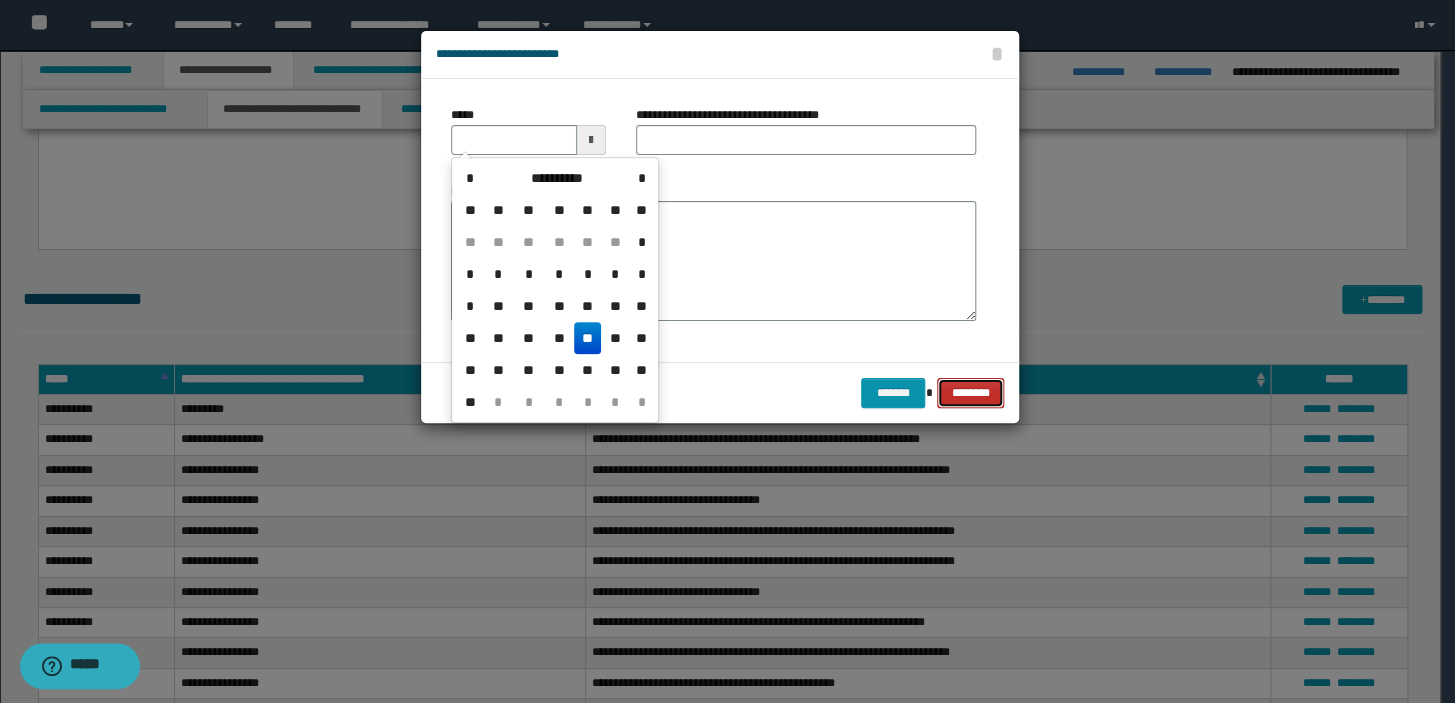type 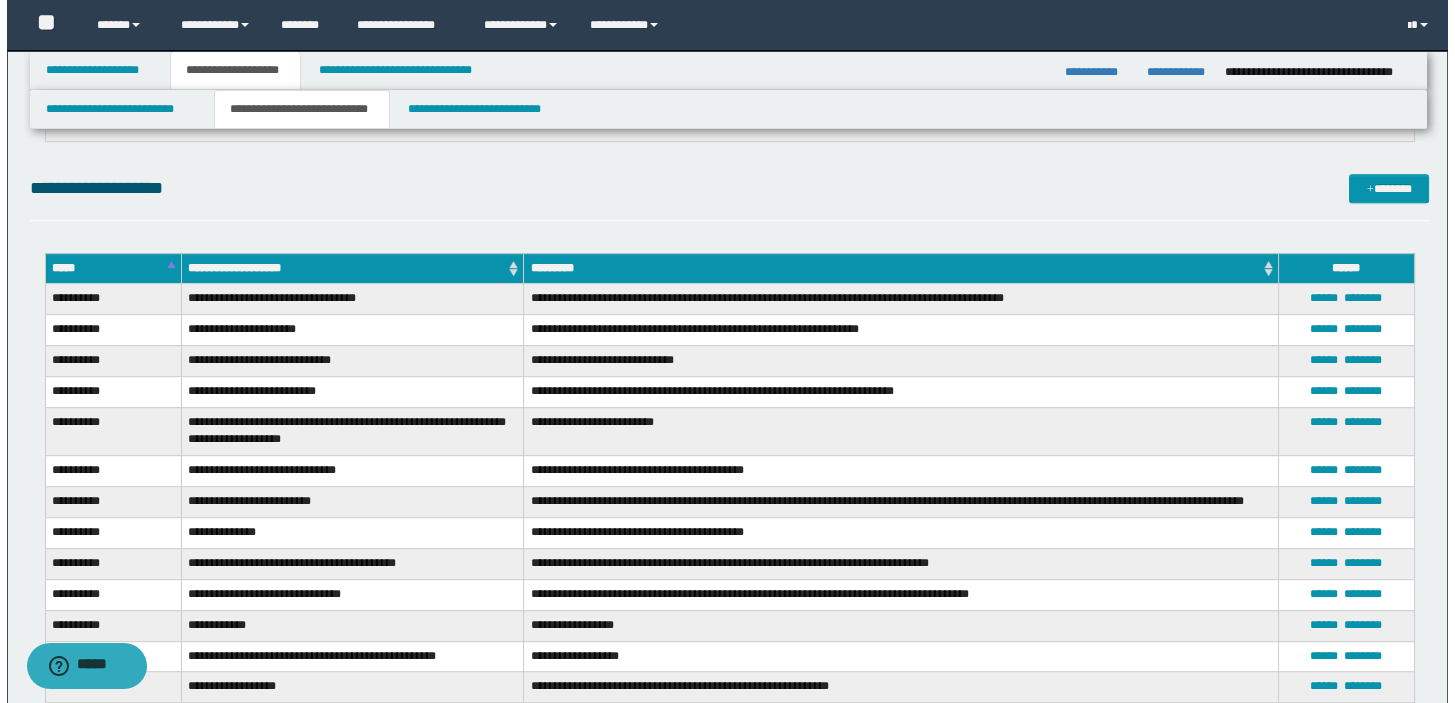 scroll, scrollTop: 2276, scrollLeft: 0, axis: vertical 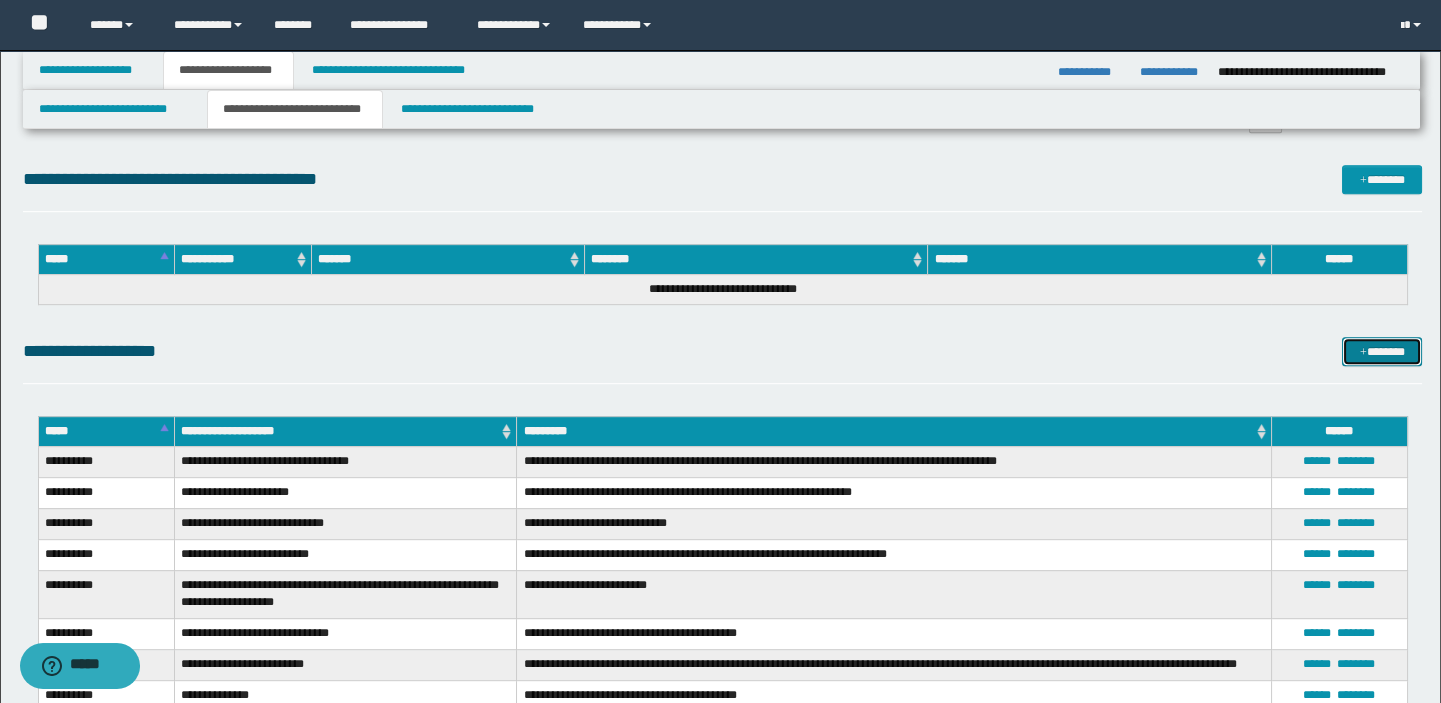 click on "*******" at bounding box center [1382, 352] 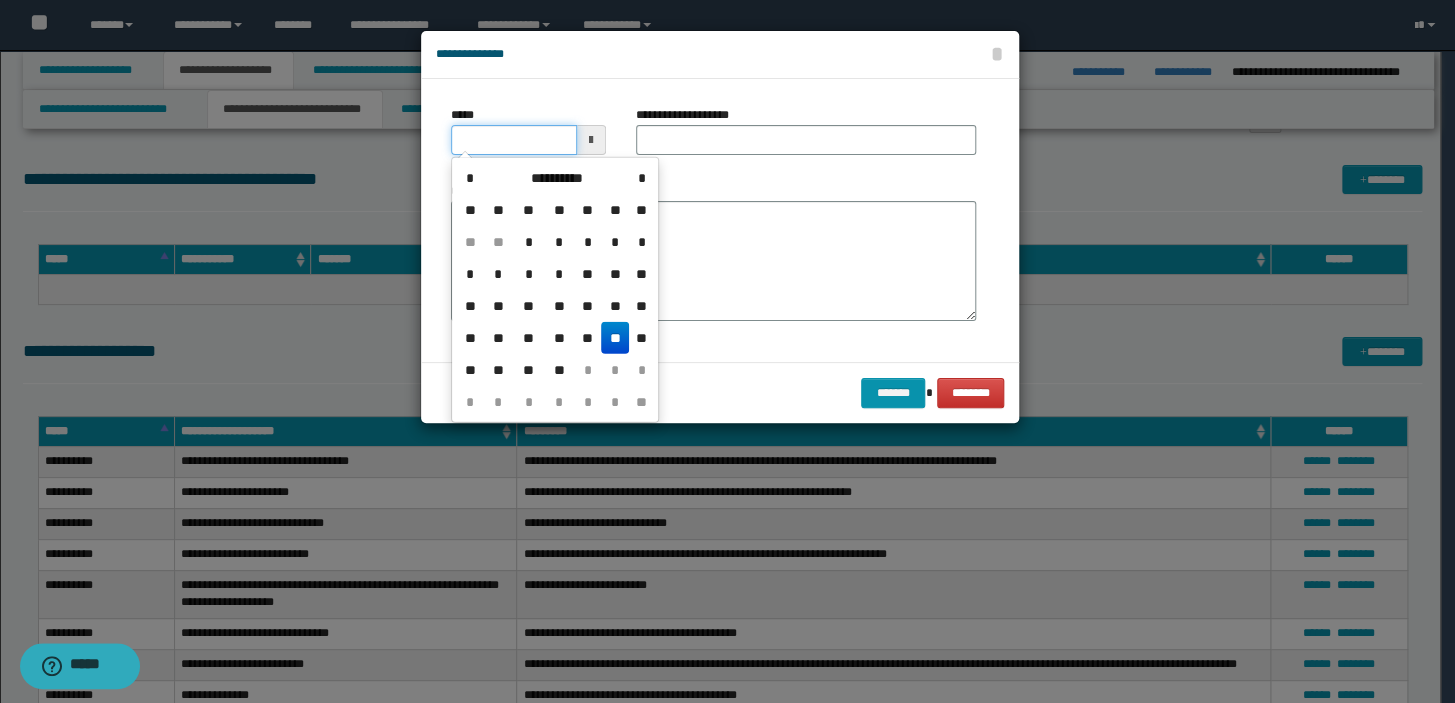 click on "*****" at bounding box center [514, 140] 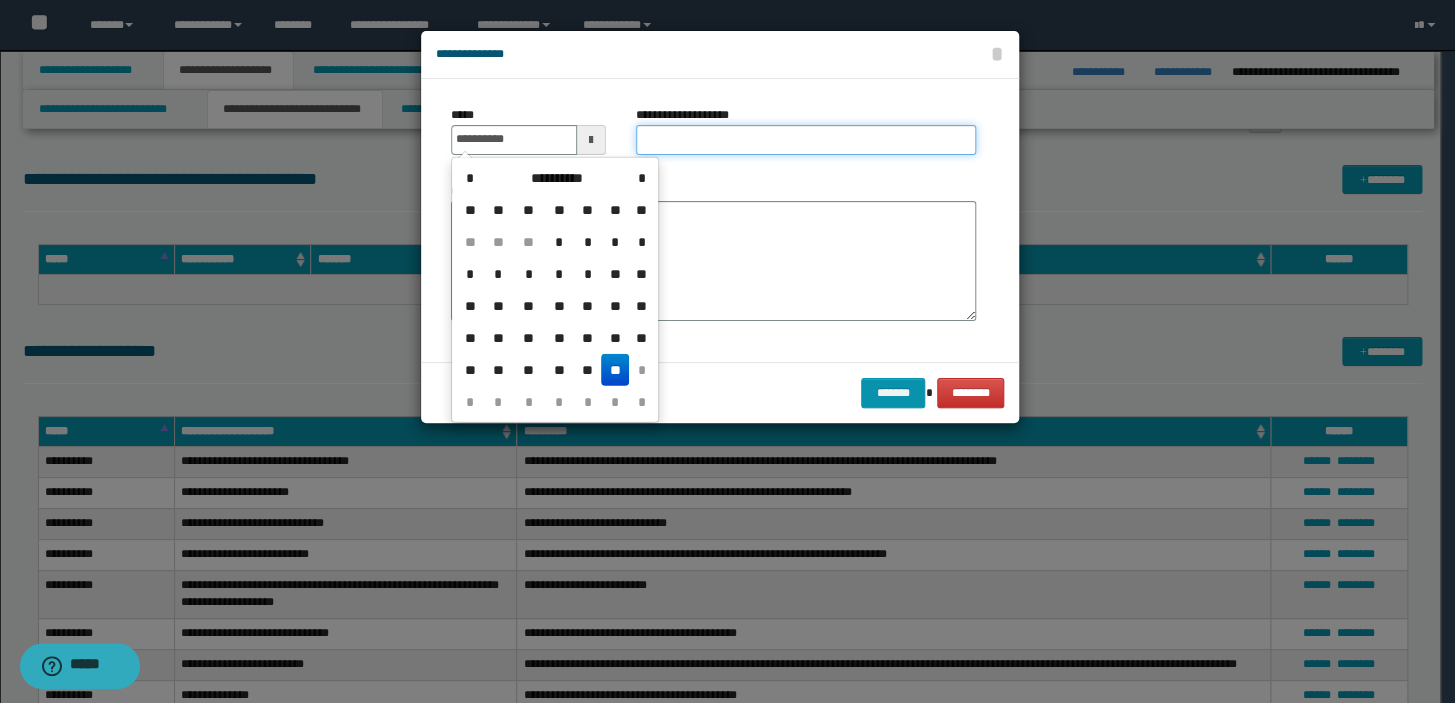 type on "**********" 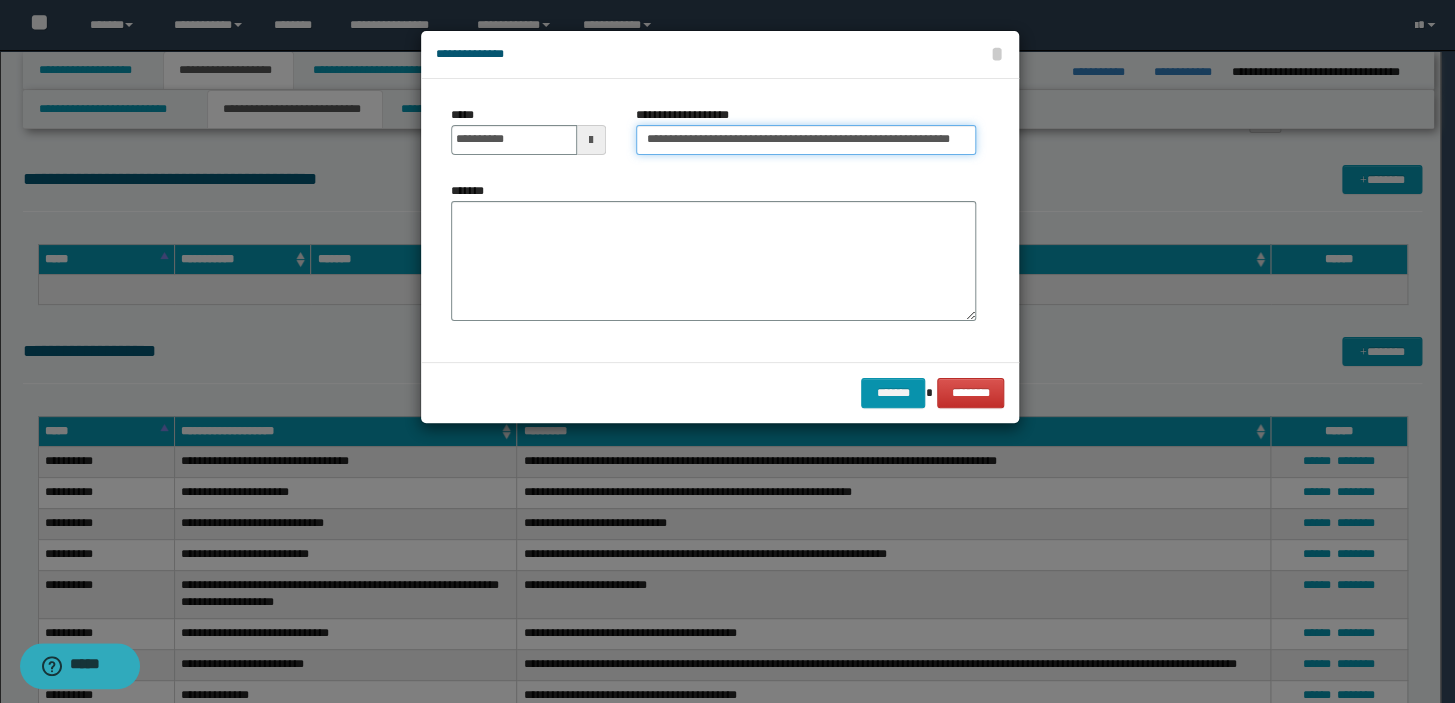 scroll, scrollTop: 0, scrollLeft: 21, axis: horizontal 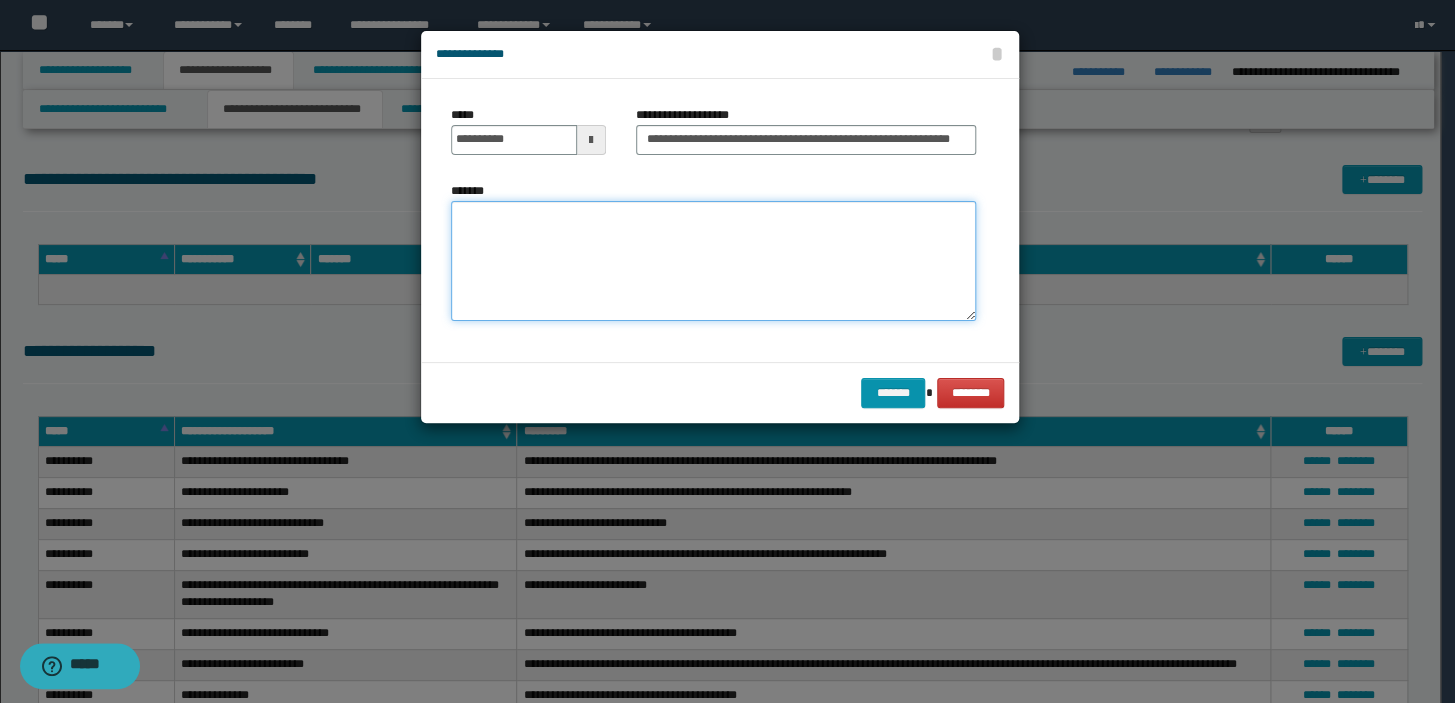 click on "*******" at bounding box center [713, 261] 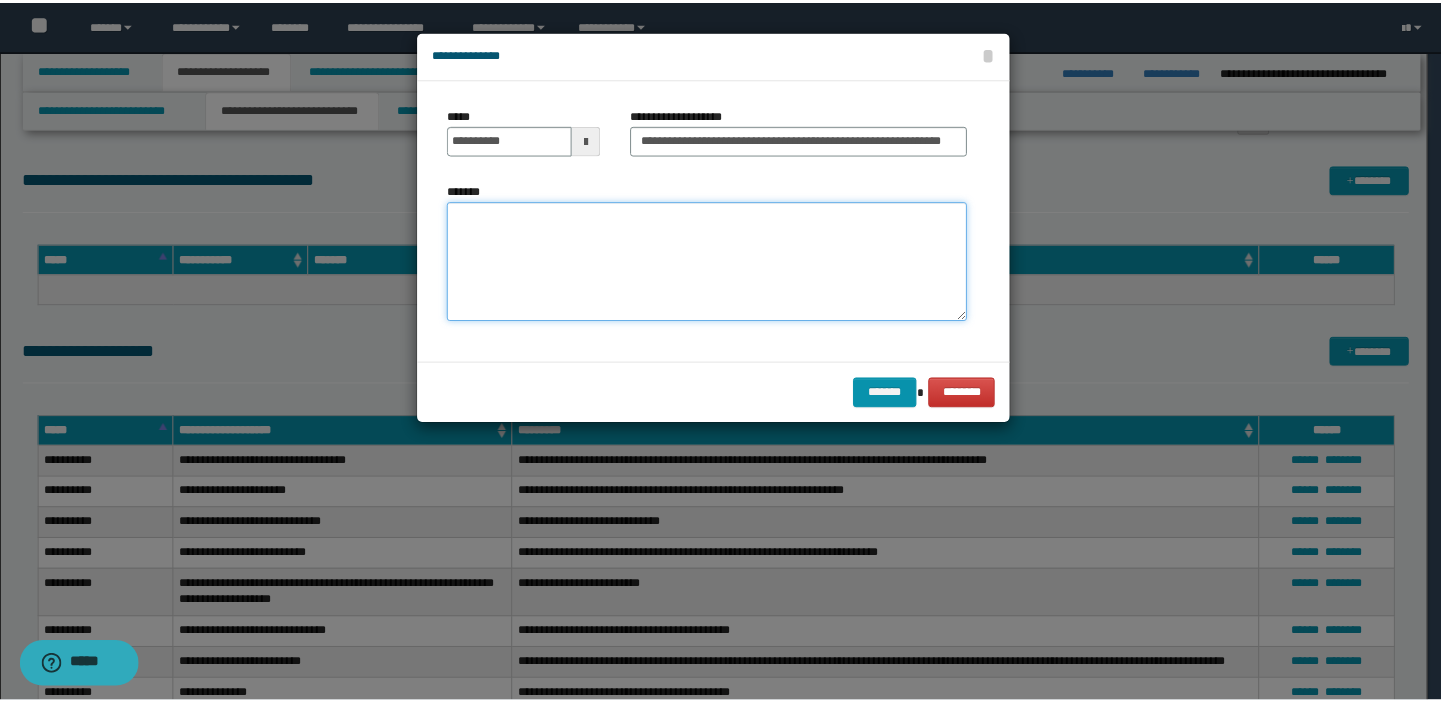 scroll, scrollTop: 0, scrollLeft: 0, axis: both 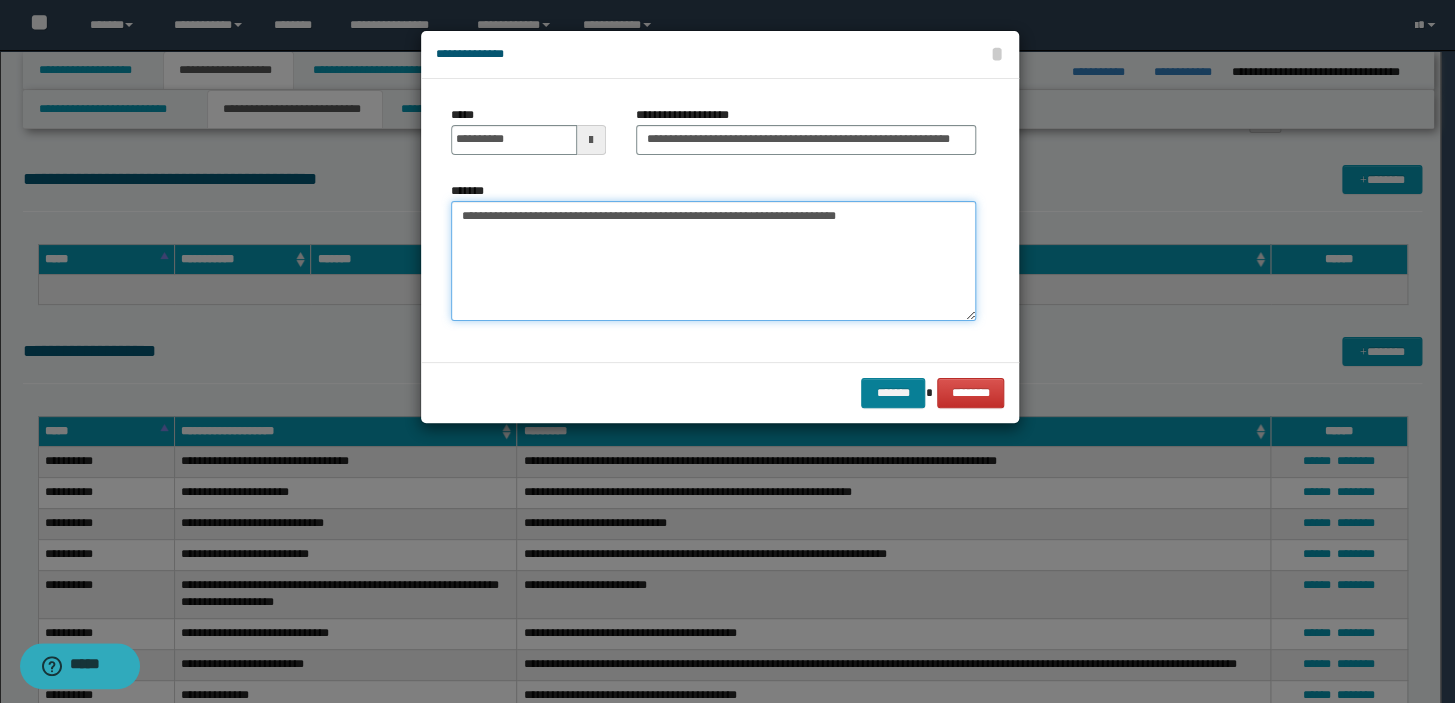 type on "**********" 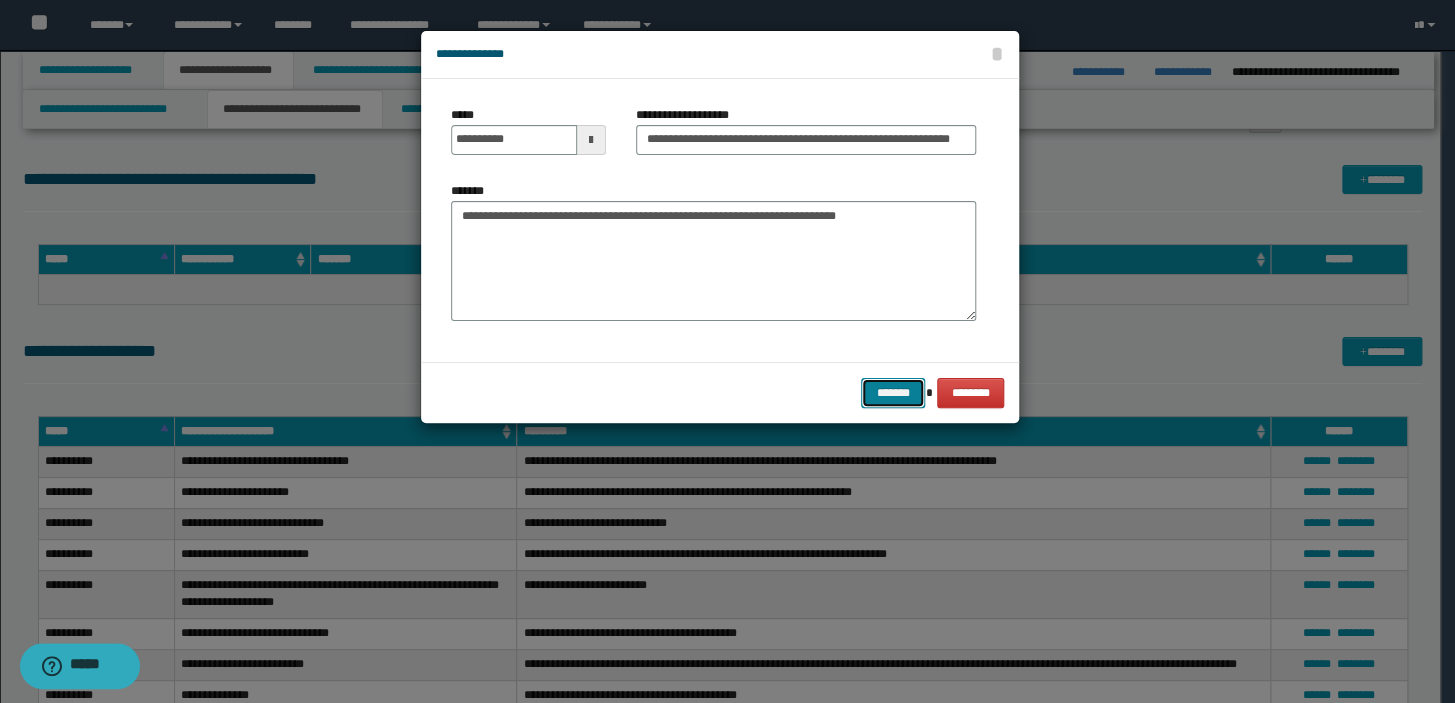 click on "*******" at bounding box center [893, 393] 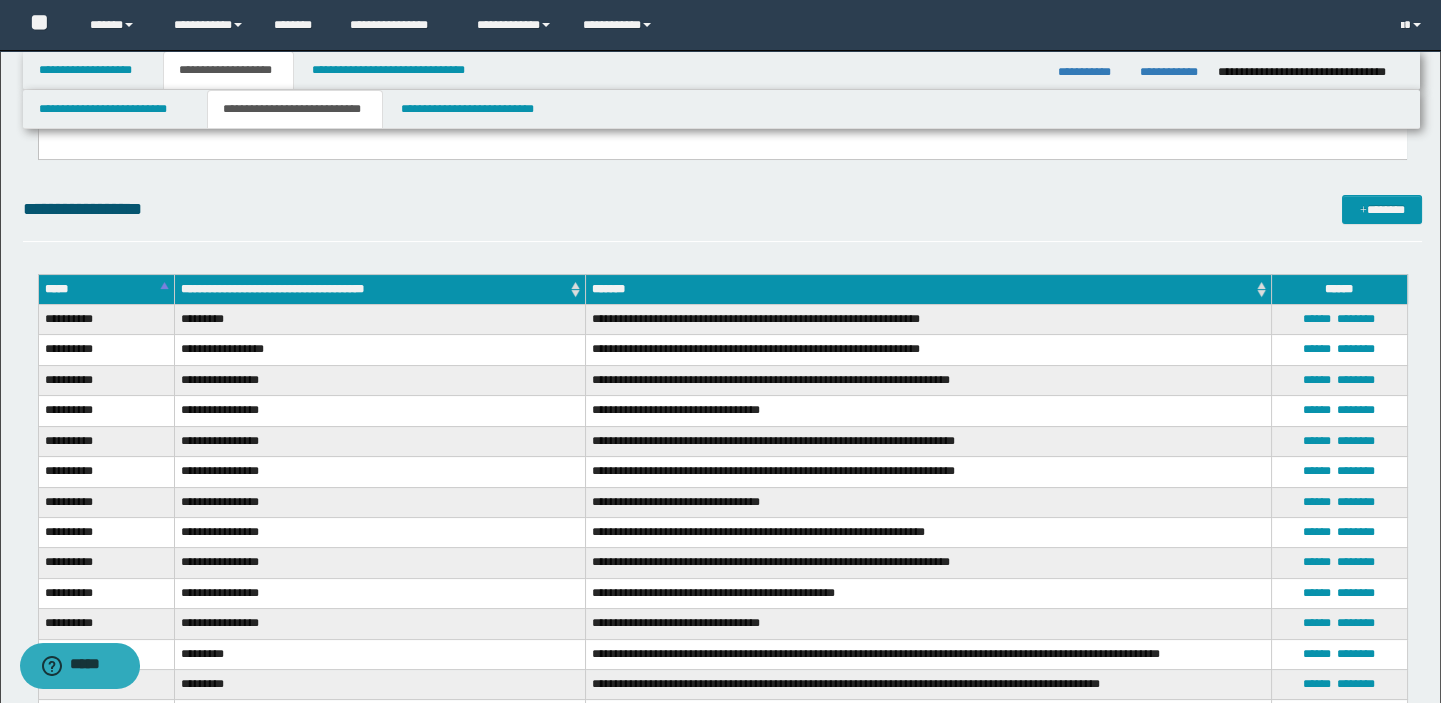 scroll, scrollTop: 458, scrollLeft: 0, axis: vertical 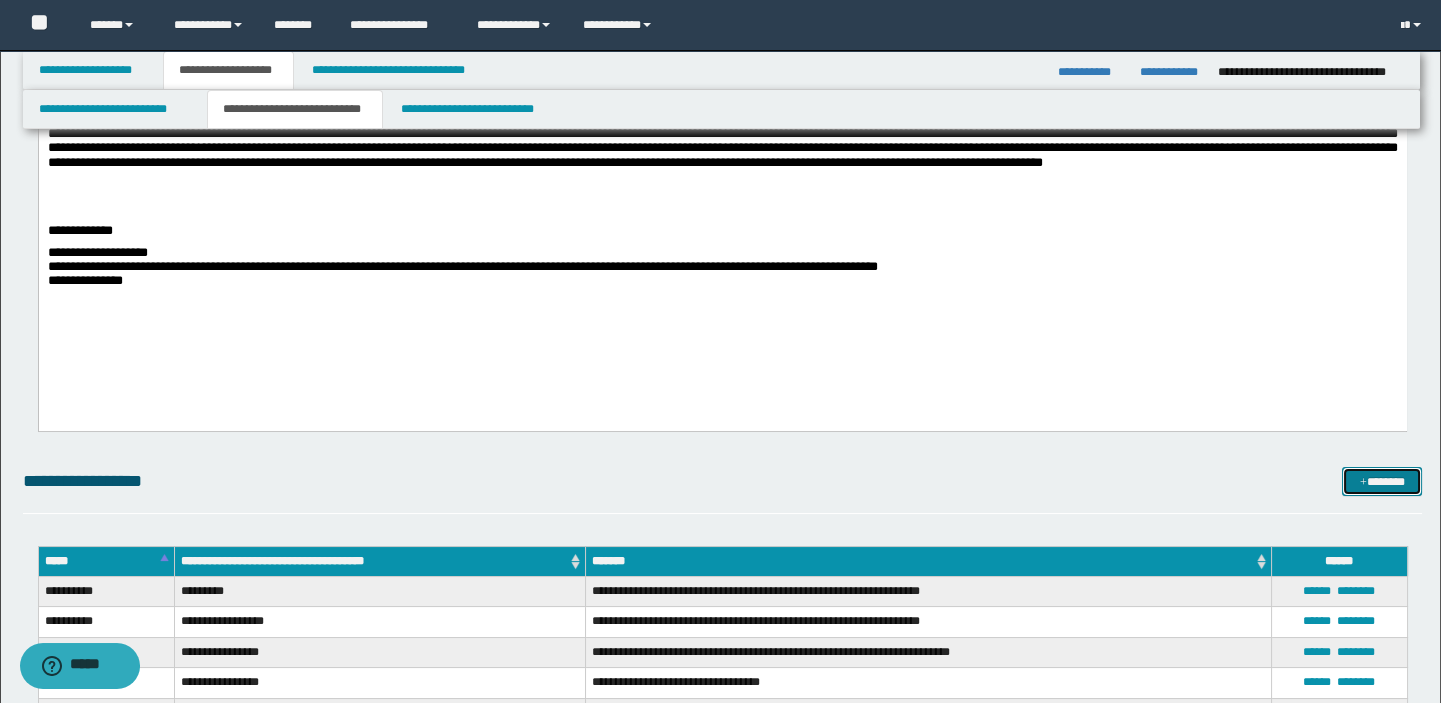 click on "*******" at bounding box center [1382, 482] 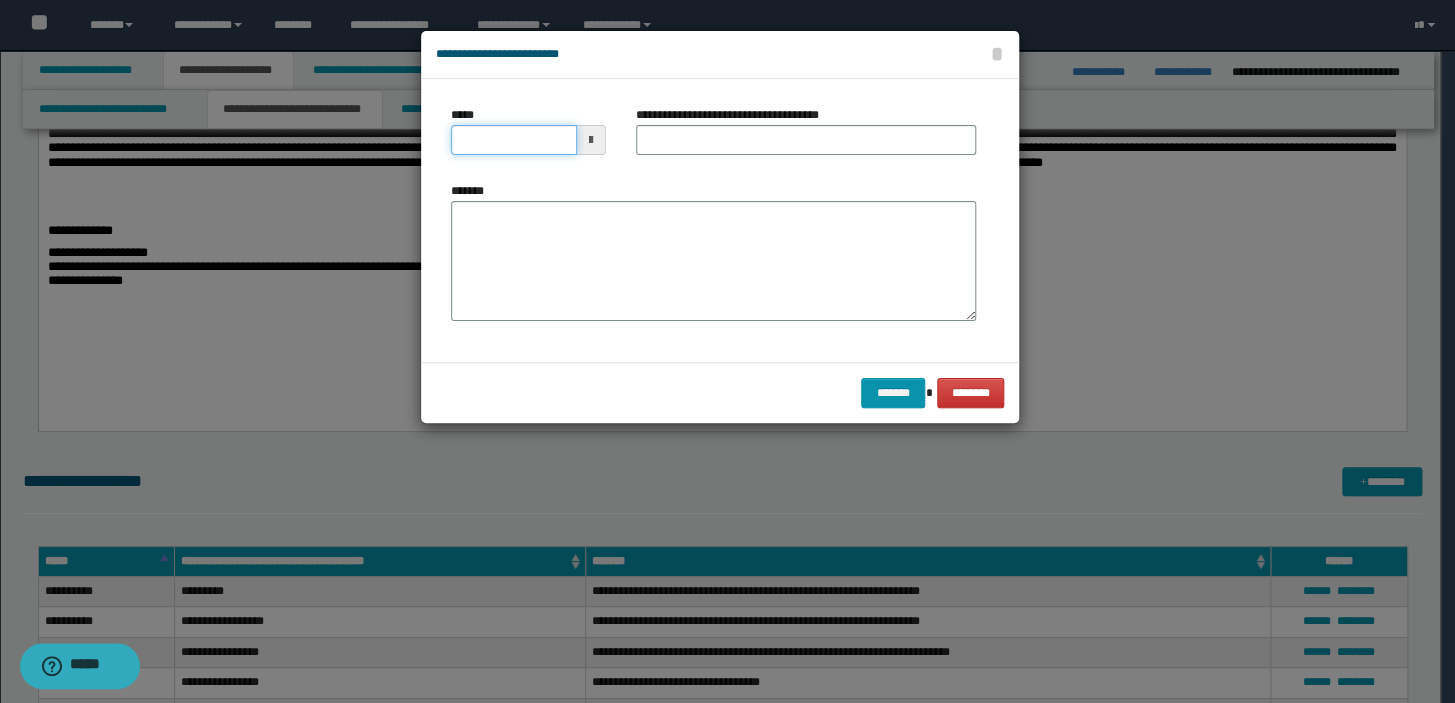 click on "*****" at bounding box center [514, 140] 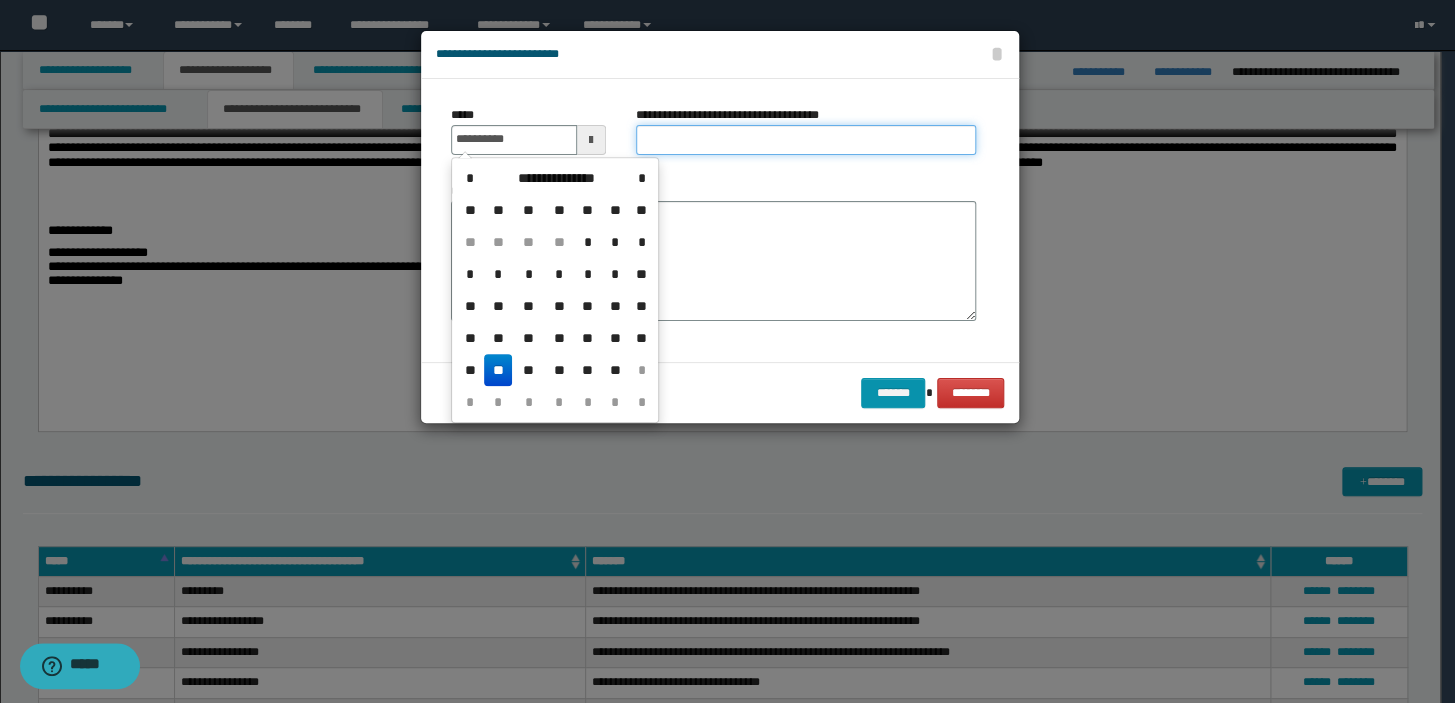 type on "**********" 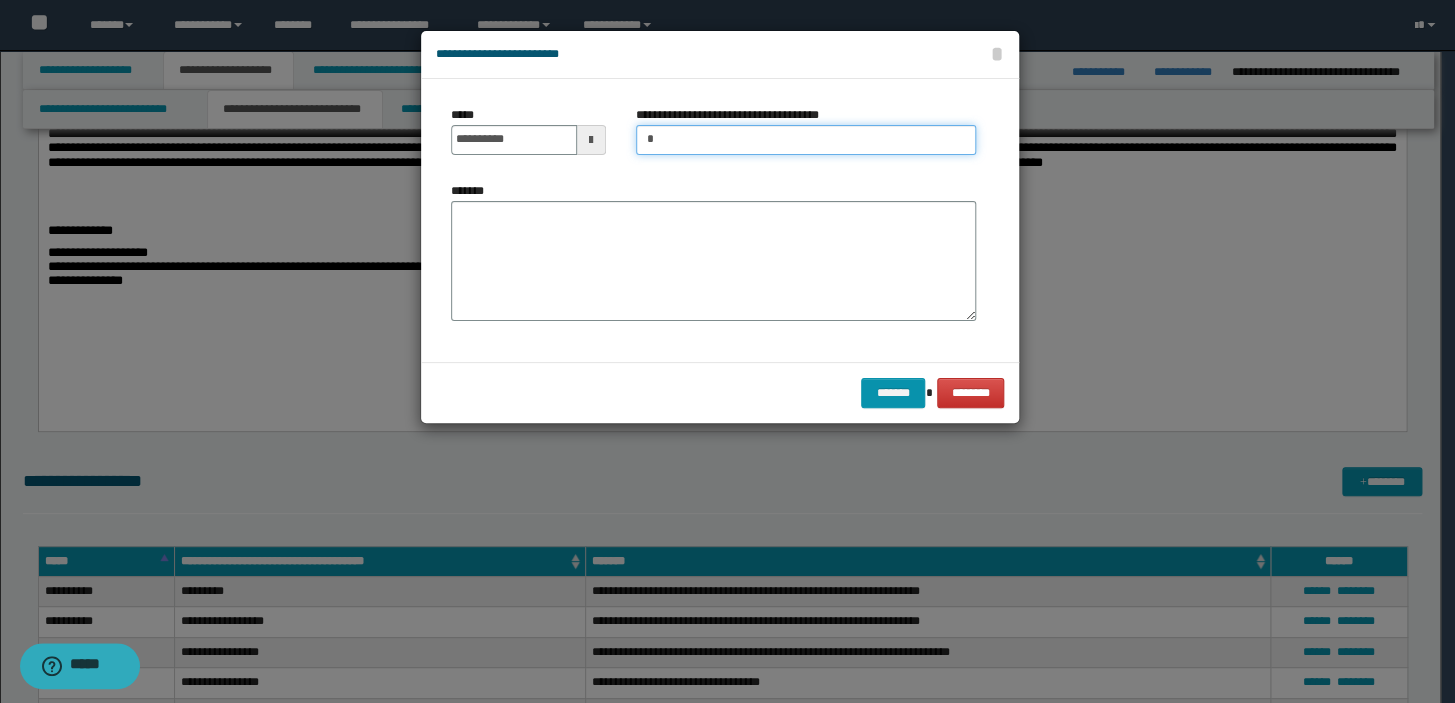 type on "**********" 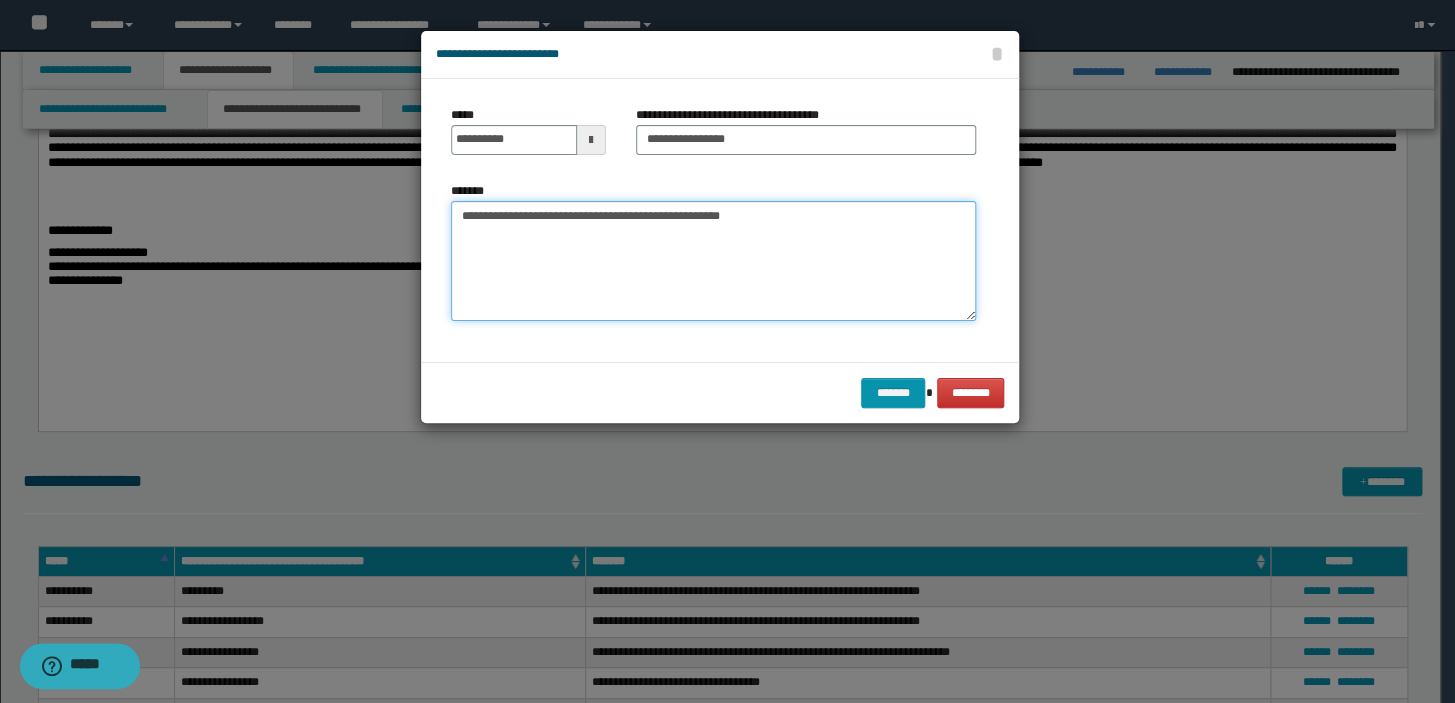 click on "**********" at bounding box center [713, 261] 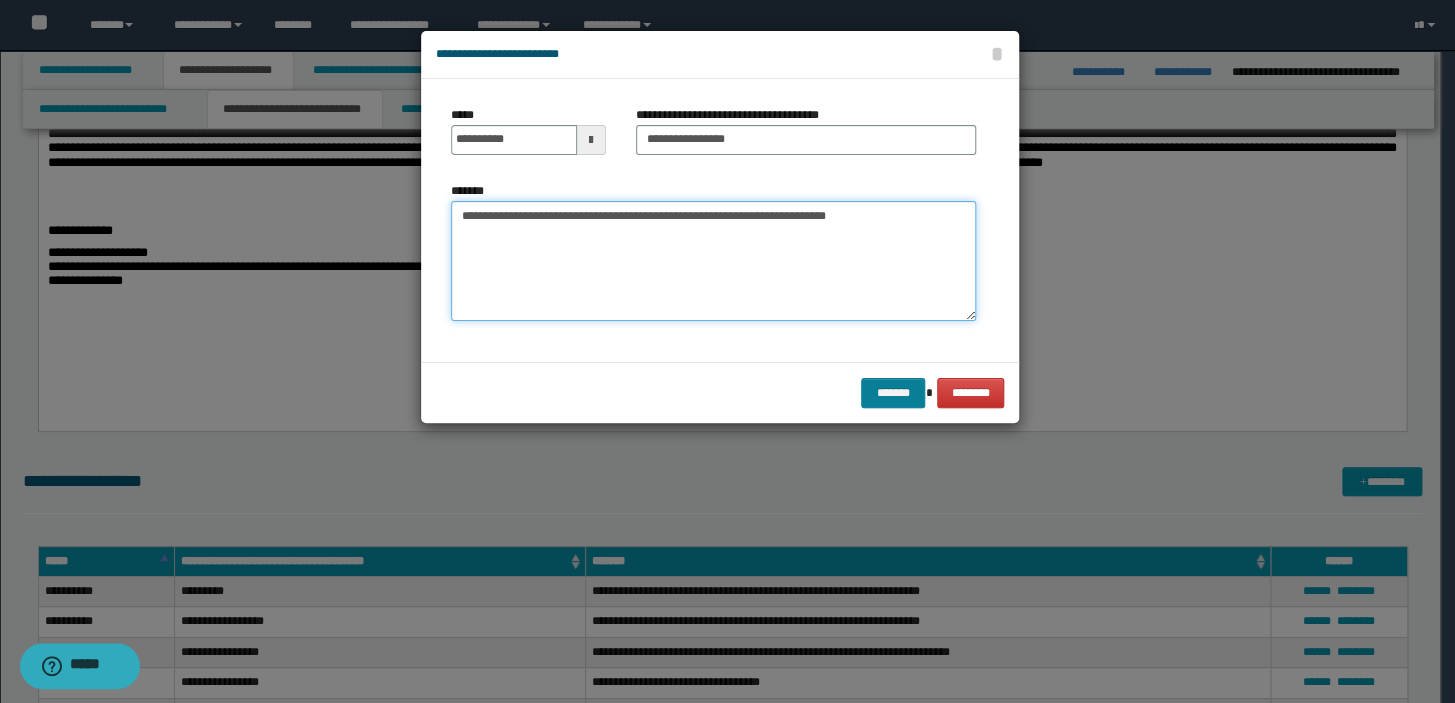 type on "**********" 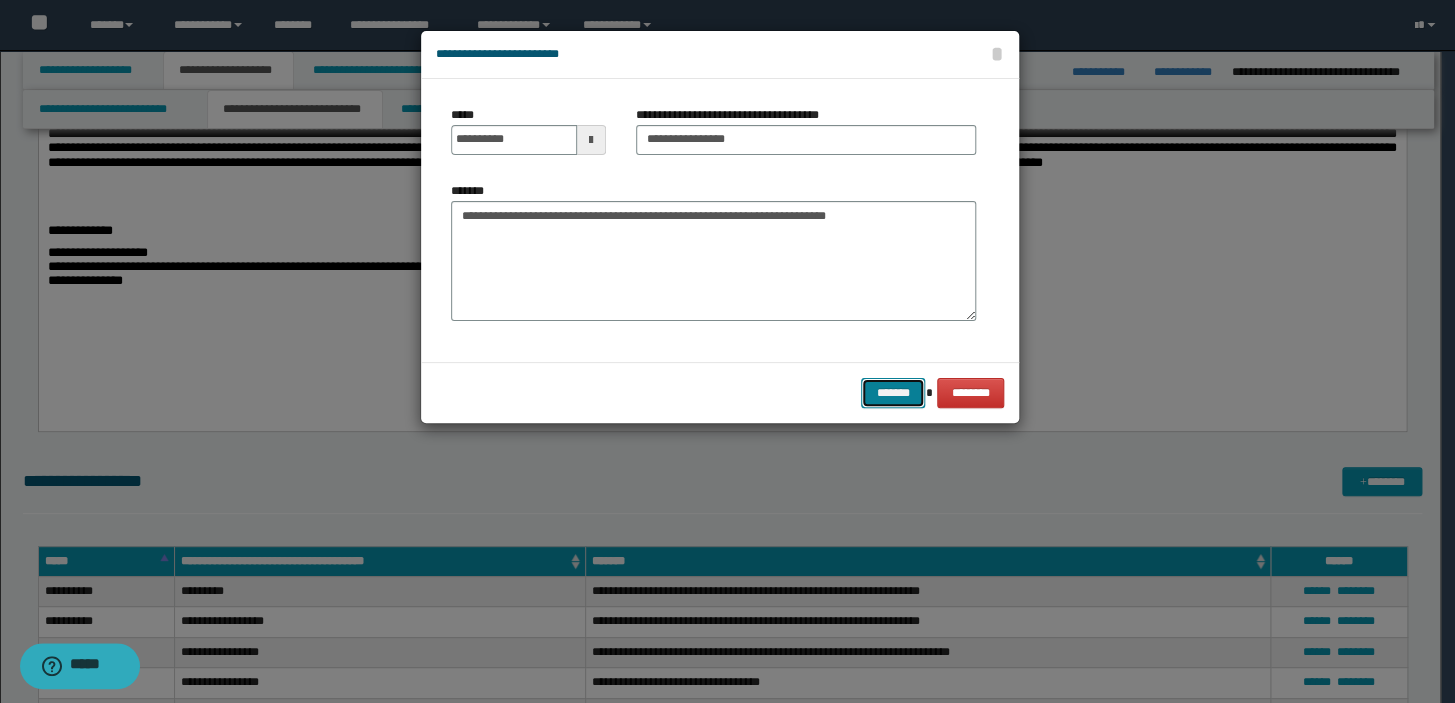 click on "*******" at bounding box center [893, 393] 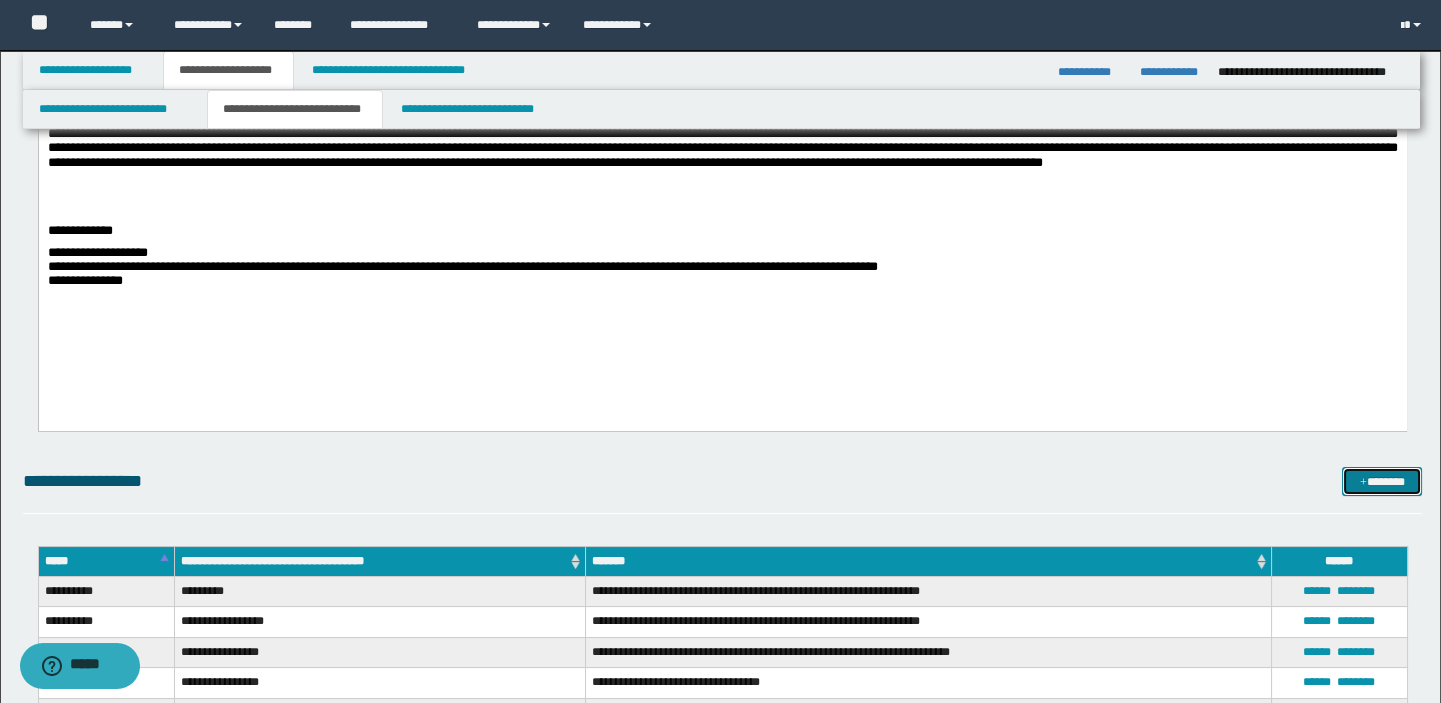 click on "*******" at bounding box center [1382, 482] 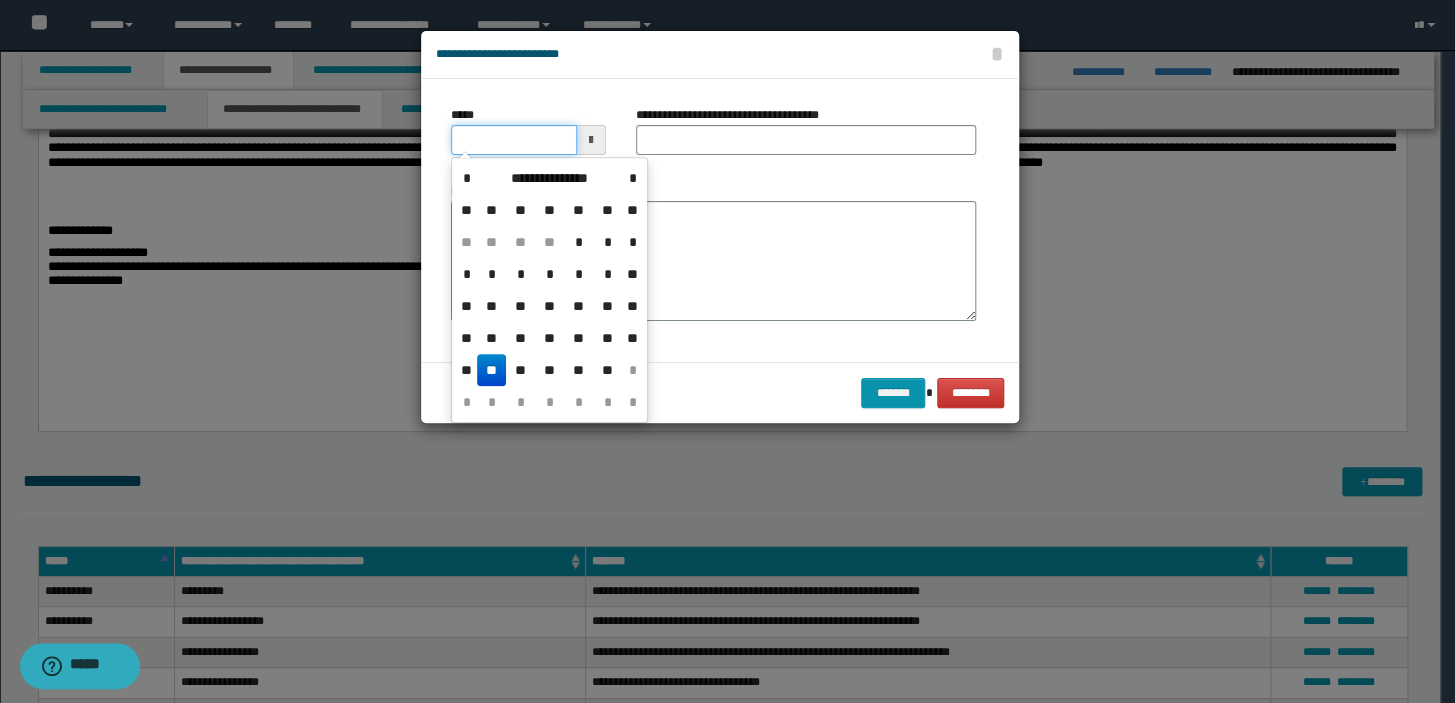 click on "*****" at bounding box center [514, 140] 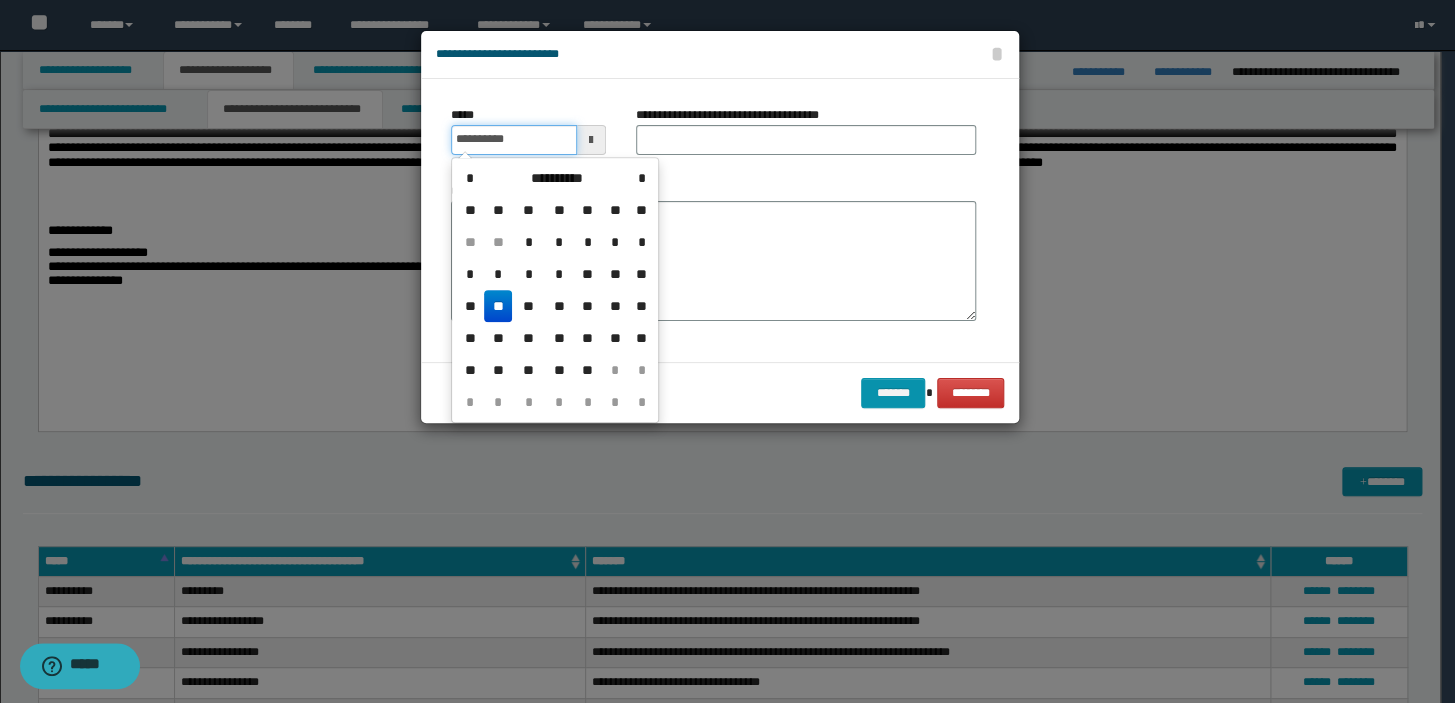 type on "**********" 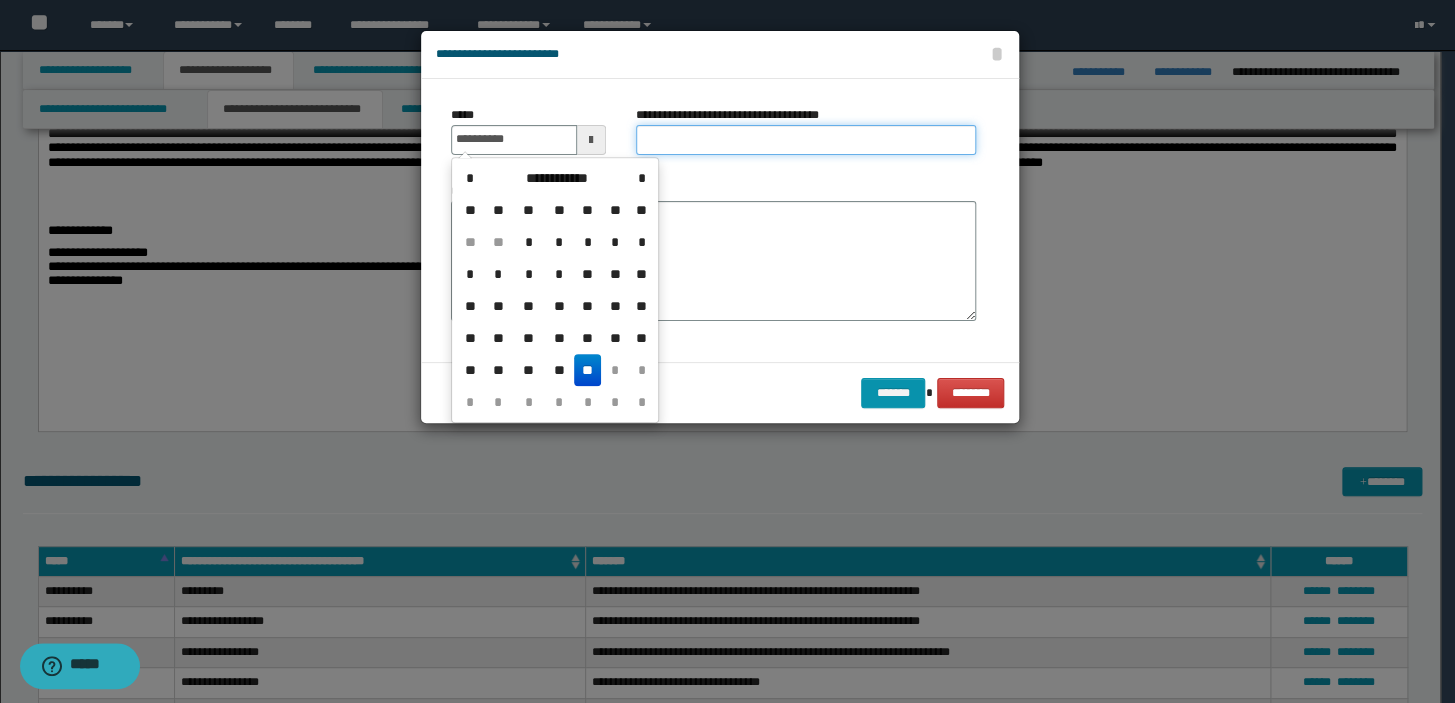 type on "**********" 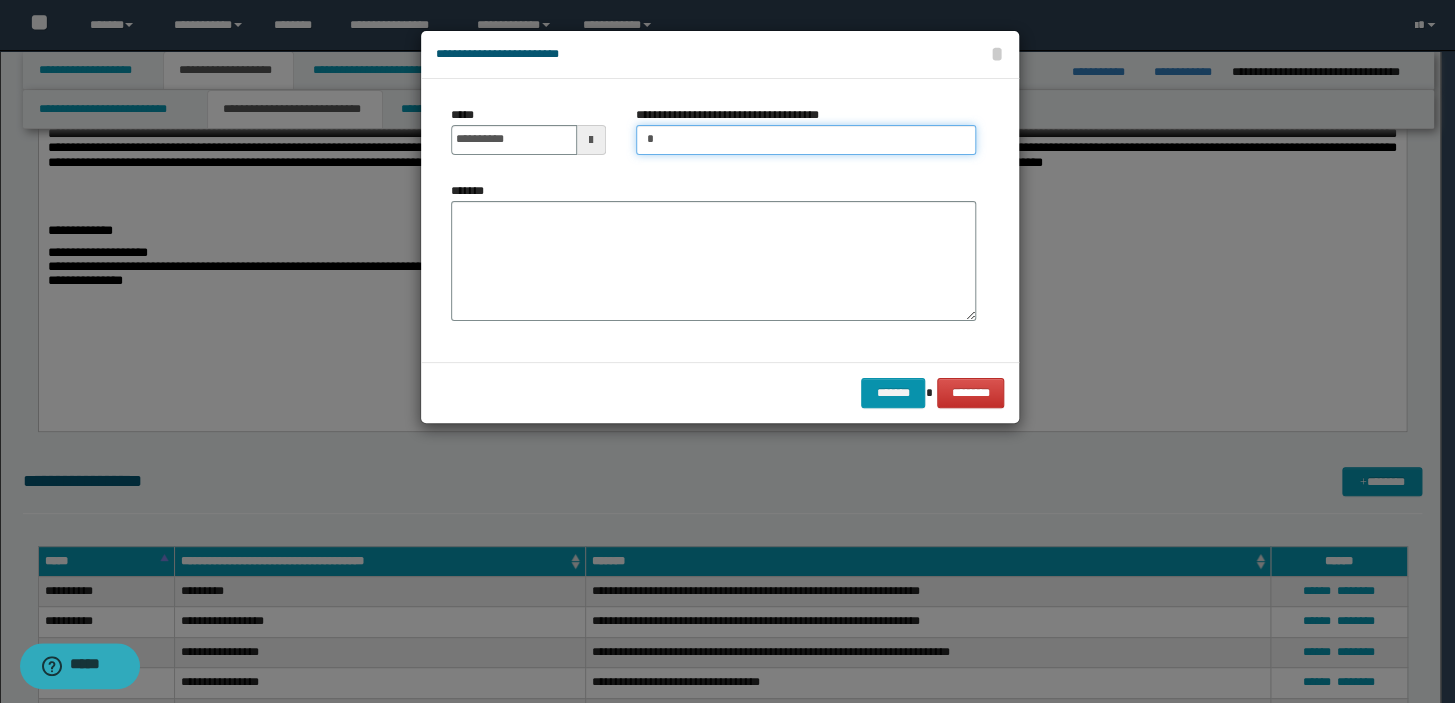 type on "**********" 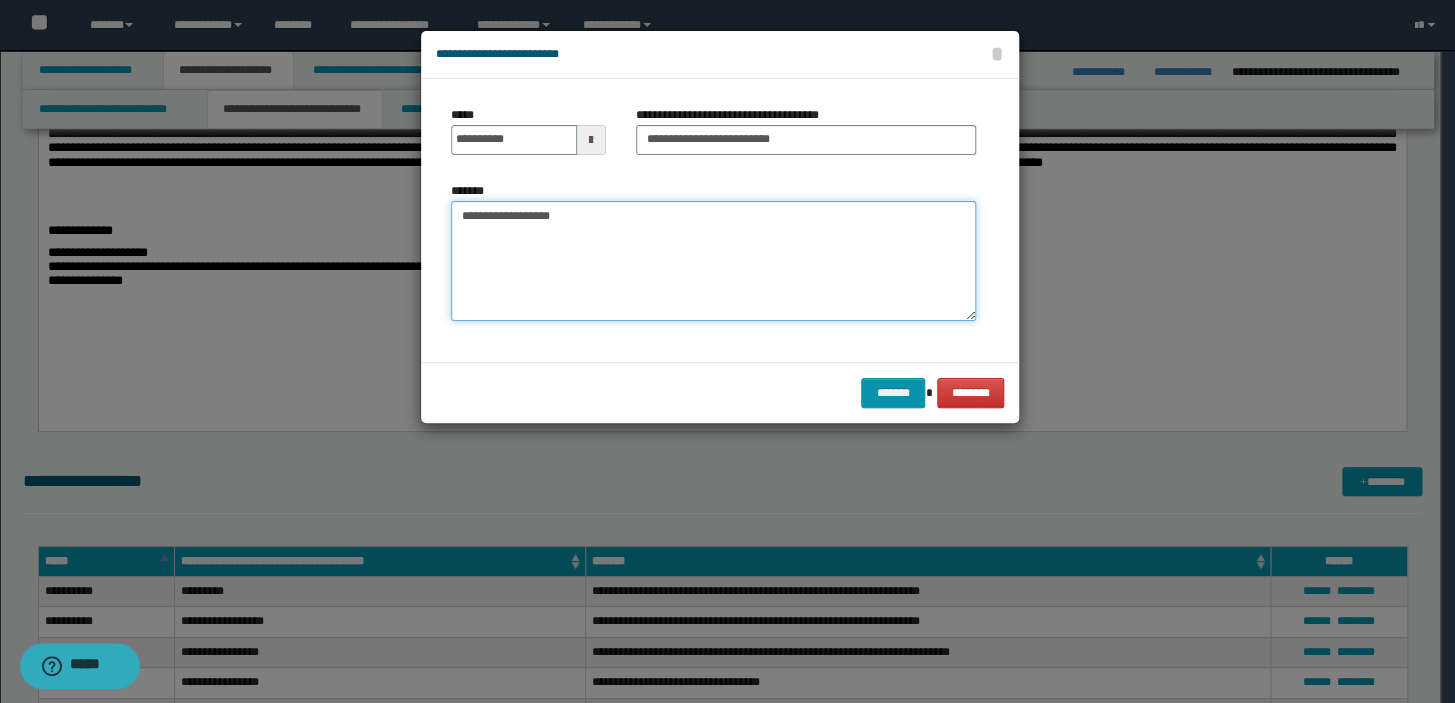 type on "**********" 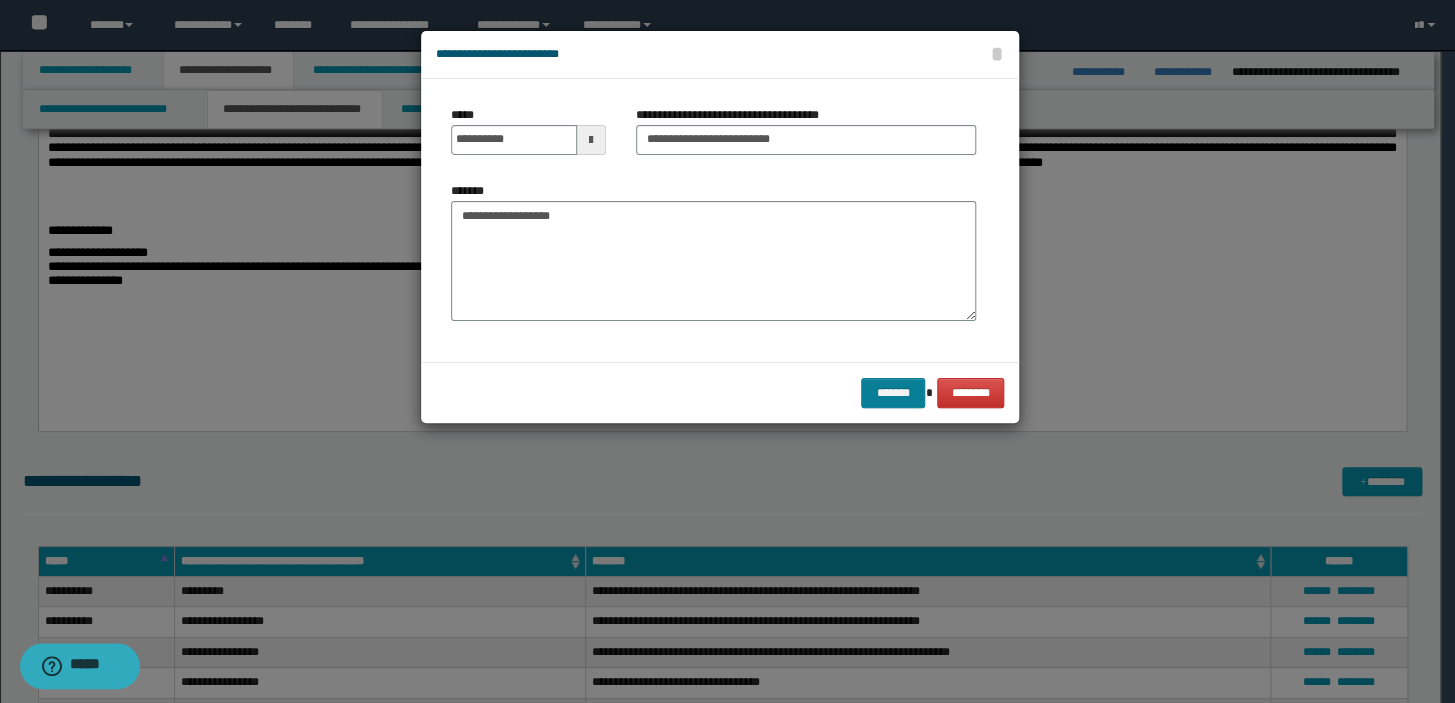 click on "*******
********" at bounding box center (720, 392) 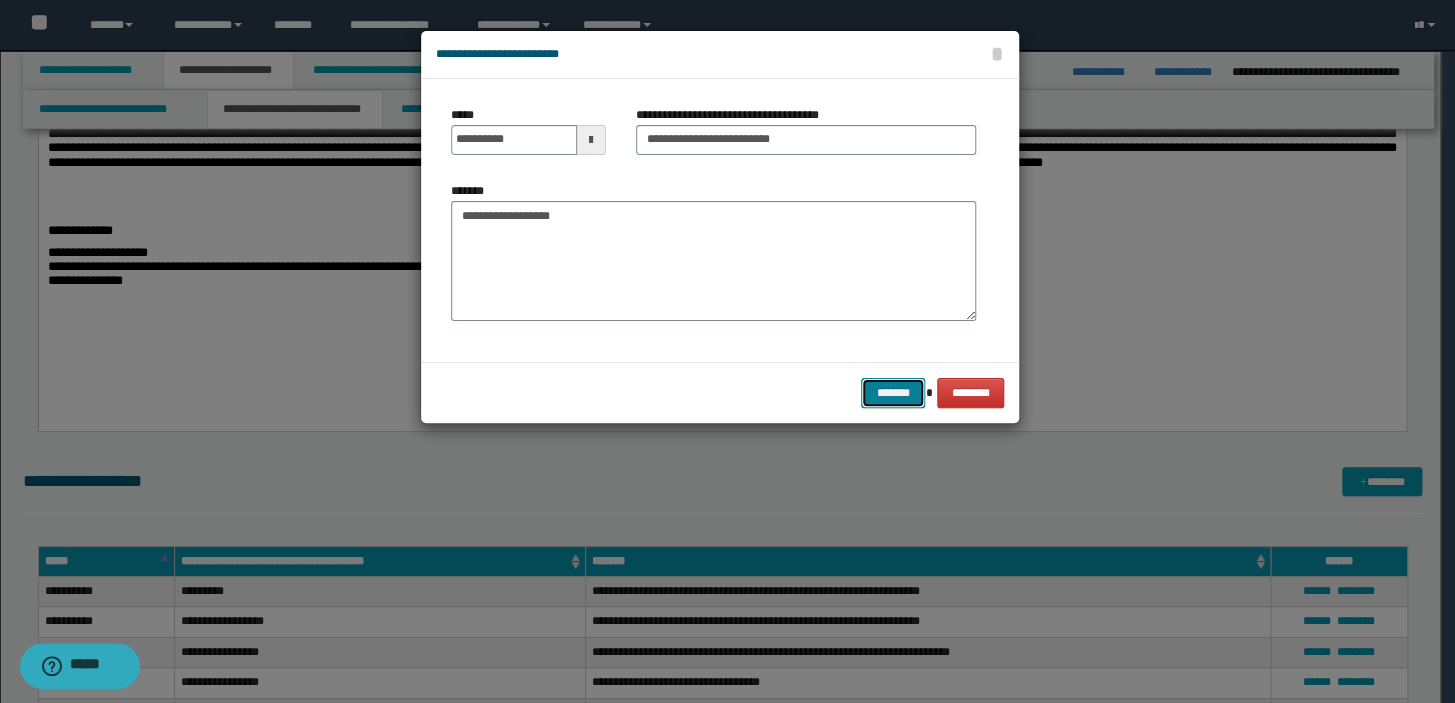 click on "*******" at bounding box center (893, 393) 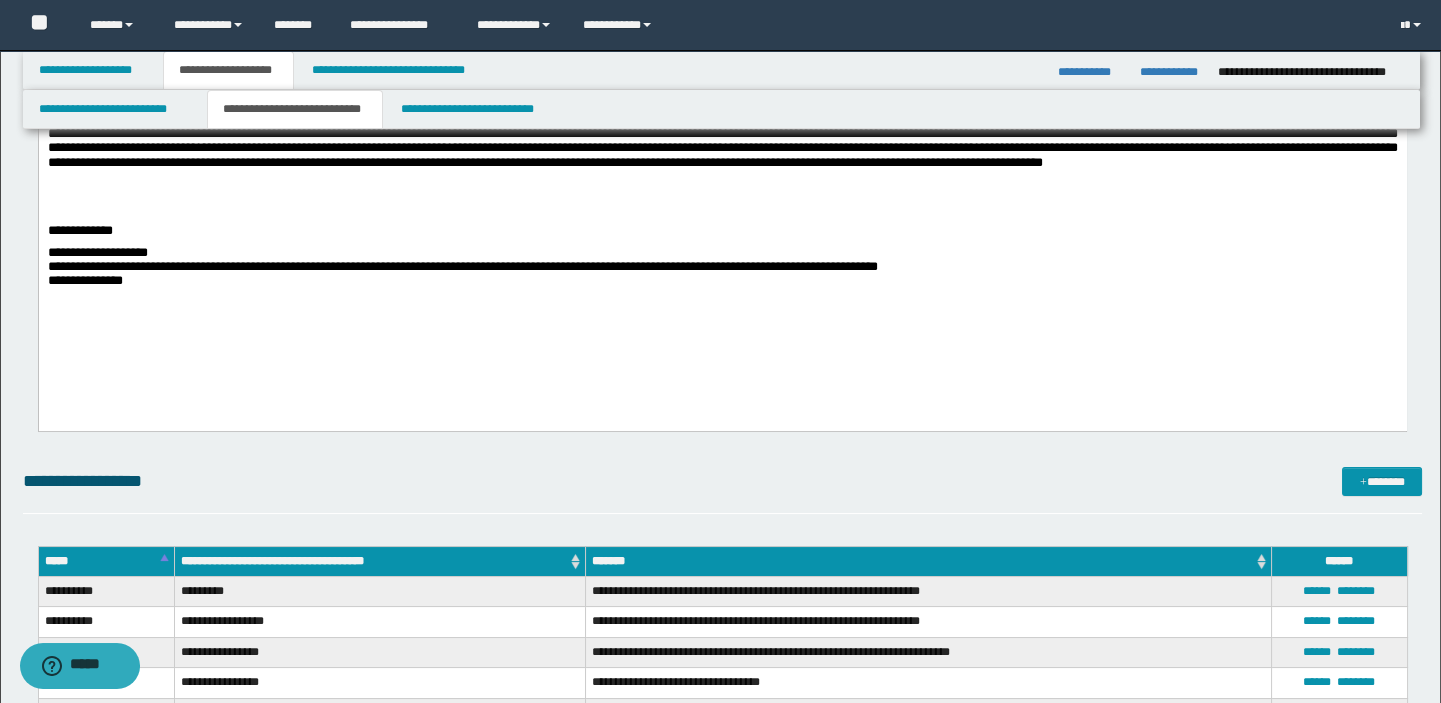 click on "**********" at bounding box center [723, 1557] 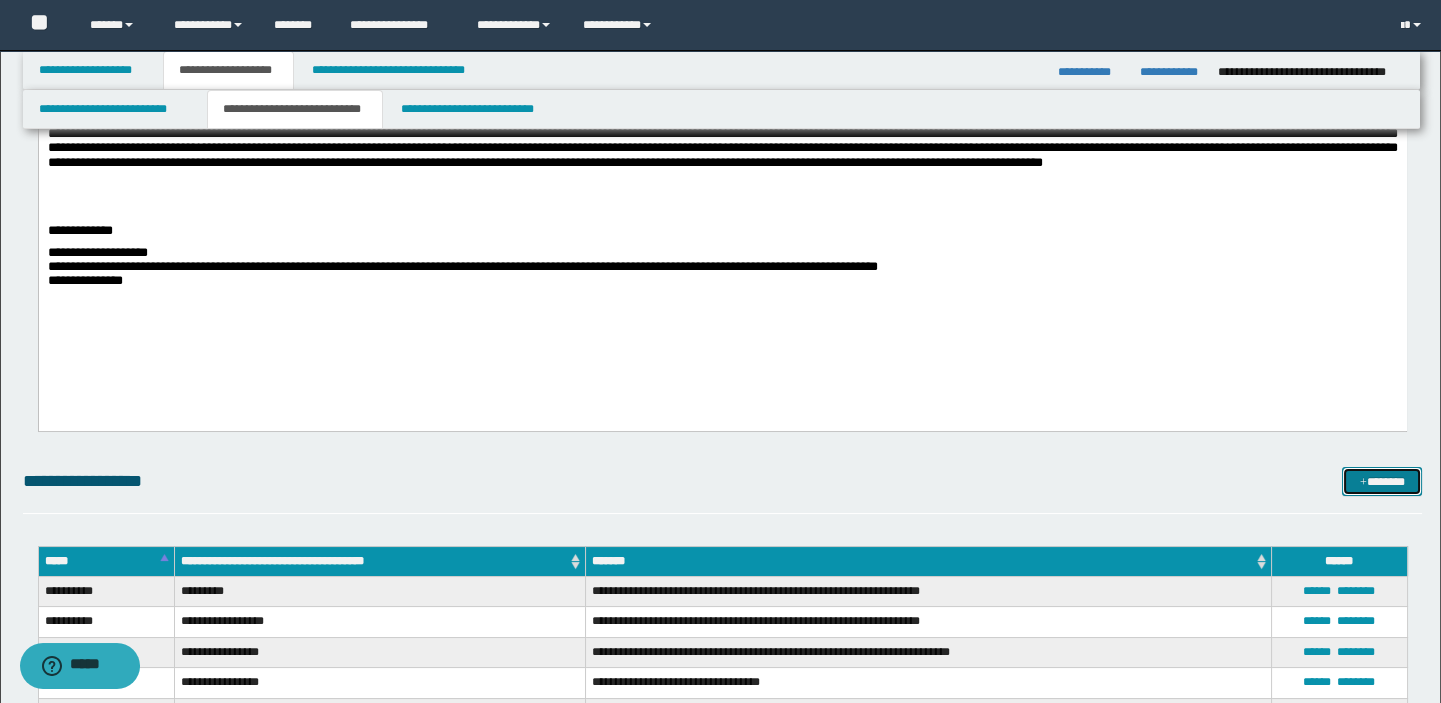 click on "*******" at bounding box center [1382, 482] 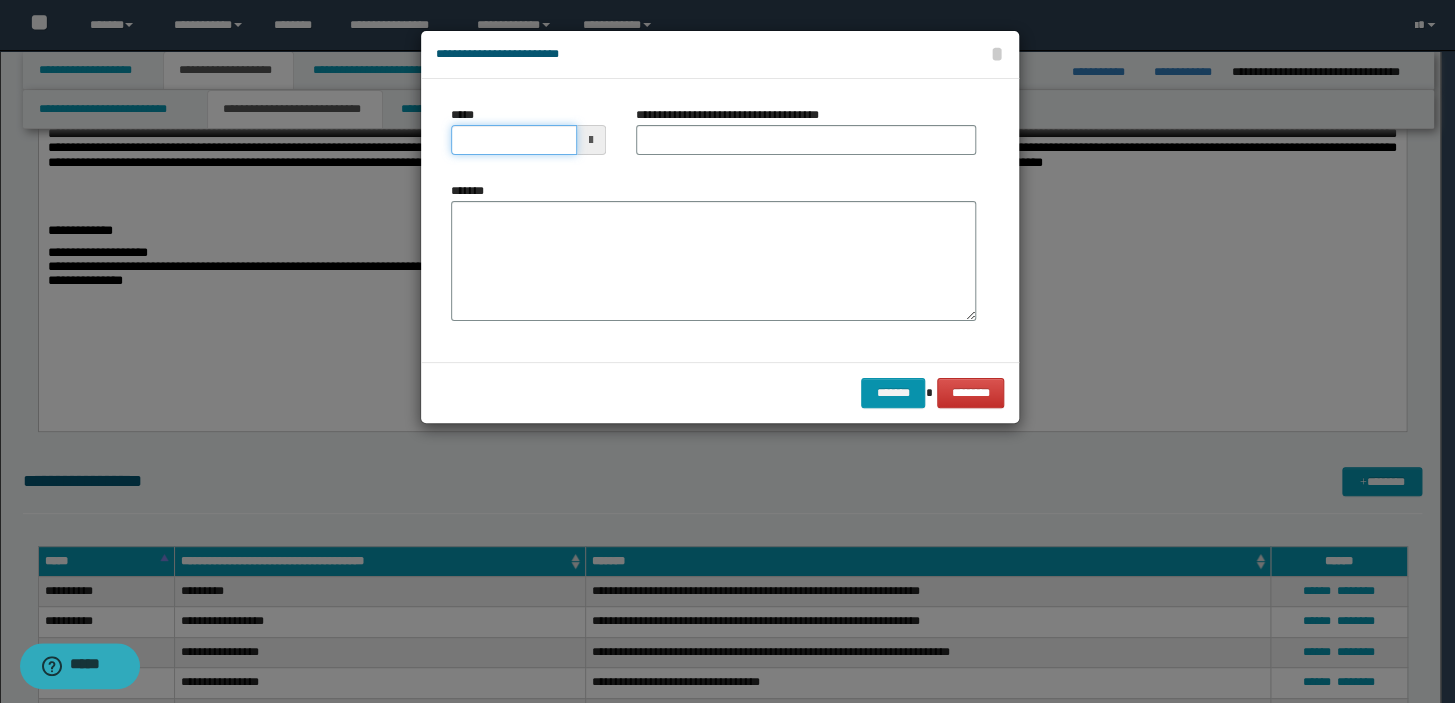 click on "*****" at bounding box center (514, 140) 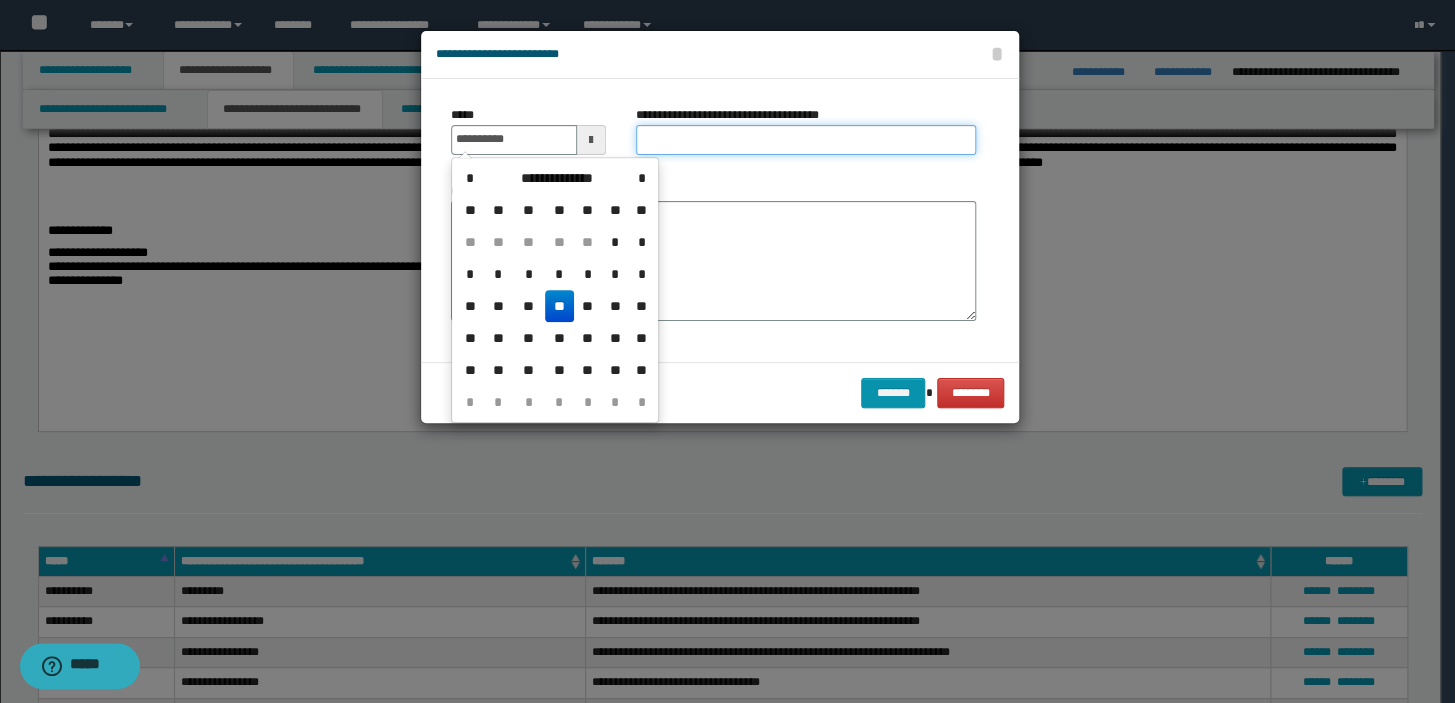 type on "**********" 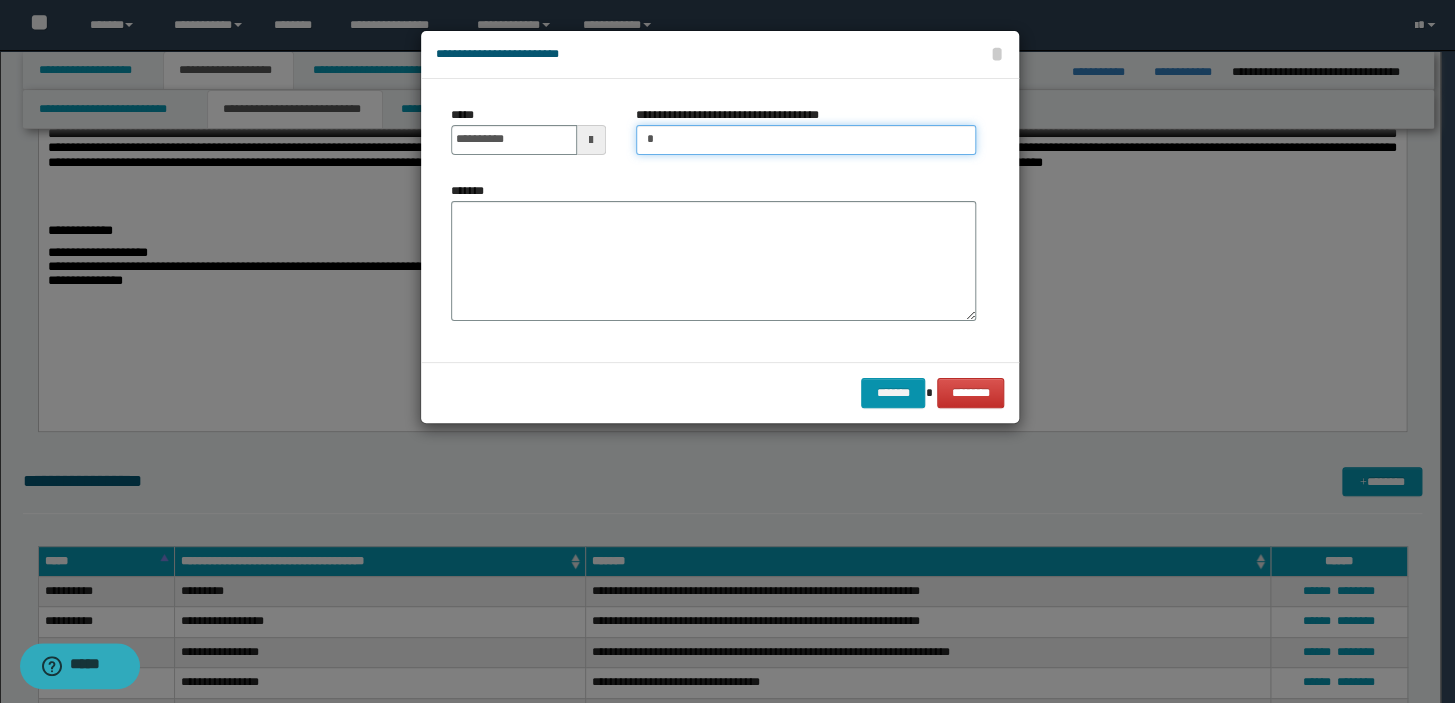 type on "**********" 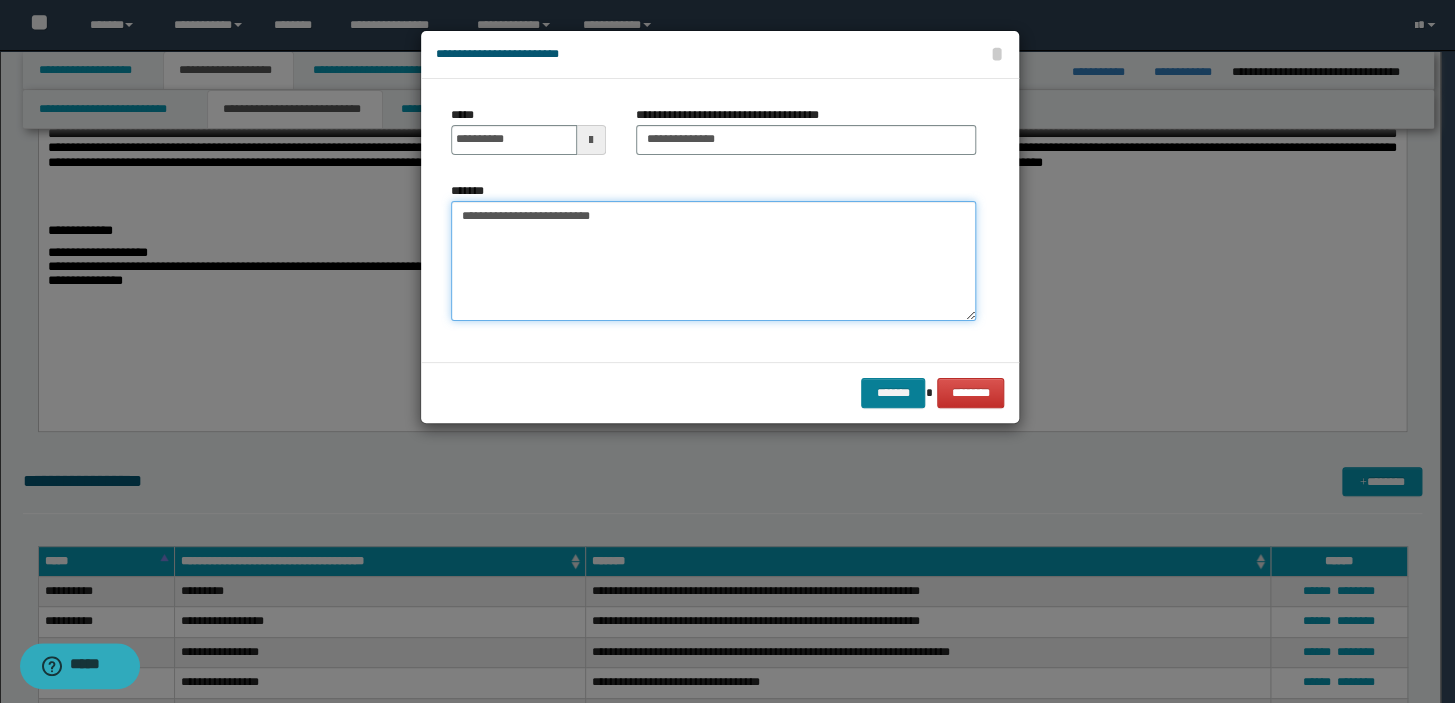 type on "**********" 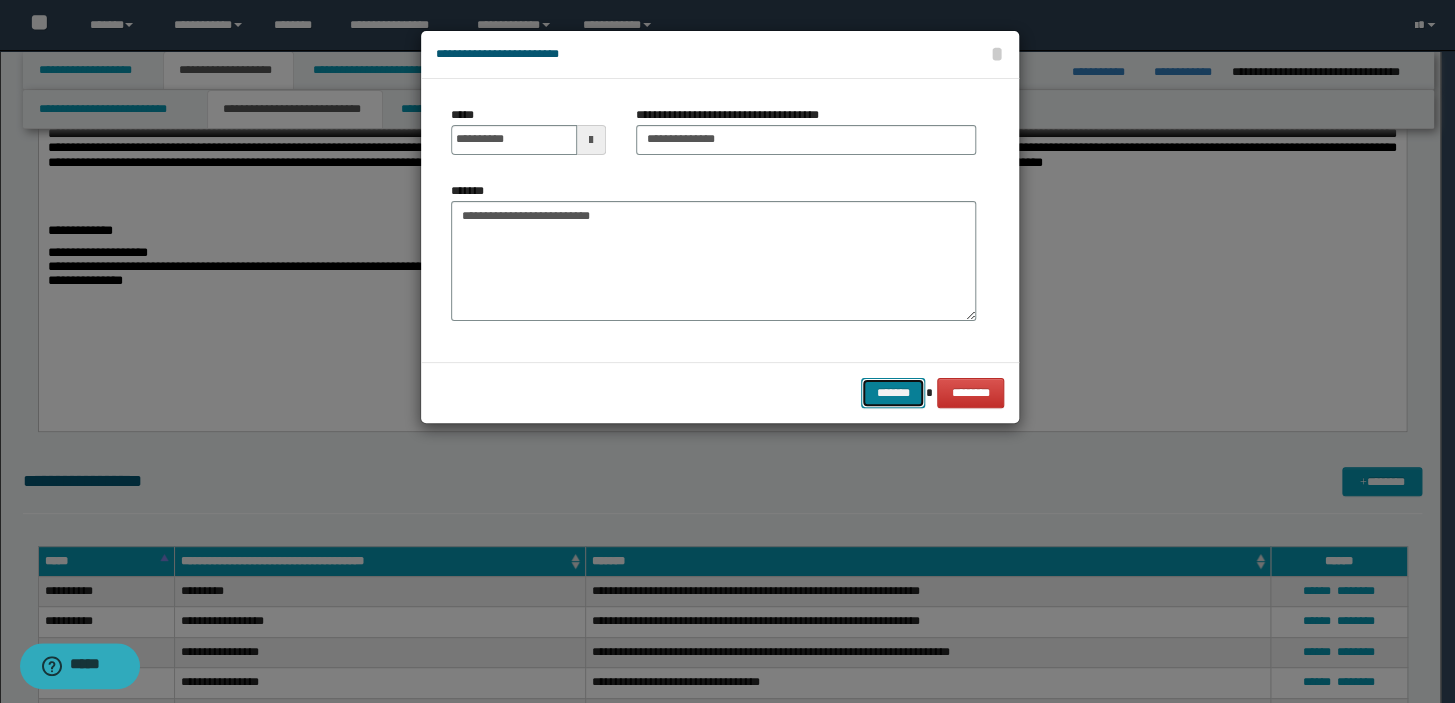 click on "*******" at bounding box center (893, 393) 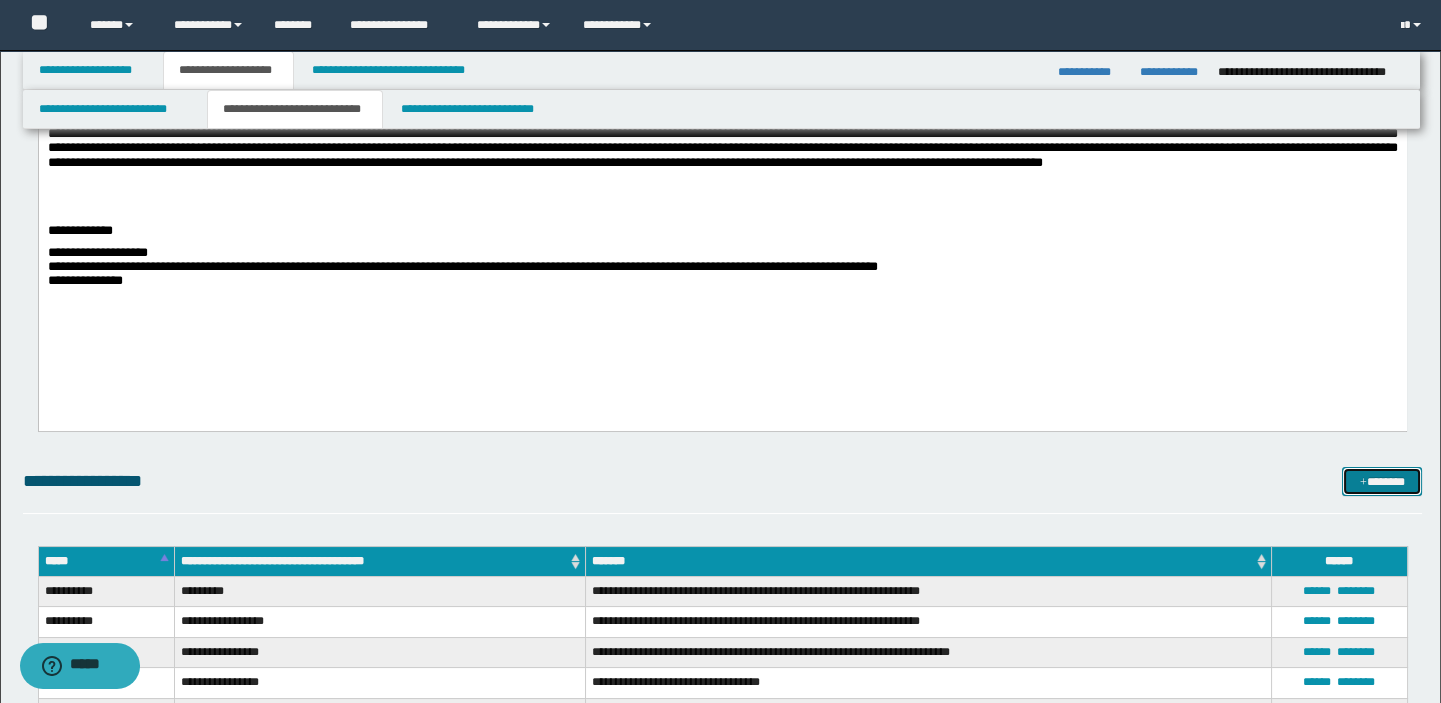 click at bounding box center [1363, 483] 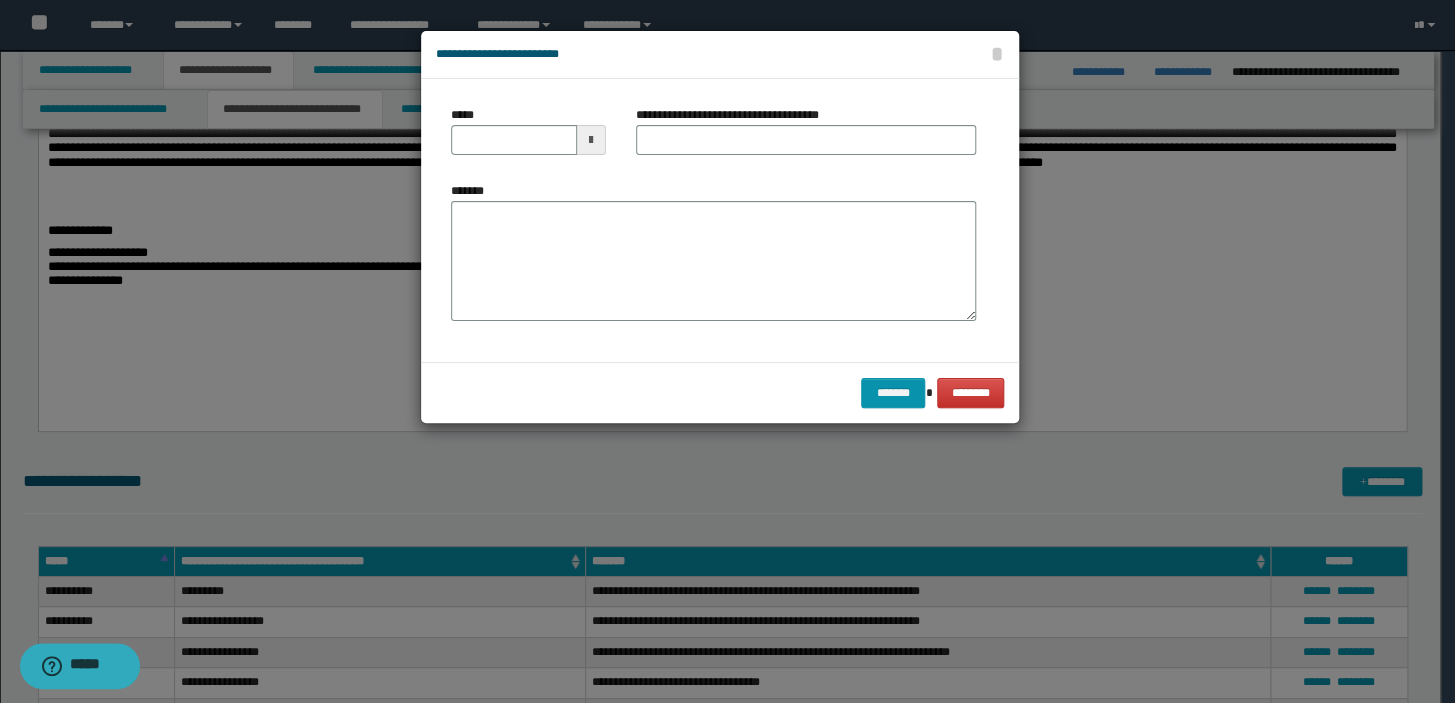 click on "*****" at bounding box center (528, 138) 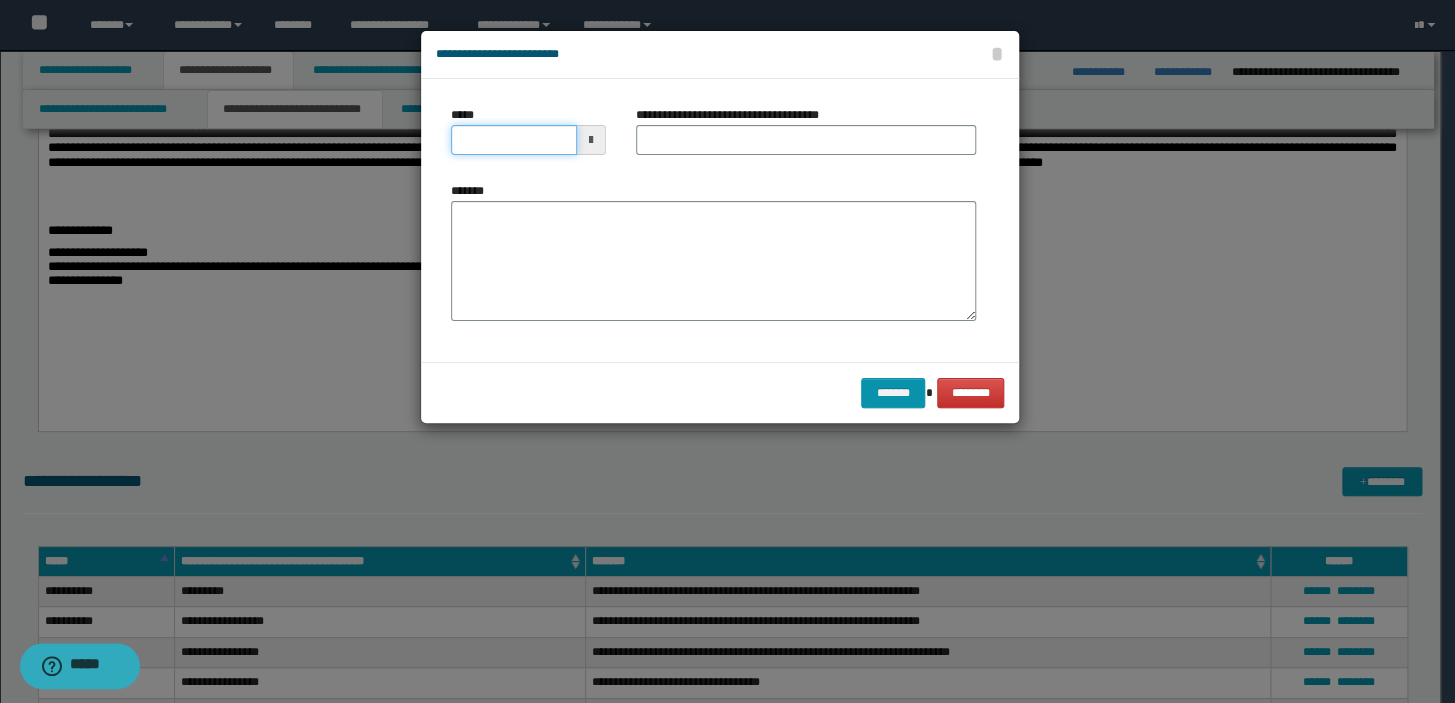 click on "*****" at bounding box center (514, 140) 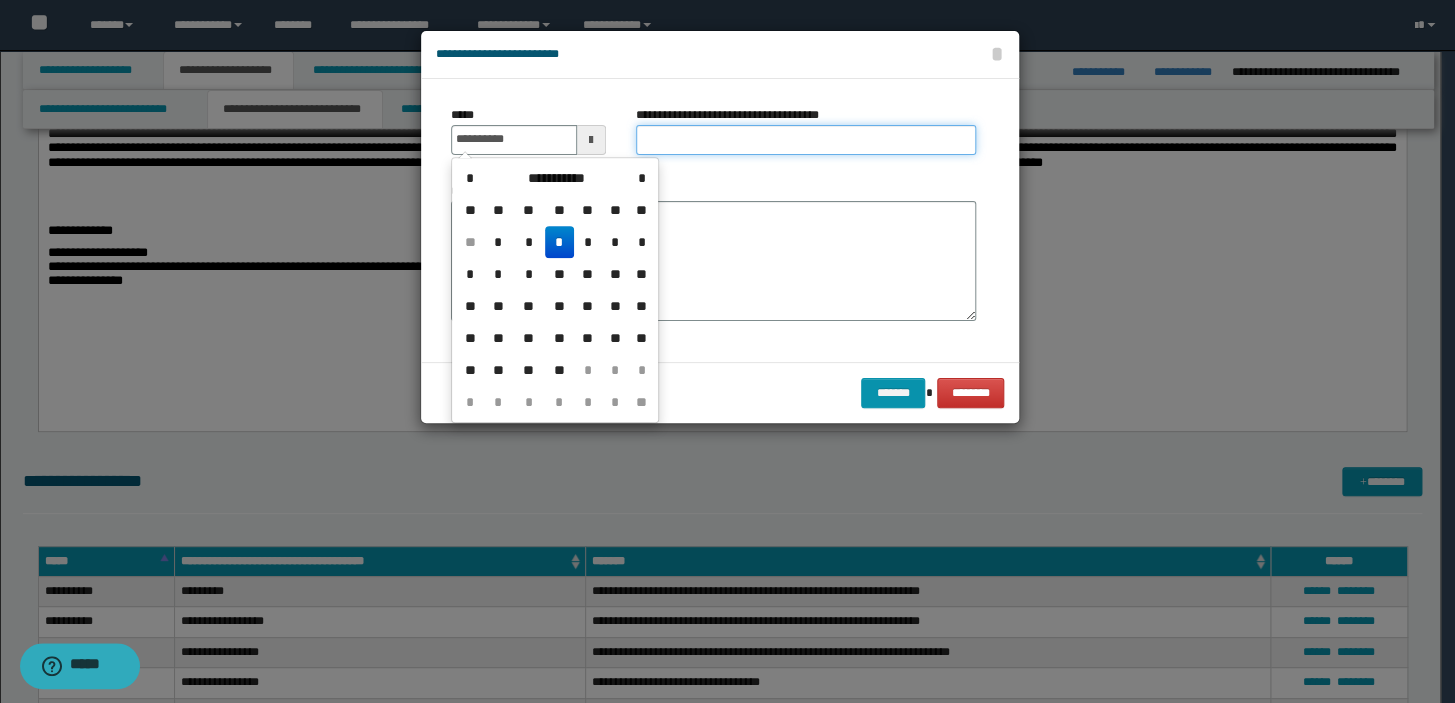 type on "**********" 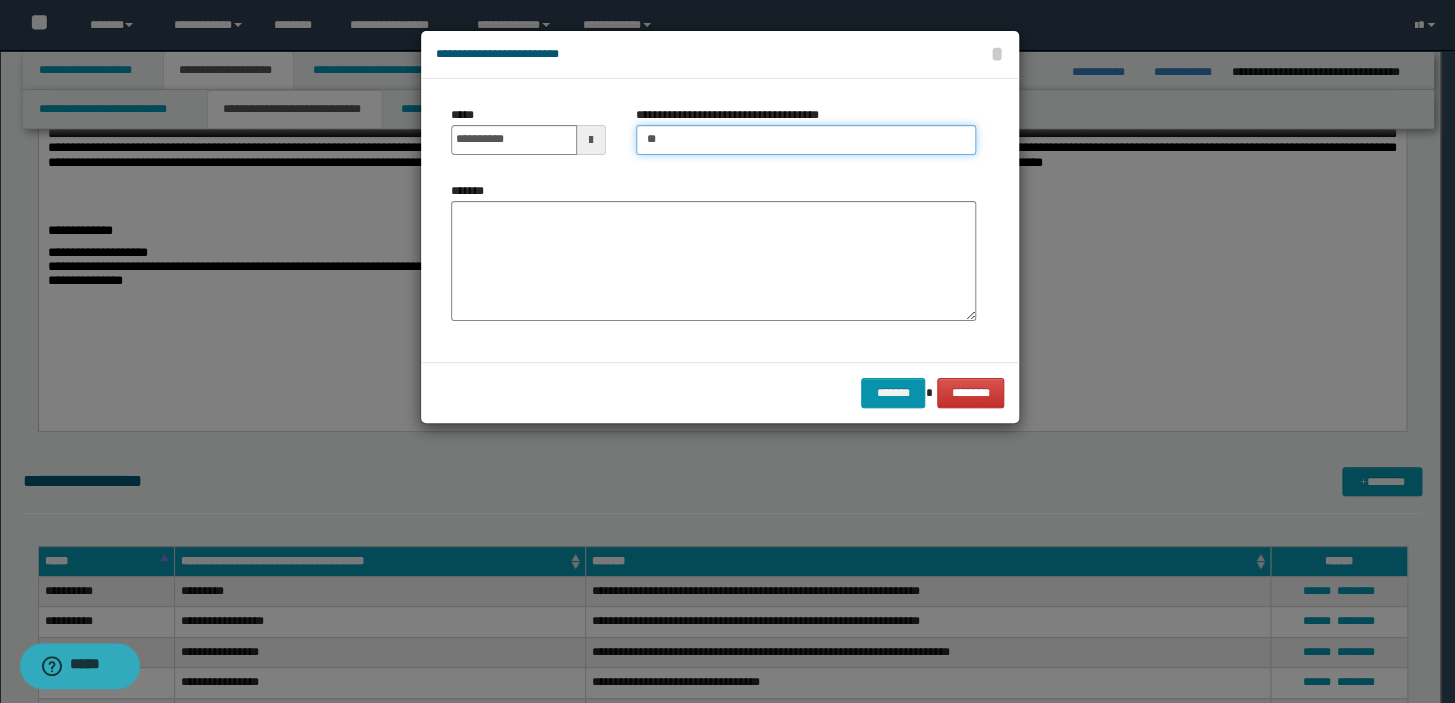 type on "**********" 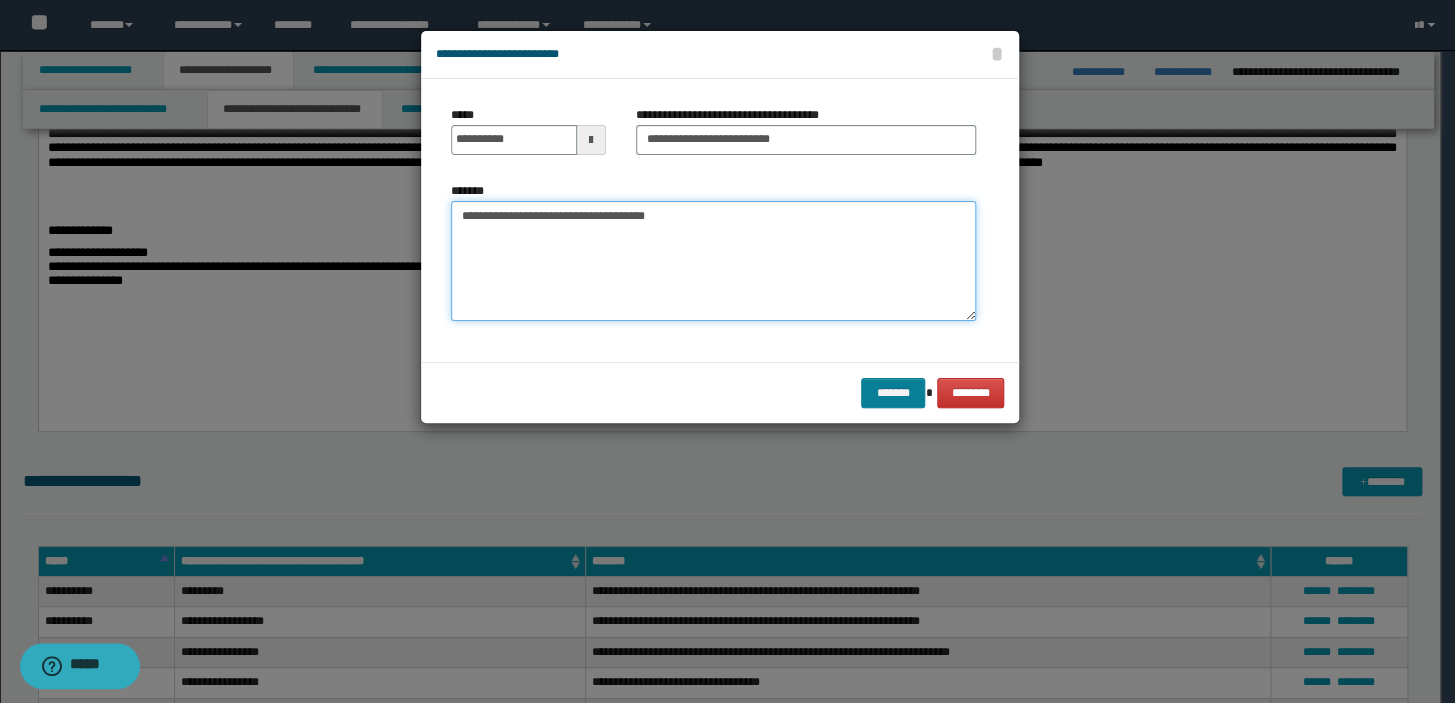 type on "**********" 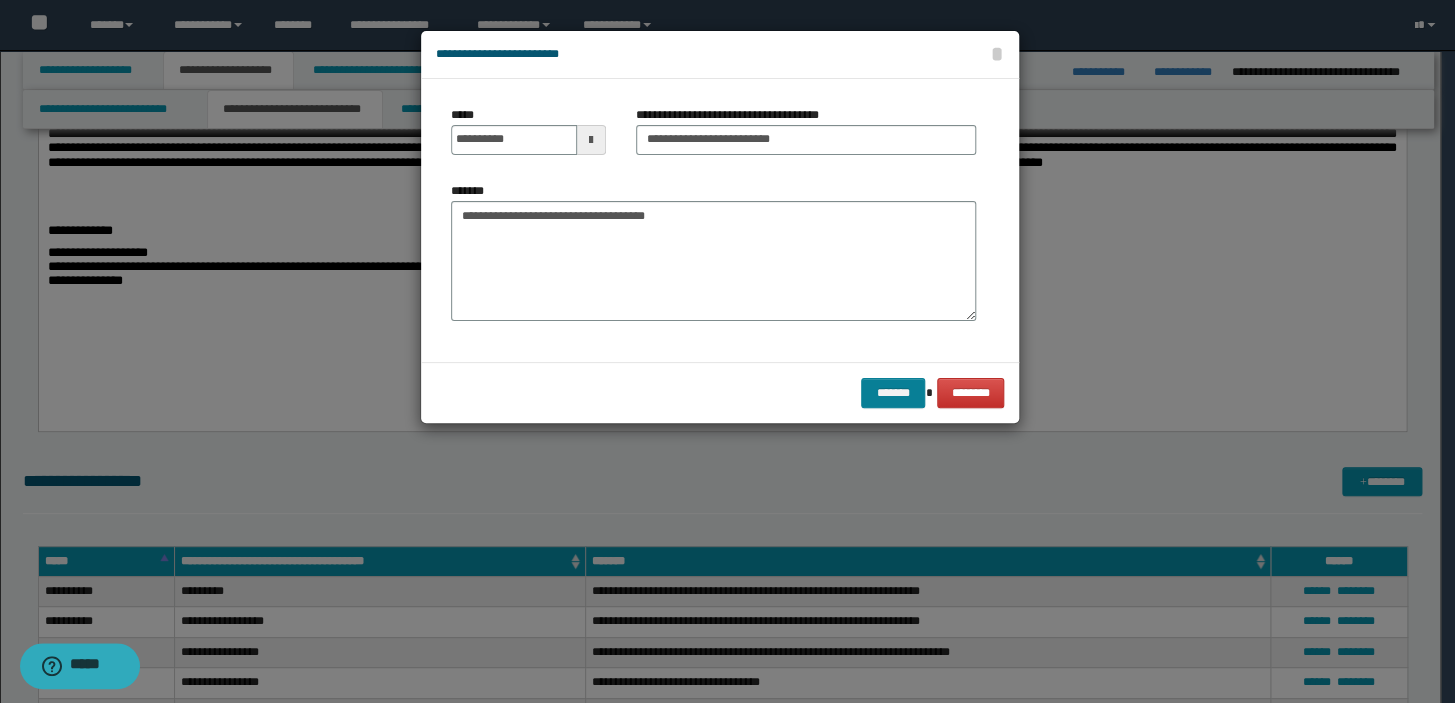 click on "*******
********" at bounding box center (720, 392) 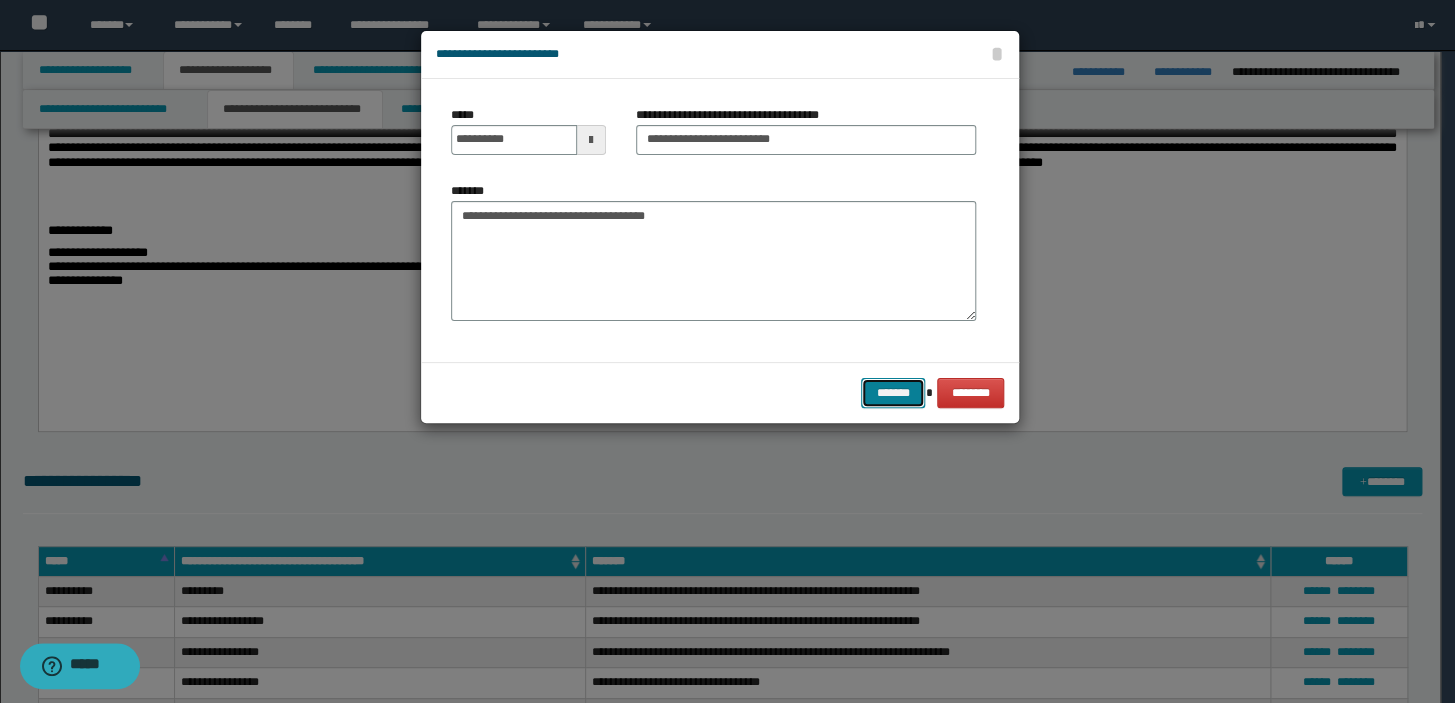 click on "*******" at bounding box center [893, 393] 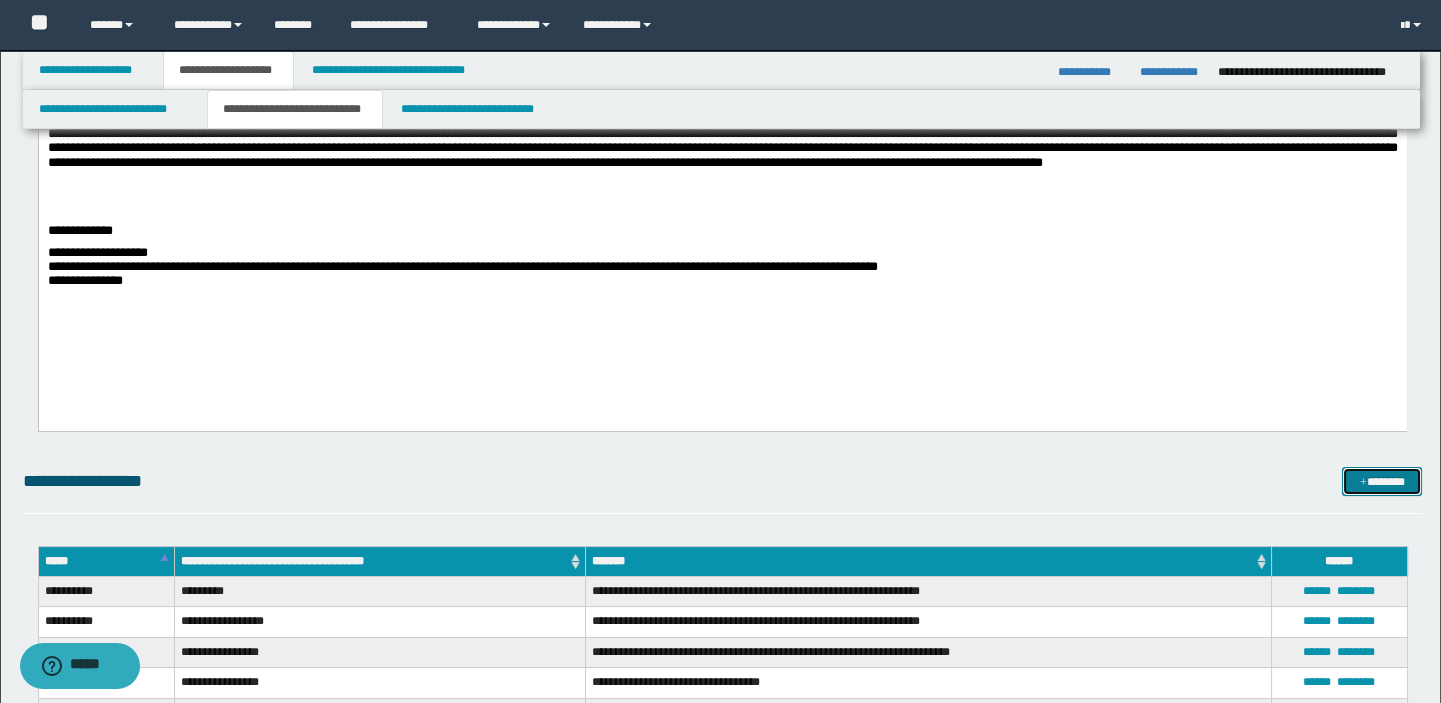 click on "*******" at bounding box center [1382, 482] 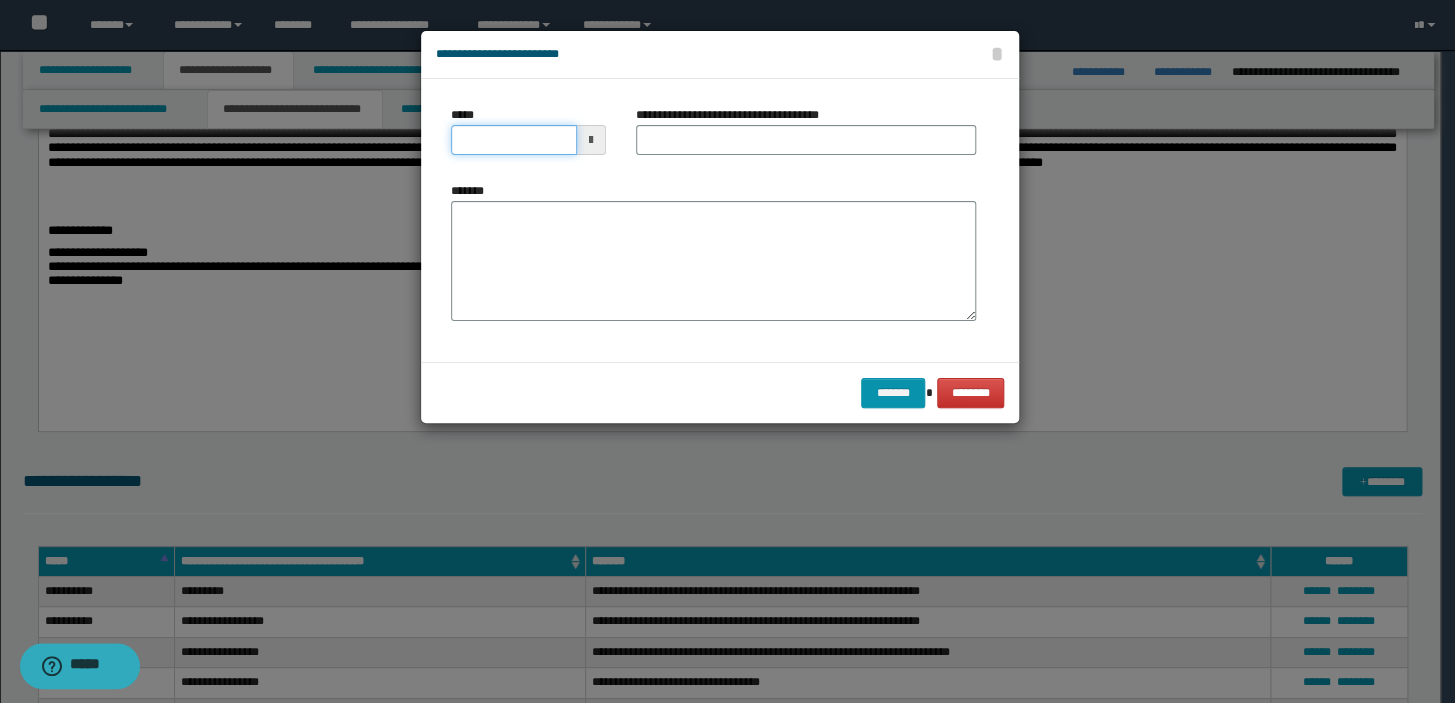 click on "*****" at bounding box center (514, 140) 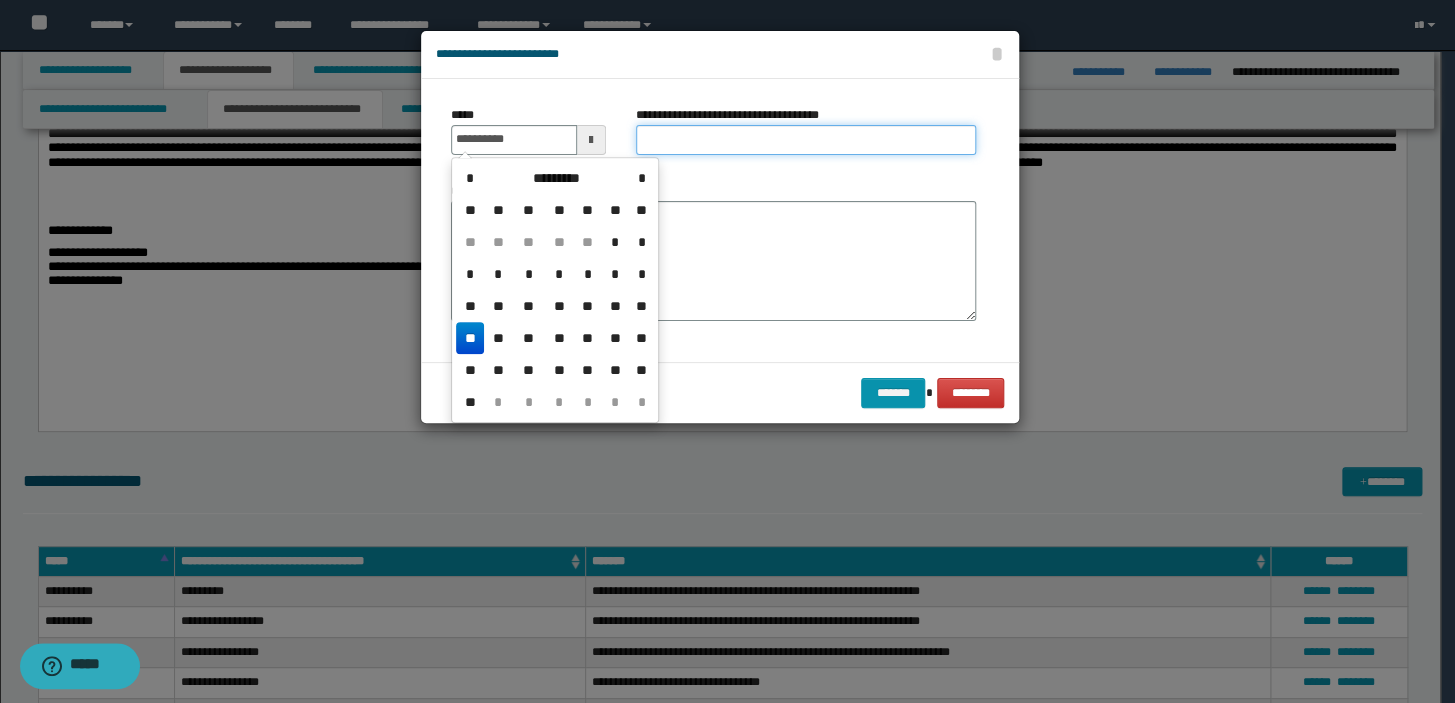 type on "**********" 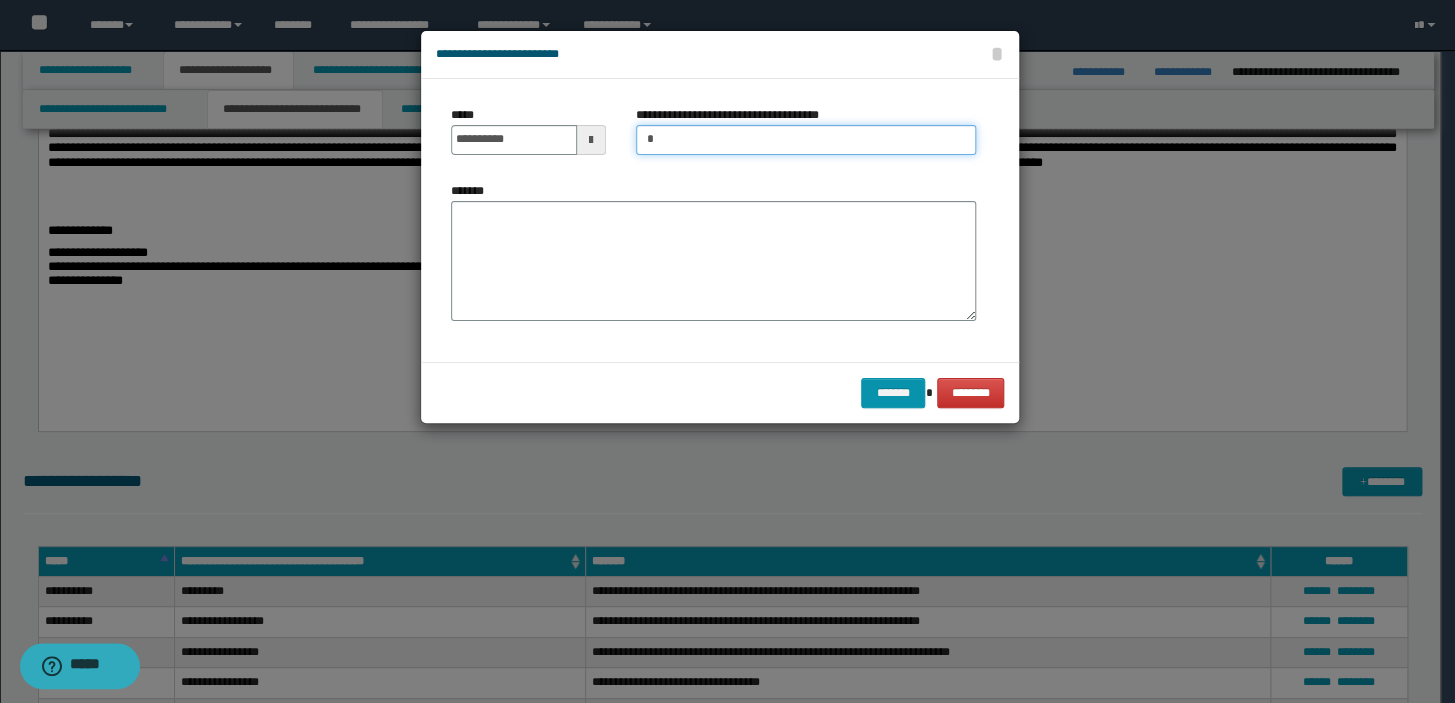 type on "**********" 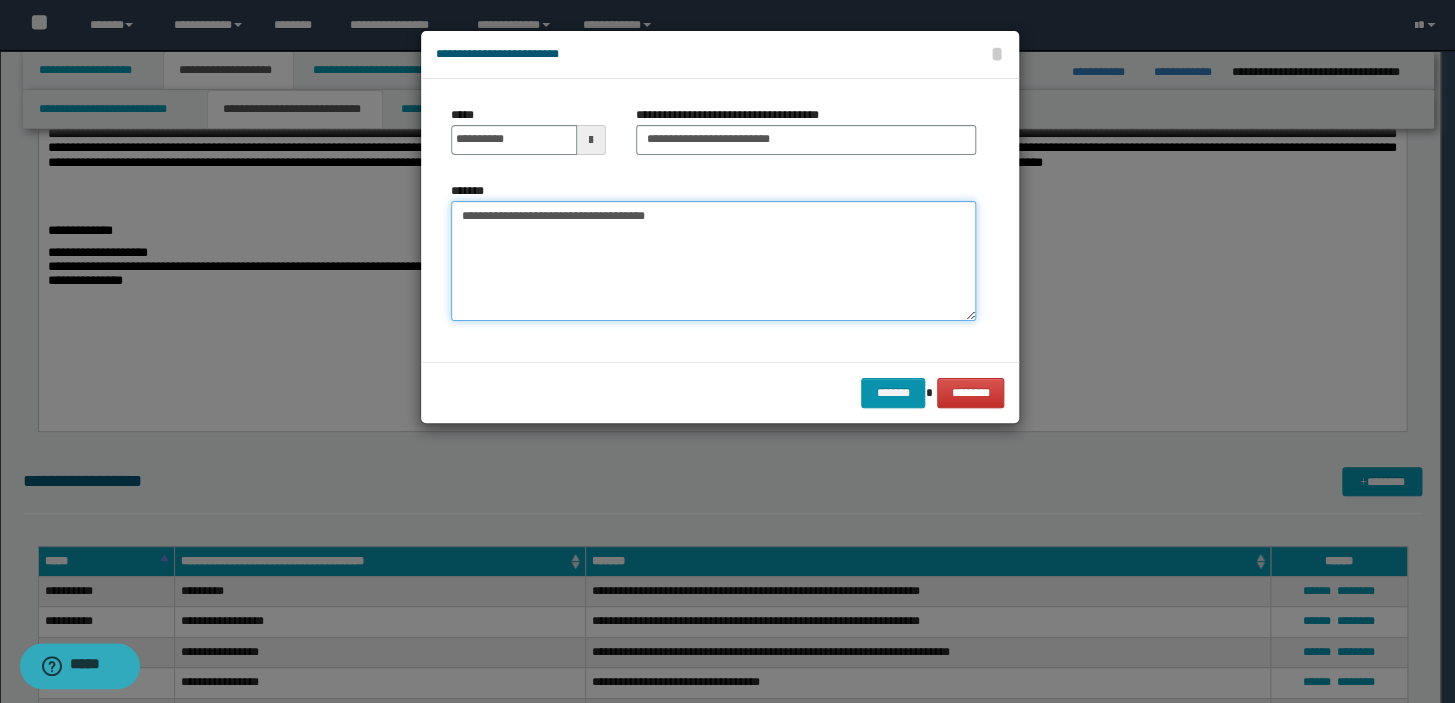 type on "**********" 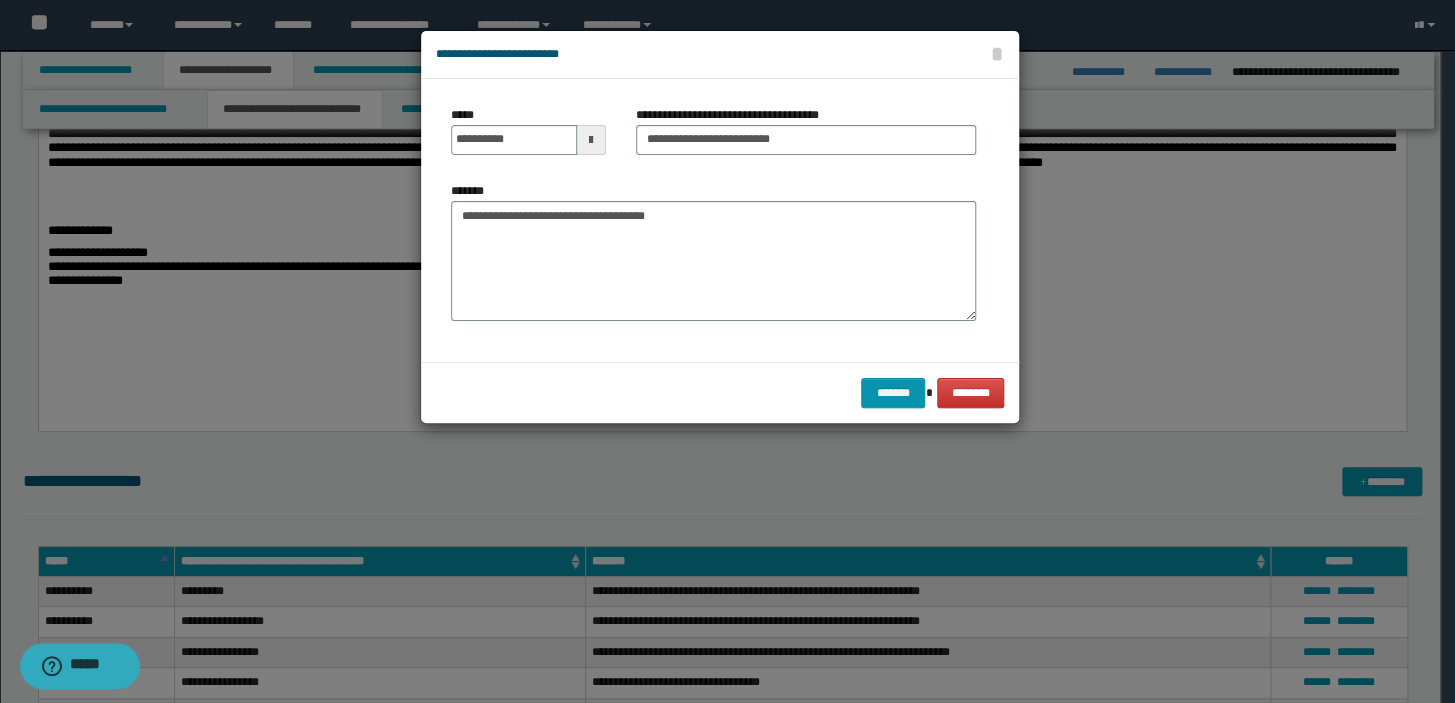 click on "*******
********" at bounding box center (720, 392) 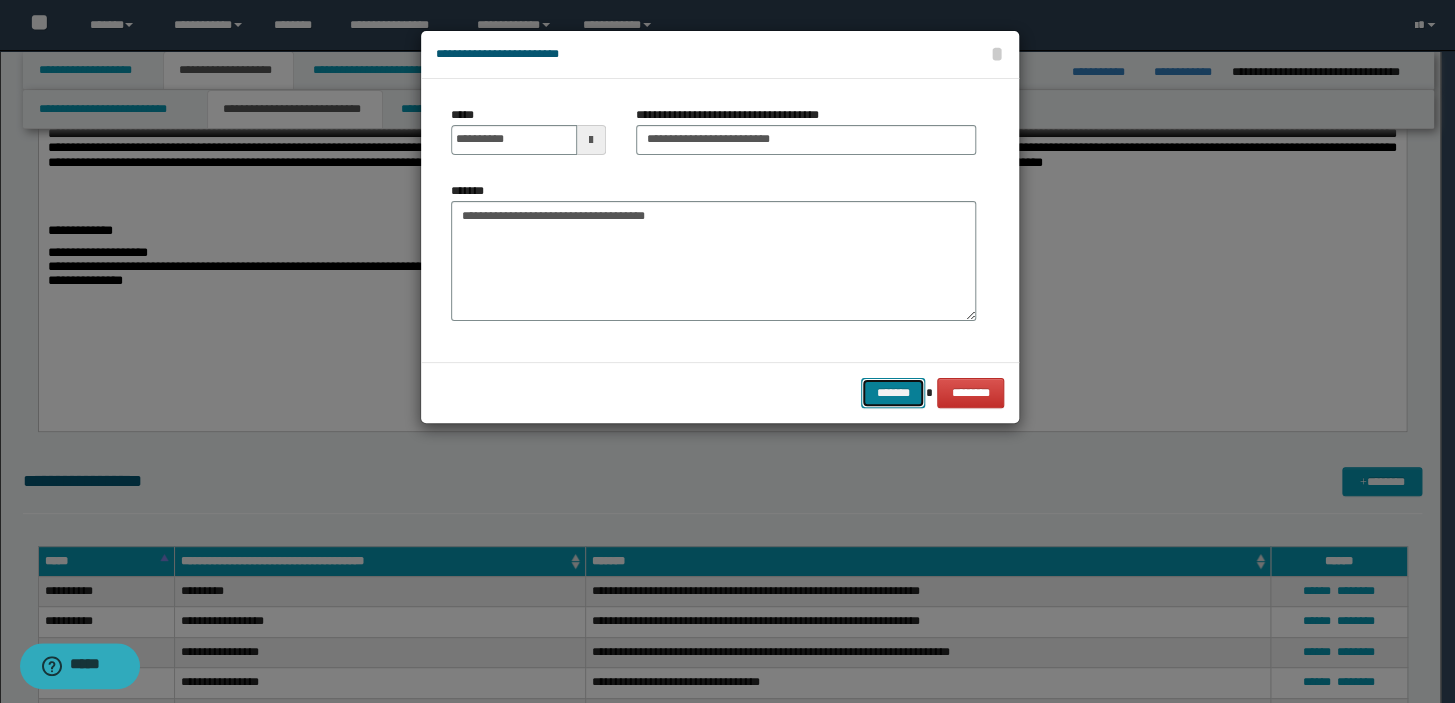 click on "*******" at bounding box center (893, 393) 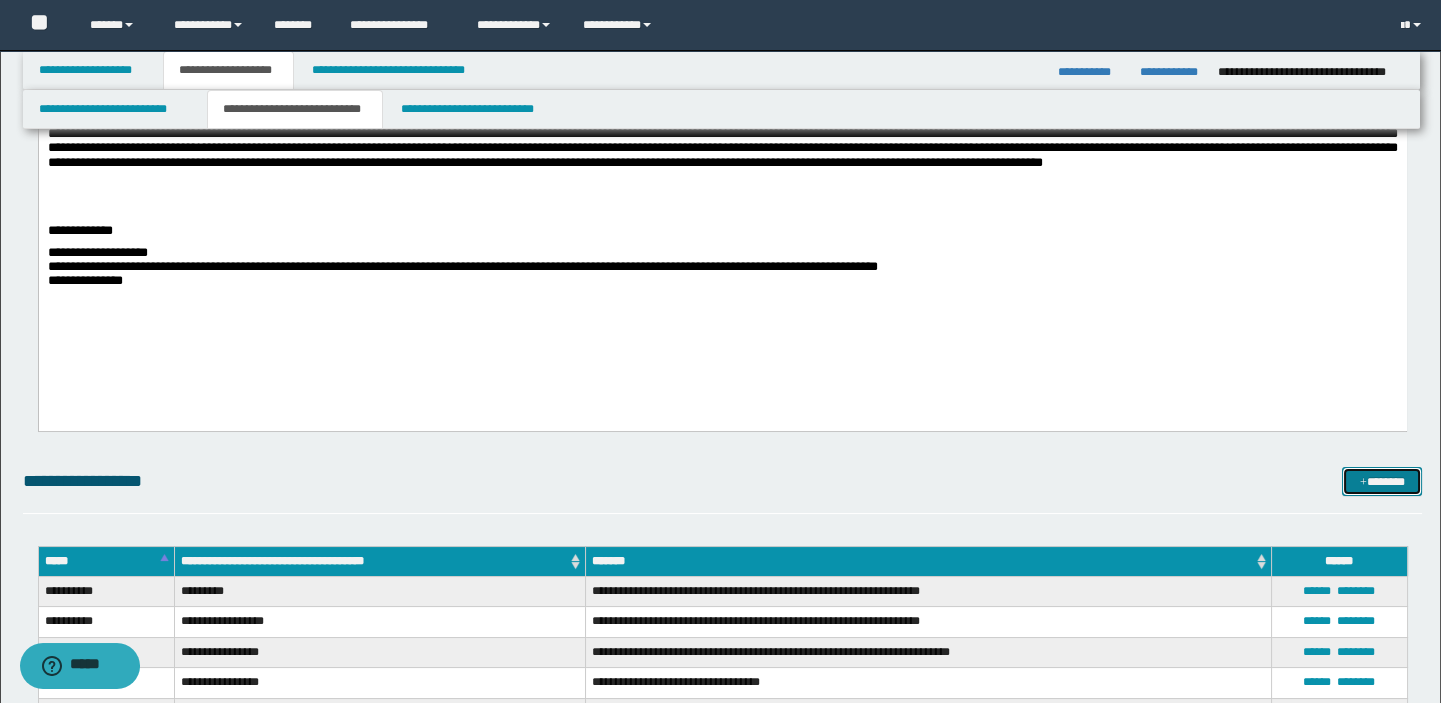 click on "*******" at bounding box center (1382, 482) 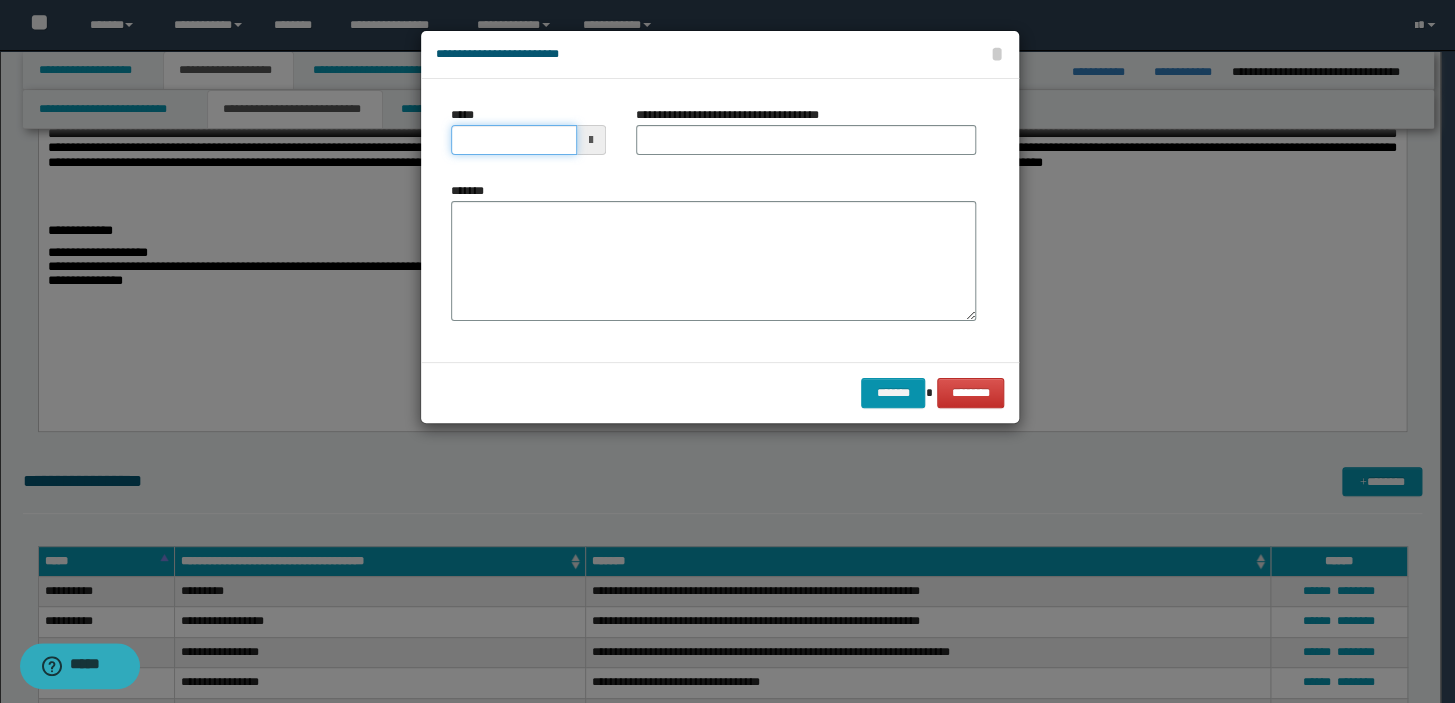 click on "*****" at bounding box center [514, 140] 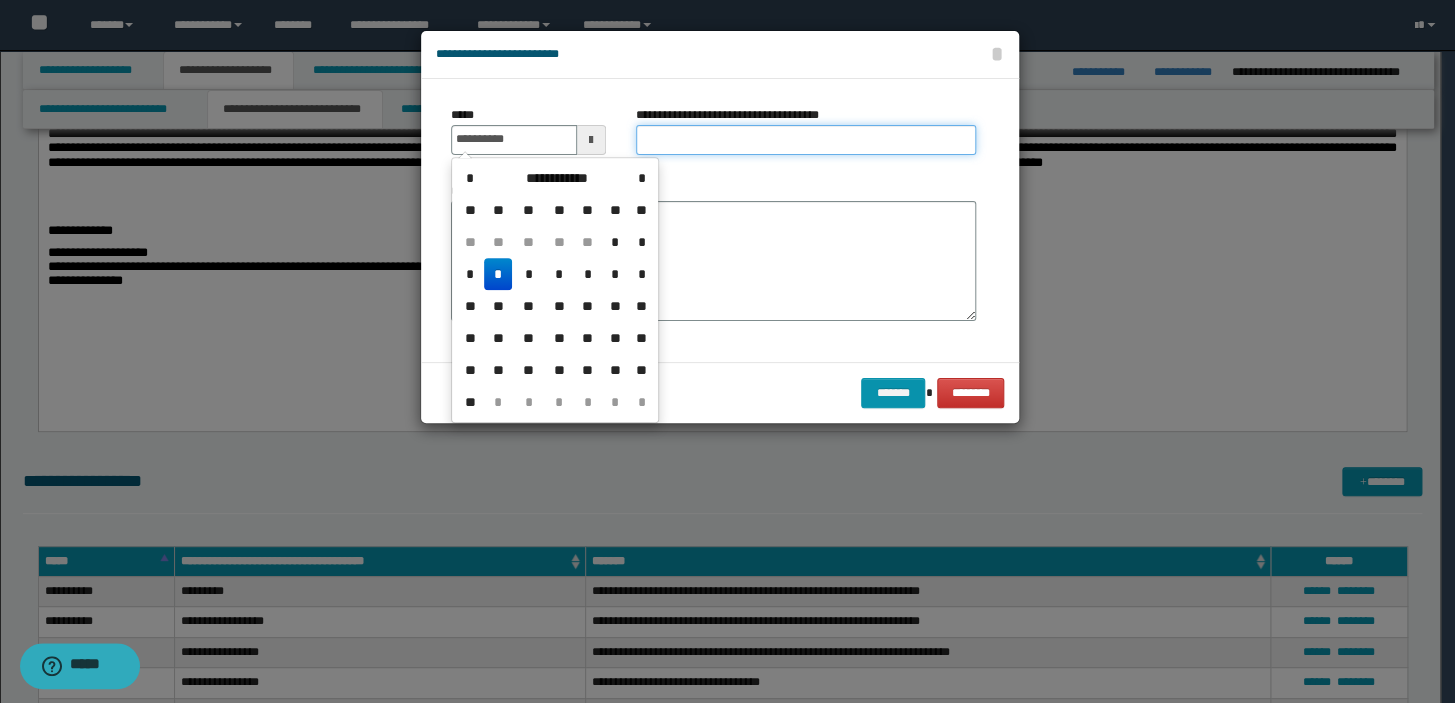 type on "**********" 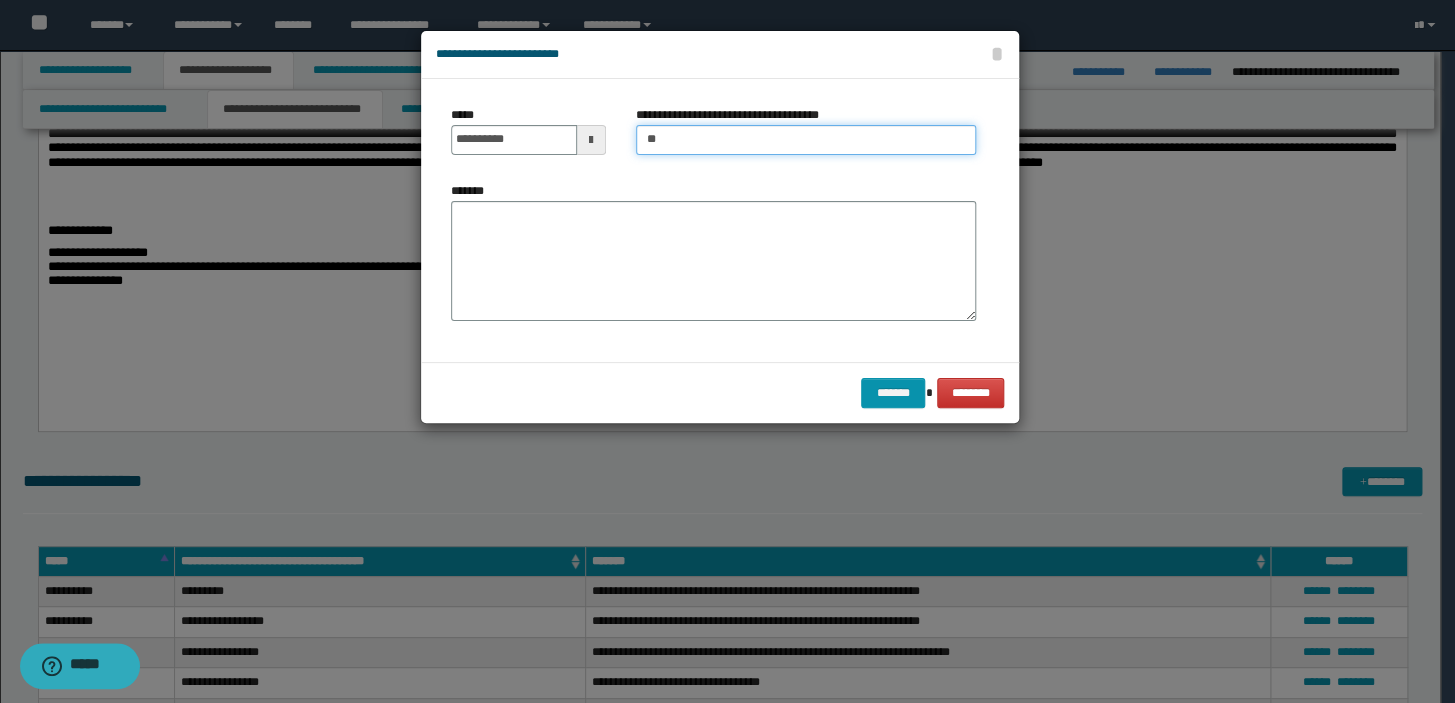 type on "**********" 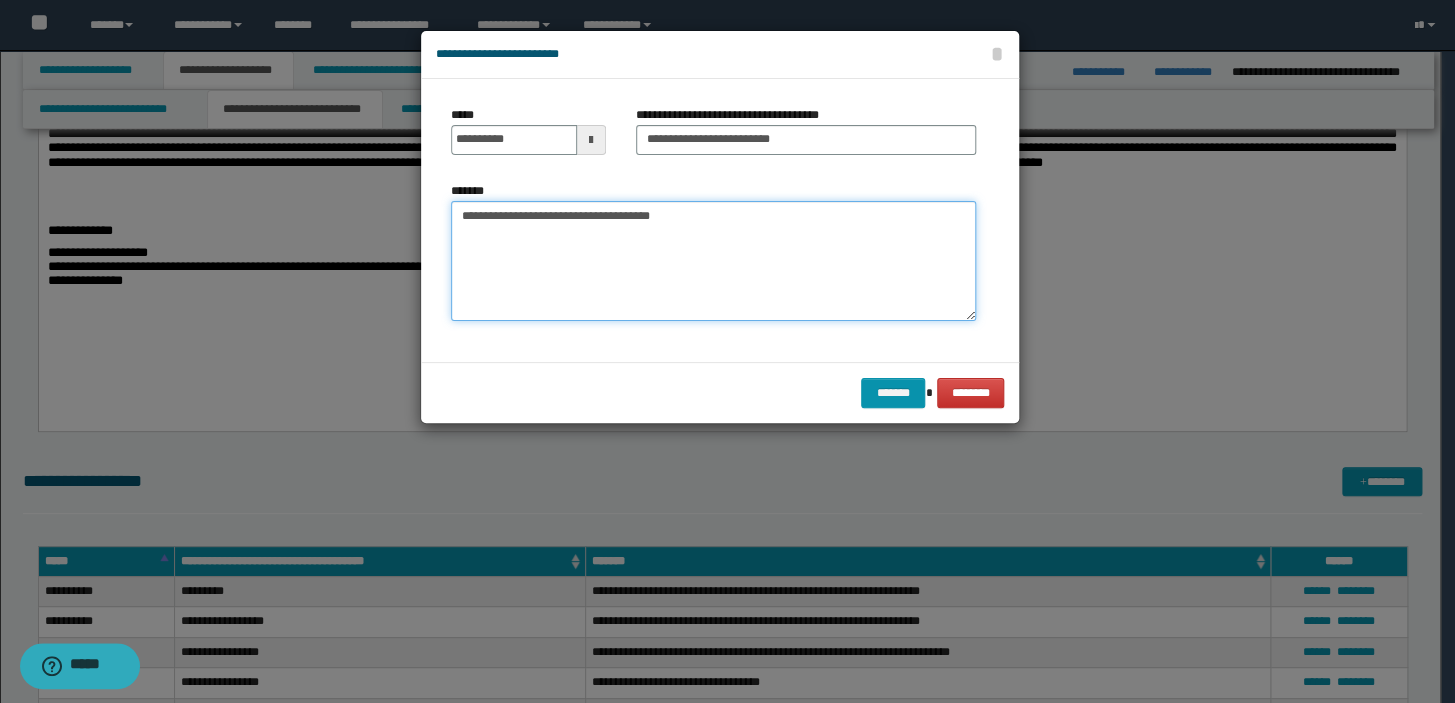 click on "**********" at bounding box center (713, 261) 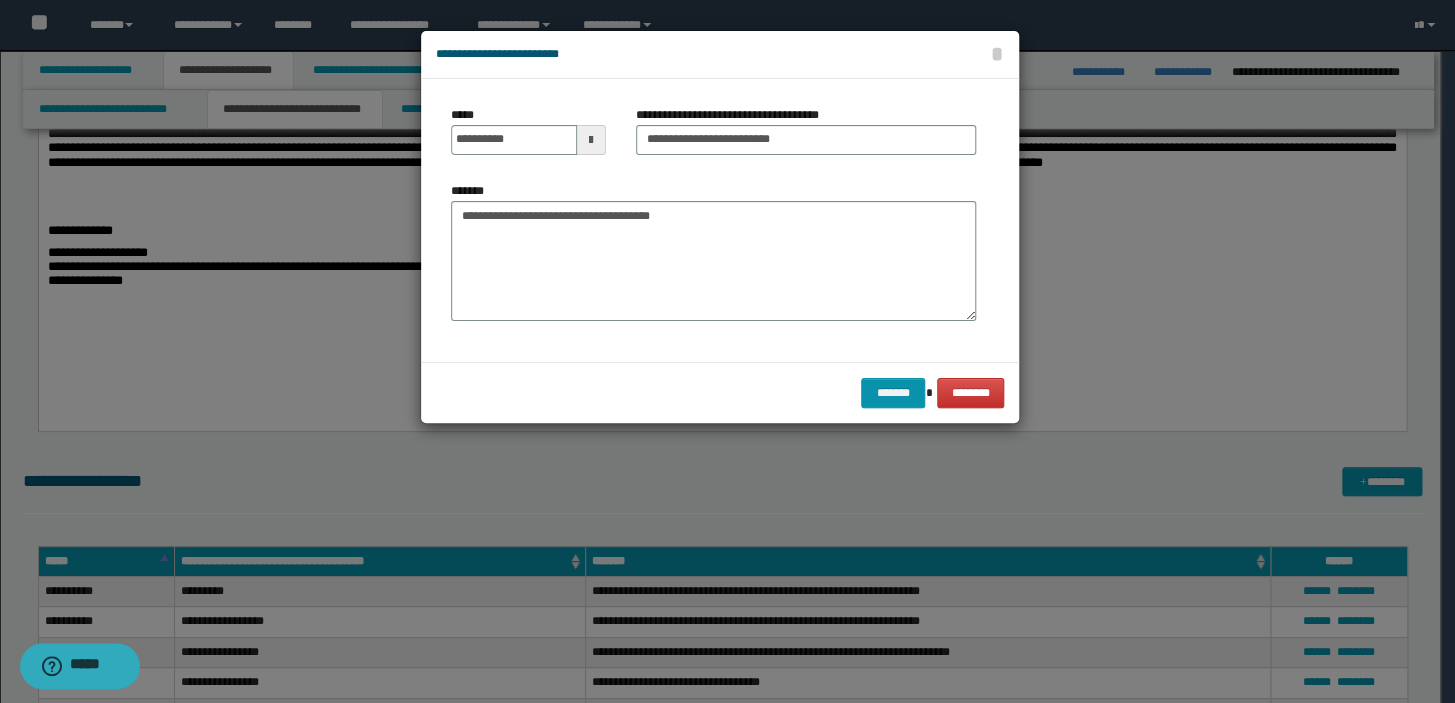 click on "*******
********" at bounding box center (720, 392) 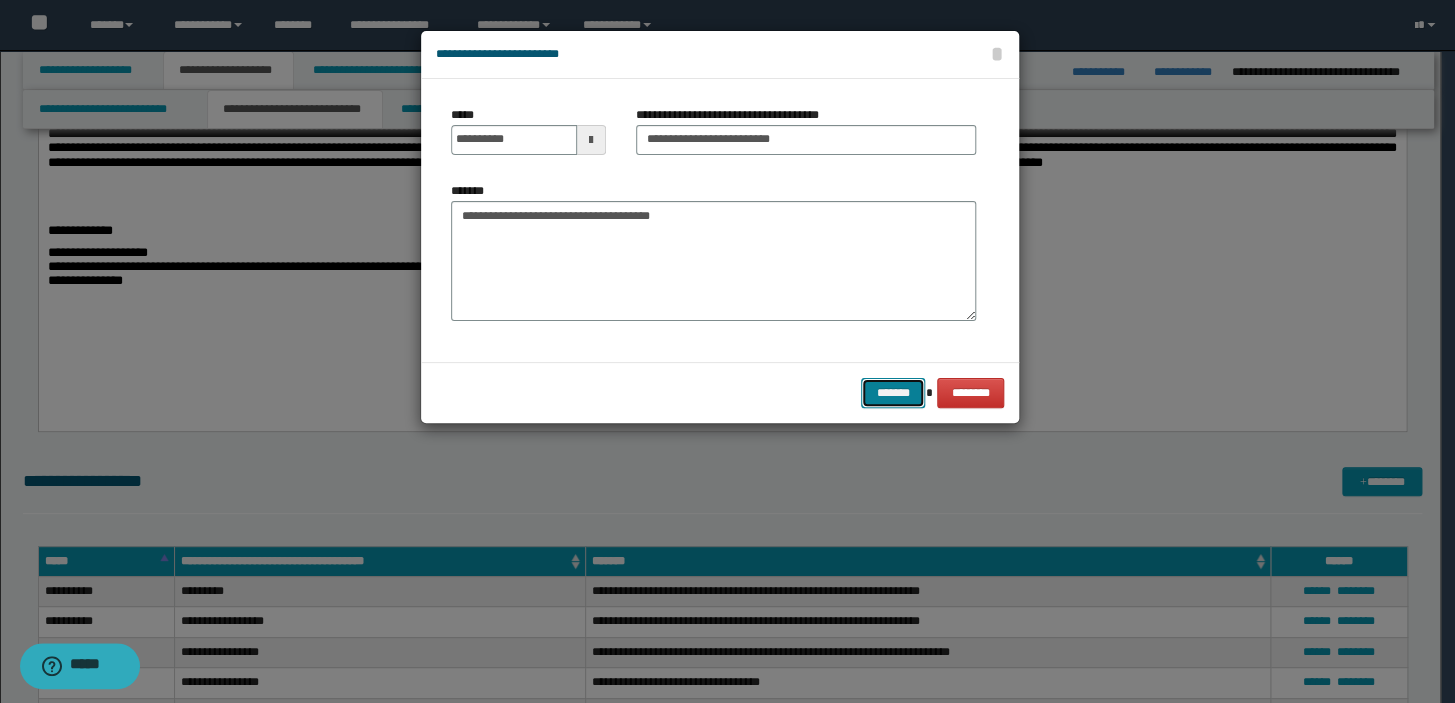 click on "*******" at bounding box center [893, 393] 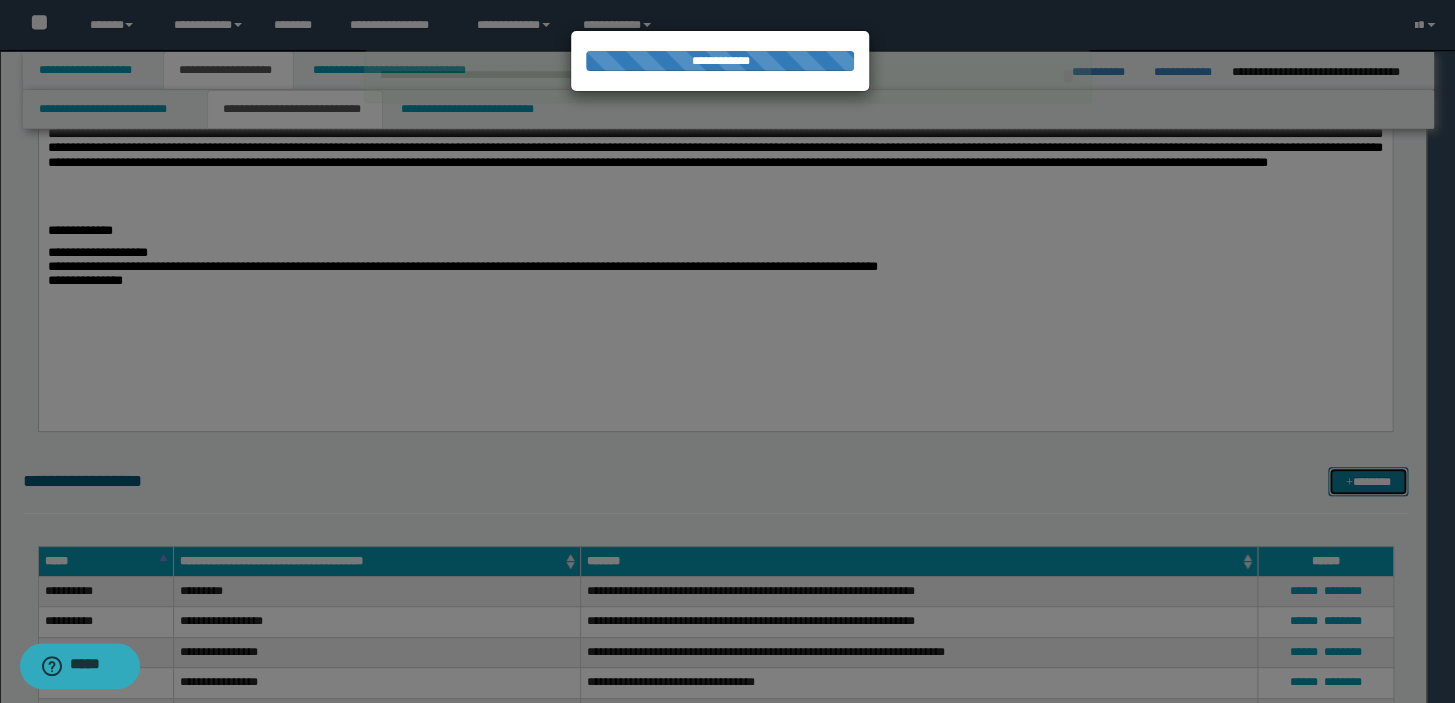 type 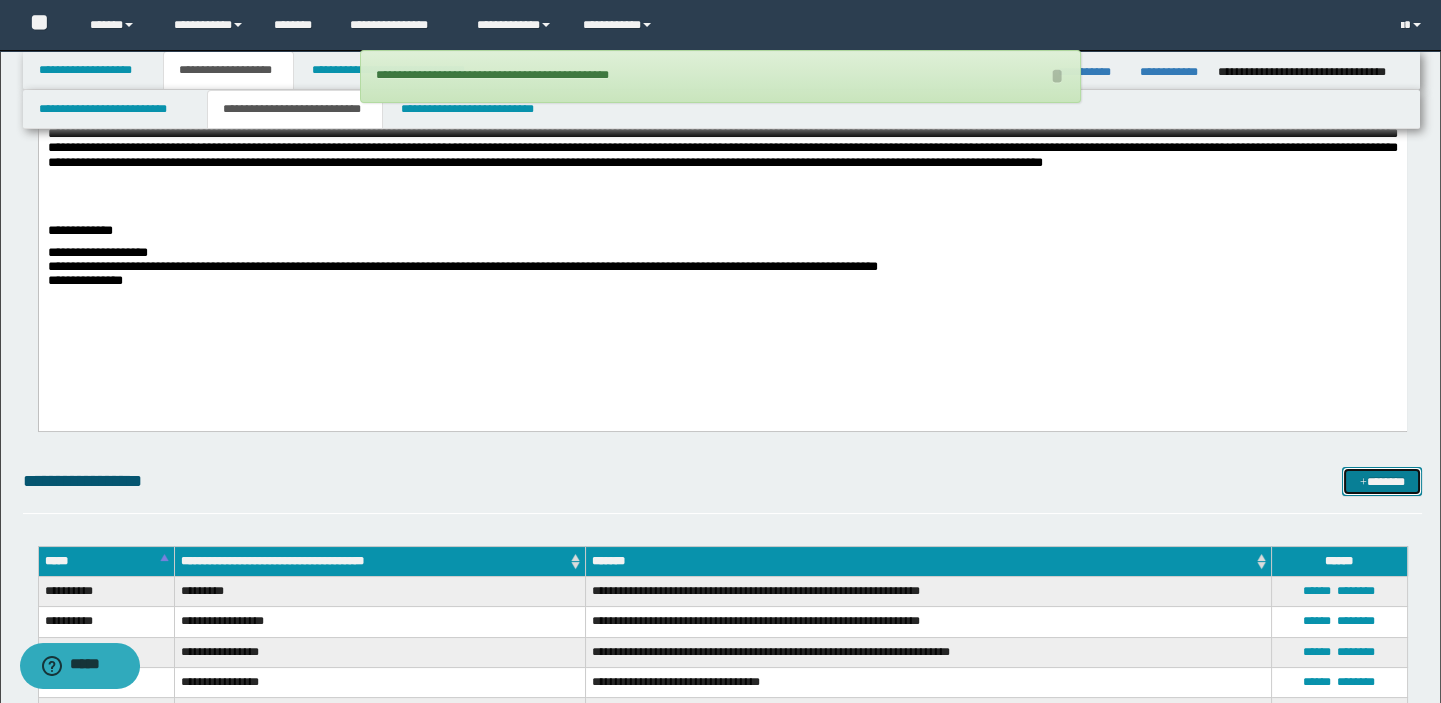 click on "*******" at bounding box center [1382, 482] 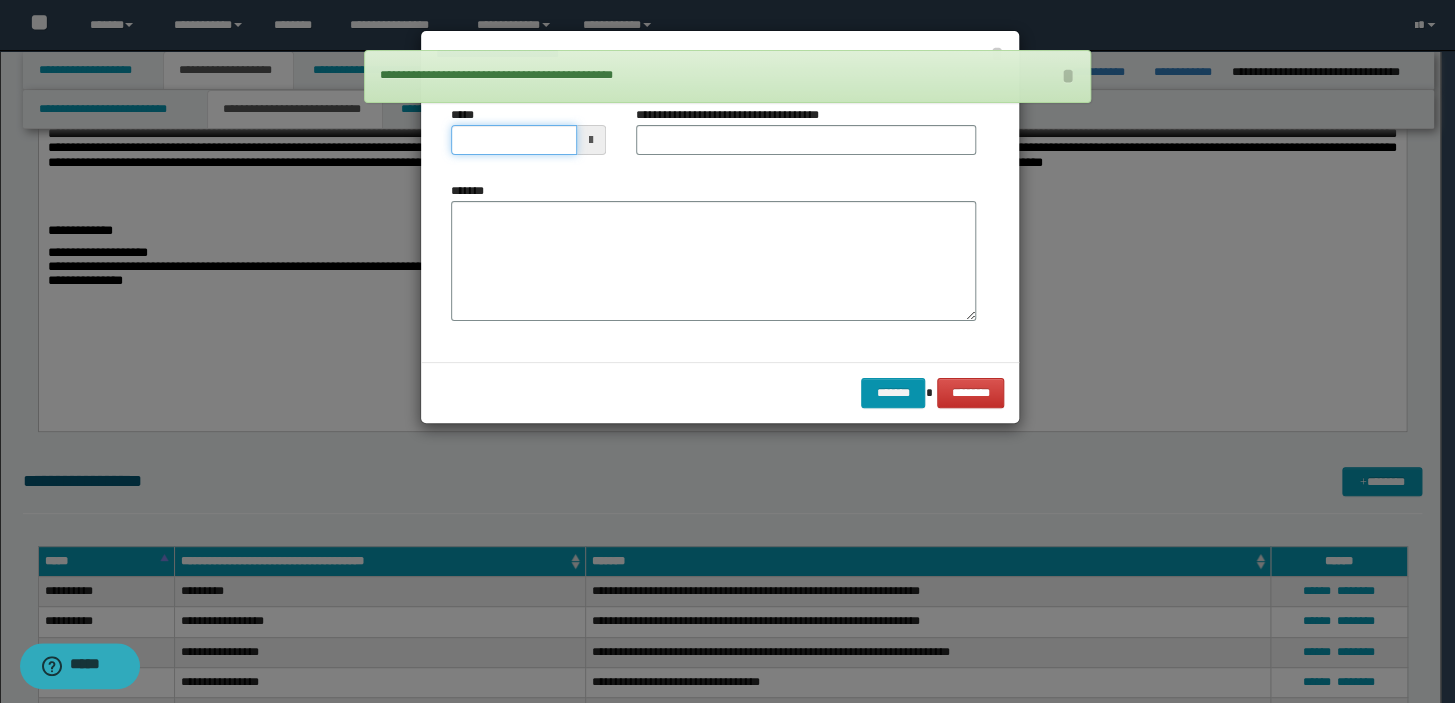 click on "*****" at bounding box center (514, 140) 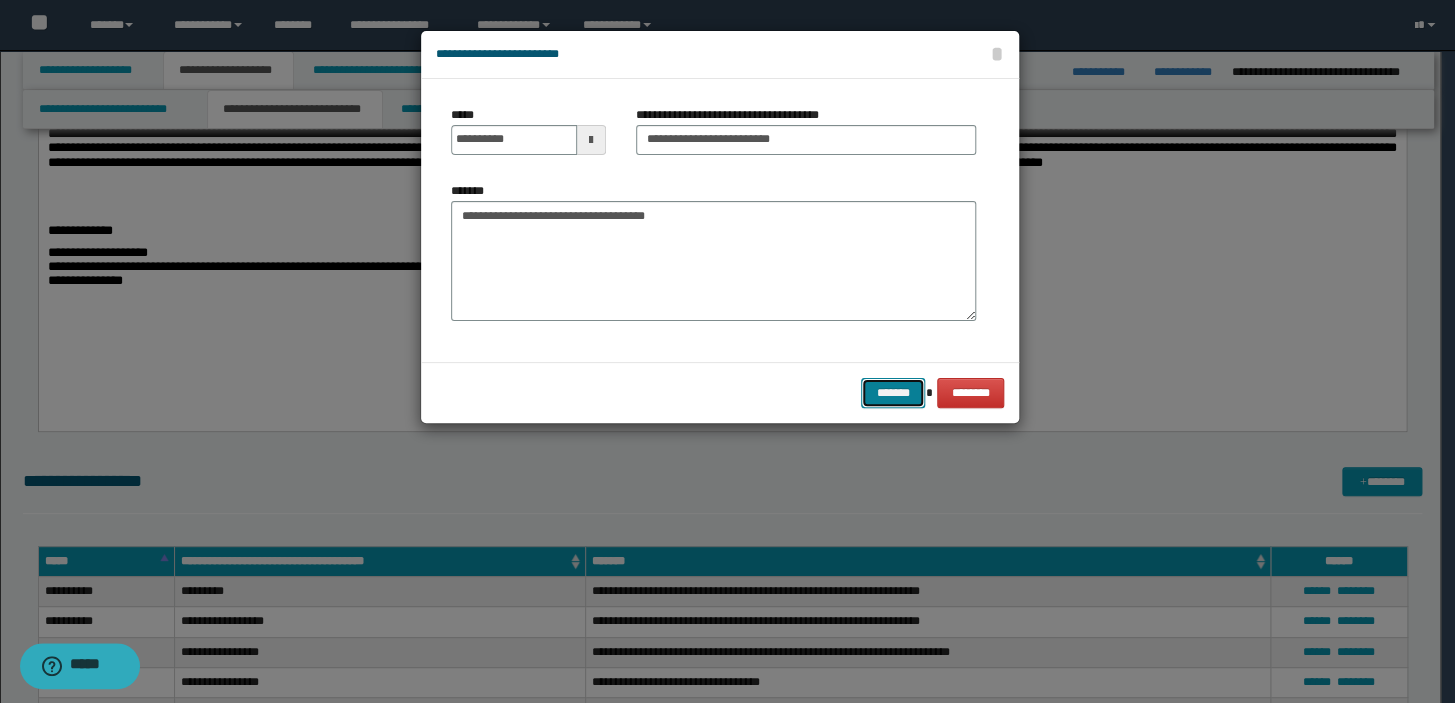 click on "*******" at bounding box center [893, 393] 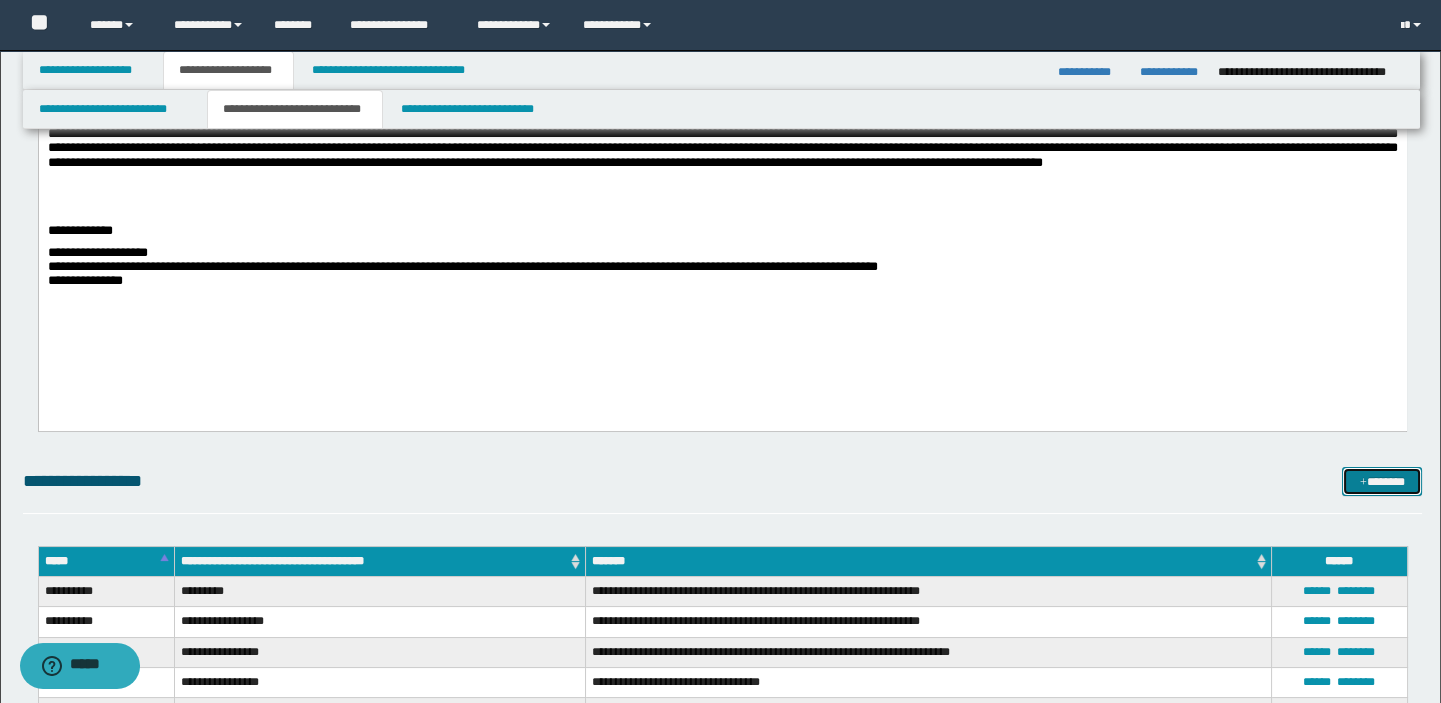 drag, startPoint x: 1402, startPoint y: 476, endPoint x: 1300, endPoint y: 451, distance: 105.01904 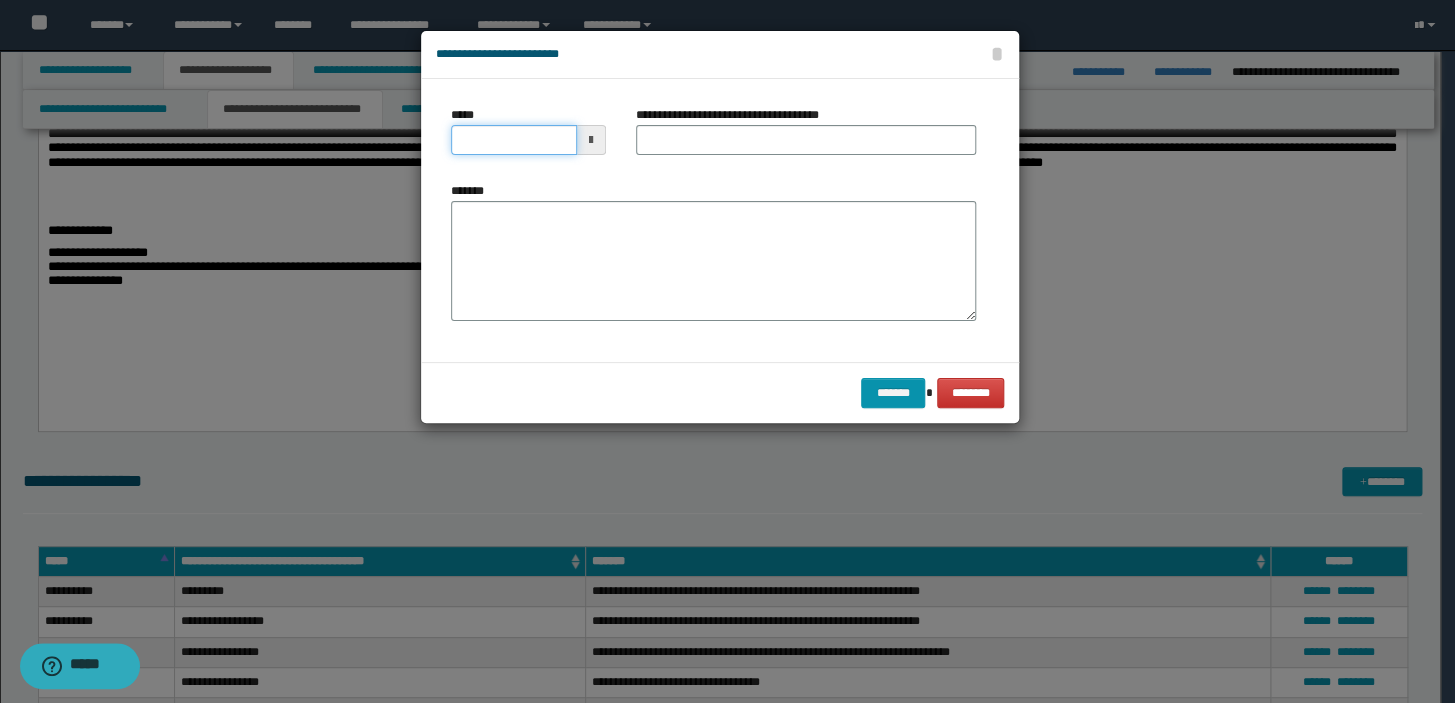 click on "*****" at bounding box center [514, 140] 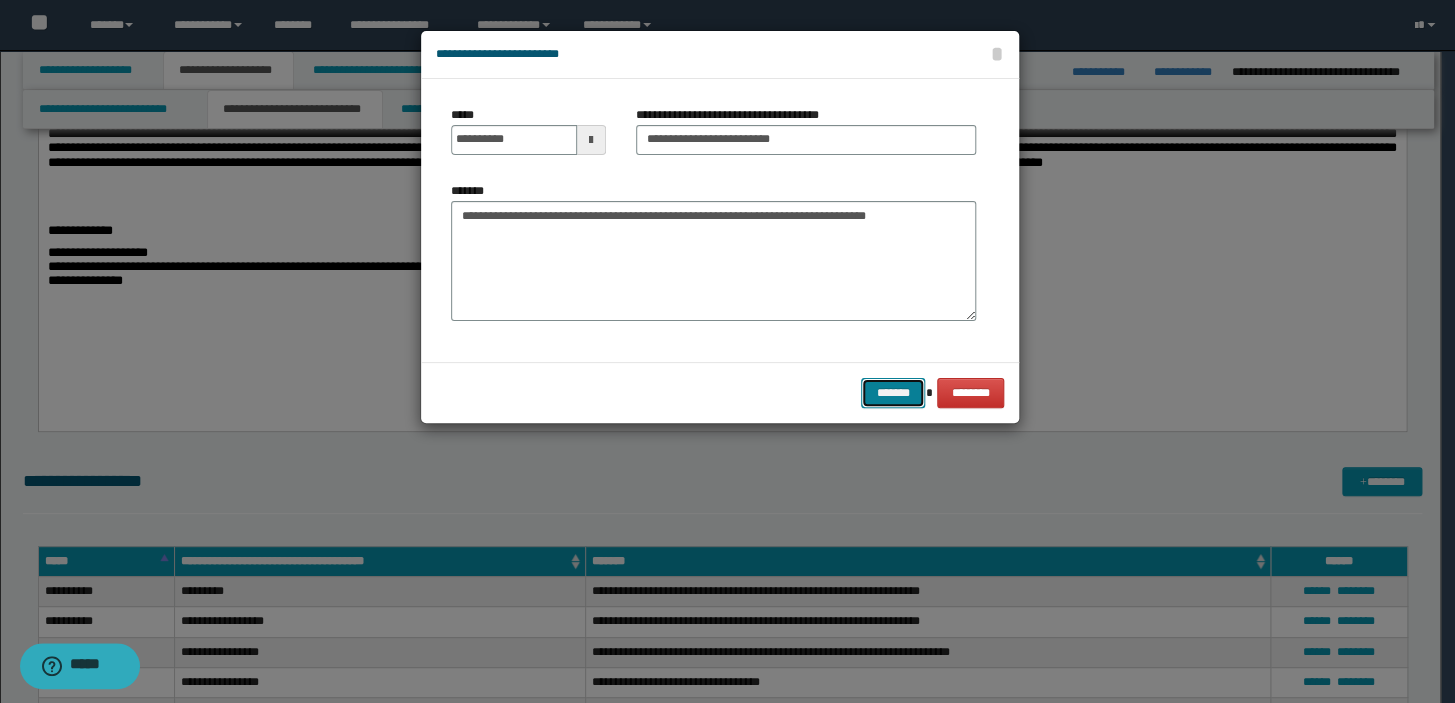click on "*******" at bounding box center (893, 393) 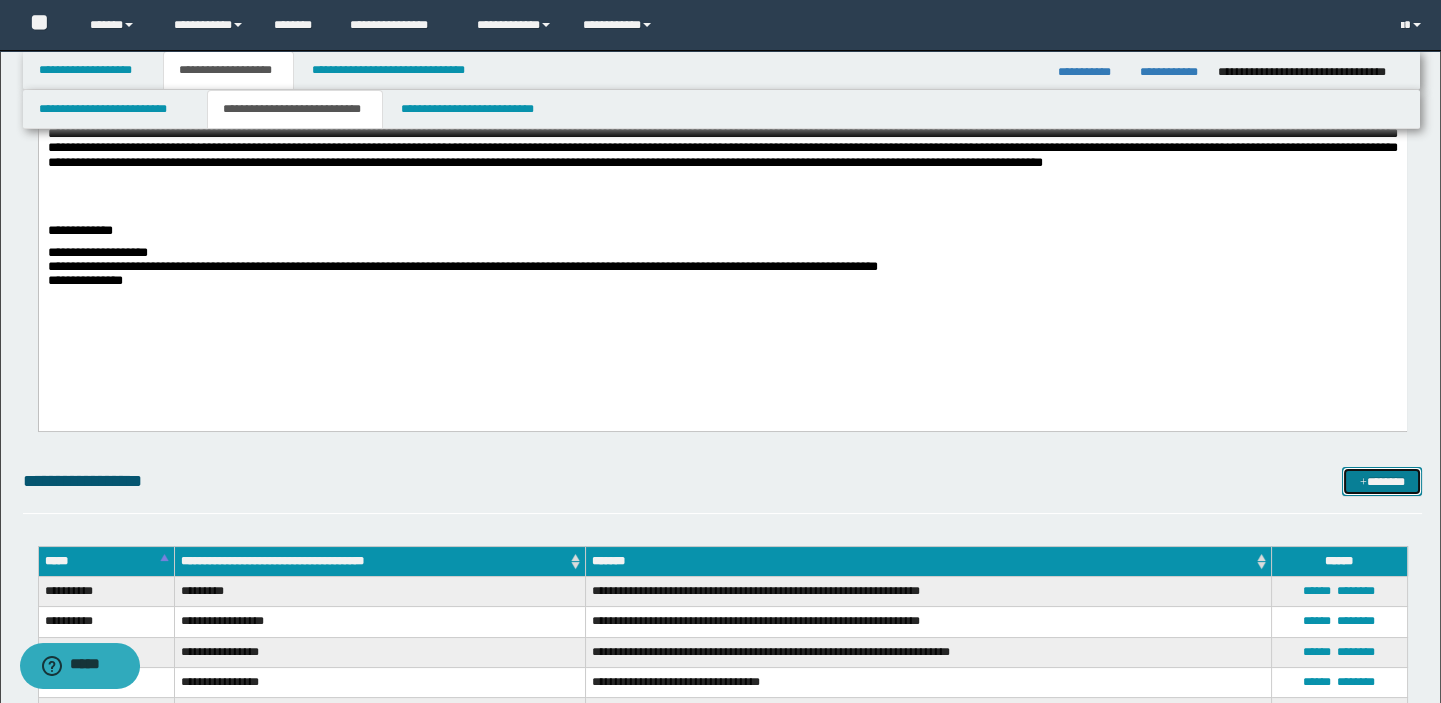 click on "*******" at bounding box center [1382, 482] 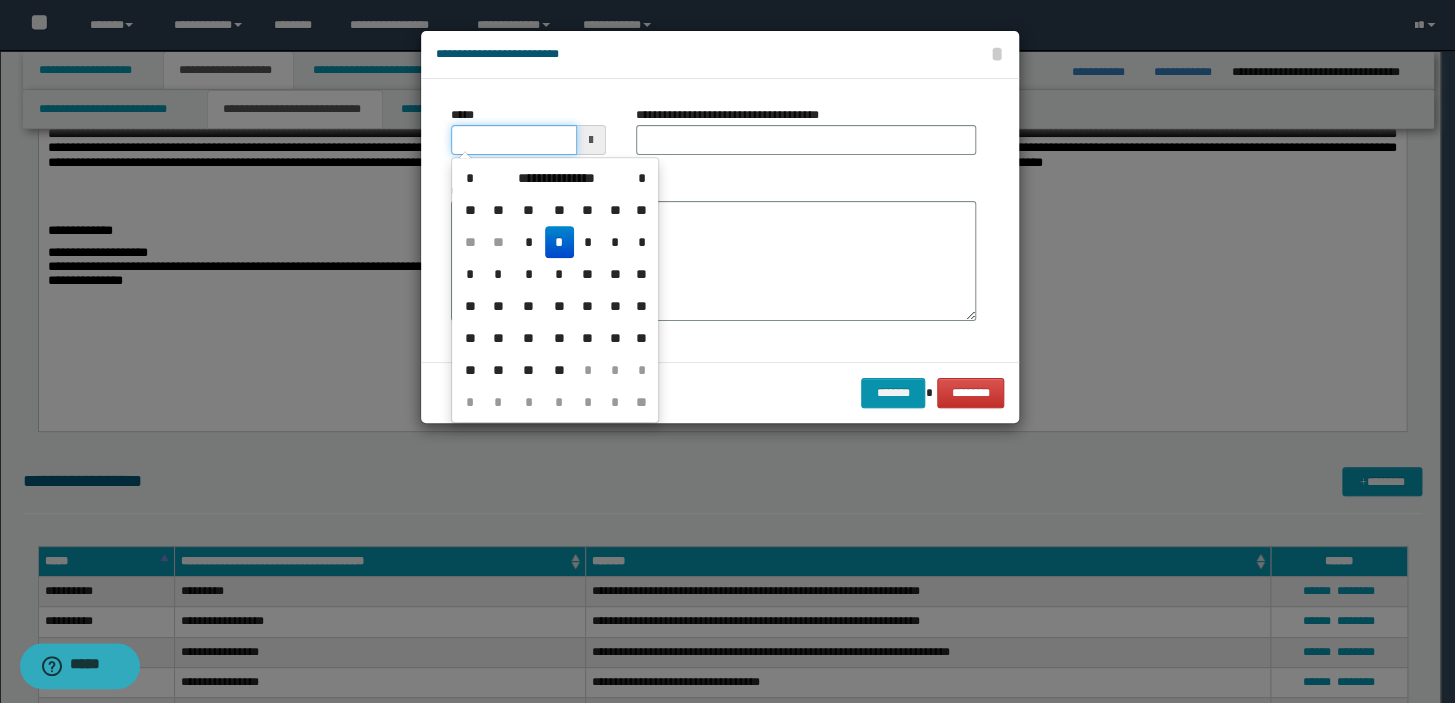 click on "*****" at bounding box center [514, 140] 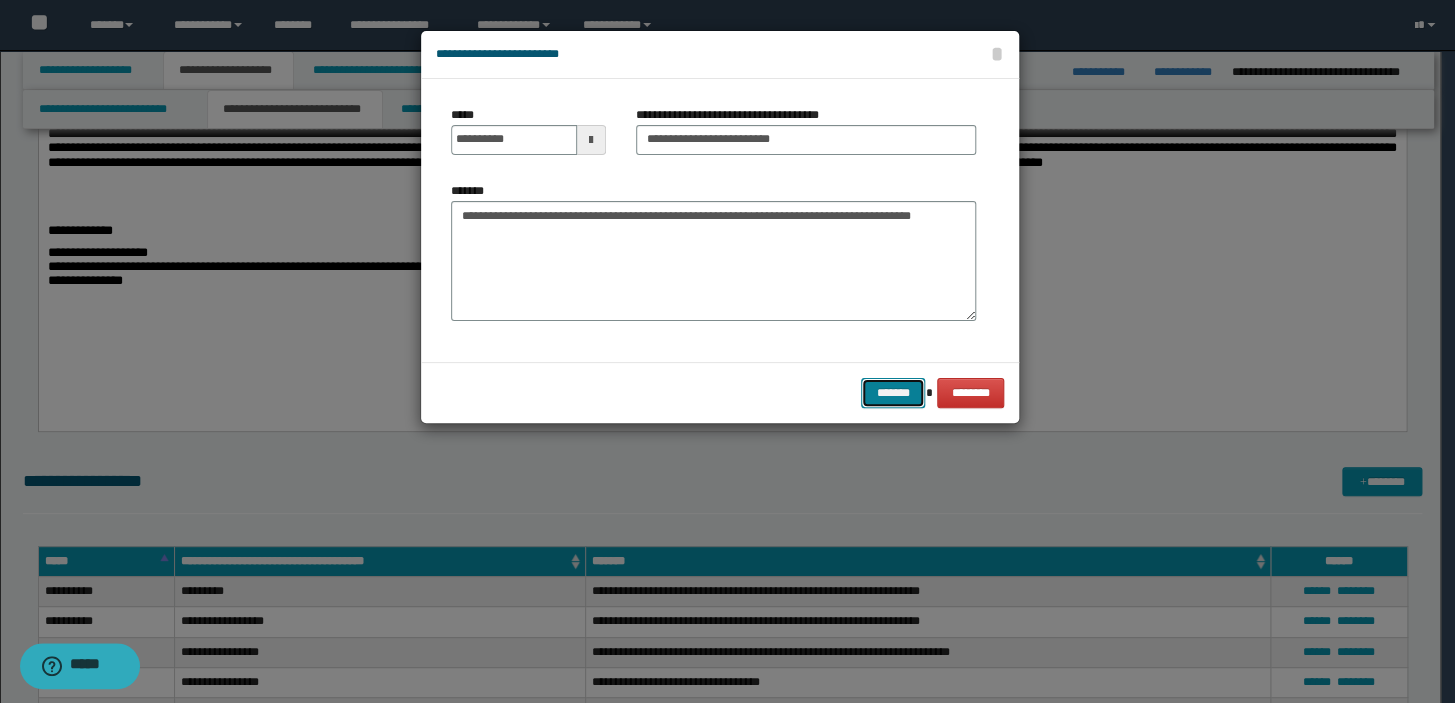 click on "*******" at bounding box center [893, 393] 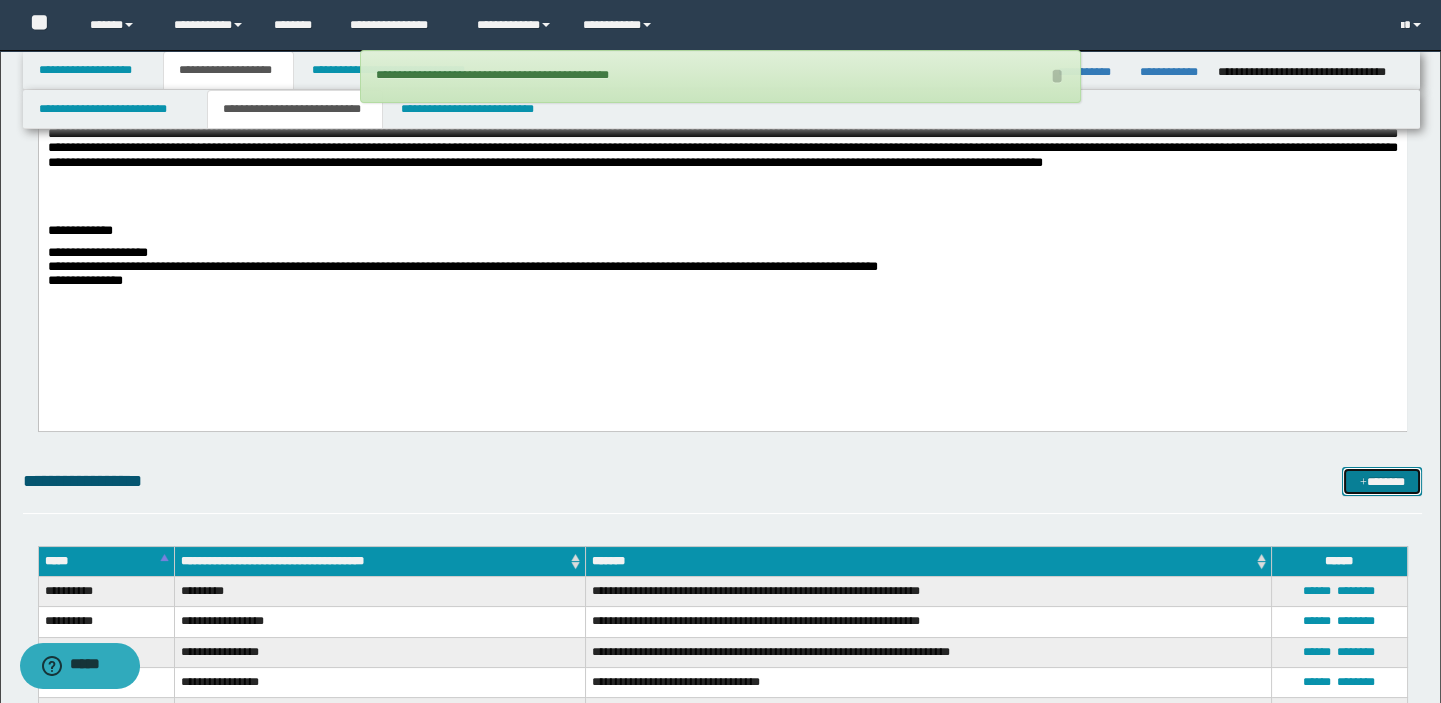 click at bounding box center (1363, 483) 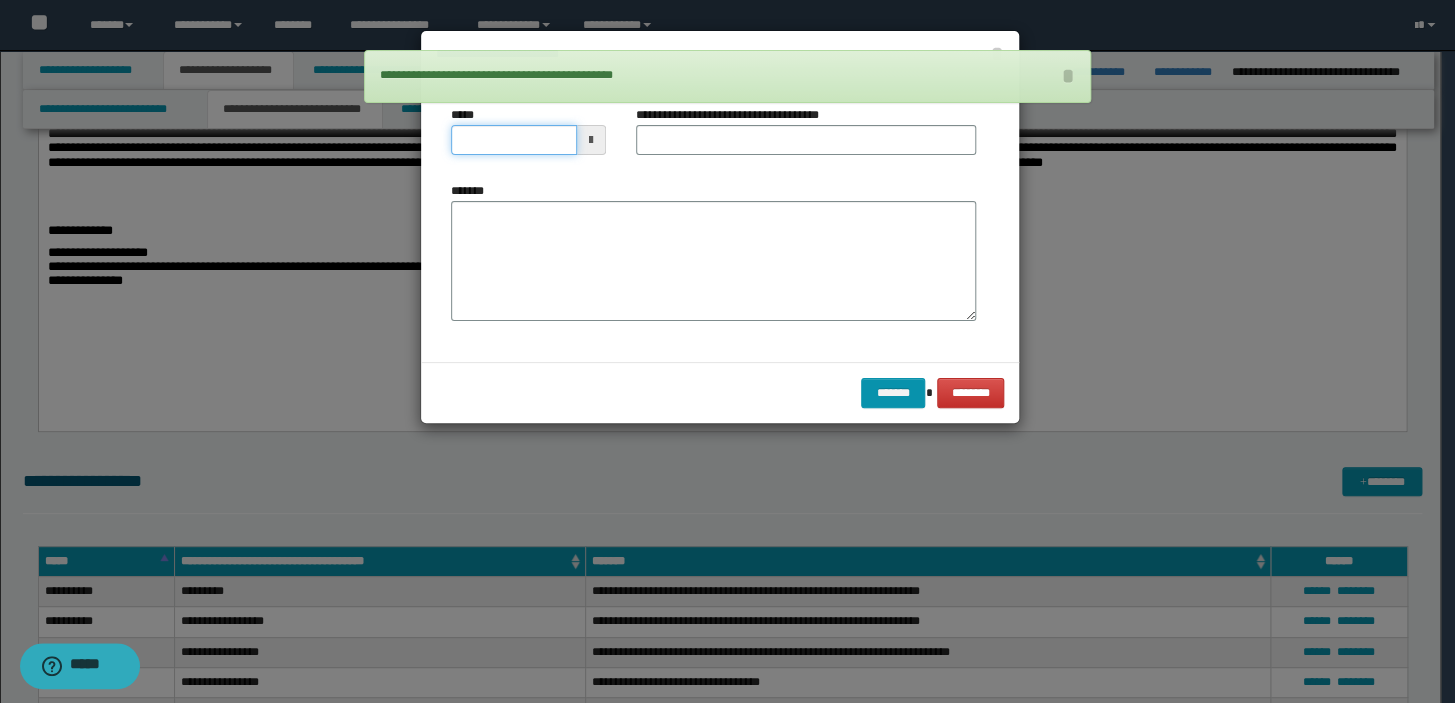 click on "*****" at bounding box center (514, 140) 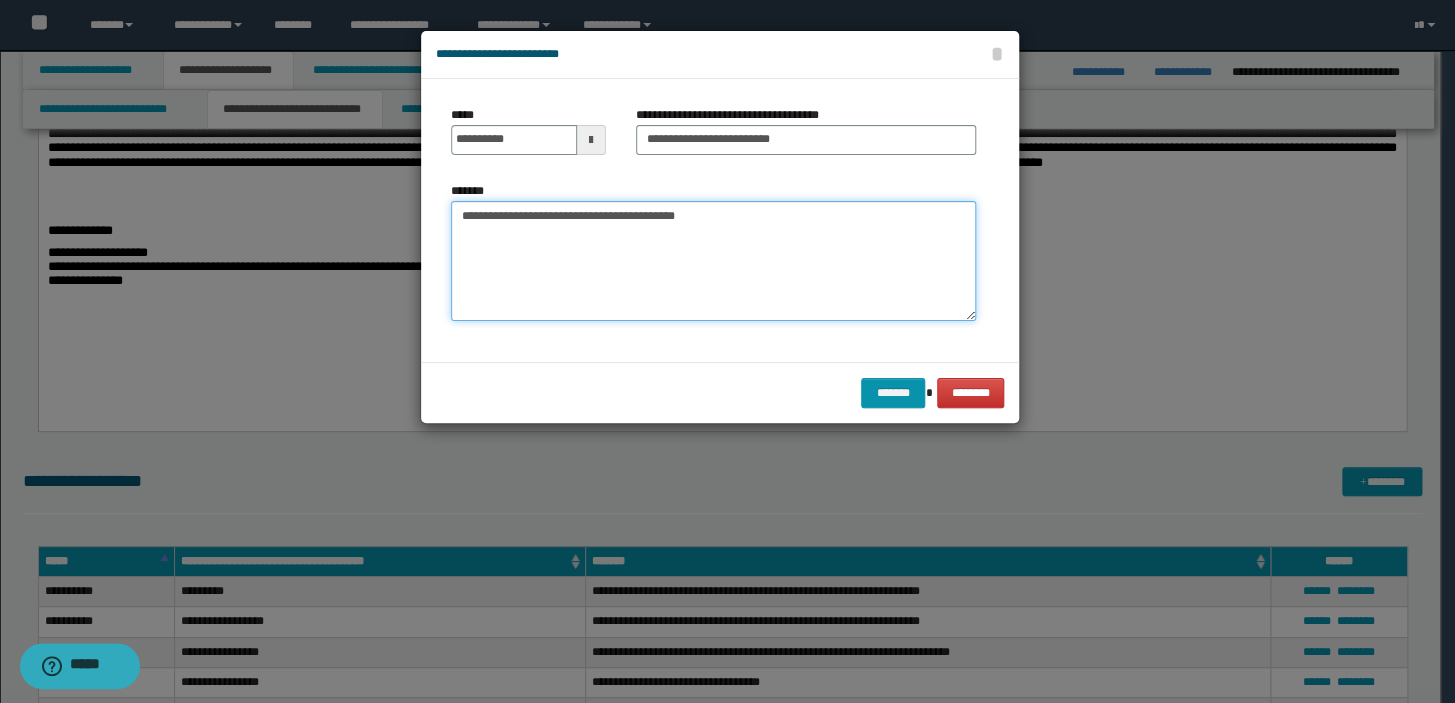 click on "**********" at bounding box center [713, 261] 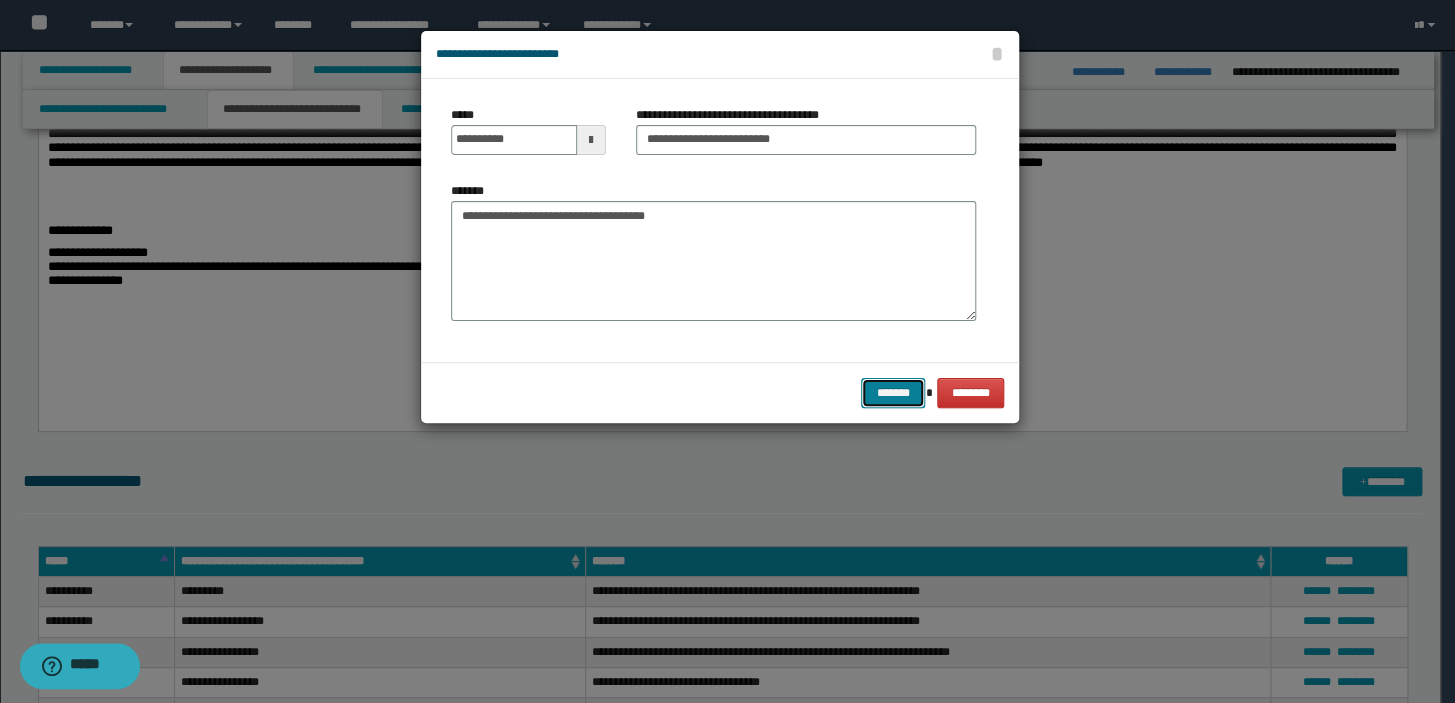 click on "*******" at bounding box center (893, 393) 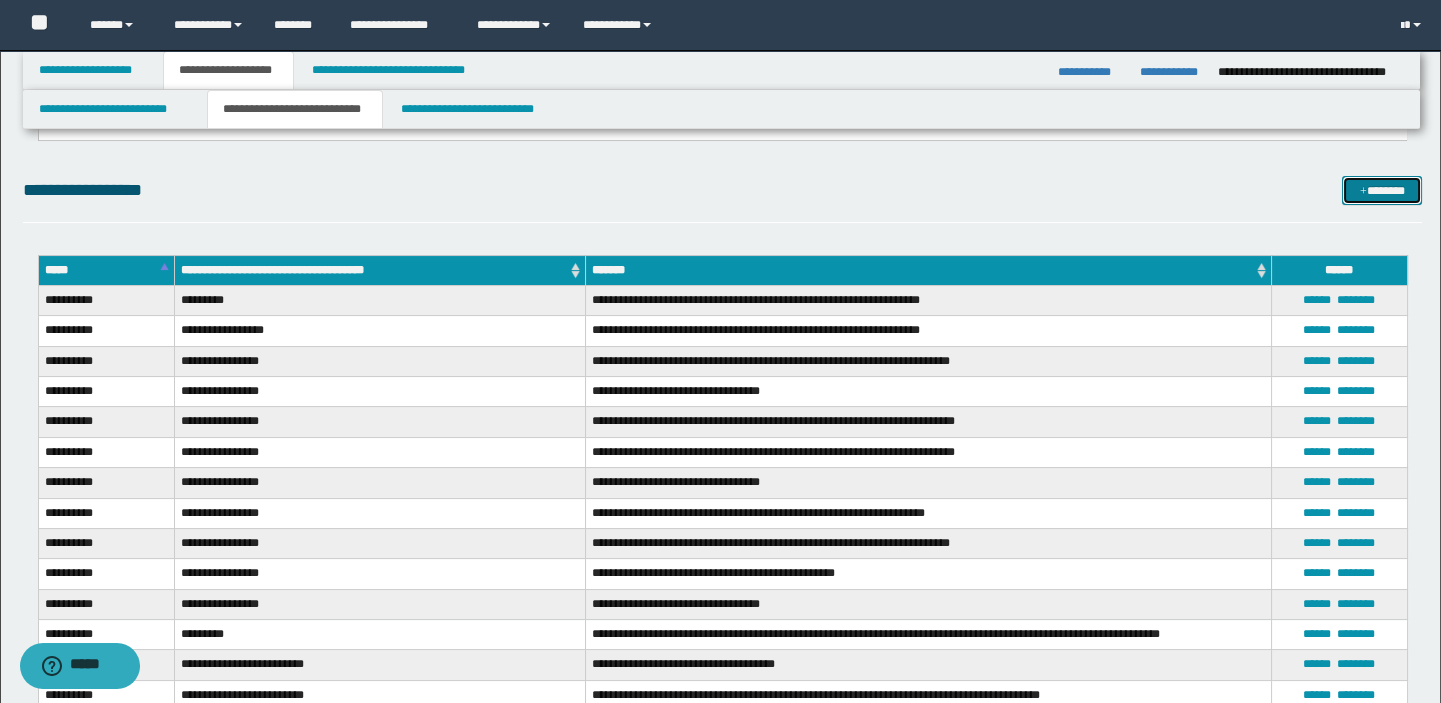 scroll, scrollTop: 743, scrollLeft: 0, axis: vertical 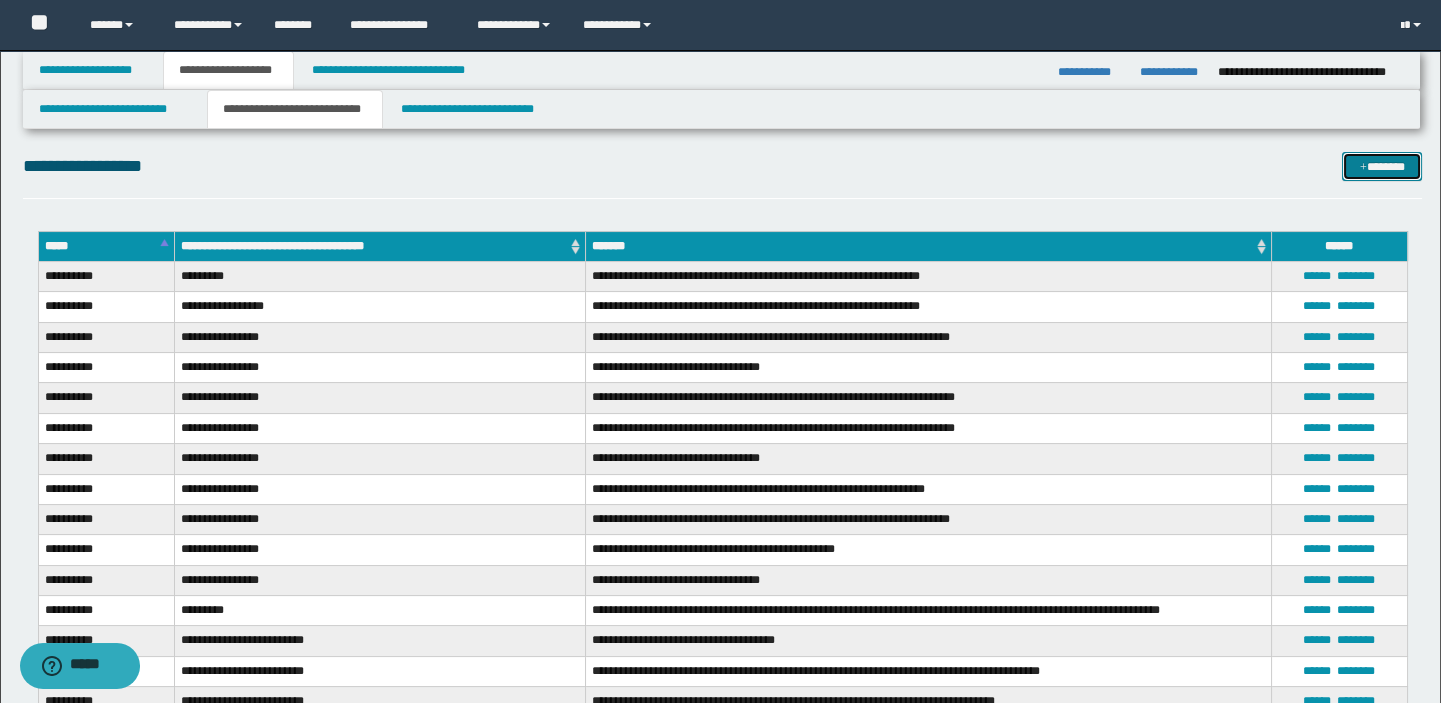 click on "*******" at bounding box center (1382, 167) 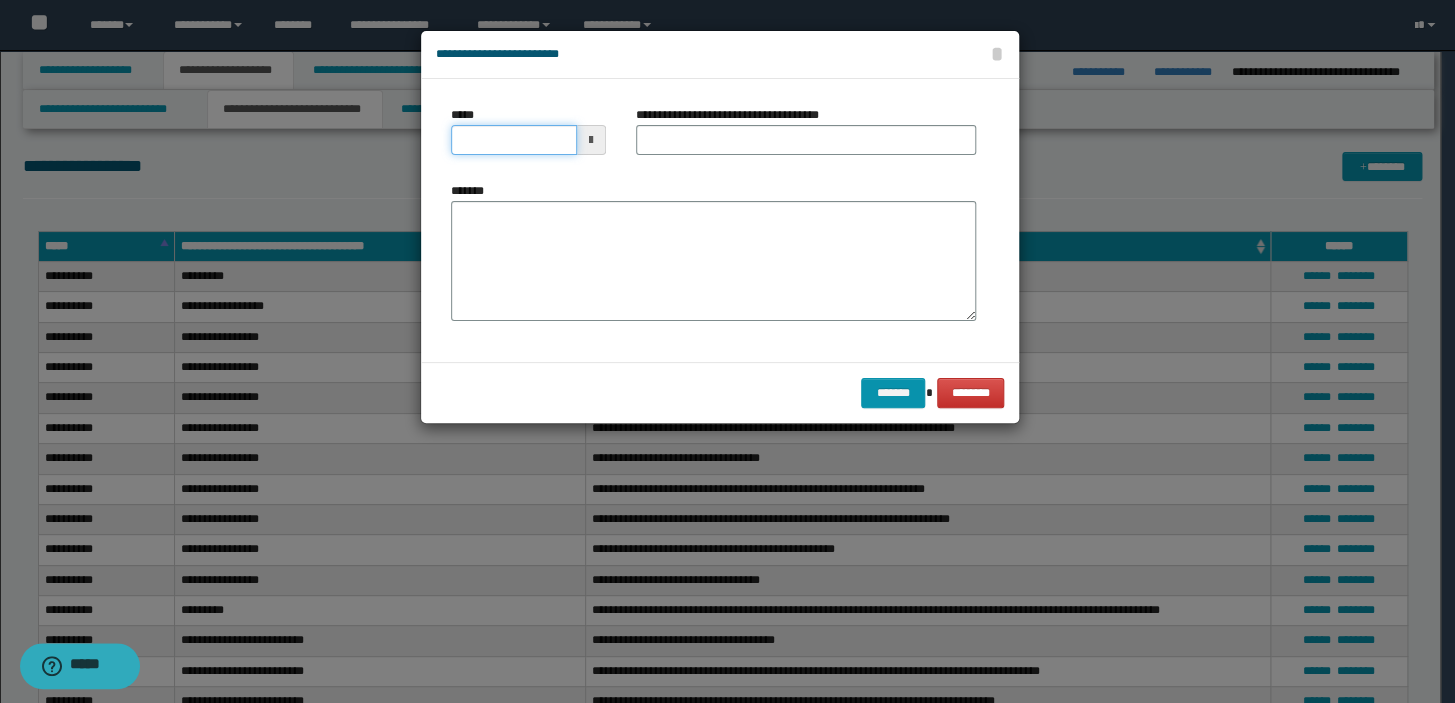 click on "*****" at bounding box center [514, 140] 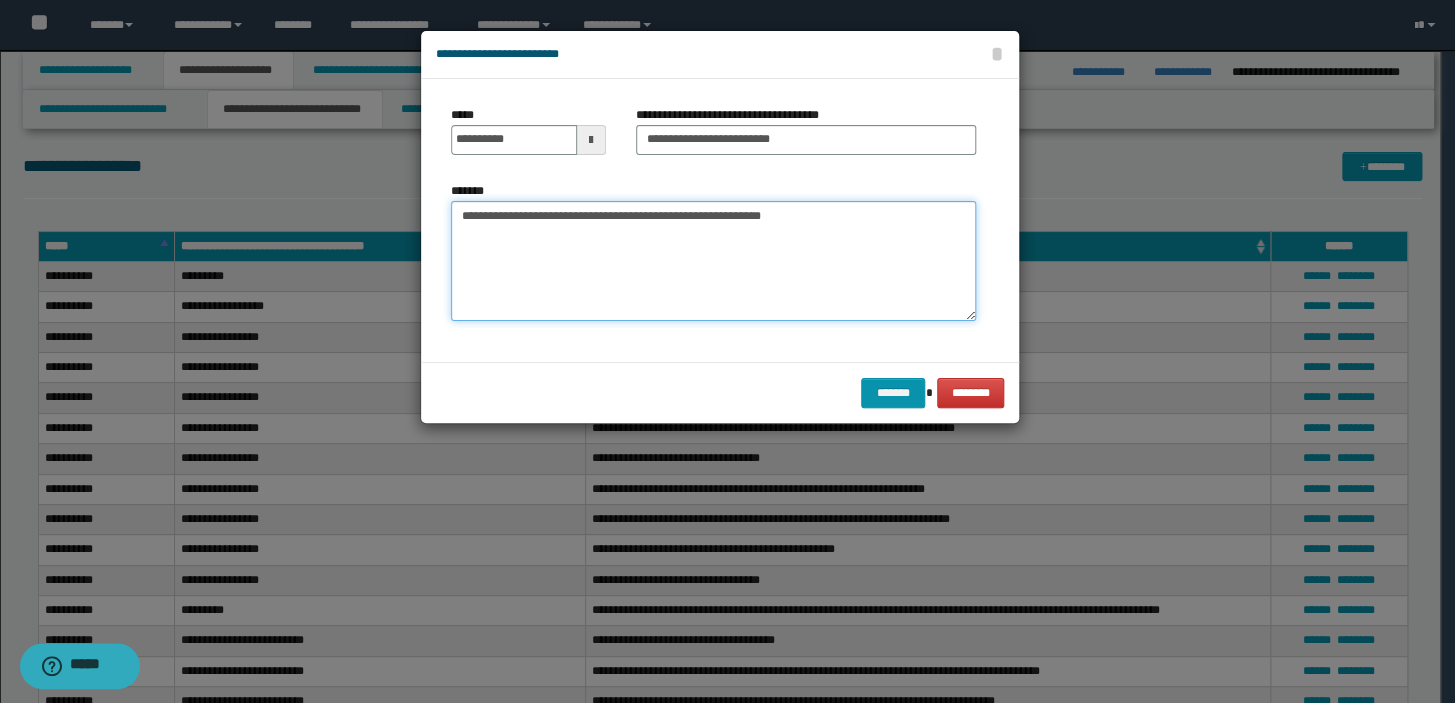 click on "**********" at bounding box center (713, 261) 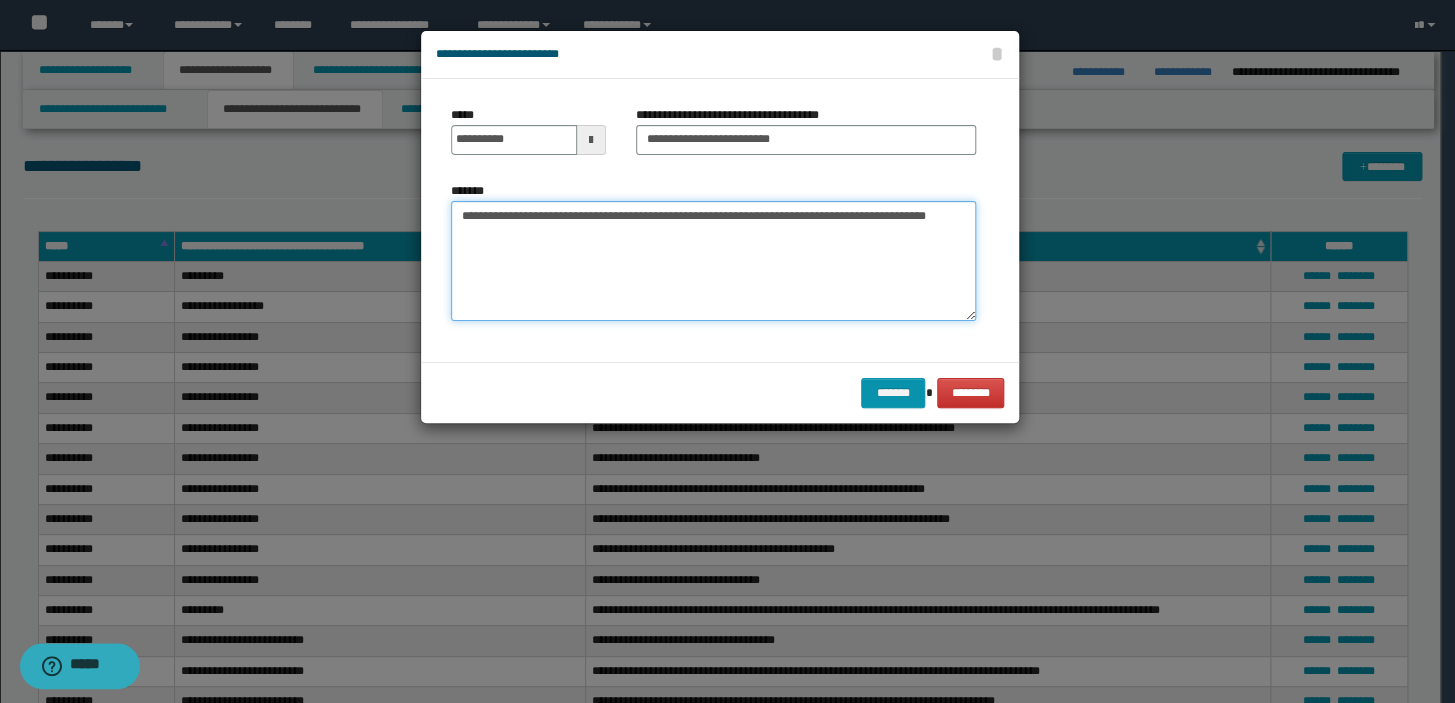click on "**********" at bounding box center (713, 261) 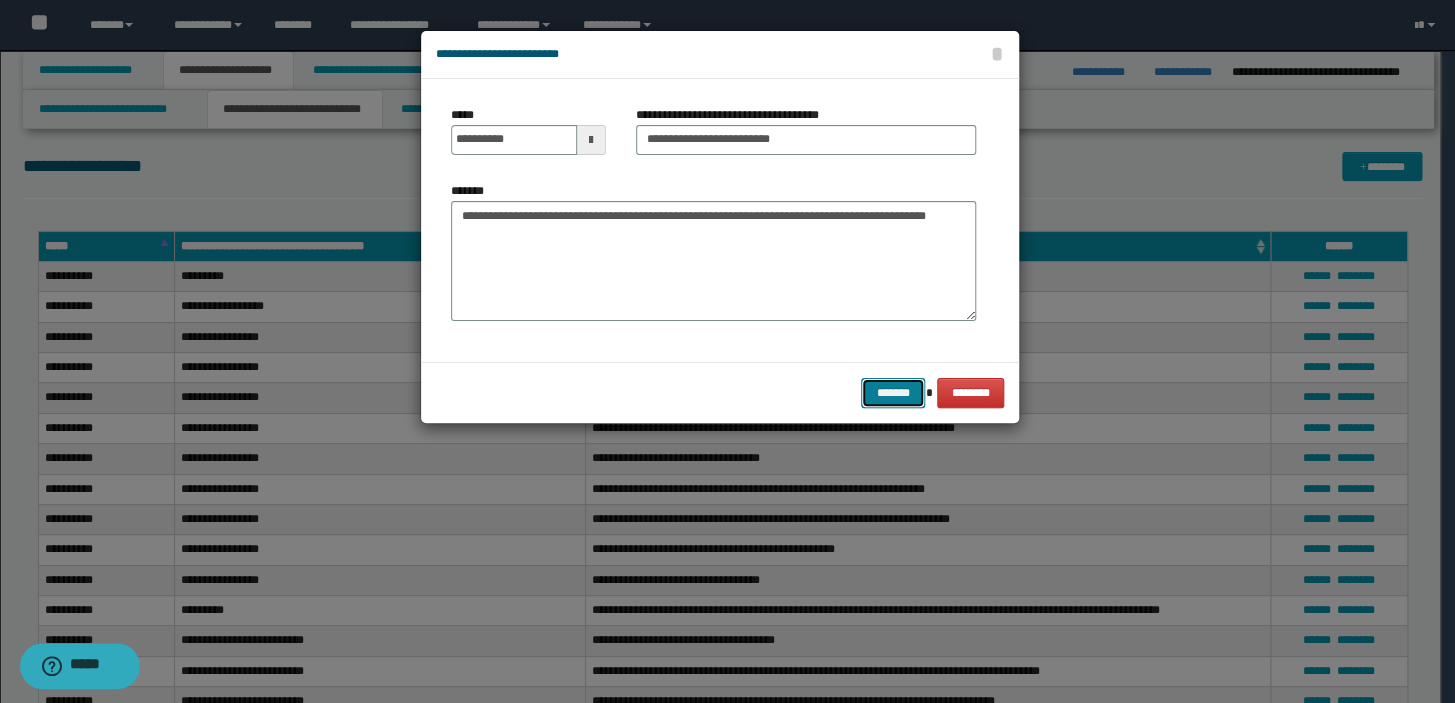 click on "*******" at bounding box center [893, 393] 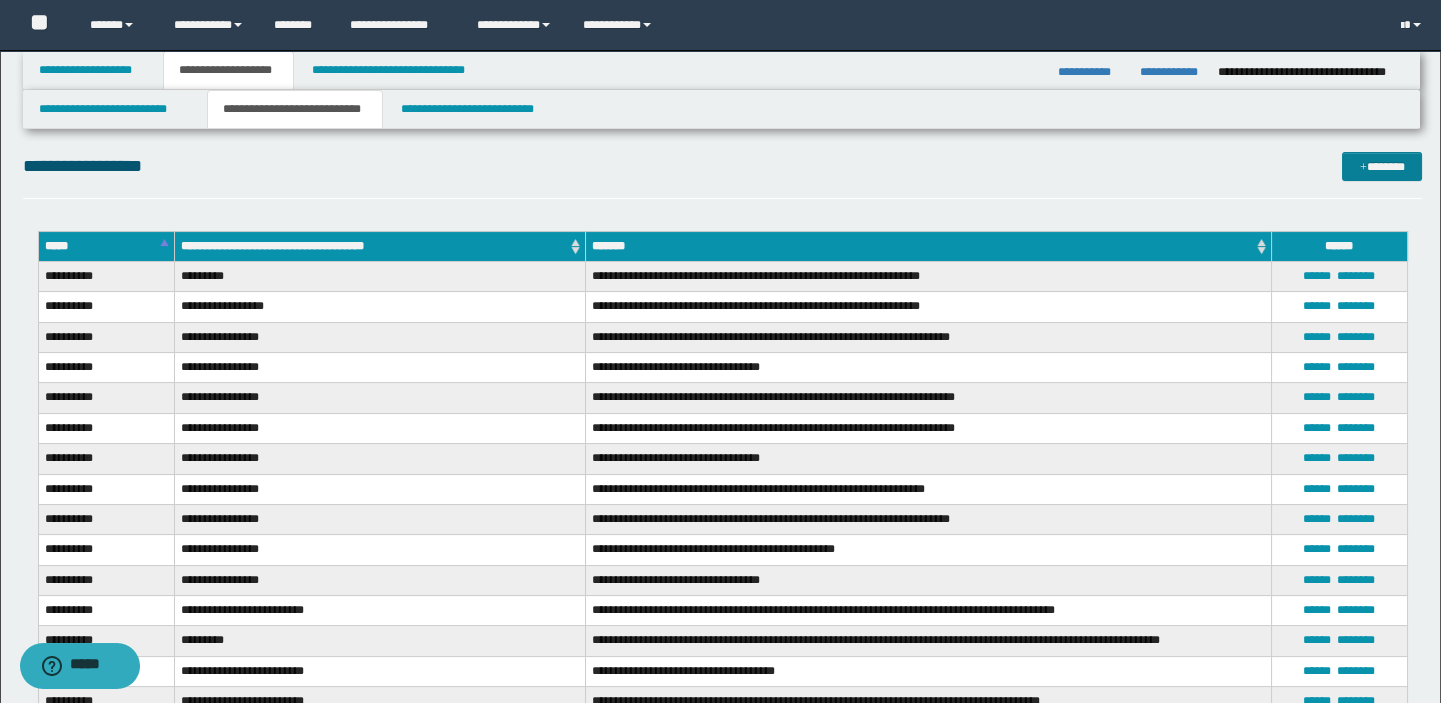 drag, startPoint x: 1370, startPoint y: 200, endPoint x: 1373, endPoint y: 159, distance: 41.109608 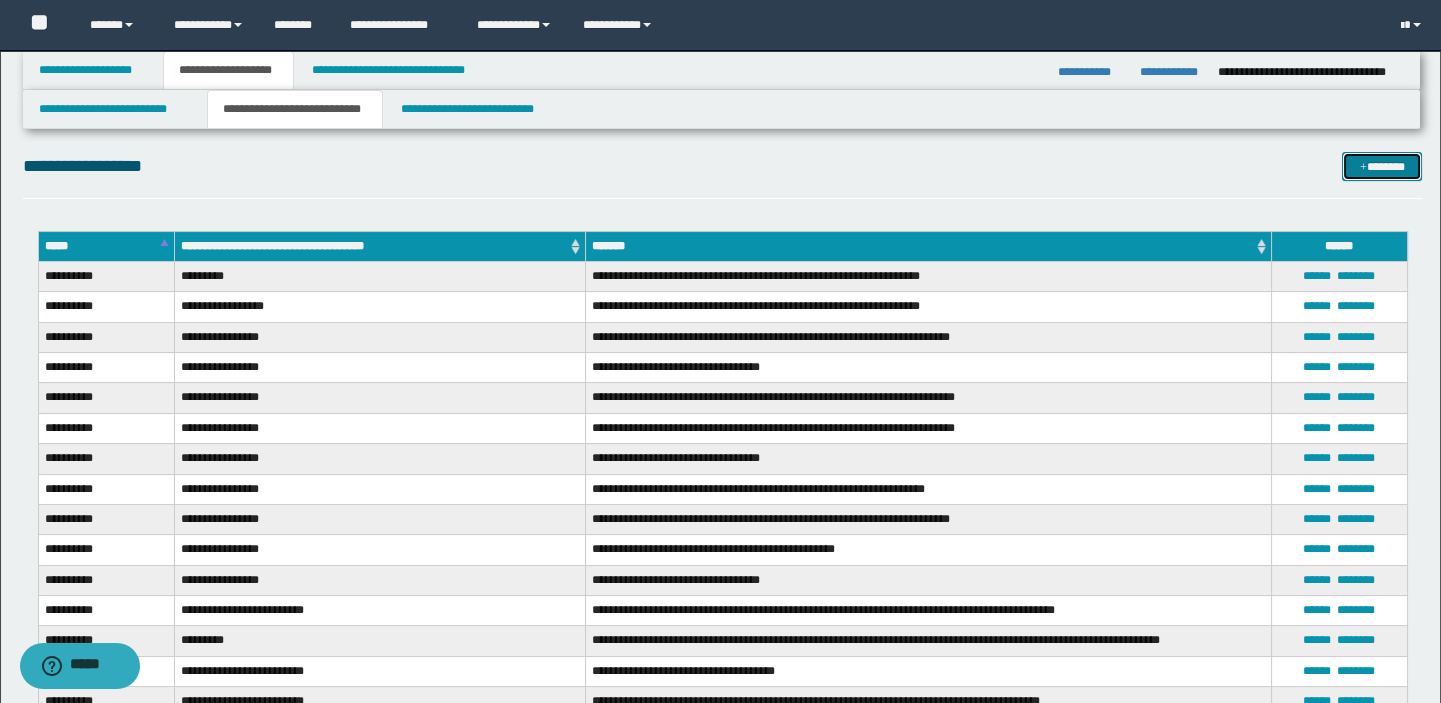 click on "*******" at bounding box center [1382, 167] 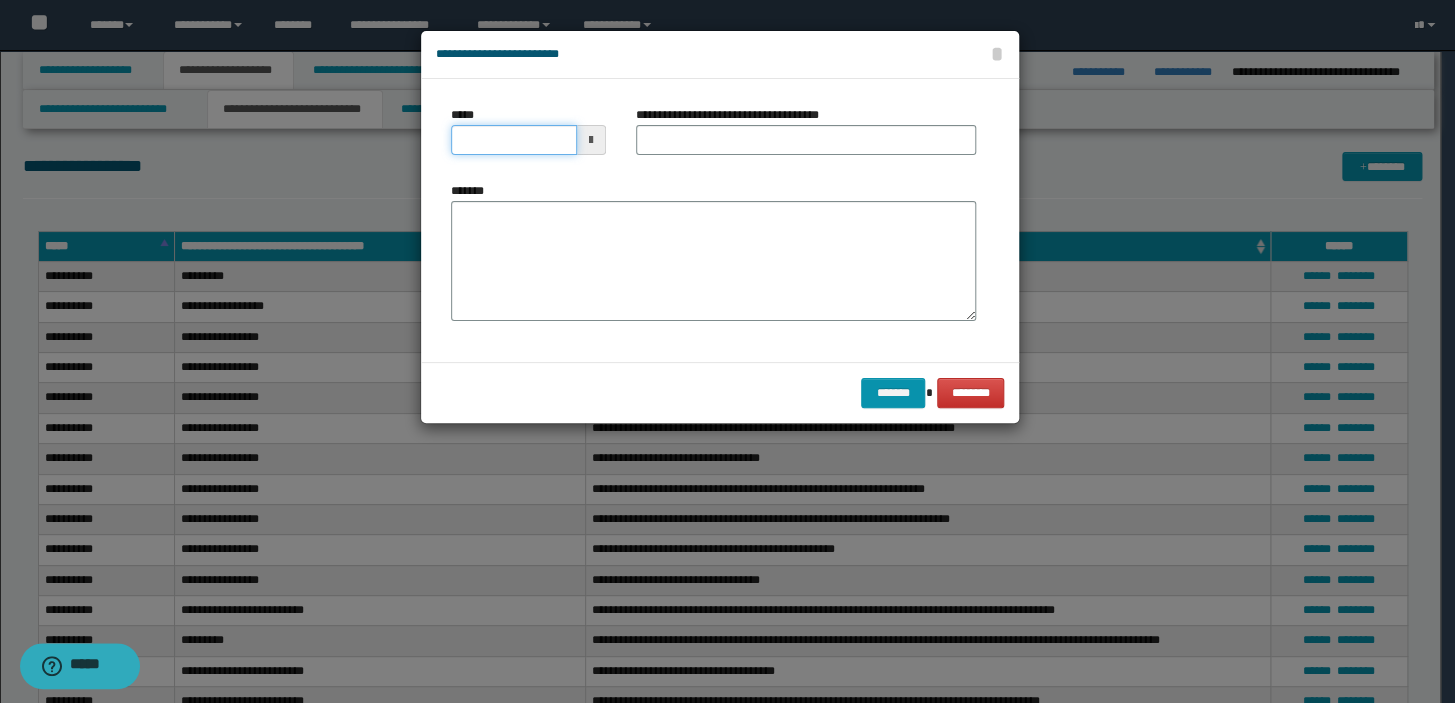 click on "*****" at bounding box center [514, 140] 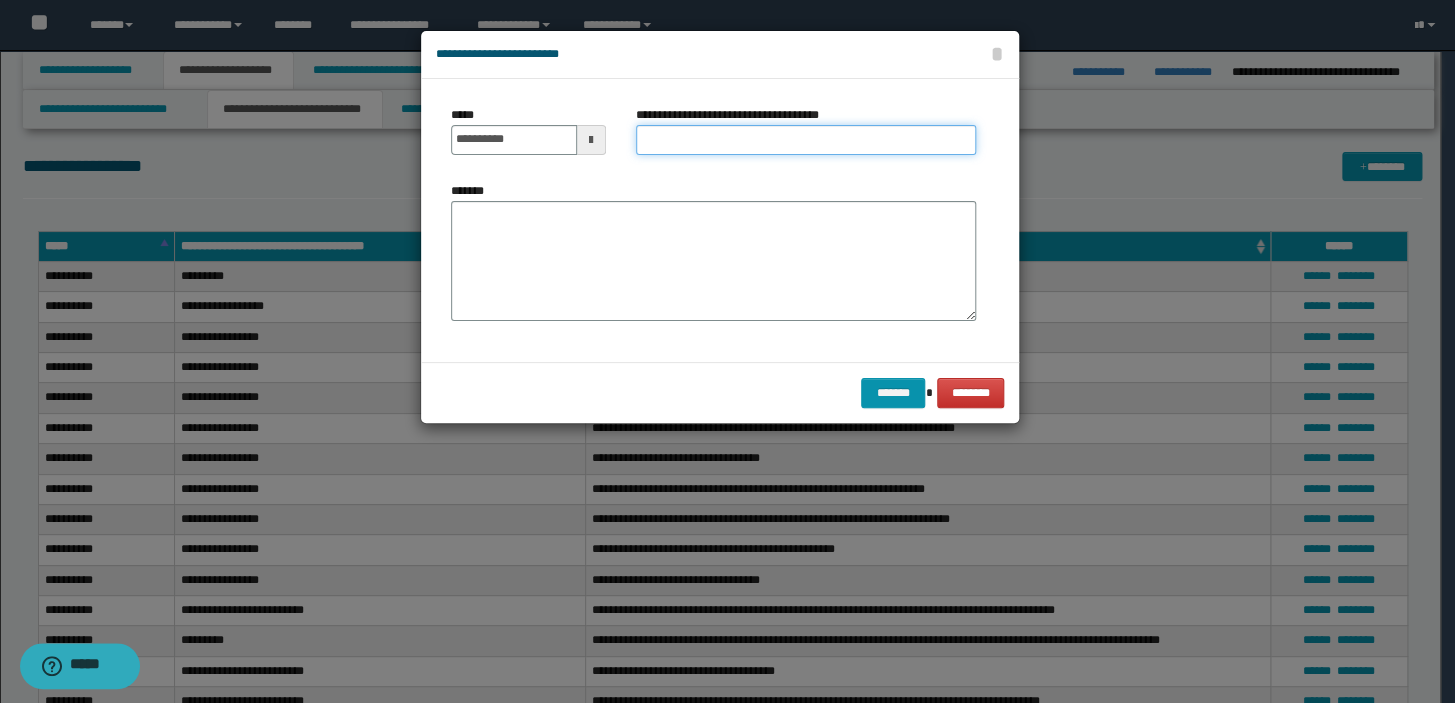 click on "**********" at bounding box center (806, 140) 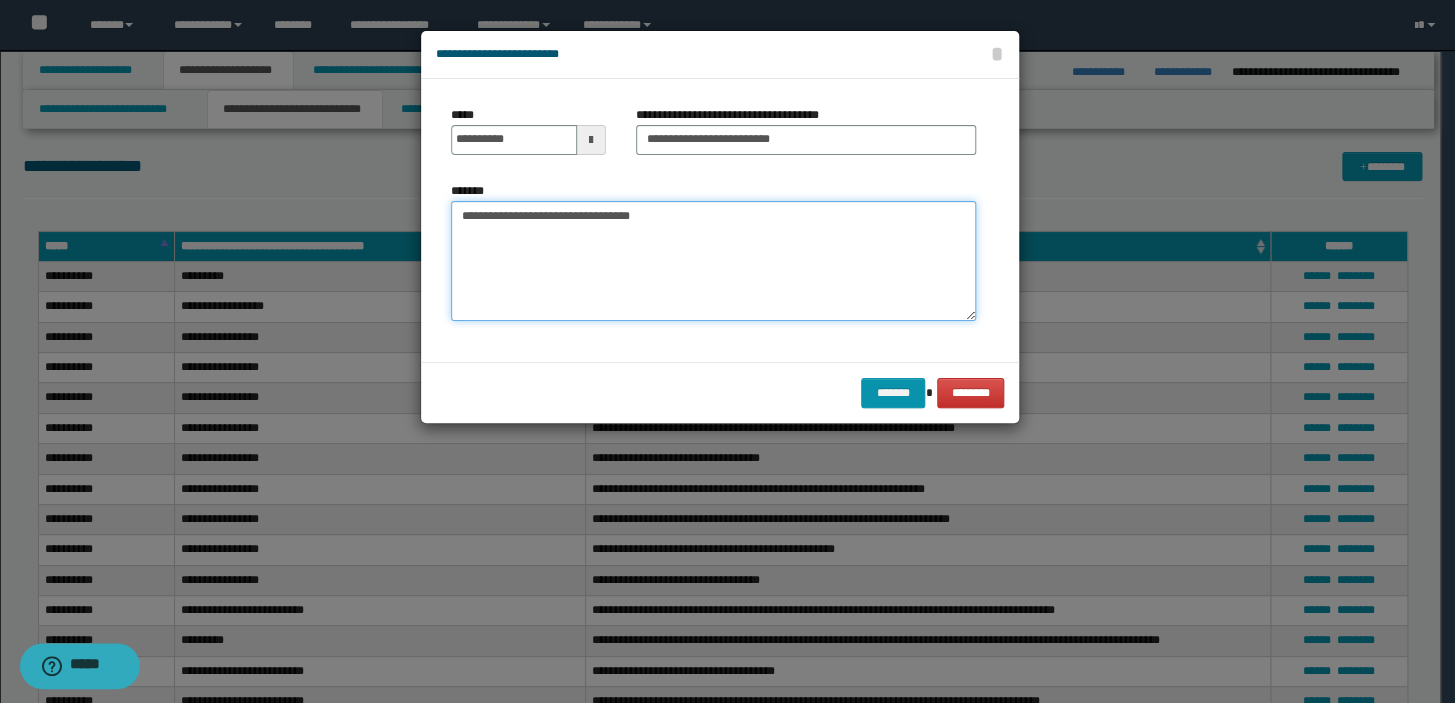 click on "**********" at bounding box center (713, 261) 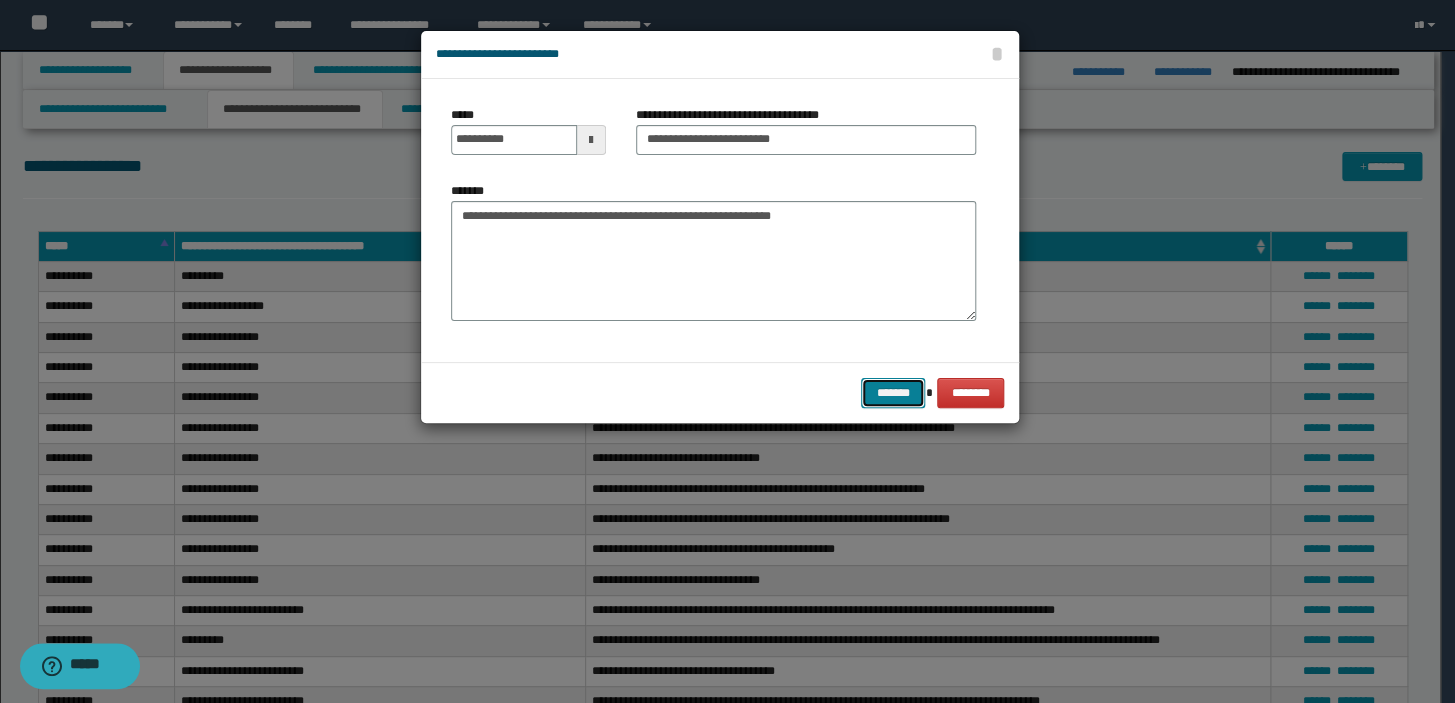 click on "*******" at bounding box center (893, 393) 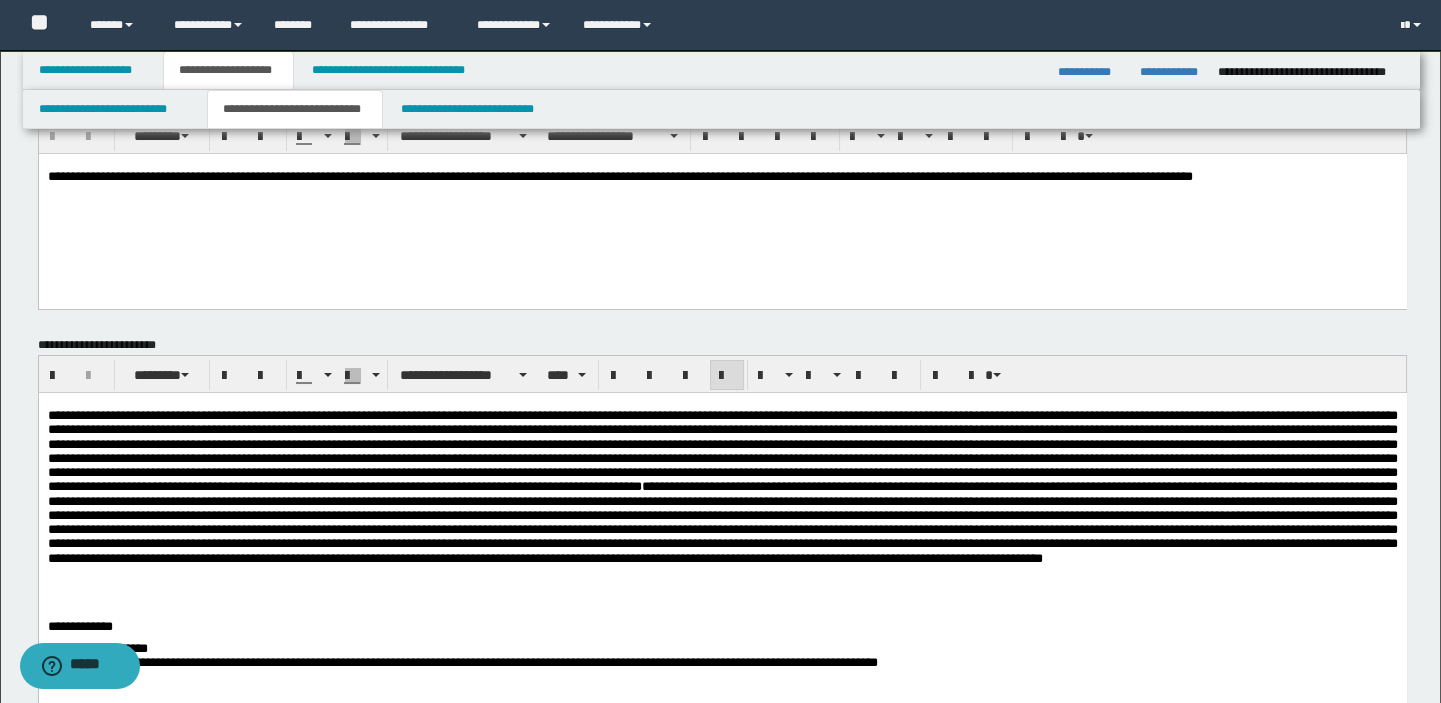 scroll, scrollTop: 0, scrollLeft: 0, axis: both 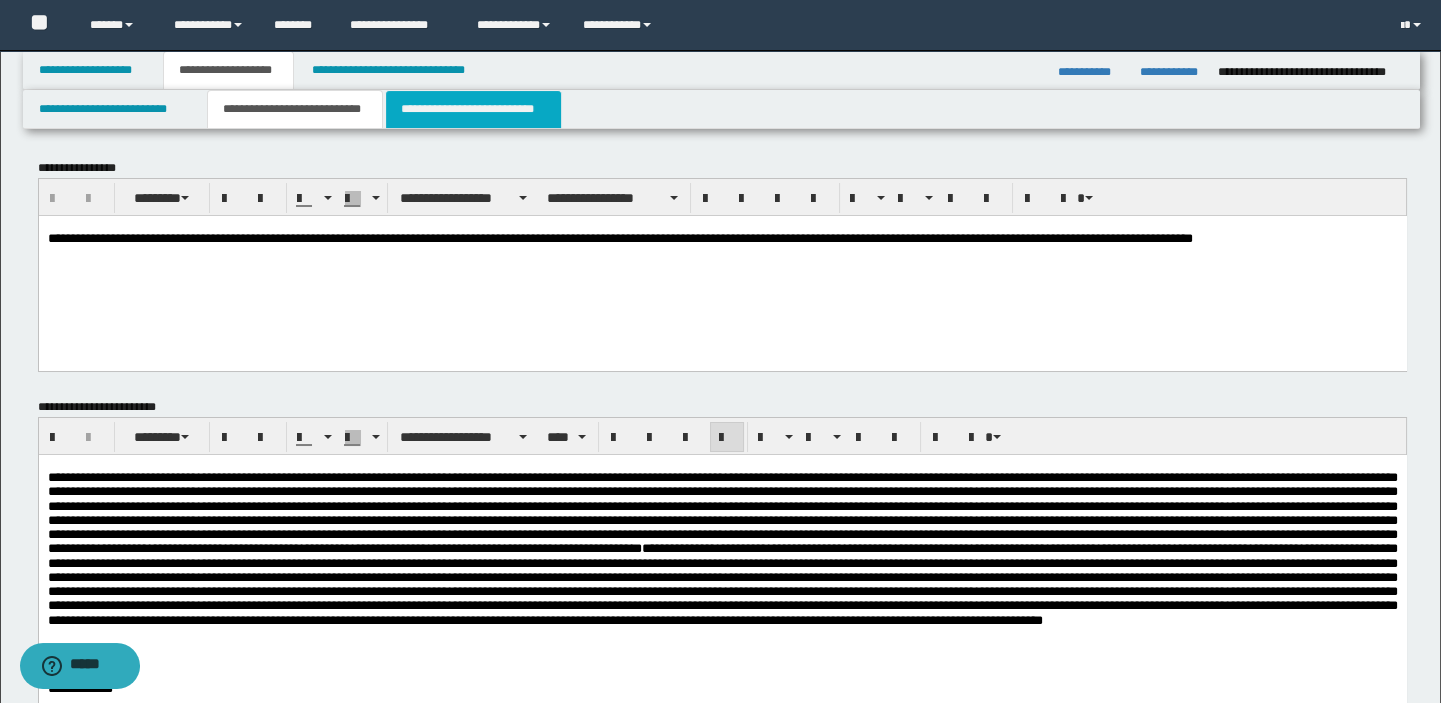 click on "**********" at bounding box center (473, 109) 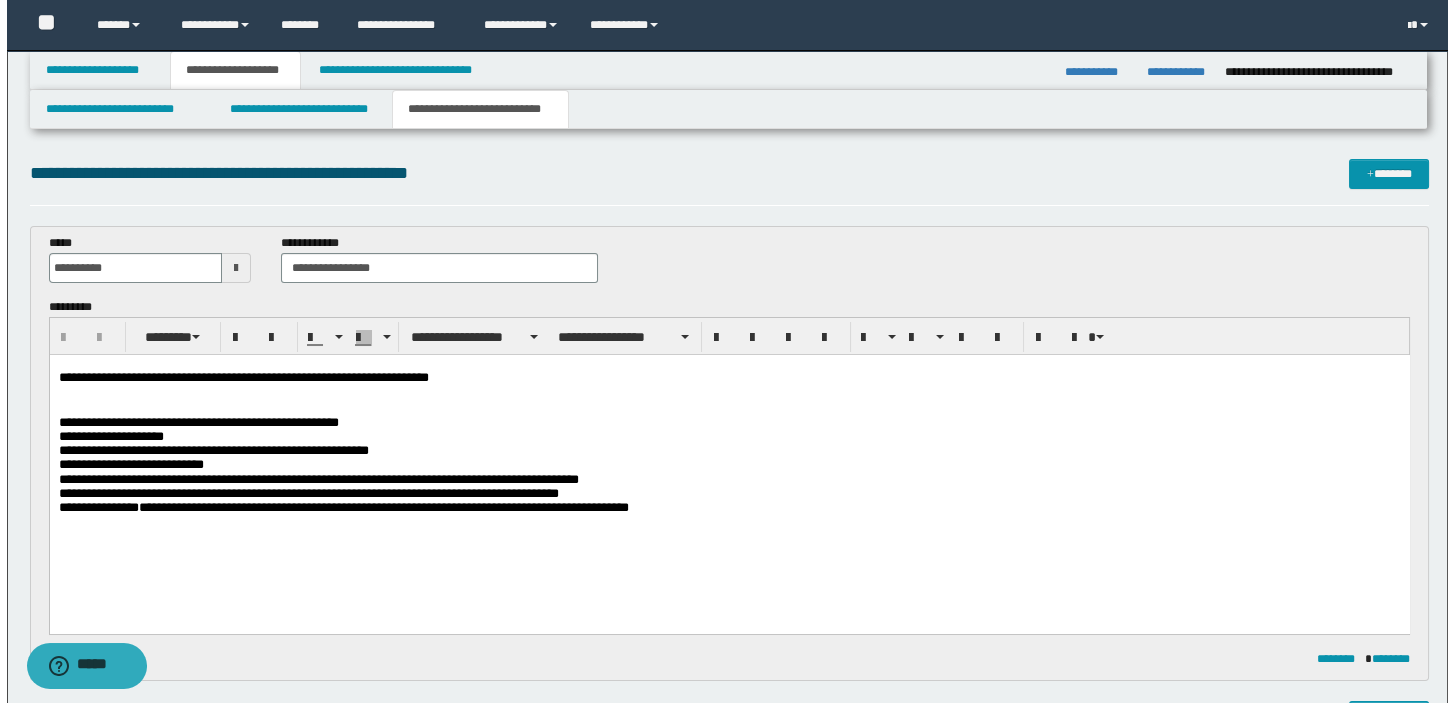 scroll, scrollTop: 0, scrollLeft: 0, axis: both 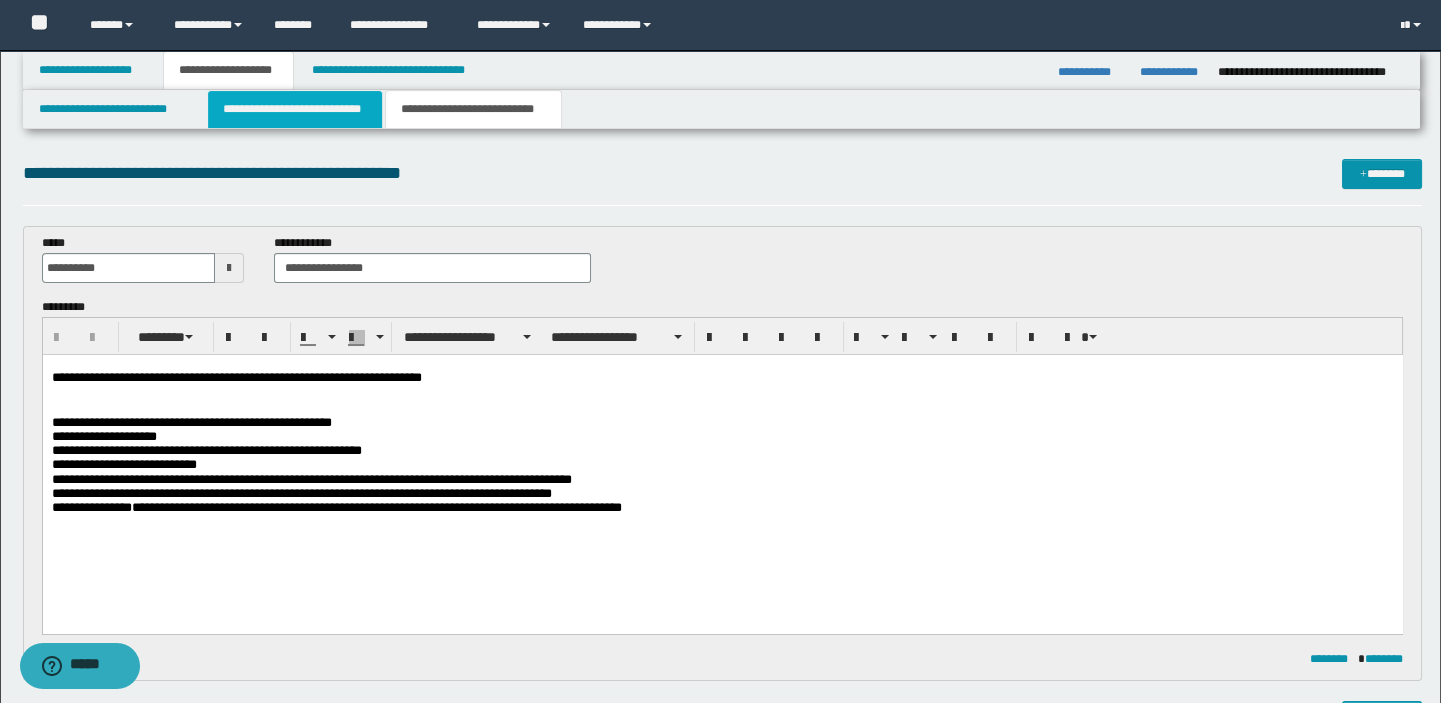 click on "**********" at bounding box center (294, 109) 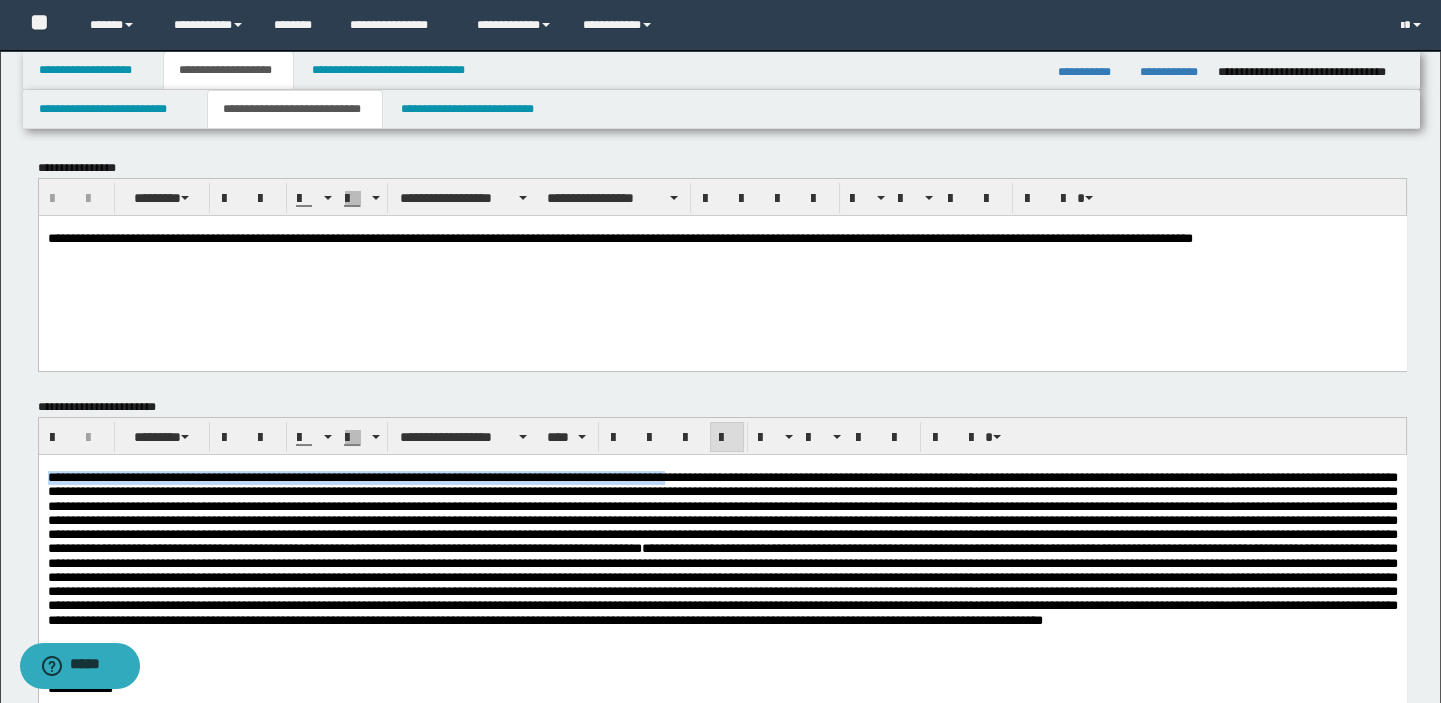 drag, startPoint x: 47, startPoint y: 477, endPoint x: 702, endPoint y: 473, distance: 655.0122 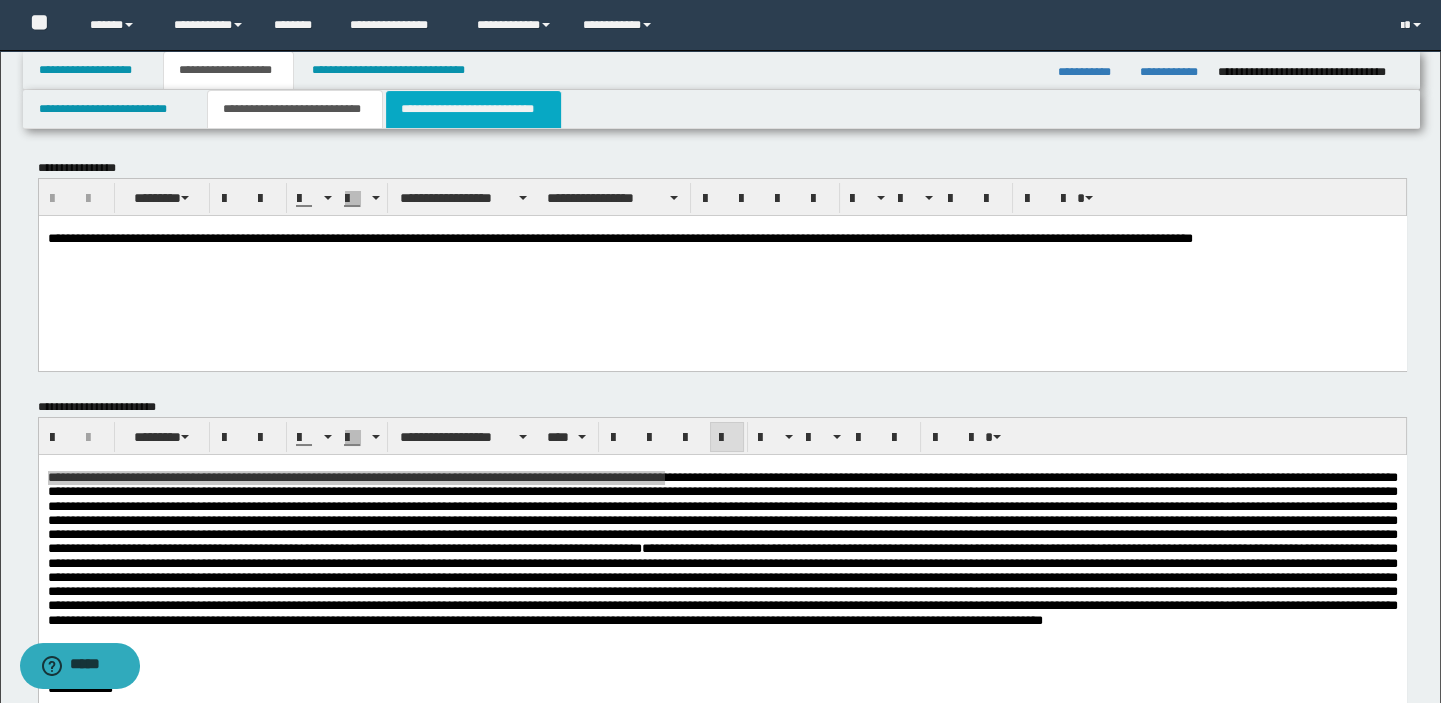 click on "**********" at bounding box center (473, 109) 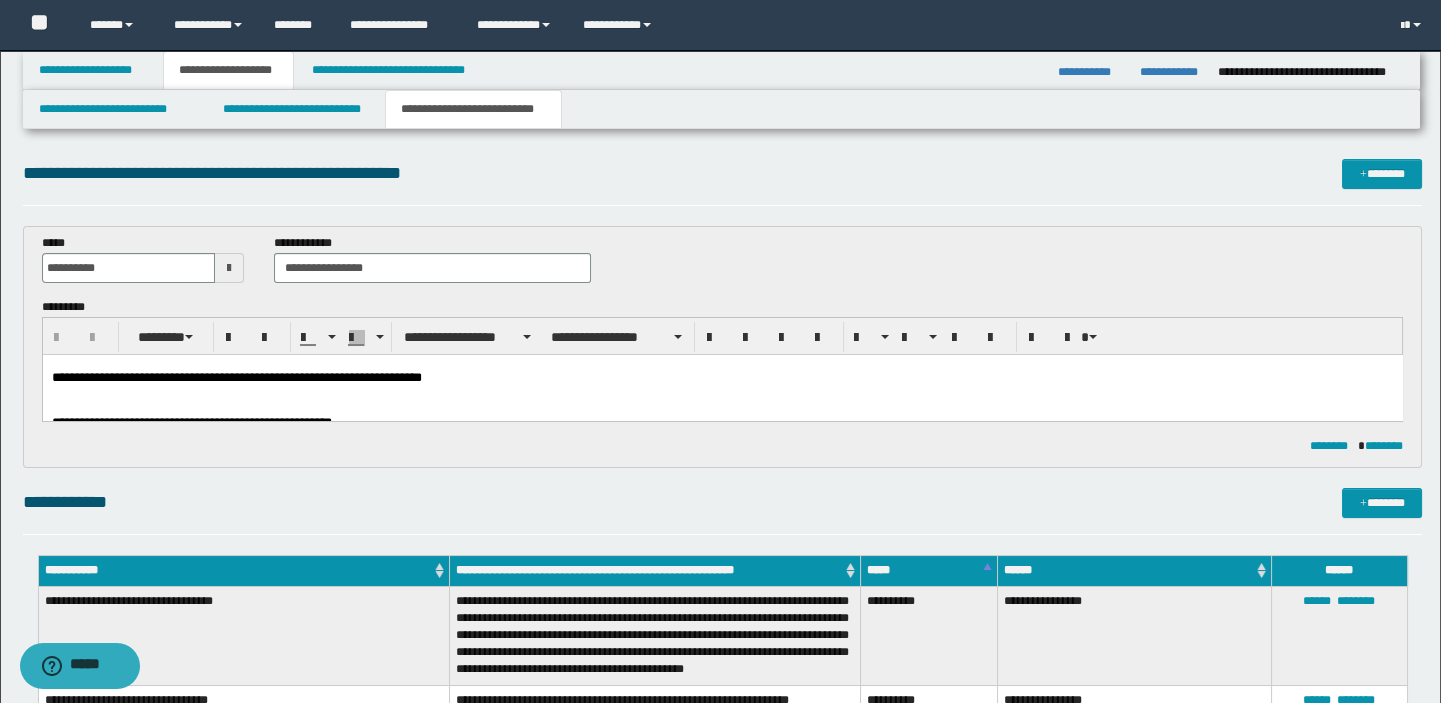 click on "**********" at bounding box center (722, 464) 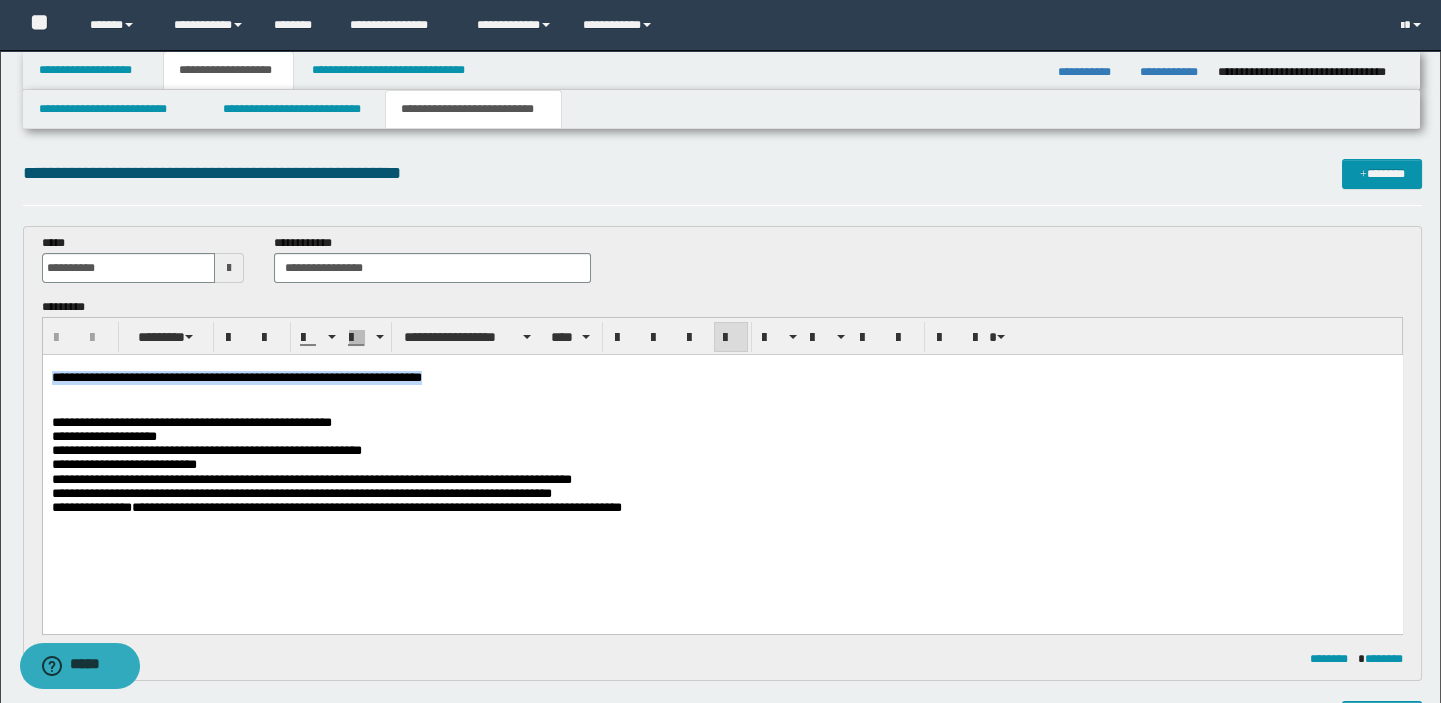 drag, startPoint x: 454, startPoint y: 375, endPoint x: 51, endPoint y: 375, distance: 403 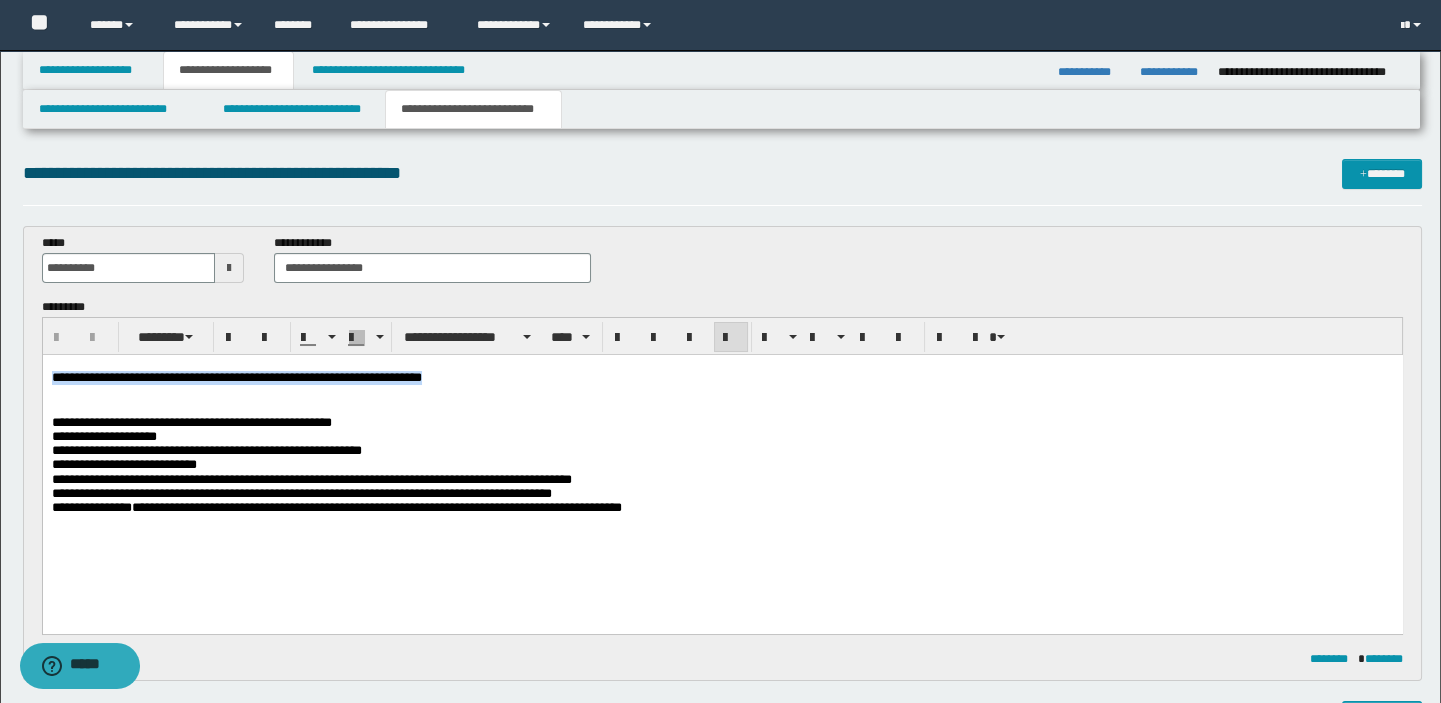 click on "**********" at bounding box center (722, 378) 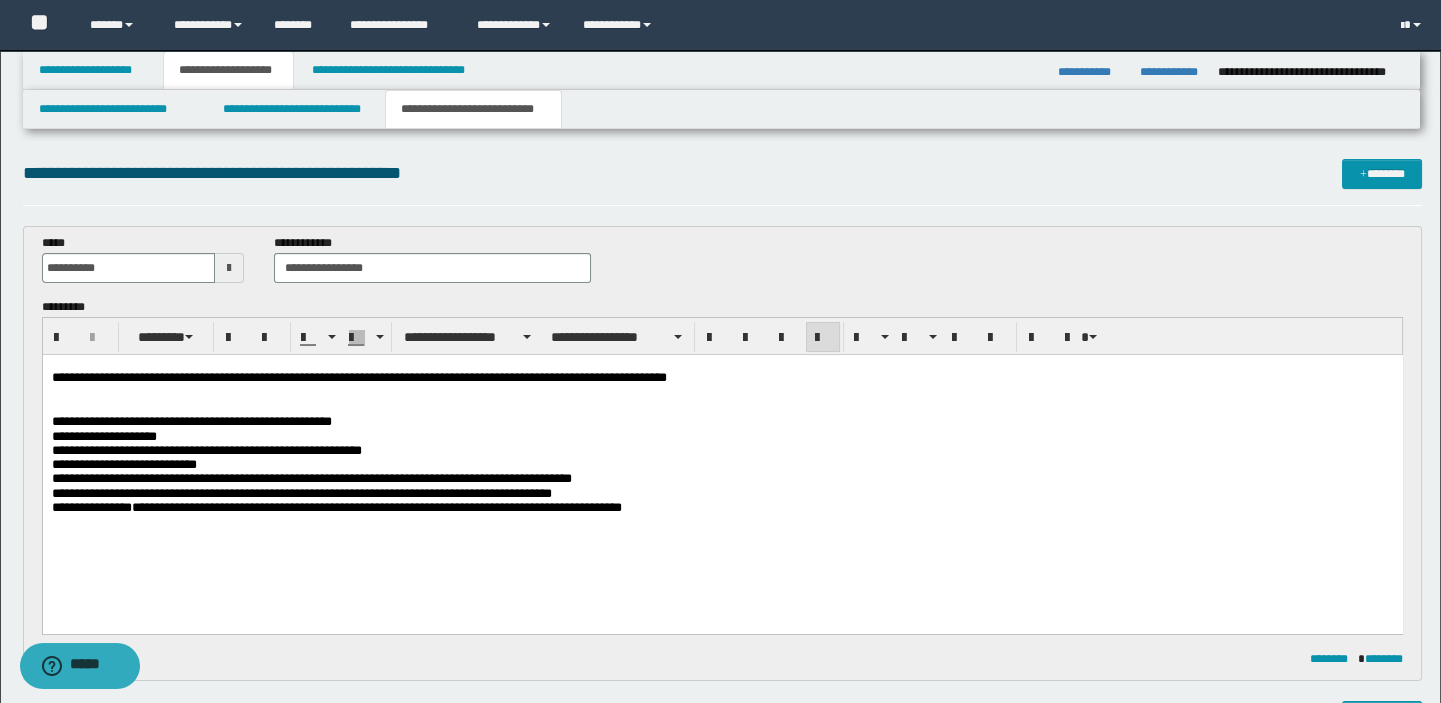 click on "**********" at bounding box center (722, 422) 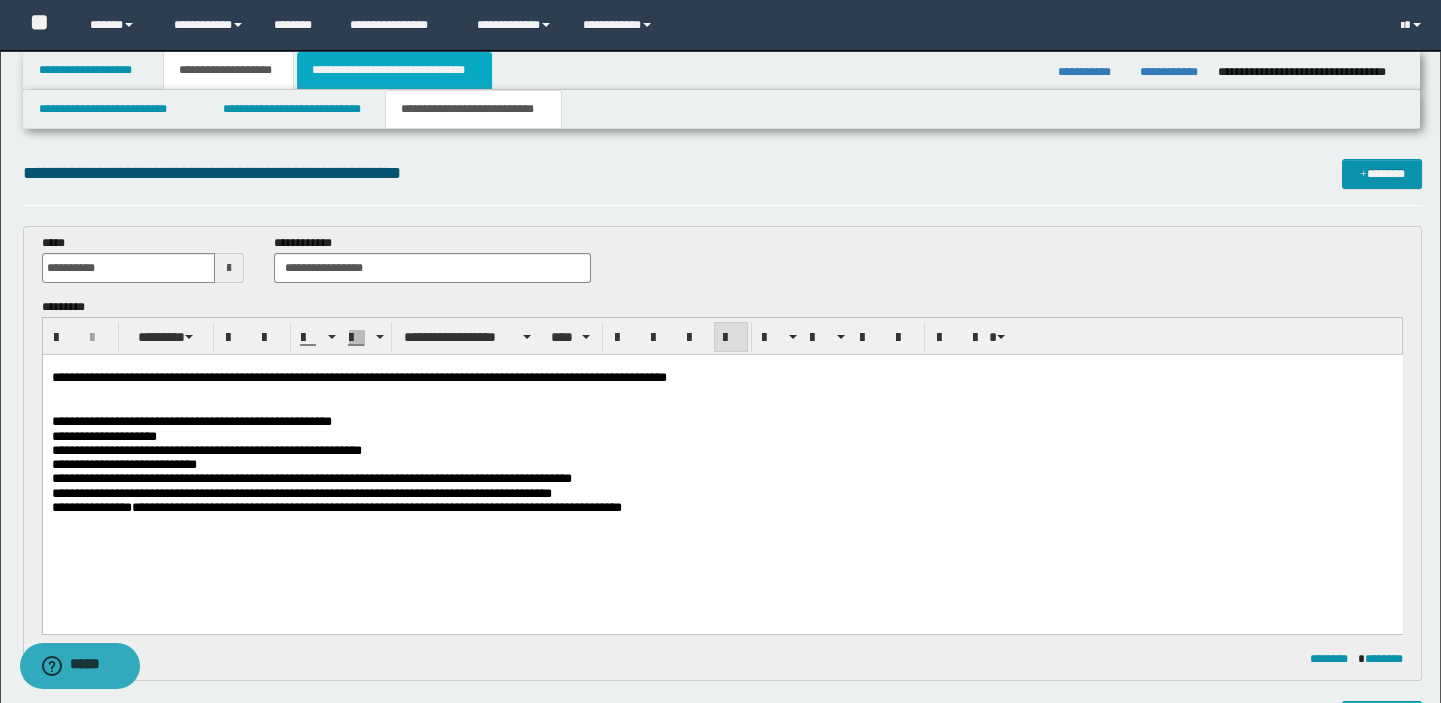 click on "**********" at bounding box center (394, 70) 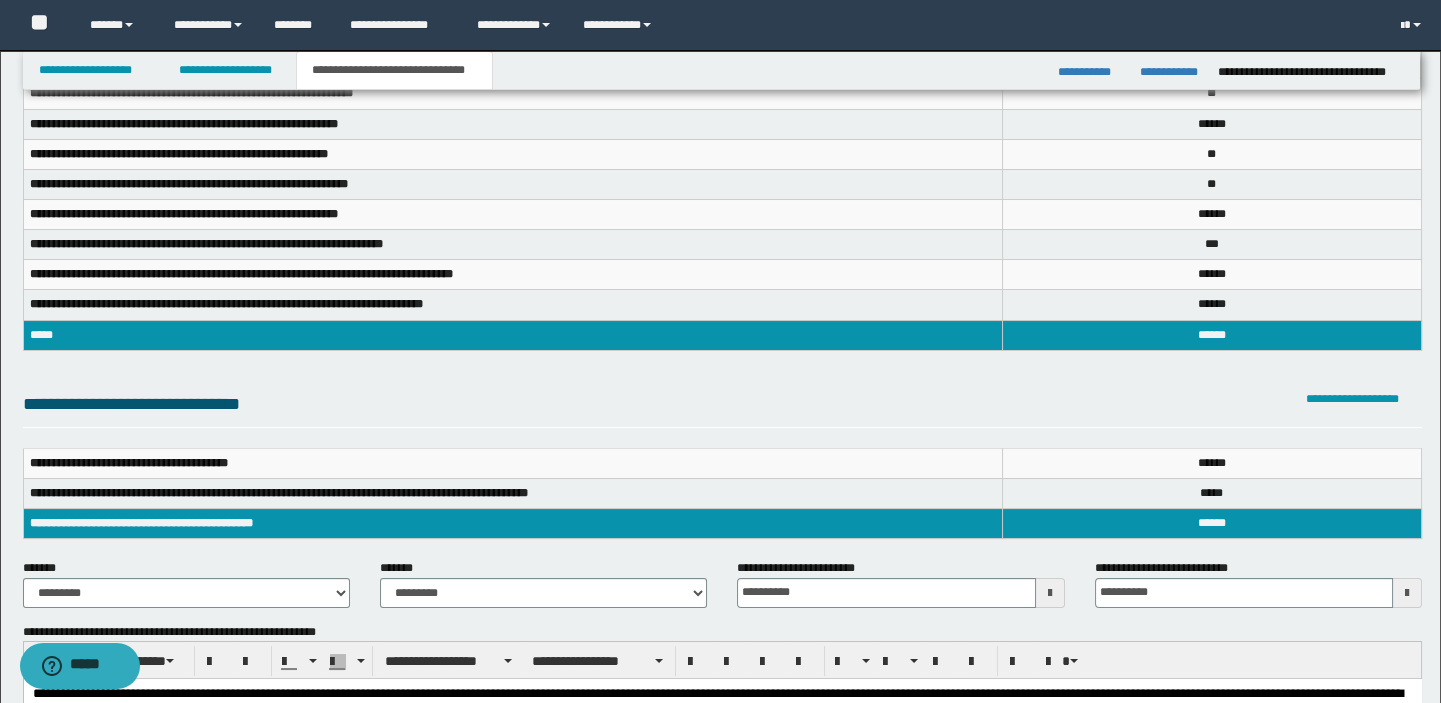 scroll, scrollTop: 0, scrollLeft: 0, axis: both 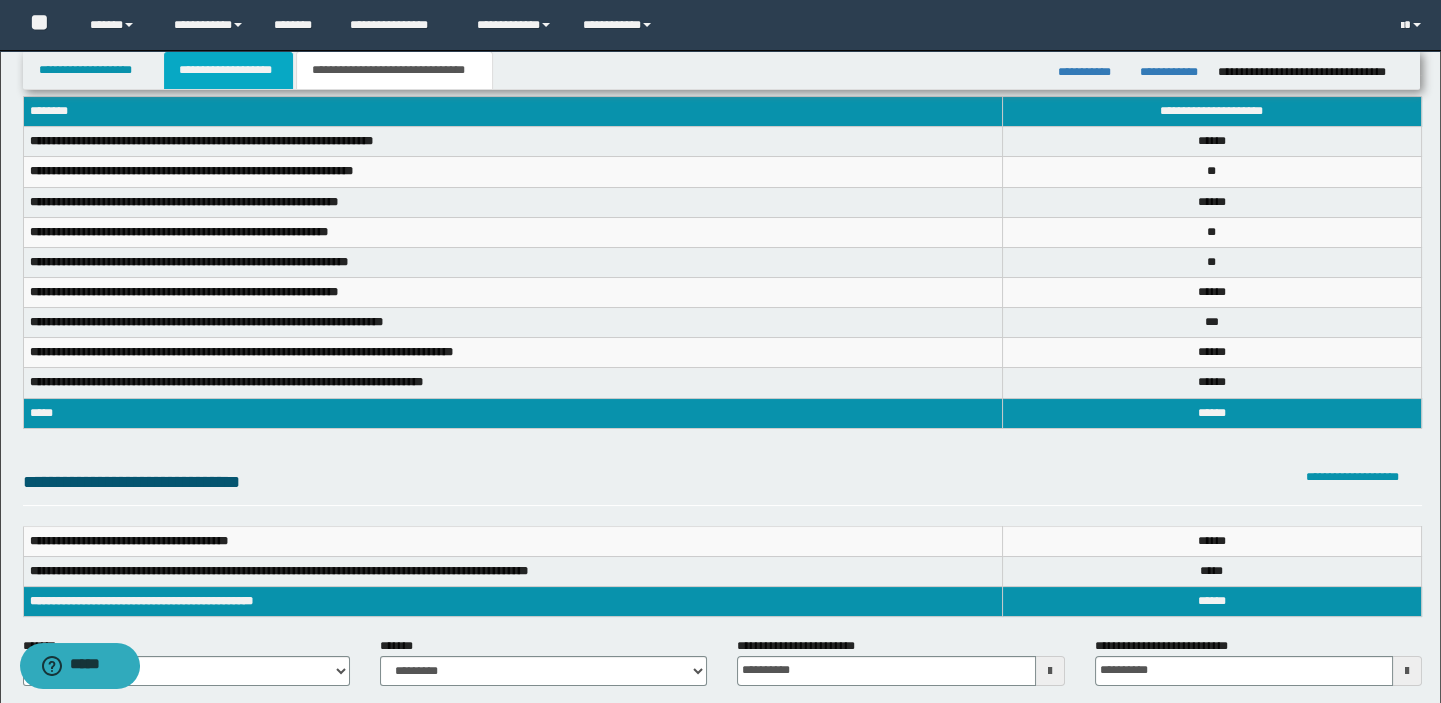 click on "**********" at bounding box center [228, 70] 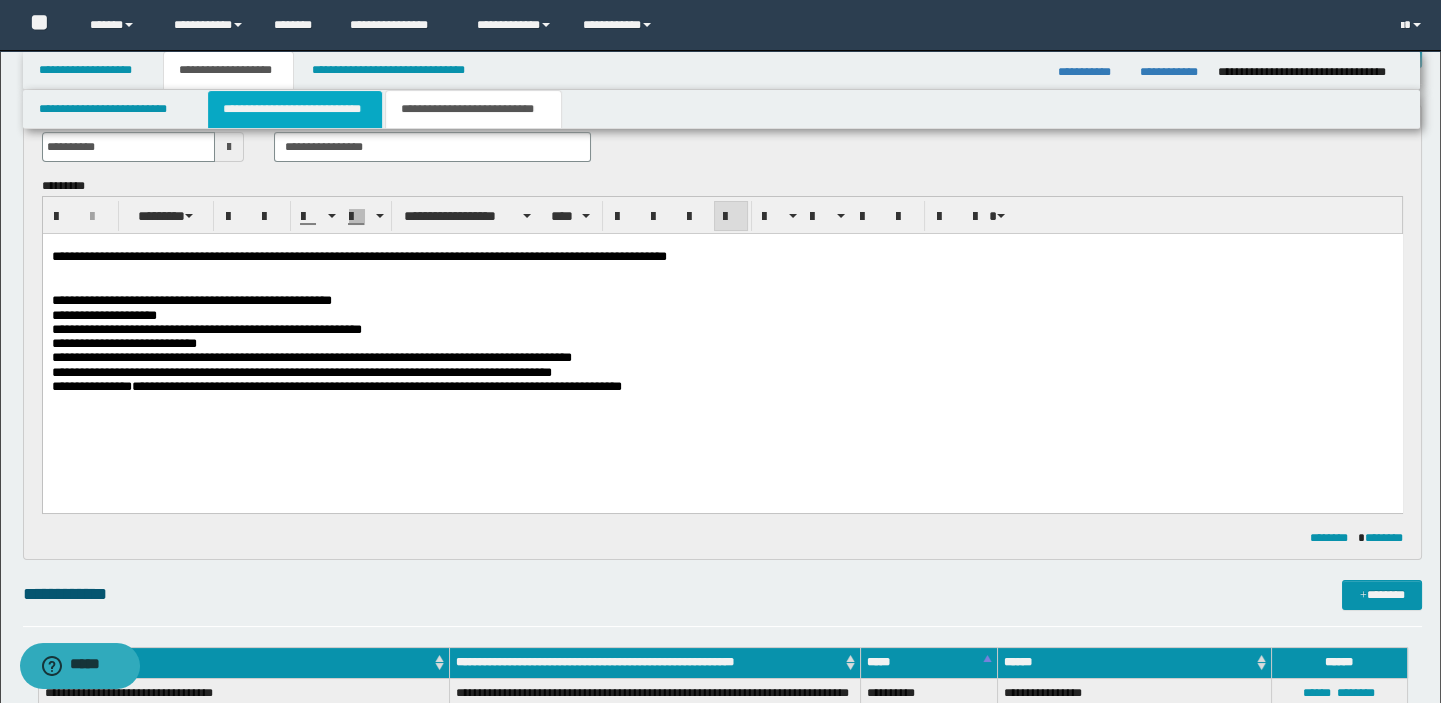 click on "**********" at bounding box center [294, 109] 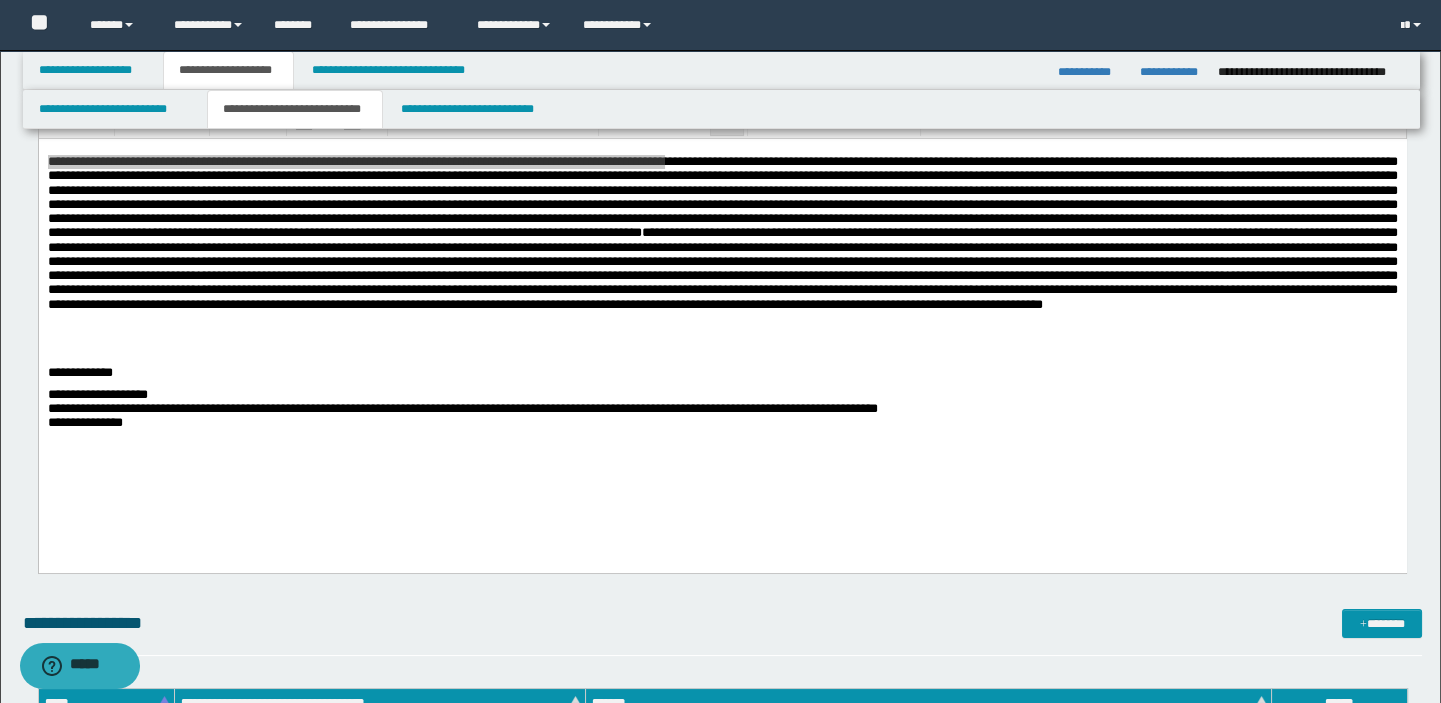 scroll, scrollTop: 394, scrollLeft: 0, axis: vertical 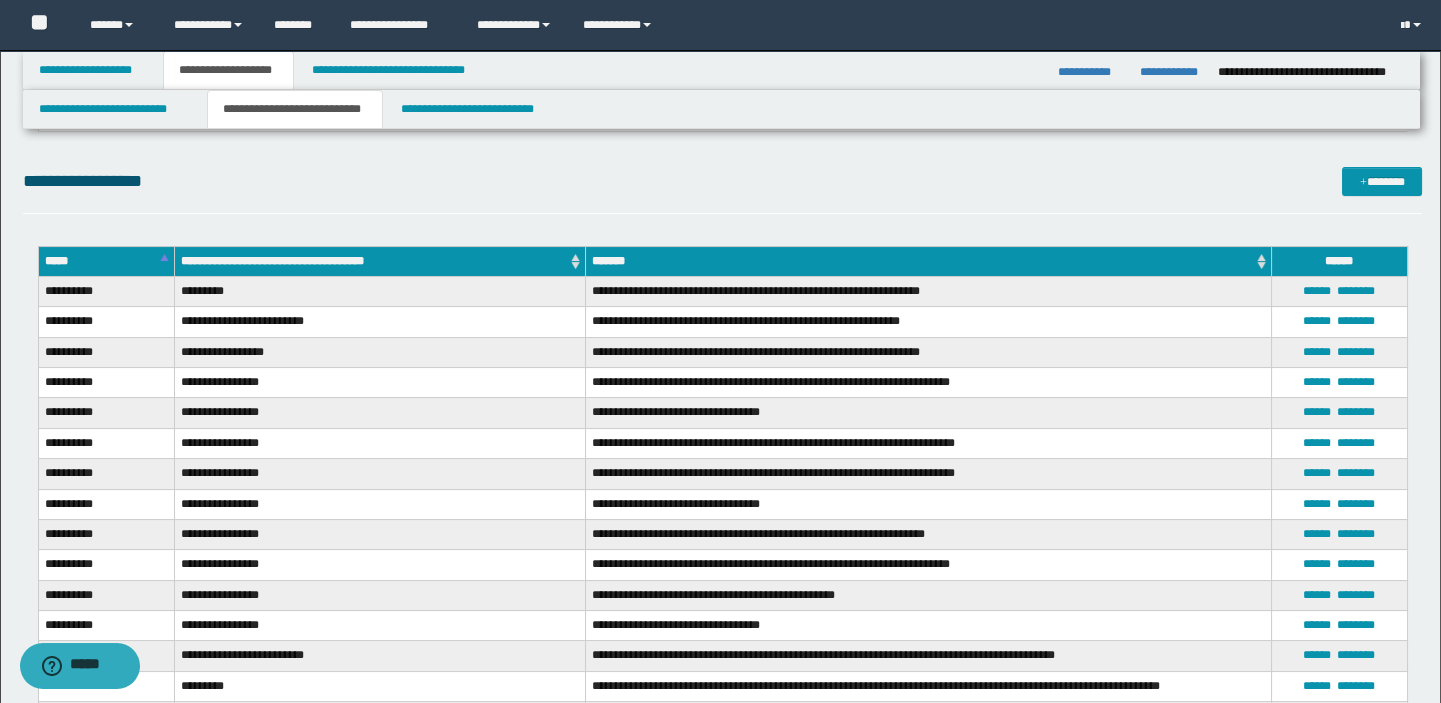 click on "**********" at bounding box center (723, 190) 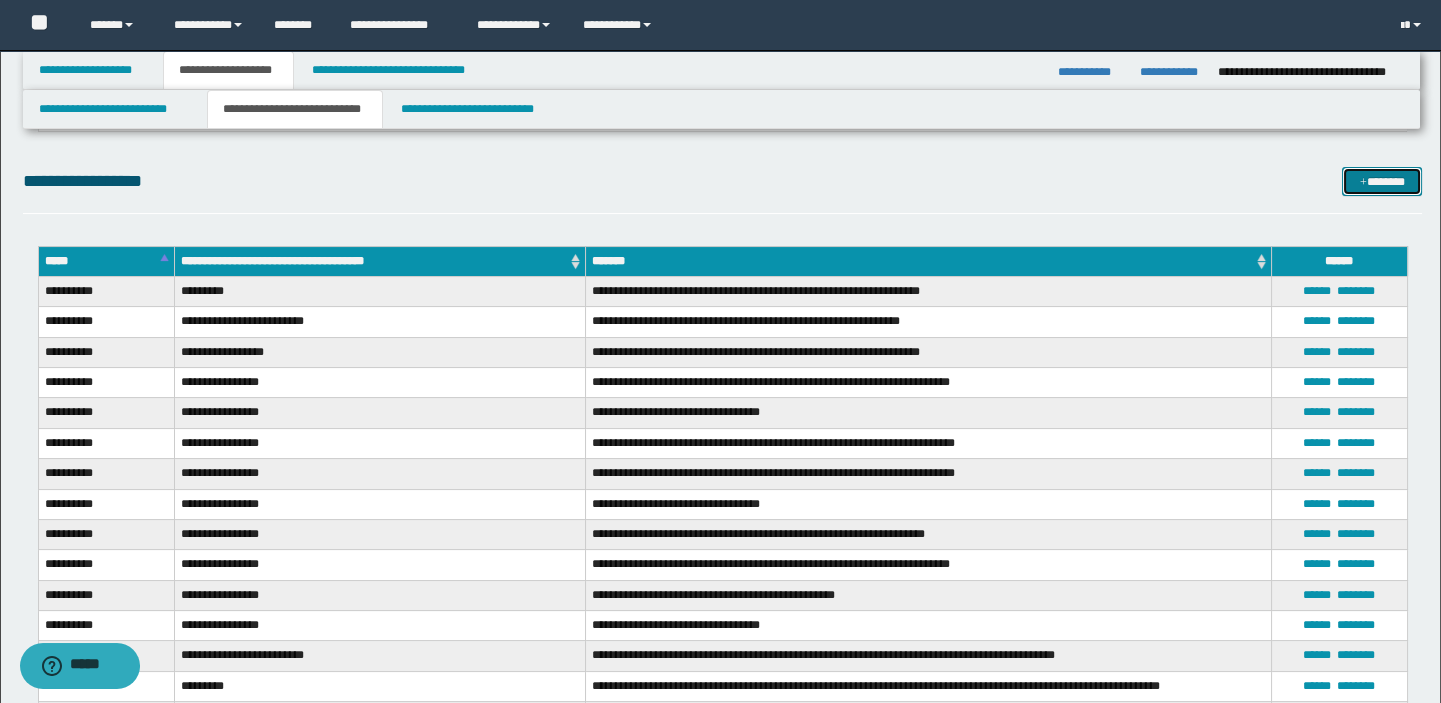 click on "*******" at bounding box center (1382, 182) 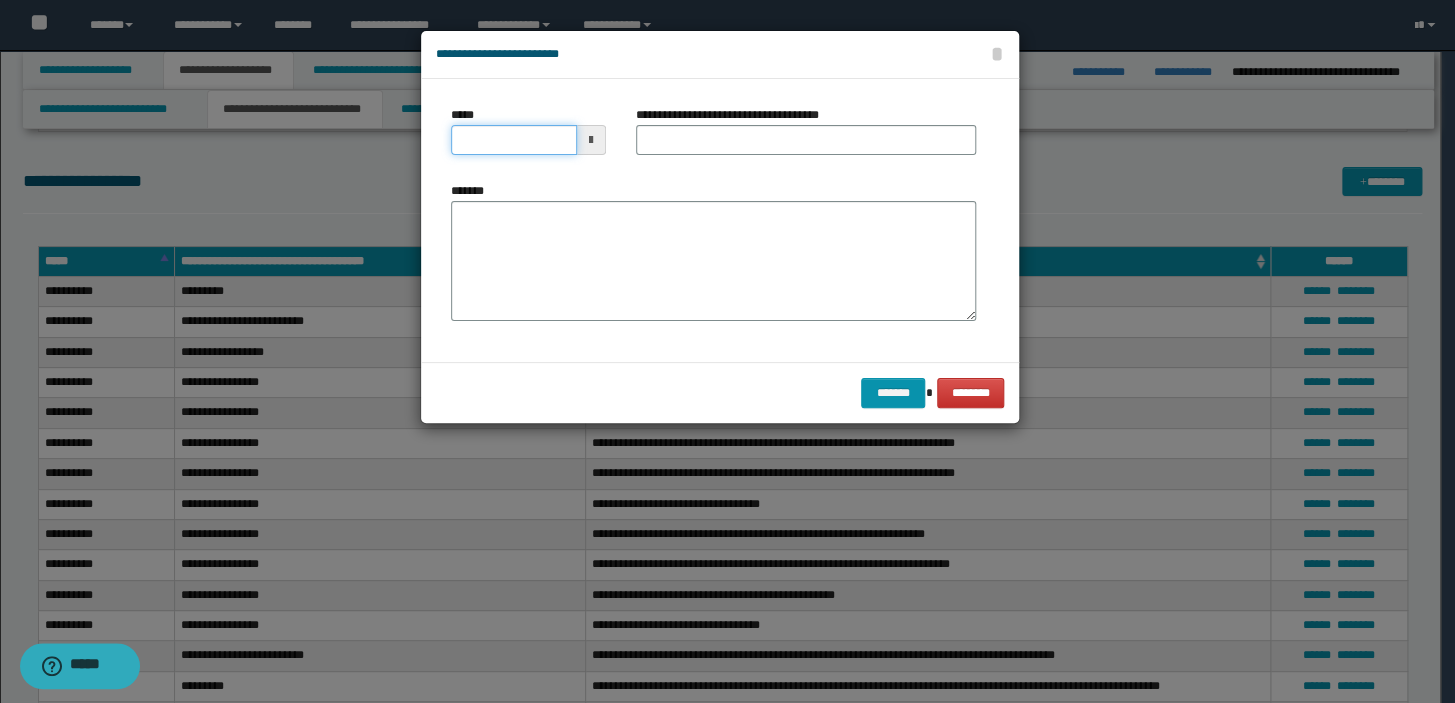 drag, startPoint x: 486, startPoint y: 152, endPoint x: 455, endPoint y: 142, distance: 32.572994 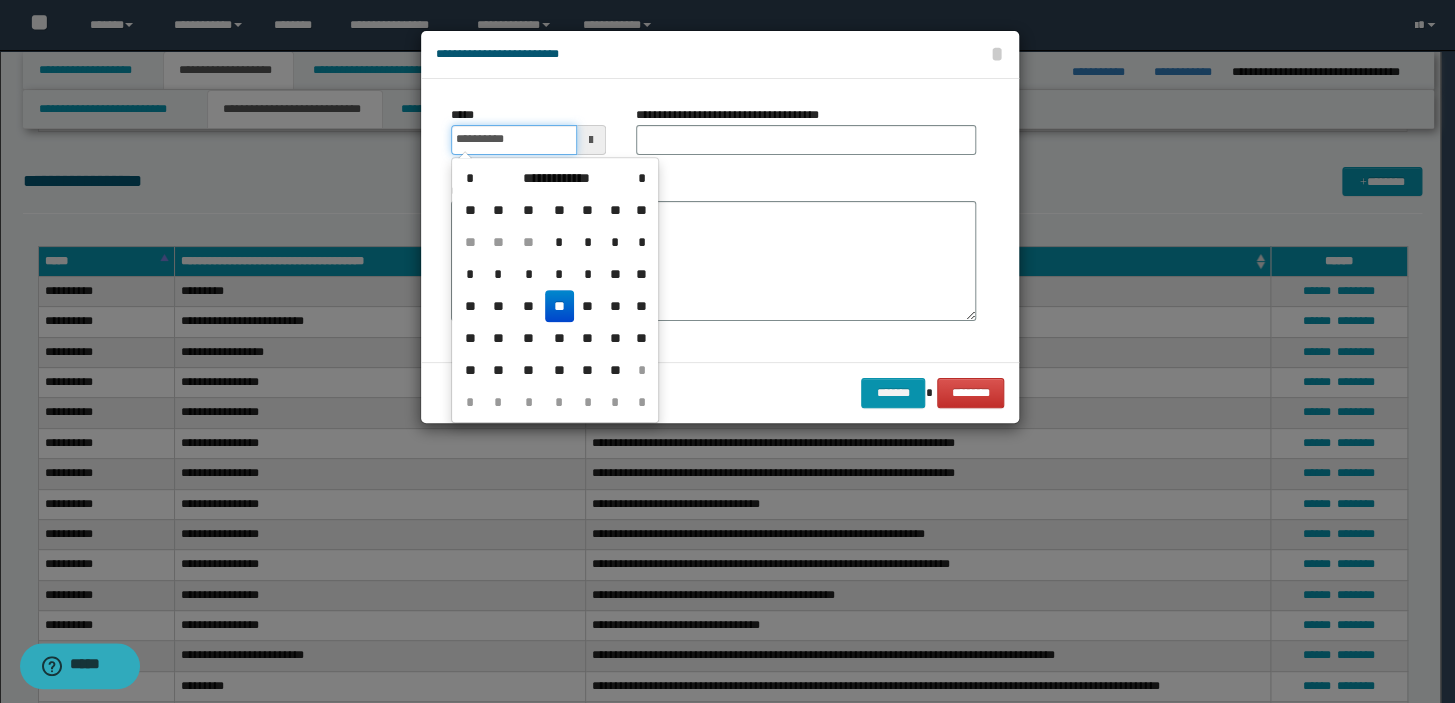 type on "**********" 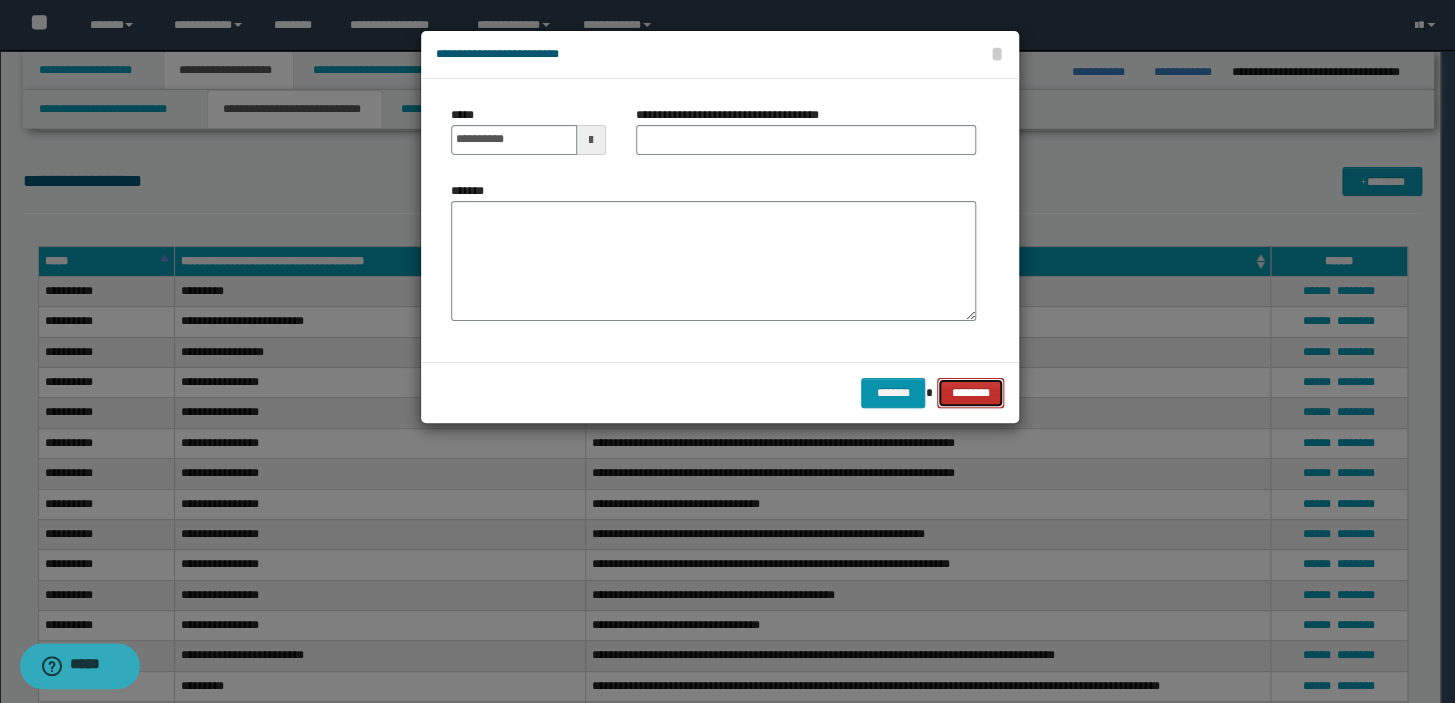 click on "********" at bounding box center (970, 393) 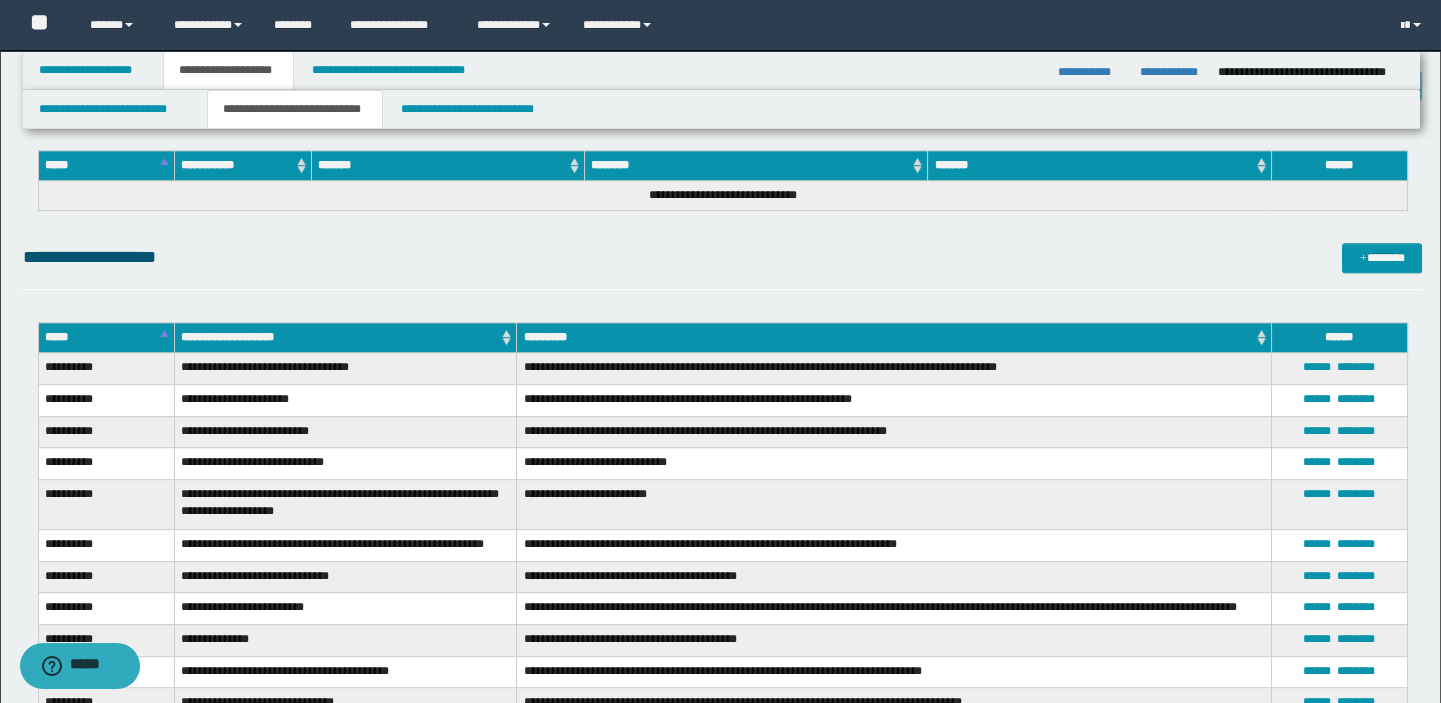 scroll, scrollTop: 2667, scrollLeft: 0, axis: vertical 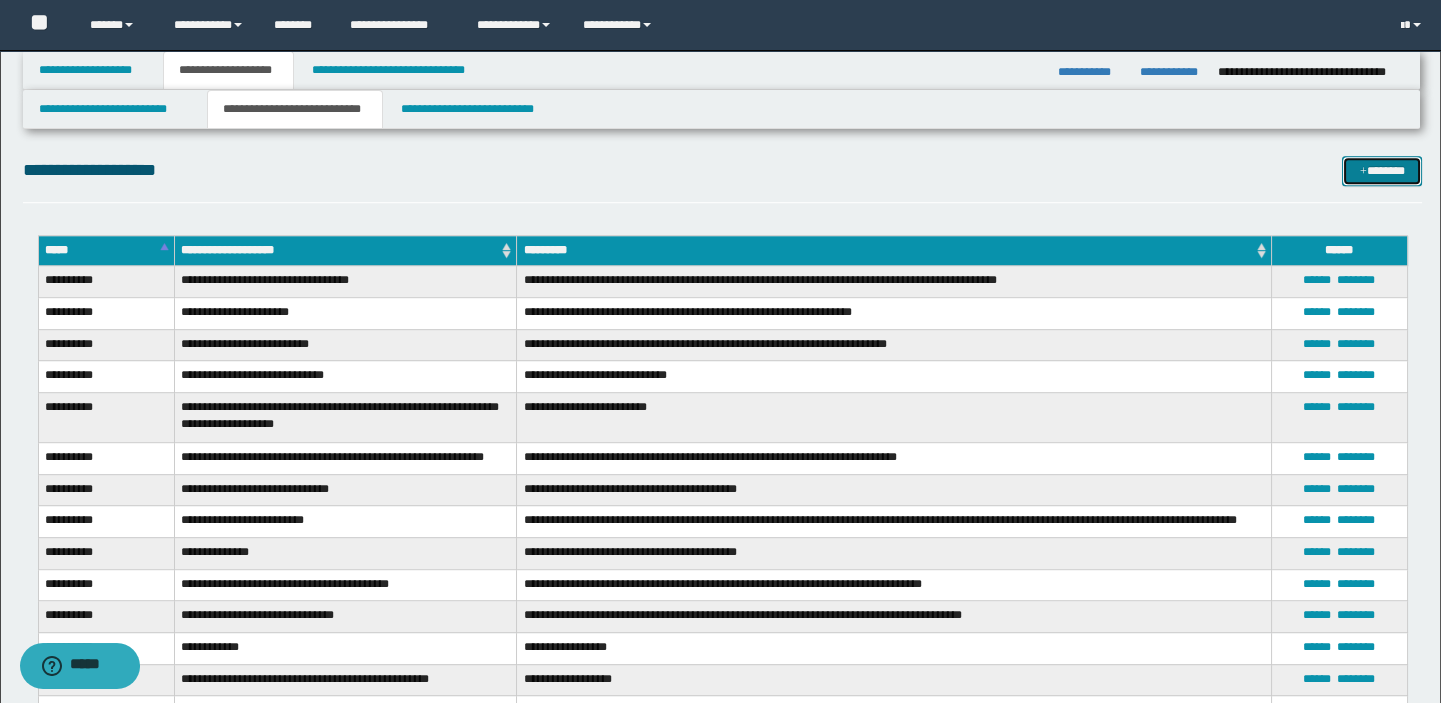 click on "*******" at bounding box center [1382, 171] 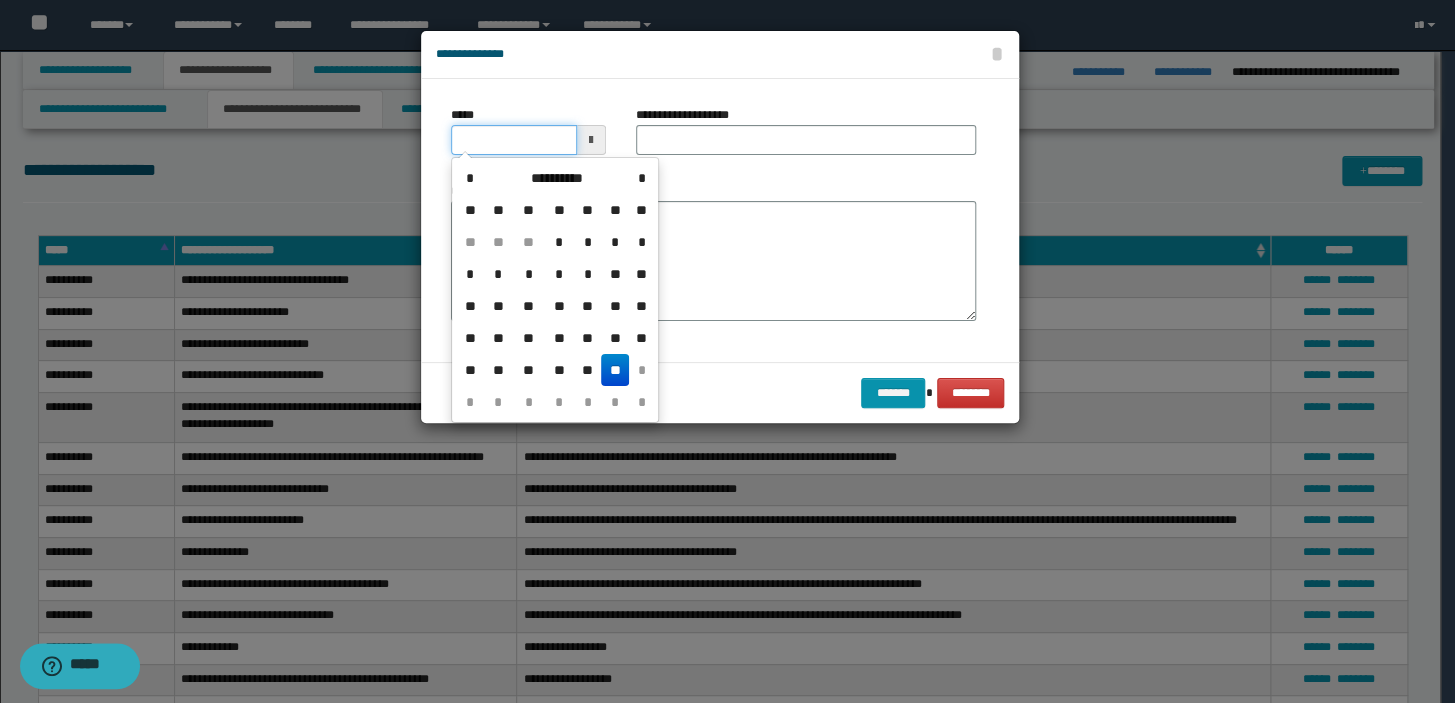 click on "*****" at bounding box center (514, 140) 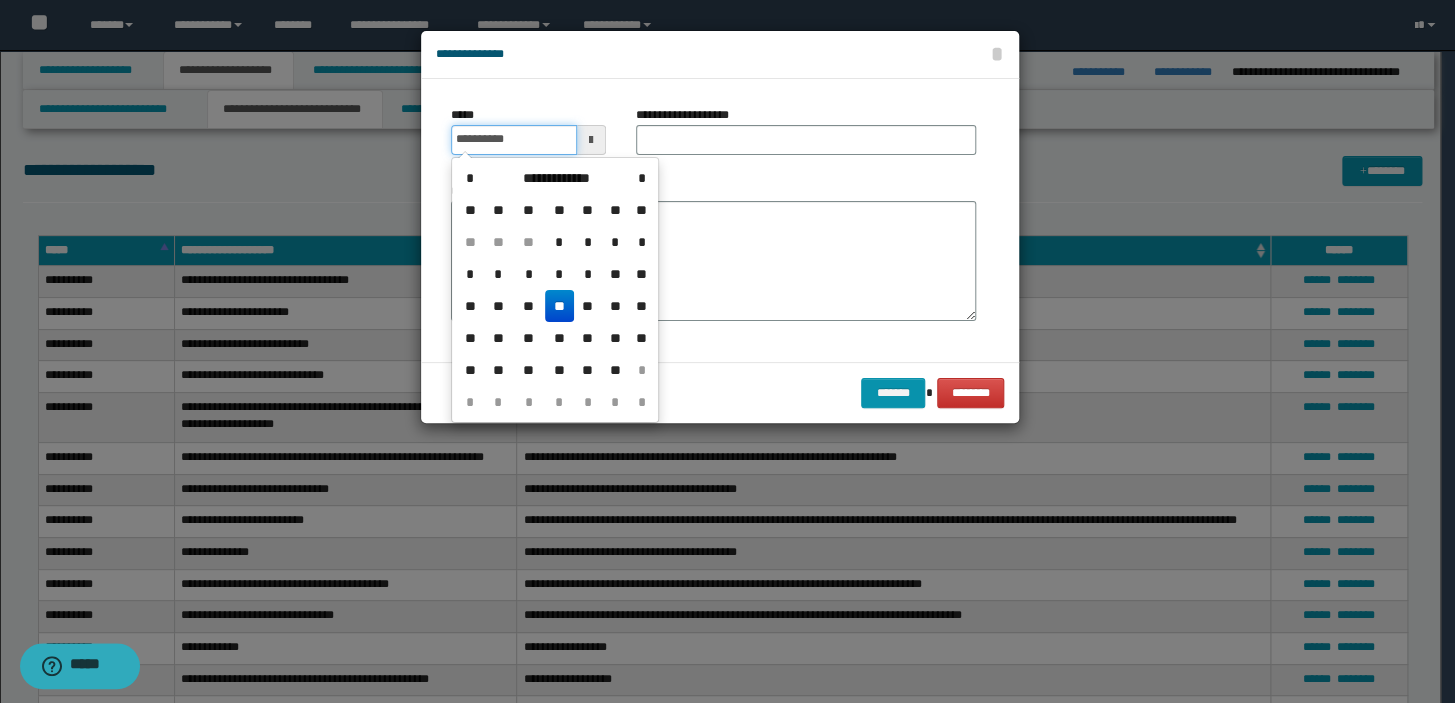 type on "**********" 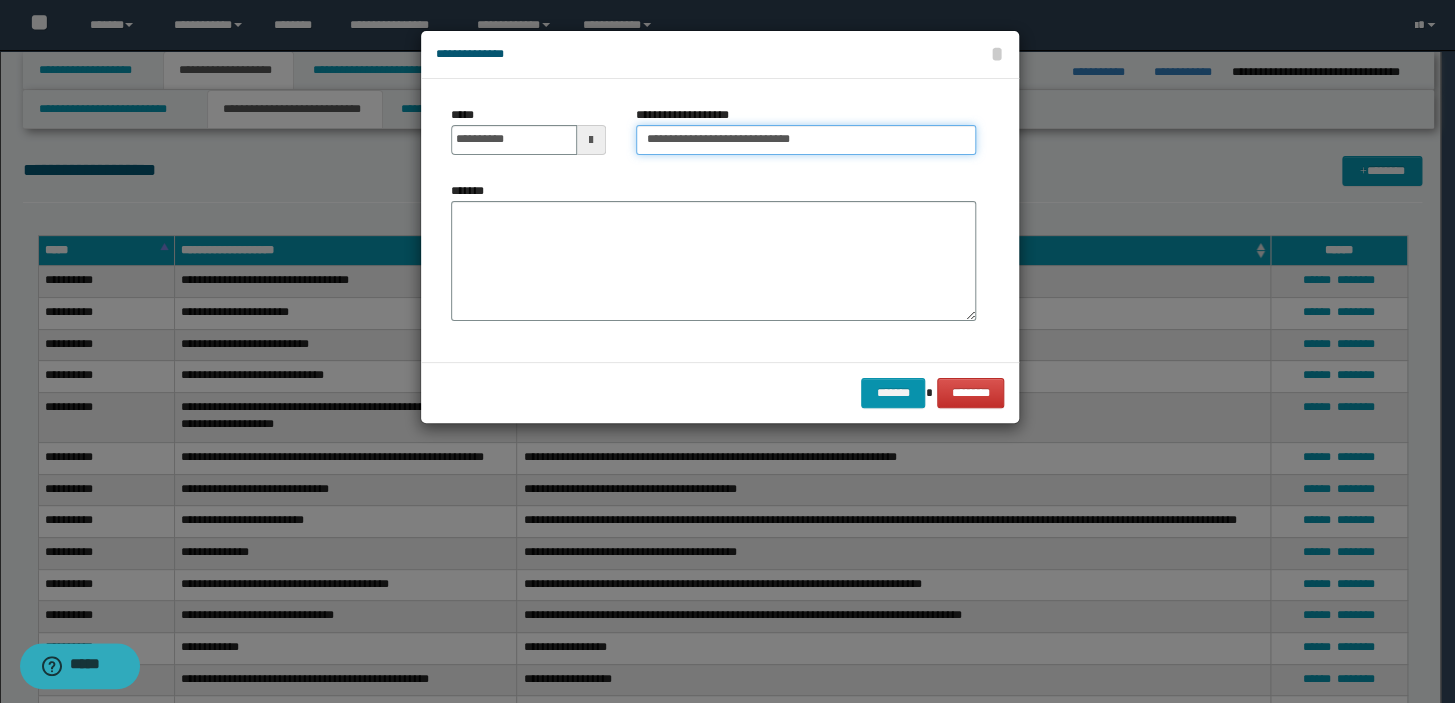 type on "**********" 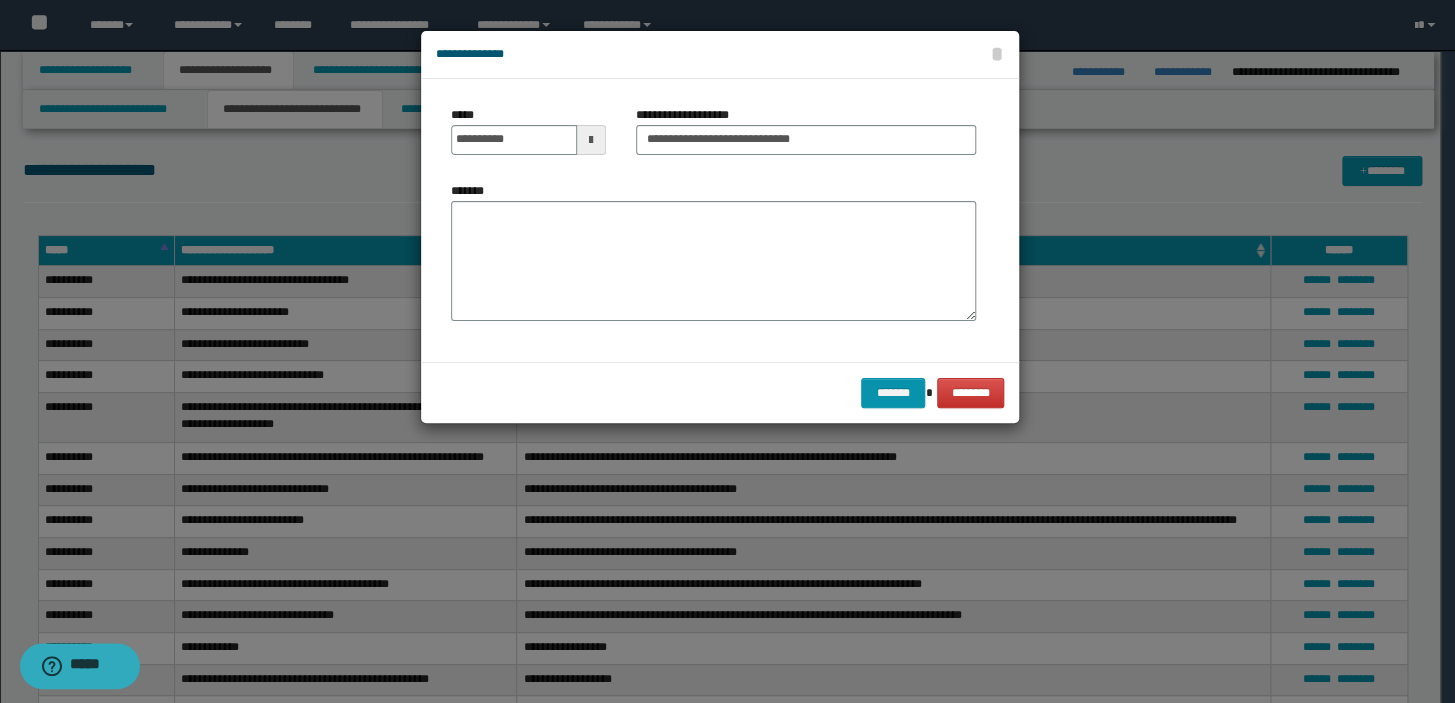 click on "*******" at bounding box center [713, 251] 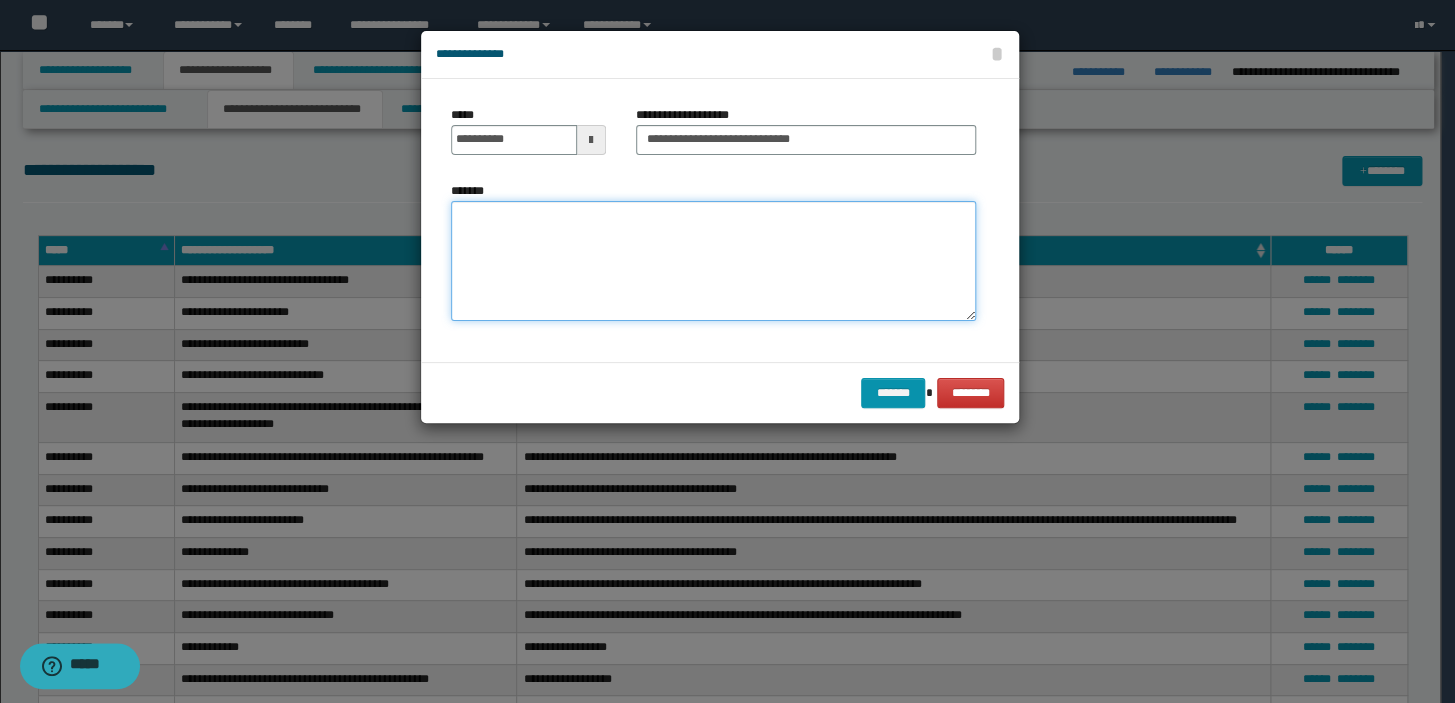 click on "*******" at bounding box center [713, 261] 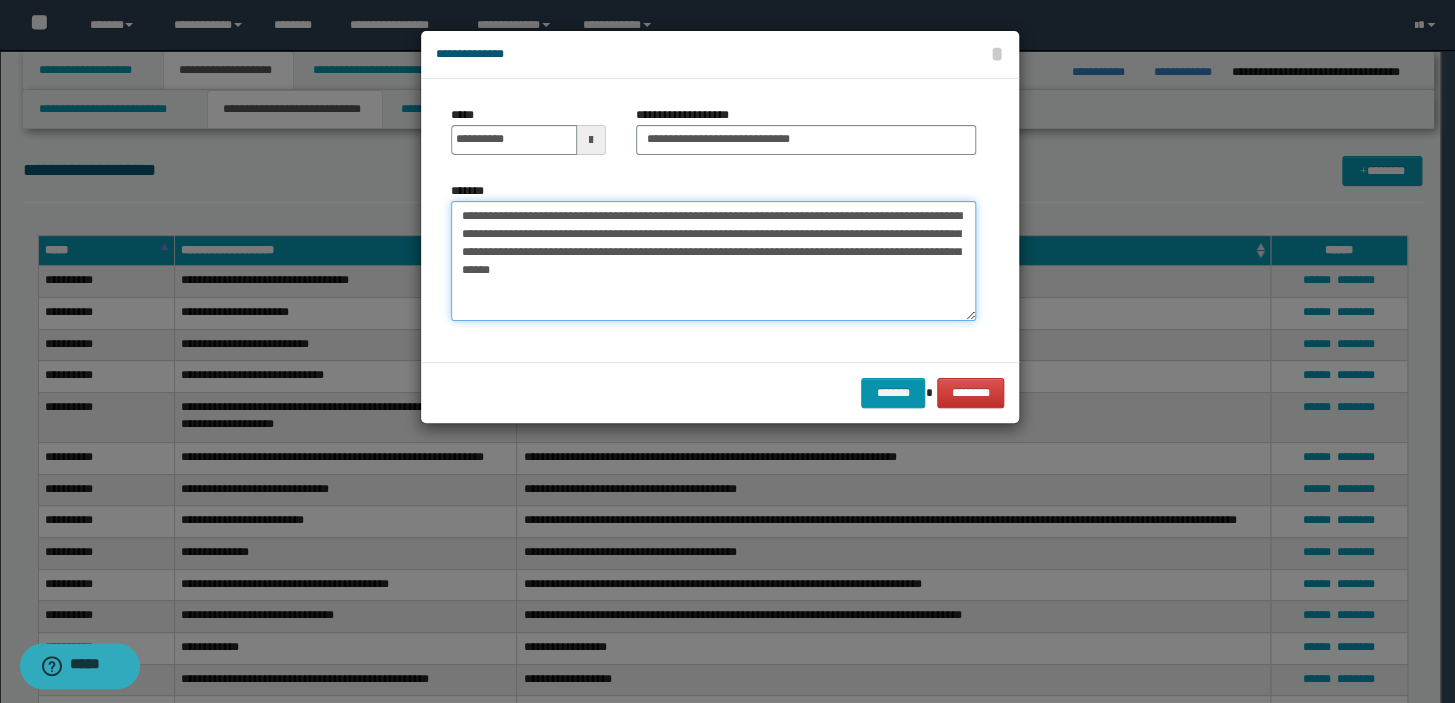 click on "**********" at bounding box center [713, 261] 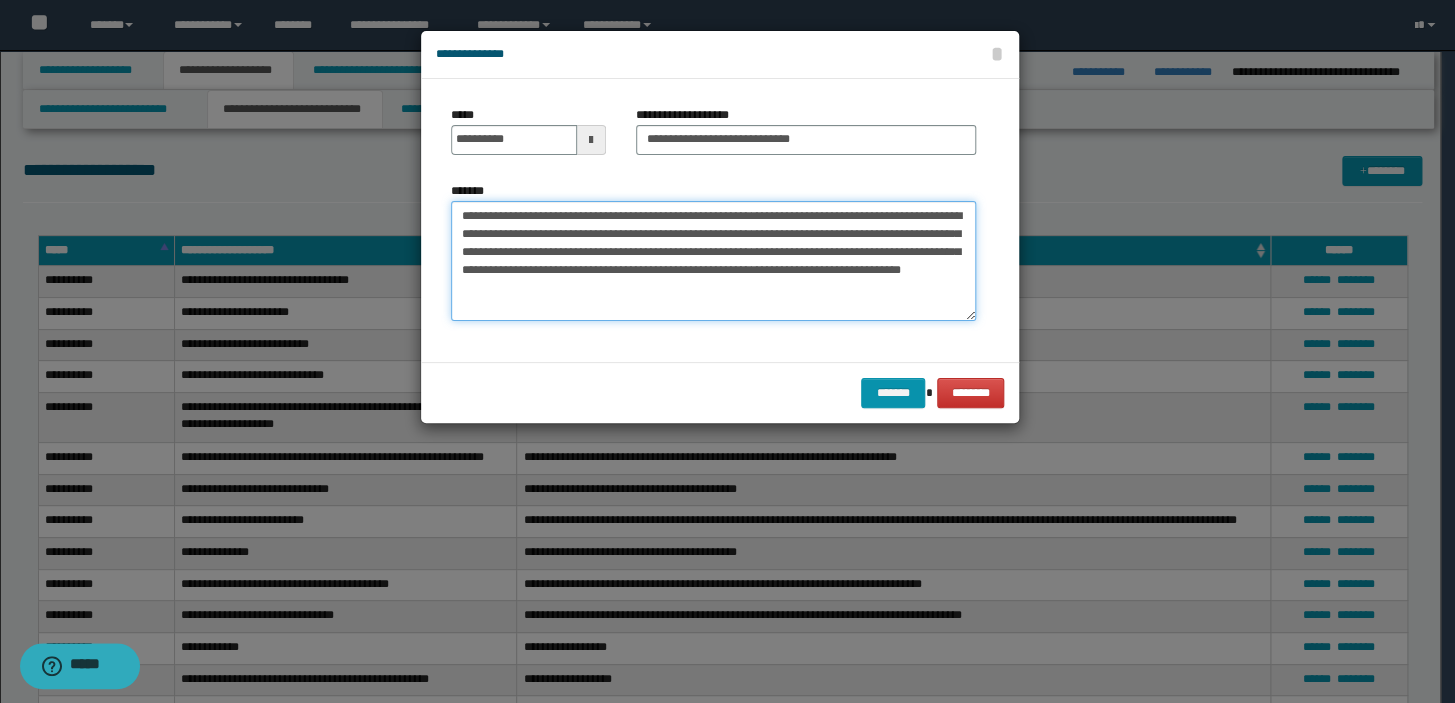 click on "**********" at bounding box center [713, 261] 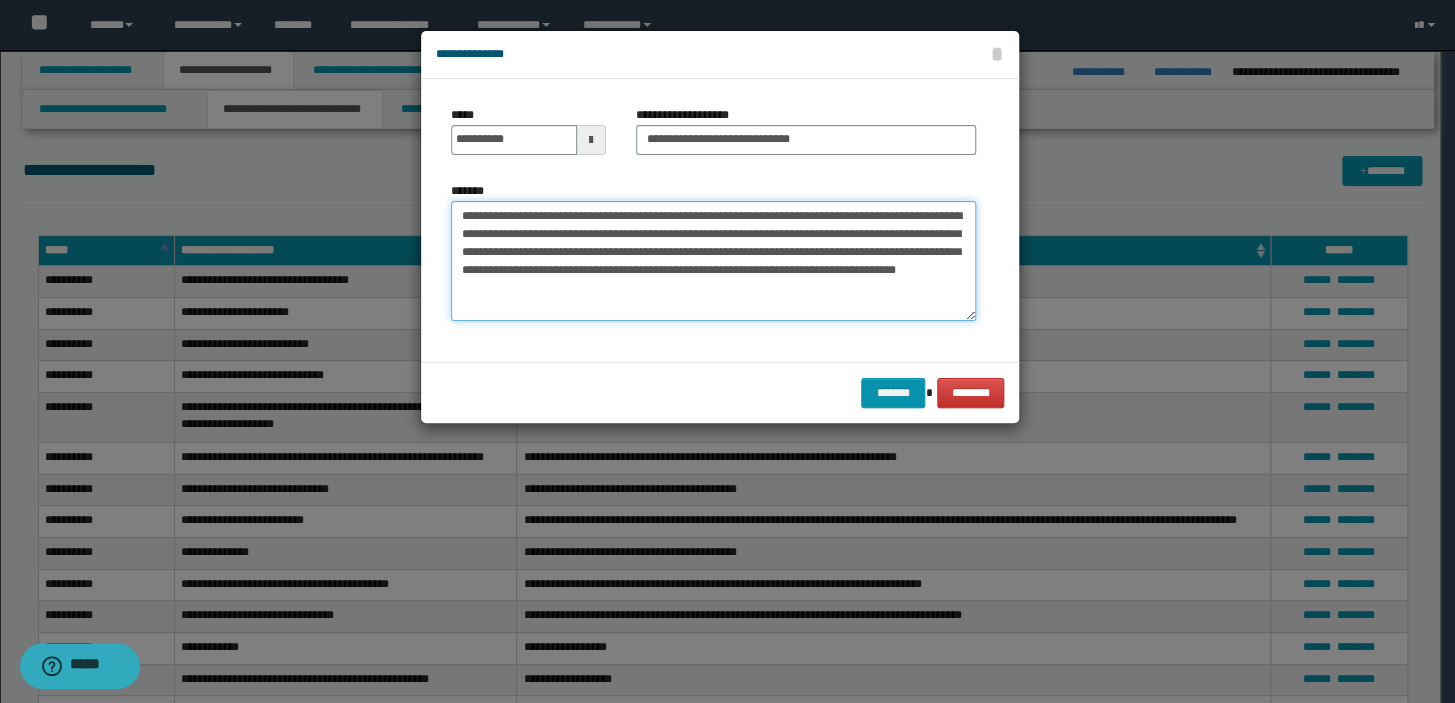 click on "**********" at bounding box center [713, 261] 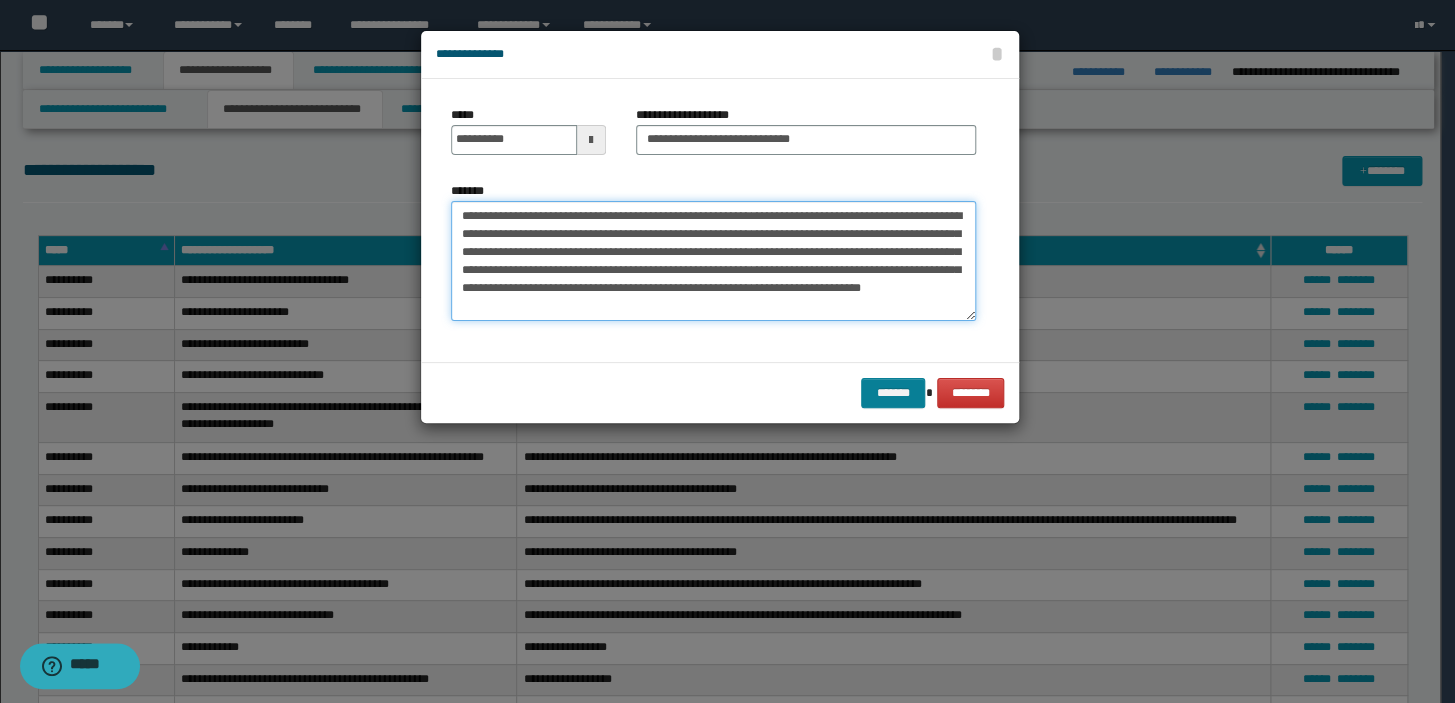 type on "**********" 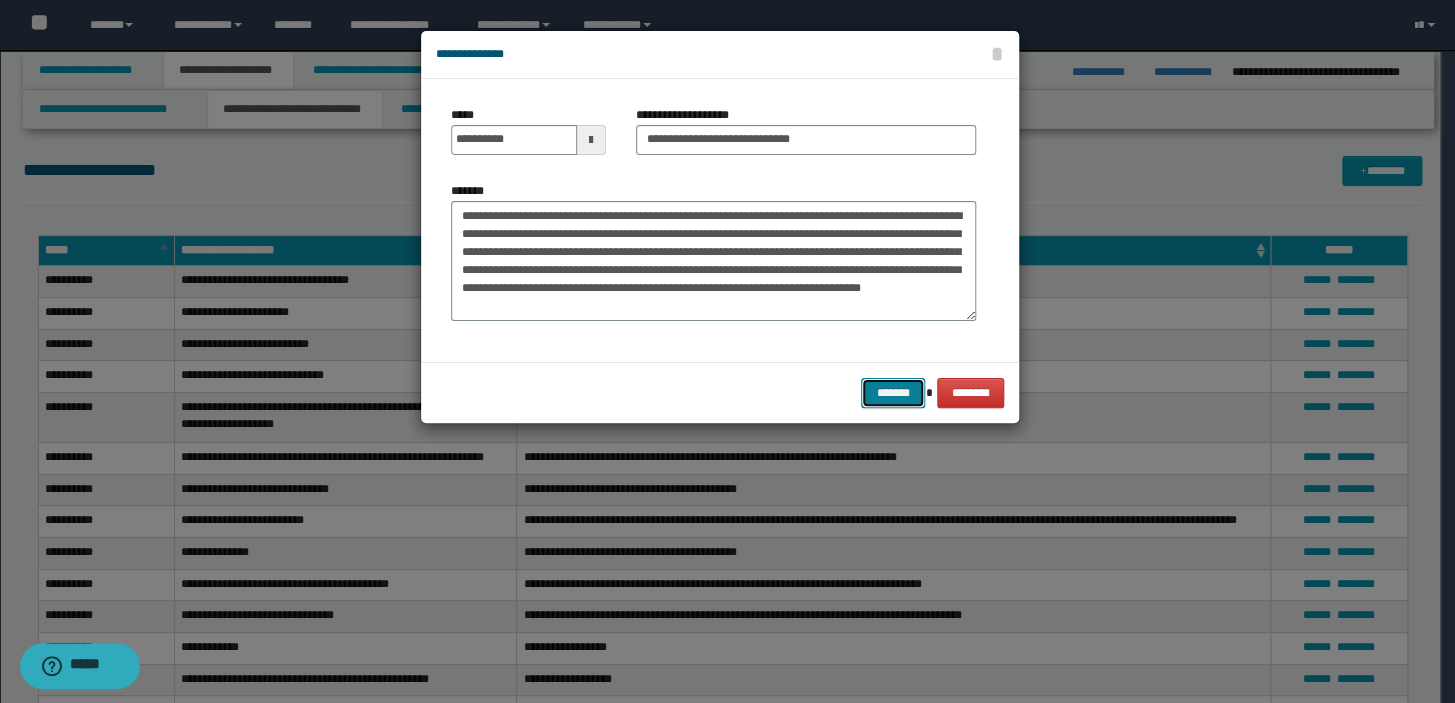 click on "*******" at bounding box center (893, 393) 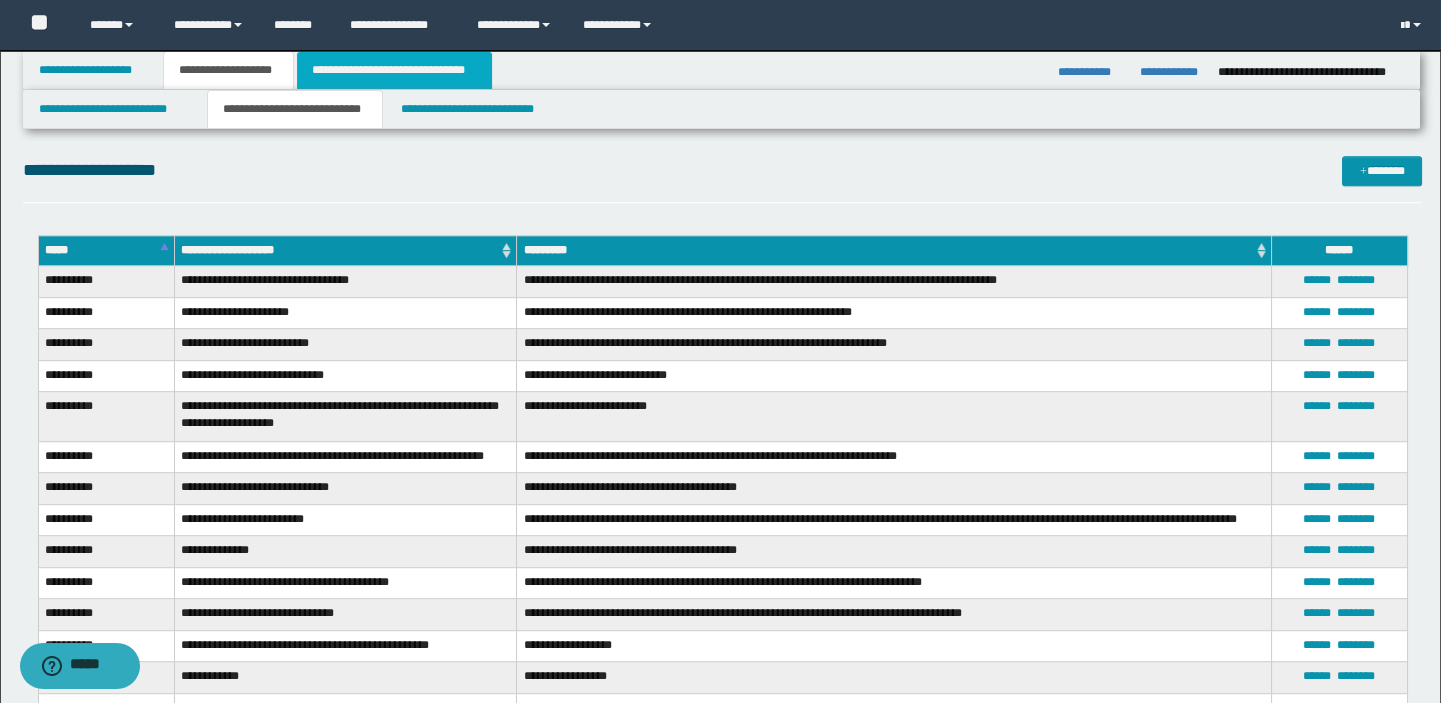 click on "**********" at bounding box center [394, 70] 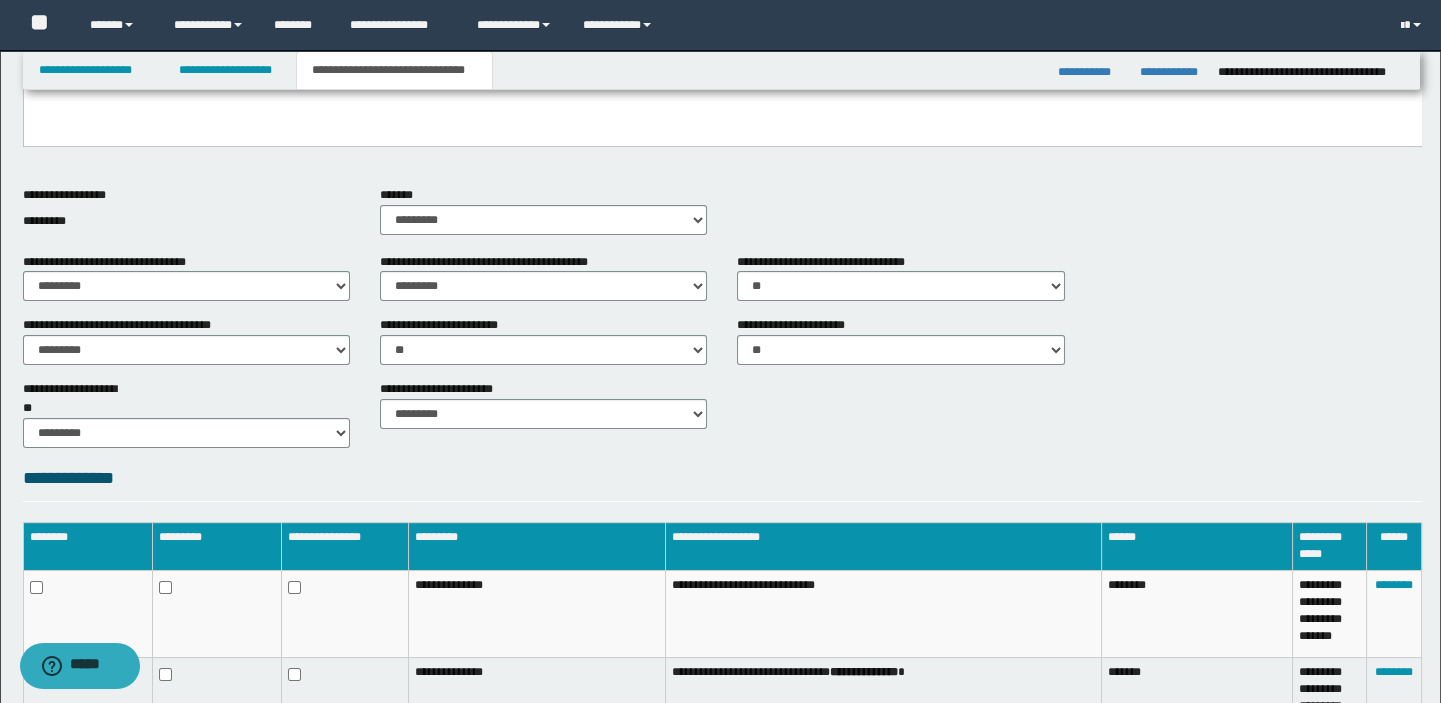 scroll, scrollTop: 578, scrollLeft: 0, axis: vertical 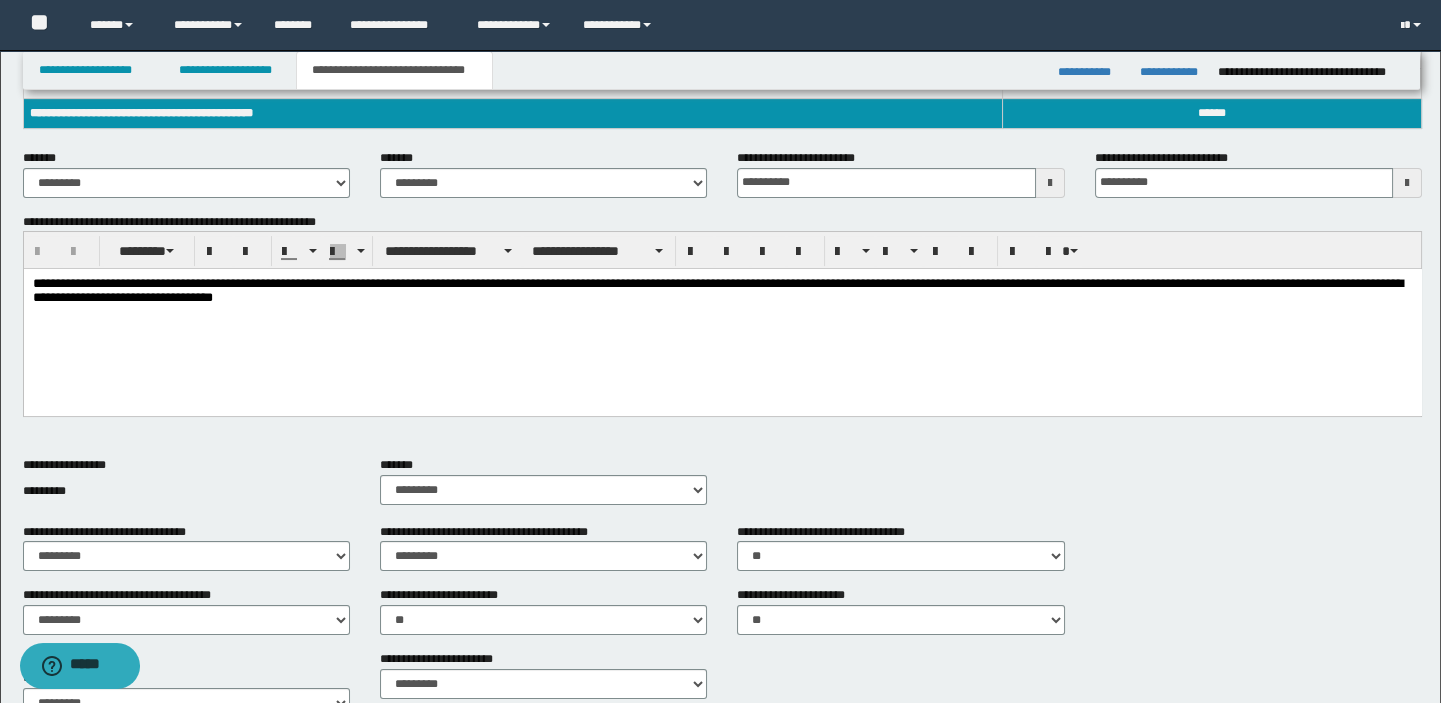 click on "**********" at bounding box center (722, 317) 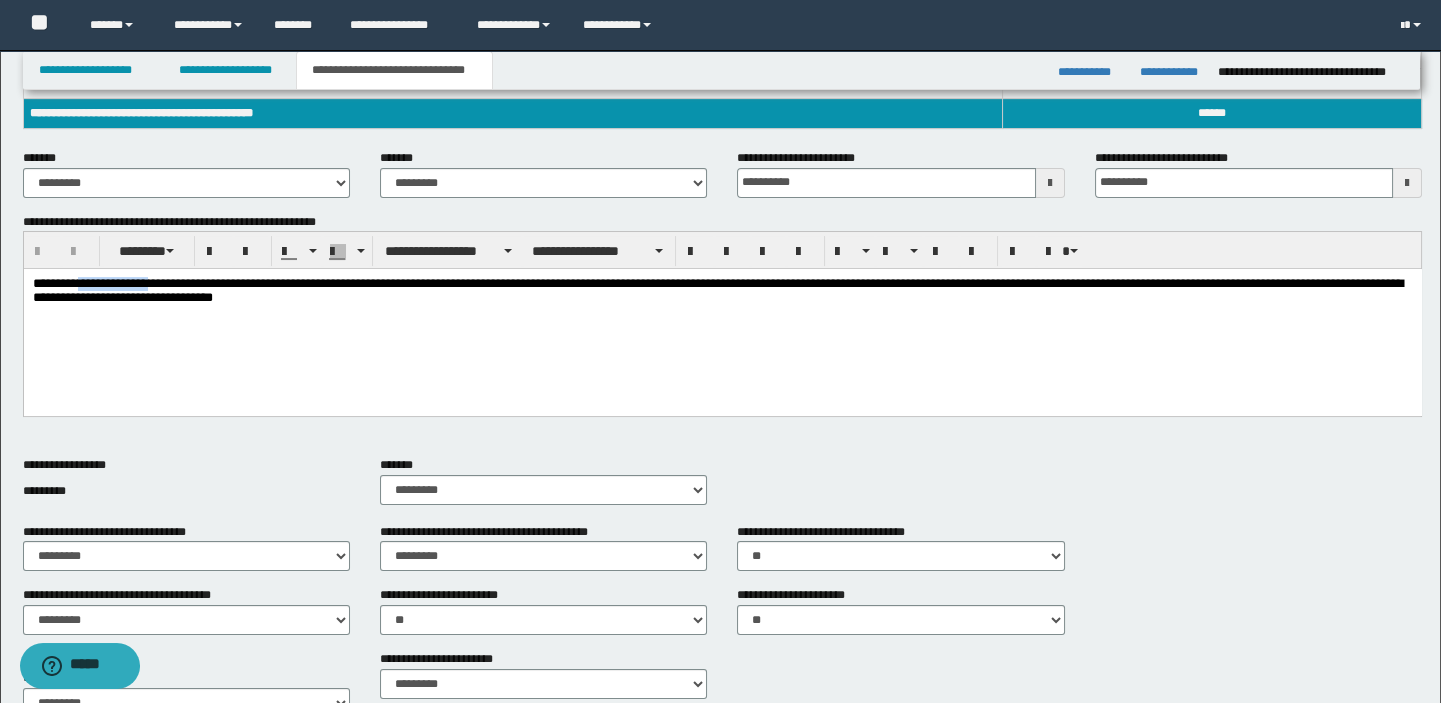 type 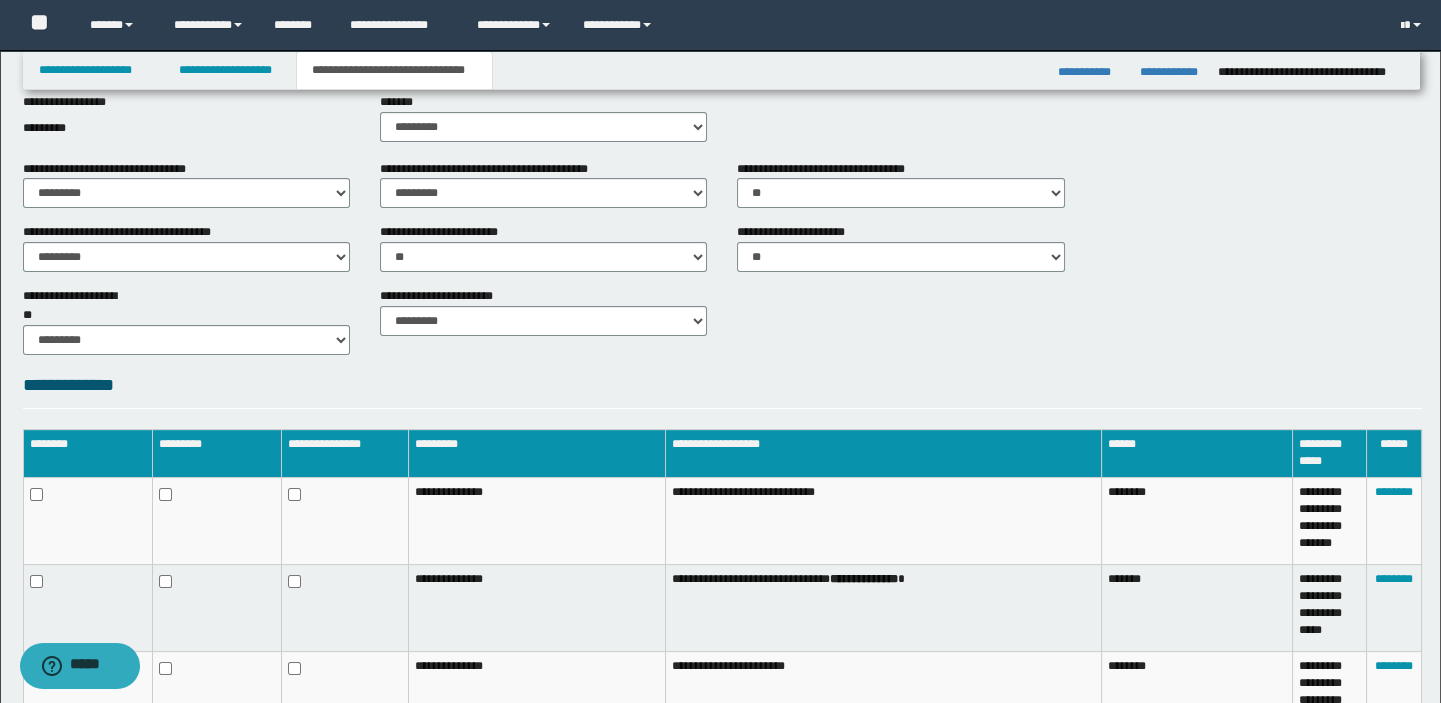 scroll, scrollTop: 1123, scrollLeft: 0, axis: vertical 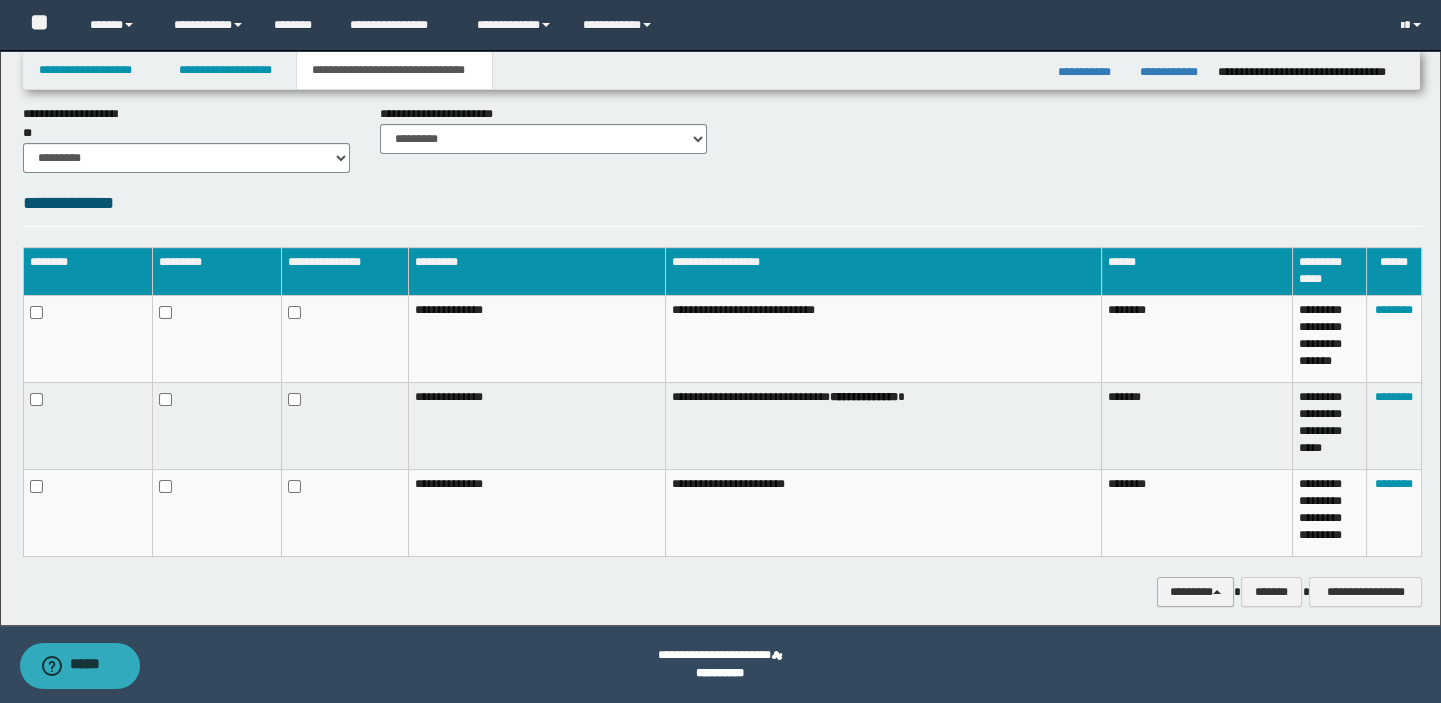 click on "********" at bounding box center [1195, 592] 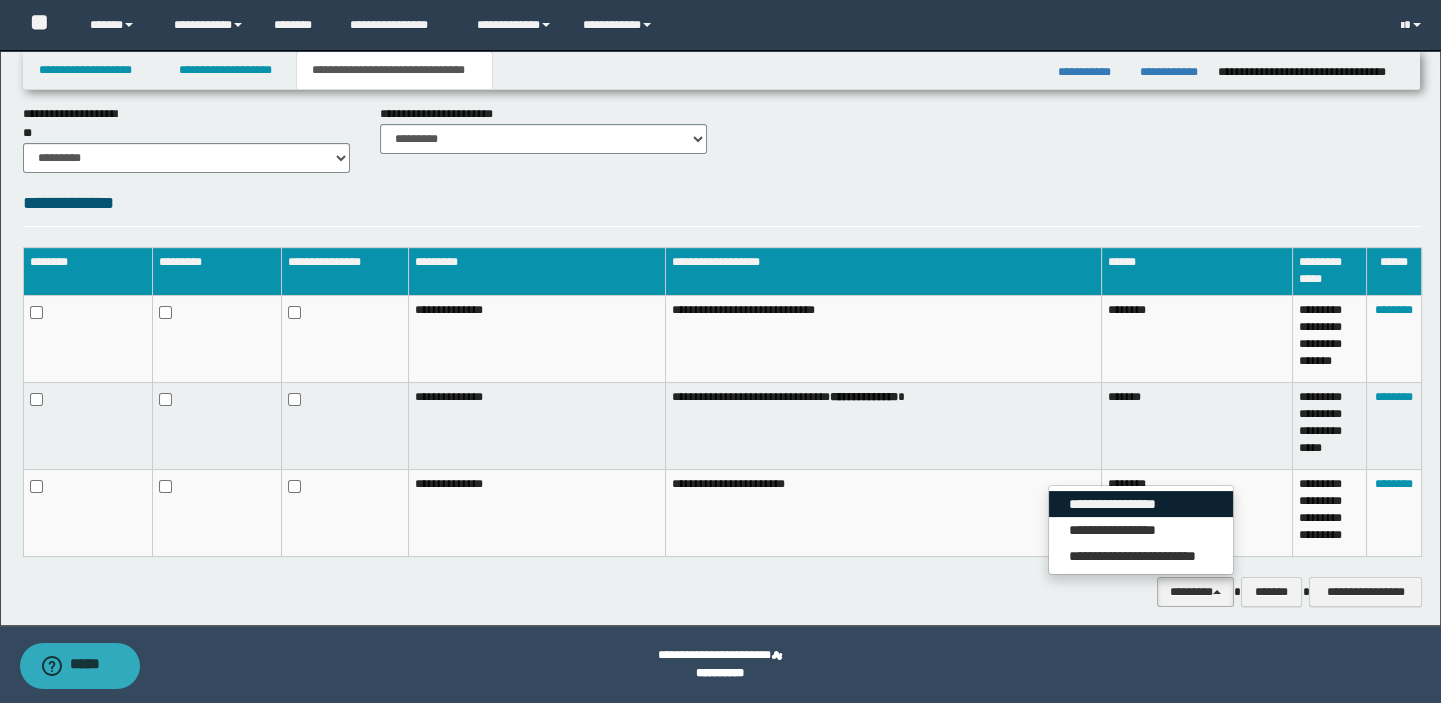 click on "**********" at bounding box center [1141, 504] 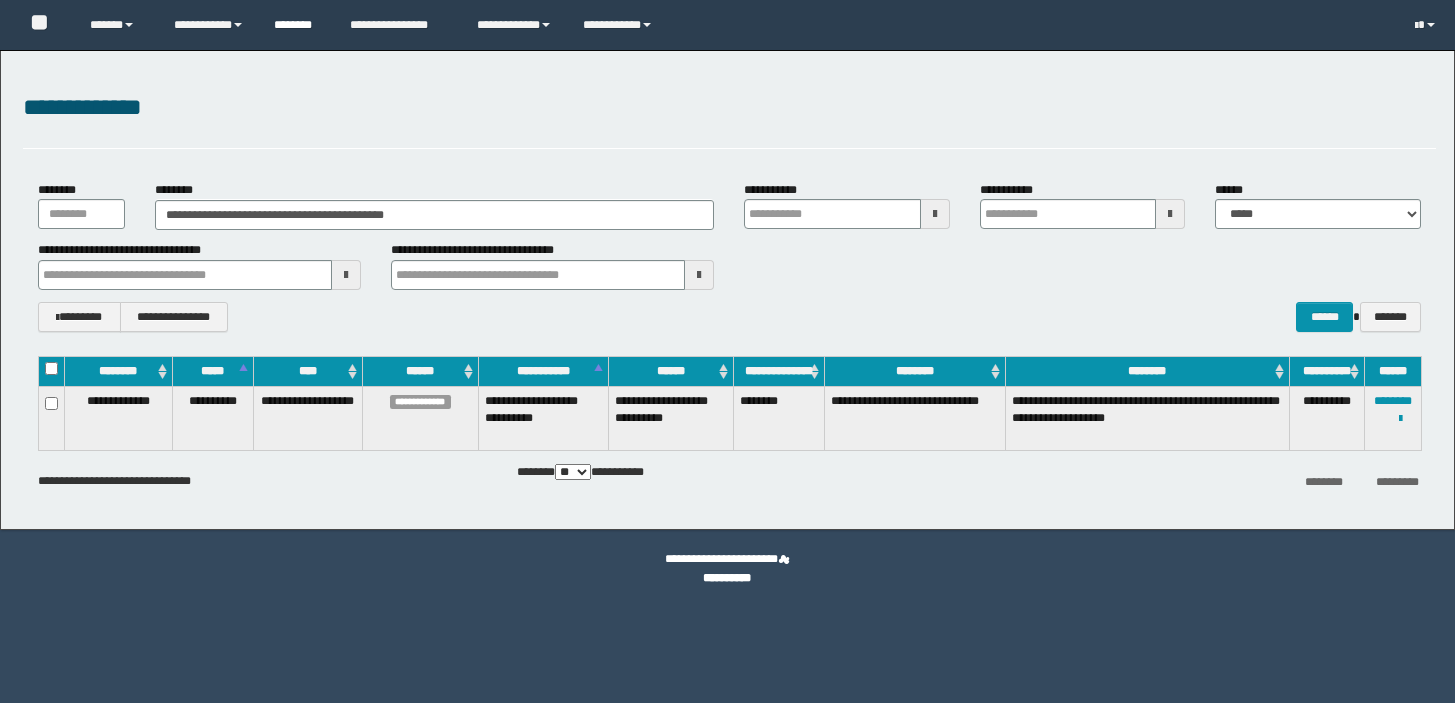scroll, scrollTop: 0, scrollLeft: 0, axis: both 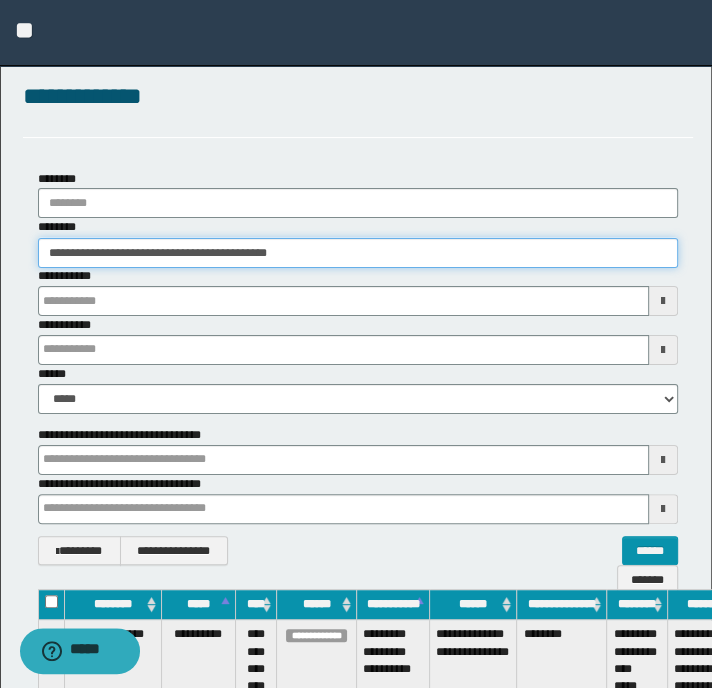 drag, startPoint x: 343, startPoint y: 251, endPoint x: -21, endPoint y: 241, distance: 364.13733 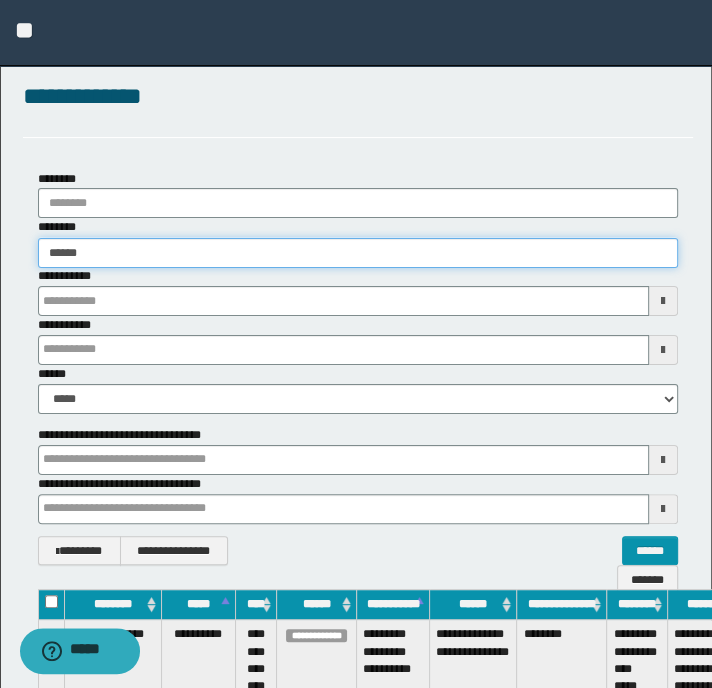 type on "*******" 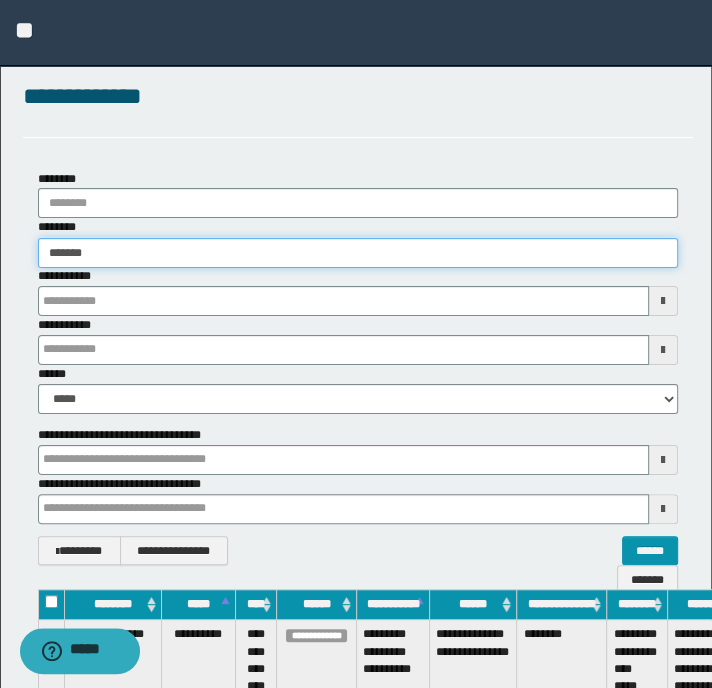 type on "*******" 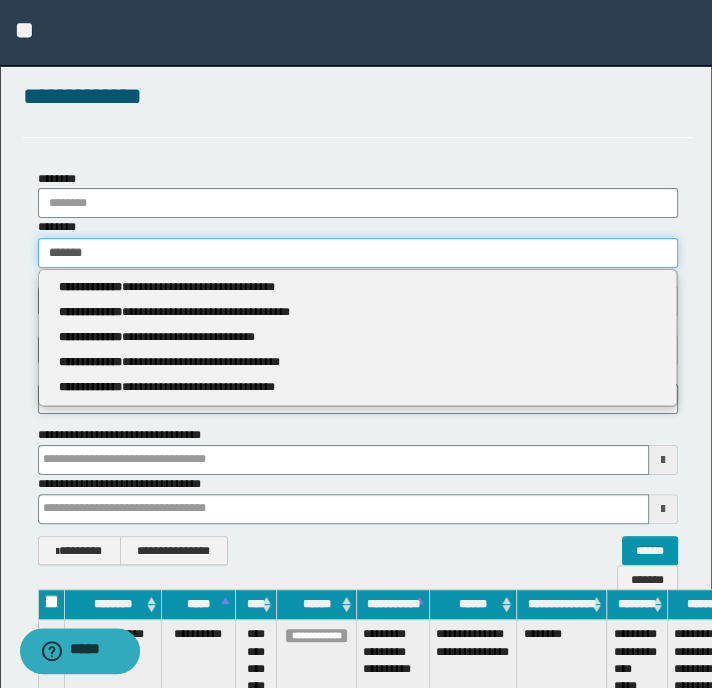 type 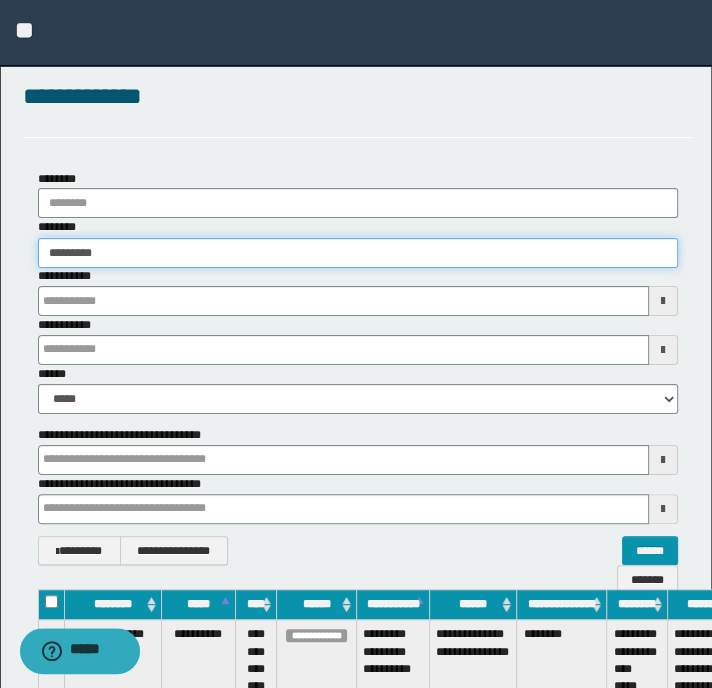 type on "**********" 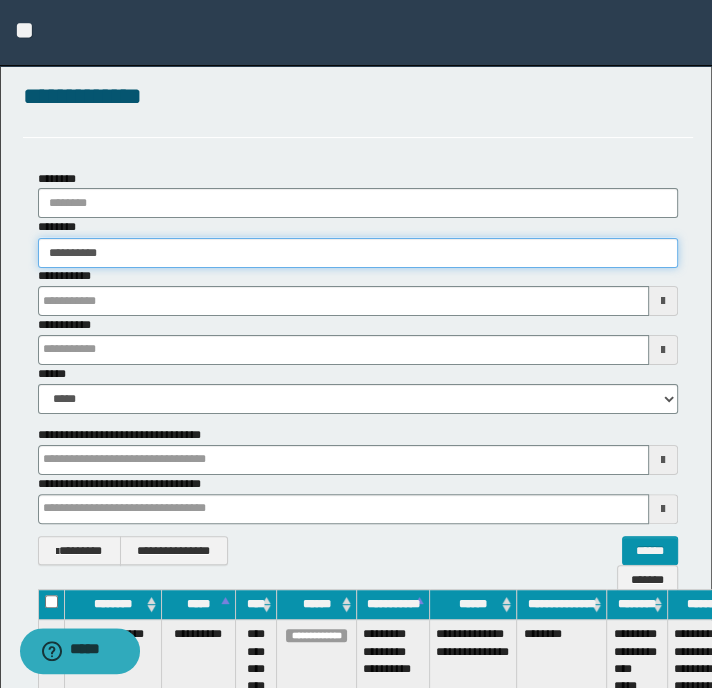 type on "**********" 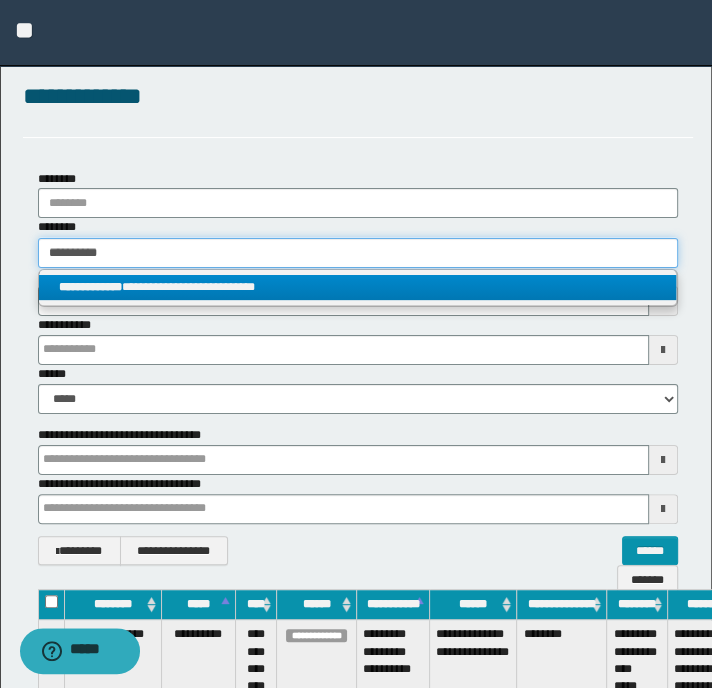 type on "**********" 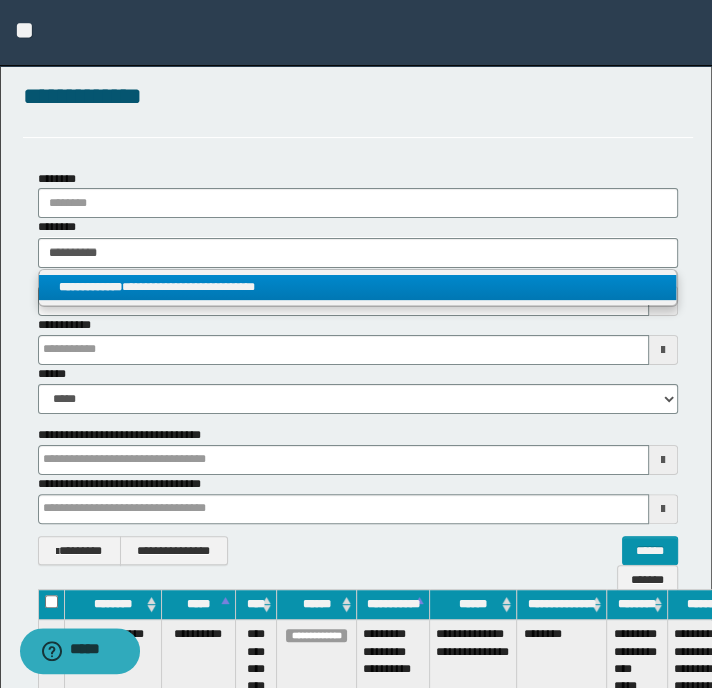 click on "**********" at bounding box center (358, 287) 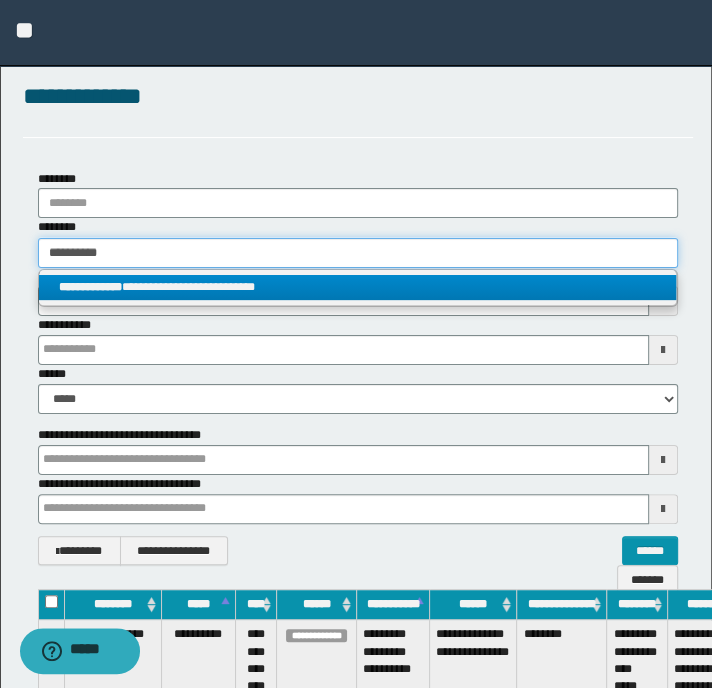 type 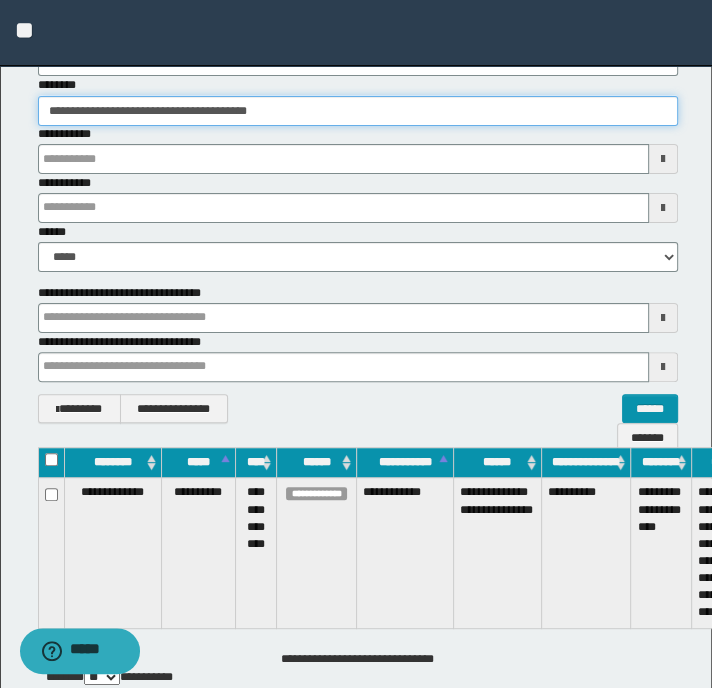 scroll, scrollTop: 284, scrollLeft: 0, axis: vertical 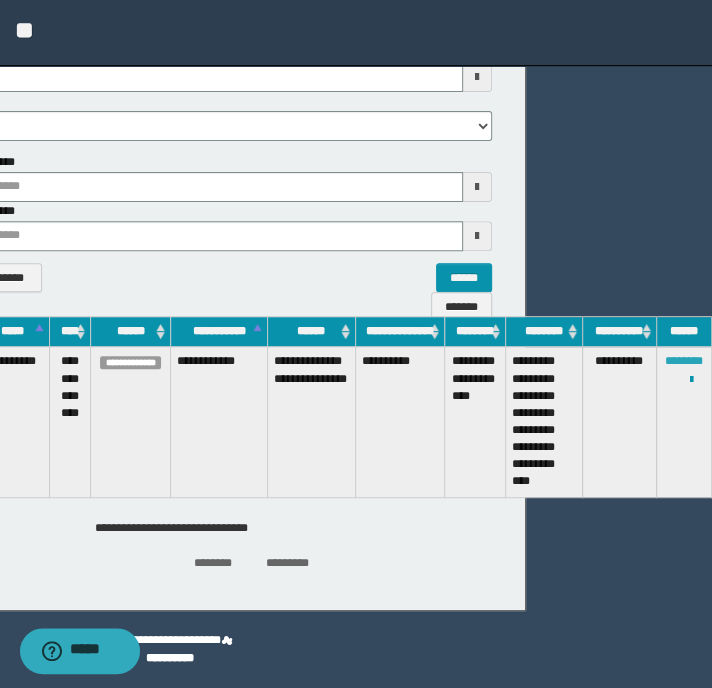 click on "********" at bounding box center (684, 361) 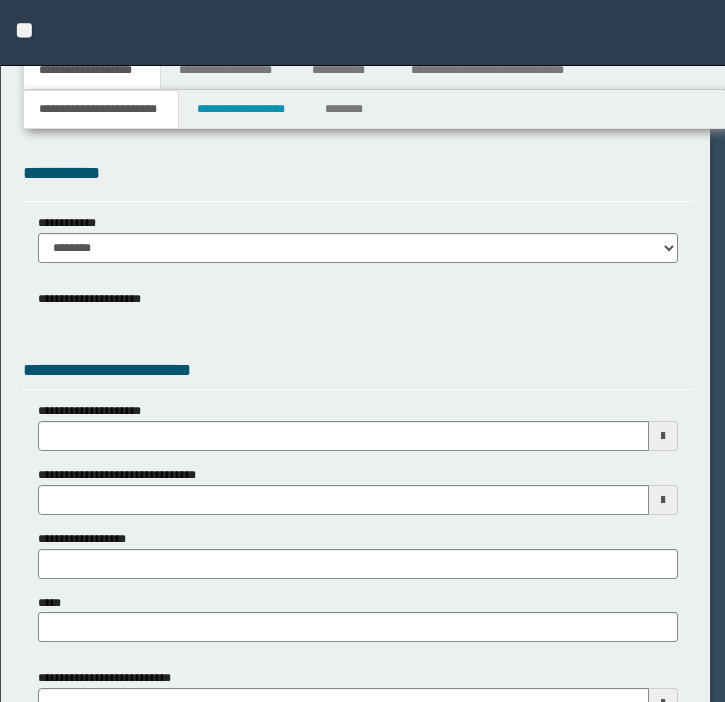 scroll, scrollTop: 0, scrollLeft: 0, axis: both 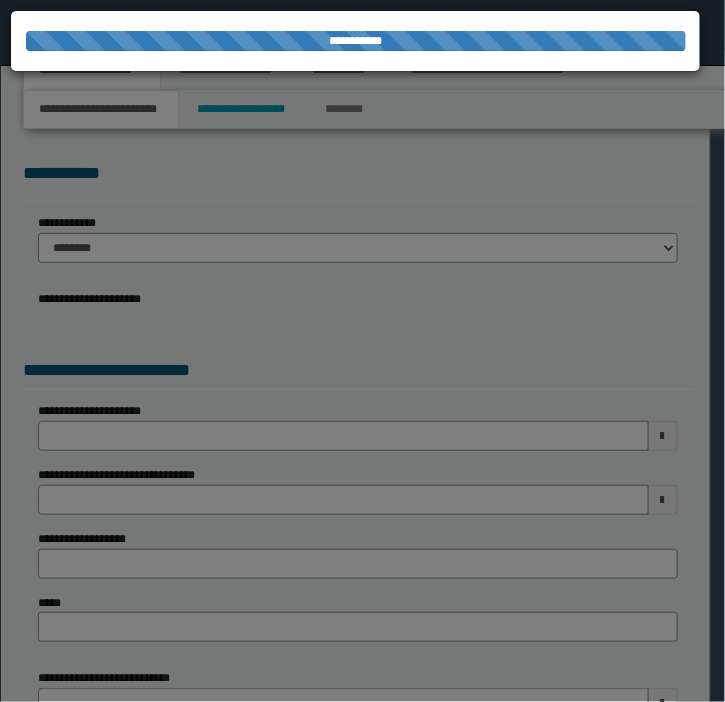 select on "*" 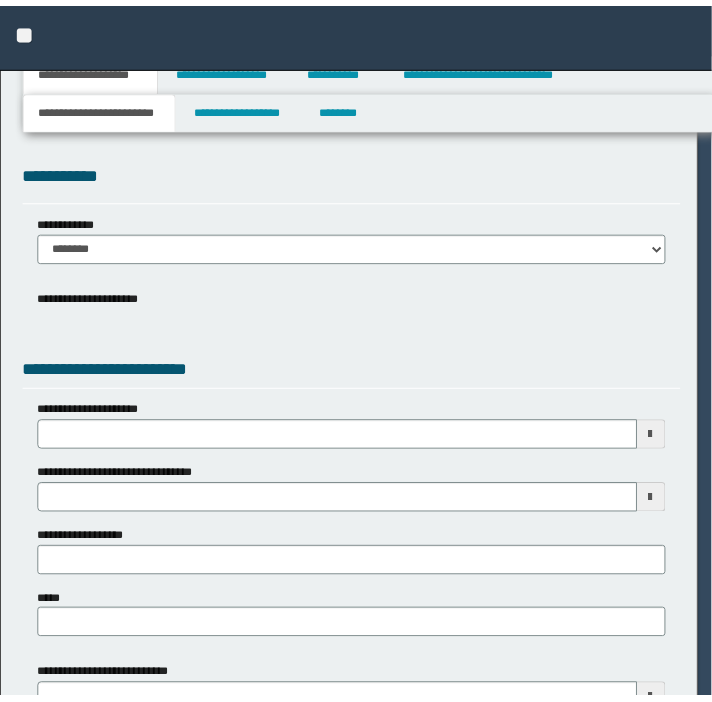 scroll, scrollTop: 0, scrollLeft: 0, axis: both 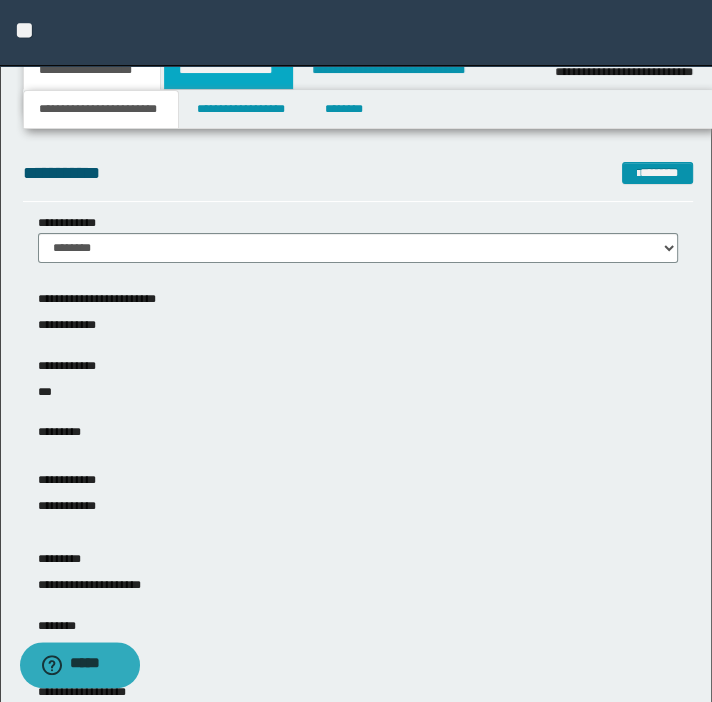 click on "**********" at bounding box center (228, 70) 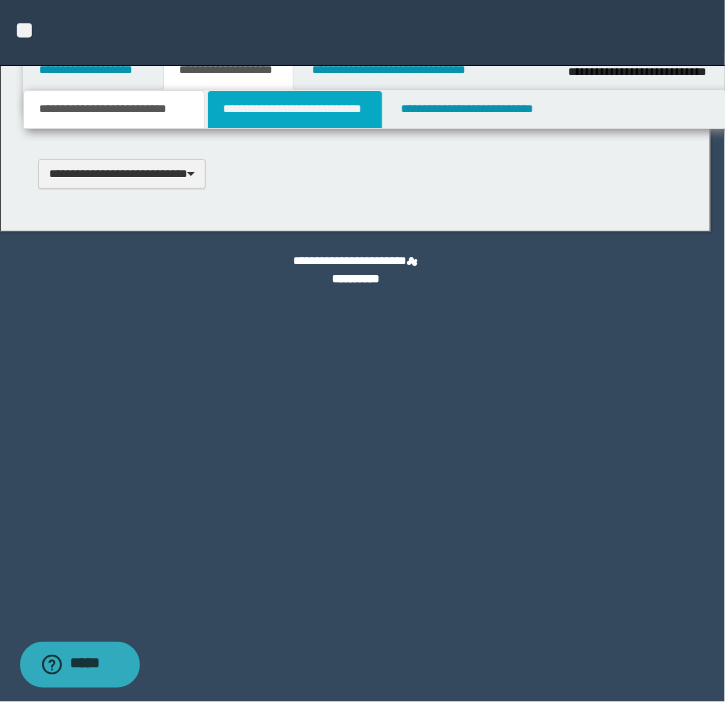 scroll, scrollTop: 0, scrollLeft: 0, axis: both 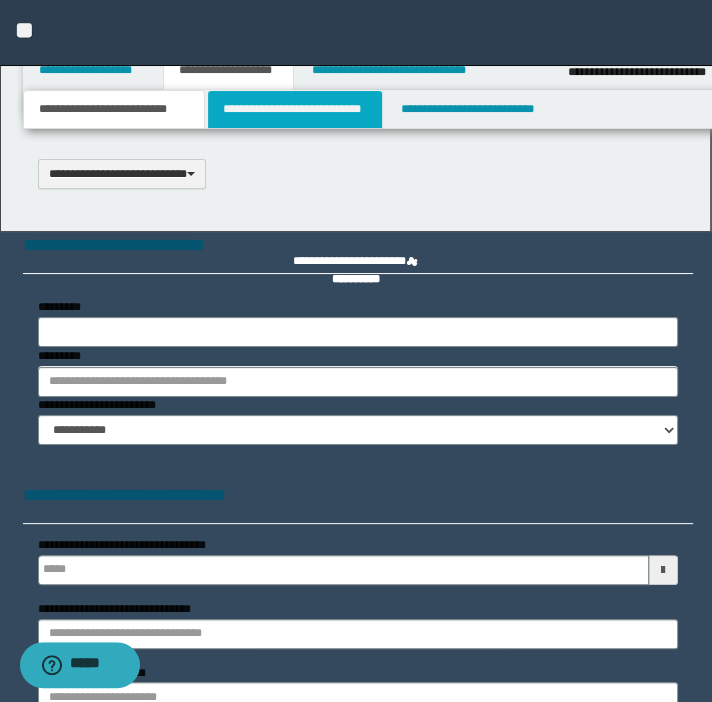 select on "*" 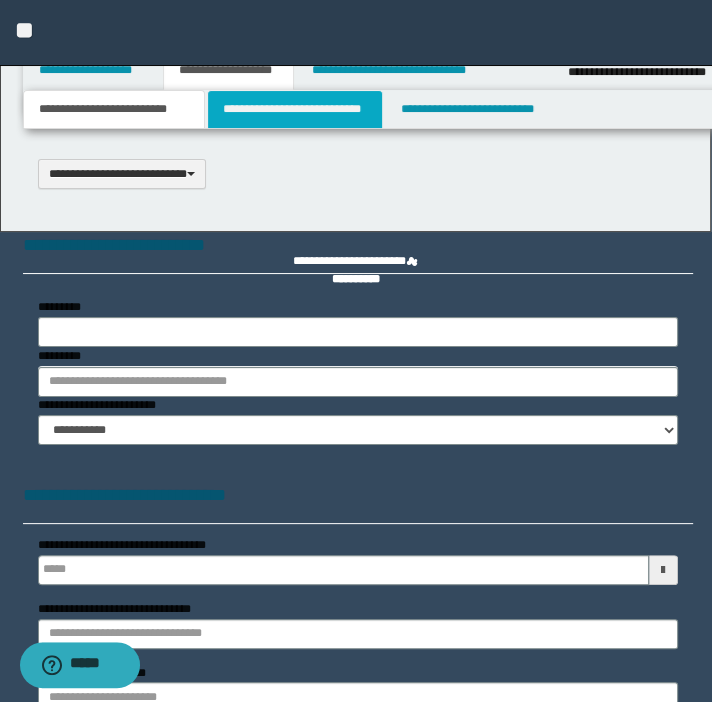 type 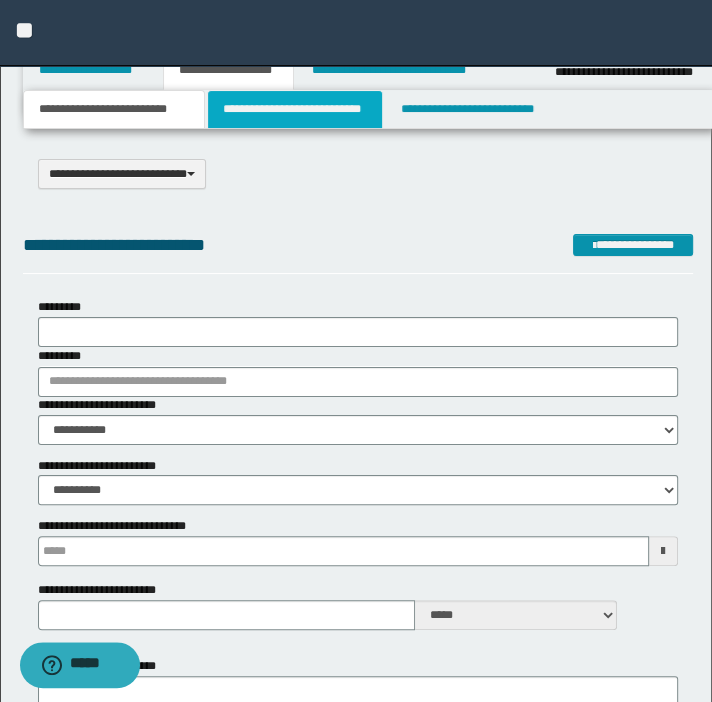 click on "**********" at bounding box center (294, 109) 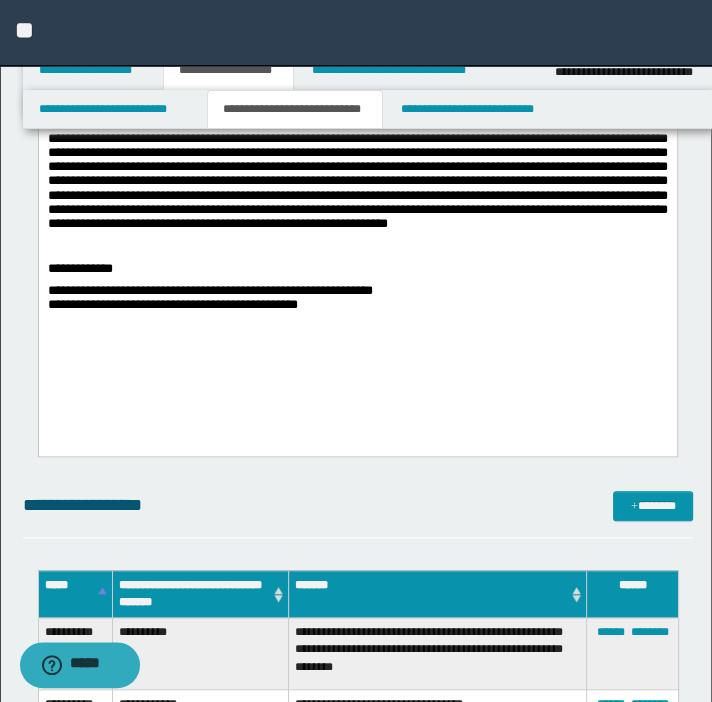 scroll, scrollTop: 636, scrollLeft: 0, axis: vertical 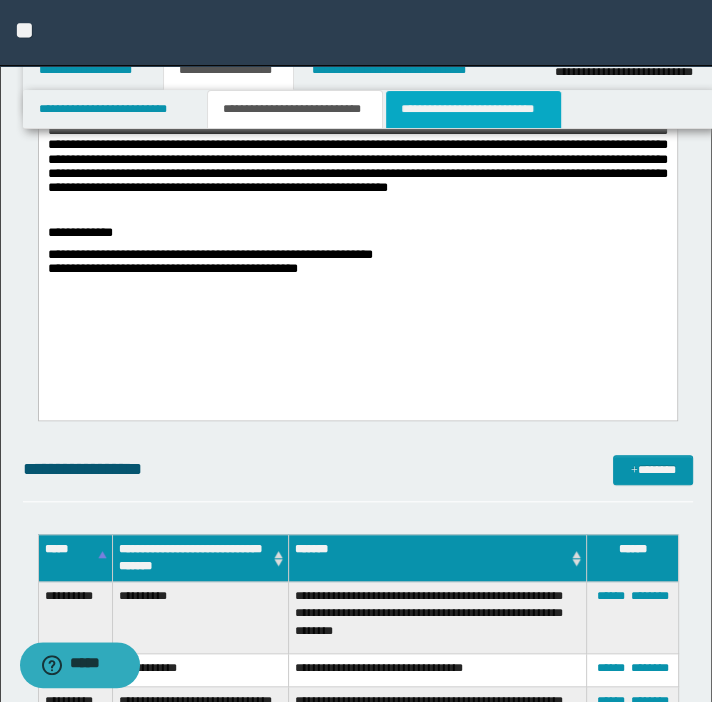click on "**********" at bounding box center (473, 109) 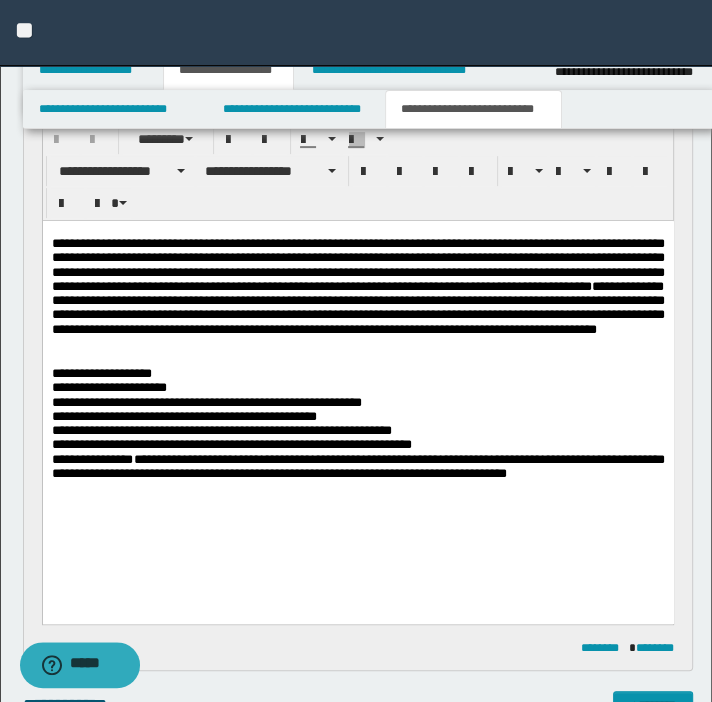 scroll, scrollTop: 272, scrollLeft: 0, axis: vertical 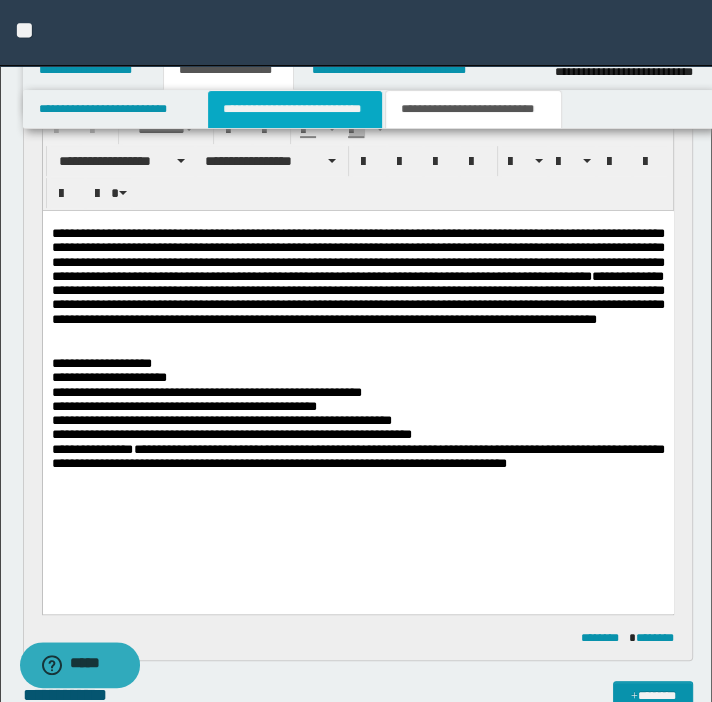 click on "**********" at bounding box center [294, 109] 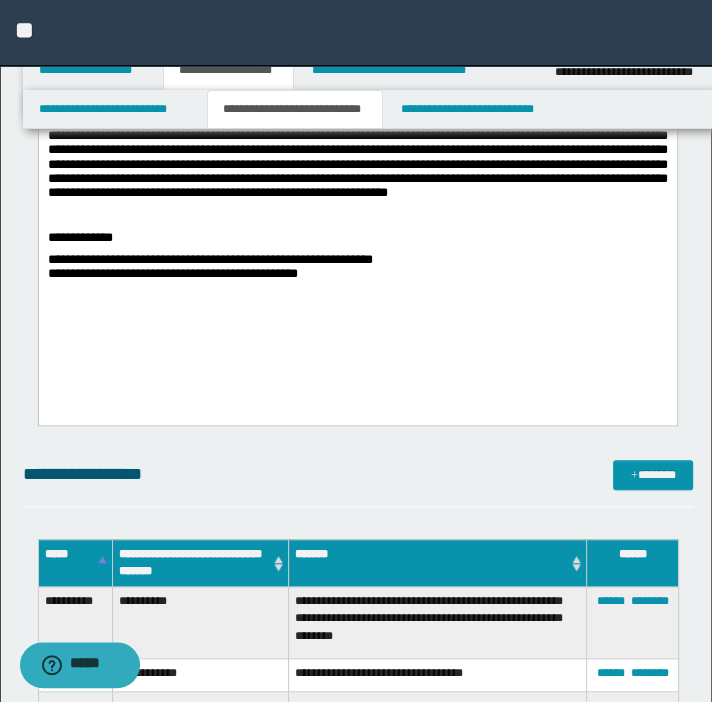 scroll, scrollTop: 818, scrollLeft: 0, axis: vertical 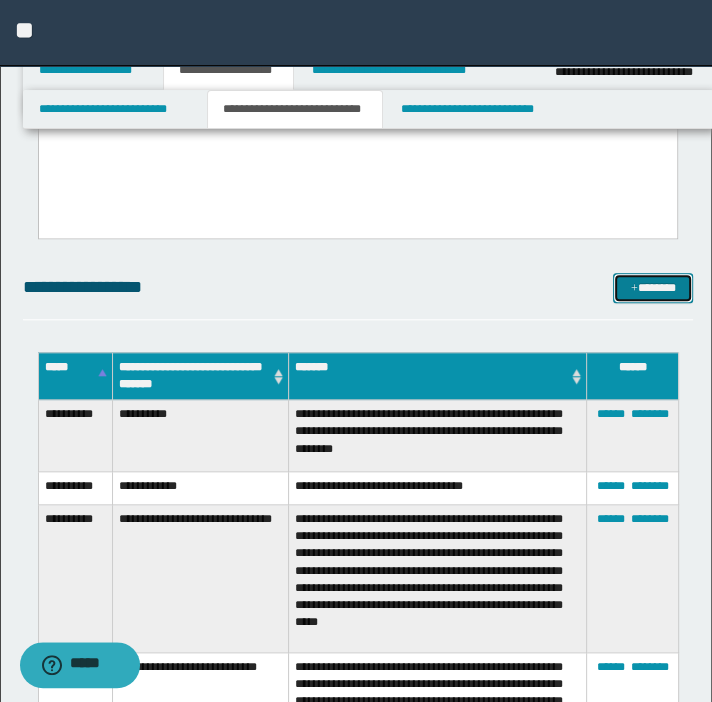 click on "*******" at bounding box center [653, 288] 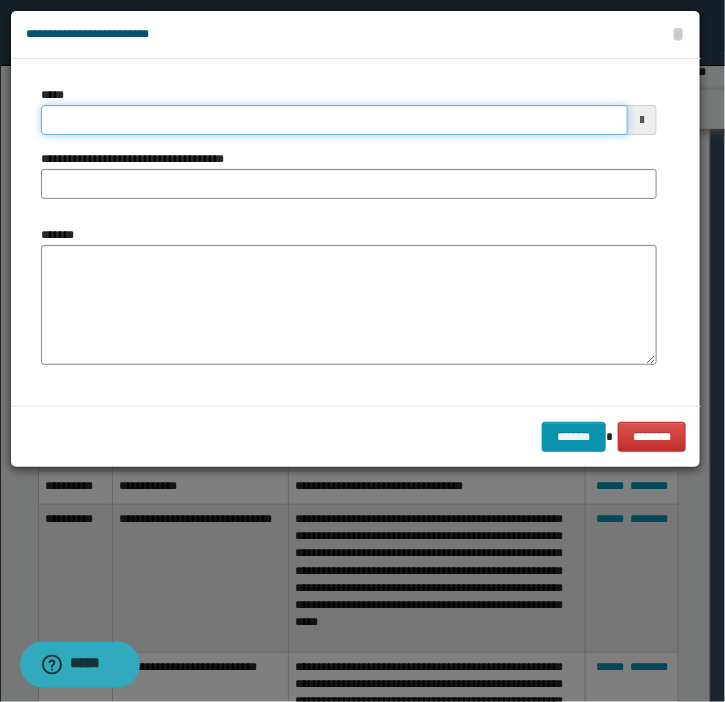 click on "*****" at bounding box center [334, 120] 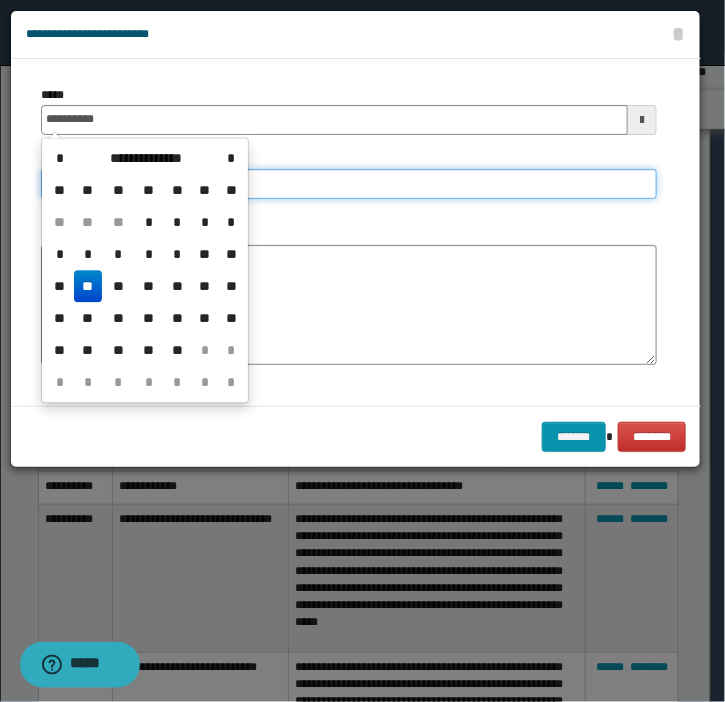 type on "**********" 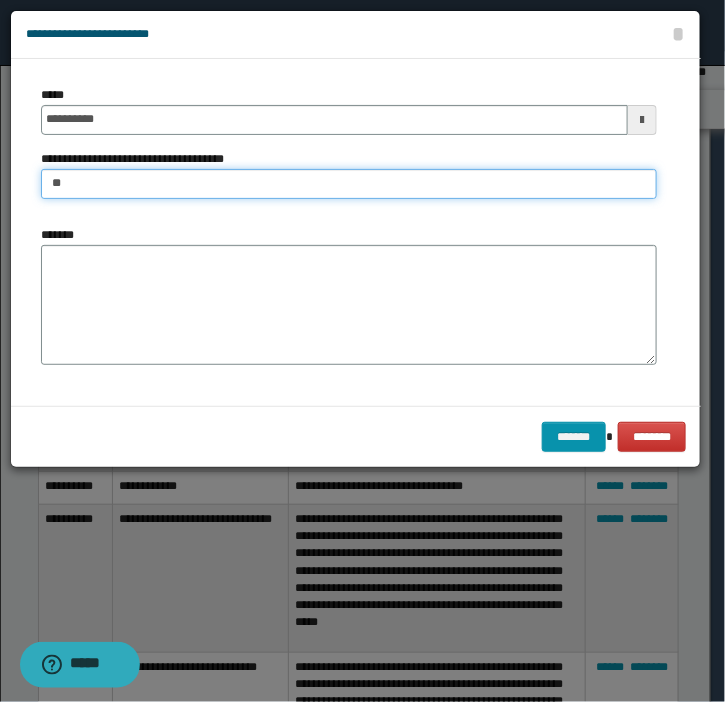 type on "**********" 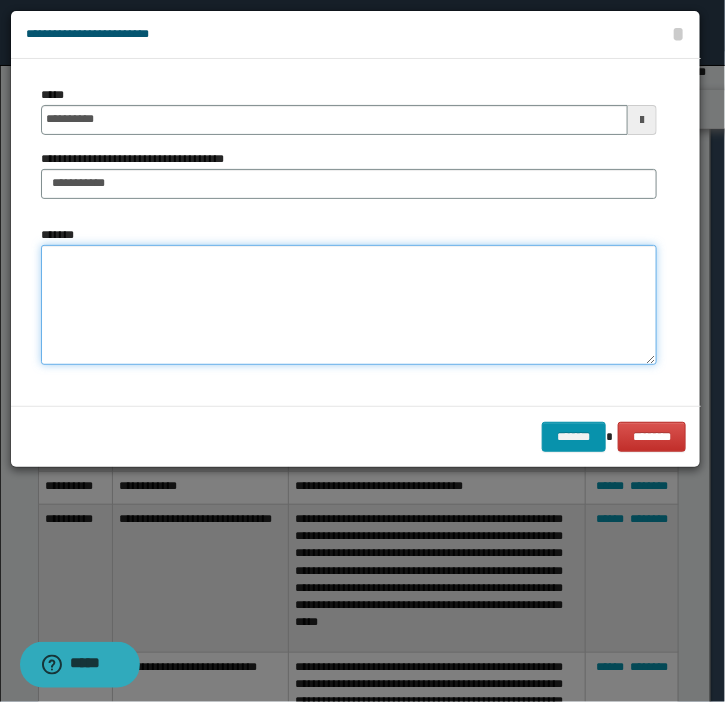 click on "*******" at bounding box center [349, 305] 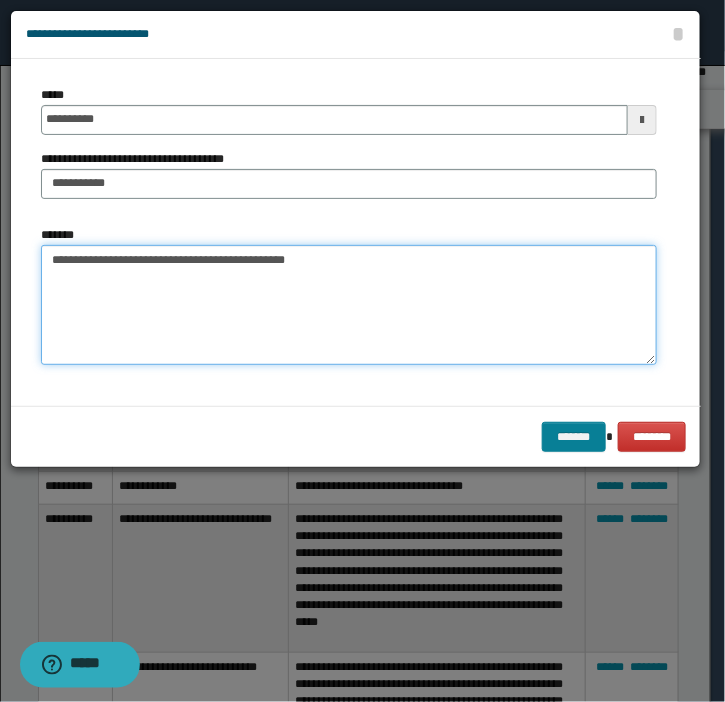 type on "**********" 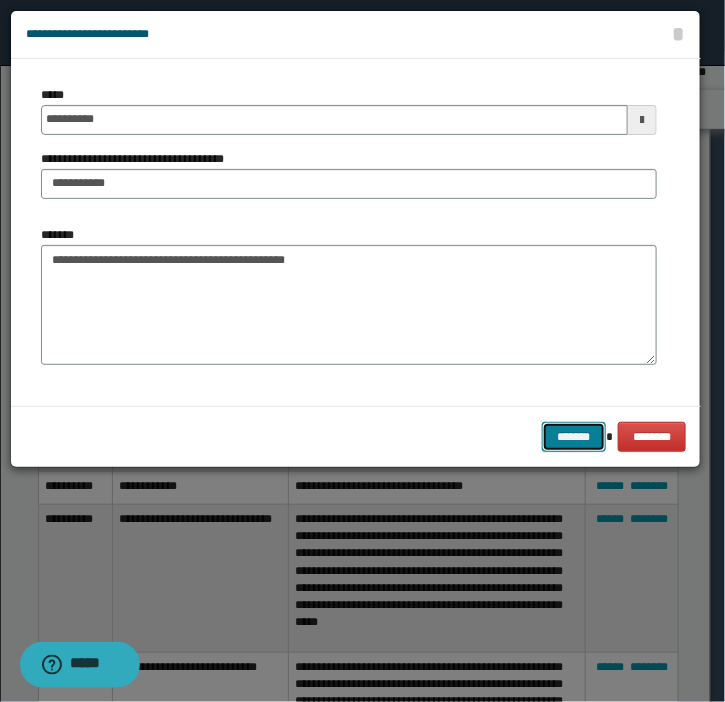 click on "*******" at bounding box center [574, 437] 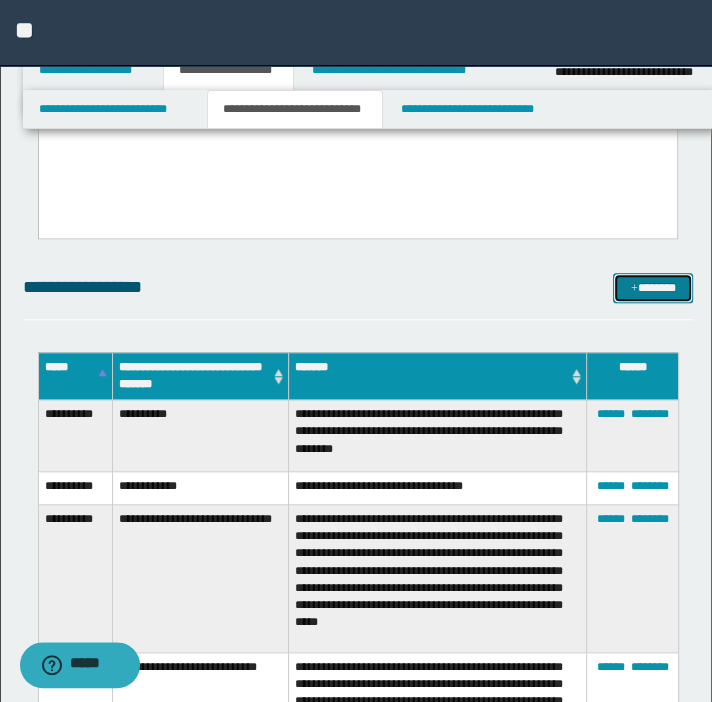 click on "*******" at bounding box center (653, 288) 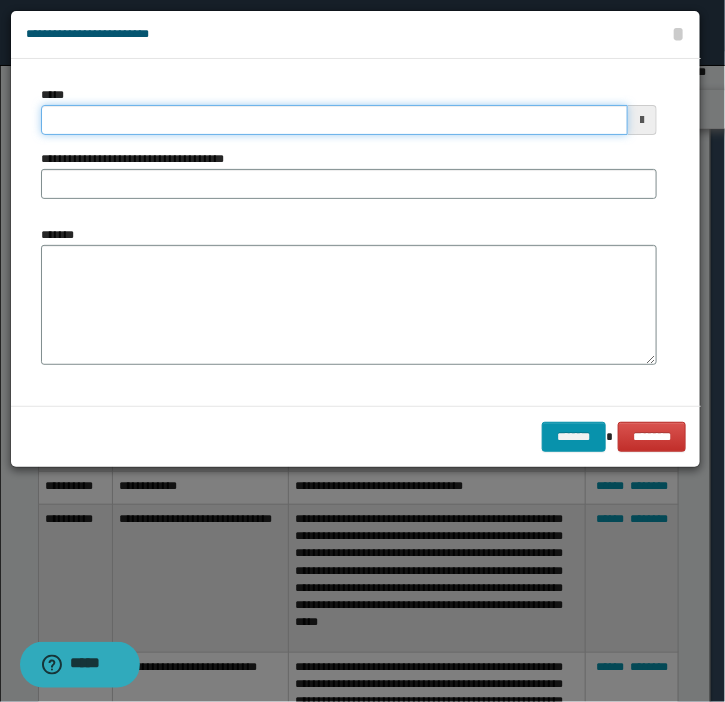 click on "*****" at bounding box center [334, 120] 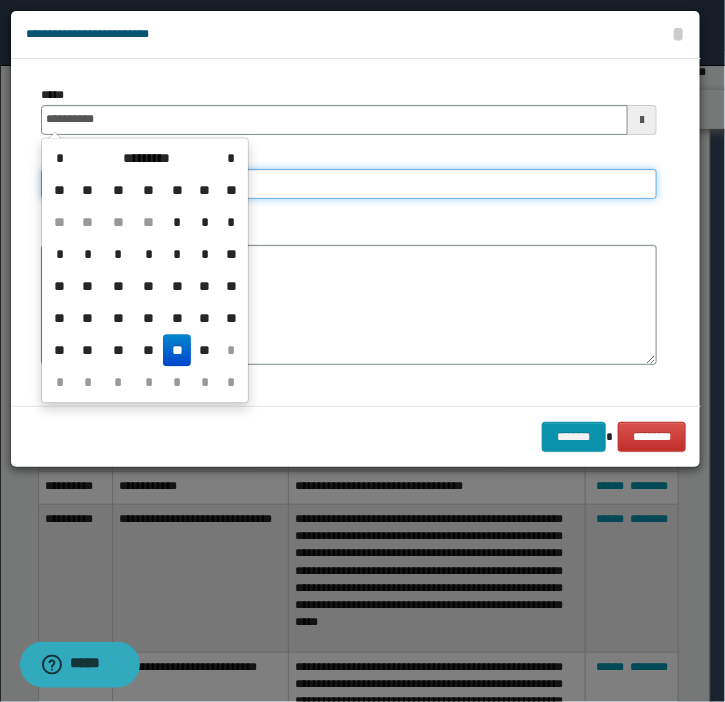 type on "**********" 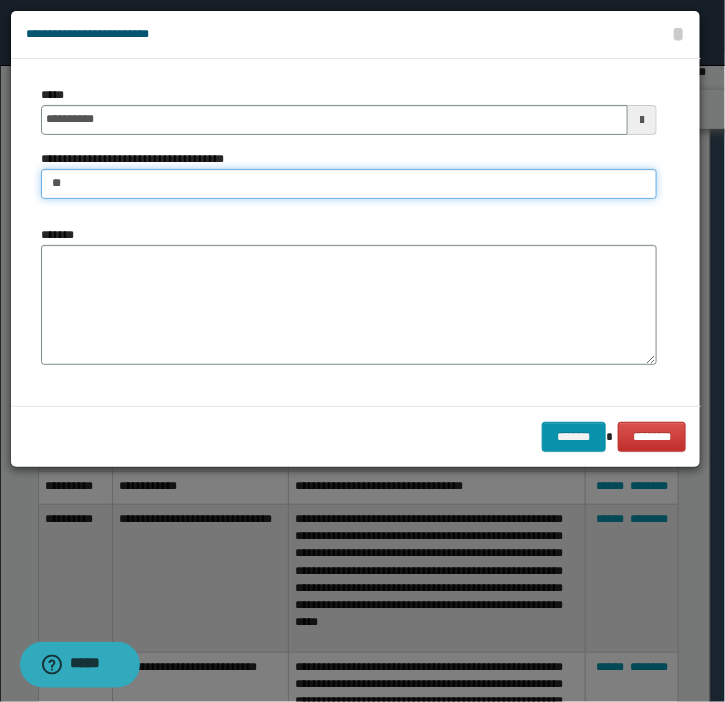 type on "**********" 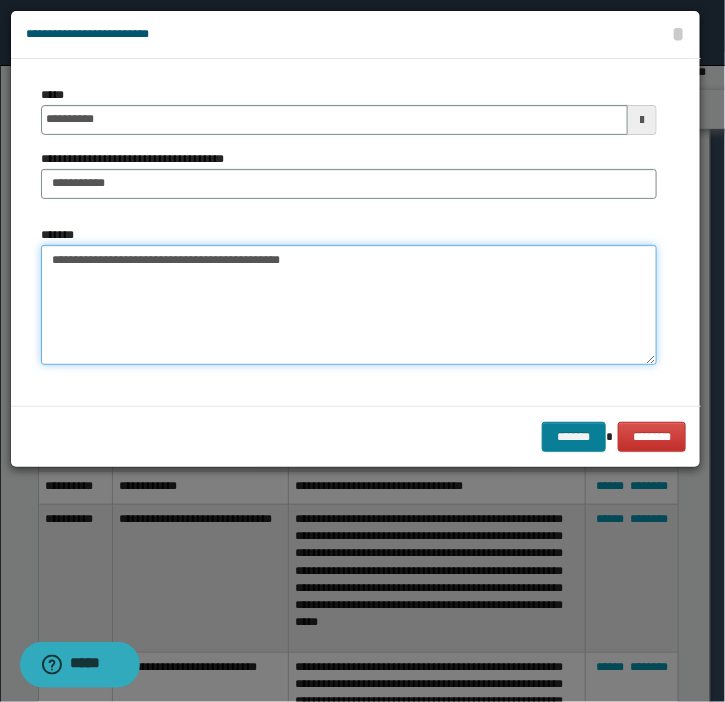 type on "**********" 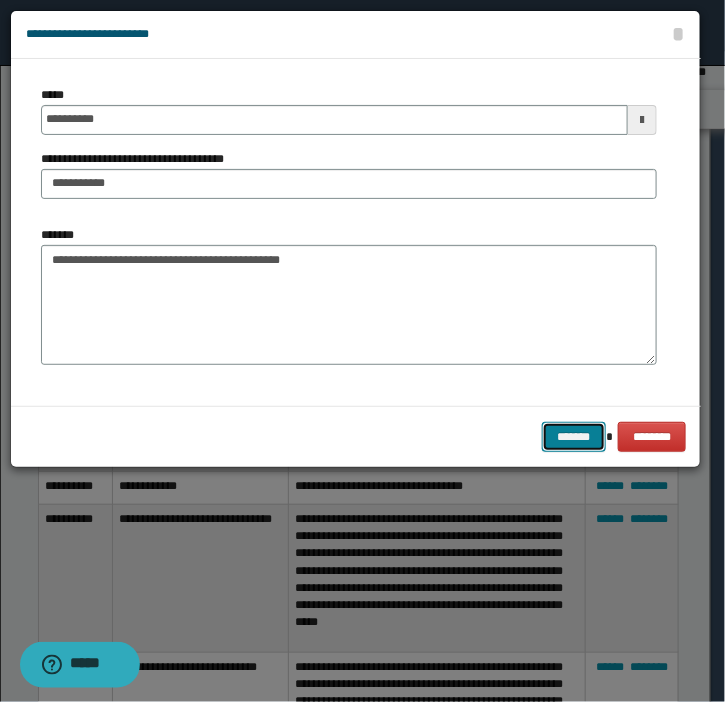 click on "*******" at bounding box center [574, 437] 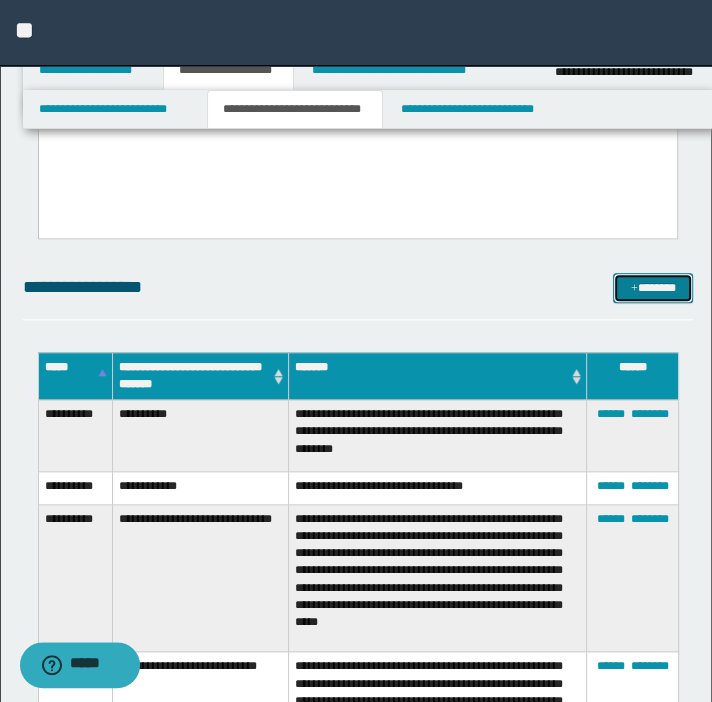 click on "*******" at bounding box center [653, 288] 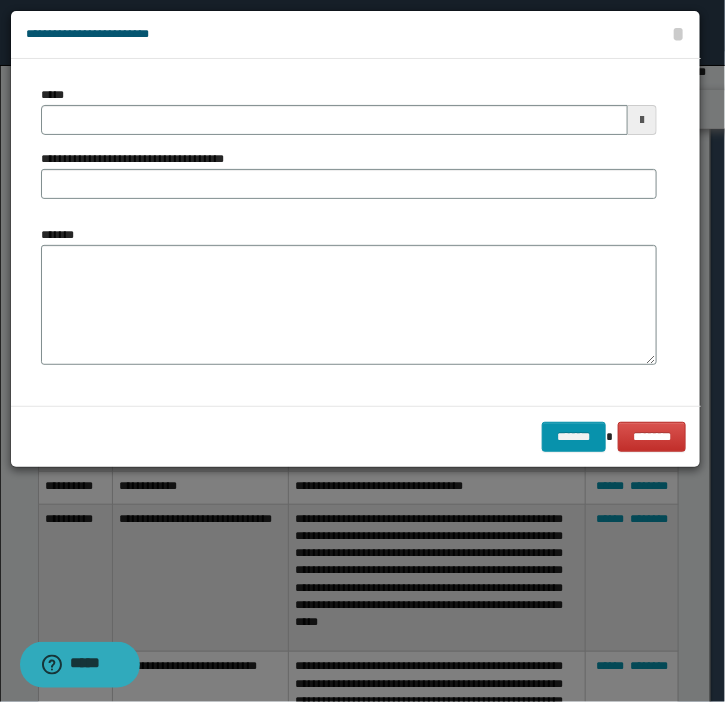 click on "*****" at bounding box center [349, 110] 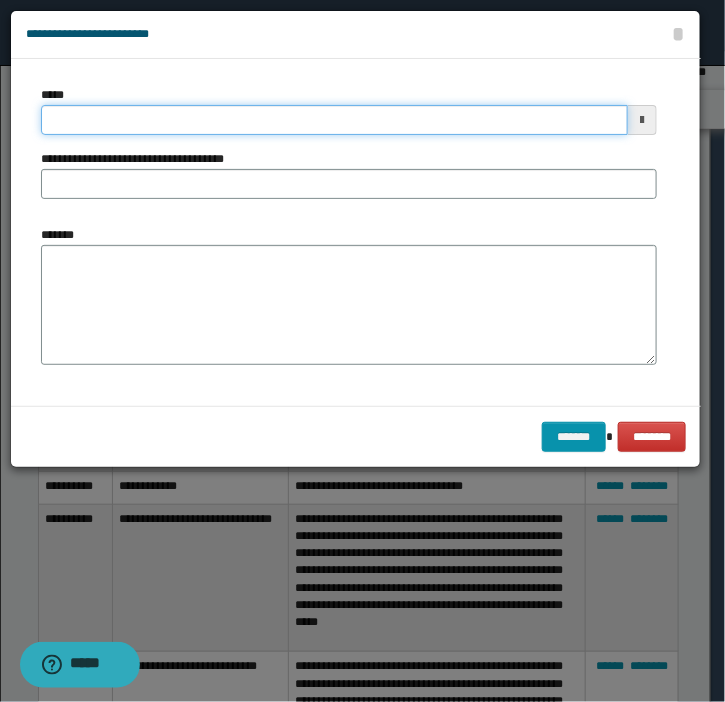 click on "*****" at bounding box center [334, 120] 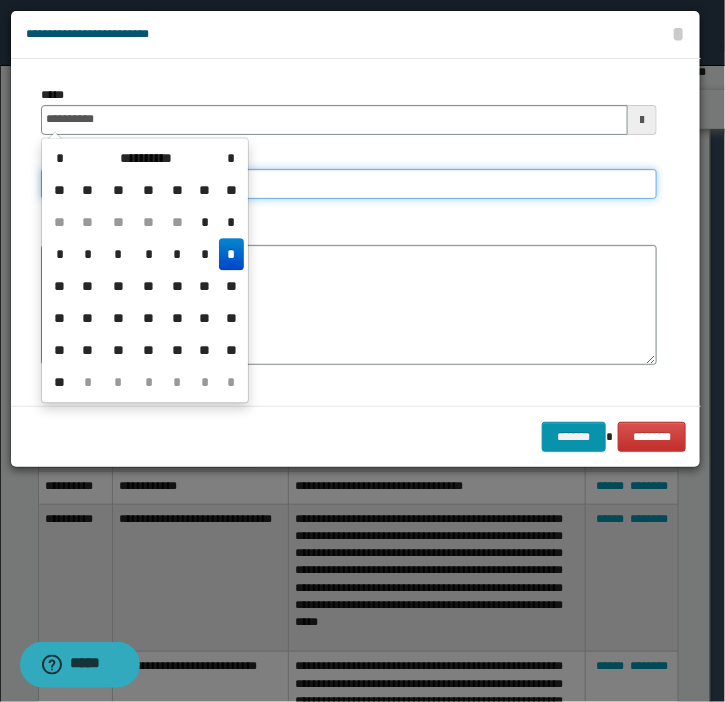 type on "**********" 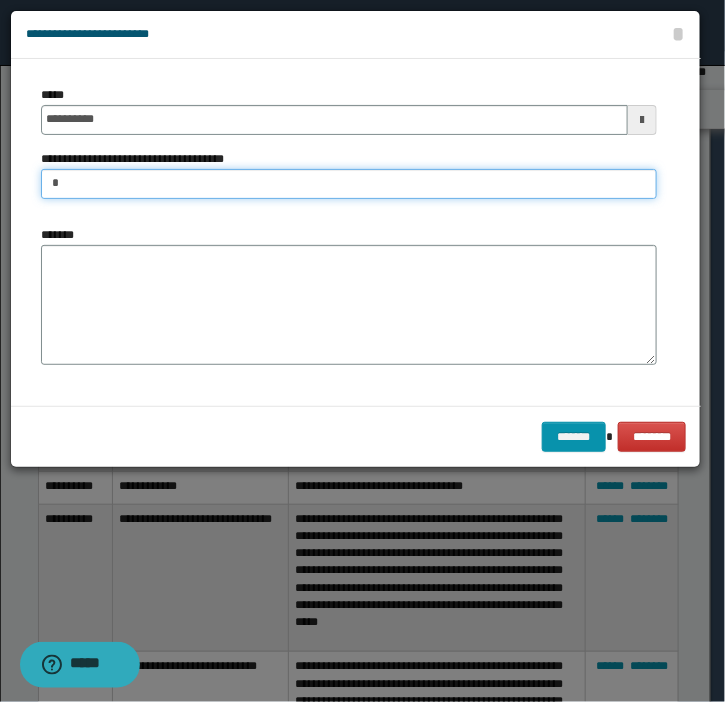 type on "**********" 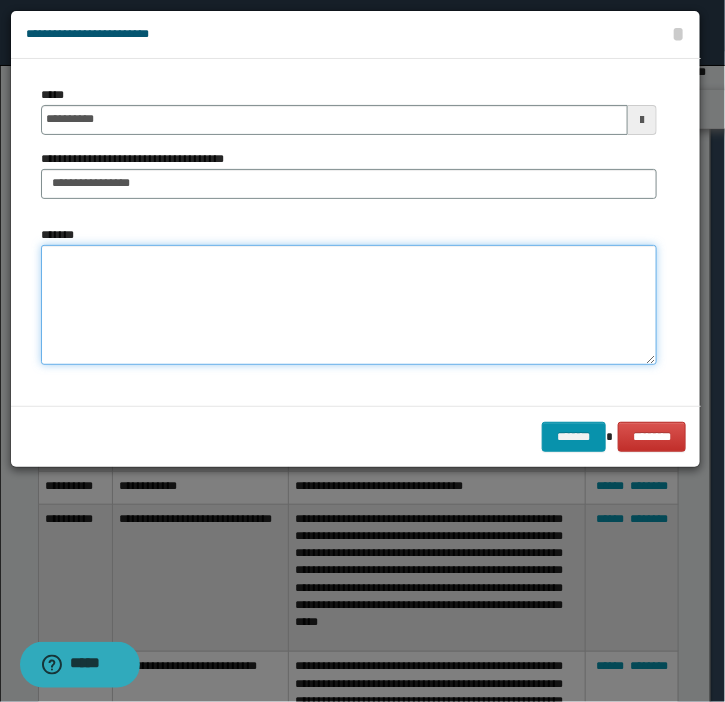 paste on "**********" 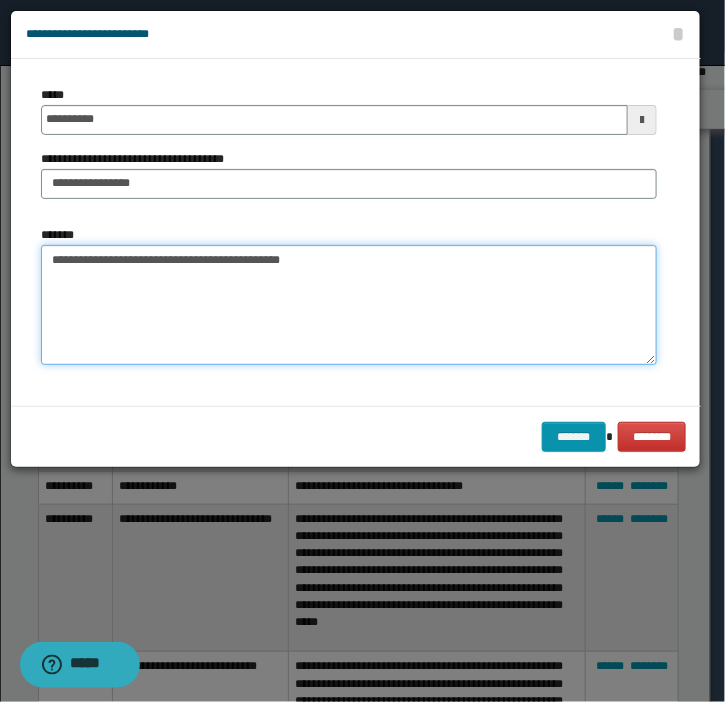 type on "**********" 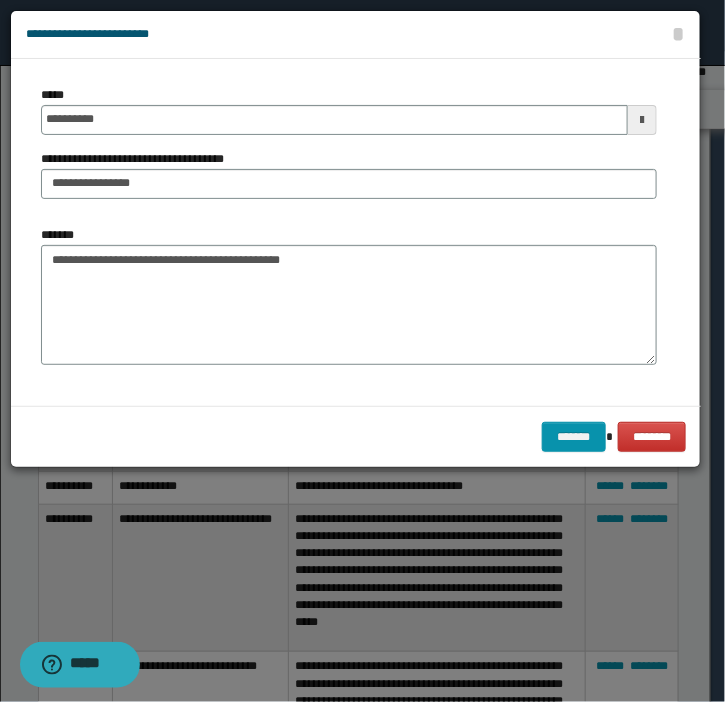 click on "*******
********" at bounding box center [356, 436] 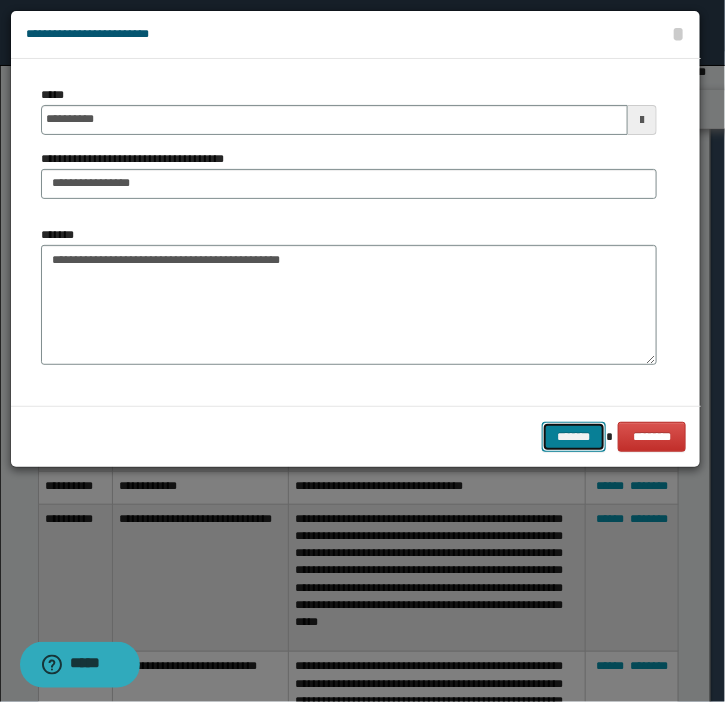 click on "*******" at bounding box center (574, 437) 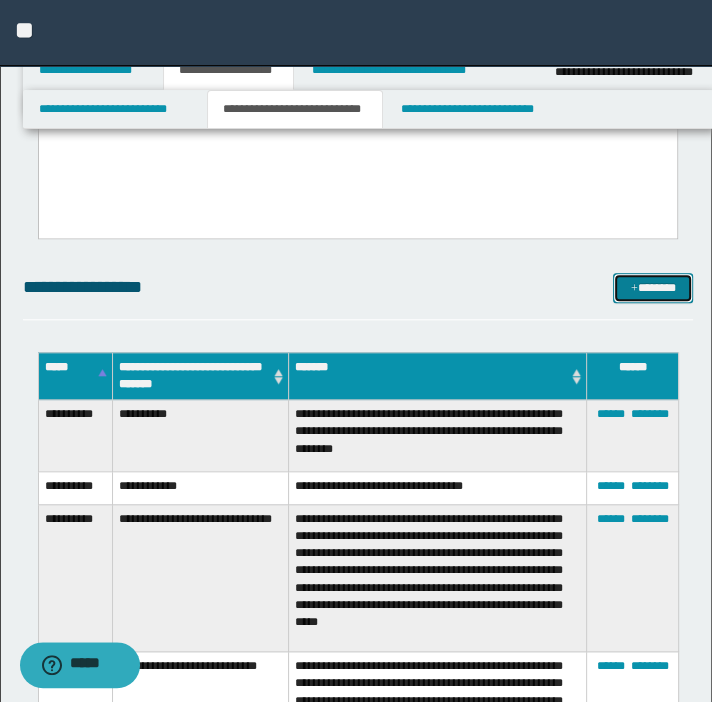 click on "*******" at bounding box center [653, 288] 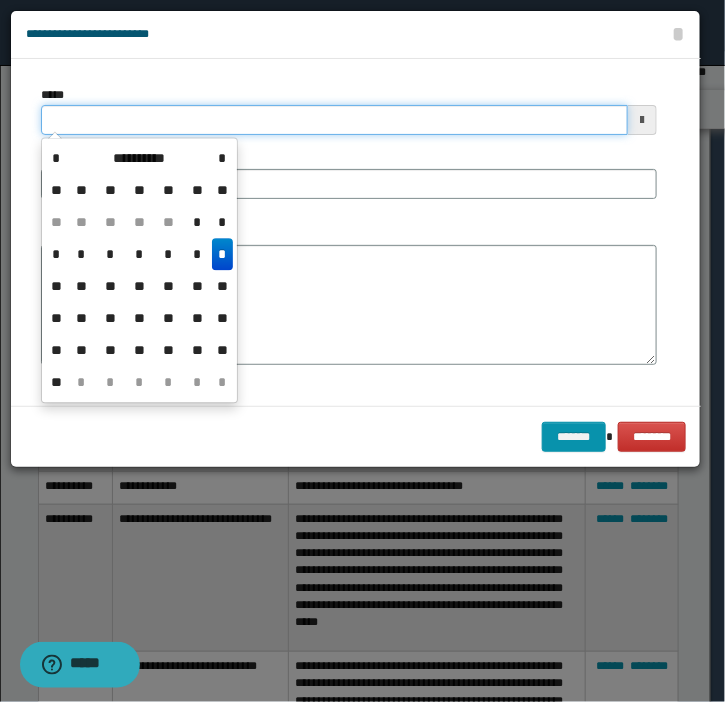 click on "*****" at bounding box center [334, 120] 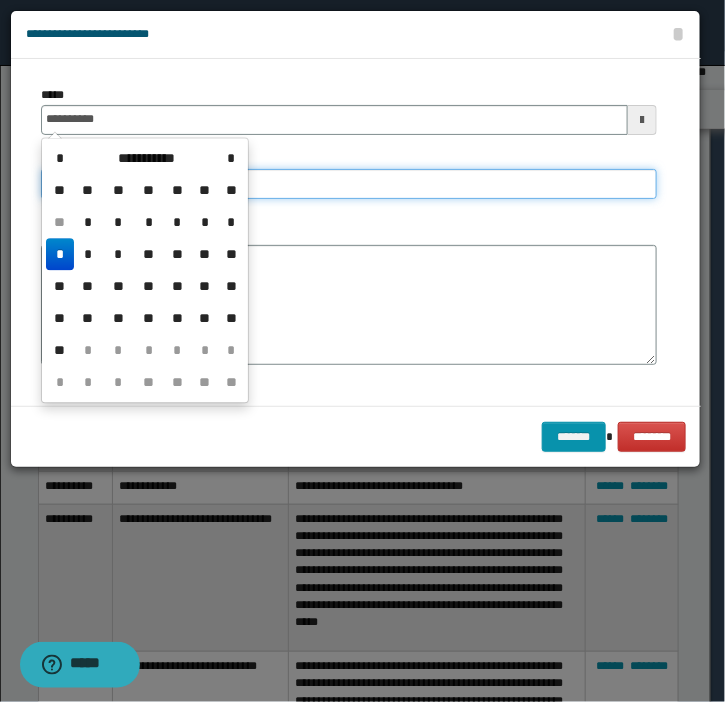 type on "**********" 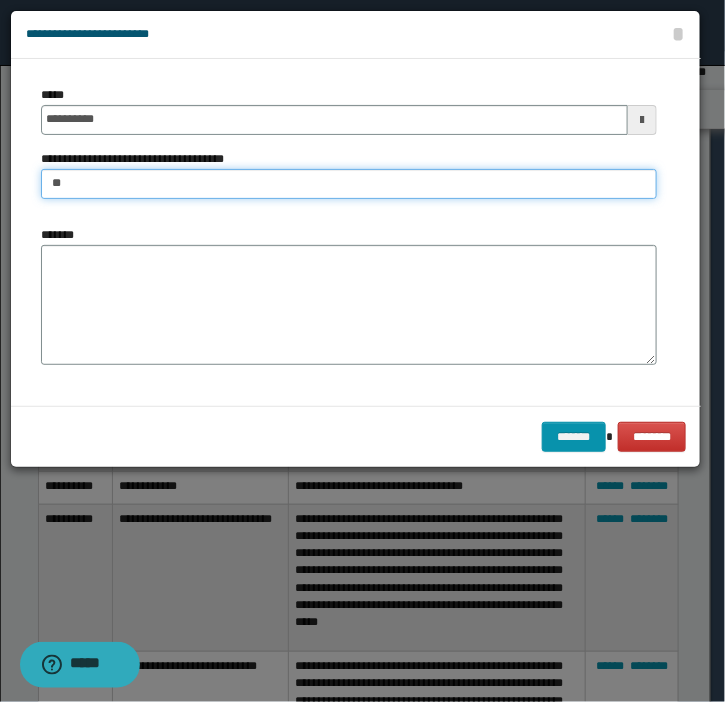 type on "**********" 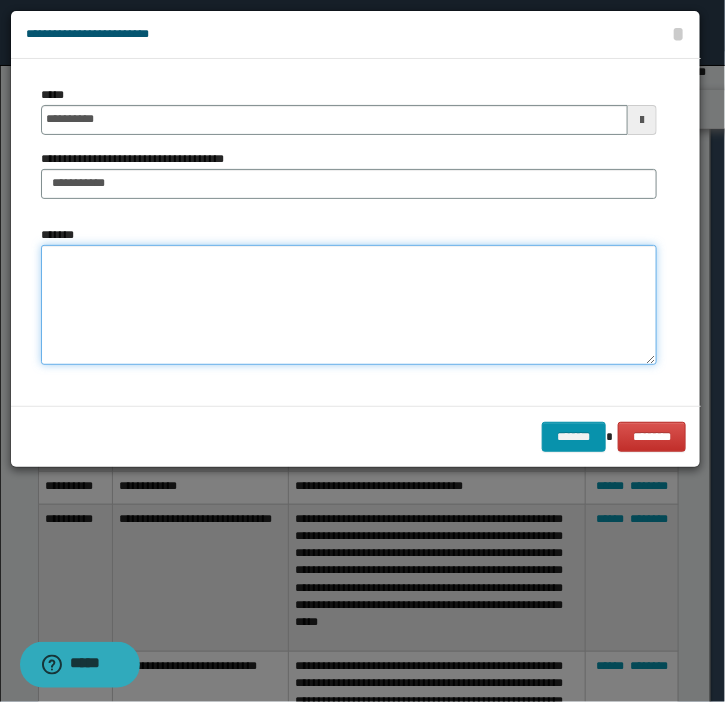 click on "*******" at bounding box center [349, 305] 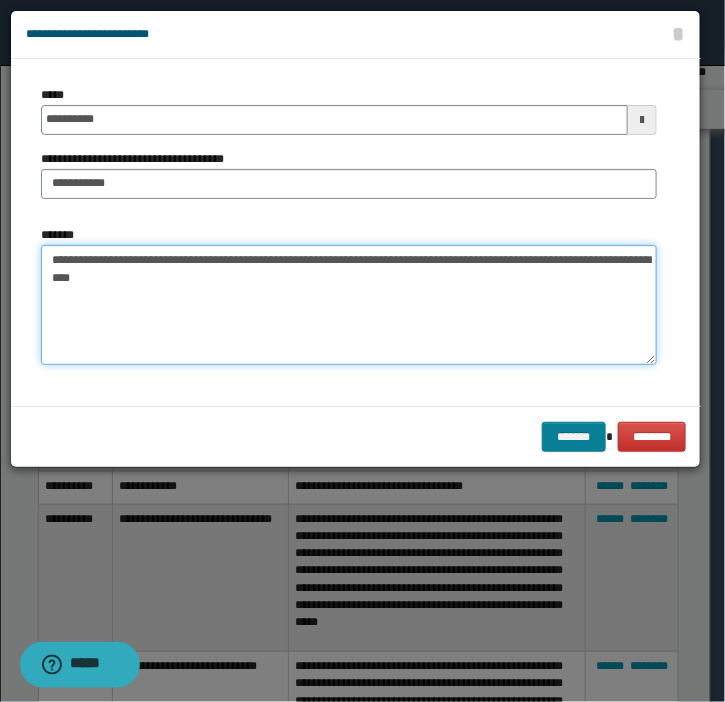 type on "**********" 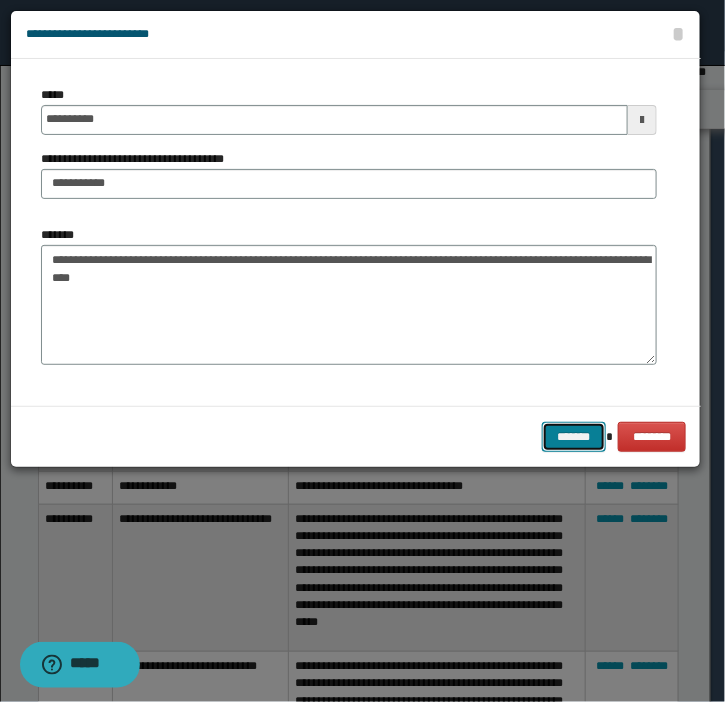click on "*******" at bounding box center [574, 437] 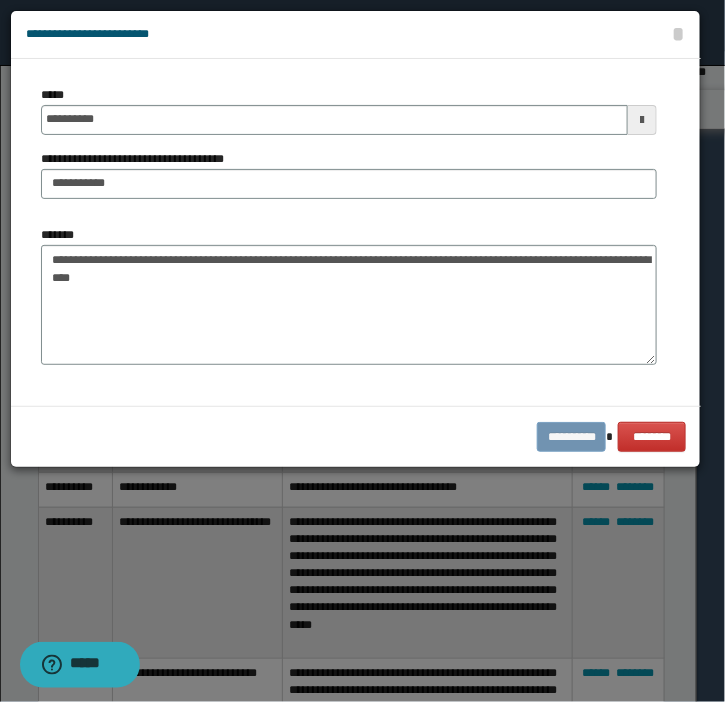 click at bounding box center [0, 0] 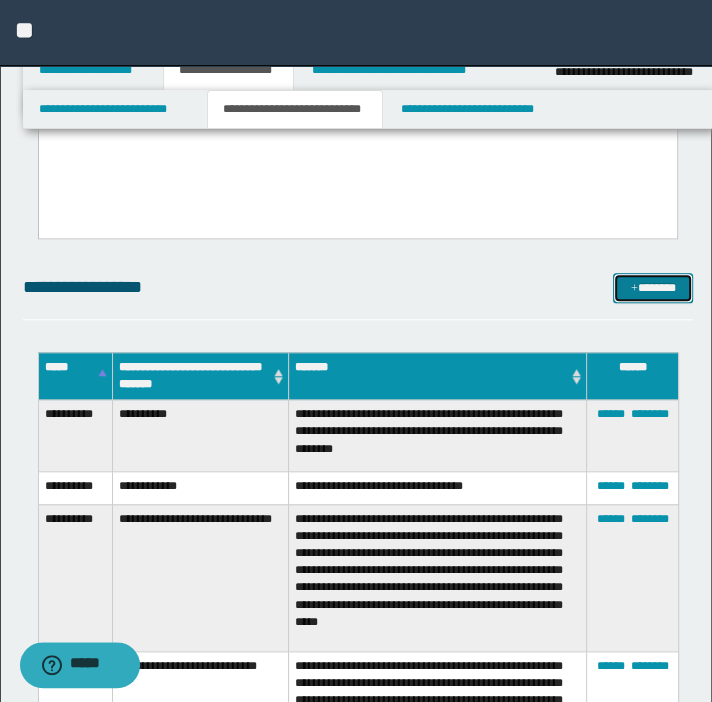 click on "*******" at bounding box center (653, 288) 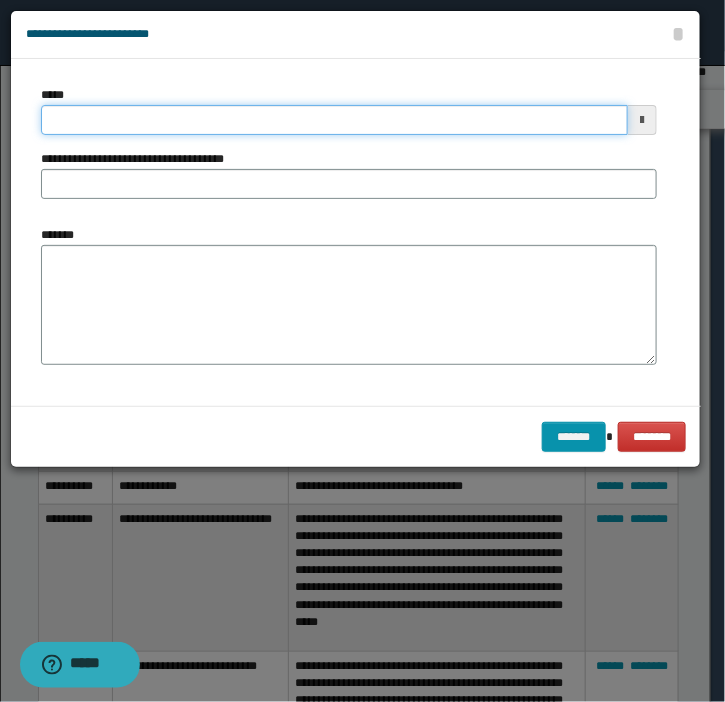 click on "*****" at bounding box center (334, 120) 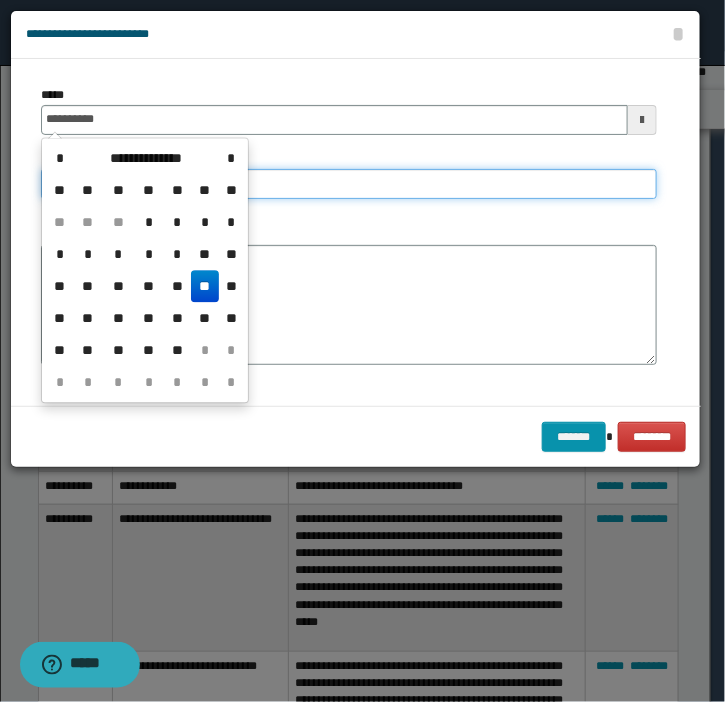 type on "**********" 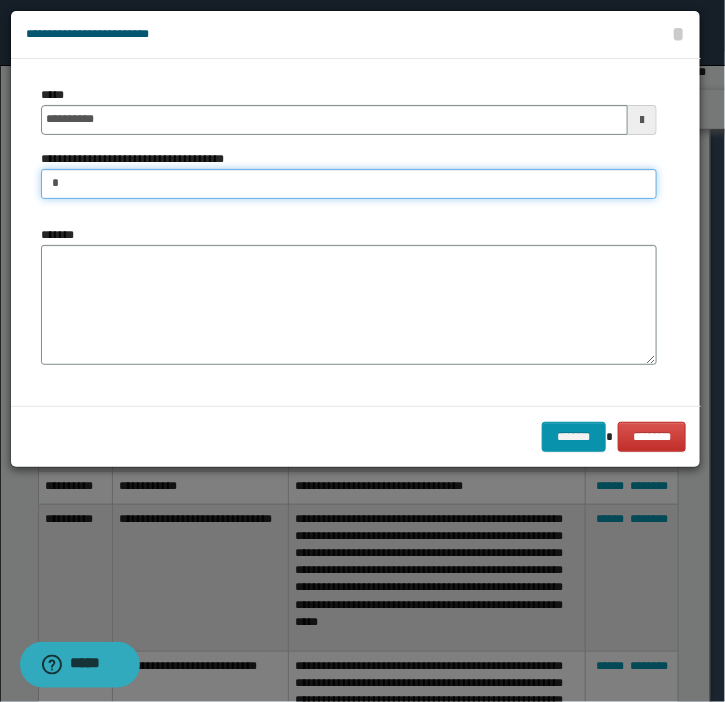 type on "**********" 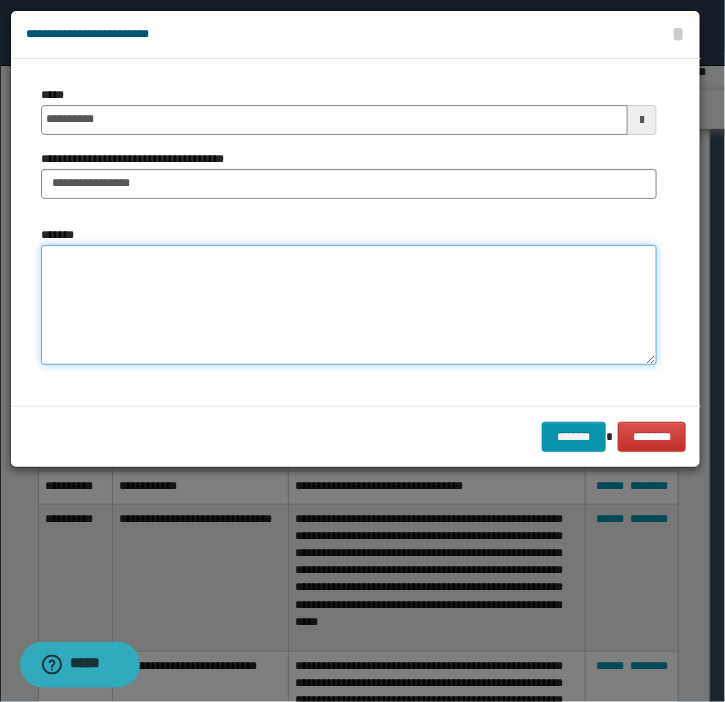 paste on "**********" 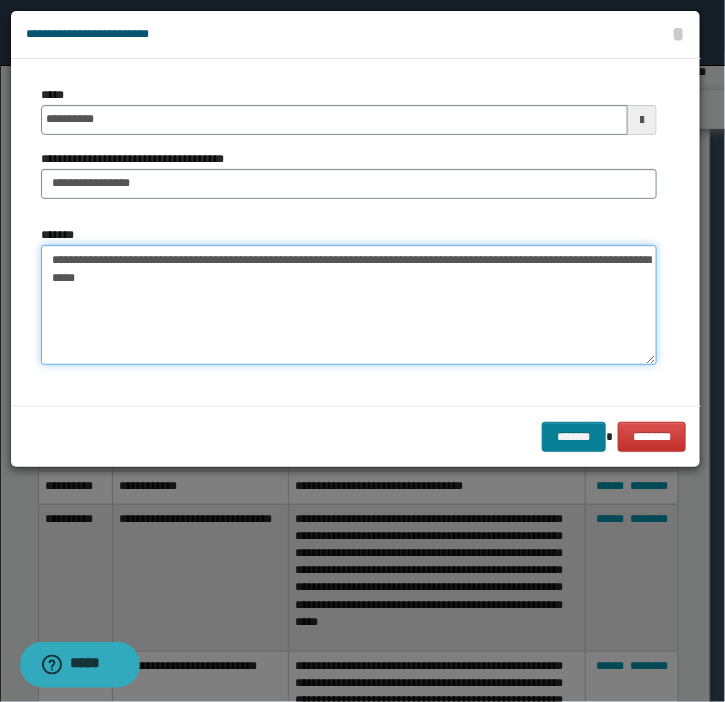 type on "**********" 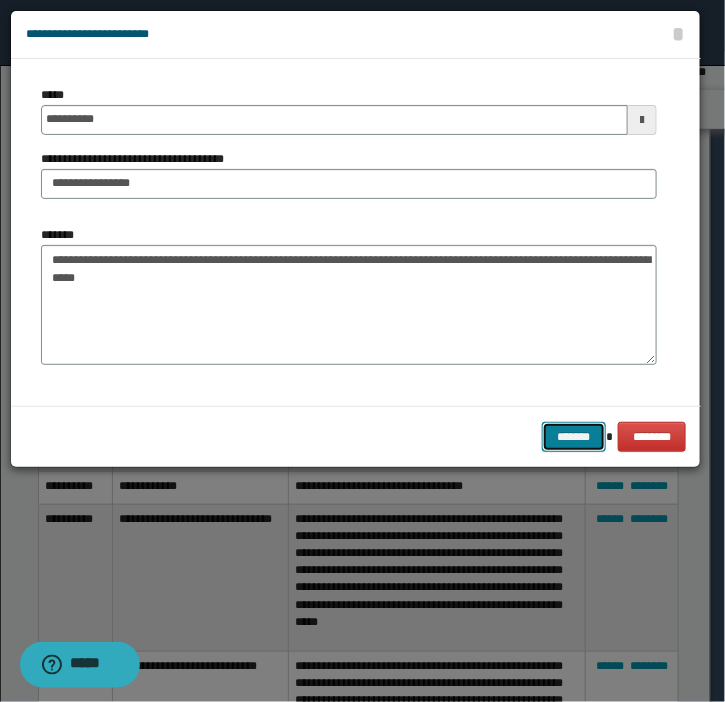 drag, startPoint x: 570, startPoint y: 435, endPoint x: 518, endPoint y: 428, distance: 52.46904 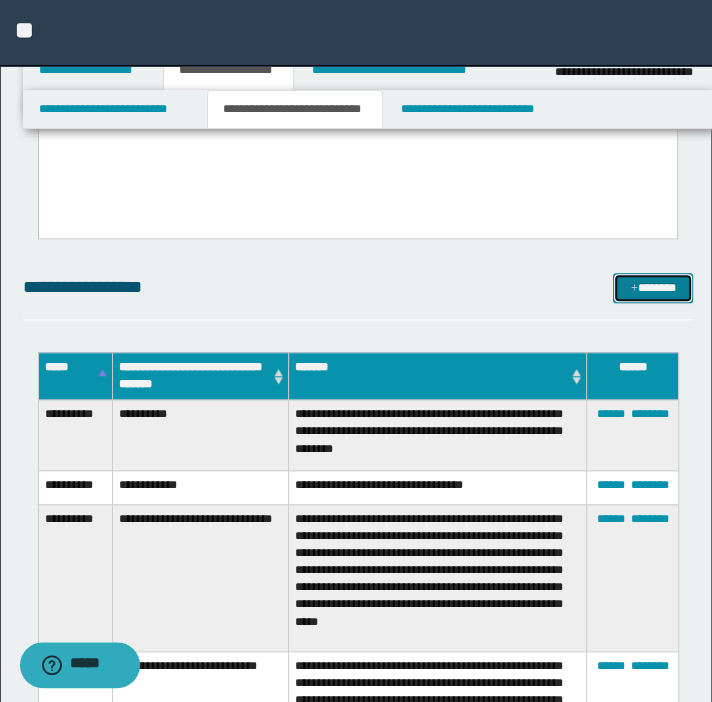 click on "*******" at bounding box center [653, 288] 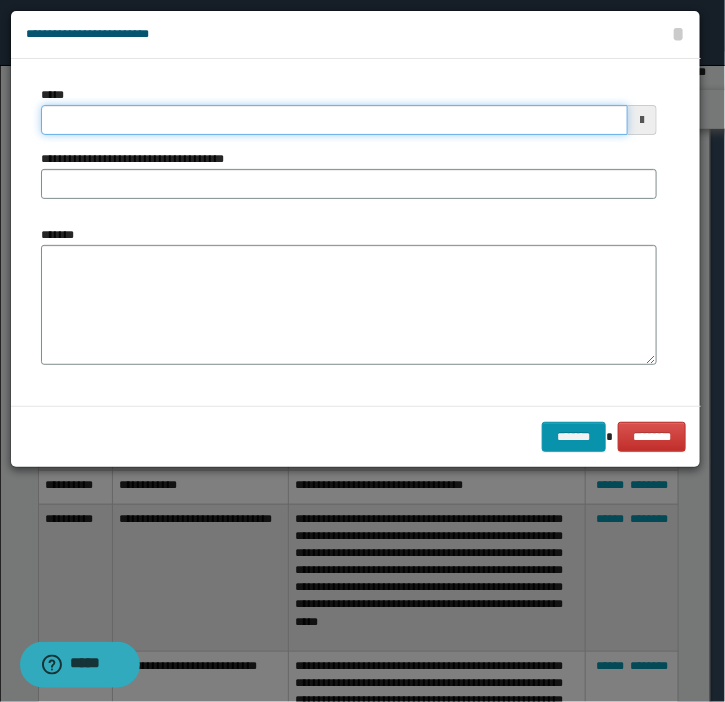 click on "*****" at bounding box center [334, 120] 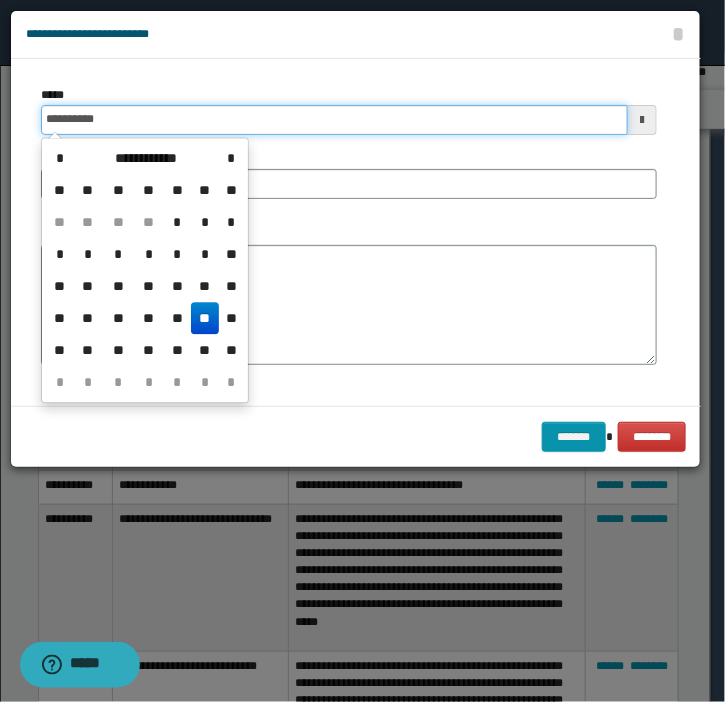 click on "**********" at bounding box center [334, 120] 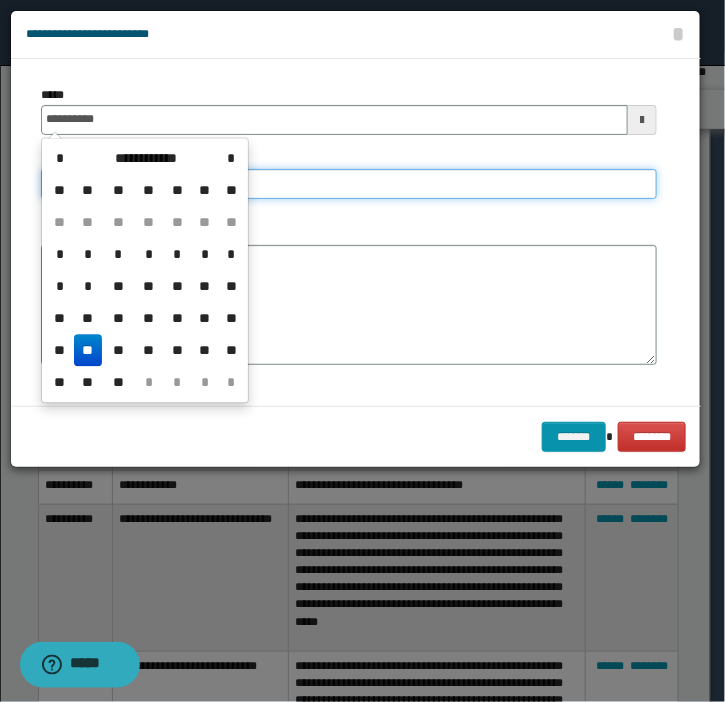 type on "**********" 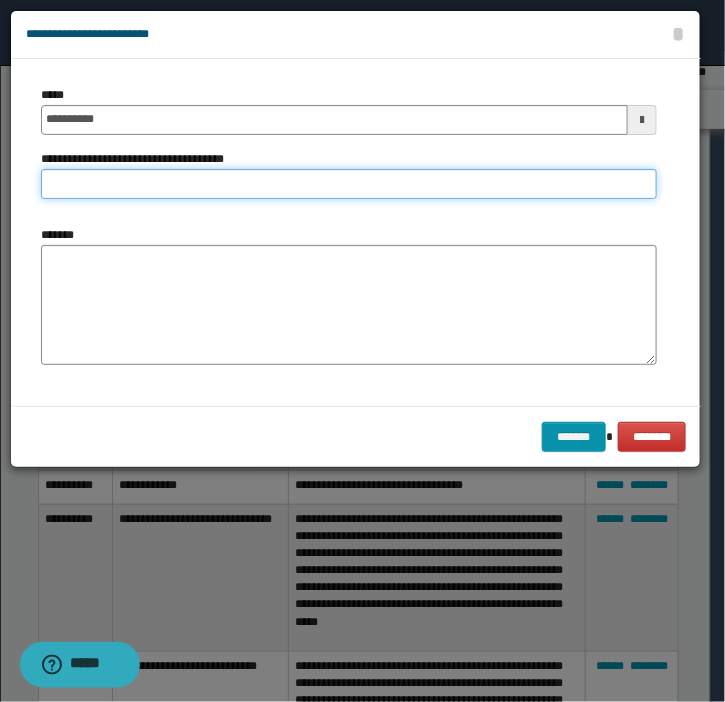 click on "**********" at bounding box center [349, 184] 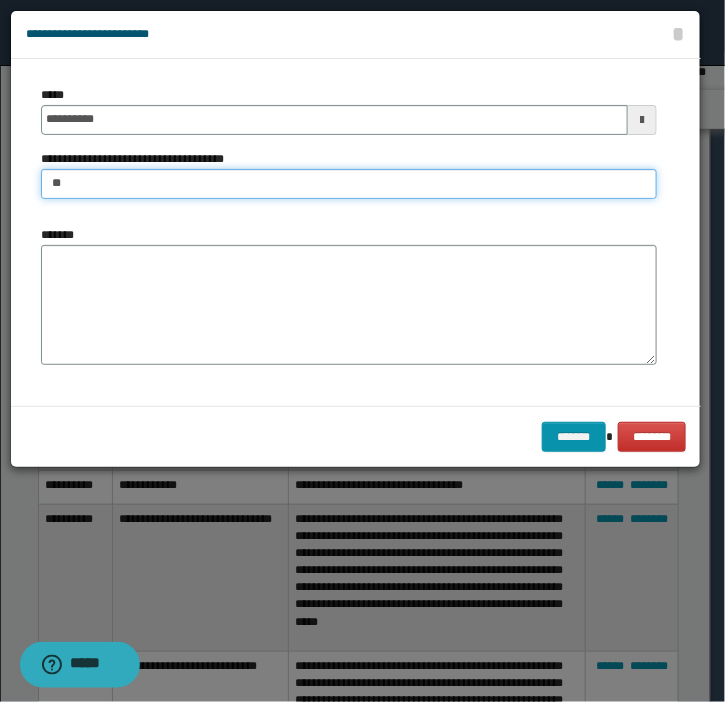 type on "**********" 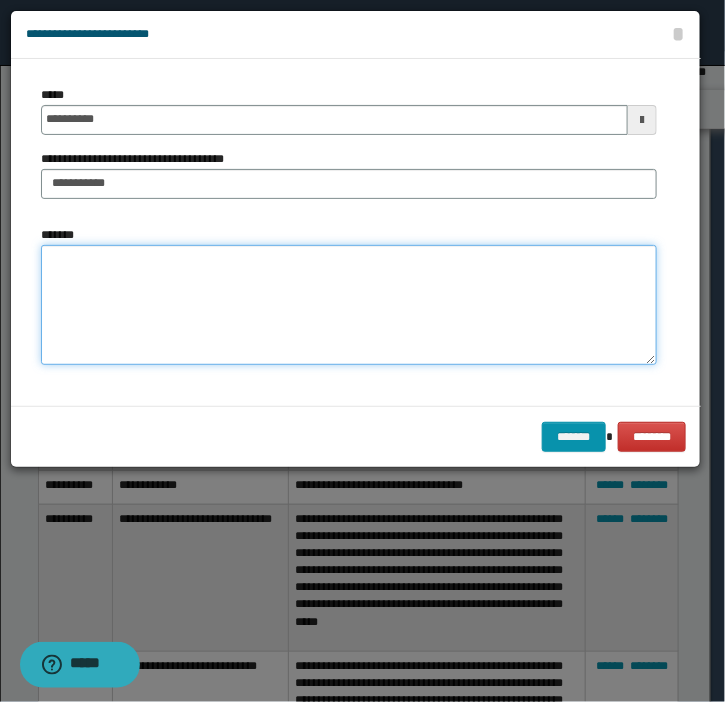 click on "*******" at bounding box center (349, 305) 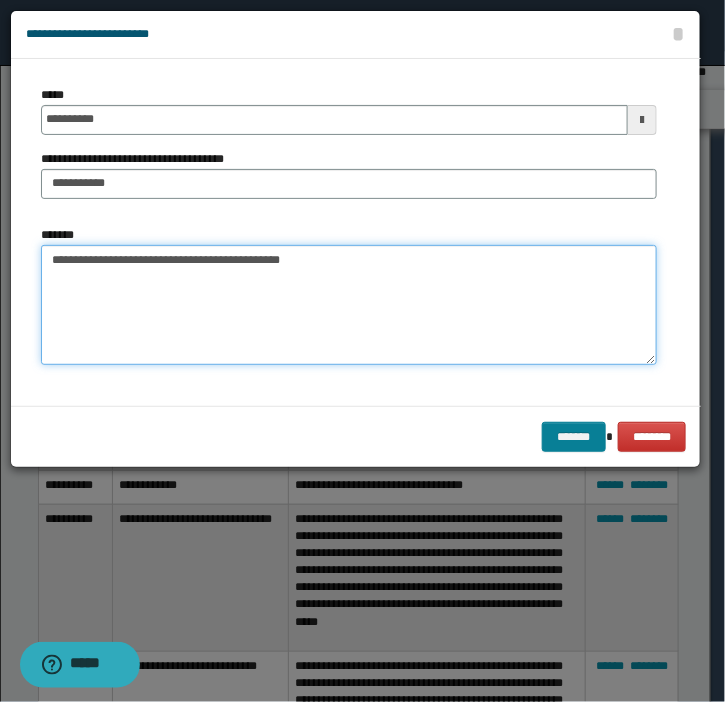 type on "**********" 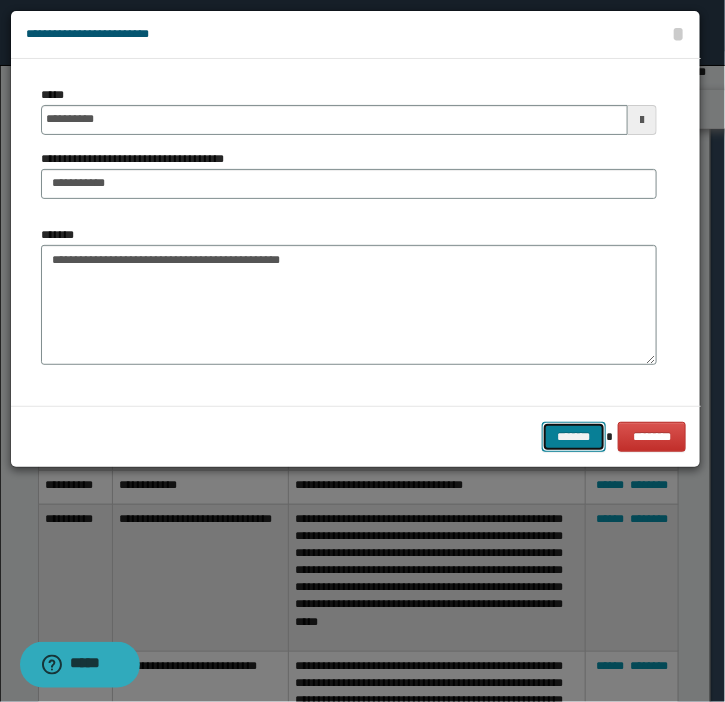 click on "*******" at bounding box center (574, 437) 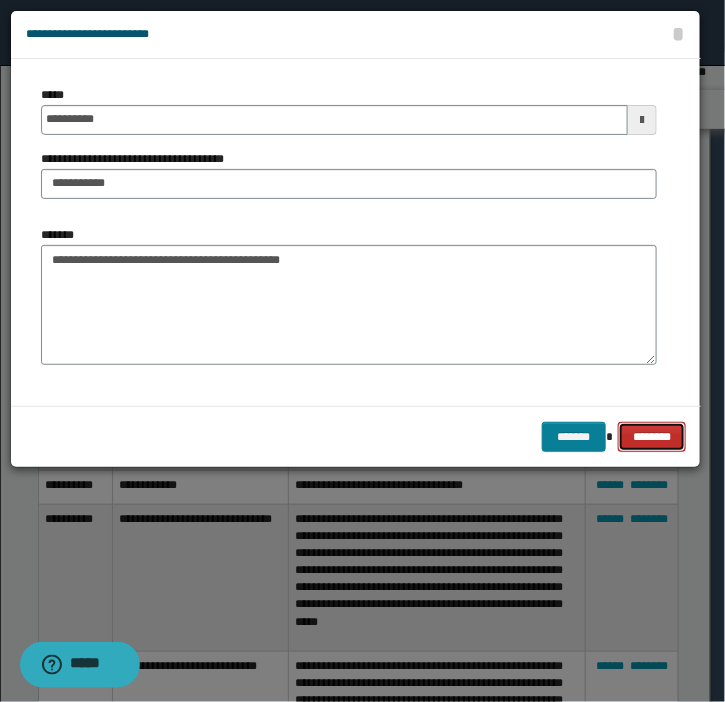 type 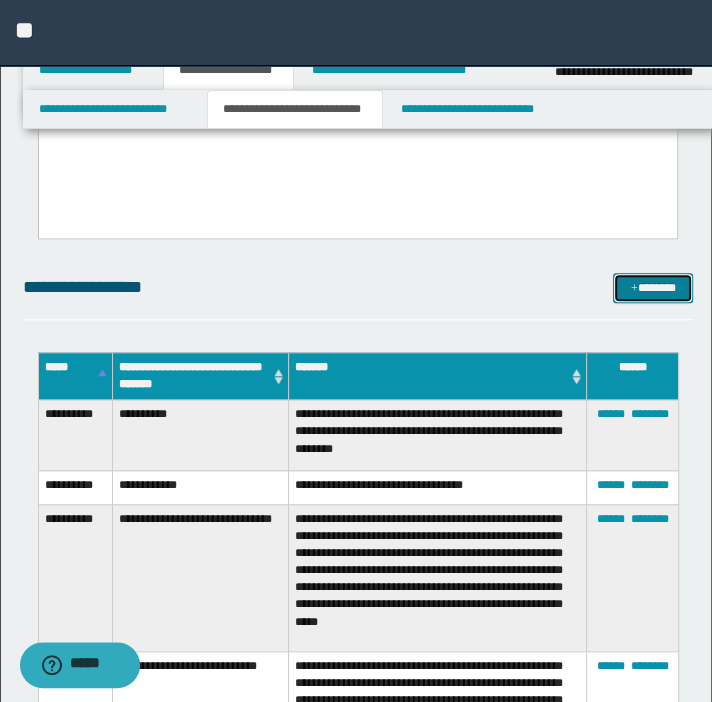 click on "*******" at bounding box center [653, 288] 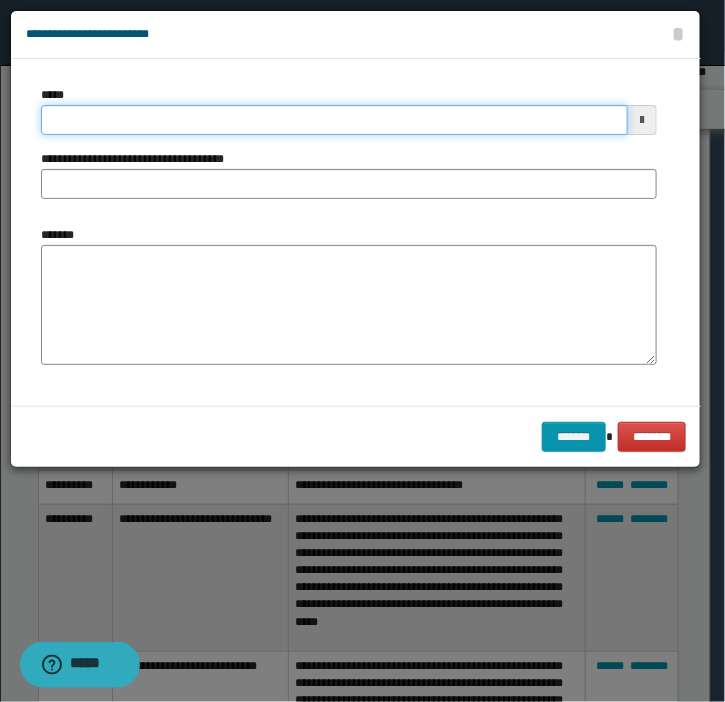 click on "*****" at bounding box center [349, 110] 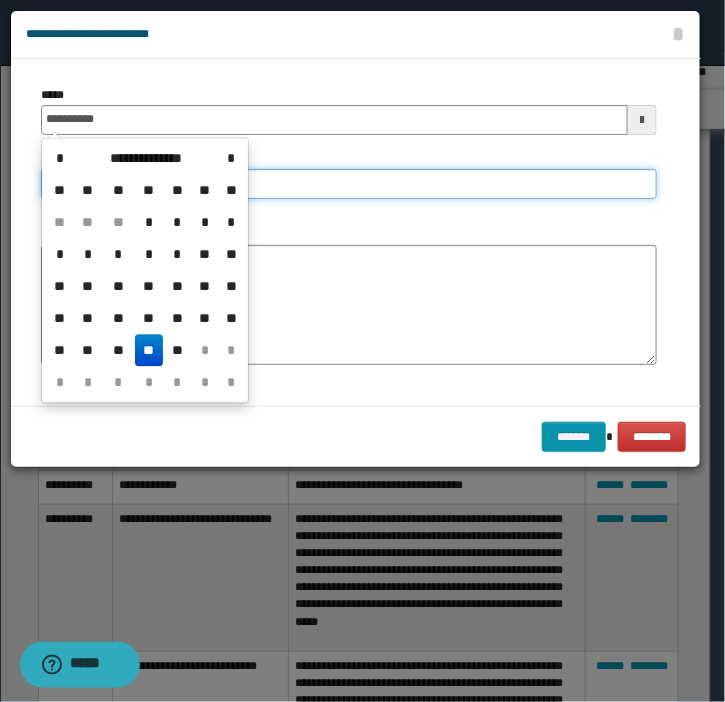 type on "**********" 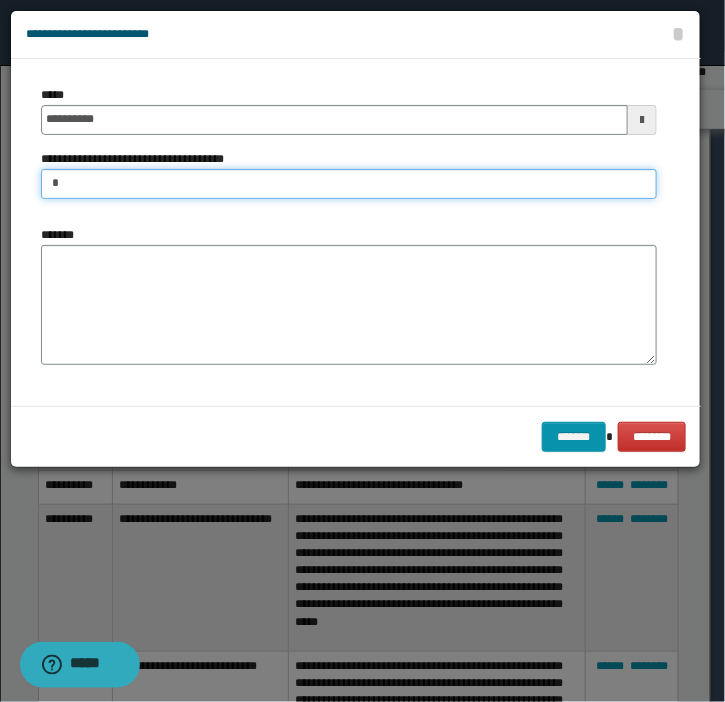type on "**********" 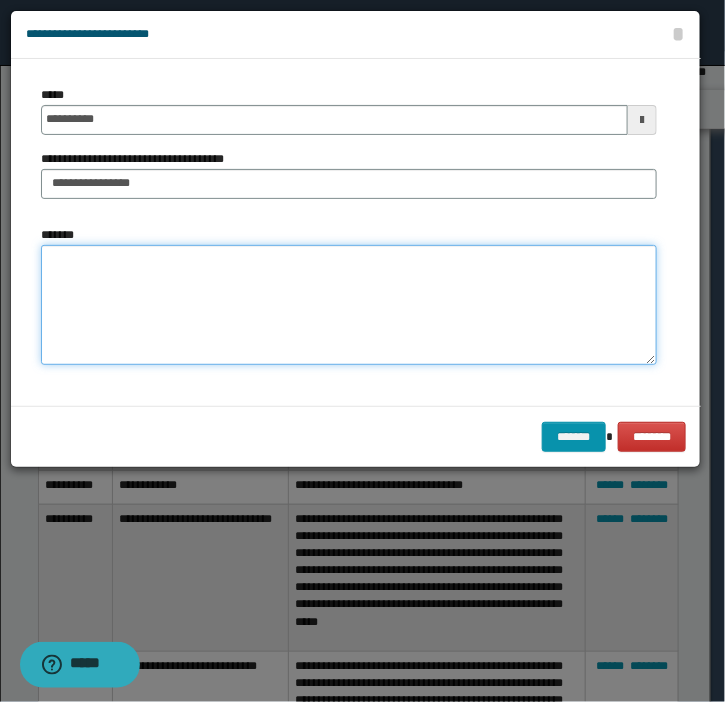paste on "**********" 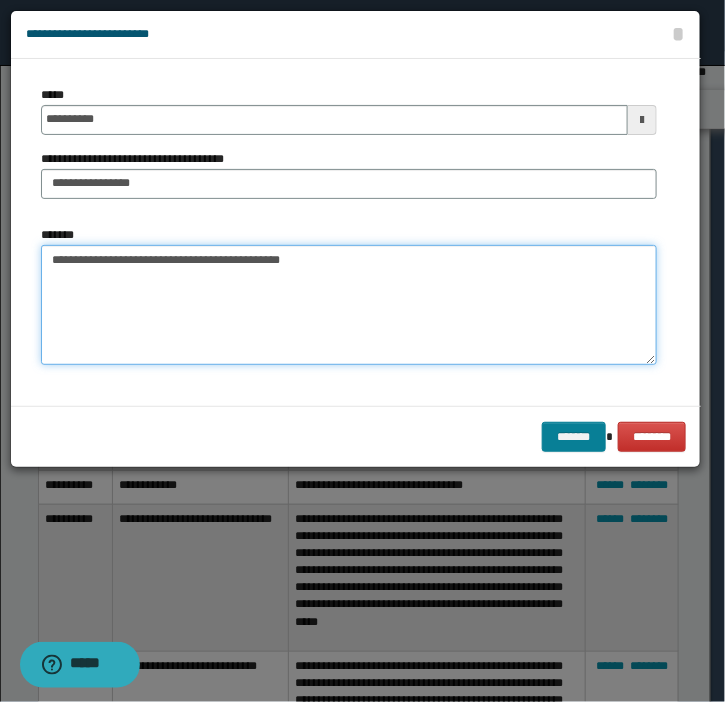 type on "**********" 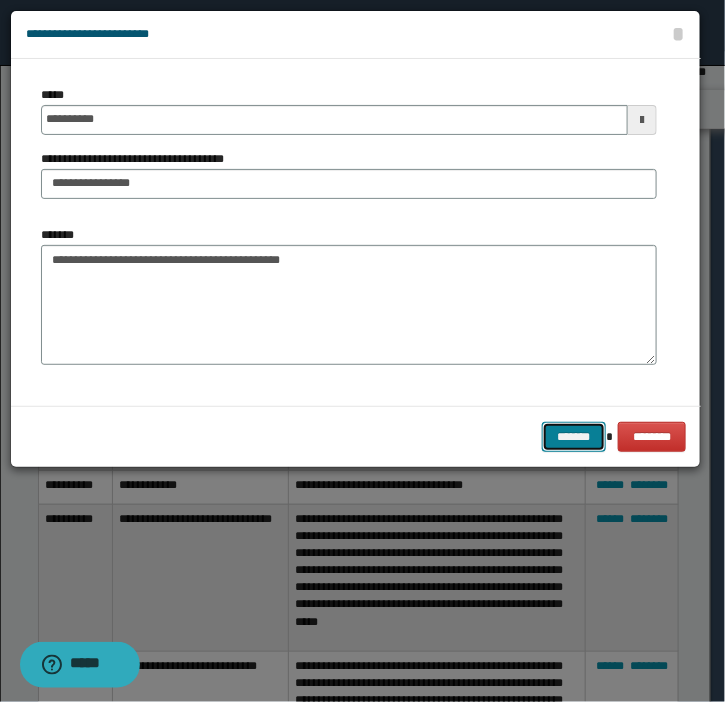 click on "*******" at bounding box center [574, 437] 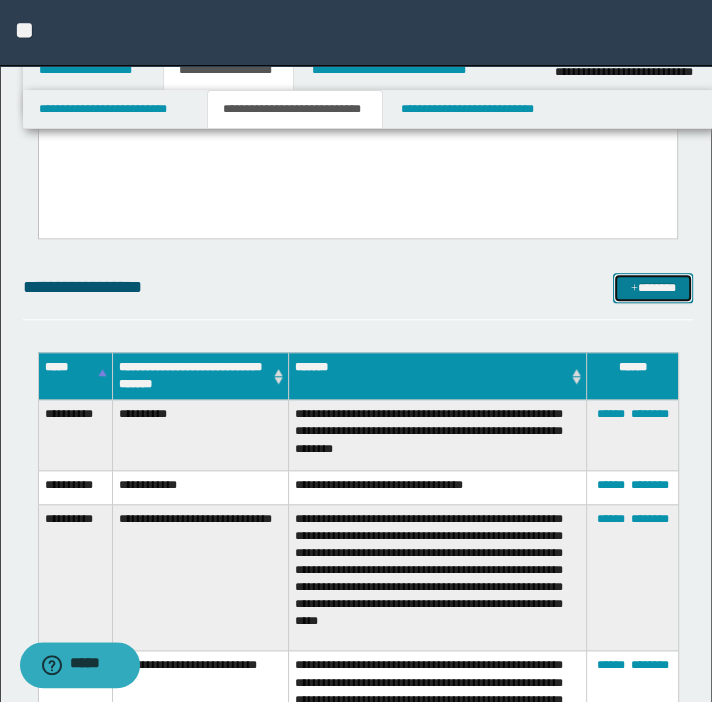 drag, startPoint x: 656, startPoint y: 280, endPoint x: 620, endPoint y: 275, distance: 36.345562 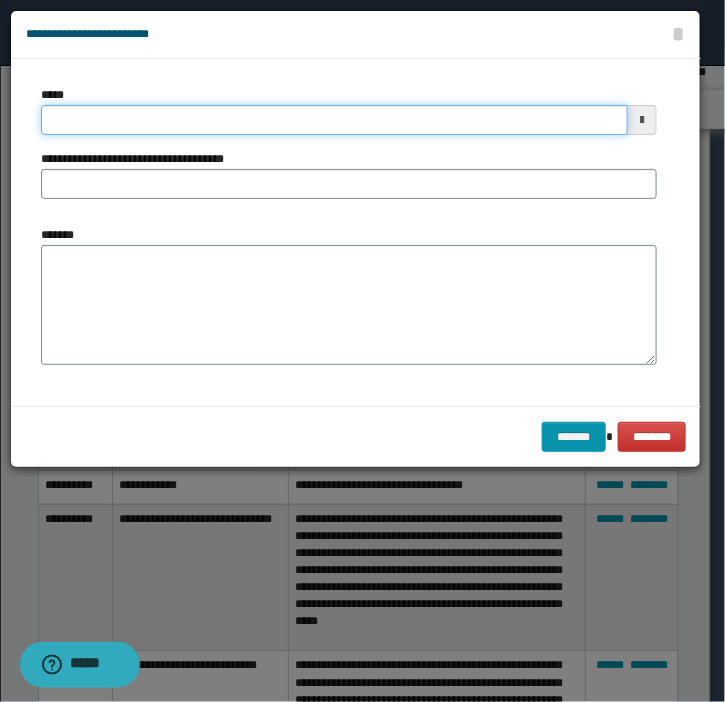 click on "*****" at bounding box center (334, 120) 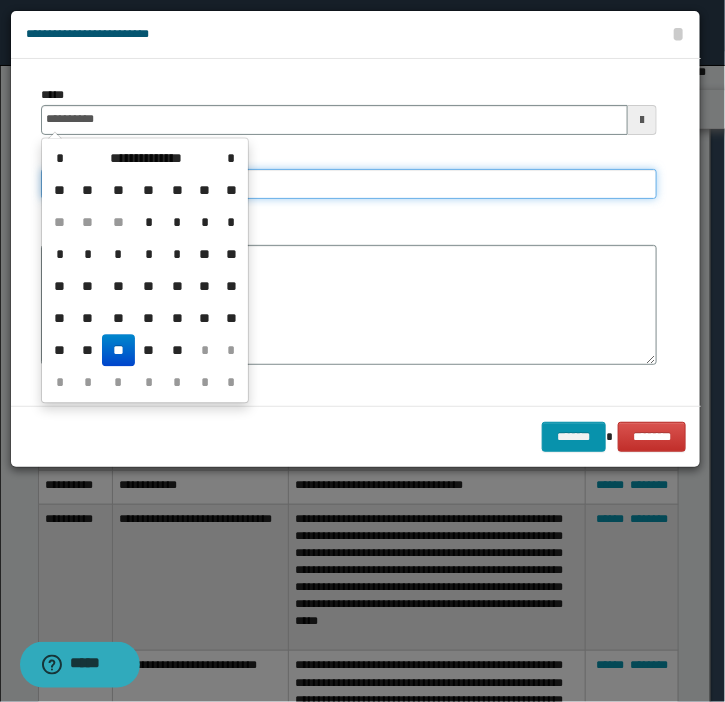 type on "**********" 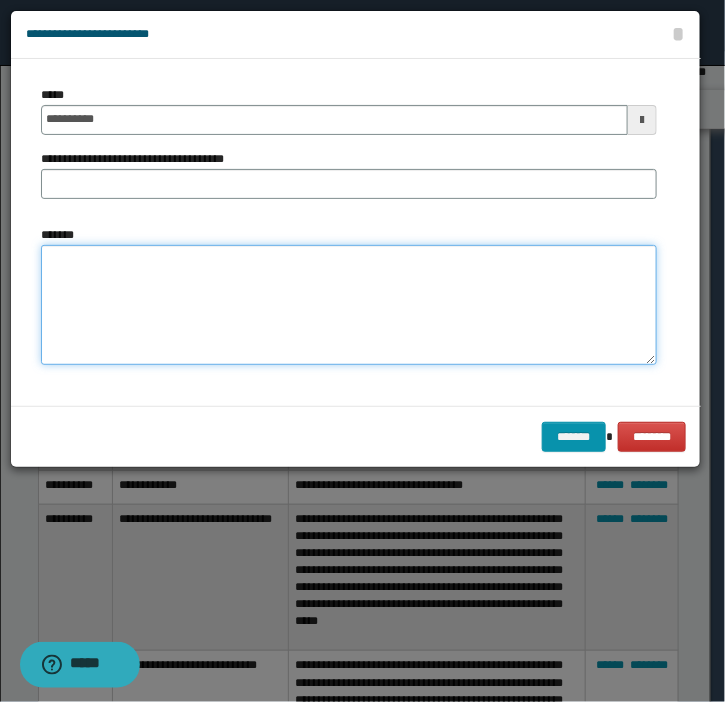 click on "*******" at bounding box center [349, 305] 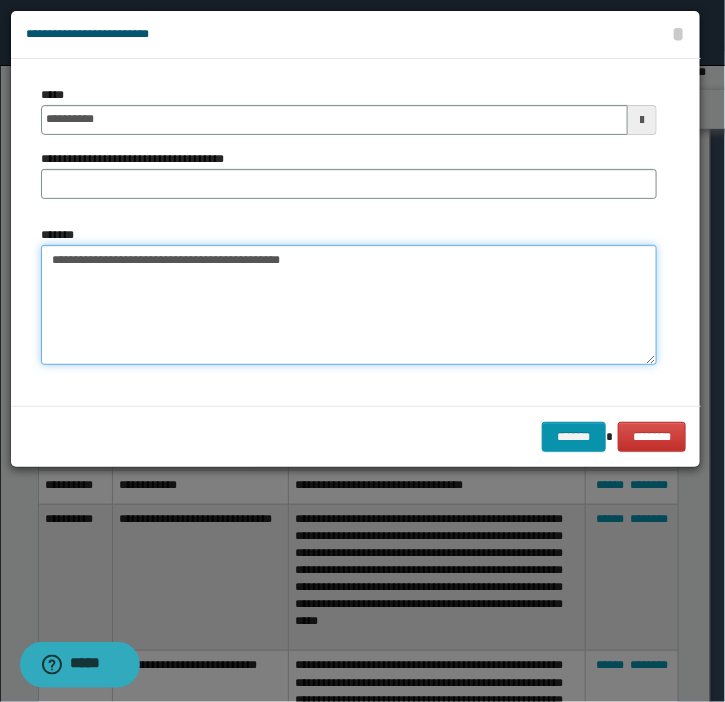 type on "**********" 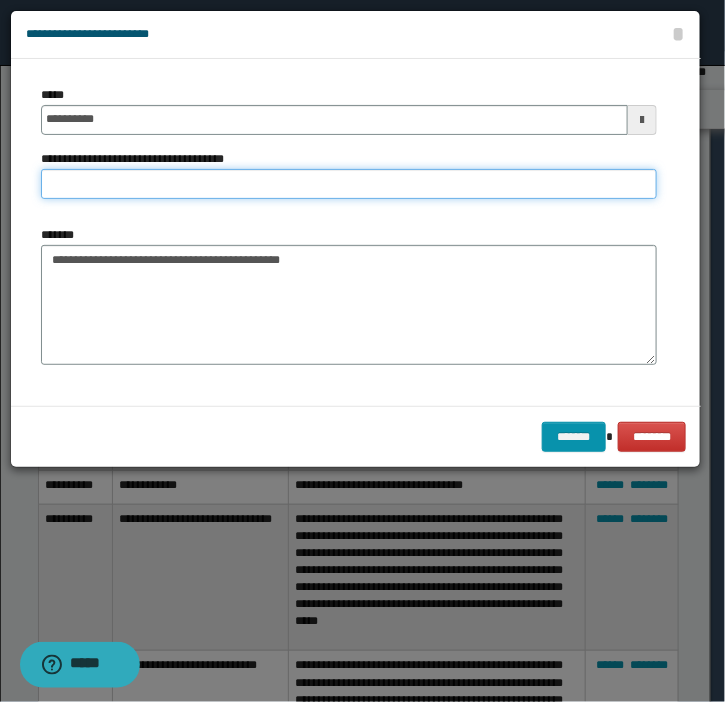 click on "**********" at bounding box center (349, 184) 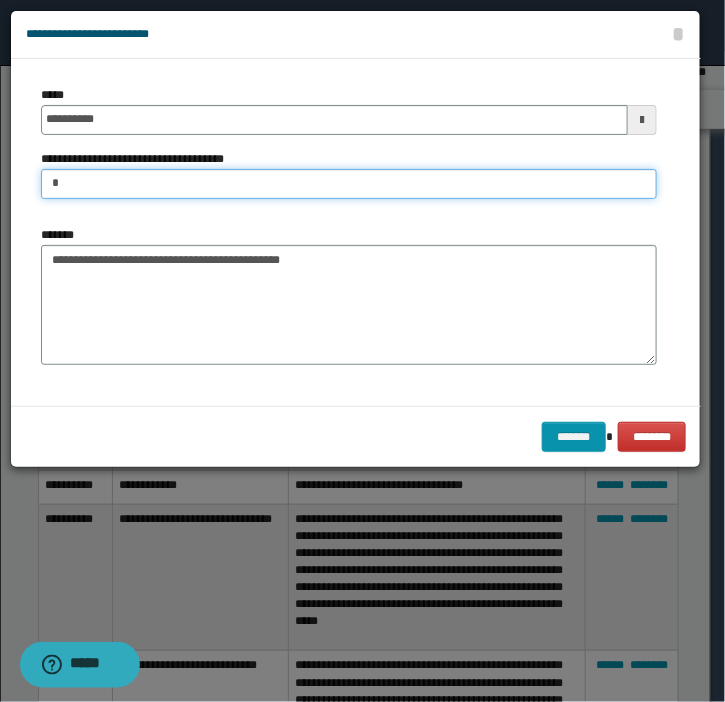 type on "**********" 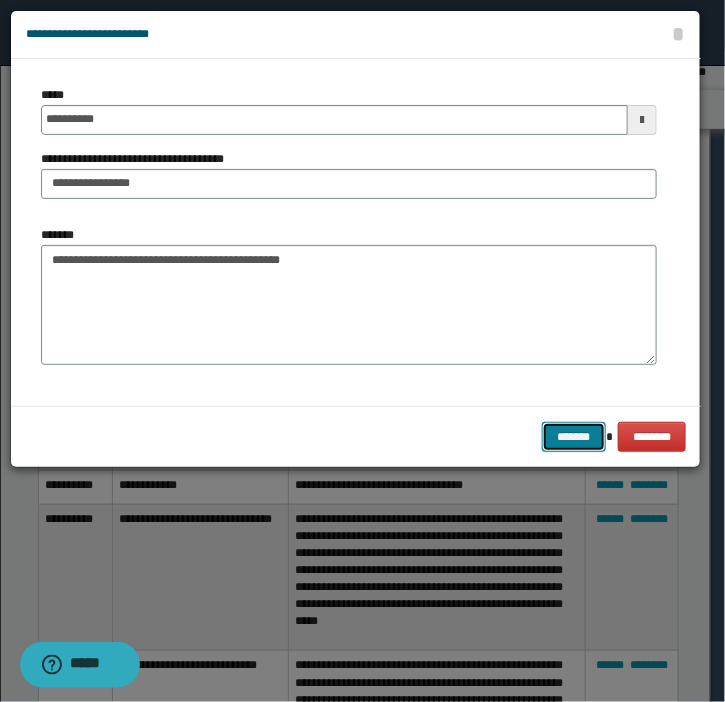 click on "*******" at bounding box center (574, 437) 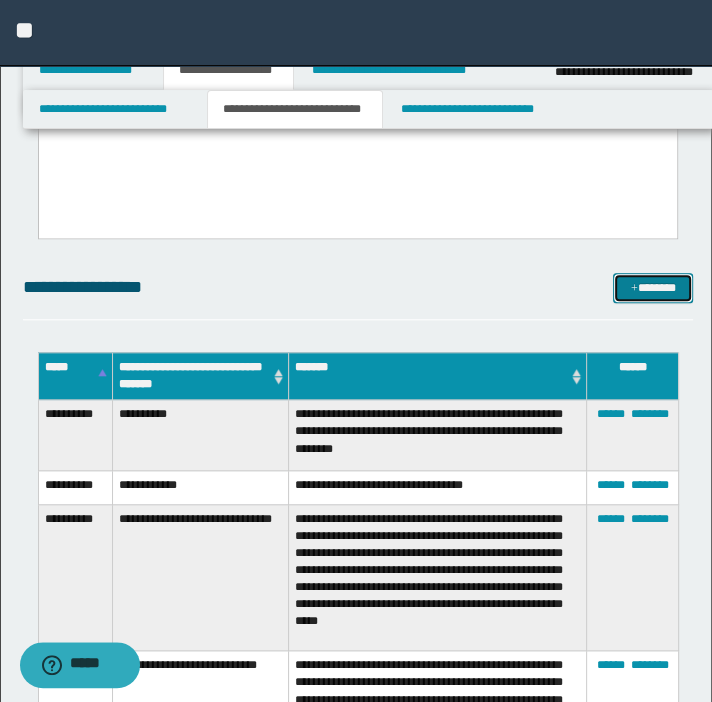 click on "*******" at bounding box center [653, 288] 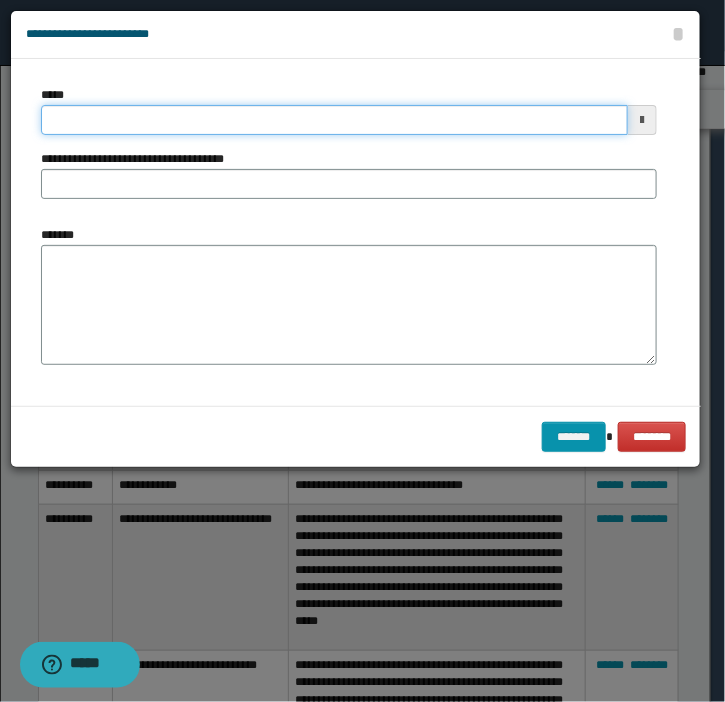 click on "*****" at bounding box center [334, 120] 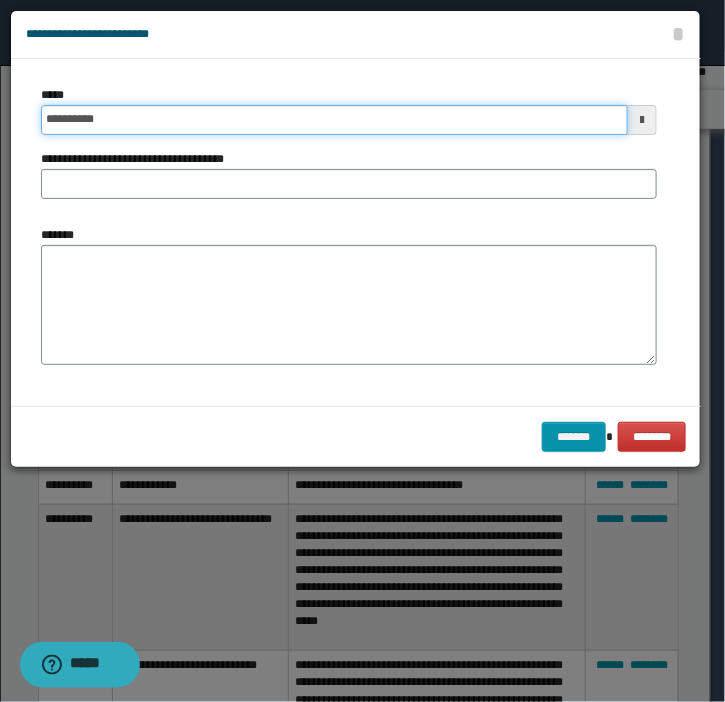 type on "**********" 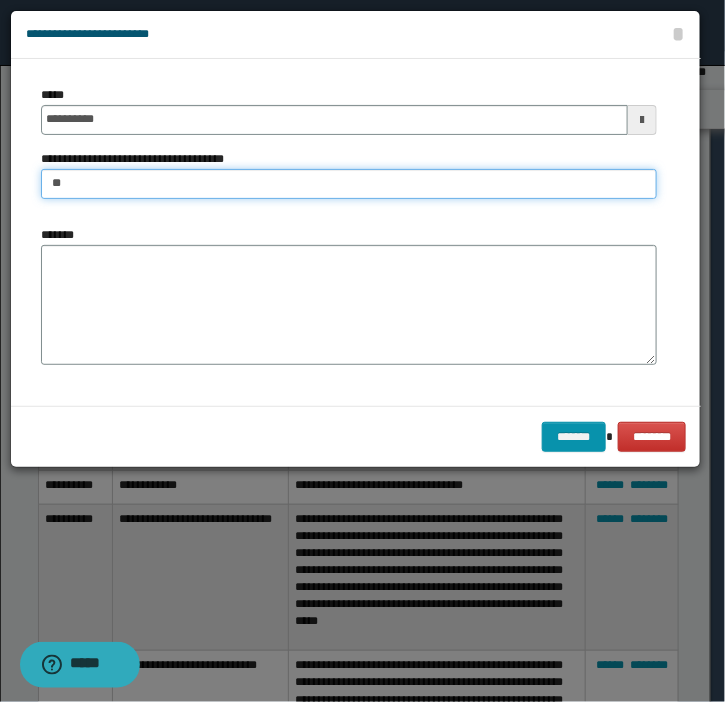 type on "**********" 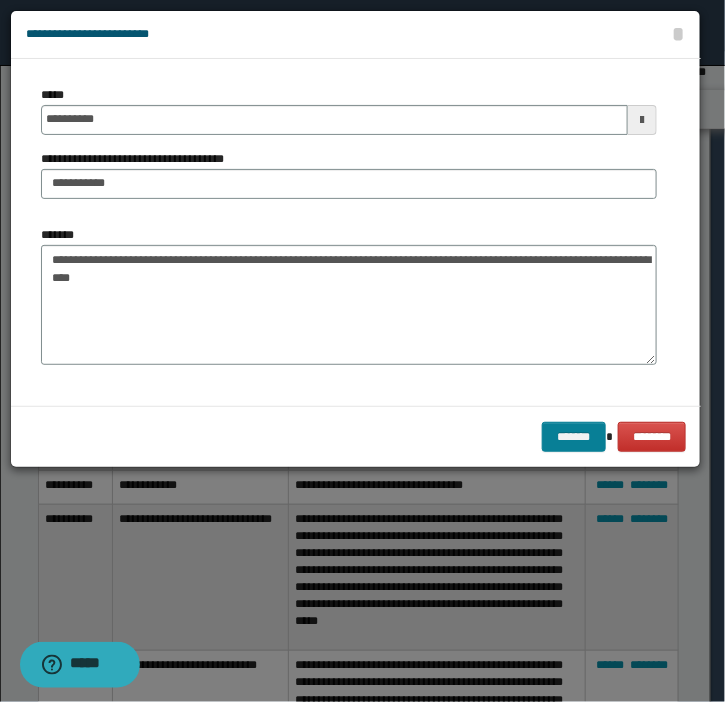 type on "**********" 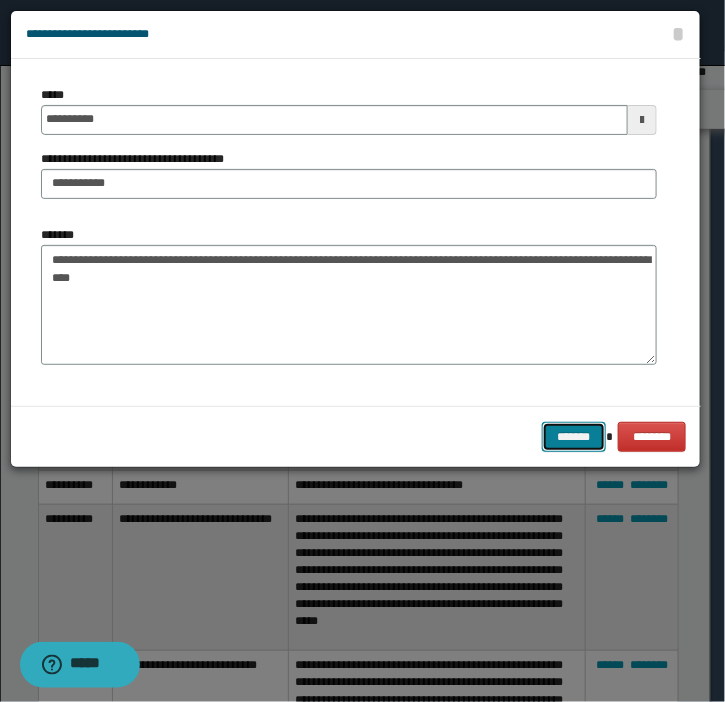click on "*******" at bounding box center (574, 437) 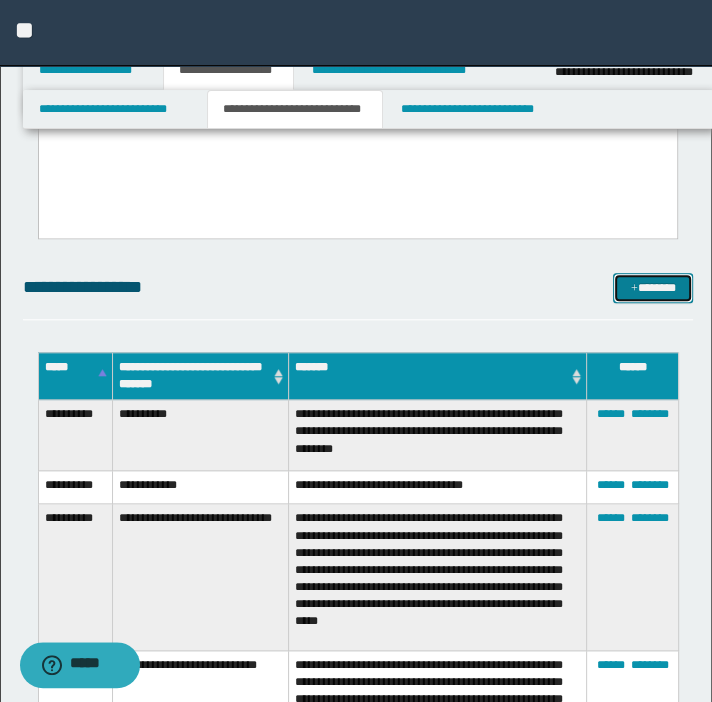 click on "*******" at bounding box center (653, 288) 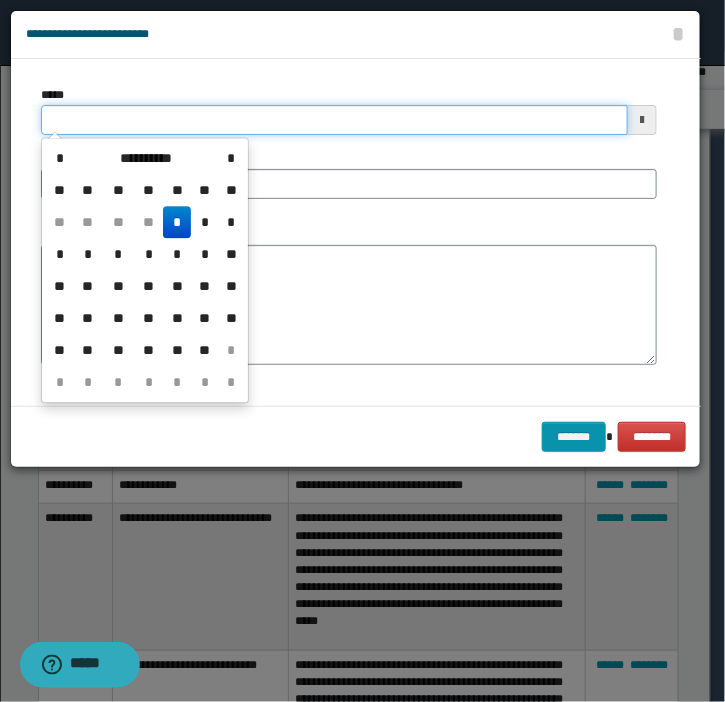 click on "**********" at bounding box center [362, -467] 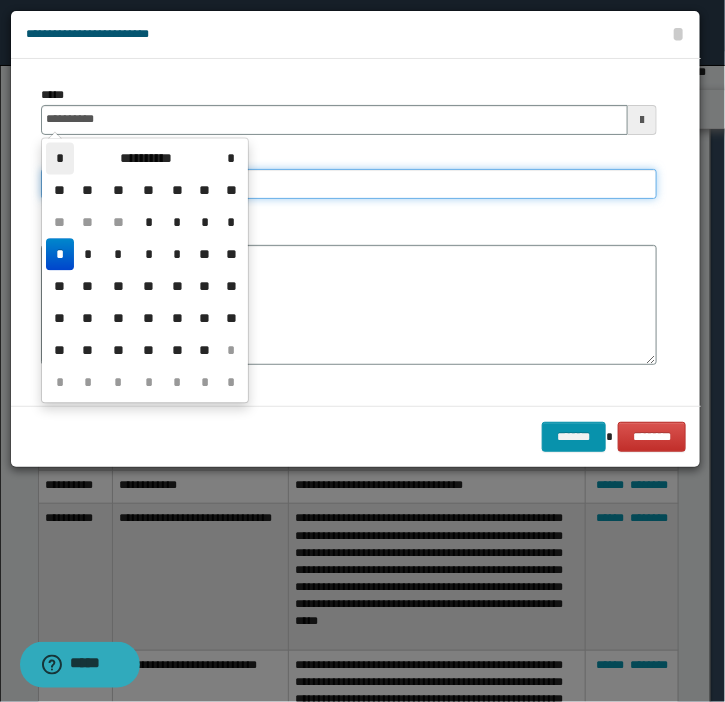 type on "**********" 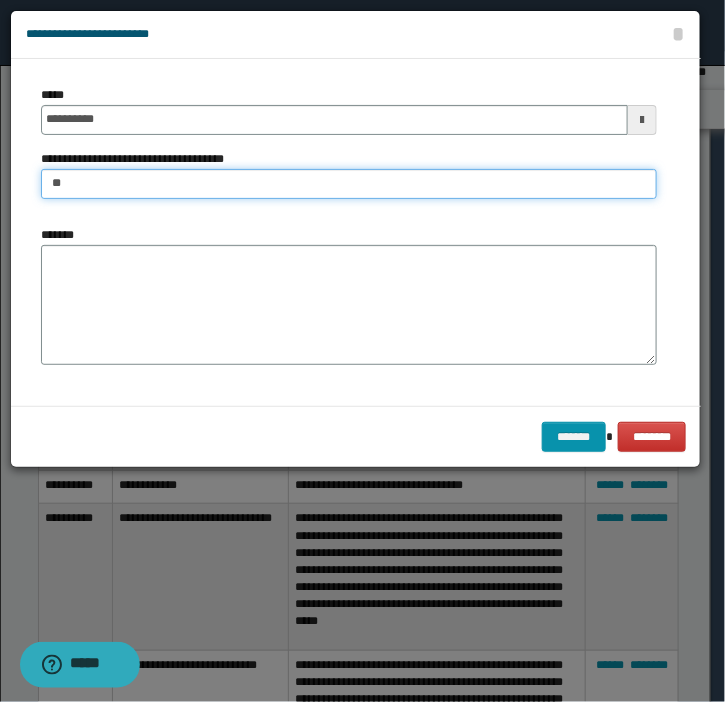 type on "**********" 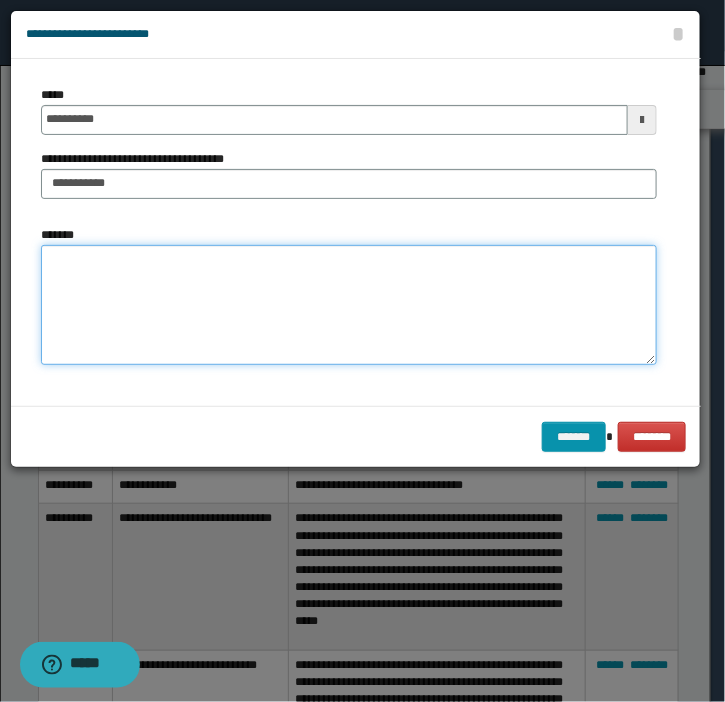 click on "*******" at bounding box center (349, 305) 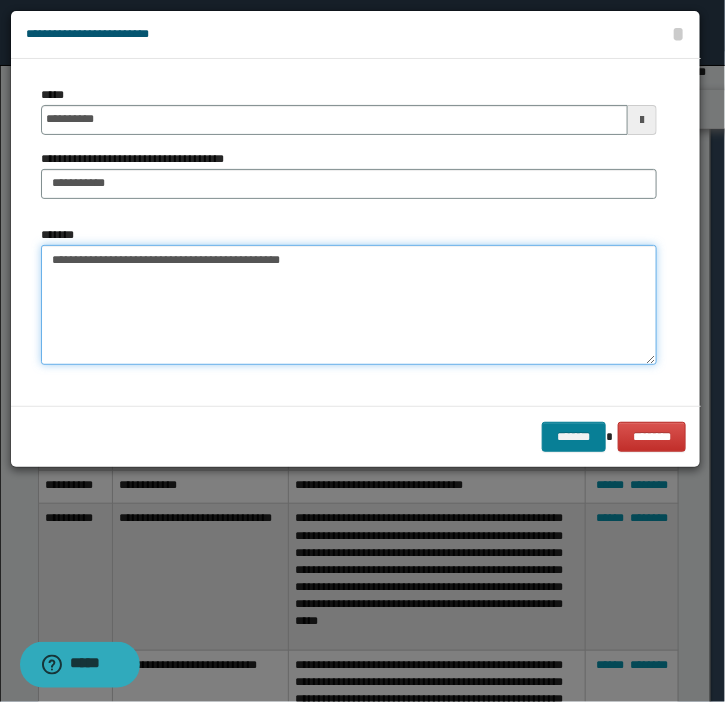type on "**********" 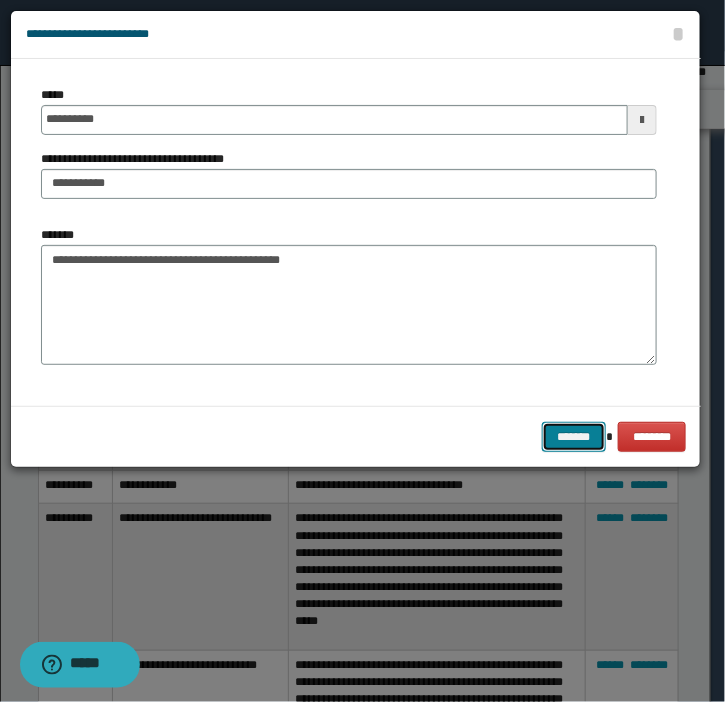 click on "*******" at bounding box center [574, 437] 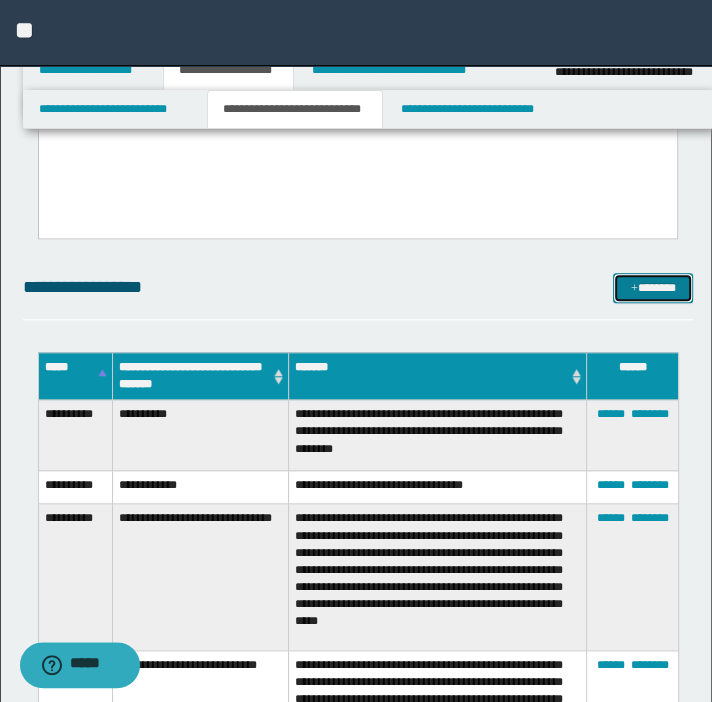 click on "*******" at bounding box center [653, 288] 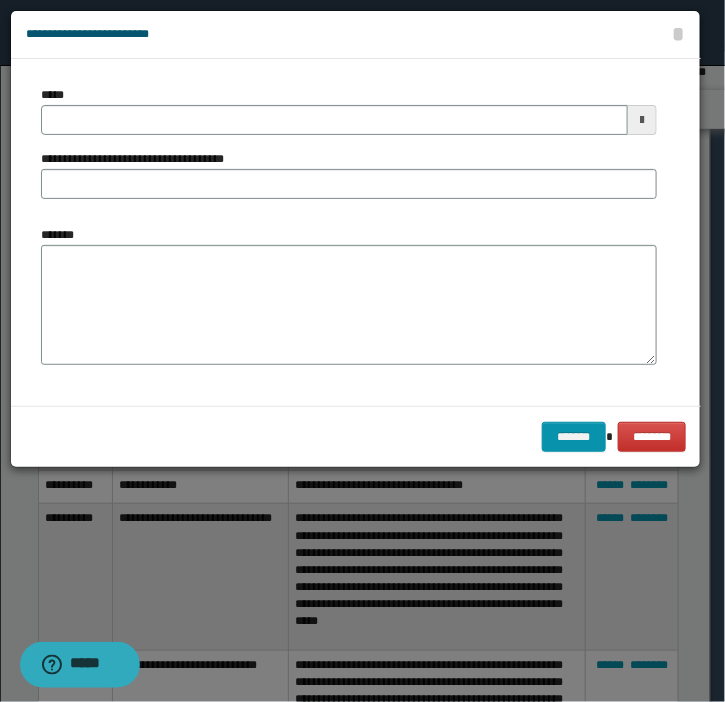 drag, startPoint x: 36, startPoint y: 129, endPoint x: 51, endPoint y: 123, distance: 16.155495 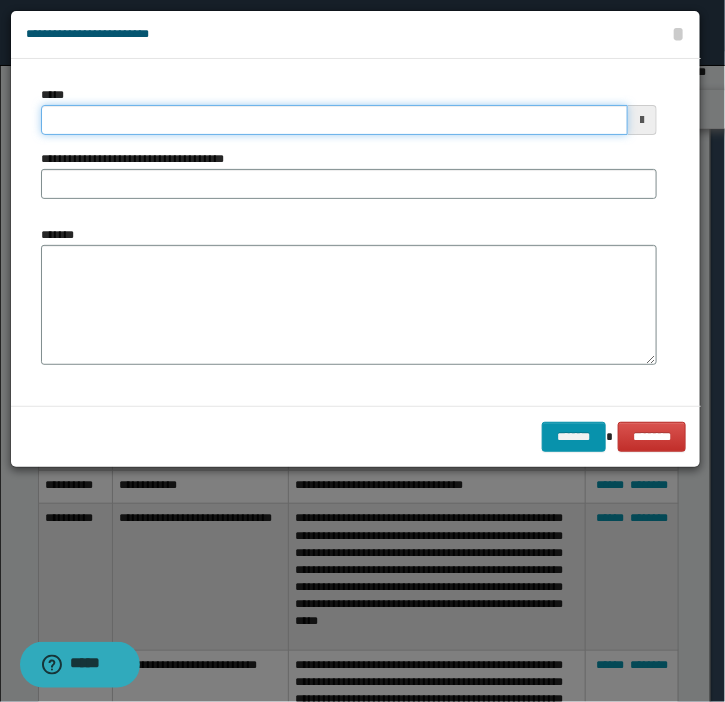 click on "*****" at bounding box center [334, 120] 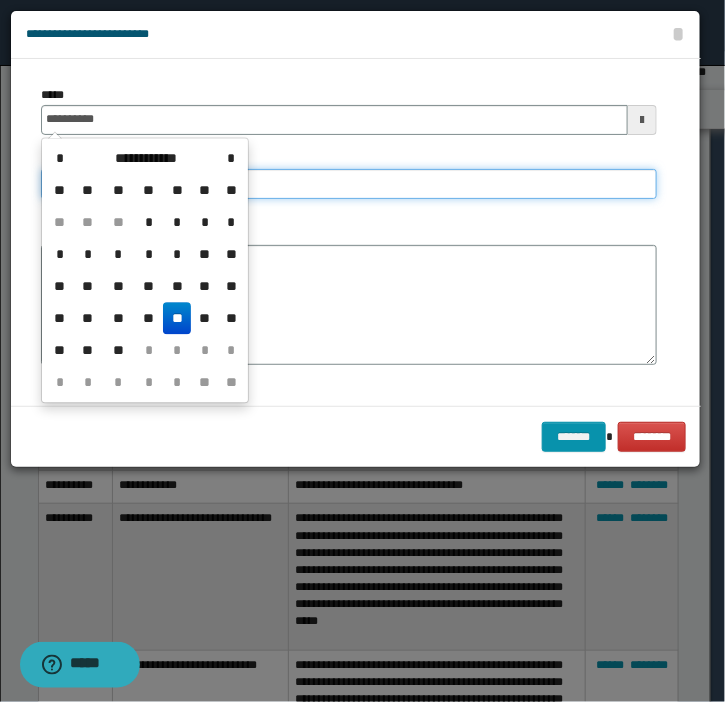 type on "**********" 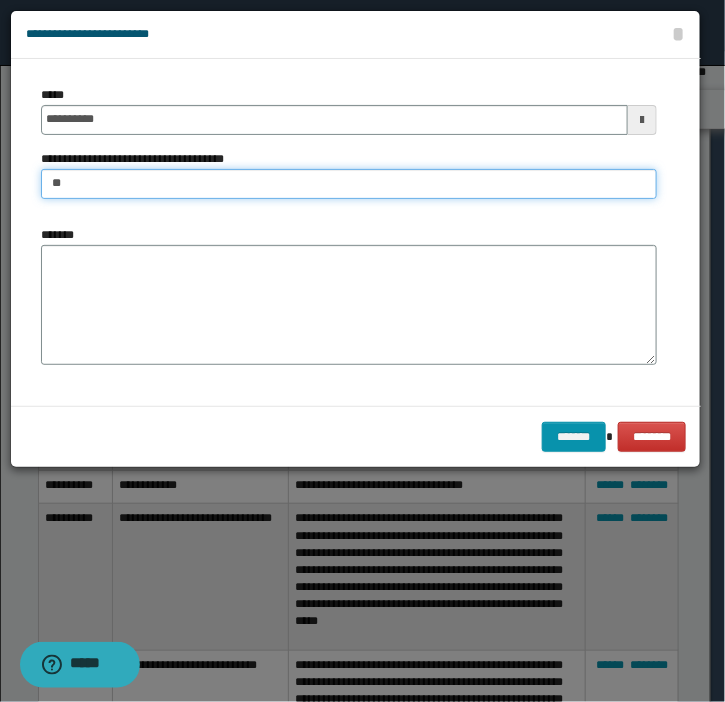 type on "**********" 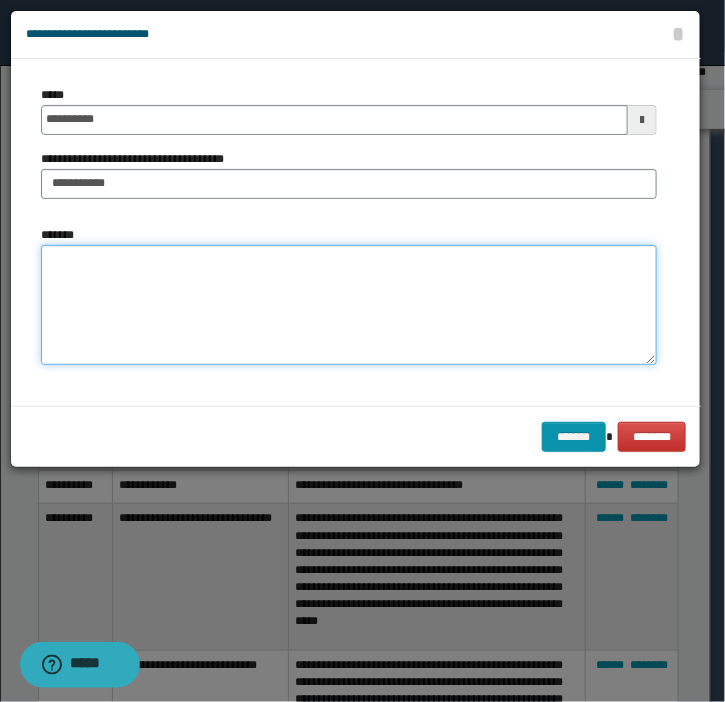 paste on "**********" 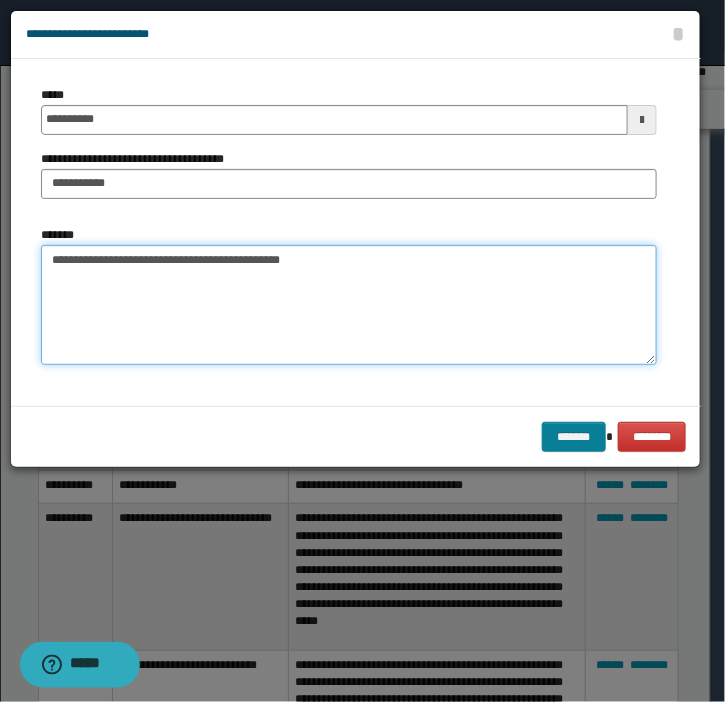type on "**********" 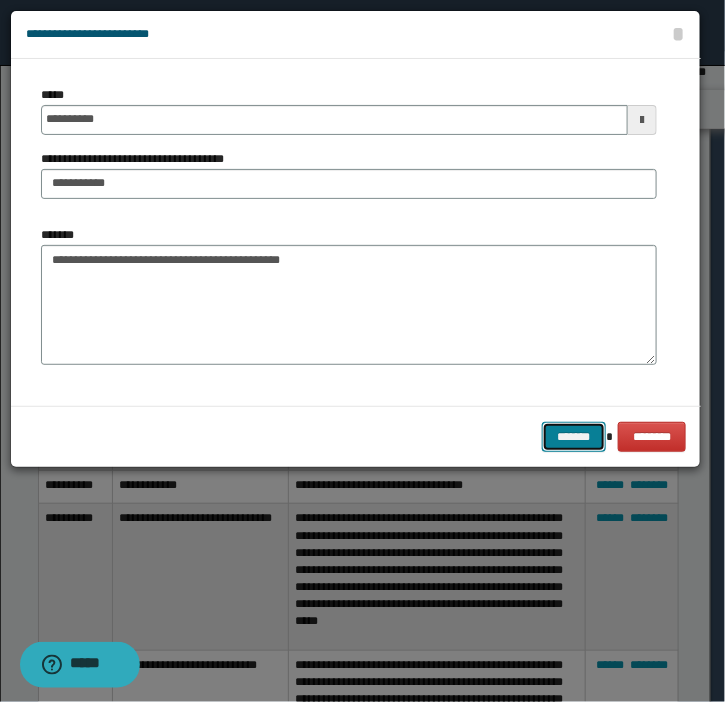 click on "*******" at bounding box center [574, 437] 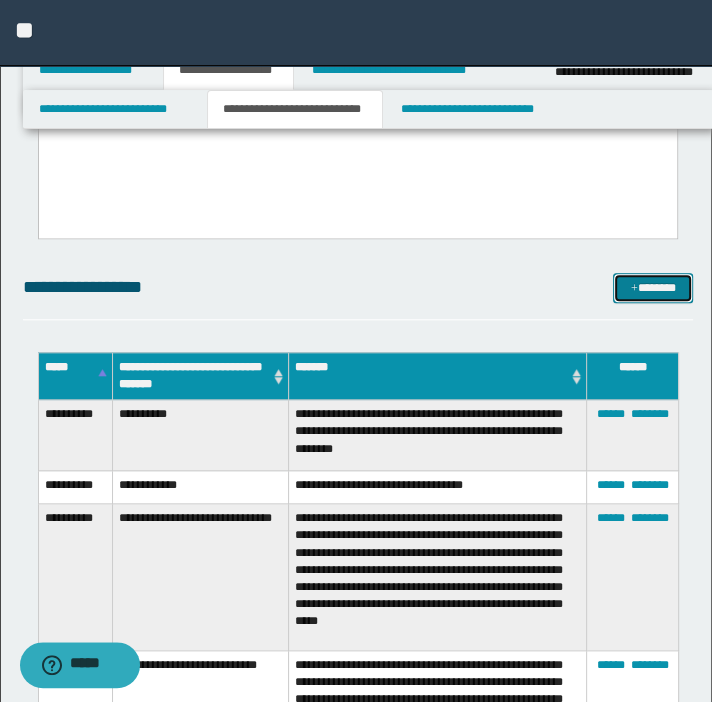 drag, startPoint x: 634, startPoint y: 289, endPoint x: 484, endPoint y: 272, distance: 150.96027 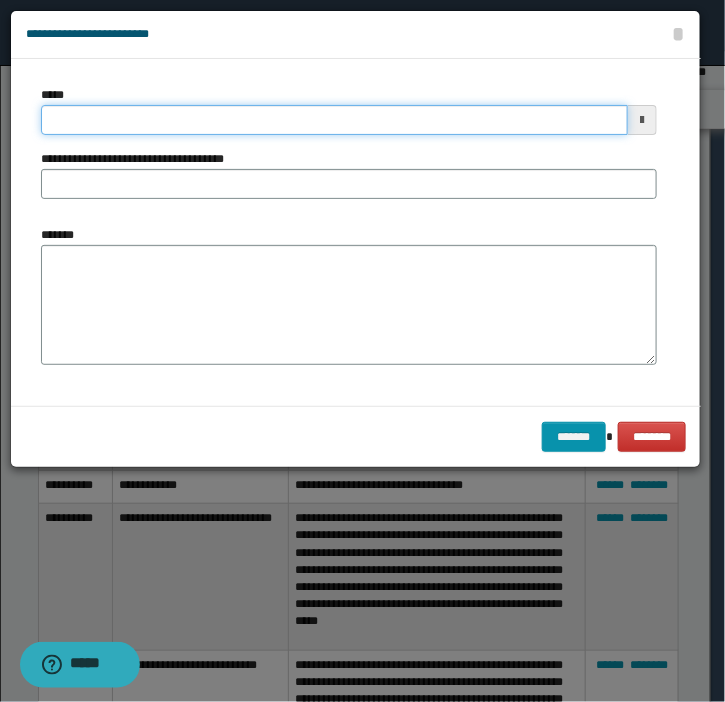 click on "*****" at bounding box center (334, 120) 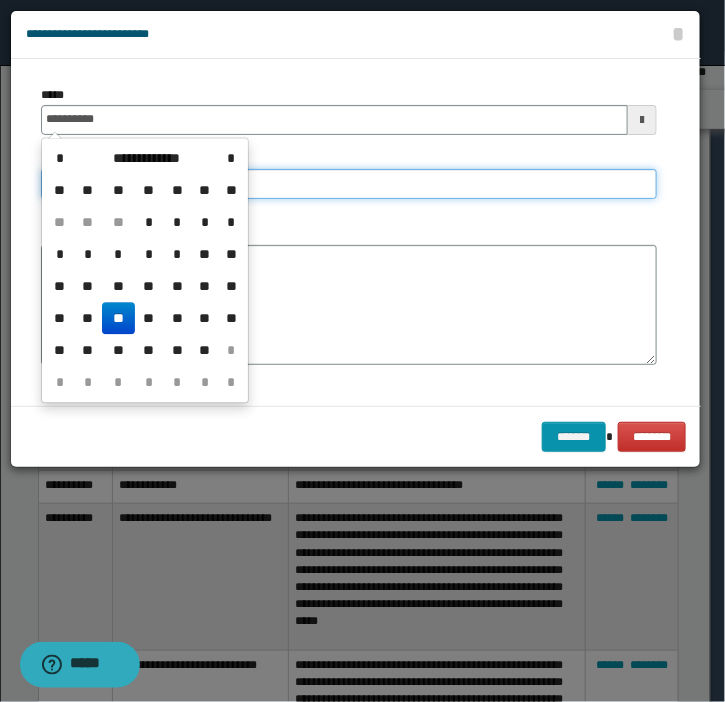type on "**********" 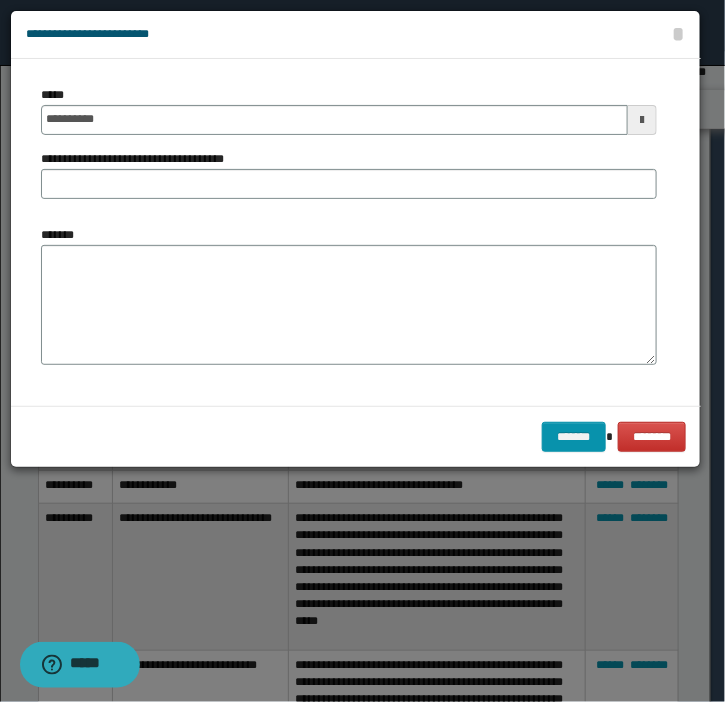 click at bounding box center (362, 351) 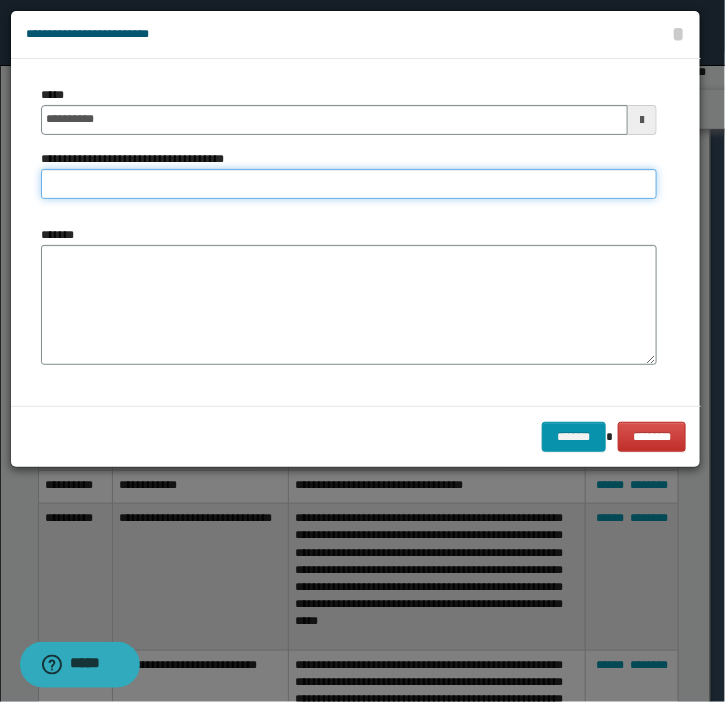 click on "**********" at bounding box center [349, 184] 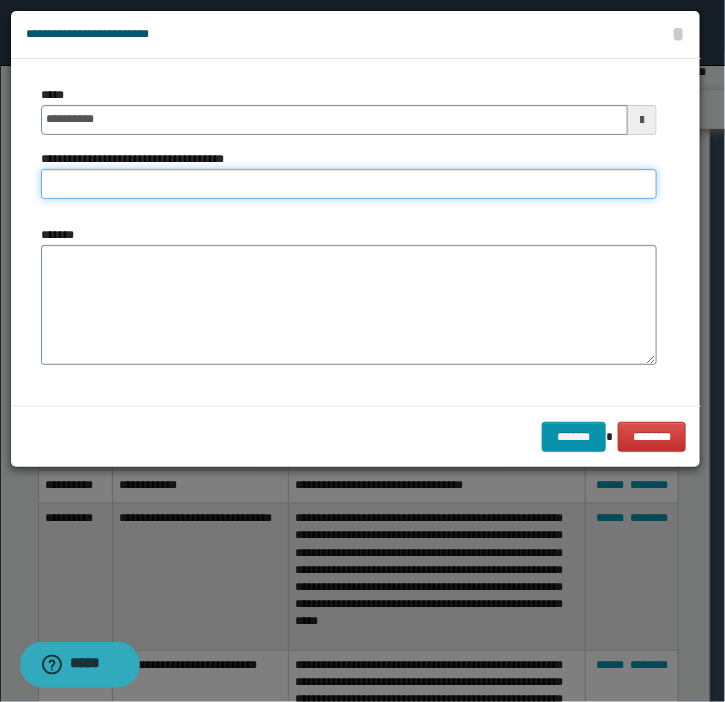 type on "*" 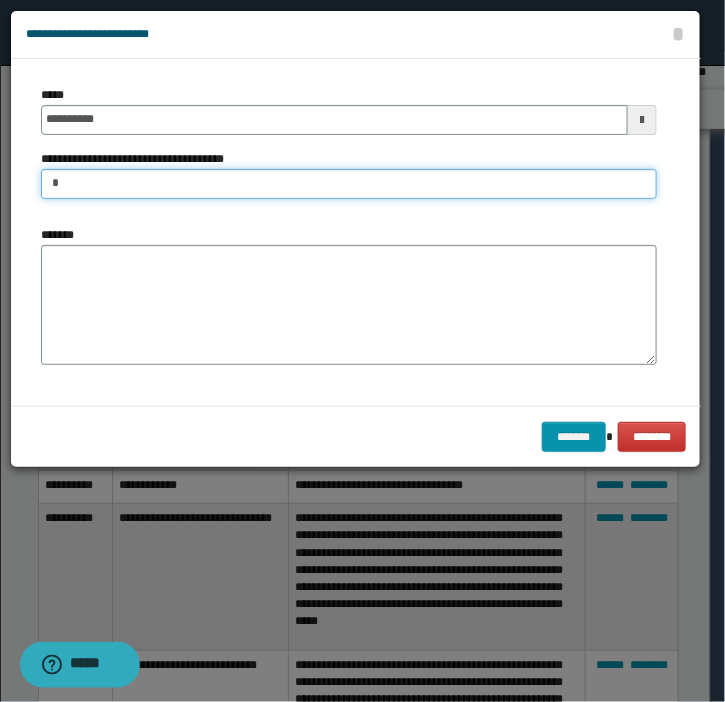 type on "**********" 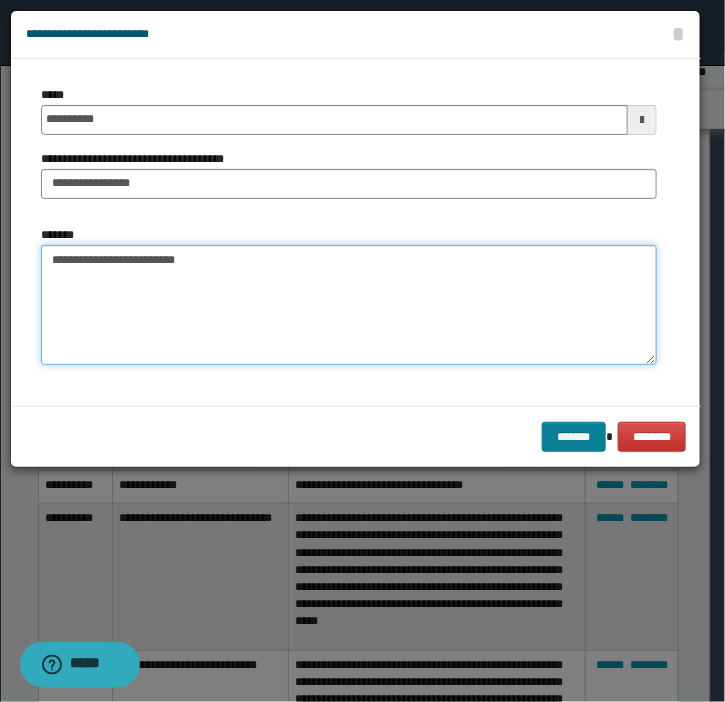 type on "**********" 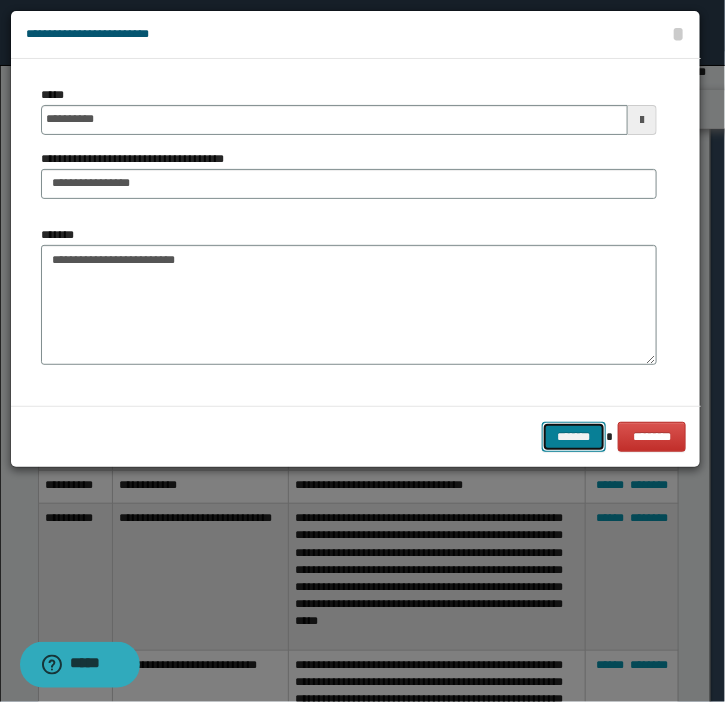 click on "*******" at bounding box center [574, 437] 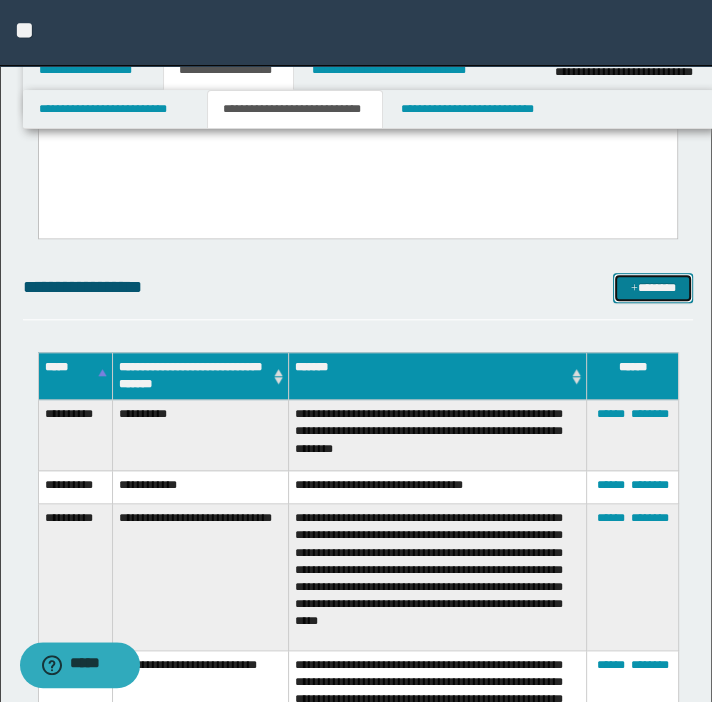 click on "*******" at bounding box center (653, 288) 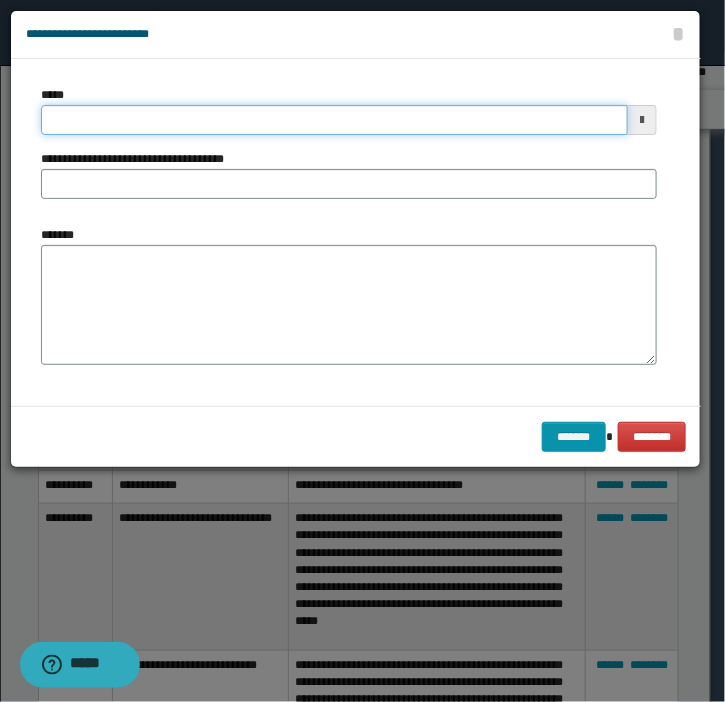 click on "*****" at bounding box center [334, 120] 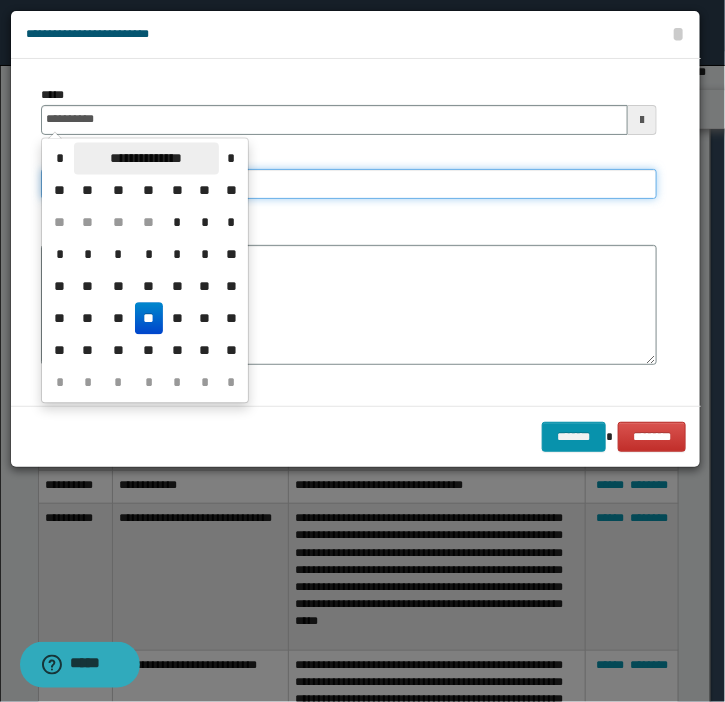 type on "**********" 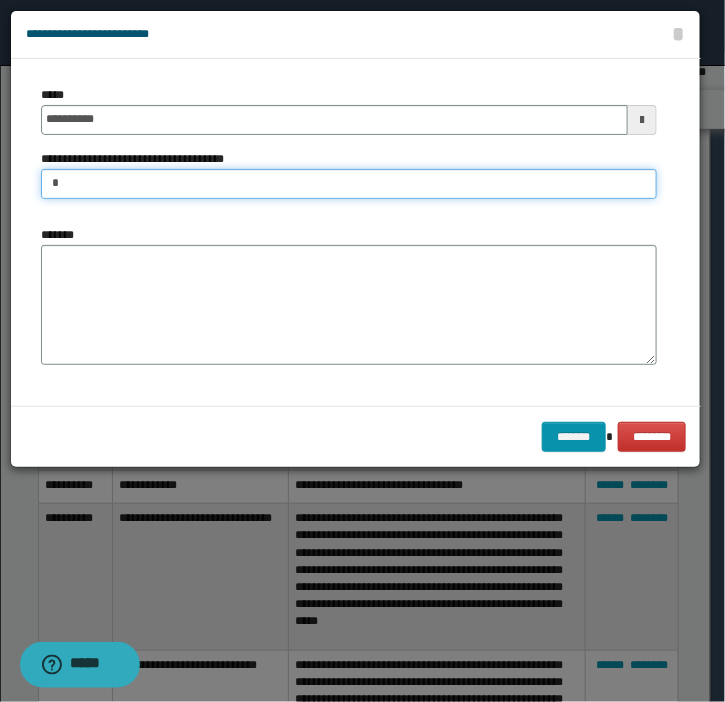 type on "**********" 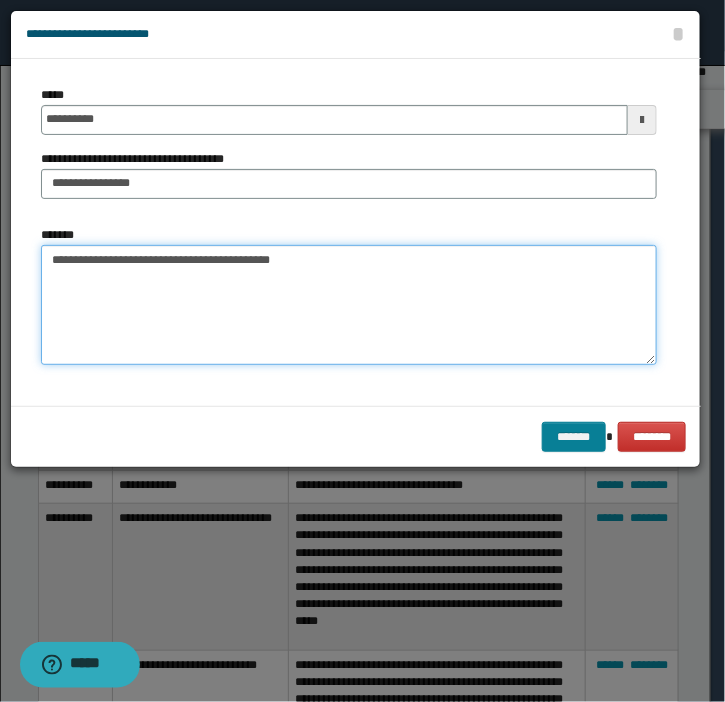 type on "**********" 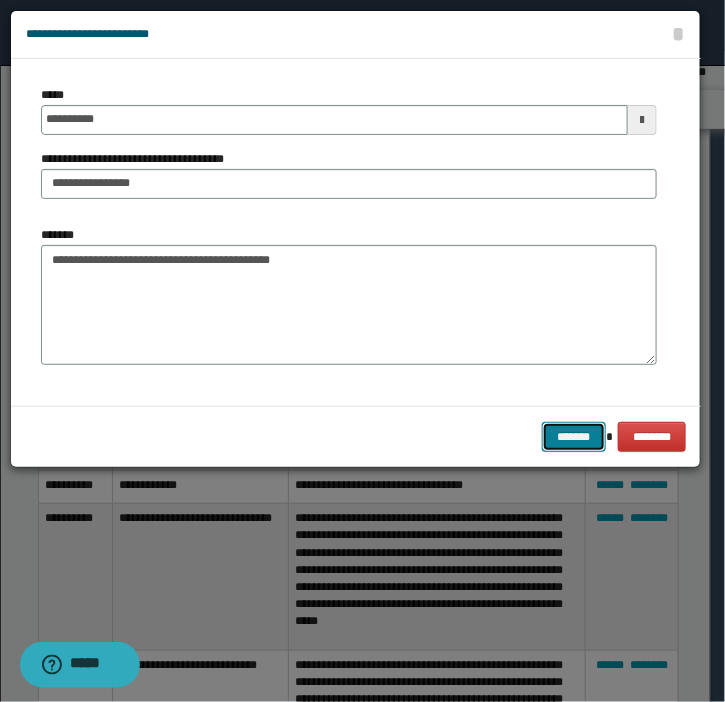 click on "*******" at bounding box center (574, 437) 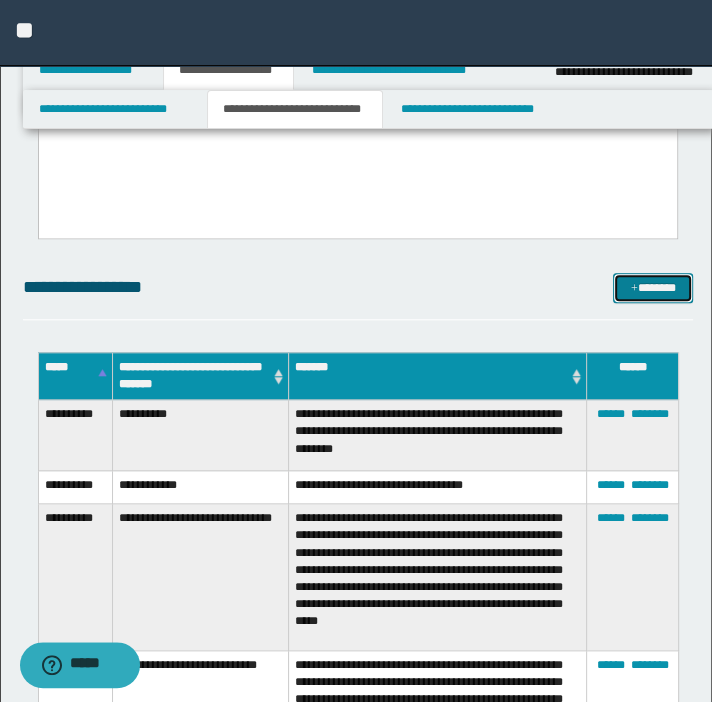 click on "*******" at bounding box center [653, 288] 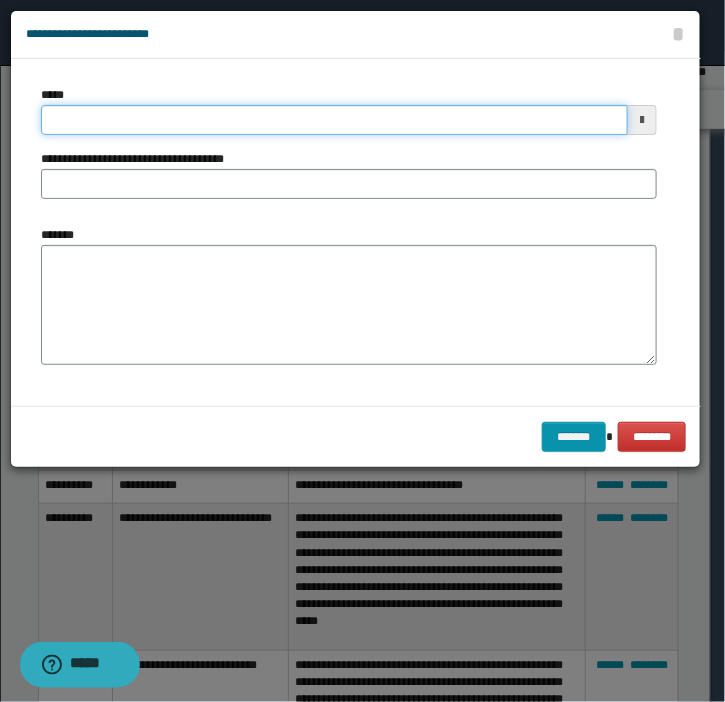 click on "*****" at bounding box center (334, 120) 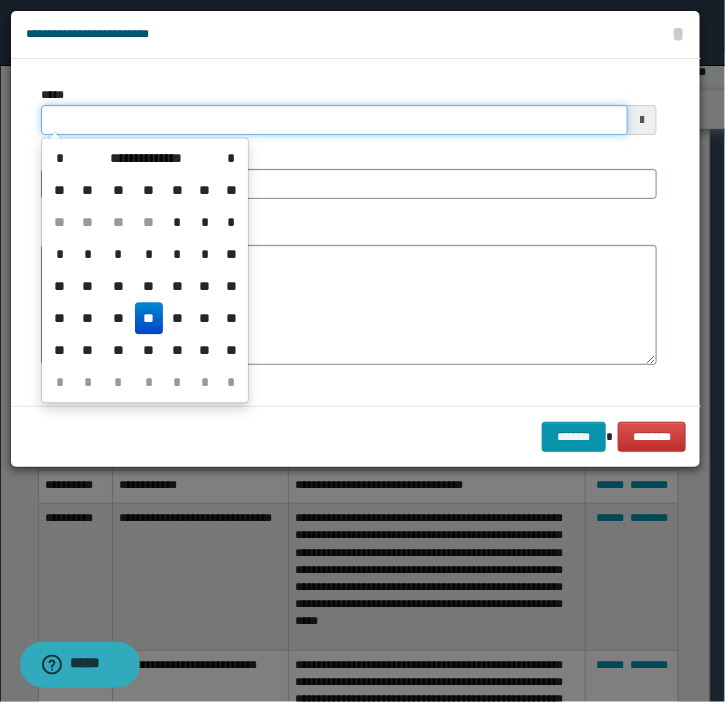 click on "*****" at bounding box center (334, 120) 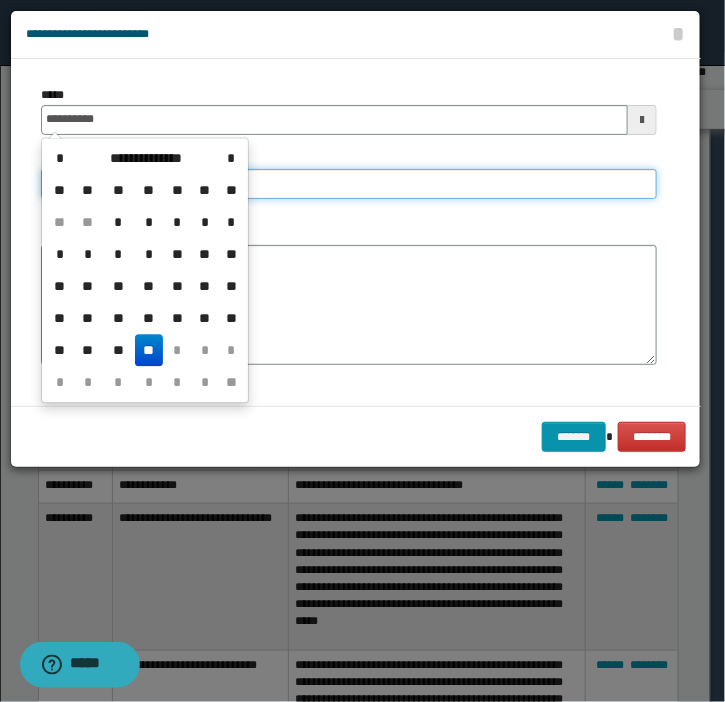 type on "**********" 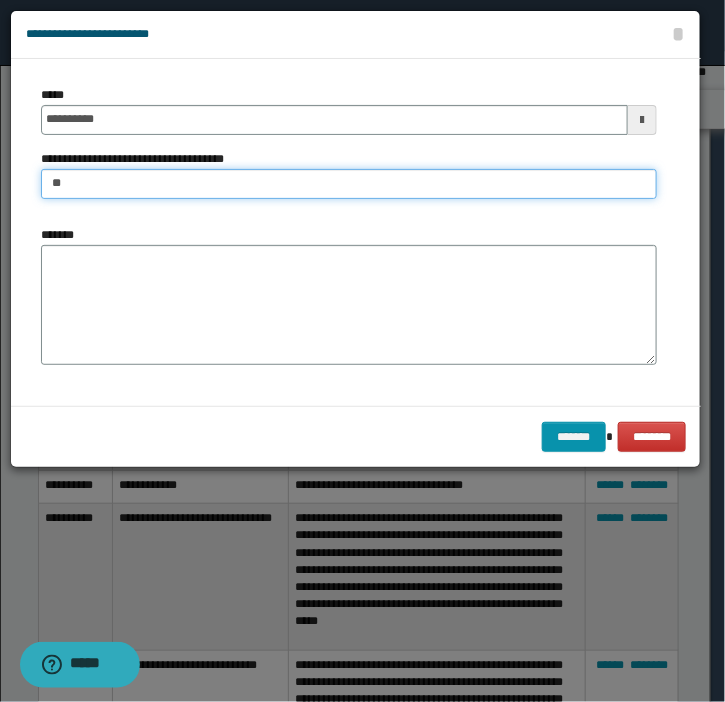 type on "**********" 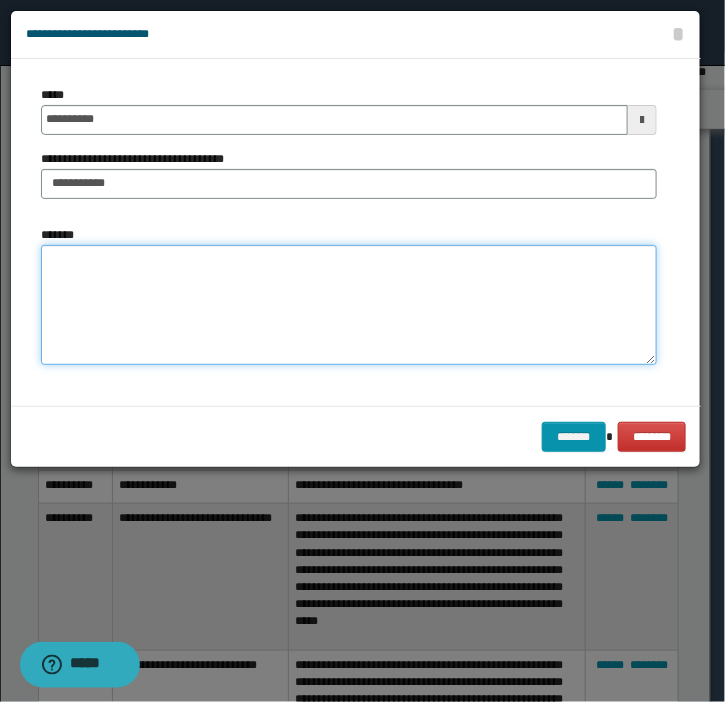click on "*******" at bounding box center [349, 305] 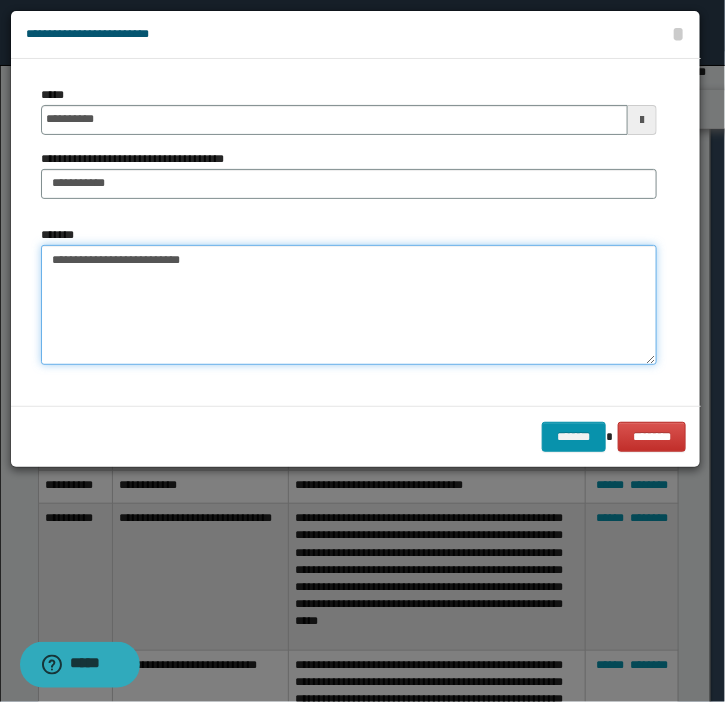 click on "**********" at bounding box center [349, 305] 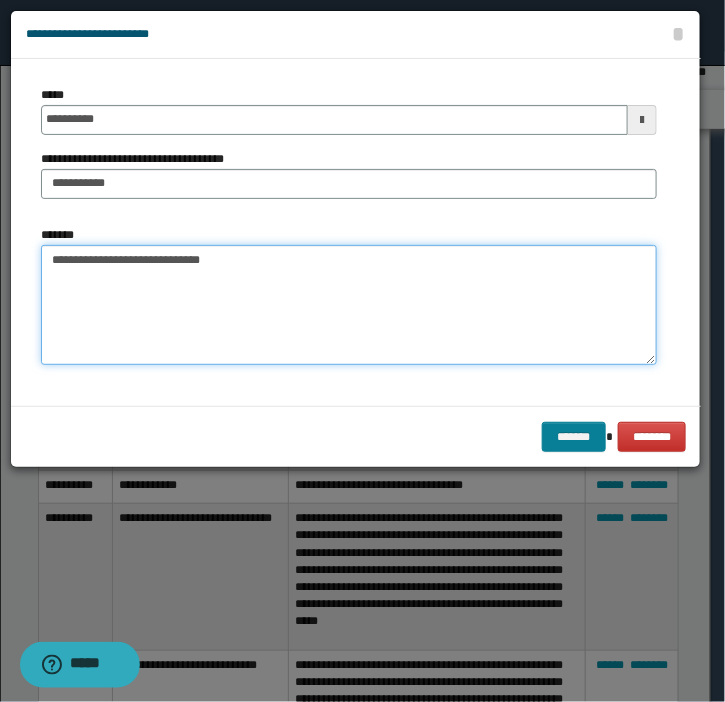 type on "**********" 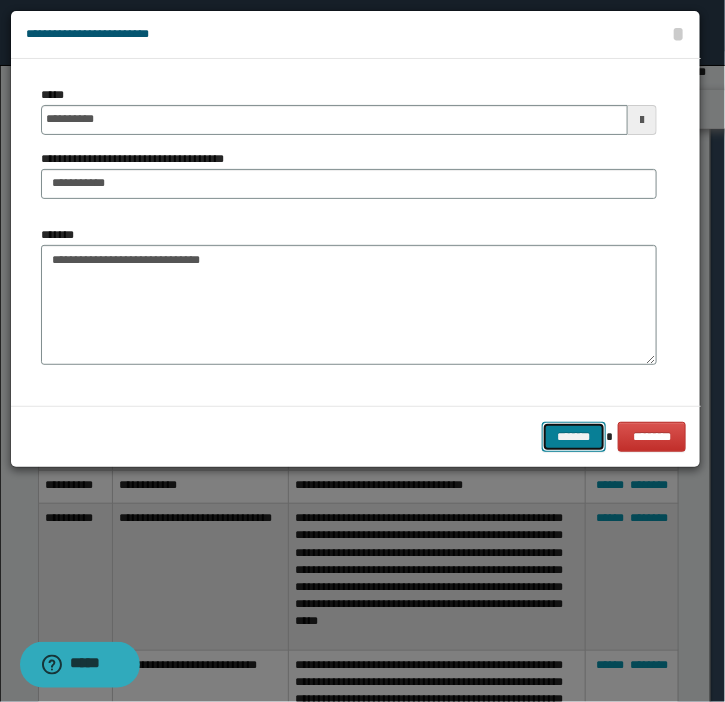 click on "*******" at bounding box center (574, 437) 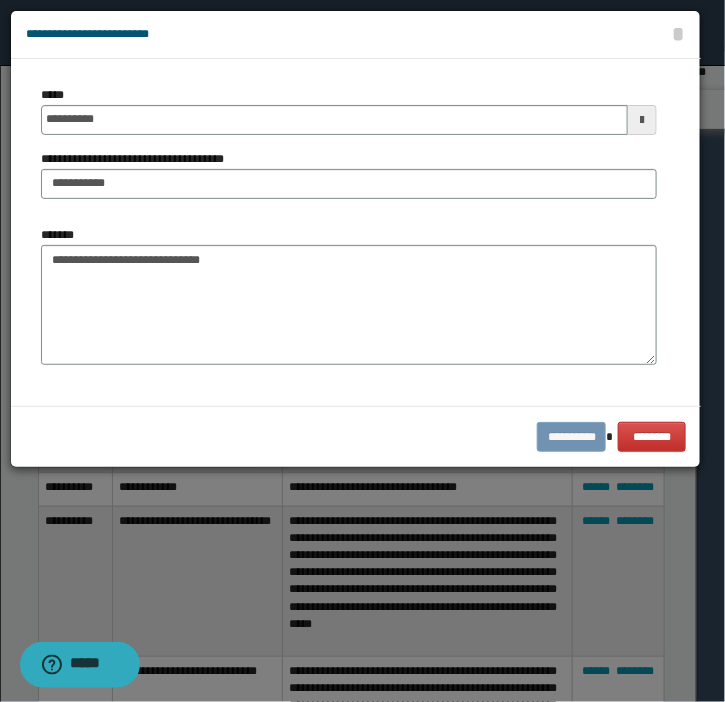 click at bounding box center (0, 0) 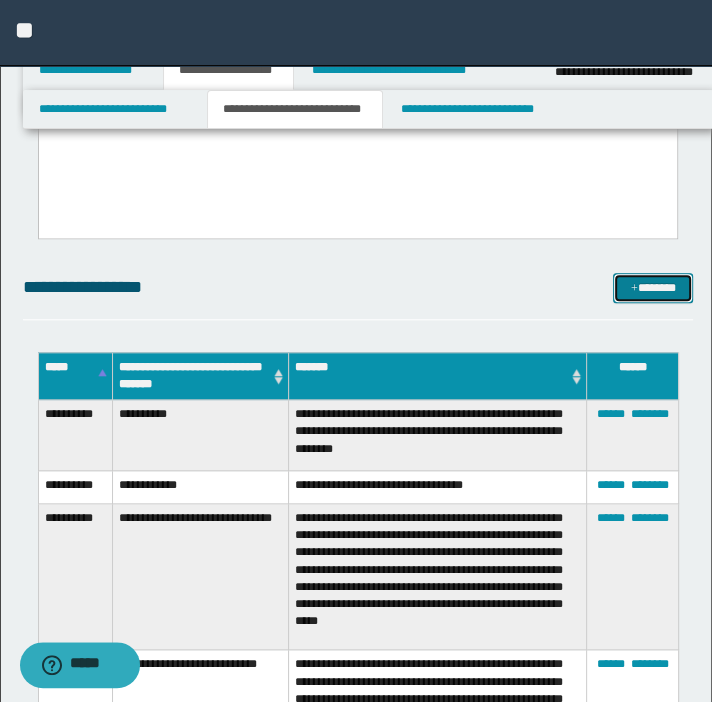 click on "*******" at bounding box center (653, 288) 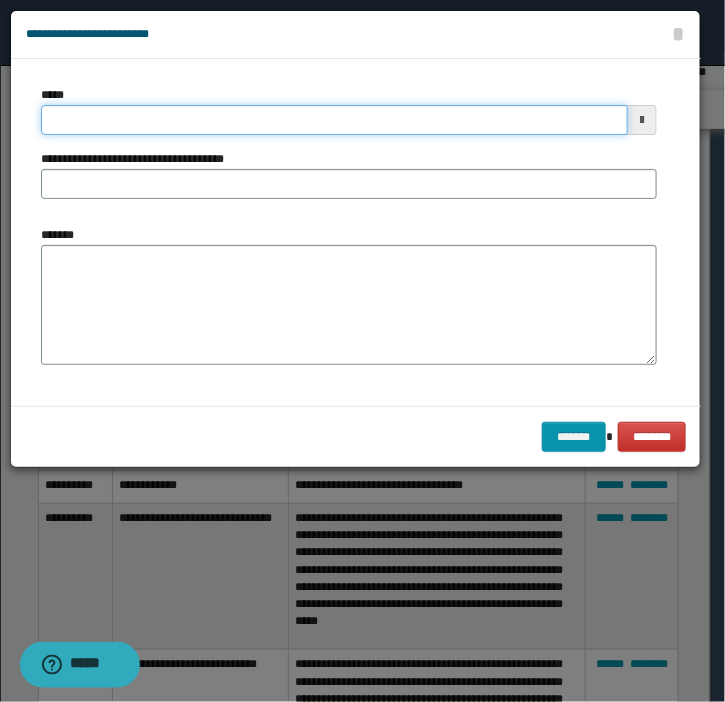 click on "*****" at bounding box center [334, 120] 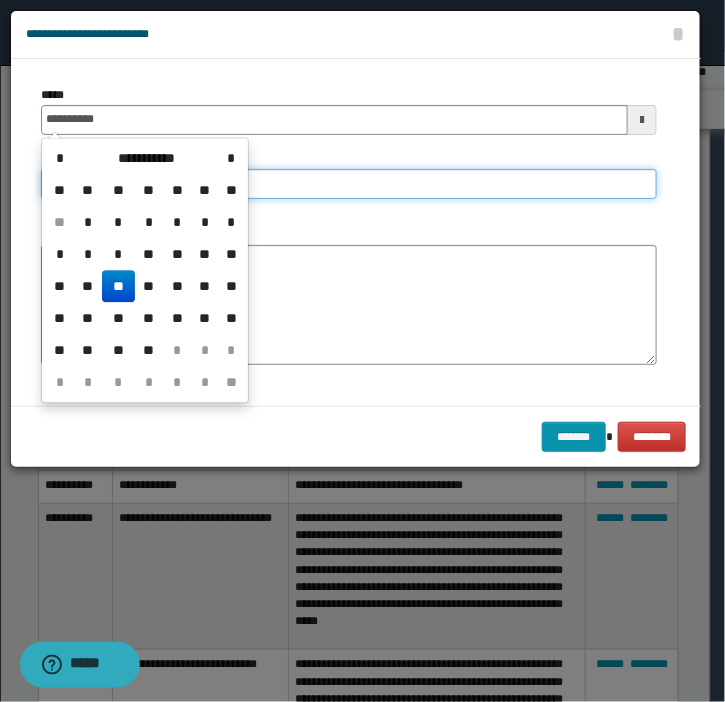 type on "**********" 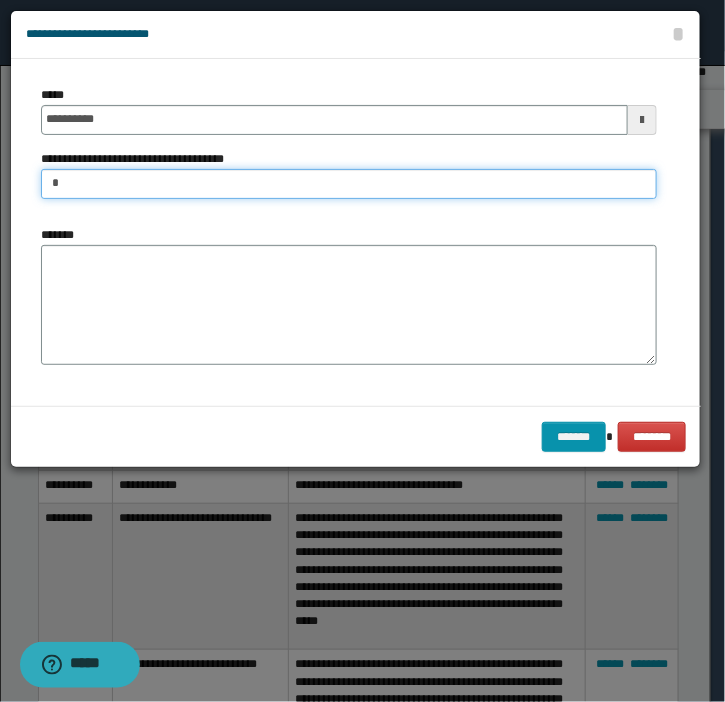 type on "**********" 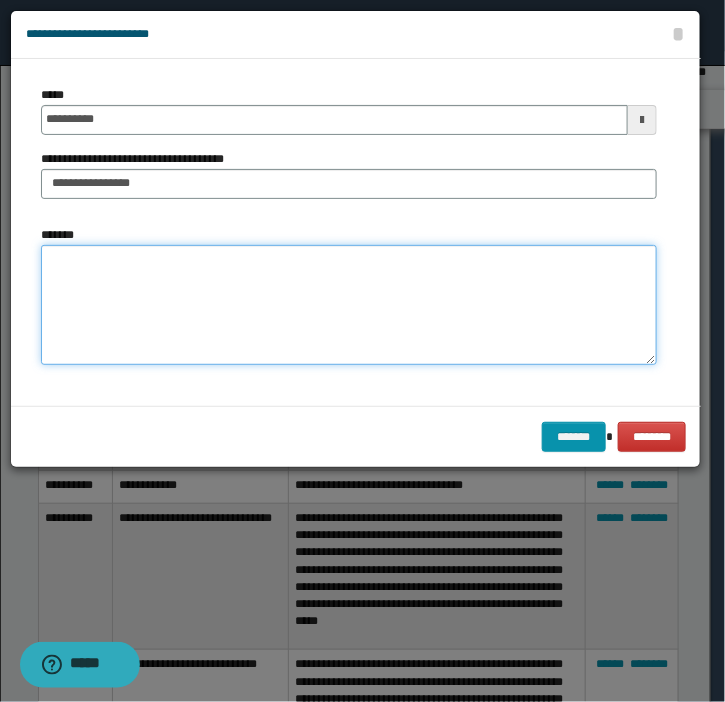 paste on "**********" 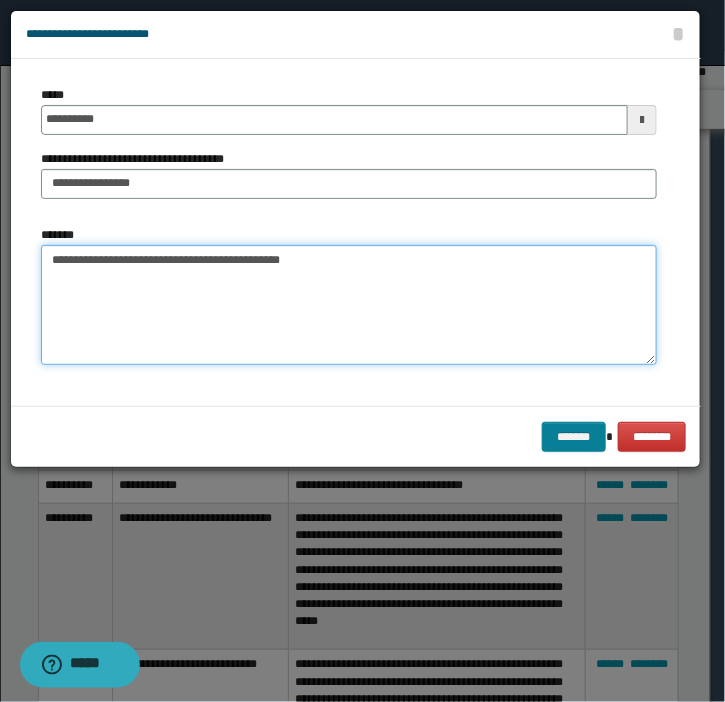 type on "**********" 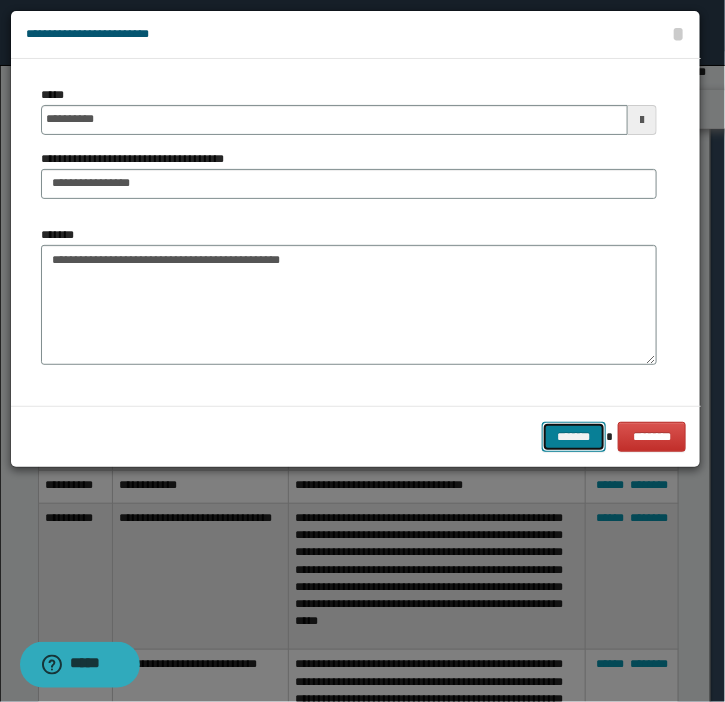 click on "*******" at bounding box center [574, 437] 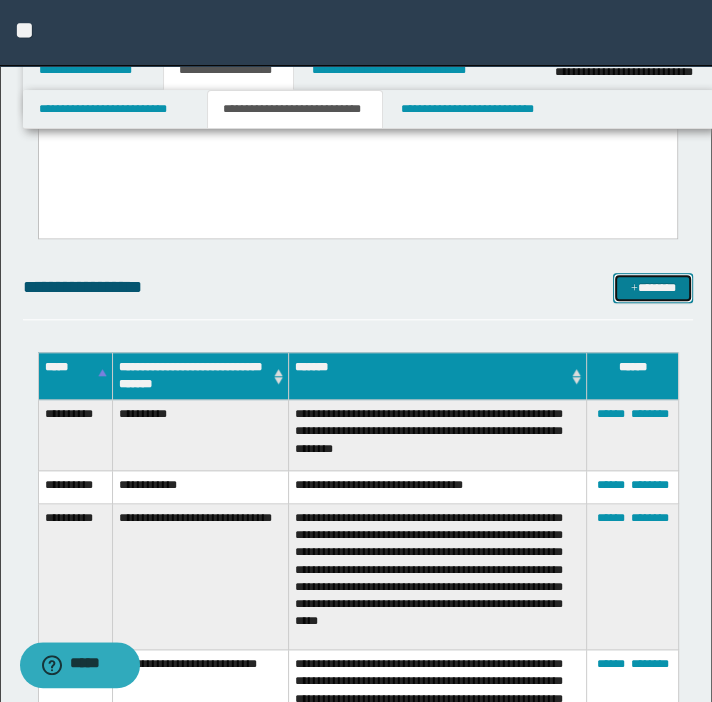 click on "*******" at bounding box center [653, 288] 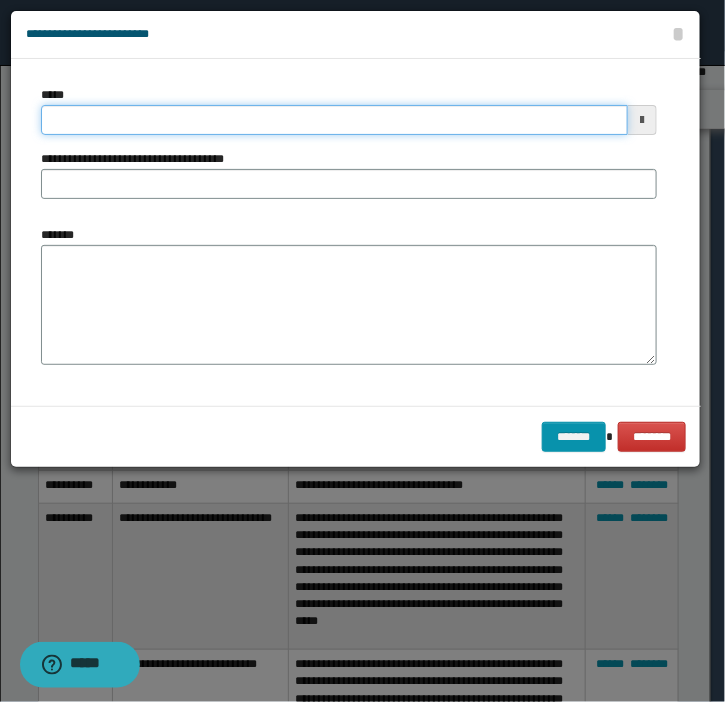 click on "*****" at bounding box center (334, 120) 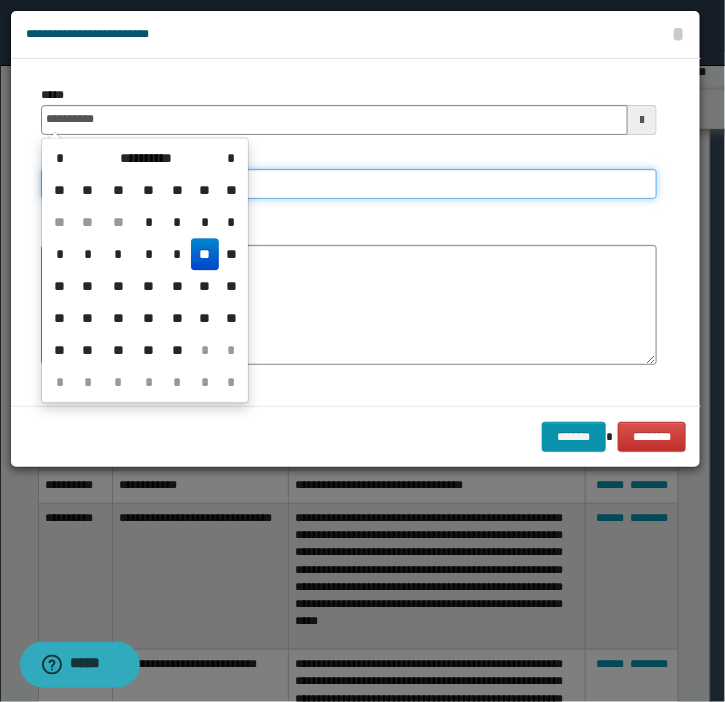 type on "**********" 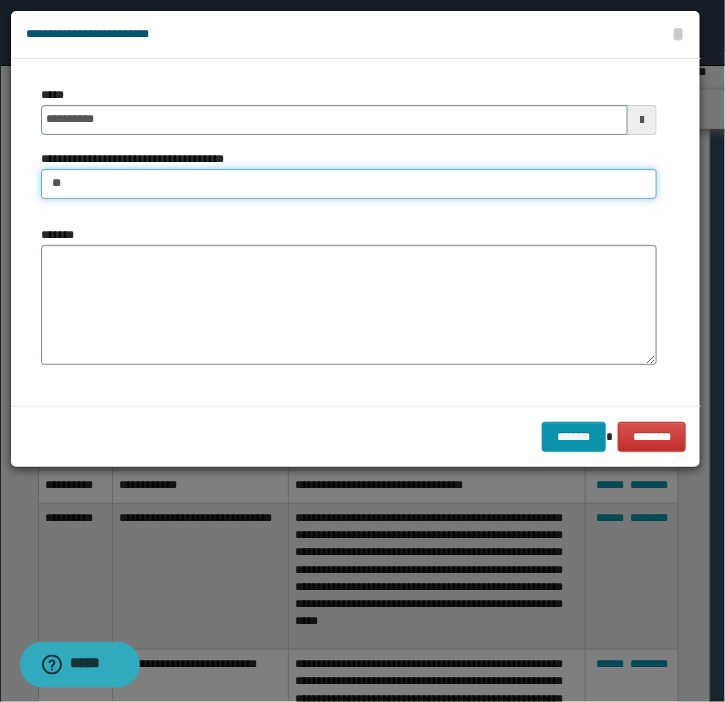 type on "**********" 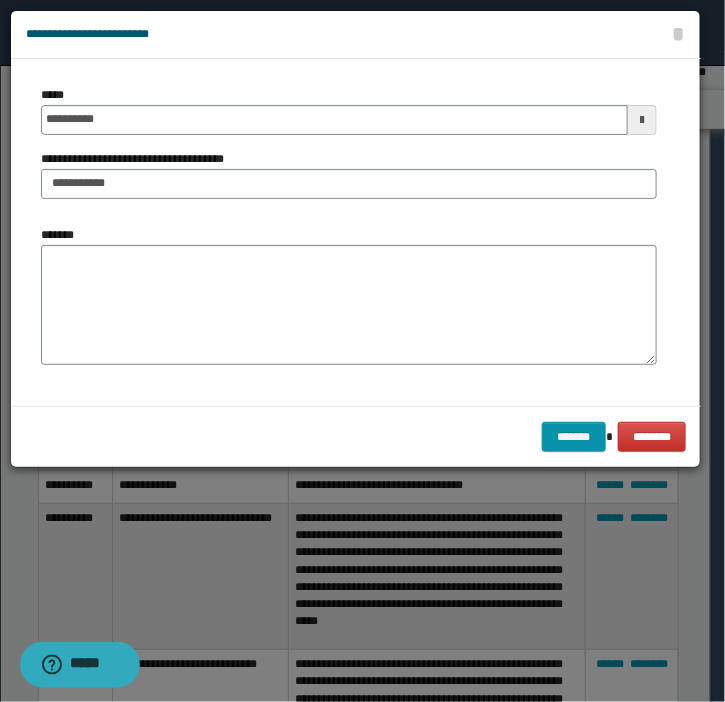 click on "*******" at bounding box center [349, 305] 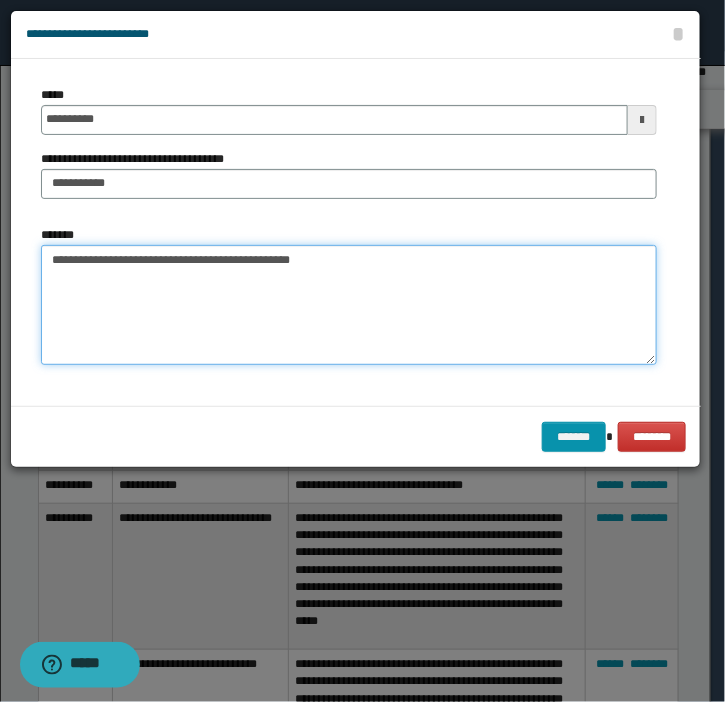 click on "**********" at bounding box center [349, 305] 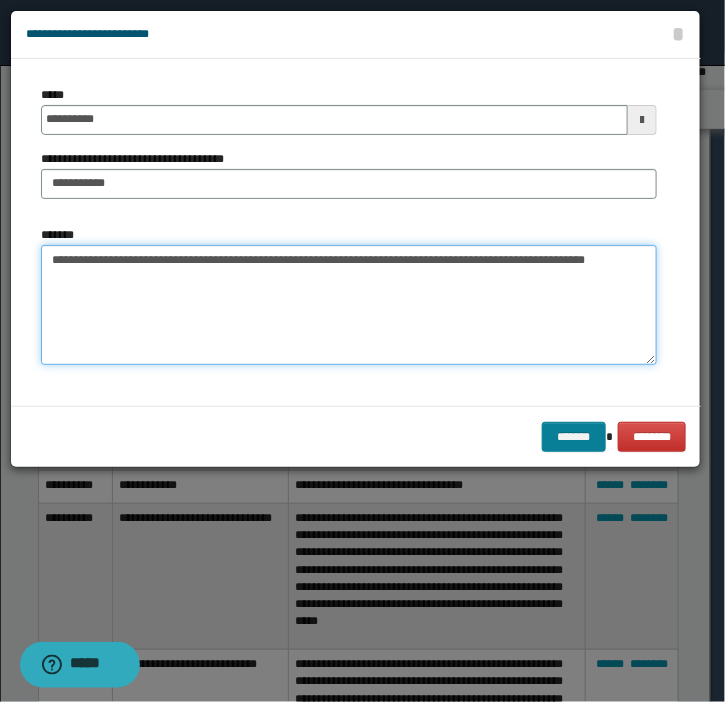 type on "**********" 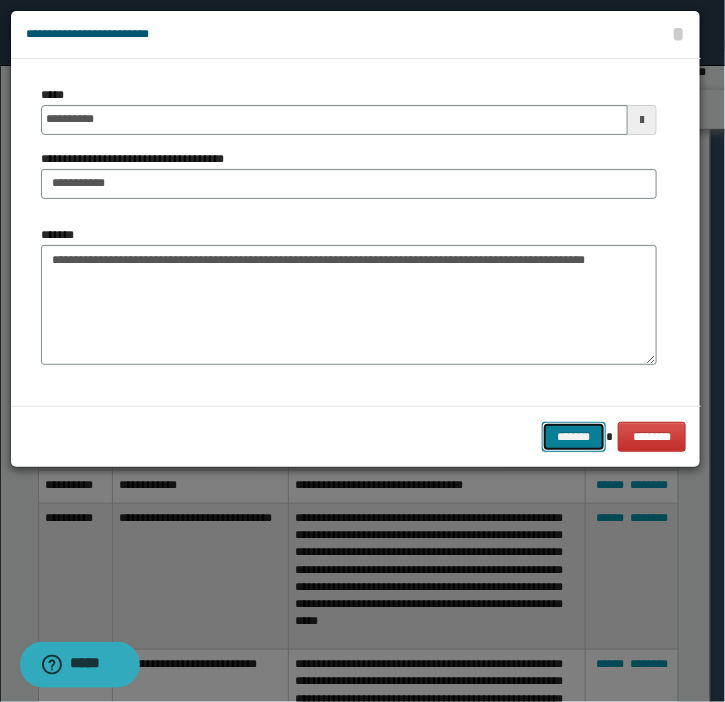 click on "*******" at bounding box center [574, 437] 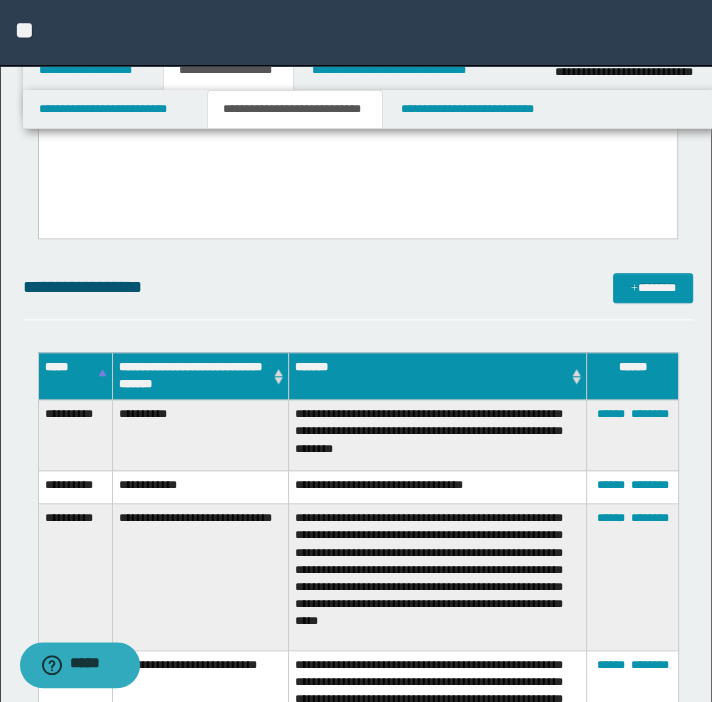 click on "**********" at bounding box center [358, 287] 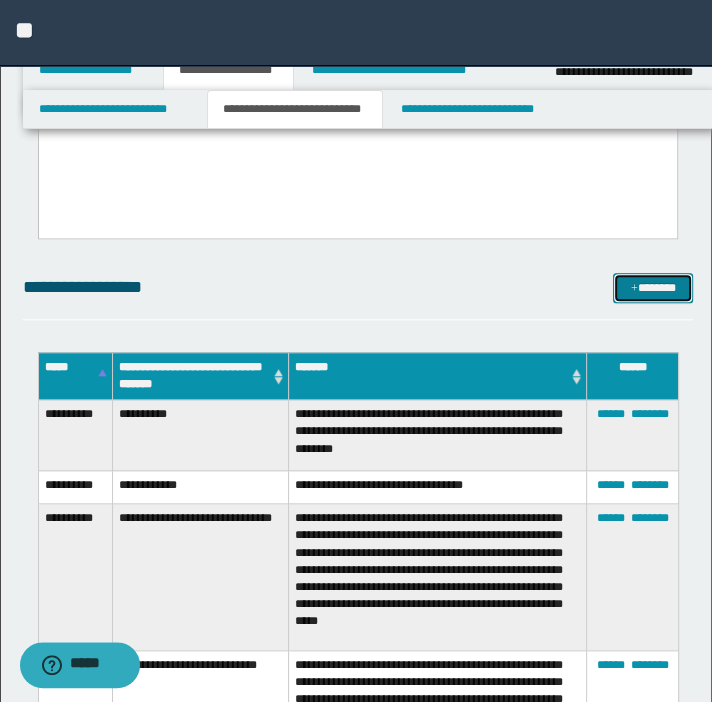 click at bounding box center (634, 289) 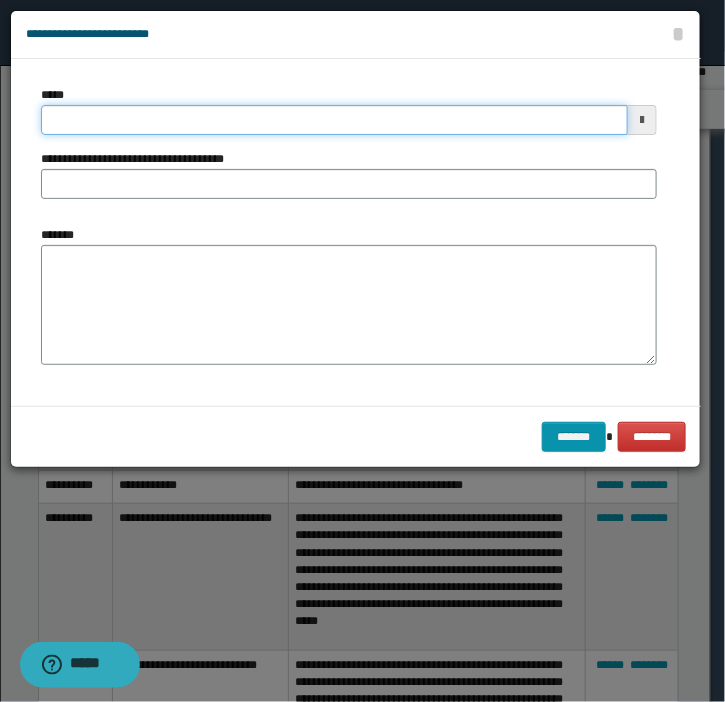 click on "*****" at bounding box center [334, 120] 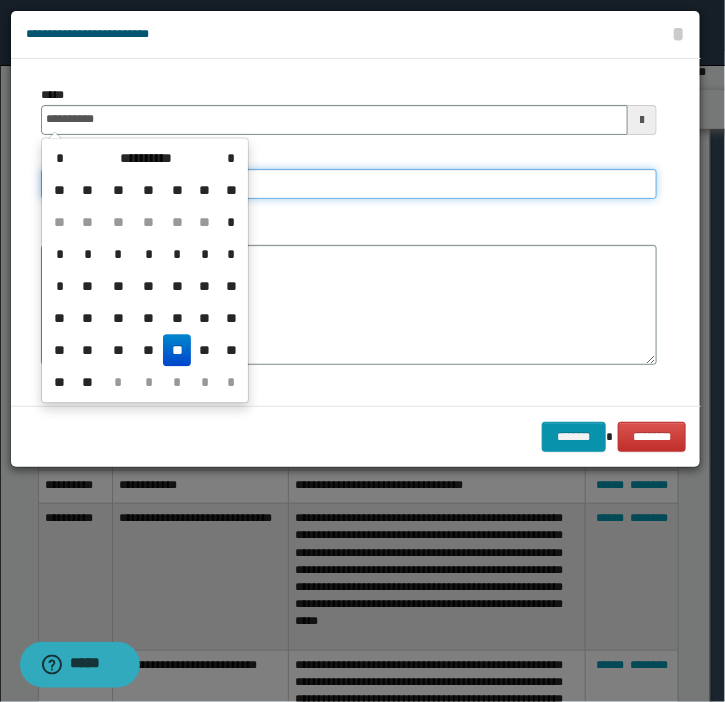 type on "**********" 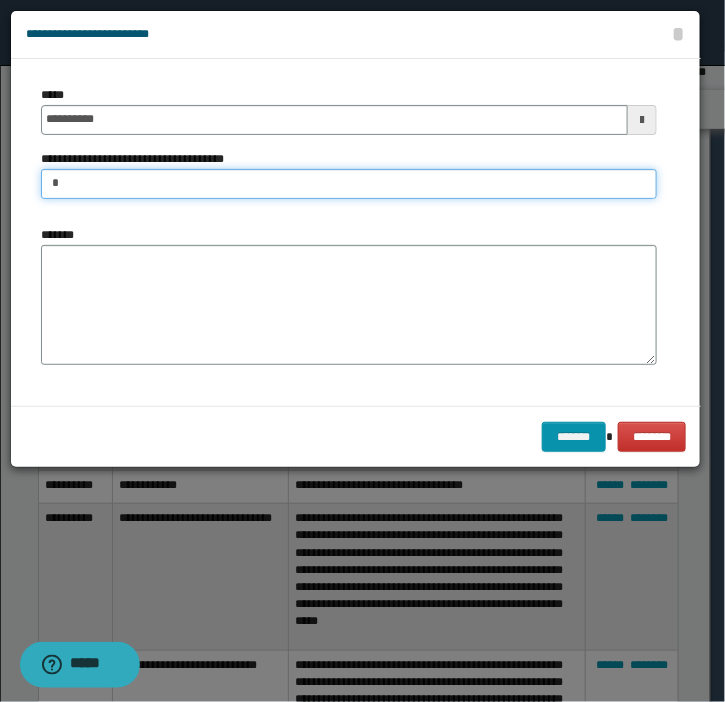 type on "**********" 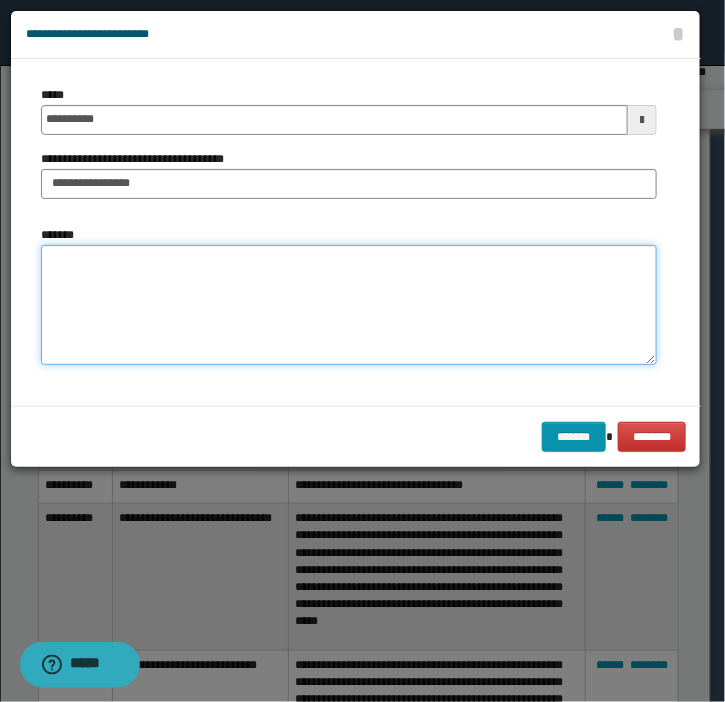 click on "*******" at bounding box center (349, 305) 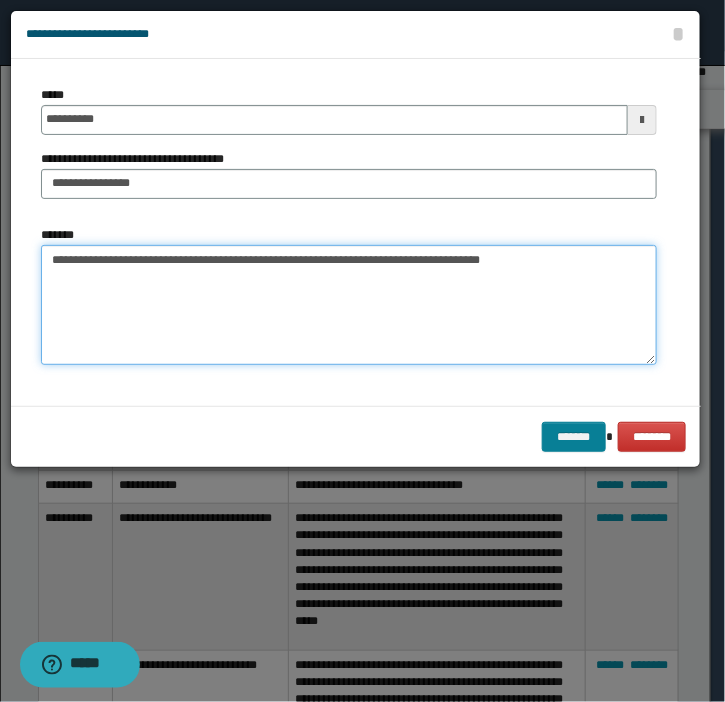 type on "**********" 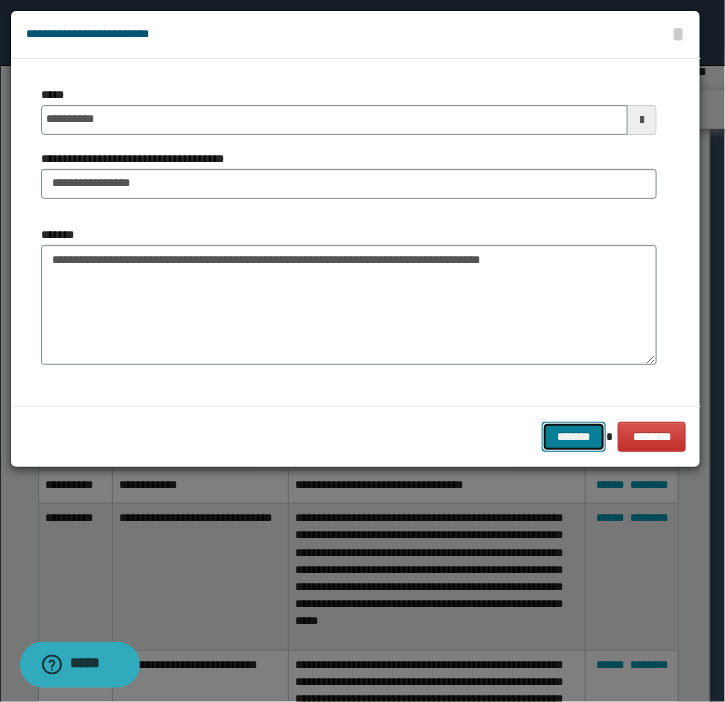 click on "*******" at bounding box center [574, 437] 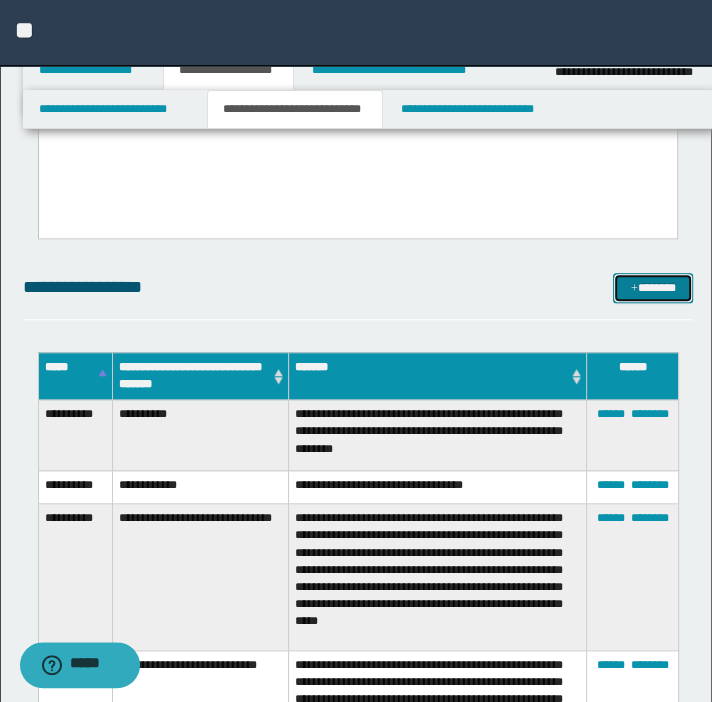 click on "*******" at bounding box center (653, 288) 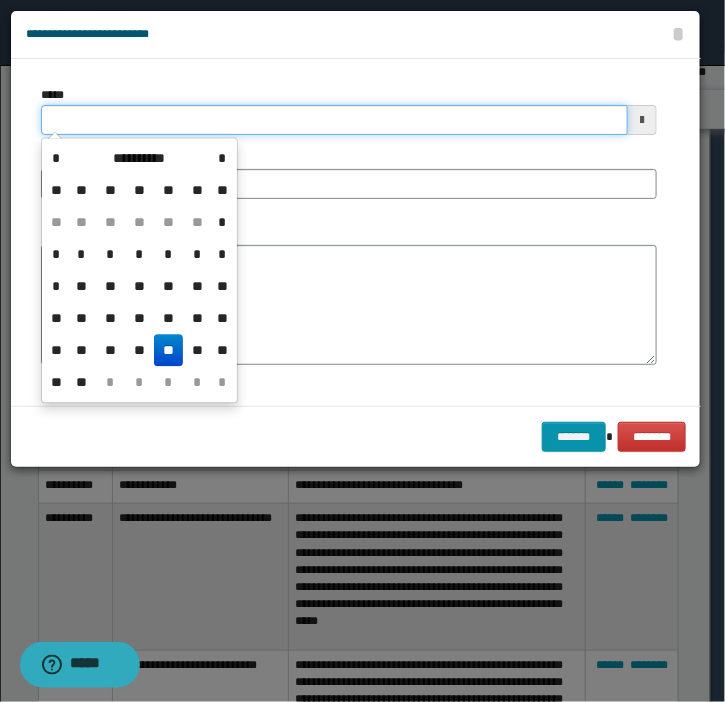 click on "*****" at bounding box center (334, 120) 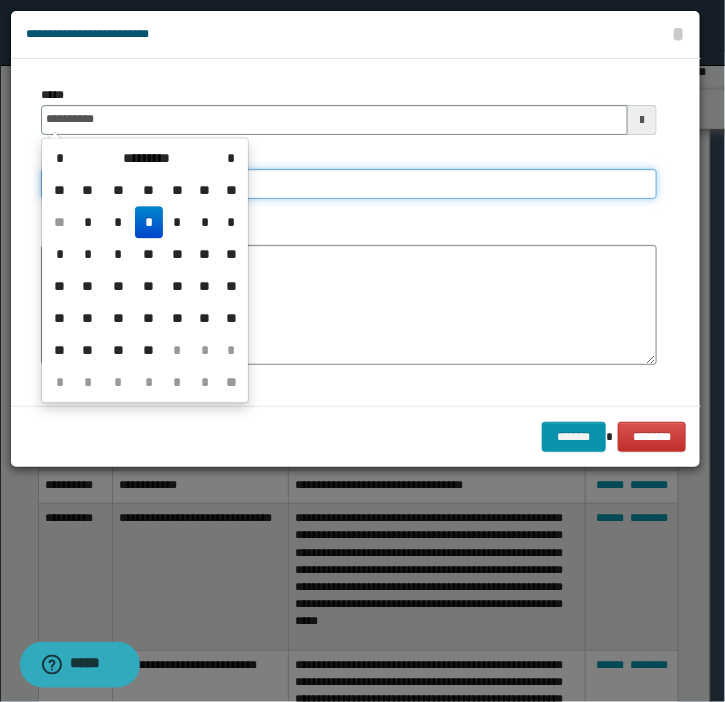 type on "**********" 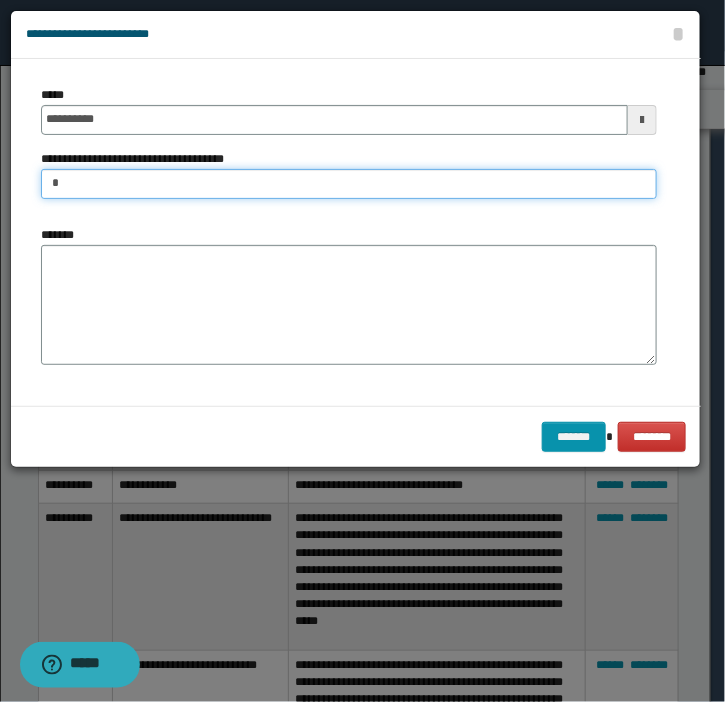 type on "**********" 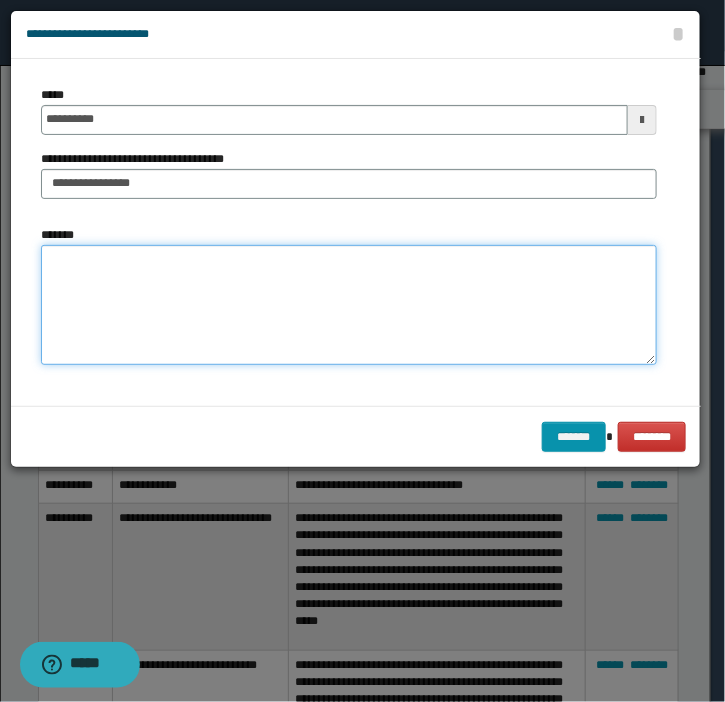 click on "*******" at bounding box center [349, 305] 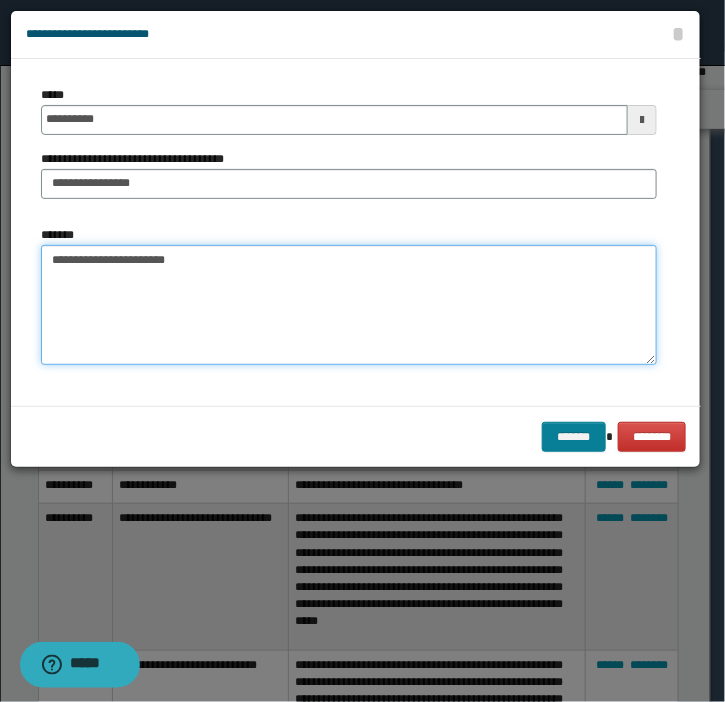 type on "**********" 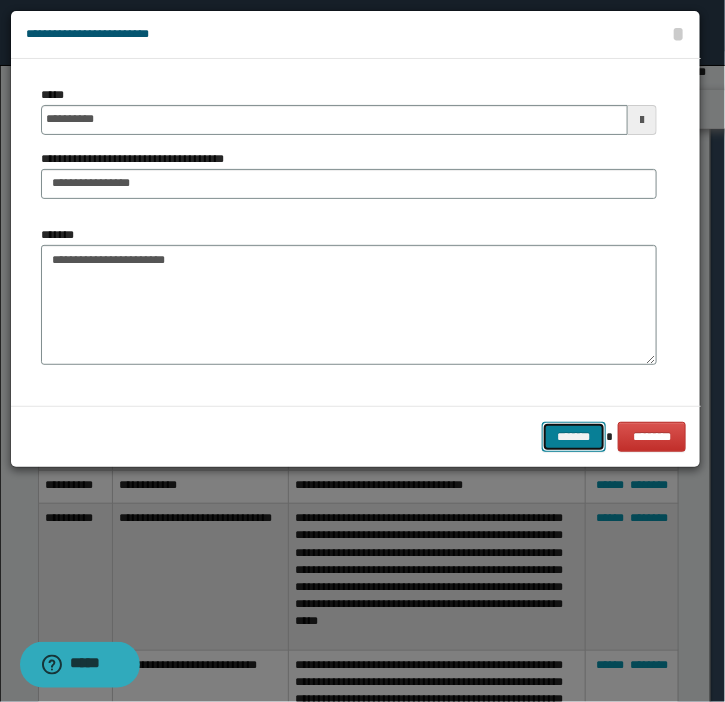 click on "*******" at bounding box center [574, 437] 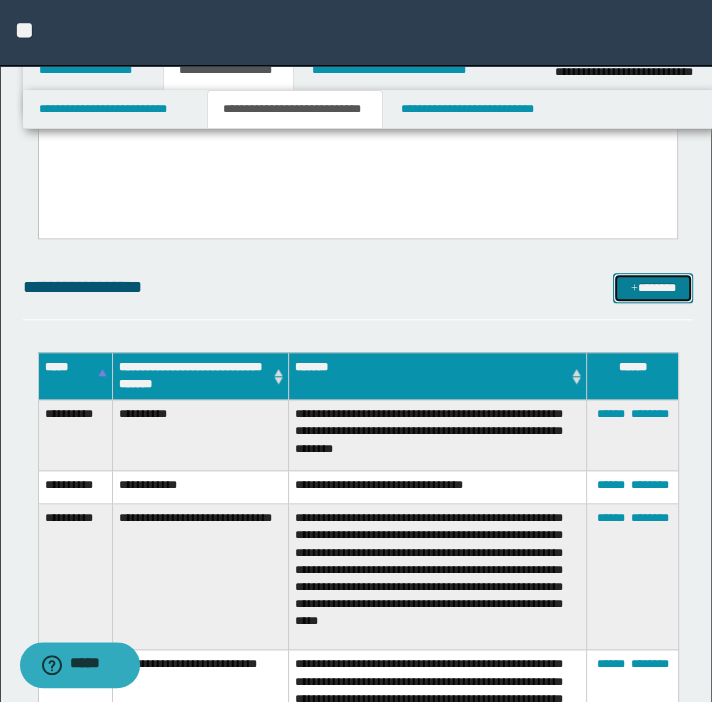 click on "*******" at bounding box center (653, 288) 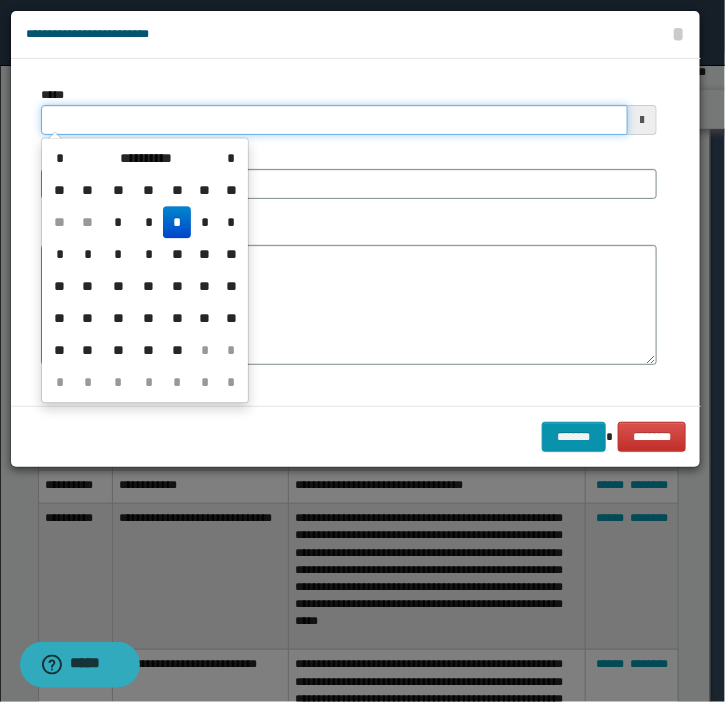 click on "*****" at bounding box center (334, 120) 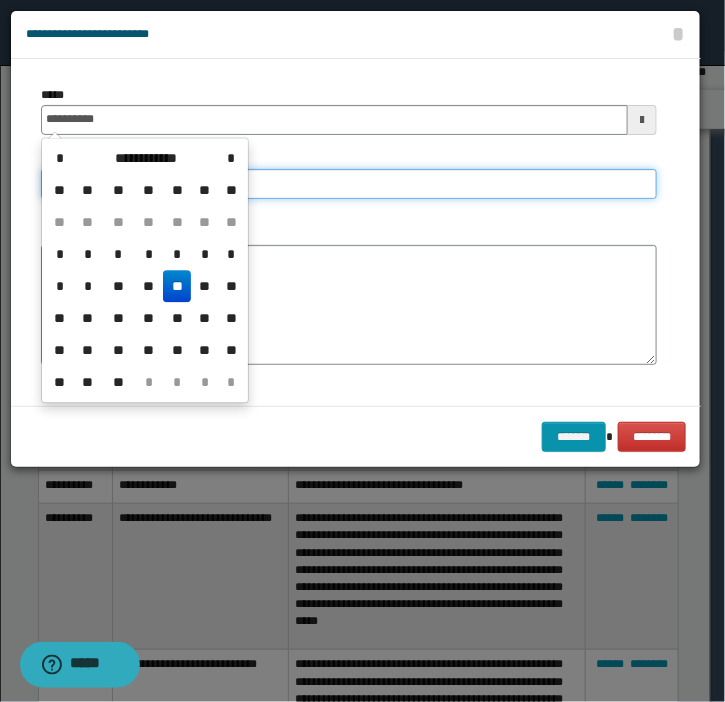 type on "**********" 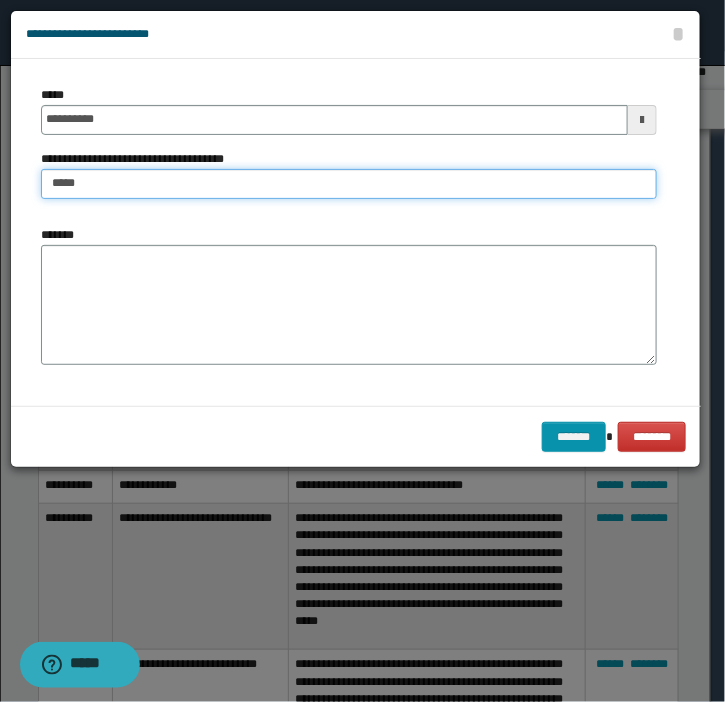 type on "**********" 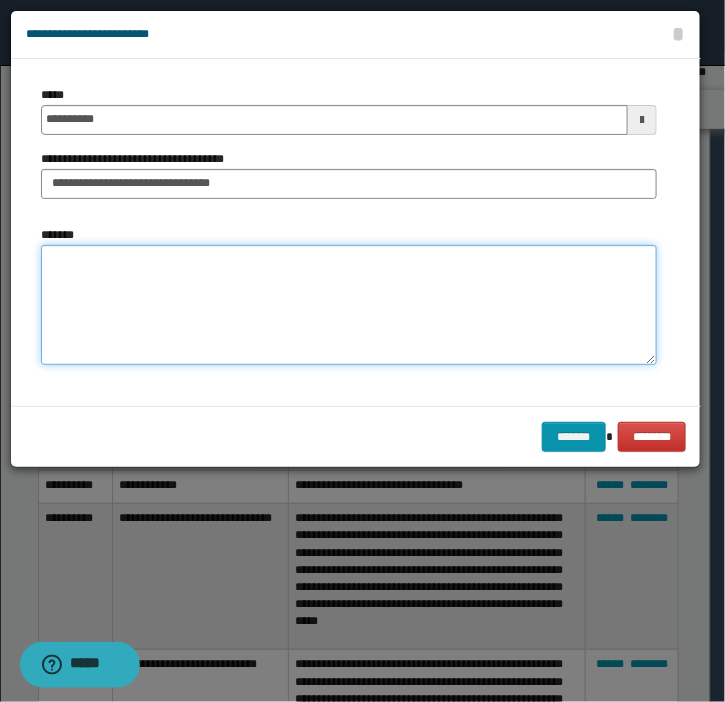 click on "*******" at bounding box center (349, 305) 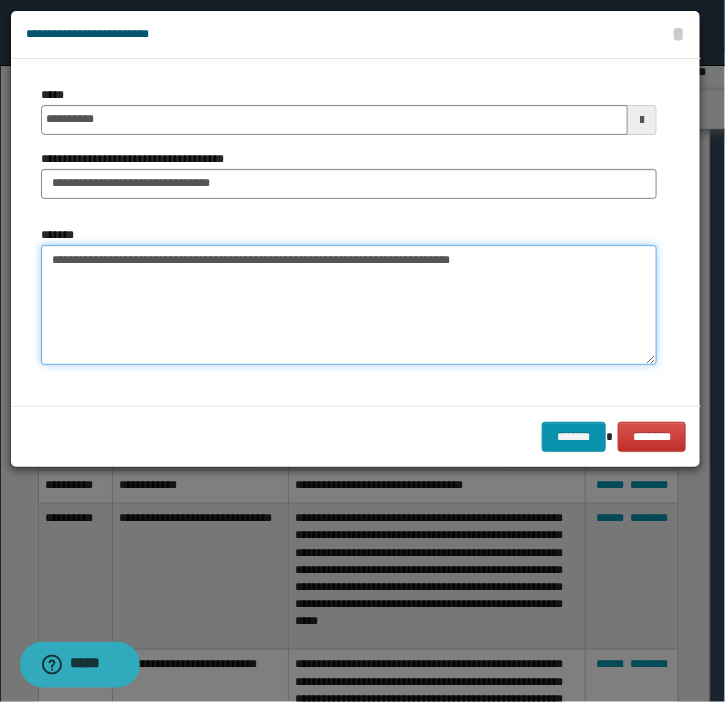 drag, startPoint x: 363, startPoint y: 270, endPoint x: 333, endPoint y: 264, distance: 30.594116 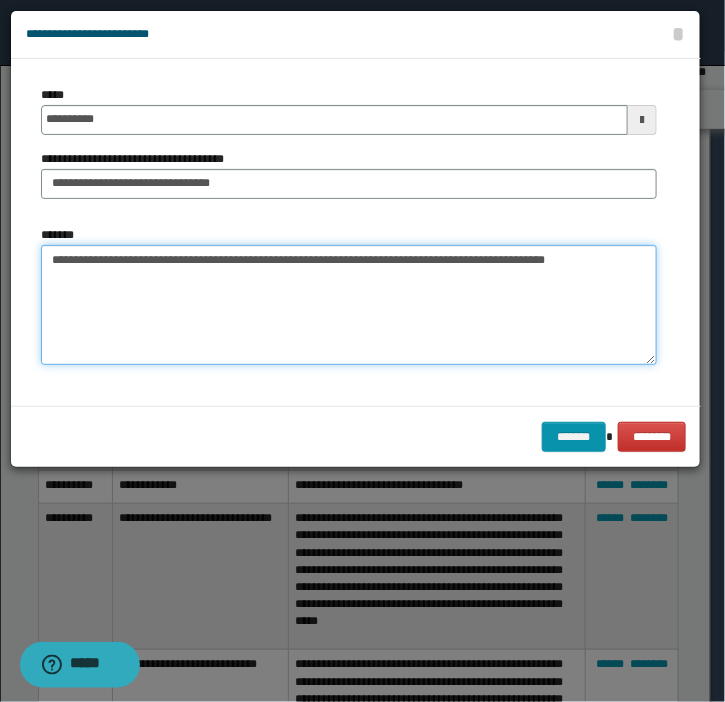 click on "**********" at bounding box center (349, 305) 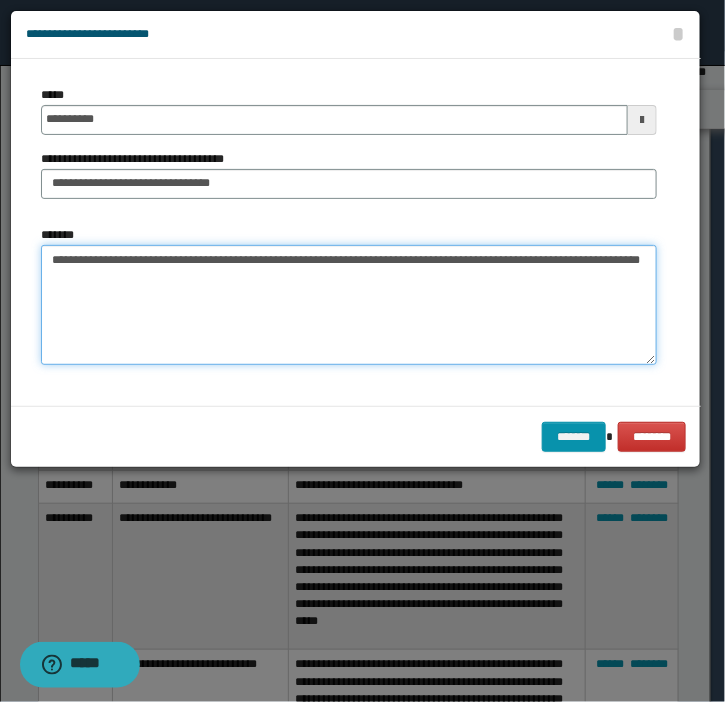 click on "**********" at bounding box center [349, 305] 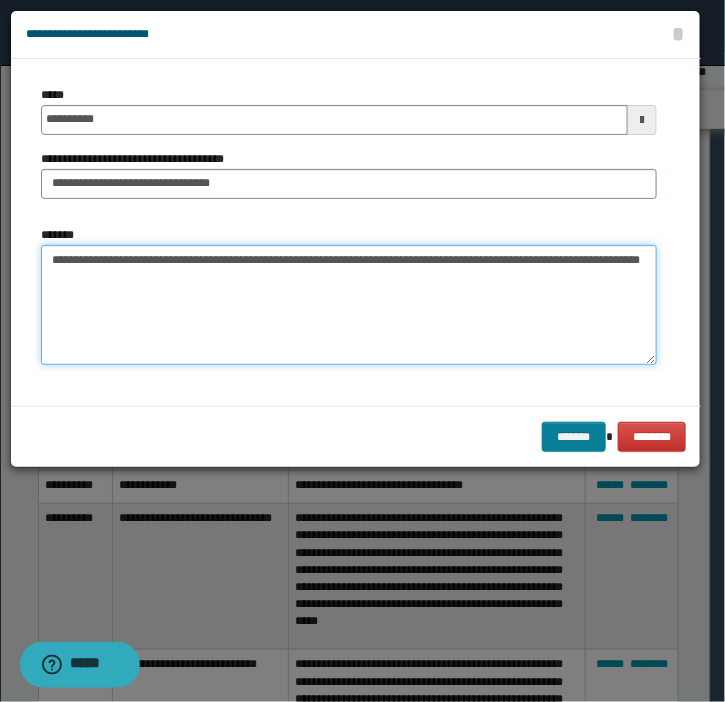 type on "**********" 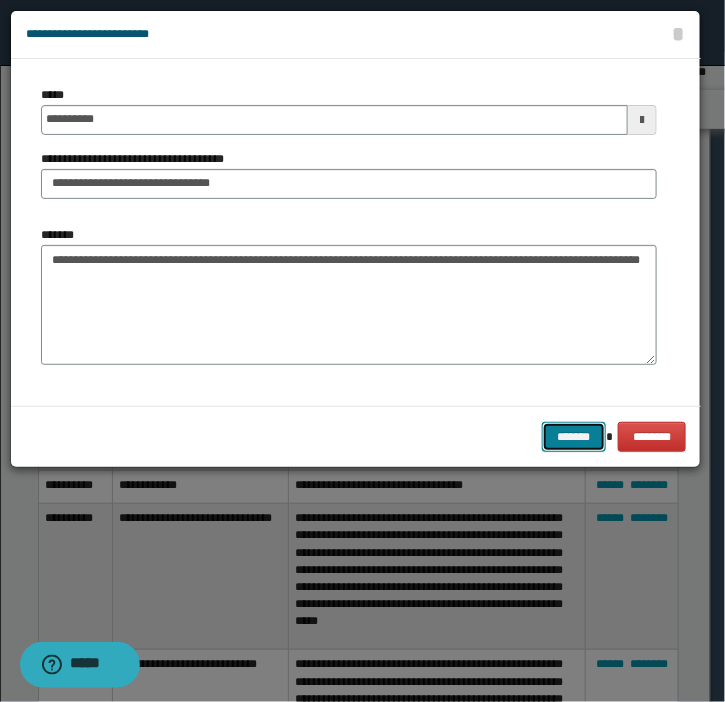 click on "*******" at bounding box center (574, 437) 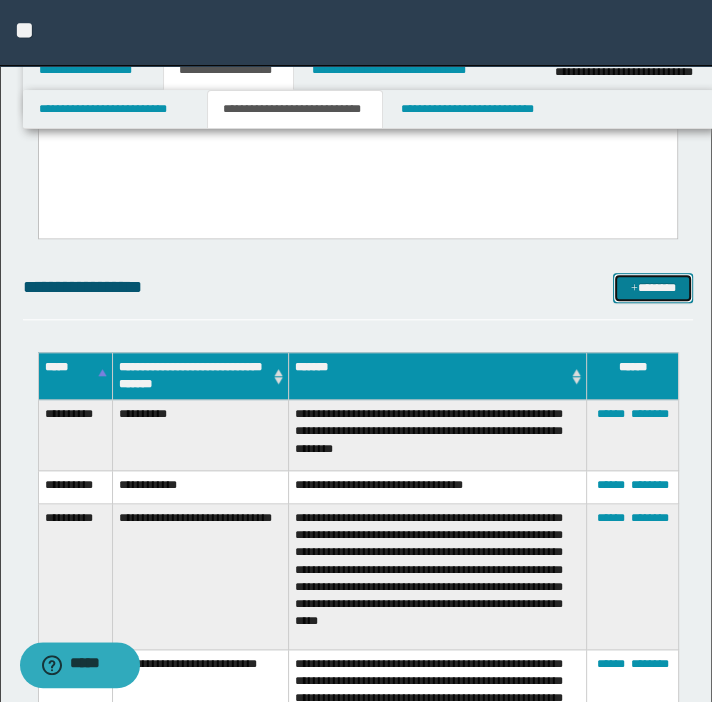 click on "*******" at bounding box center (653, 288) 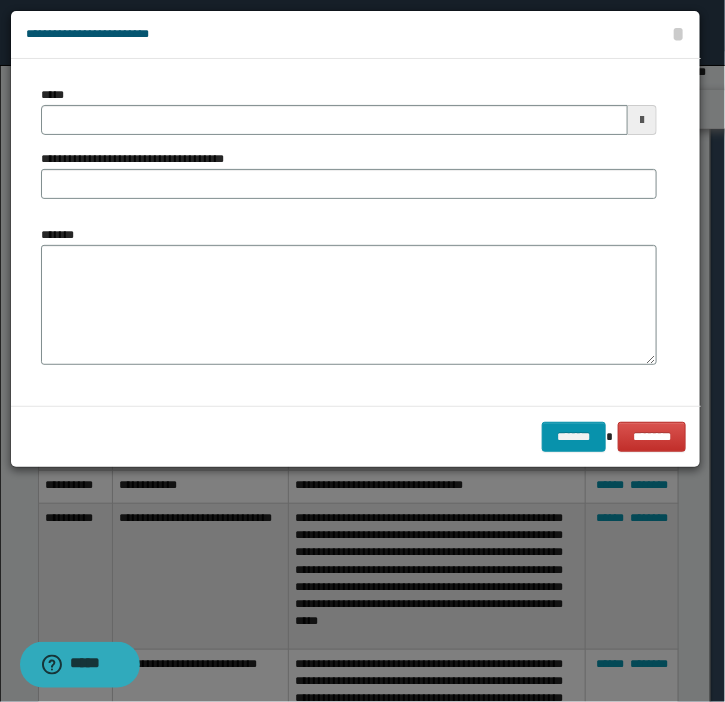 click on "*****" at bounding box center [349, 110] 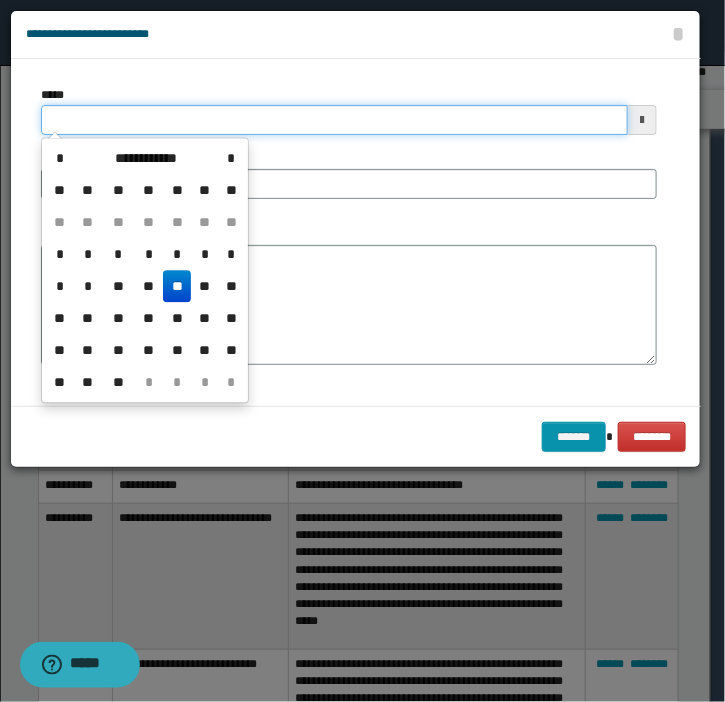 click on "*****" at bounding box center [334, 120] 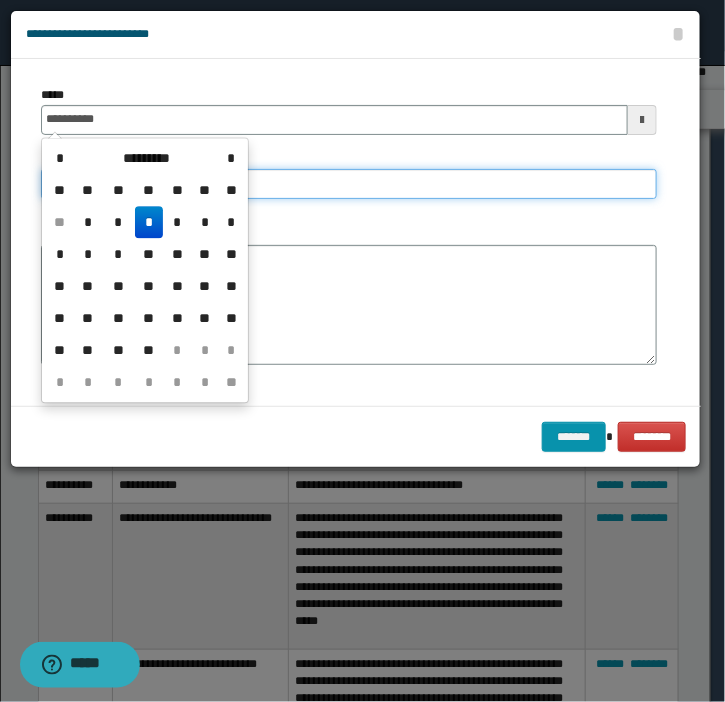 type on "**********" 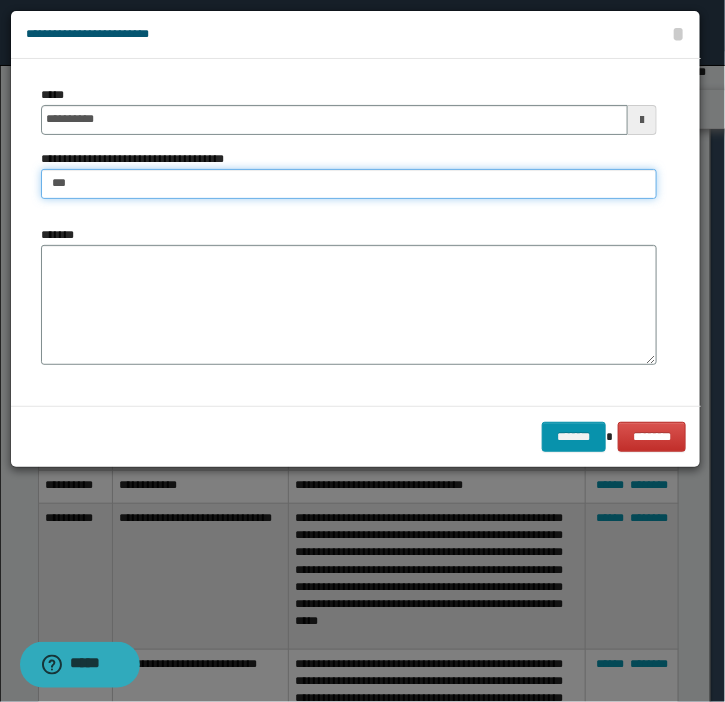 type on "**********" 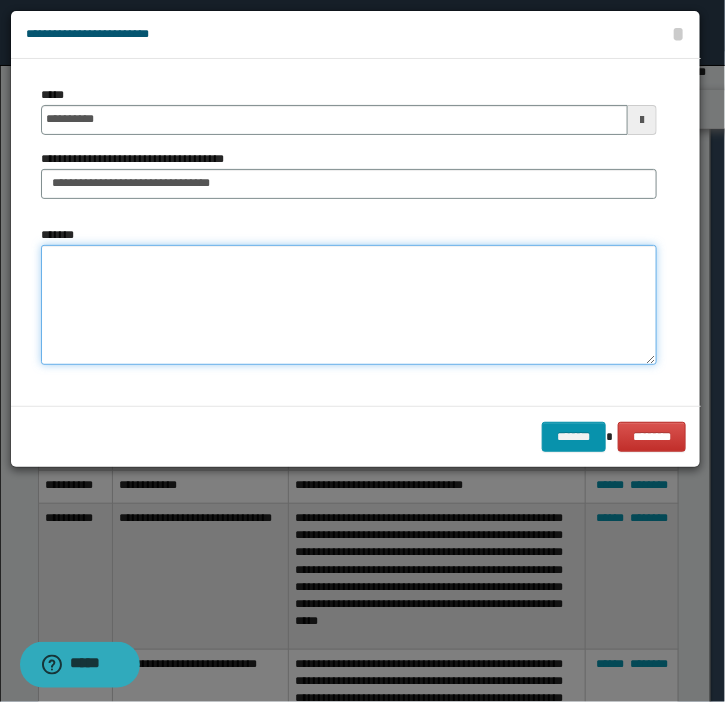 click on "*******" at bounding box center (349, 305) 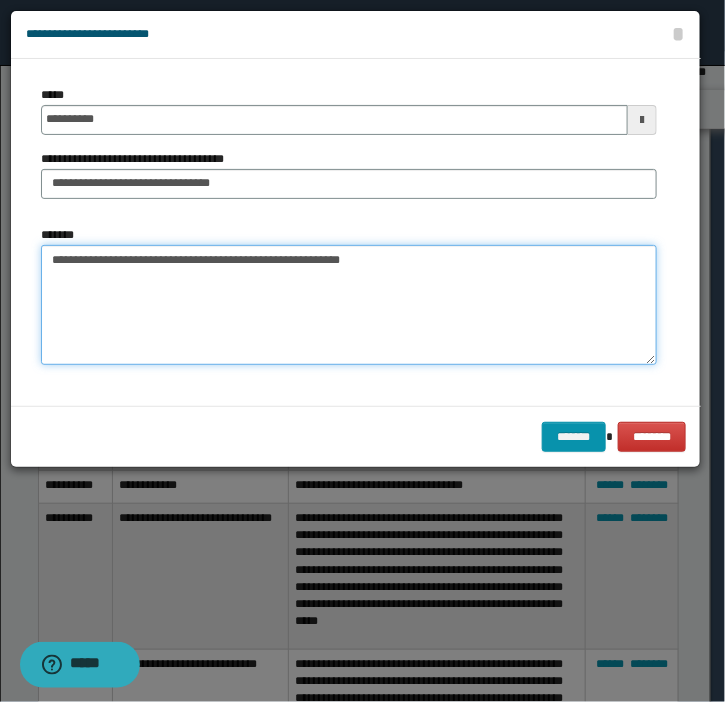 click on "**********" at bounding box center (349, 305) 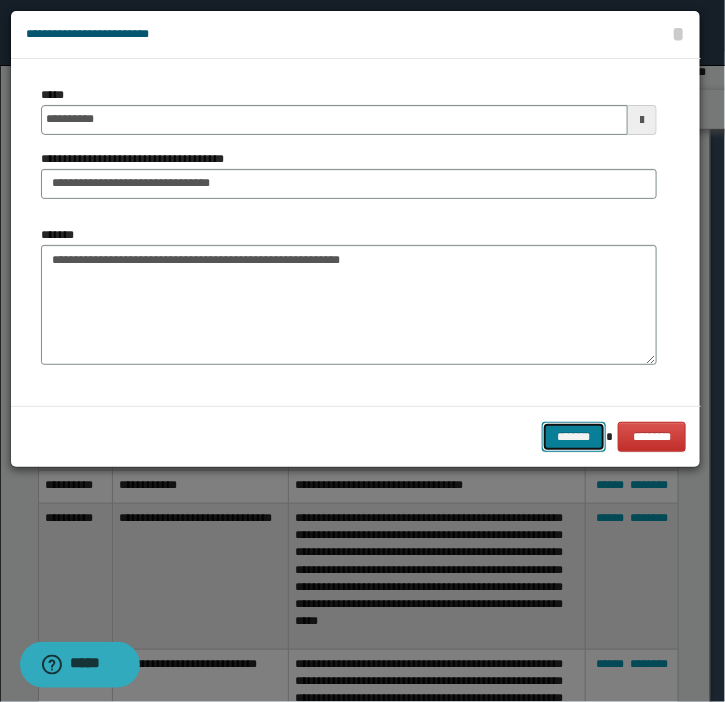 click on "*******" at bounding box center [574, 437] 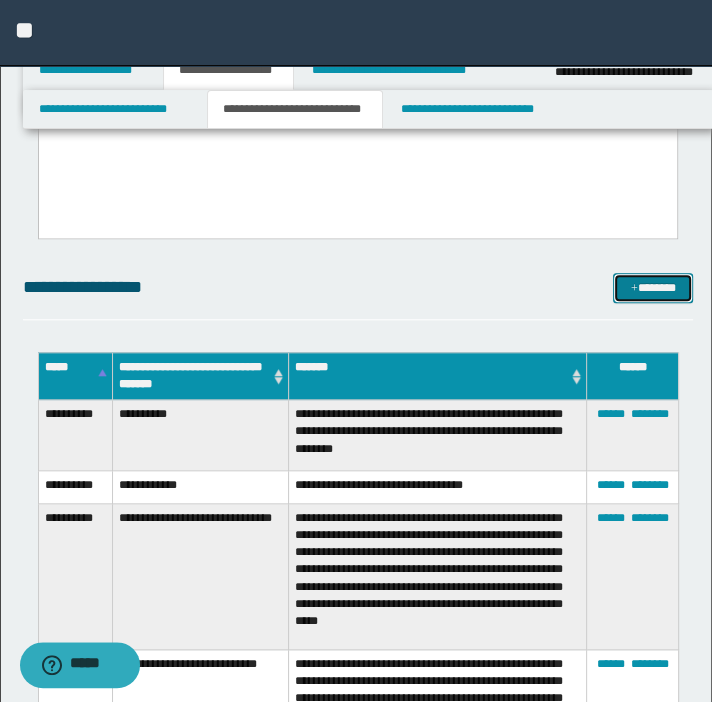 click at bounding box center [634, 289] 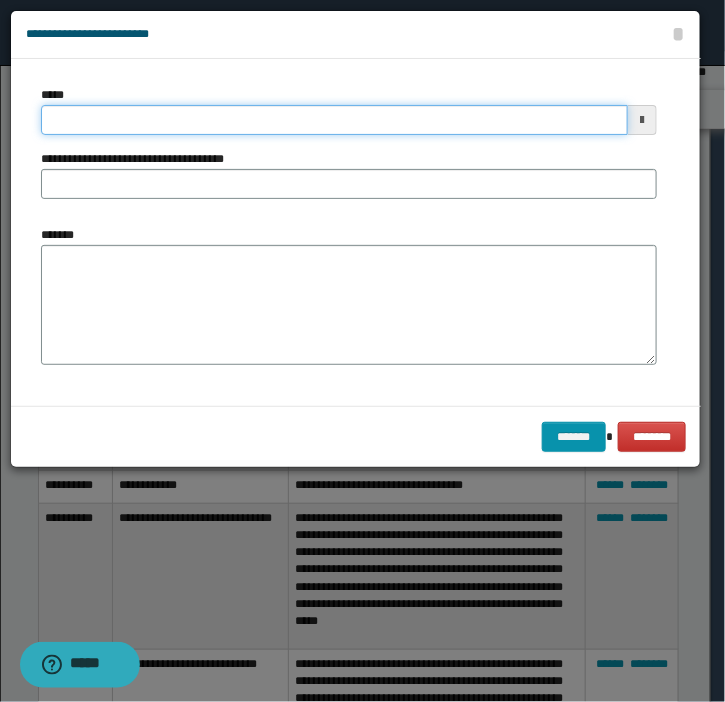 click on "*****" at bounding box center [334, 120] 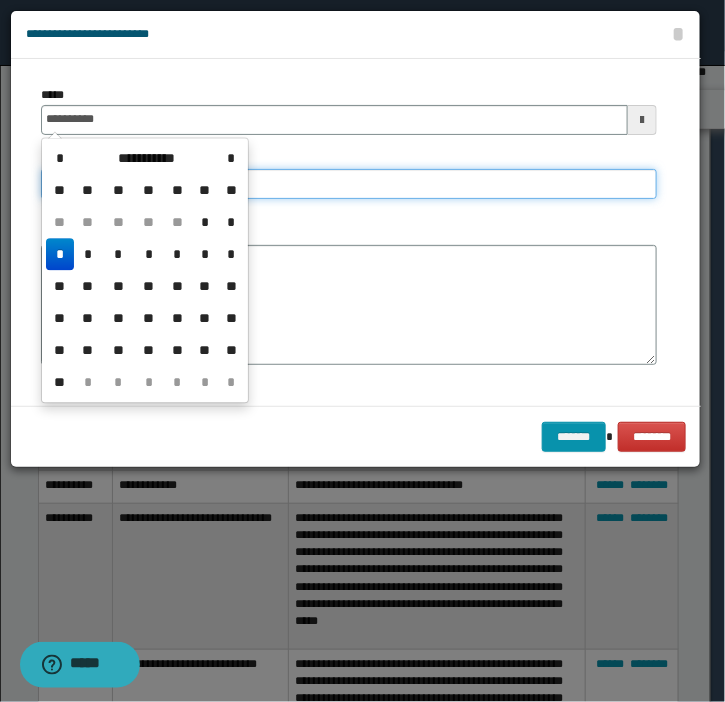 type on "**********" 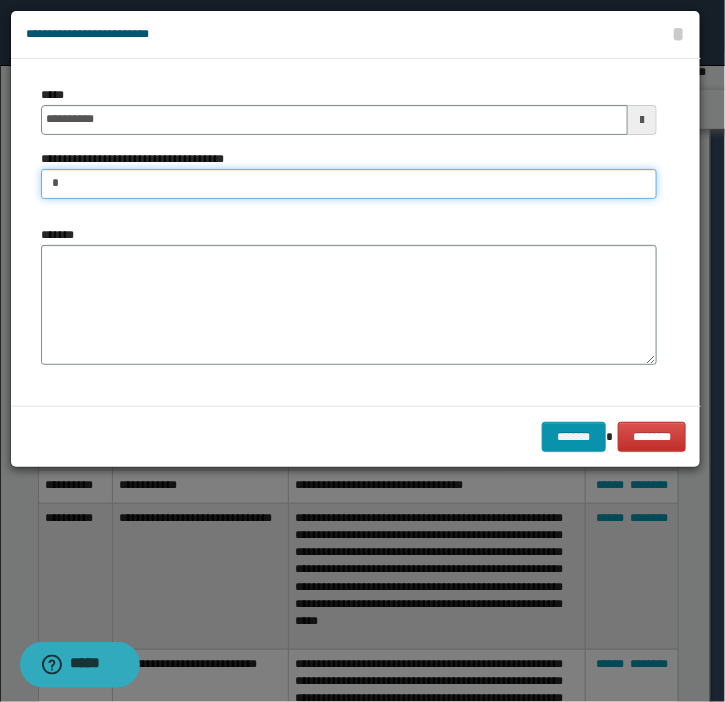 type on "**********" 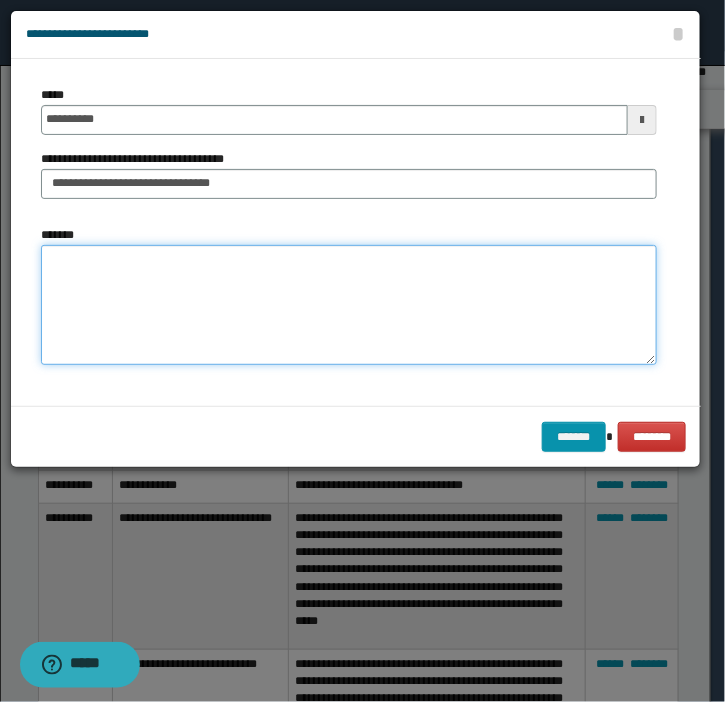 click on "*******" at bounding box center (349, 305) 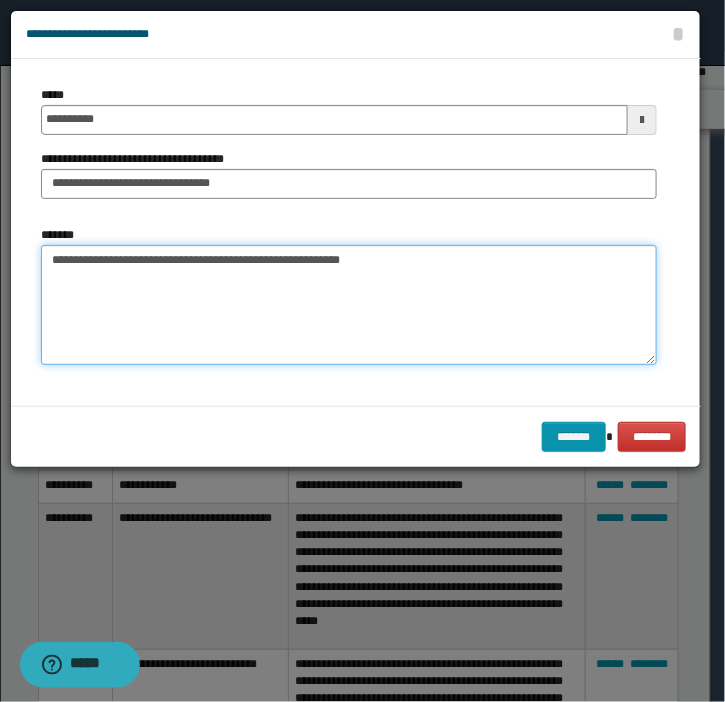 type on "**********" 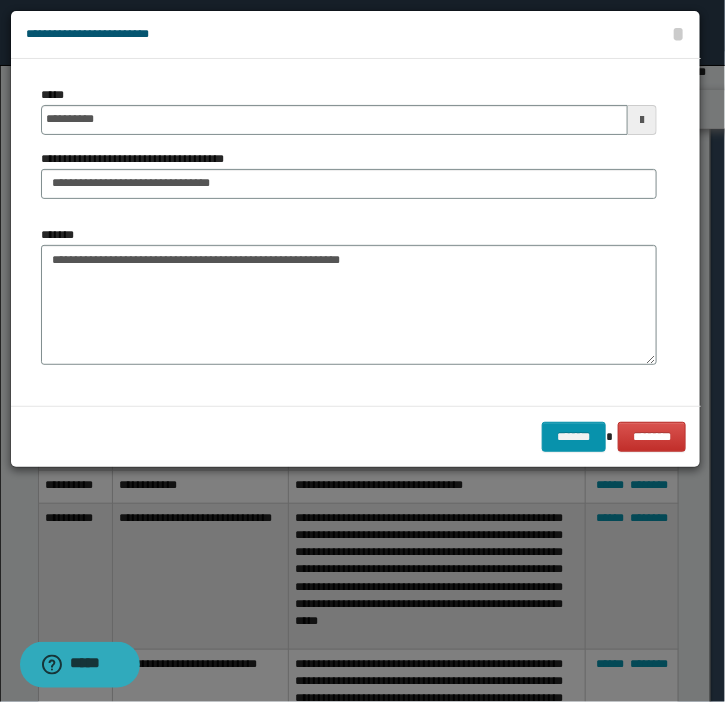 click on "*******
********" at bounding box center (356, 436) 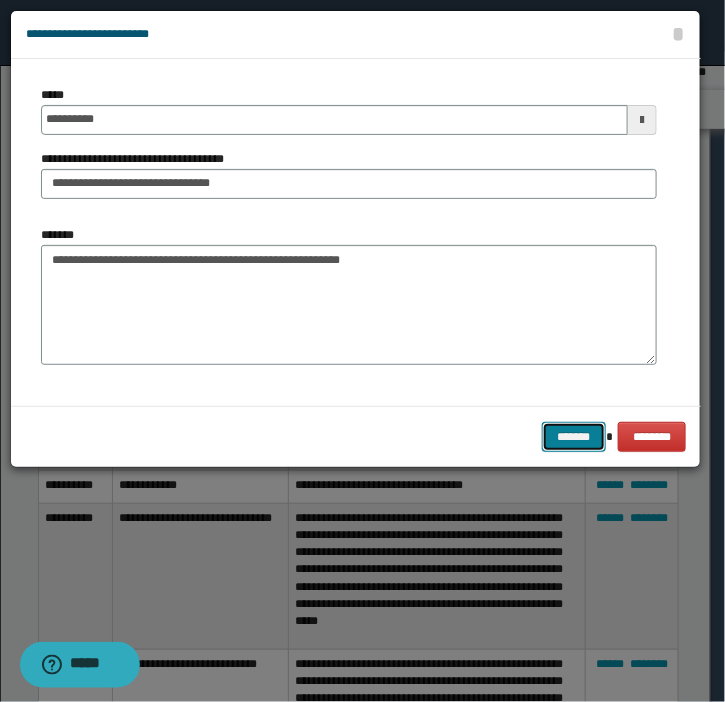 click on "*******" at bounding box center [574, 437] 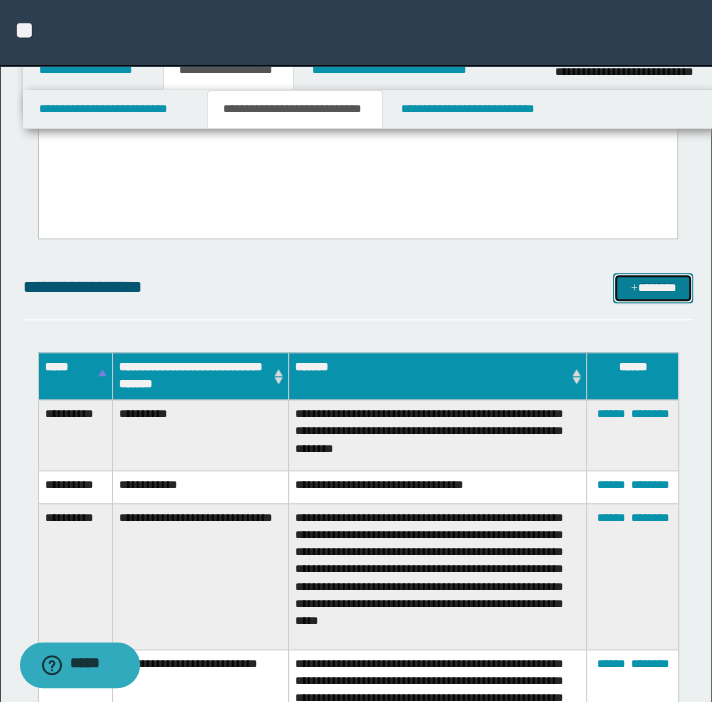 click on "*******" at bounding box center (653, 288) 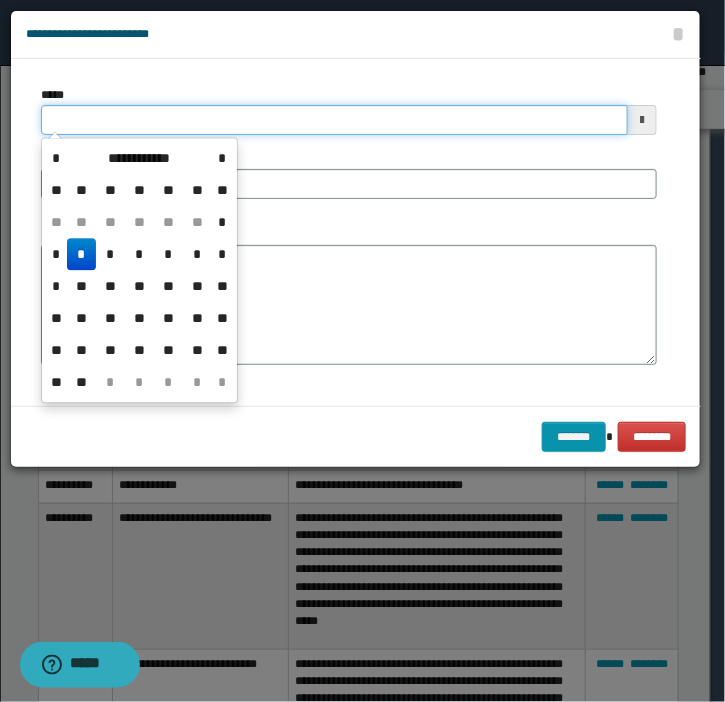 click on "*****" at bounding box center [334, 120] 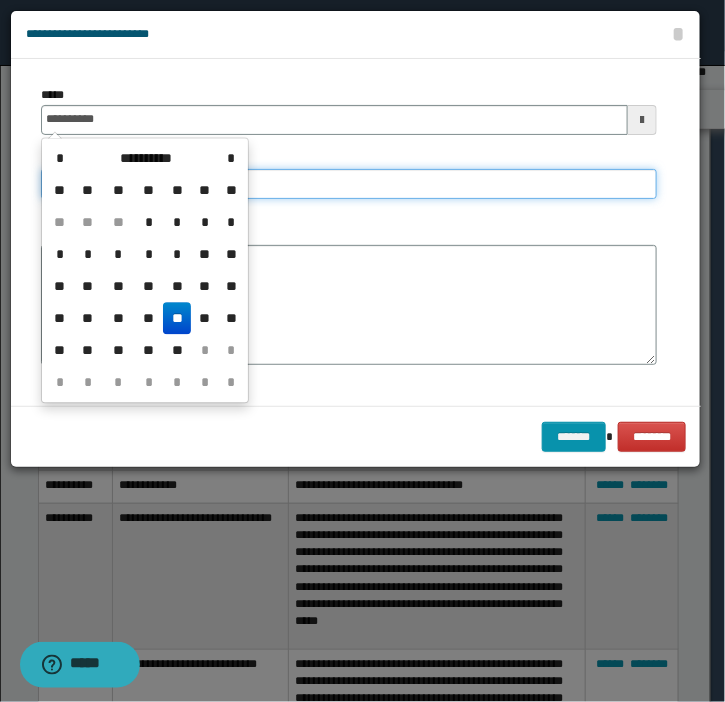type on "**********" 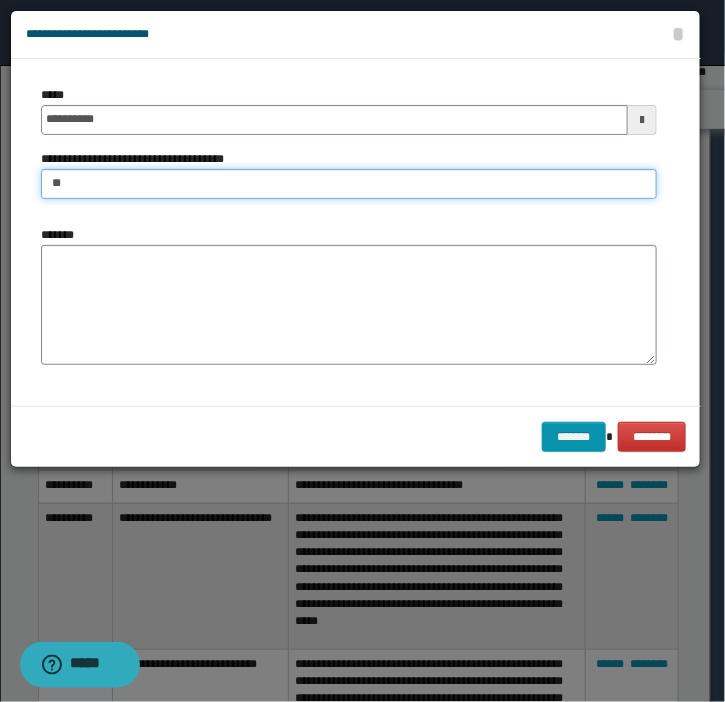 type on "**********" 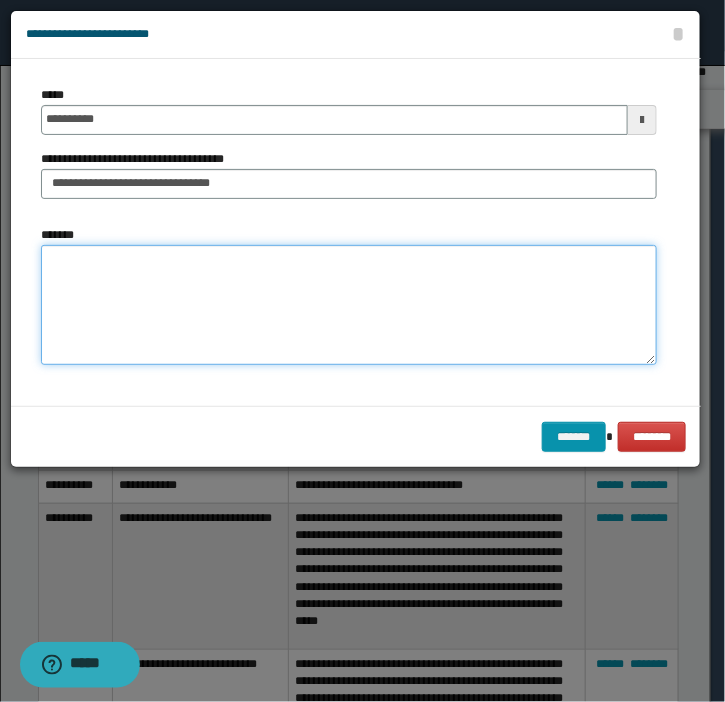 click on "*******" at bounding box center (349, 305) 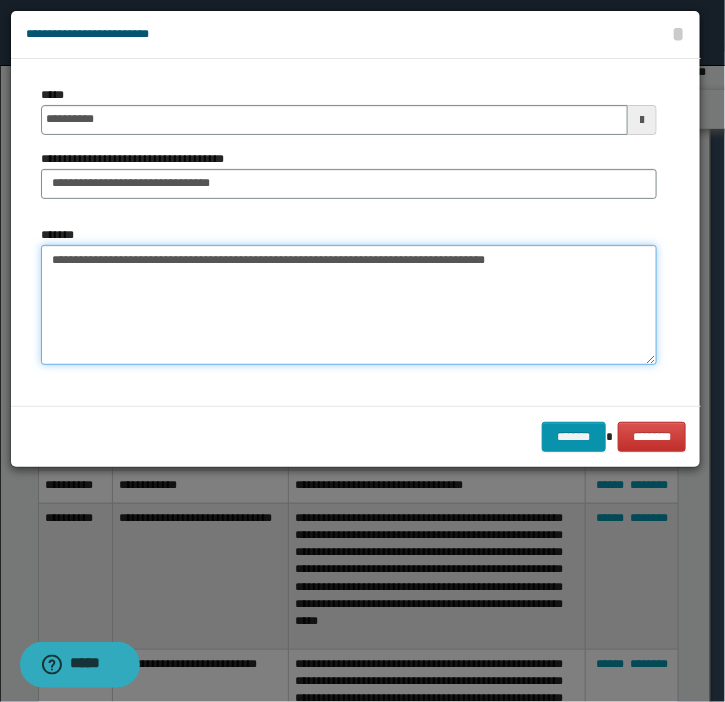 click on "**********" at bounding box center [349, 305] 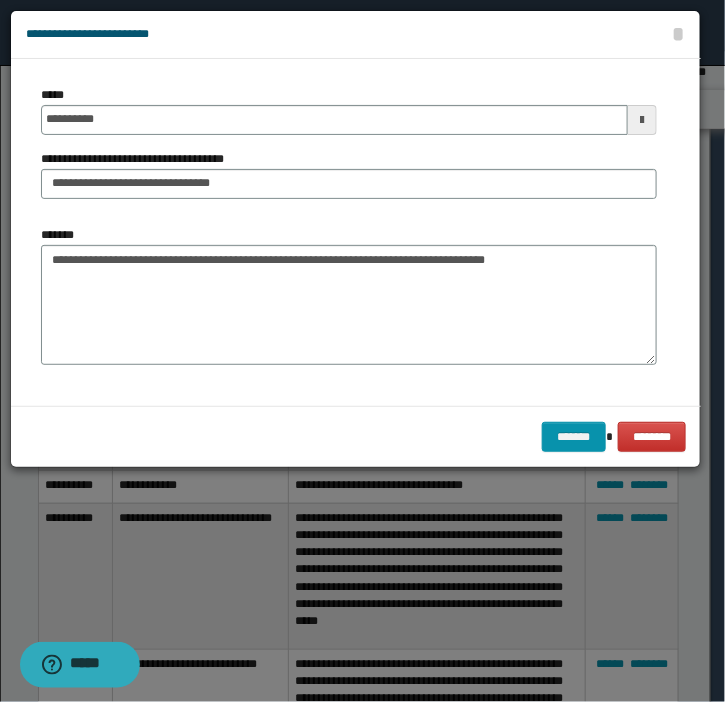 click on "*******
********" at bounding box center (356, 436) 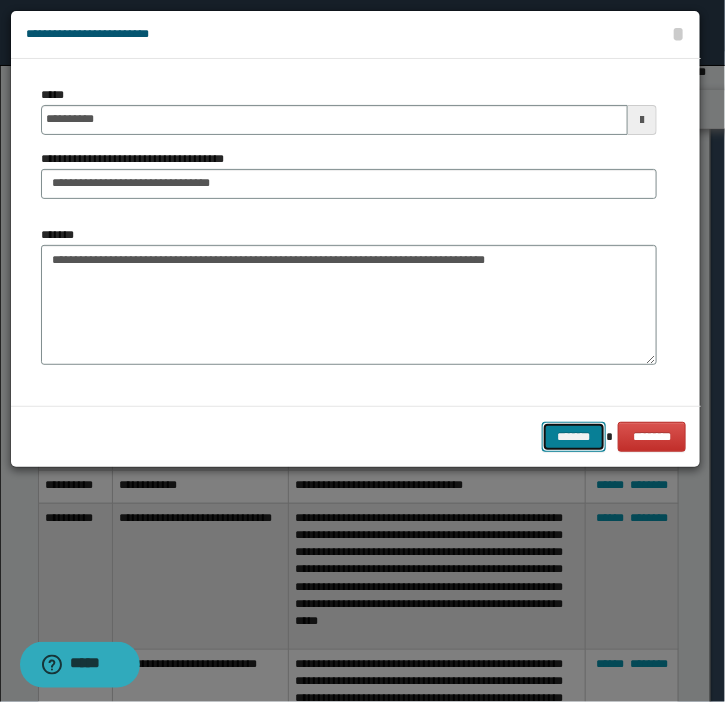 click on "*******" at bounding box center (574, 437) 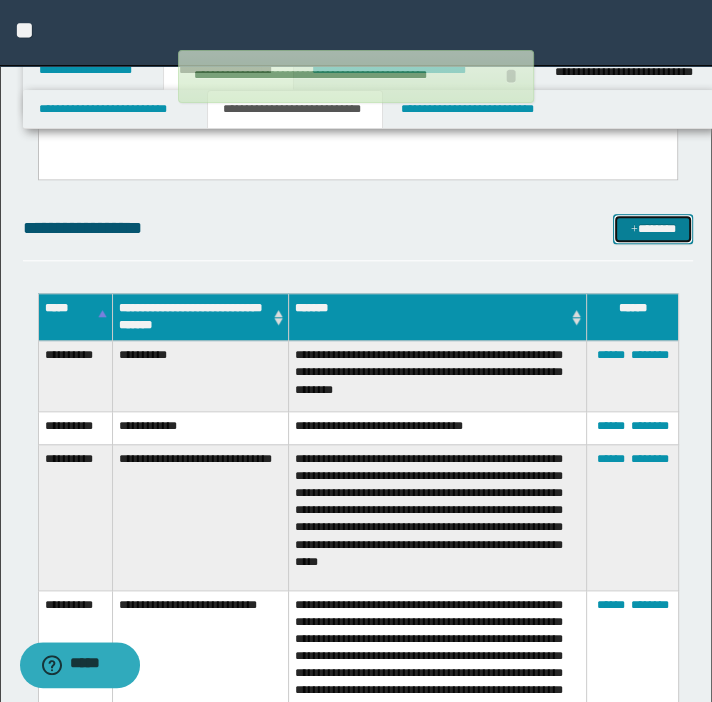 scroll, scrollTop: 909, scrollLeft: 0, axis: vertical 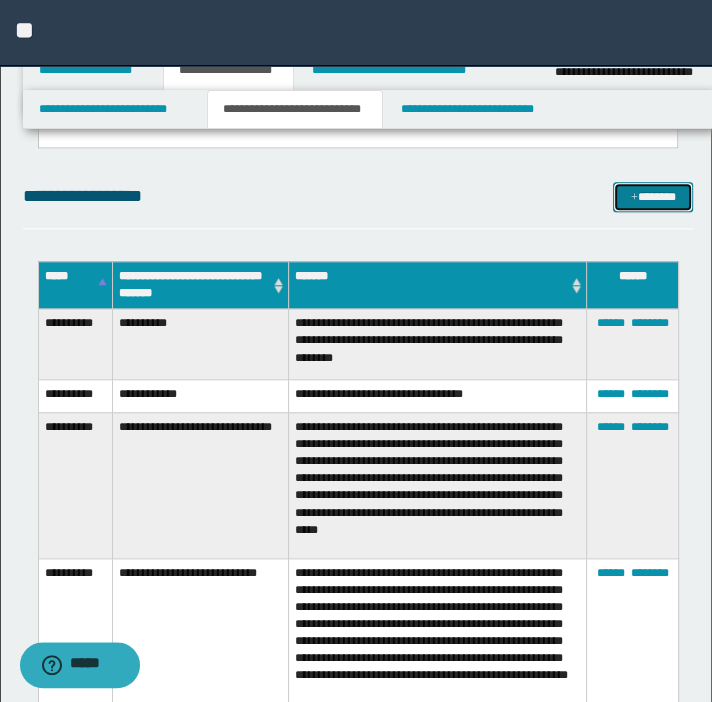 drag, startPoint x: 635, startPoint y: 191, endPoint x: 571, endPoint y: 186, distance: 64.195015 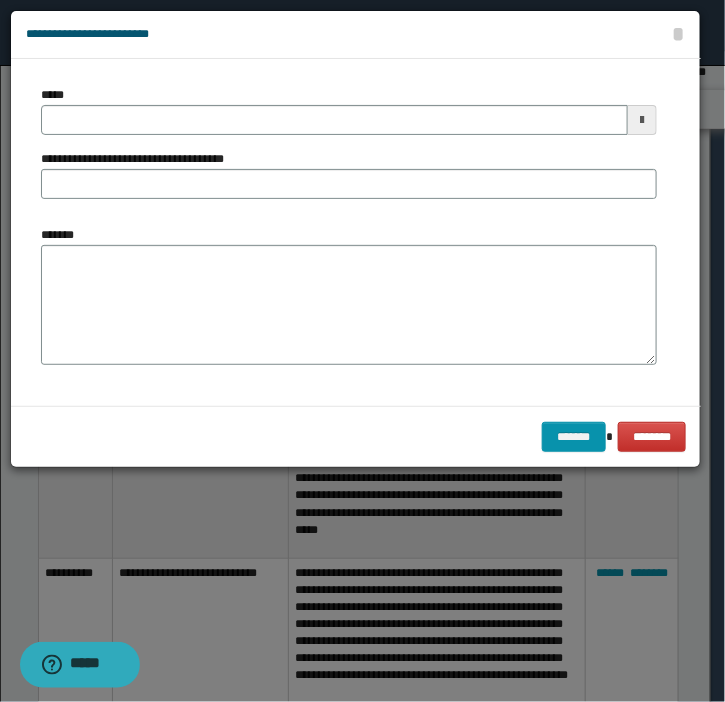 click on "*****" at bounding box center (349, 110) 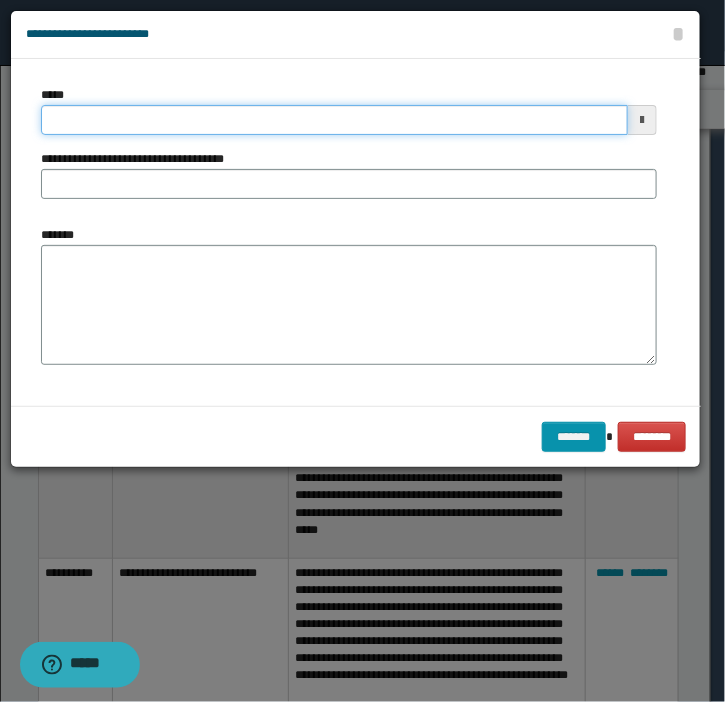 click on "*****" at bounding box center (334, 120) 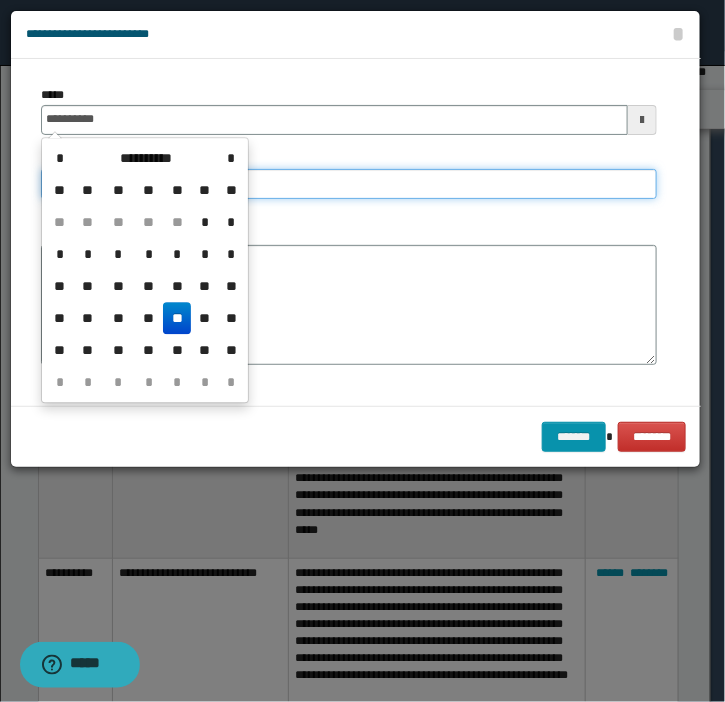 type on "**********" 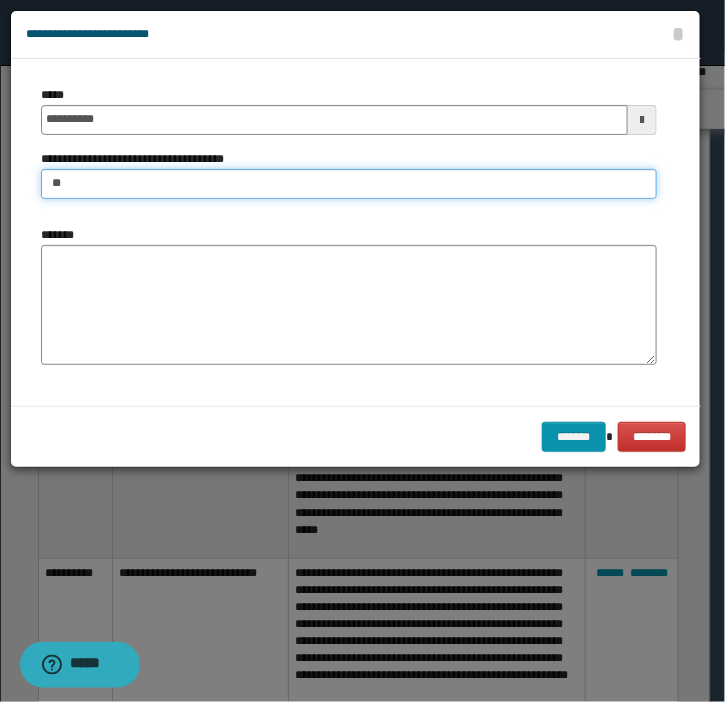 type on "**********" 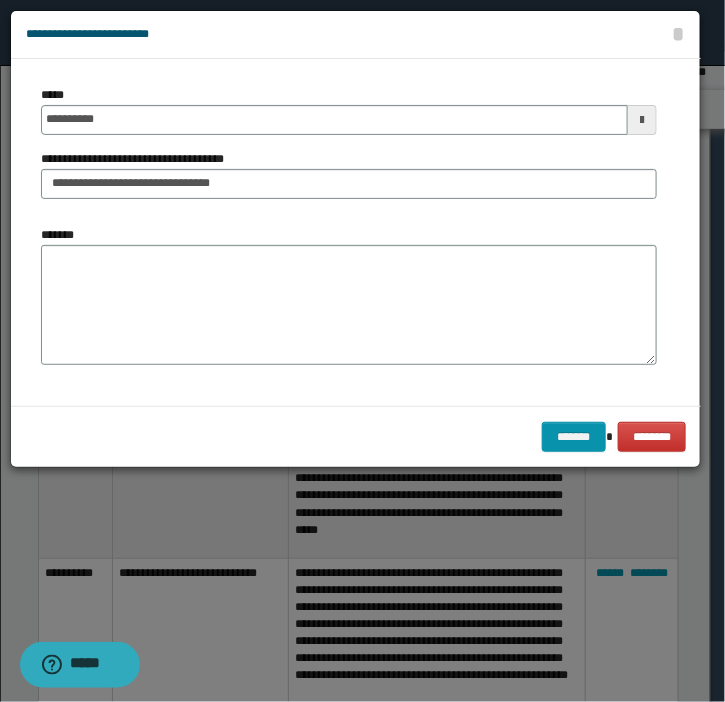 click on "*******" at bounding box center [349, 305] 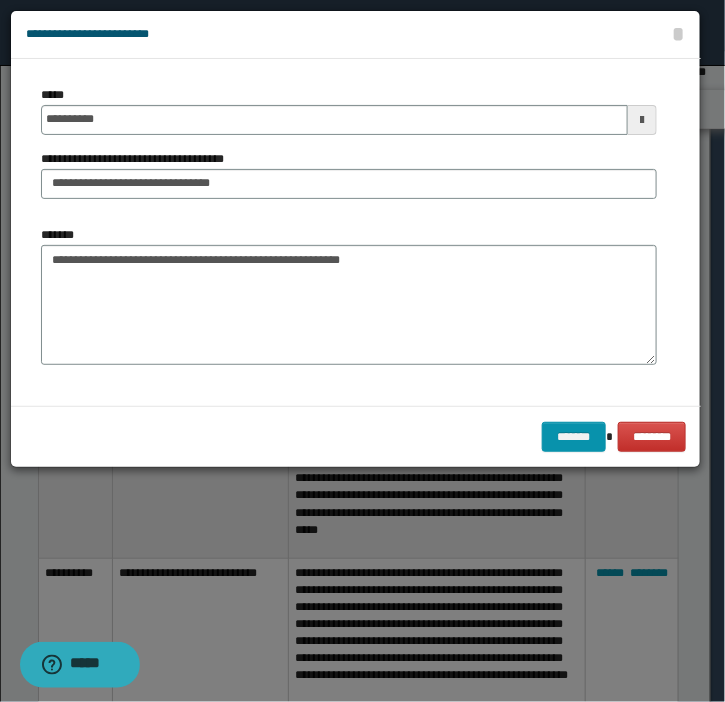click on "**********" at bounding box center (349, 305) 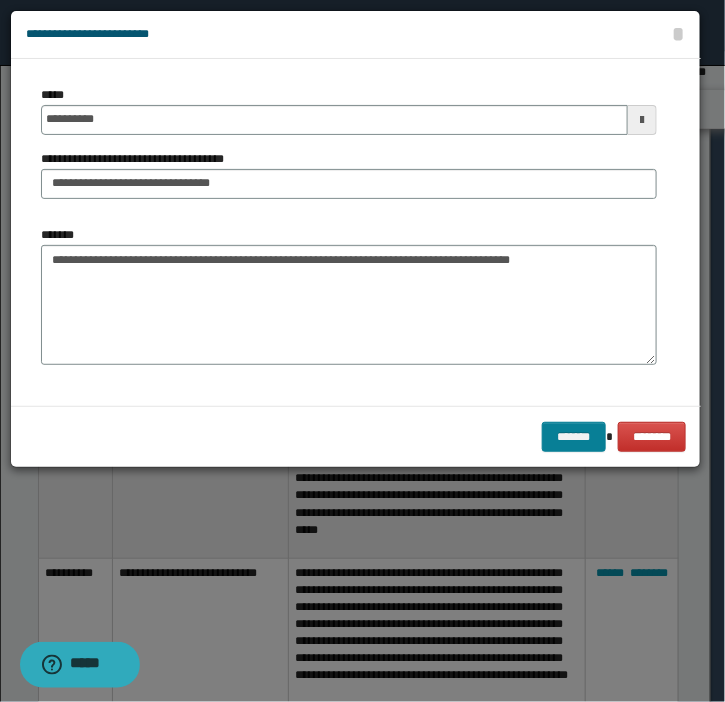 type on "**********" 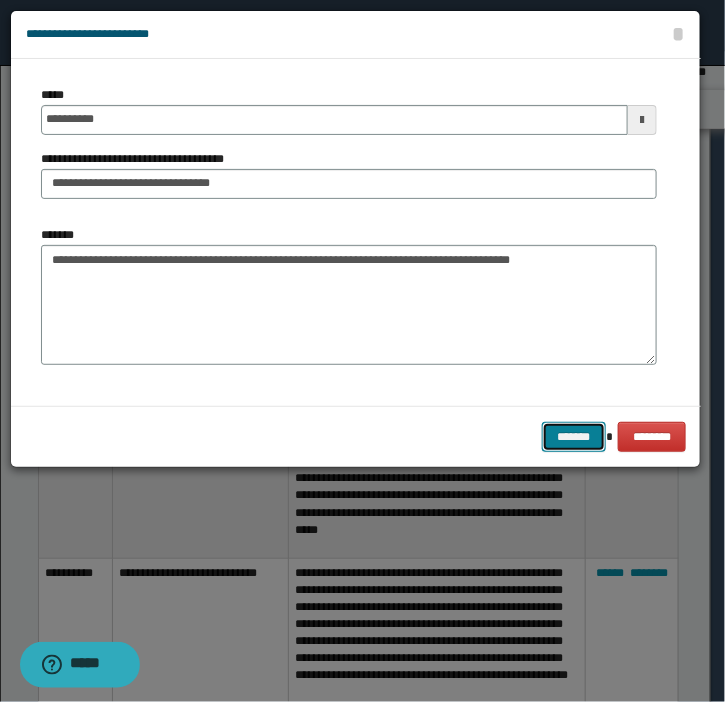 click on "*******" at bounding box center [574, 437] 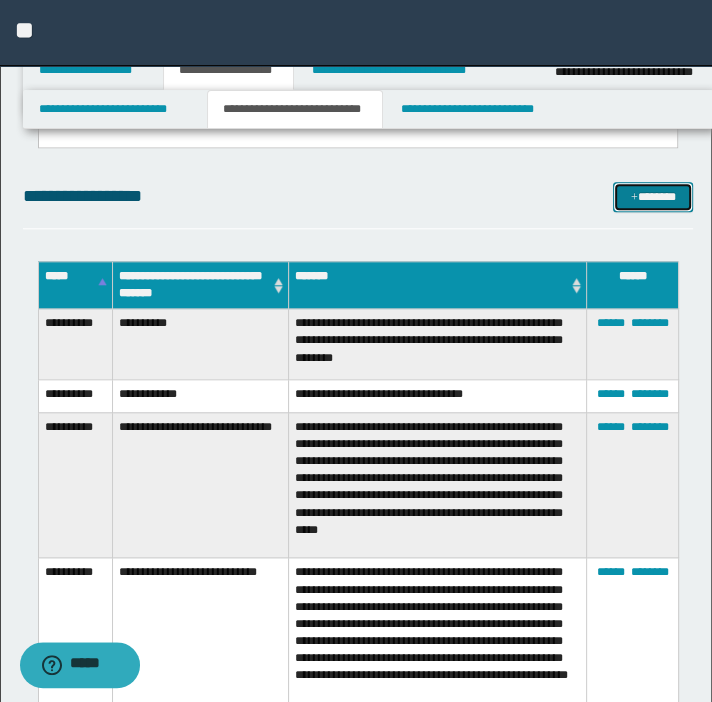 drag, startPoint x: 655, startPoint y: 196, endPoint x: 579, endPoint y: 200, distance: 76.105194 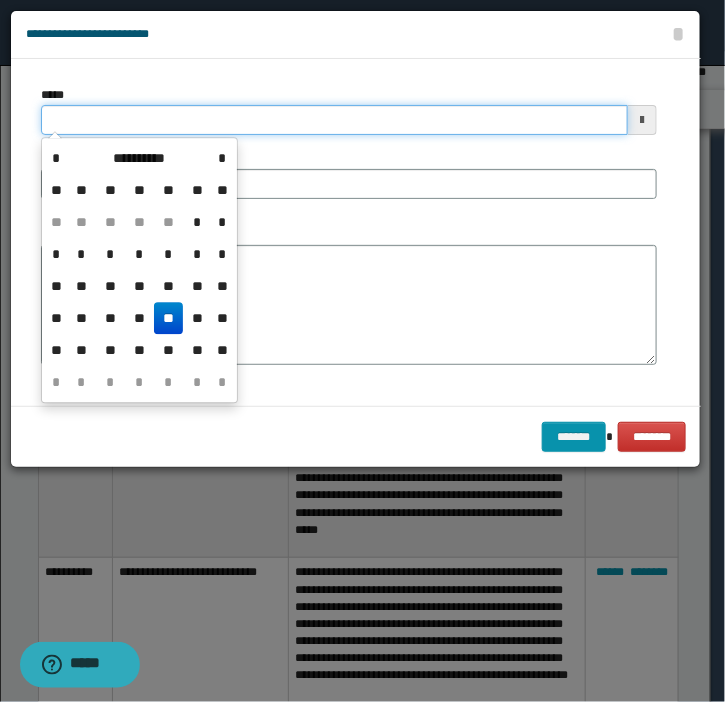 click on "*****" at bounding box center (334, 120) 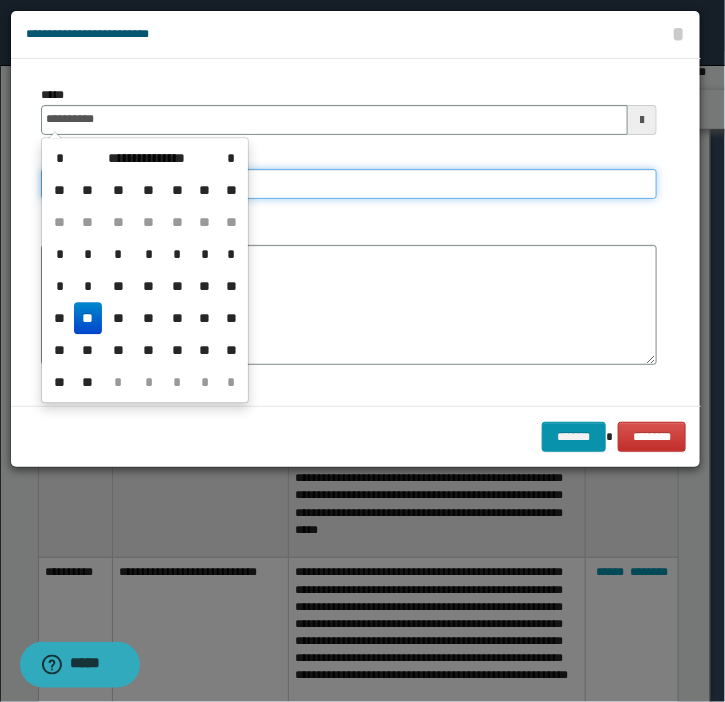 type on "**********" 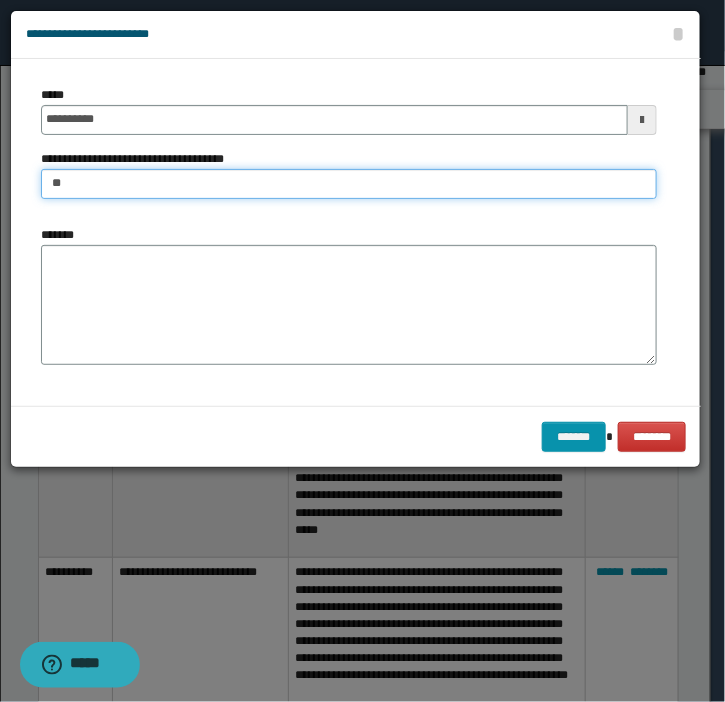 type on "**********" 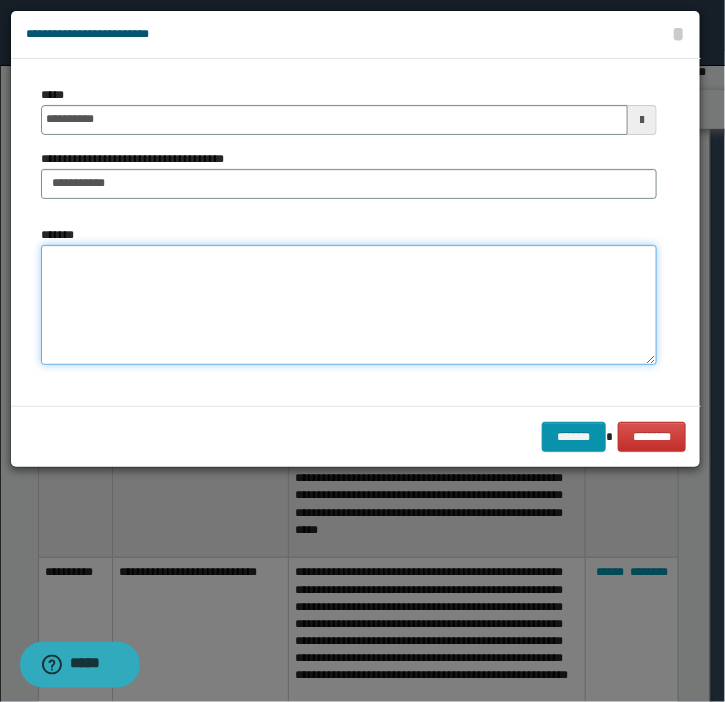click on "*******" at bounding box center [349, 305] 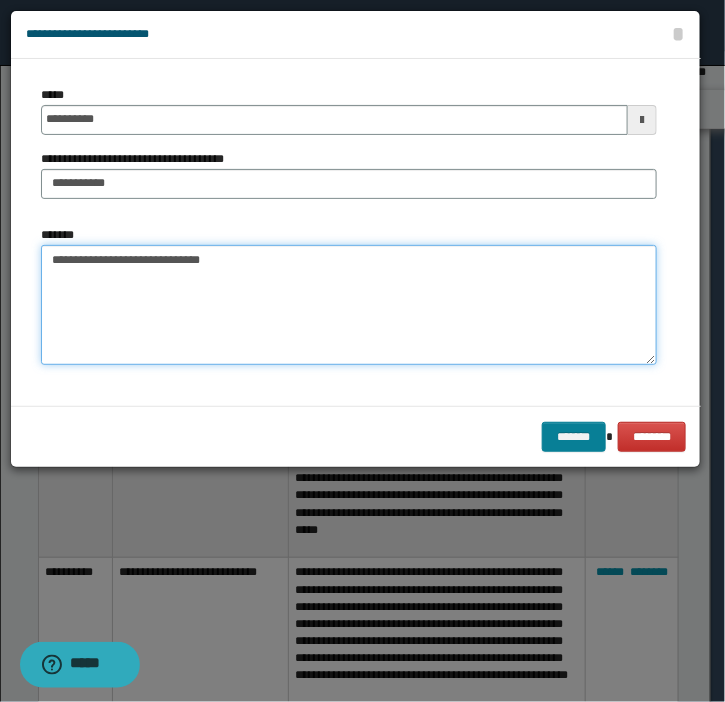 type on "**********" 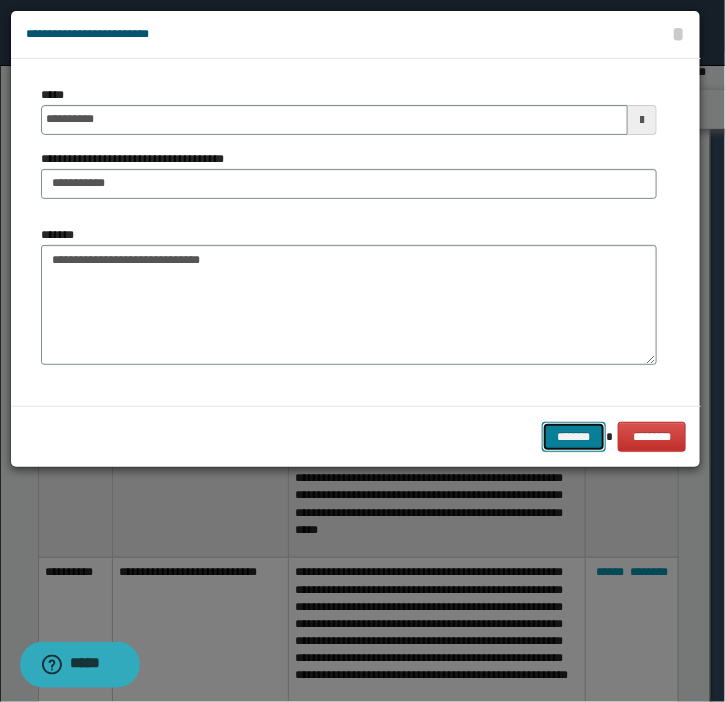 click on "*******" at bounding box center (574, 437) 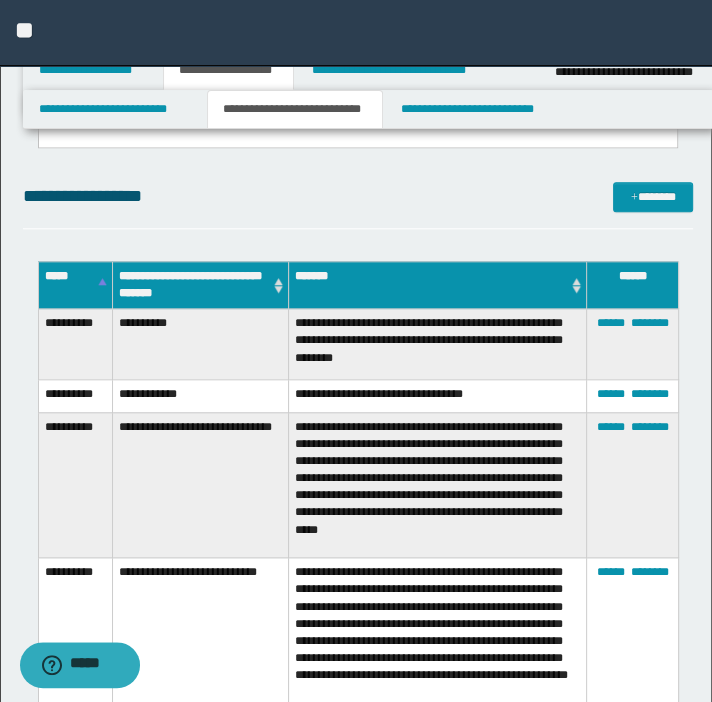 click on "**********" at bounding box center (358, 205) 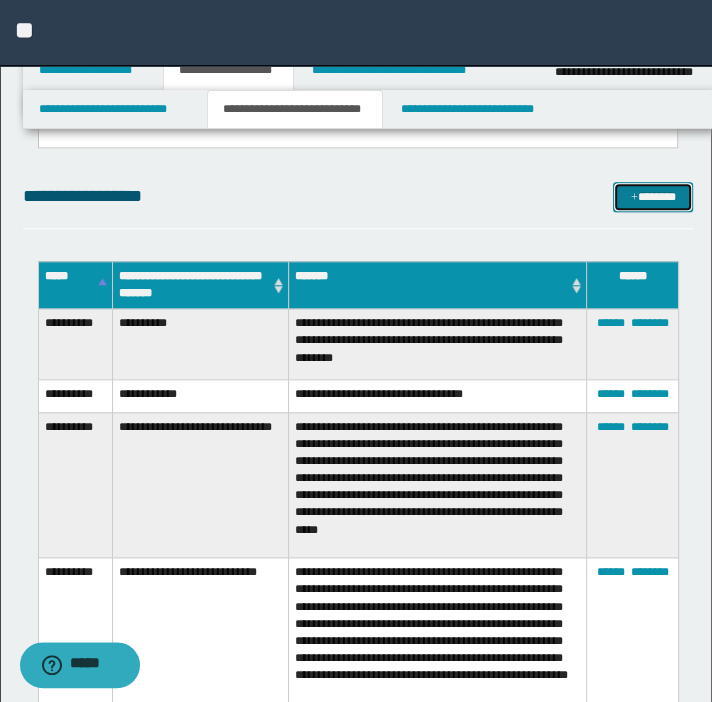click on "*******" at bounding box center (653, 197) 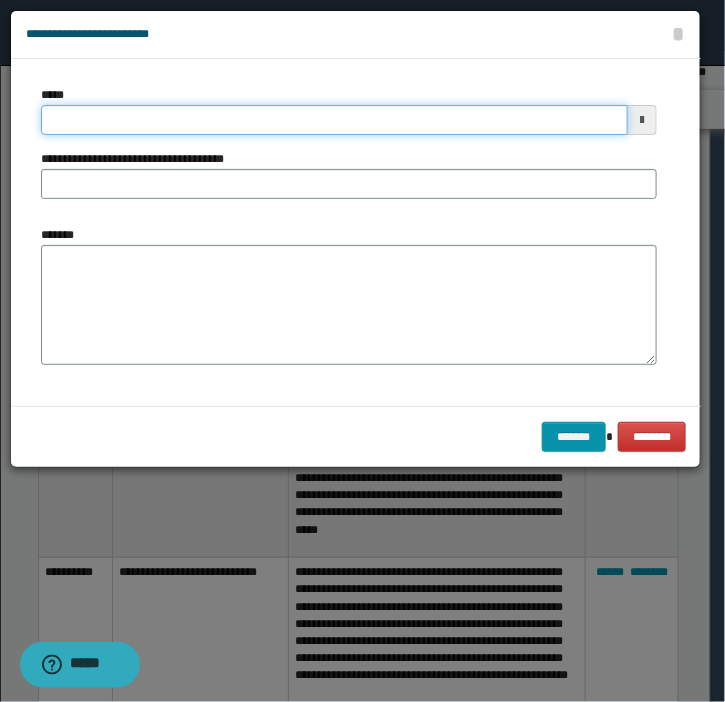 click on "*****" at bounding box center [334, 120] 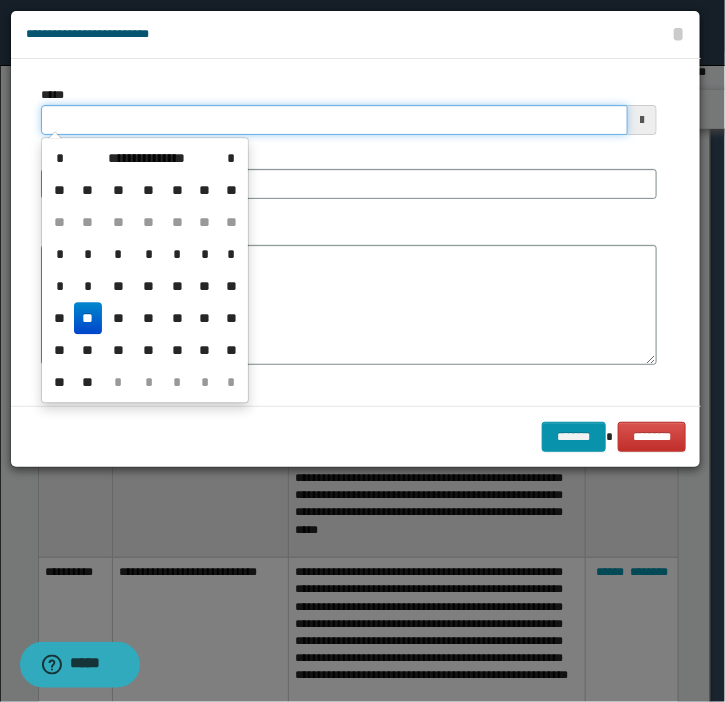 click on "*****" at bounding box center (334, 120) 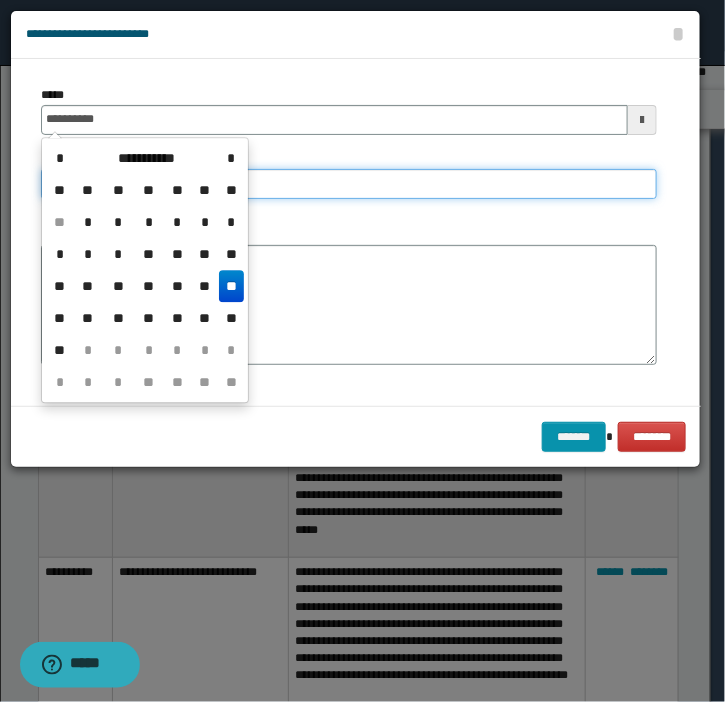 type on "**********" 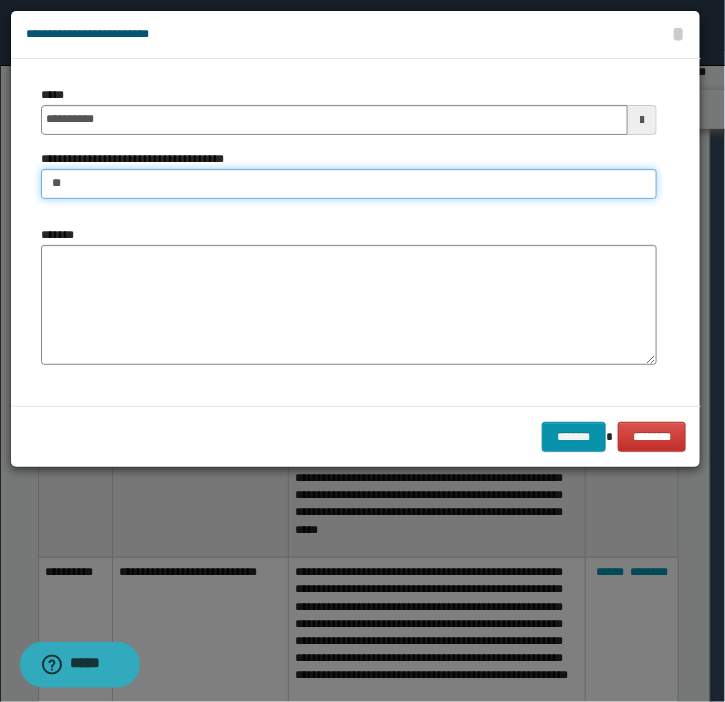 type on "**********" 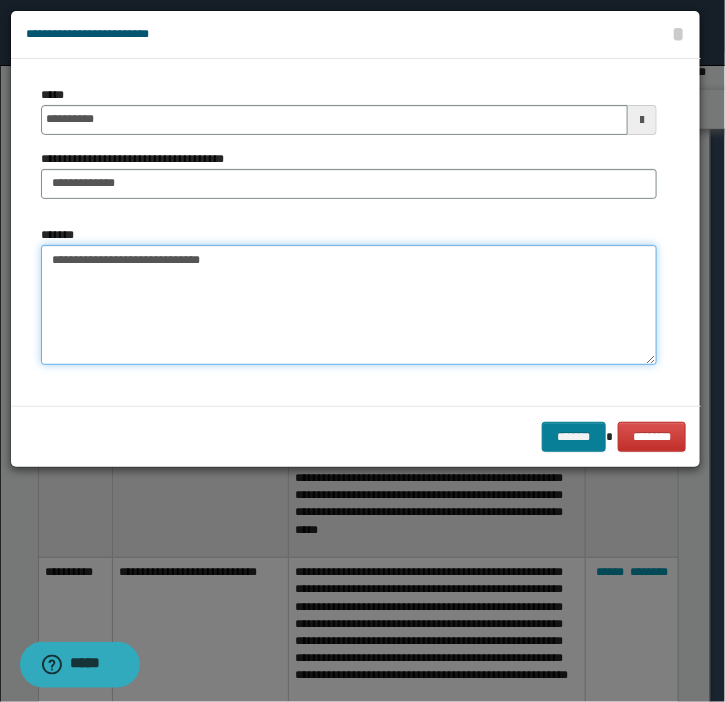 type on "**********" 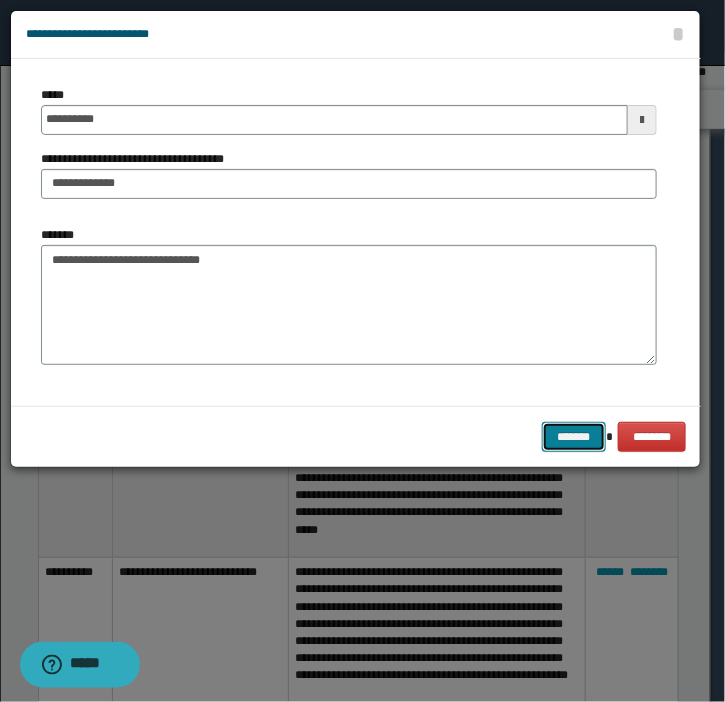 click on "*******" at bounding box center (574, 437) 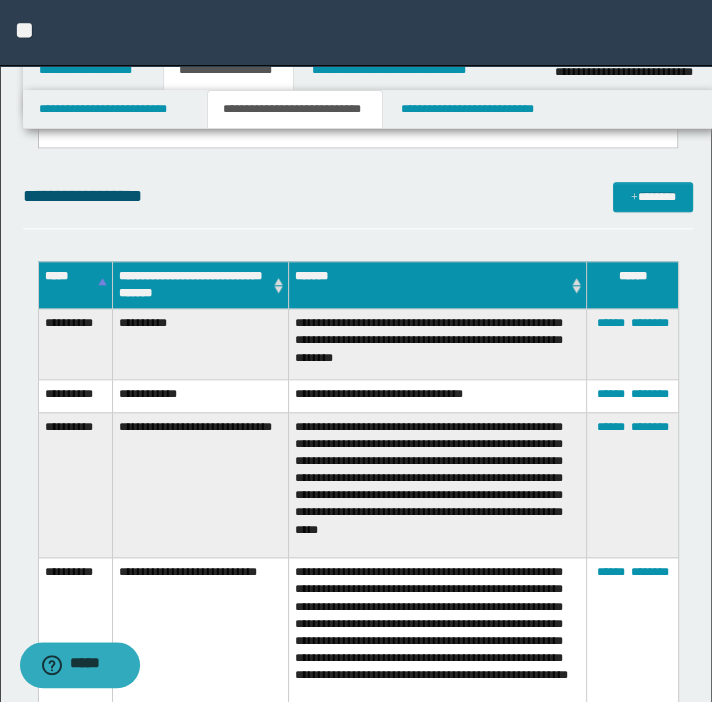 click on "**********" at bounding box center (358, 205) 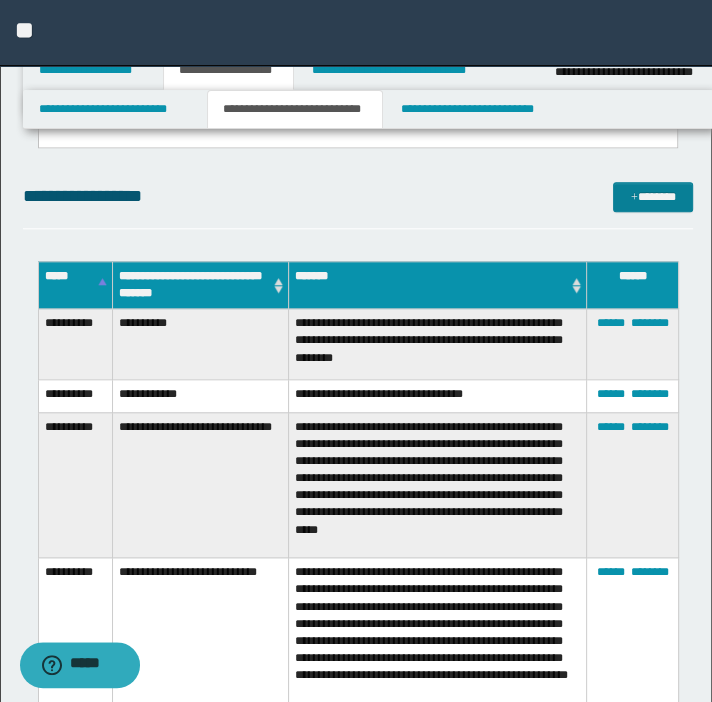 drag, startPoint x: 637, startPoint y: 221, endPoint x: 646, endPoint y: 197, distance: 25.632011 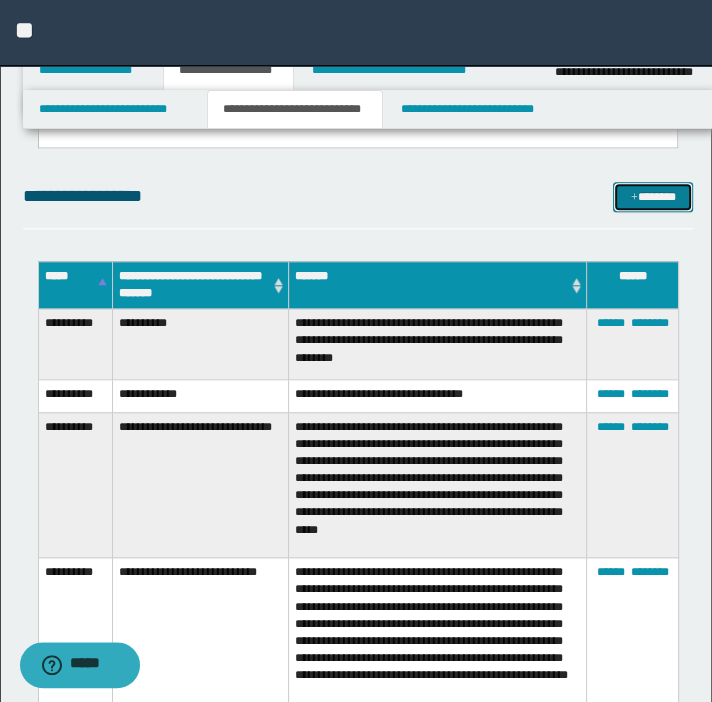 click on "*******" at bounding box center [653, 197] 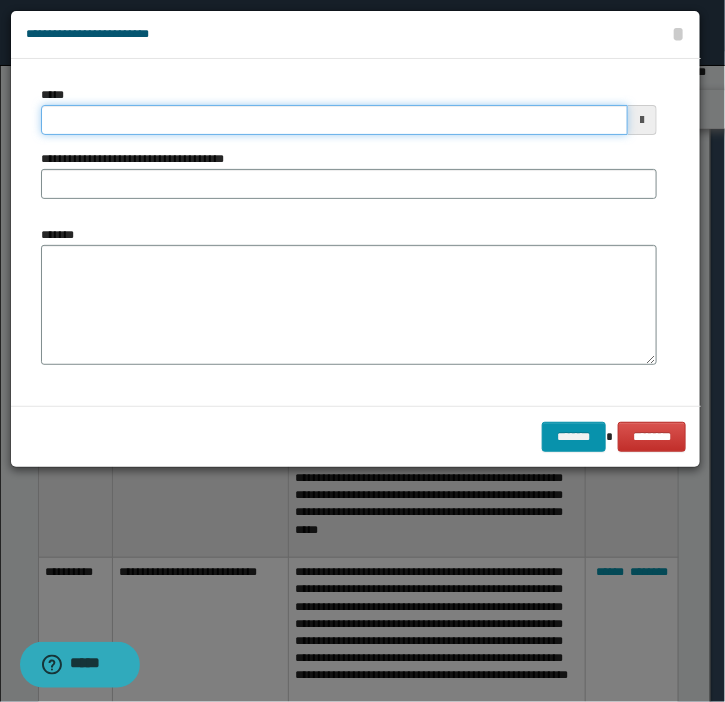 click on "*****" at bounding box center (334, 120) 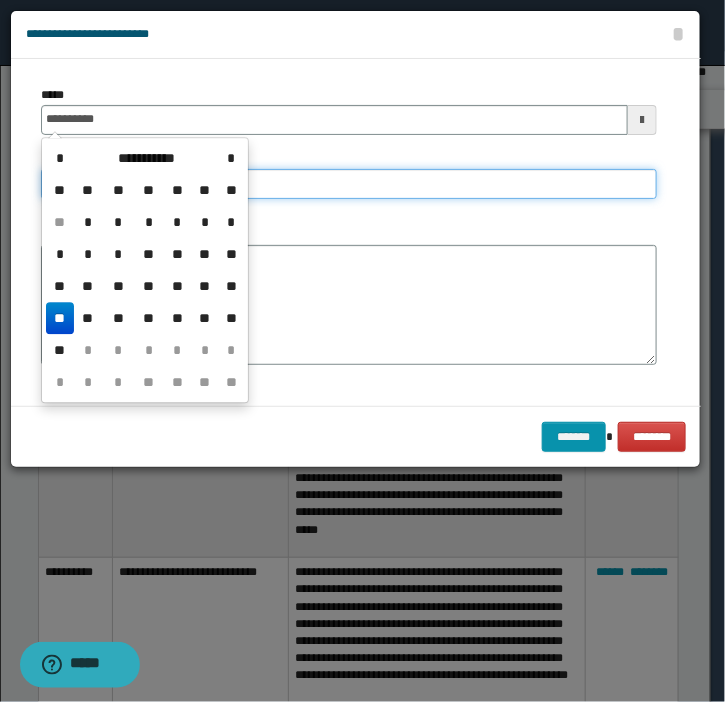 type on "**********" 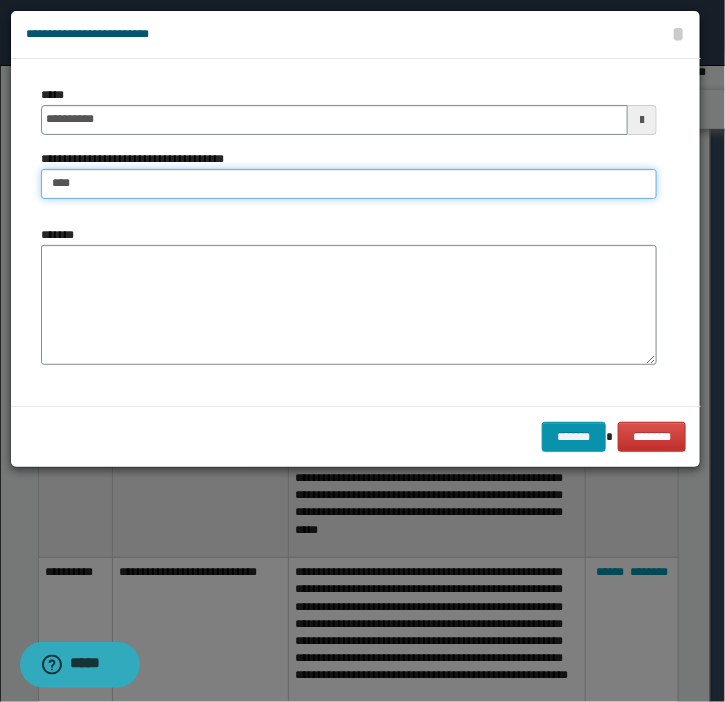 type on "**********" 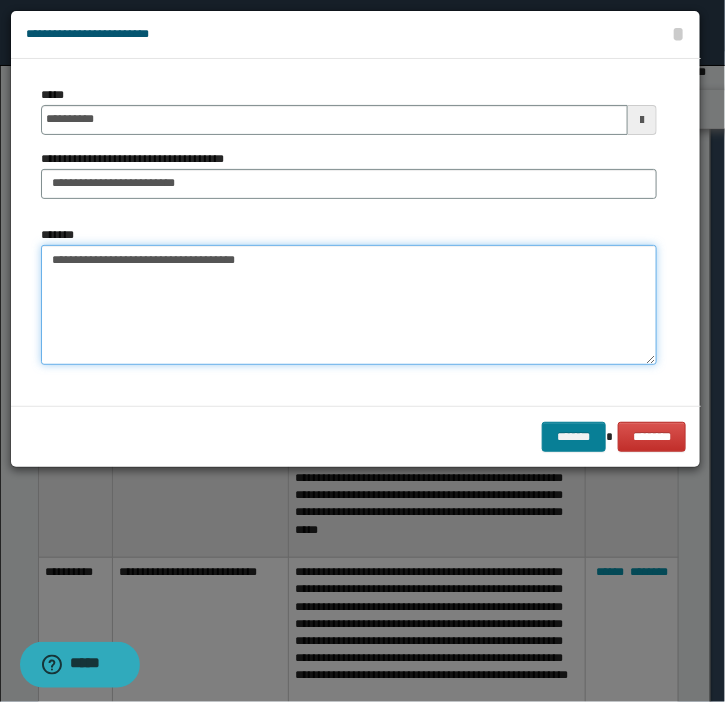 type on "**********" 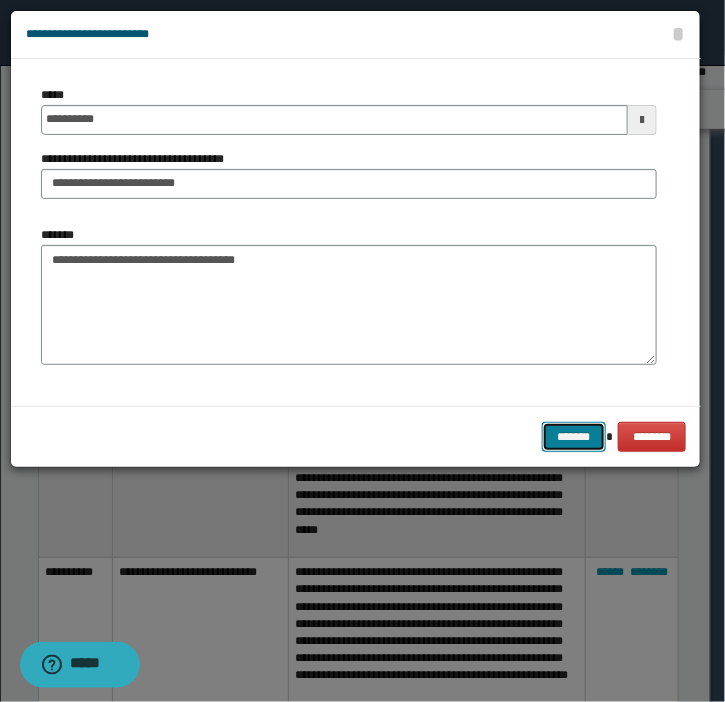 click on "*******" at bounding box center [574, 437] 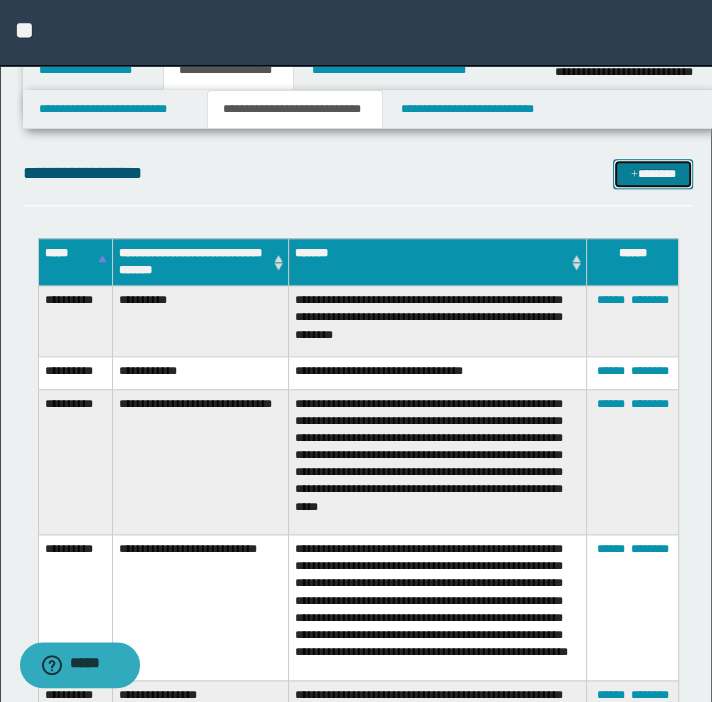 scroll, scrollTop: 727, scrollLeft: 0, axis: vertical 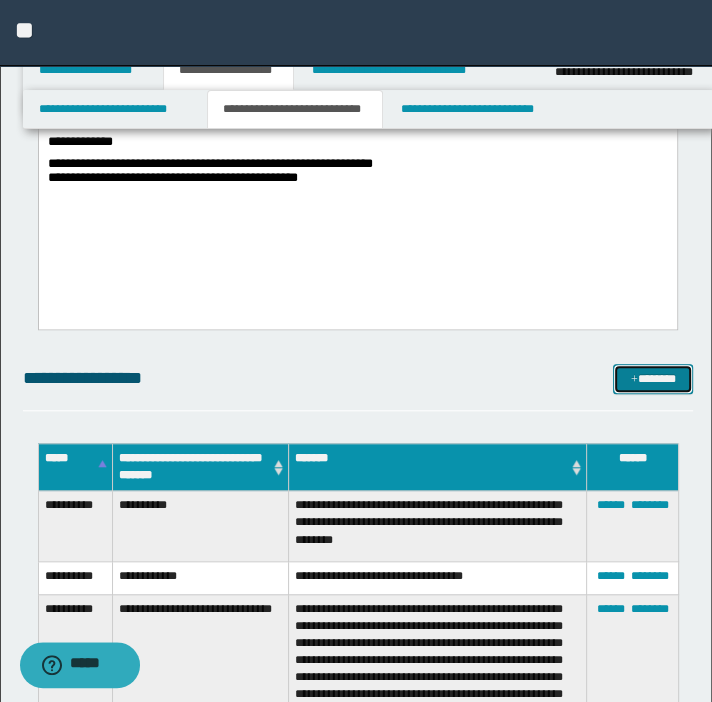 click on "*******" at bounding box center [653, 379] 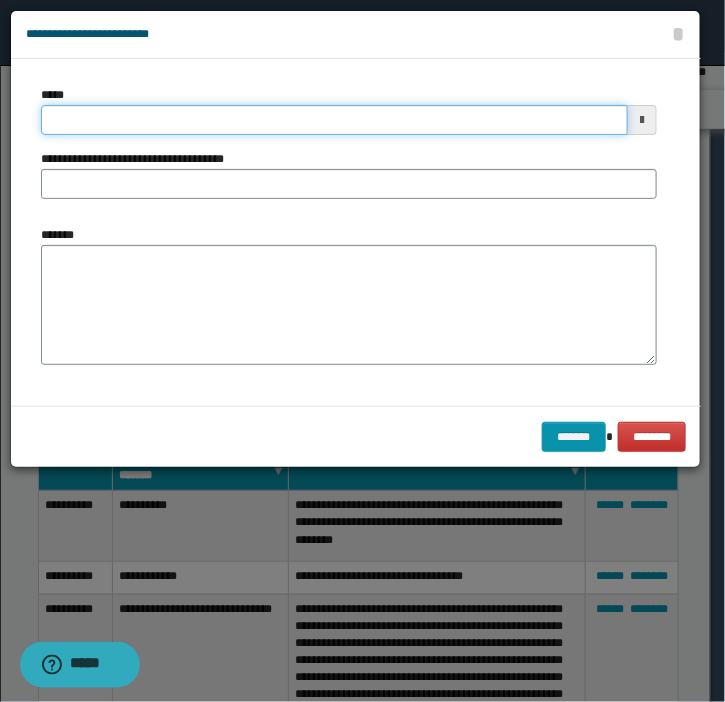 click on "*****" at bounding box center (334, 120) 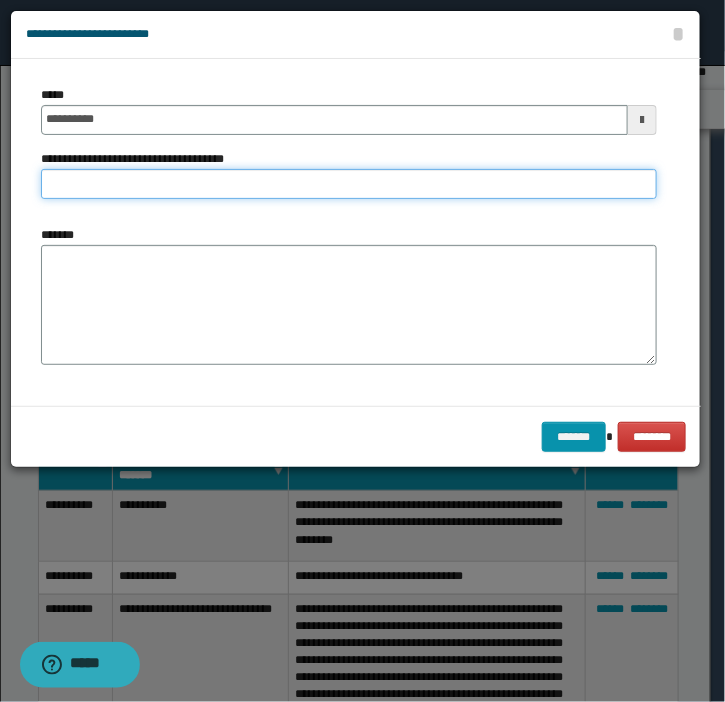 type on "**********" 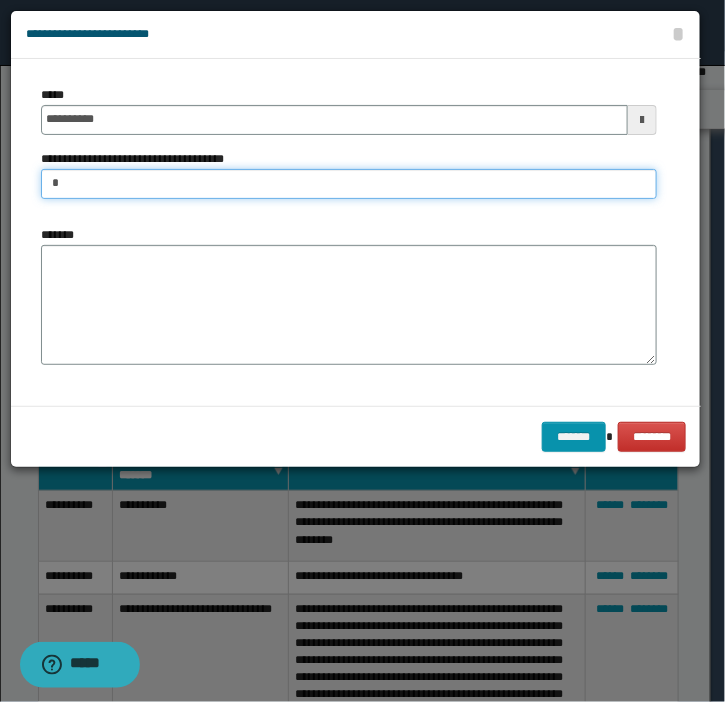 type on "*********" 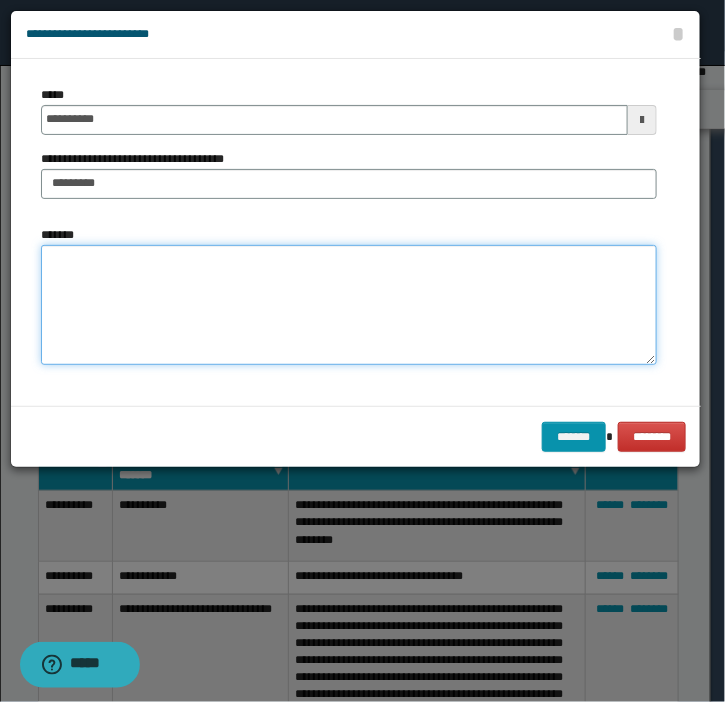 click on "*******" at bounding box center [349, 305] 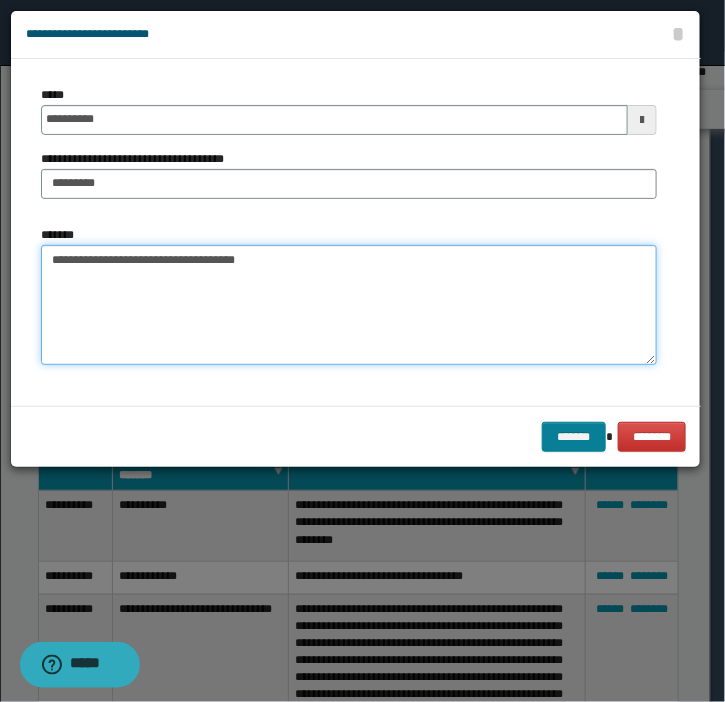 type on "**********" 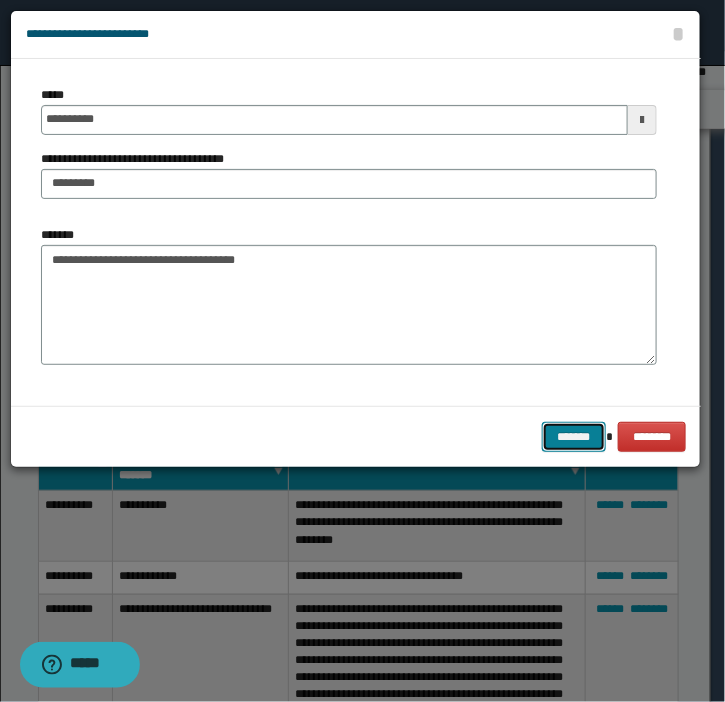 click on "*******" at bounding box center (574, 437) 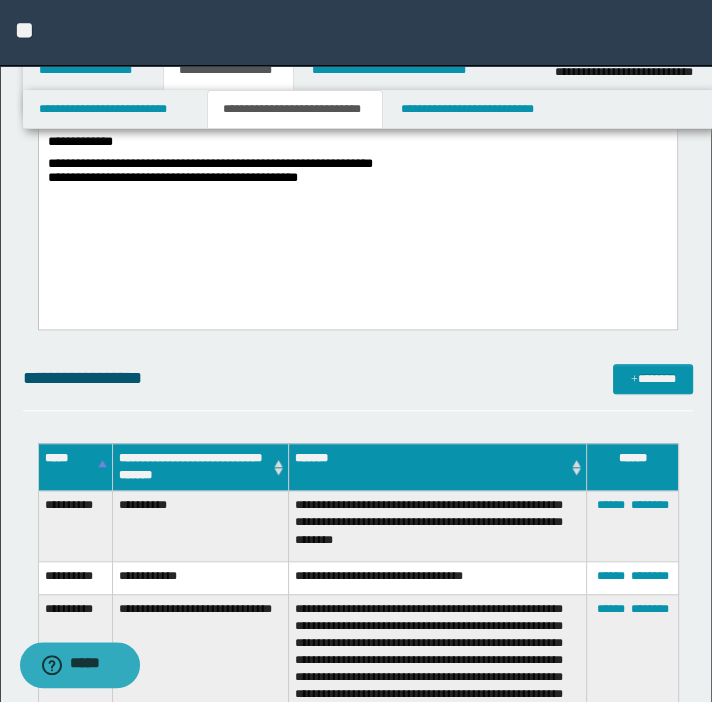click on "**********" at bounding box center [358, 387] 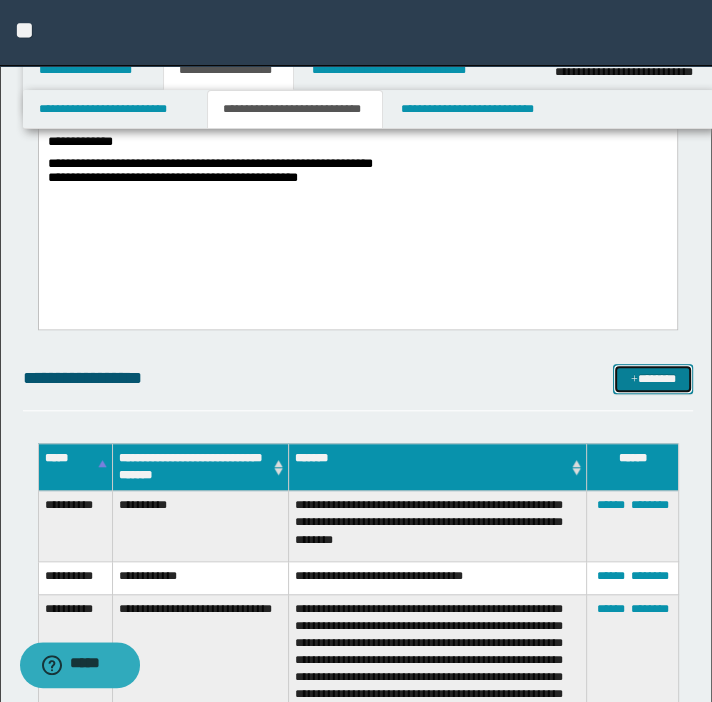 click on "*******" at bounding box center (653, 379) 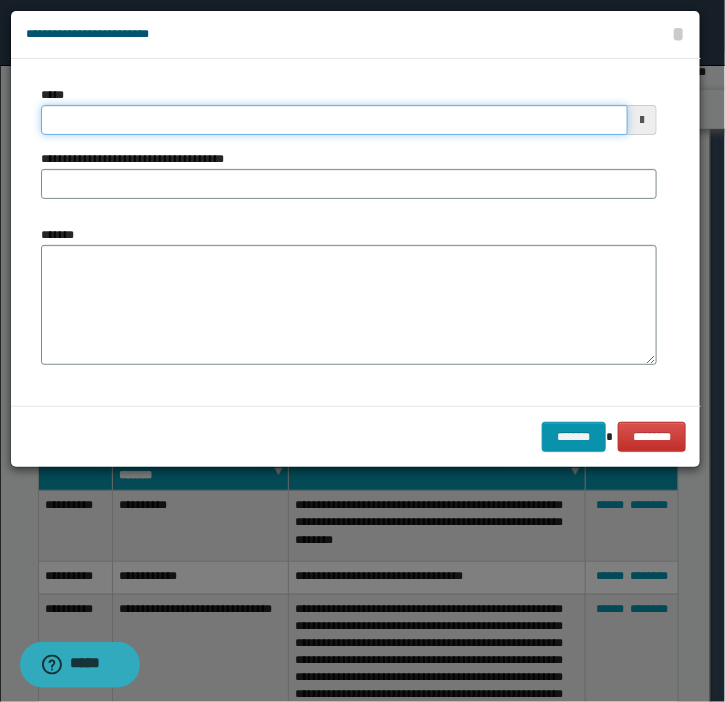 click on "*****" at bounding box center [334, 120] 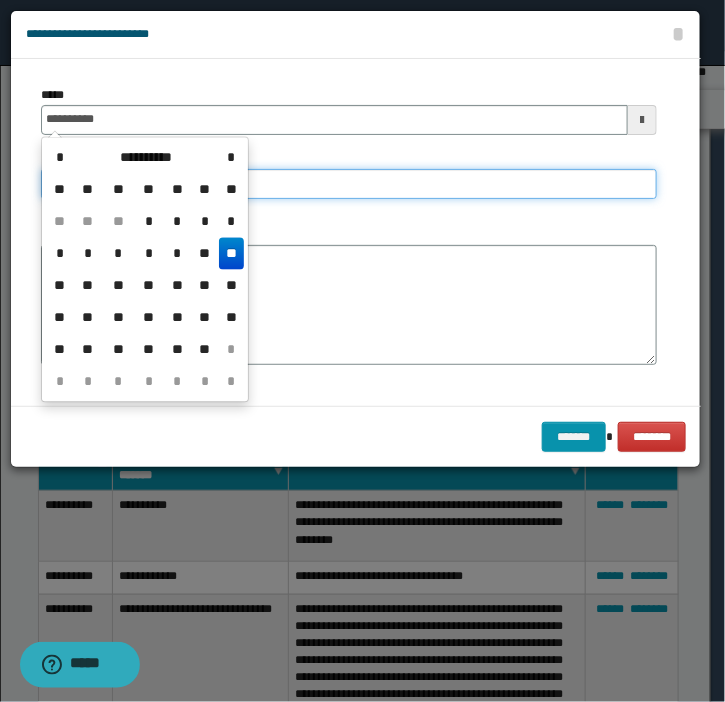 type on "**********" 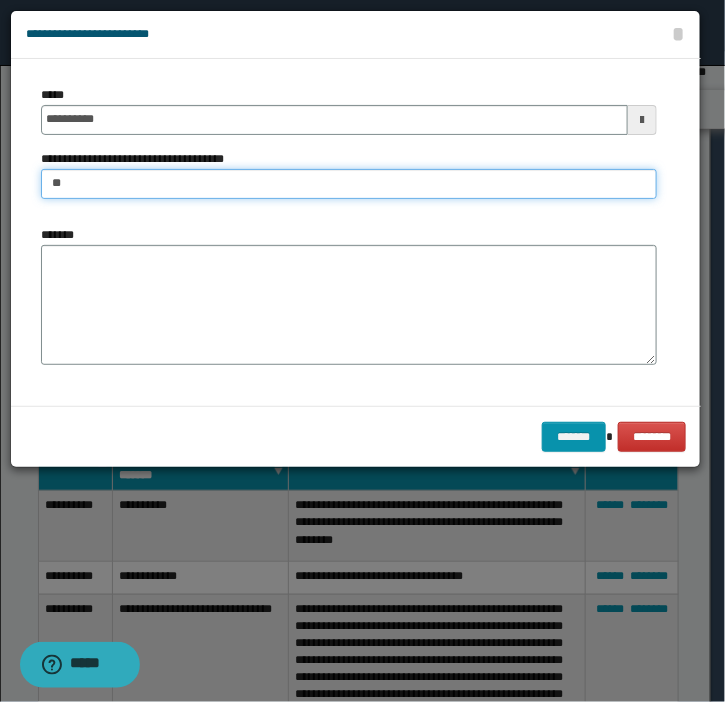type on "**********" 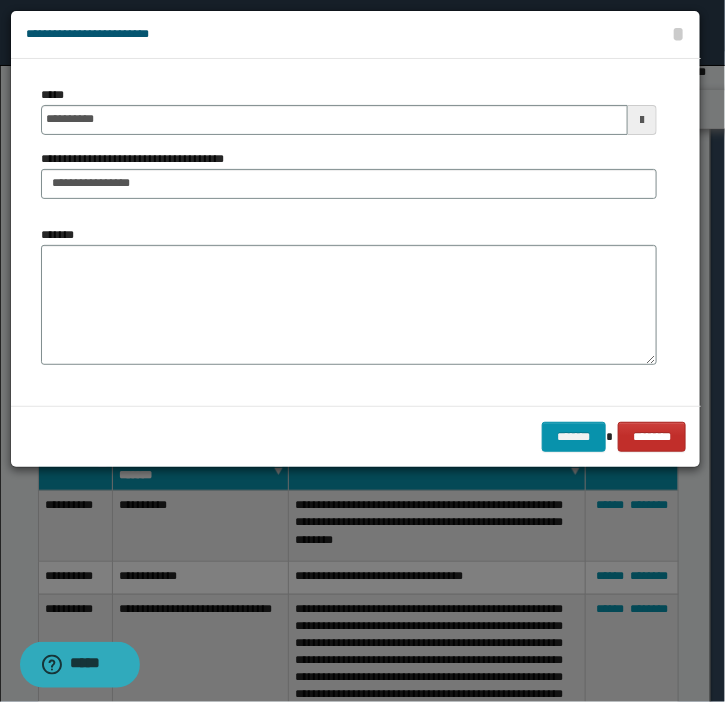 click on "*******
********" at bounding box center (356, 436) 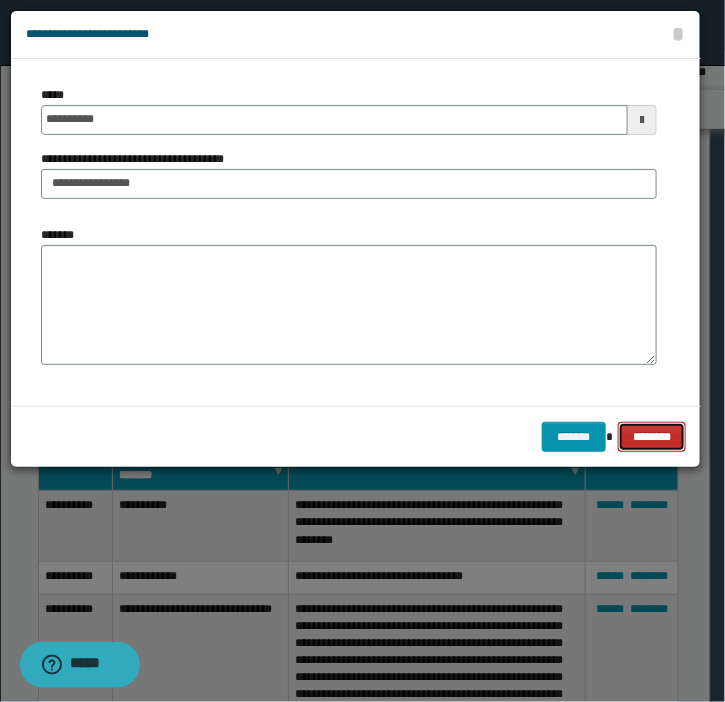 click on "********" at bounding box center (651, 437) 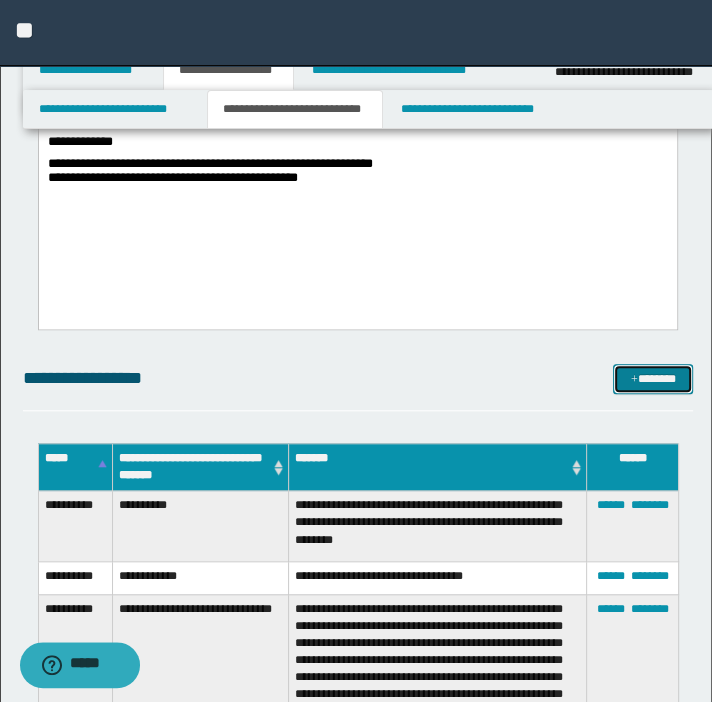 drag, startPoint x: 653, startPoint y: 382, endPoint x: 540, endPoint y: 344, distance: 119.218285 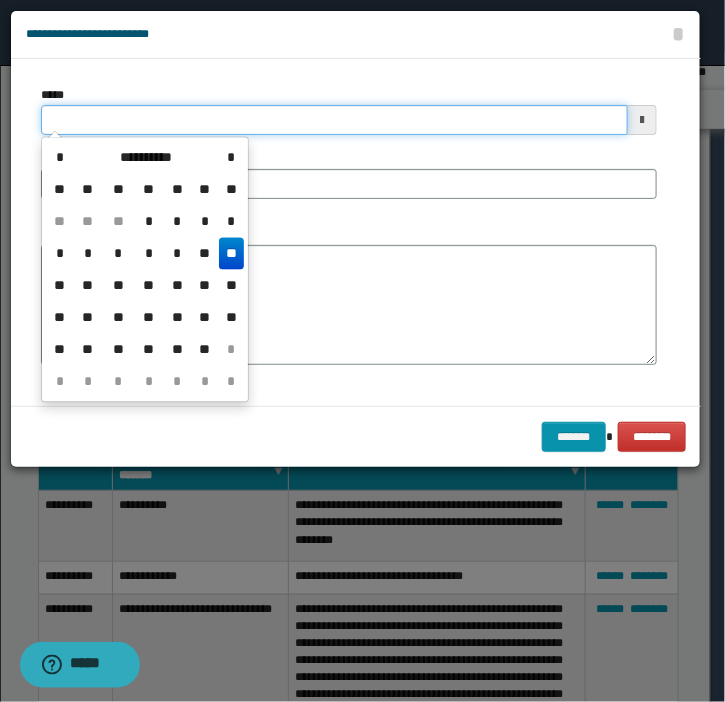 click on "*****" at bounding box center (334, 120) 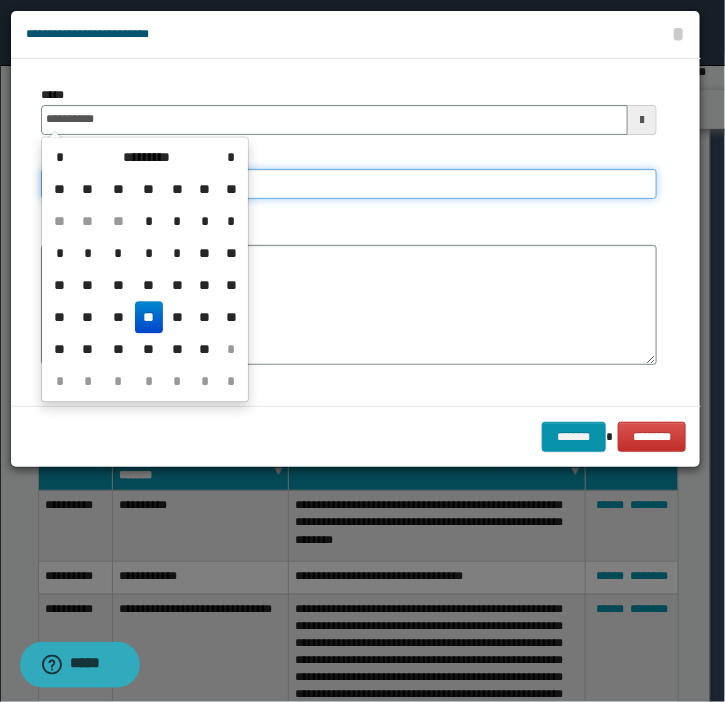 type on "**********" 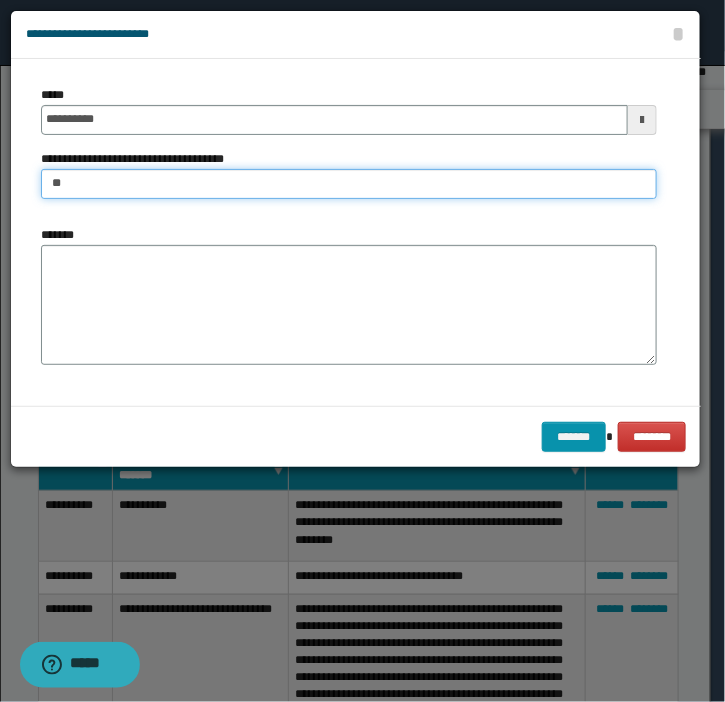 type on "**********" 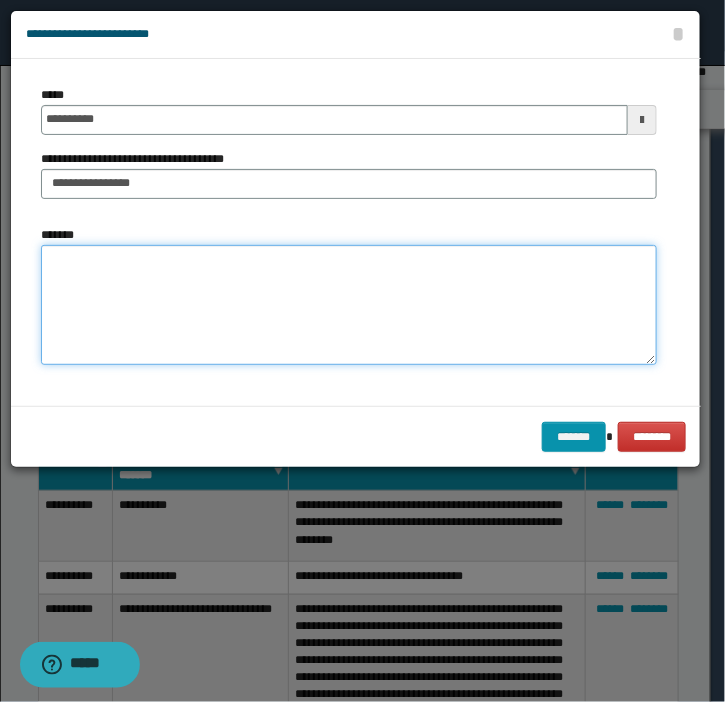 click on "*******" at bounding box center [349, 305] 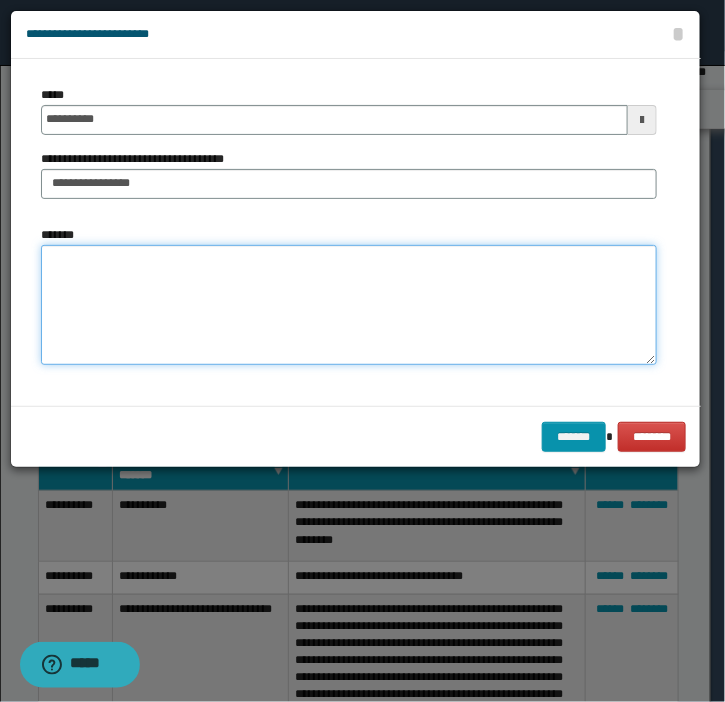 click on "*******" at bounding box center (349, 305) 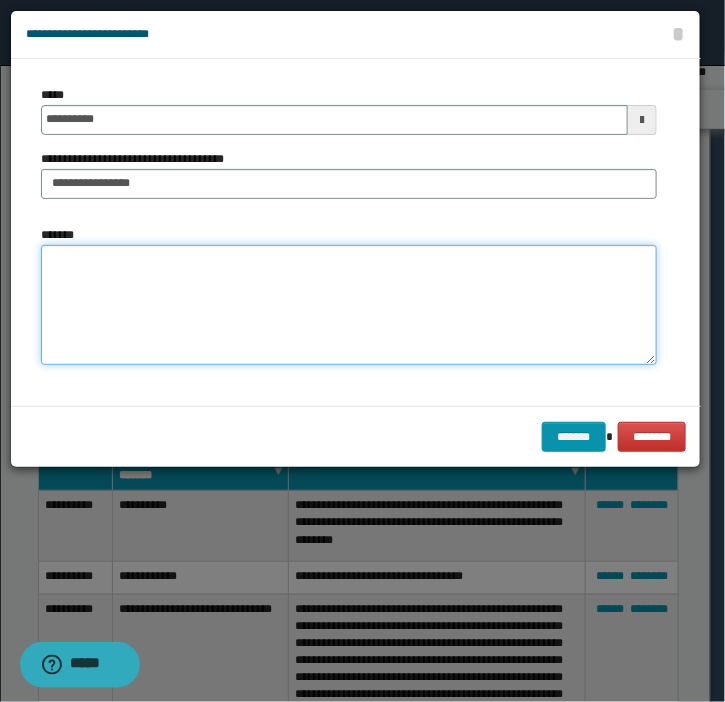 type on "*" 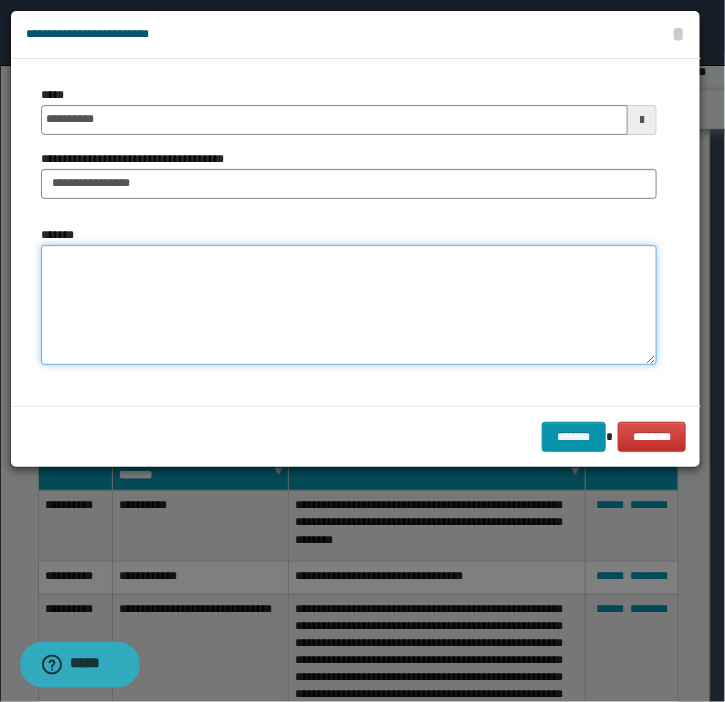 click on "*******" at bounding box center [349, 305] 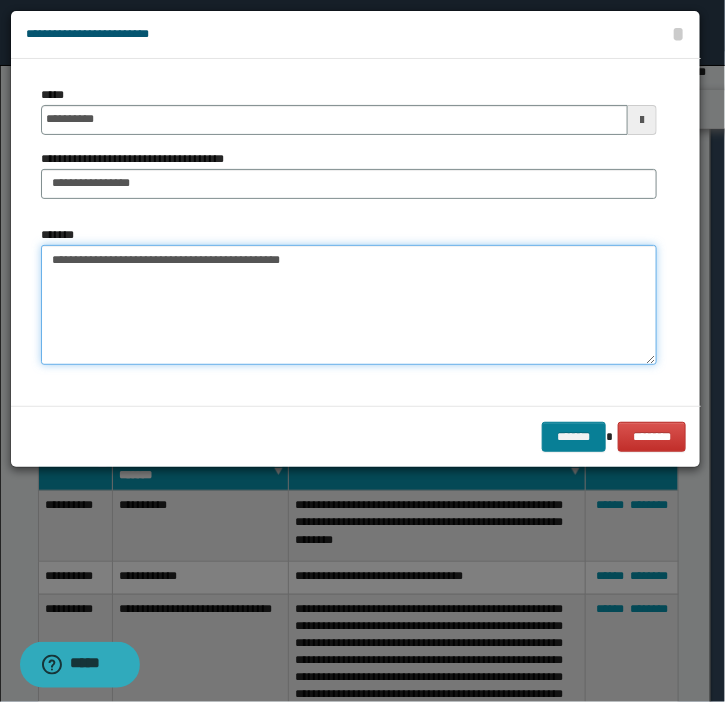 type on "**********" 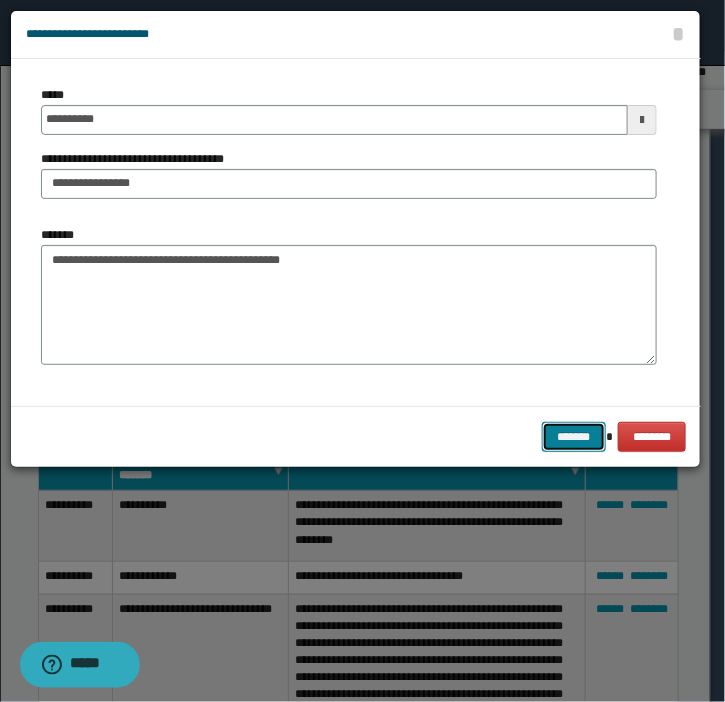 click on "*******" at bounding box center (574, 437) 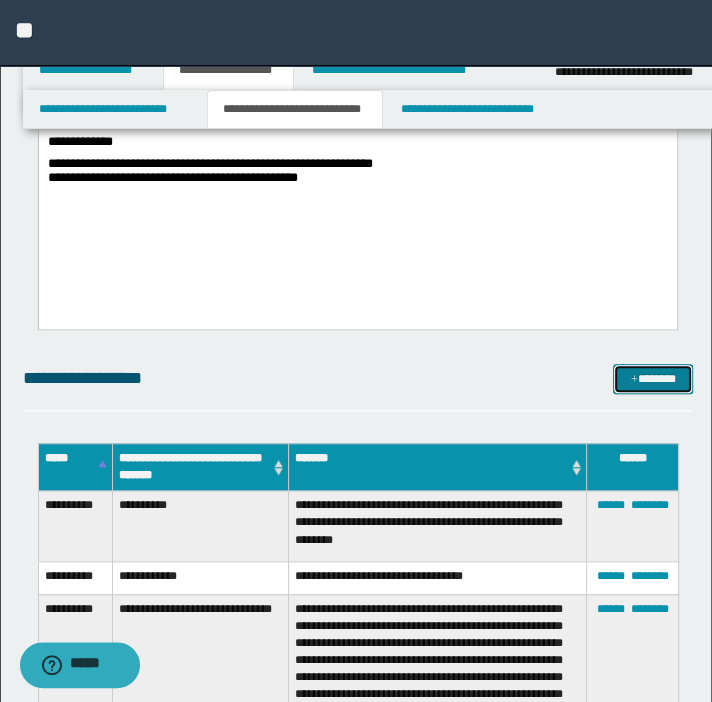 click at bounding box center [634, 380] 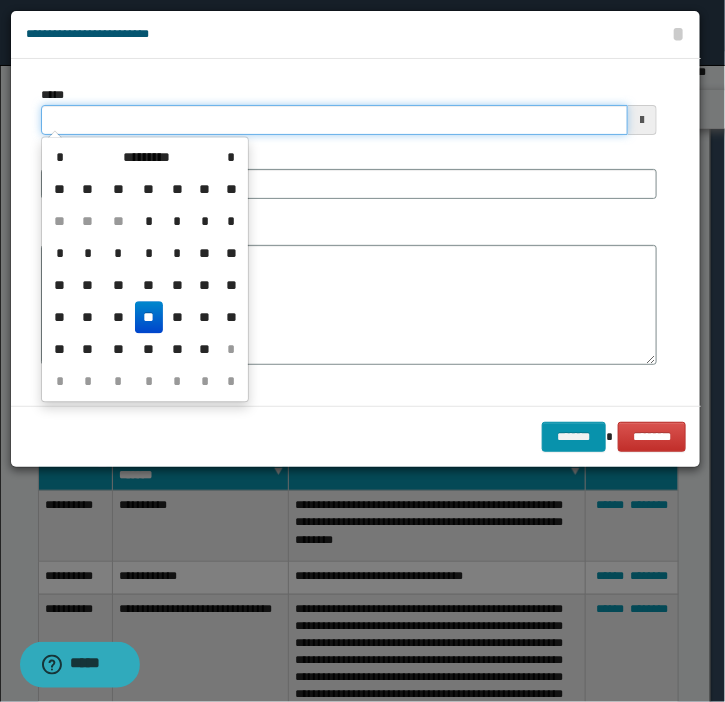click on "*****" at bounding box center [334, 120] 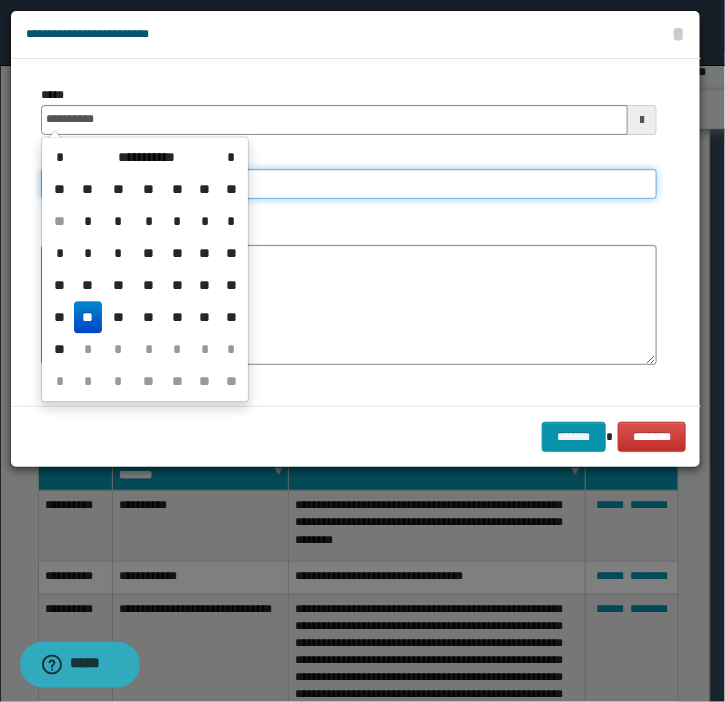 type on "**********" 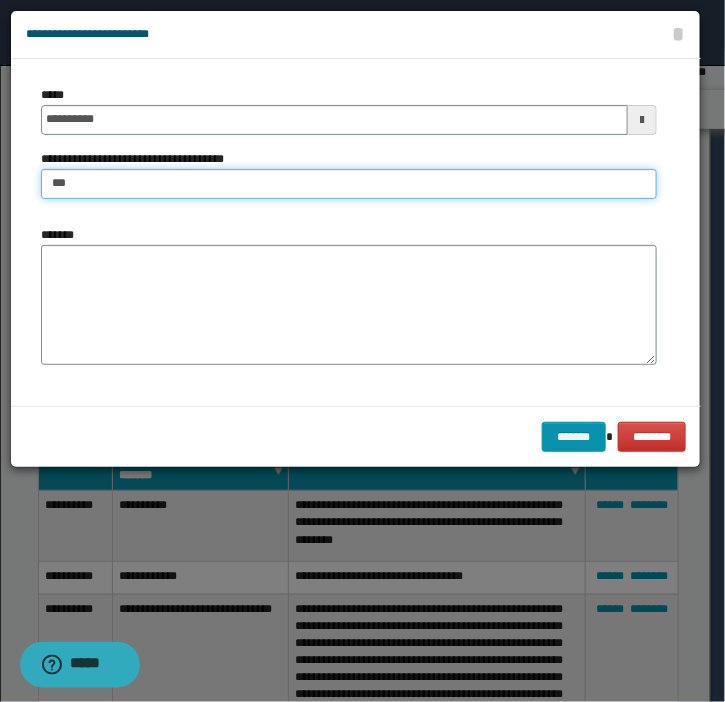 type on "**********" 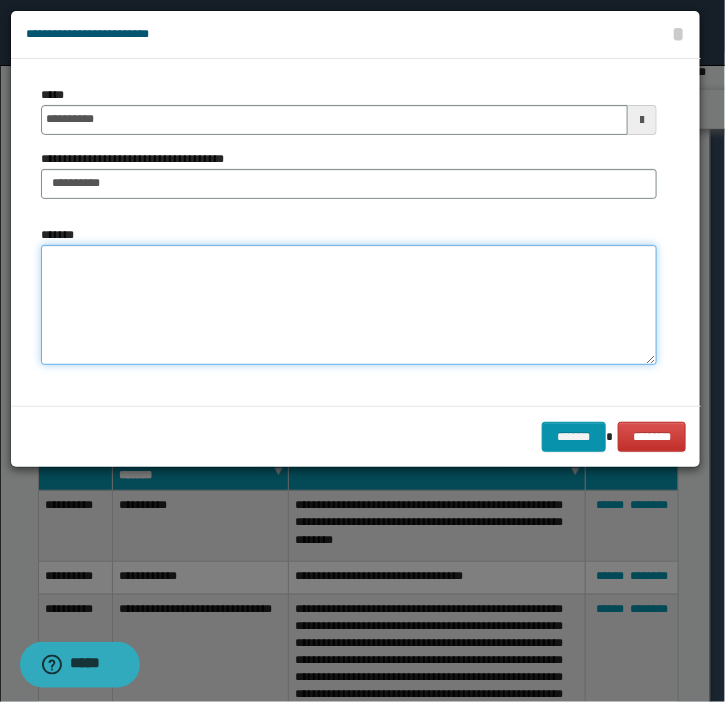 click on "*******" at bounding box center (349, 305) 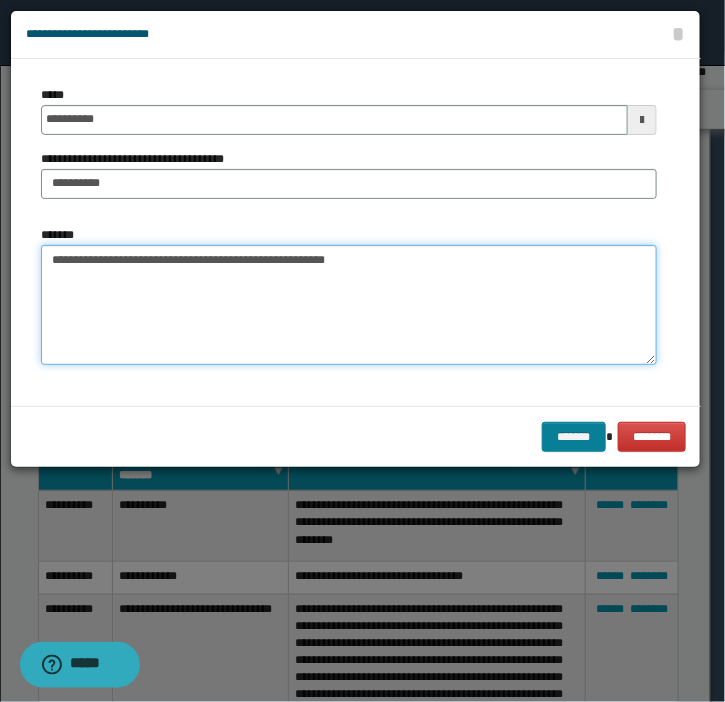 type on "**********" 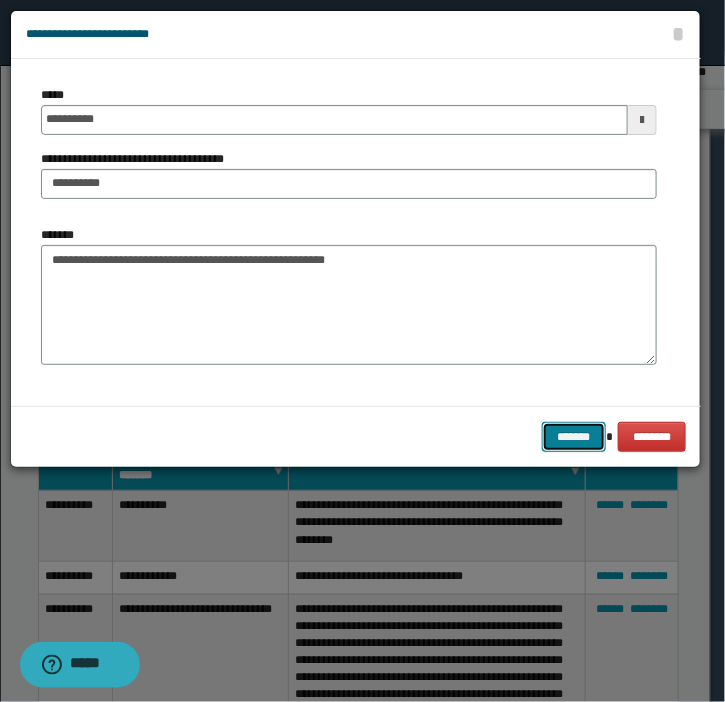 click on "*******" at bounding box center [574, 437] 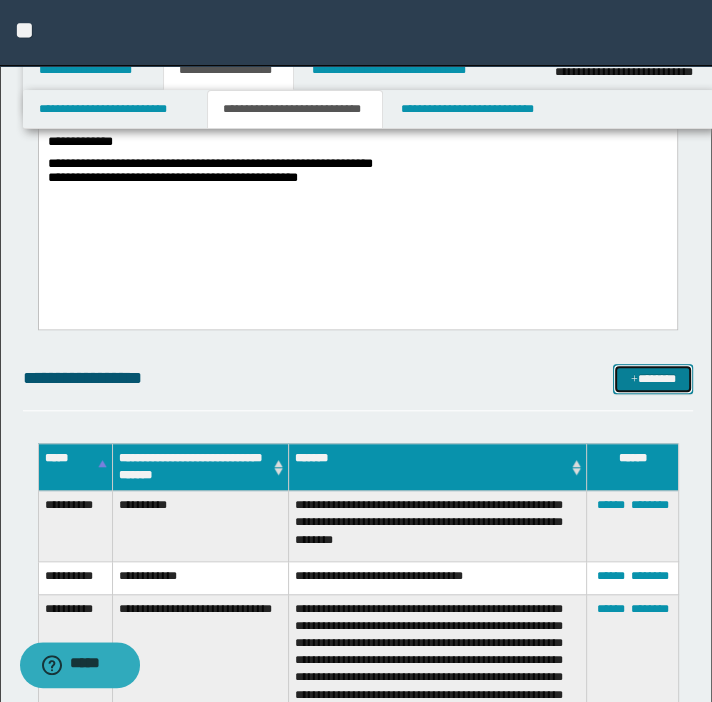click on "*******" at bounding box center [653, 379] 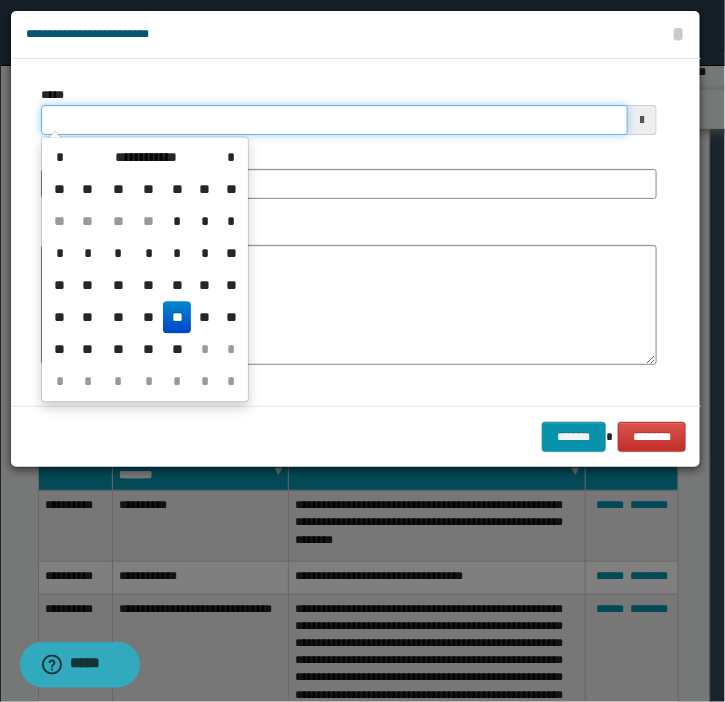 click on "*****" at bounding box center (334, 120) 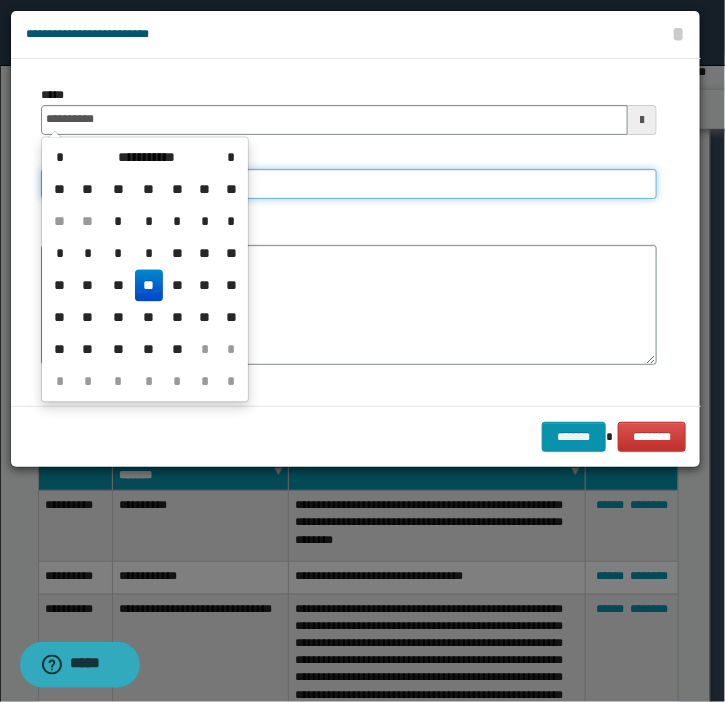 type on "**********" 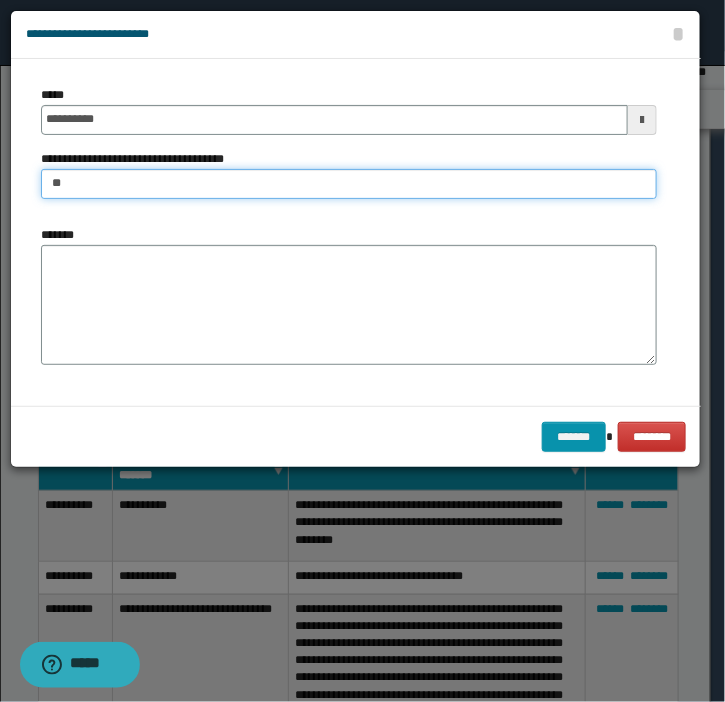 type on "*" 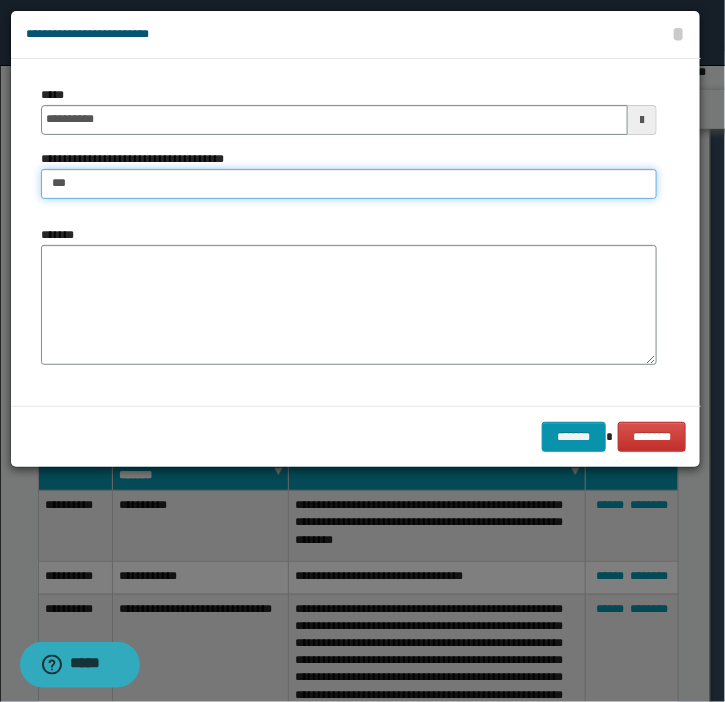 type on "**********" 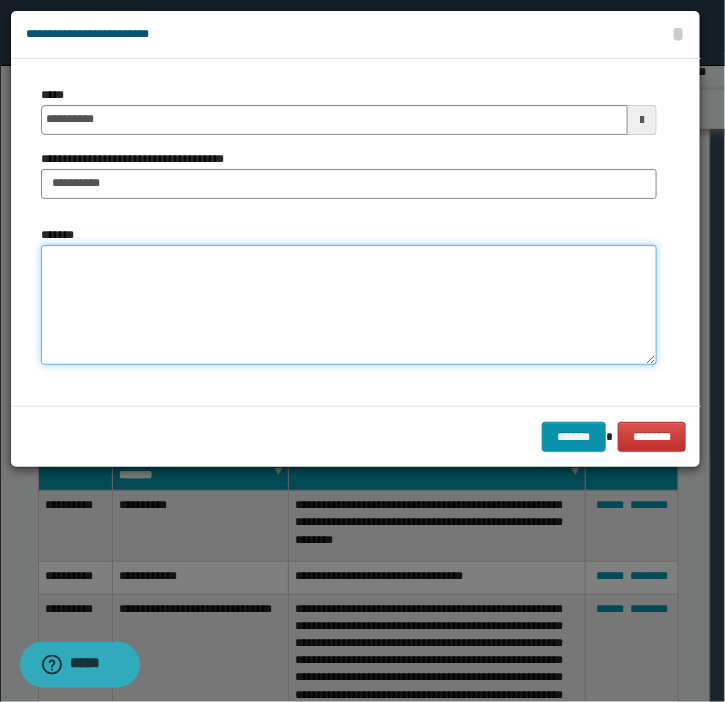 click on "*******" at bounding box center [349, 305] 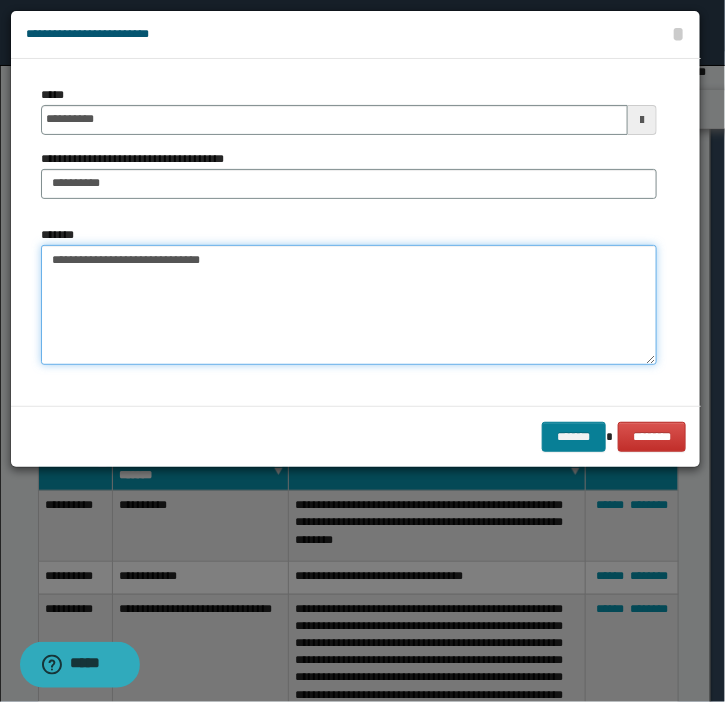 type on "**********" 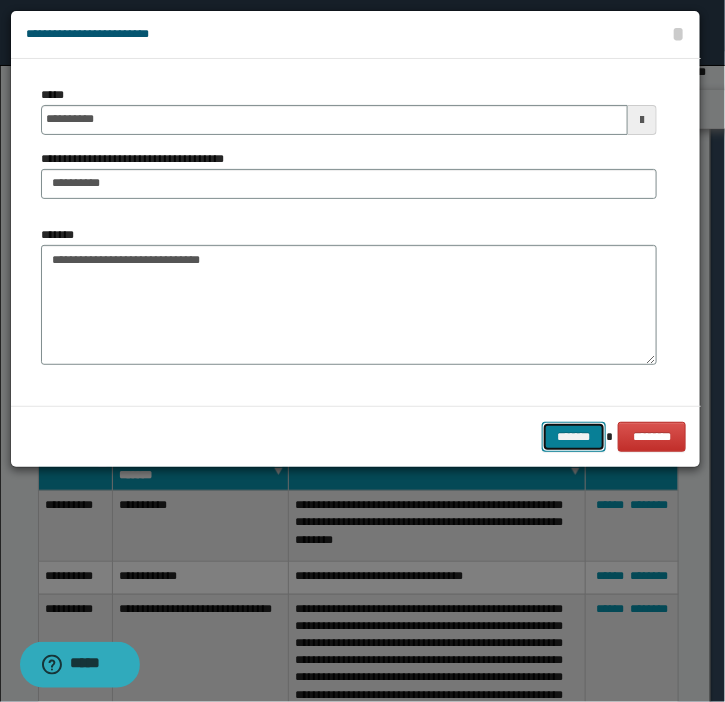 click on "*******" at bounding box center [574, 437] 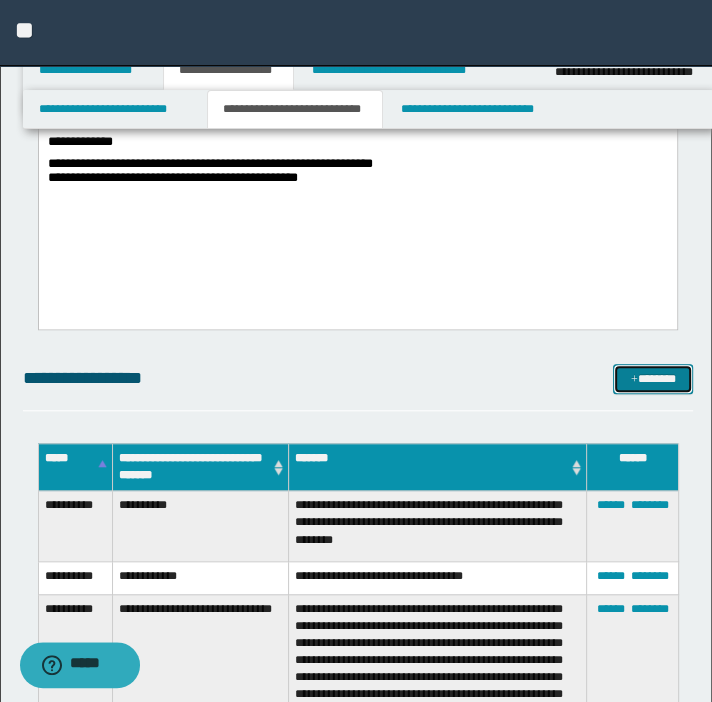 click on "*******" at bounding box center (653, 379) 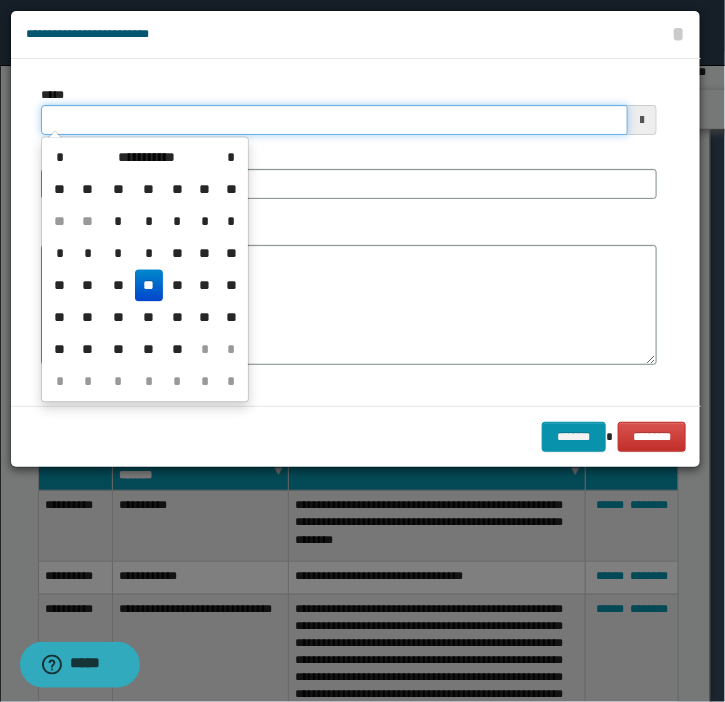 click on "**********" at bounding box center [362, -376] 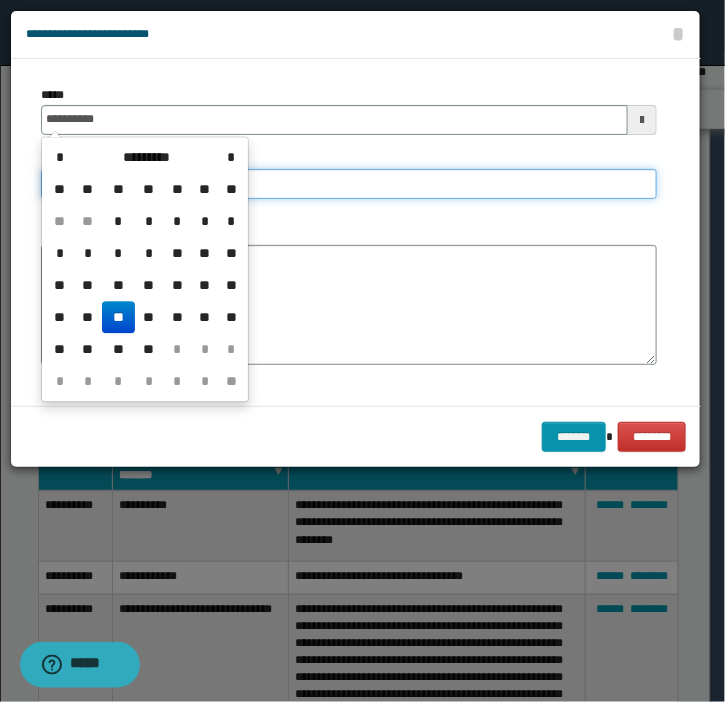 type on "**********" 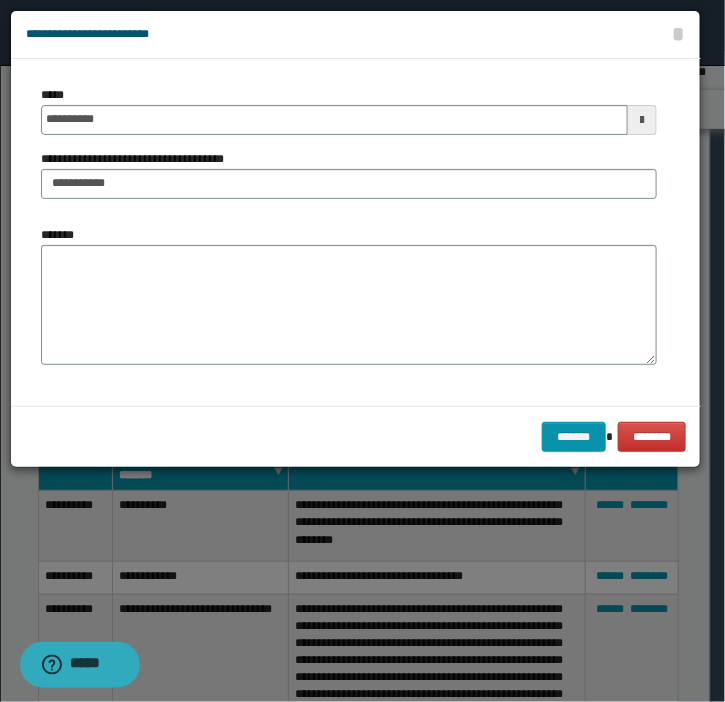 click on "**********" at bounding box center (349, 150) 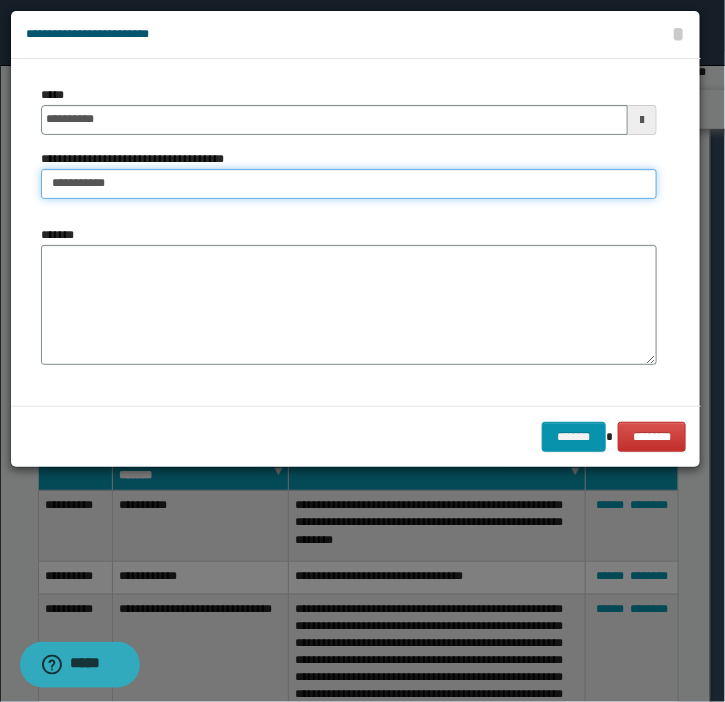 click on "**********" at bounding box center (349, 184) 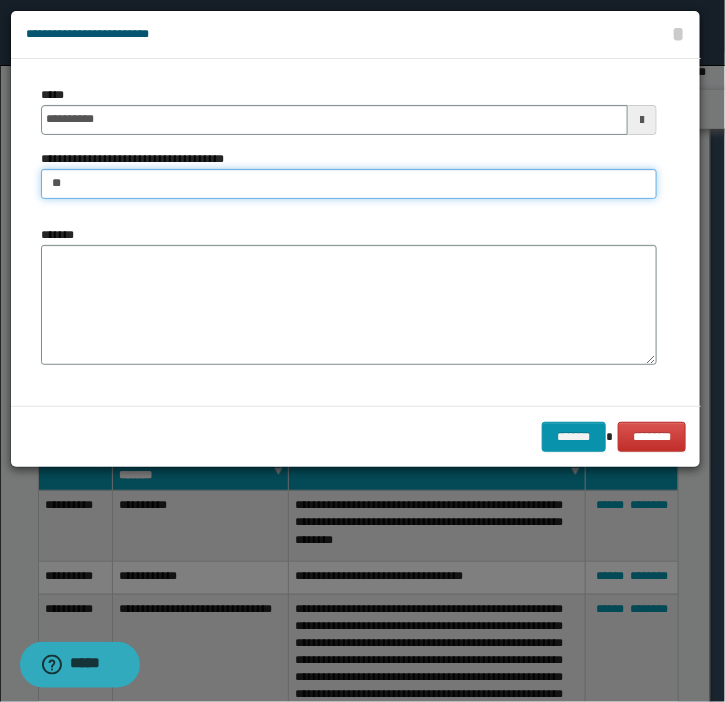 type on "*" 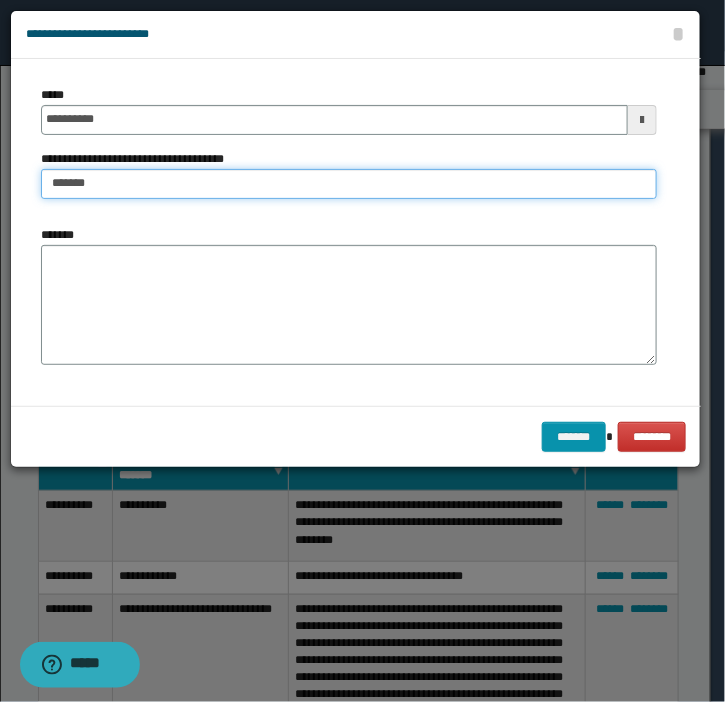 type on "**********" 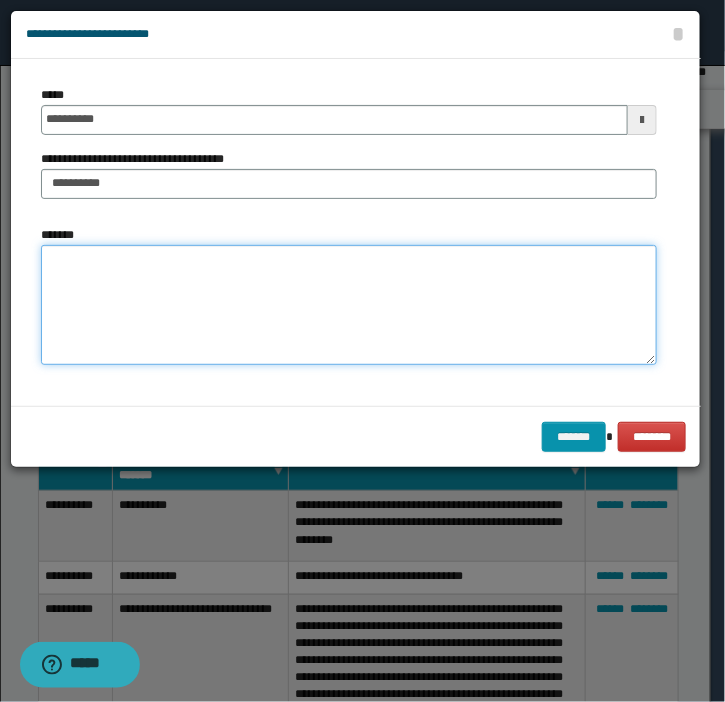click on "*******" at bounding box center [349, 305] 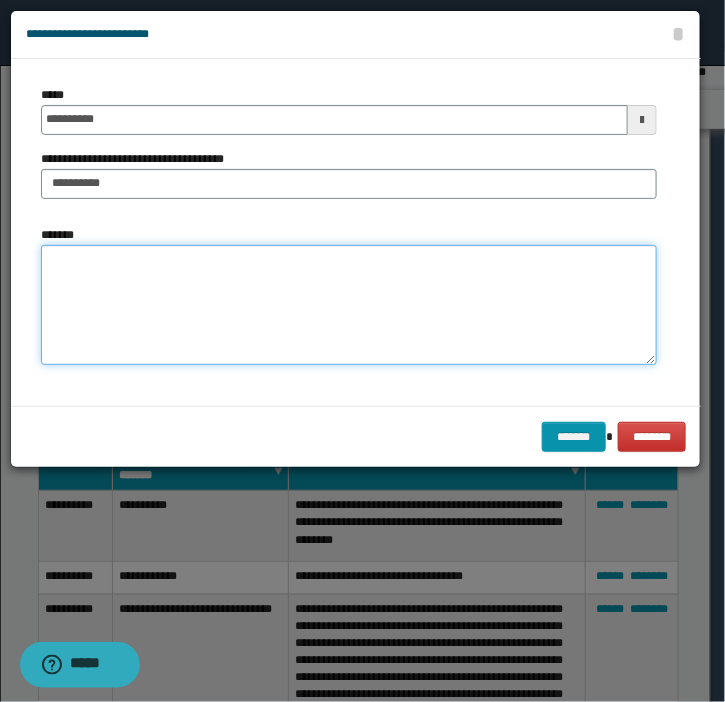click on "*******" at bounding box center (349, 305) 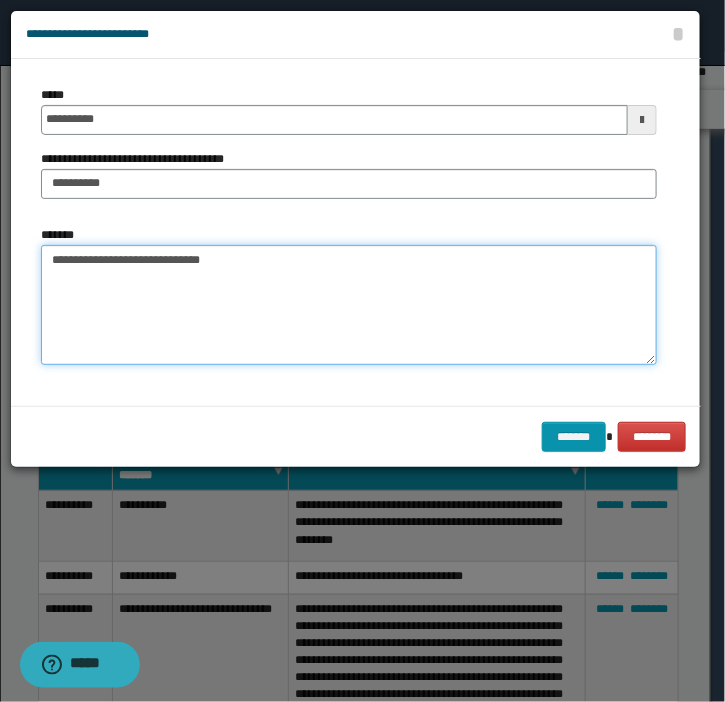type on "**********" 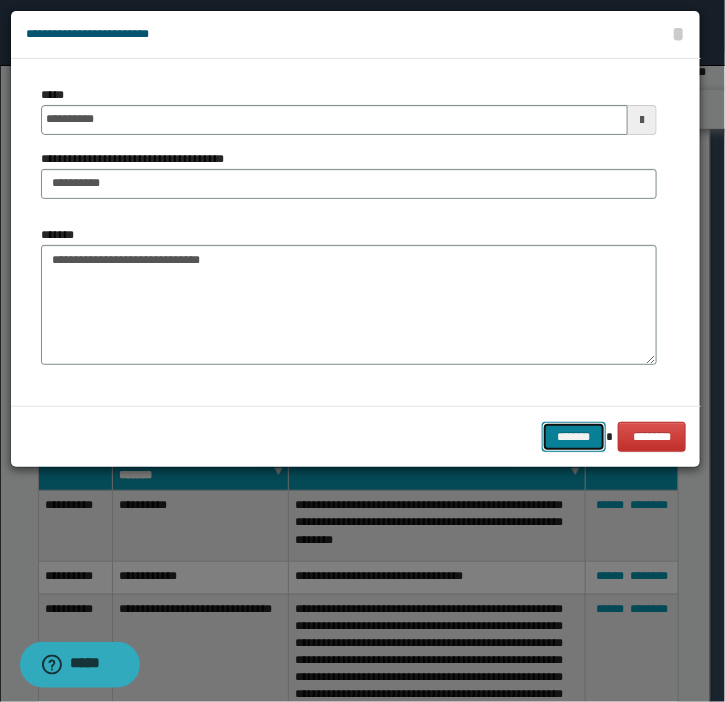 click on "*******" at bounding box center (574, 437) 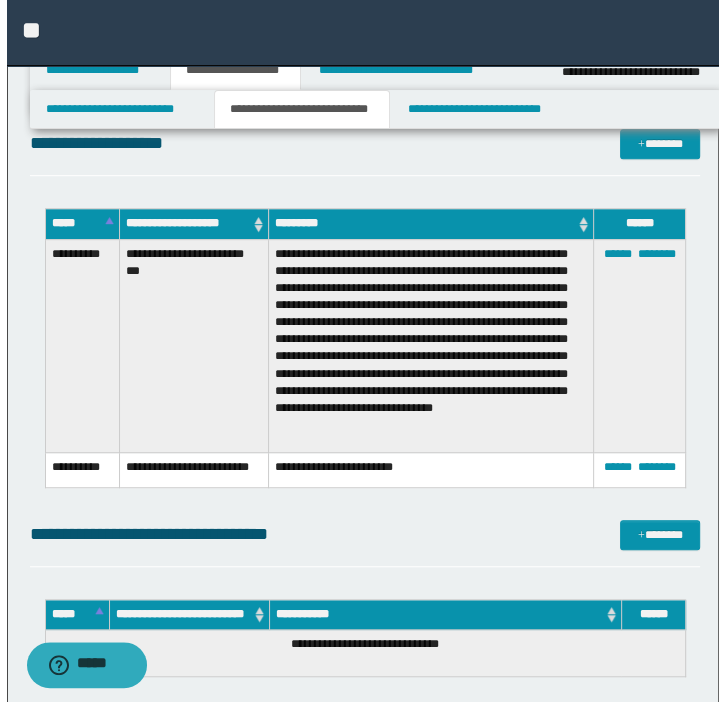 scroll, scrollTop: 8181, scrollLeft: 0, axis: vertical 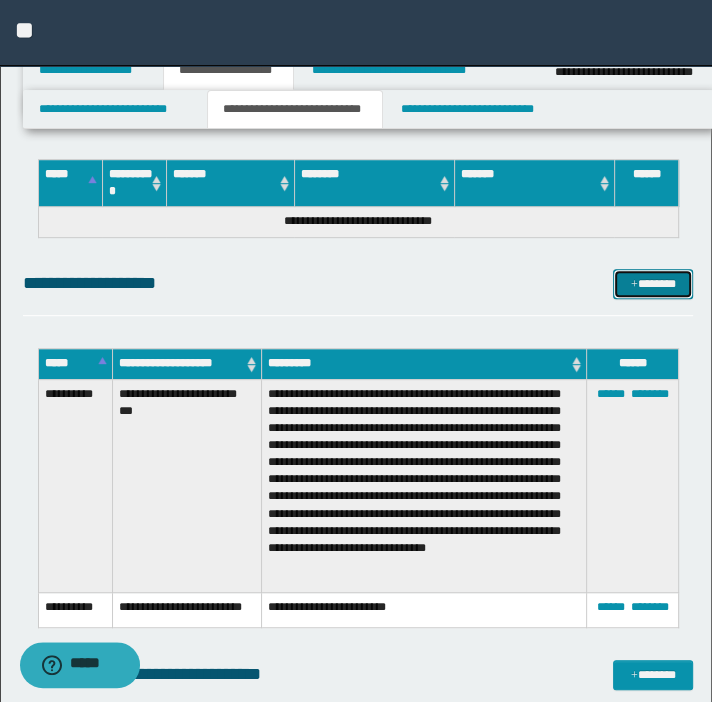 click on "*******" at bounding box center (653, 284) 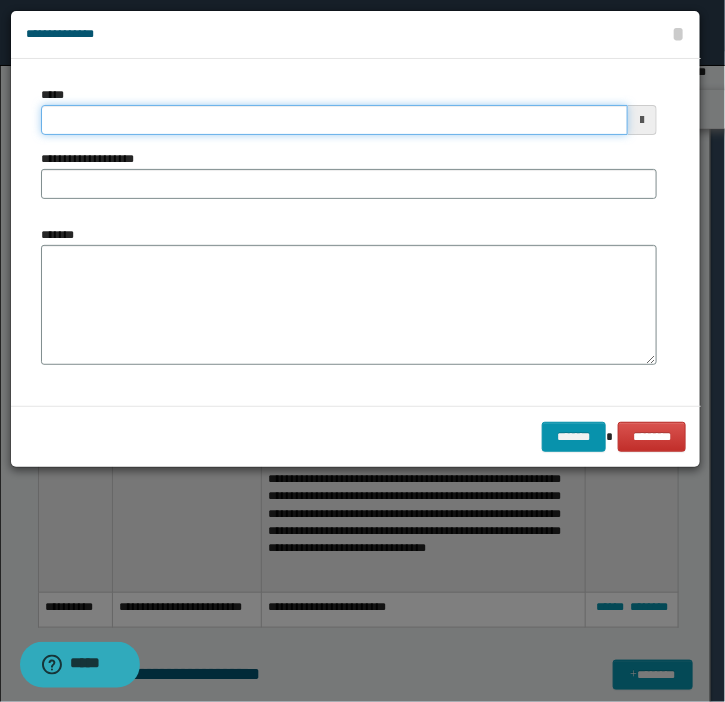 click on "*****" at bounding box center [334, 120] 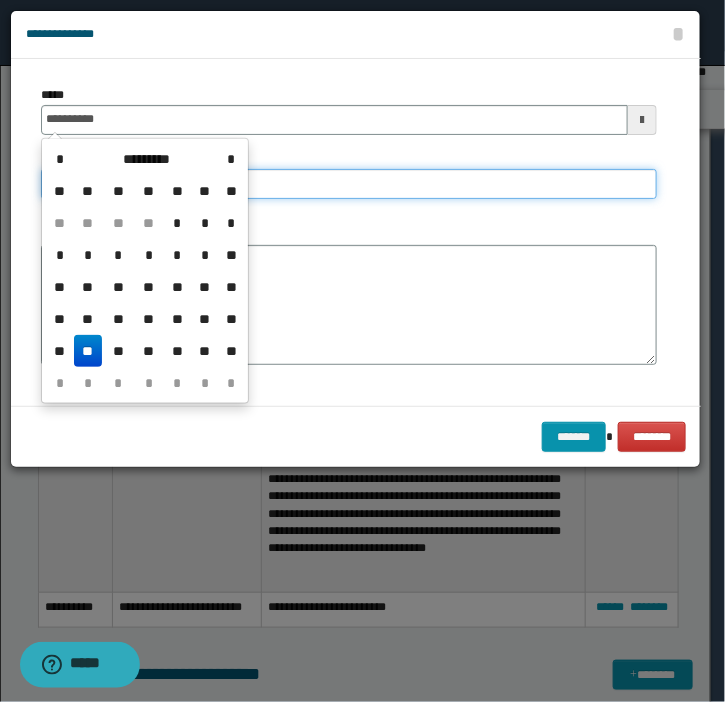 type on "**********" 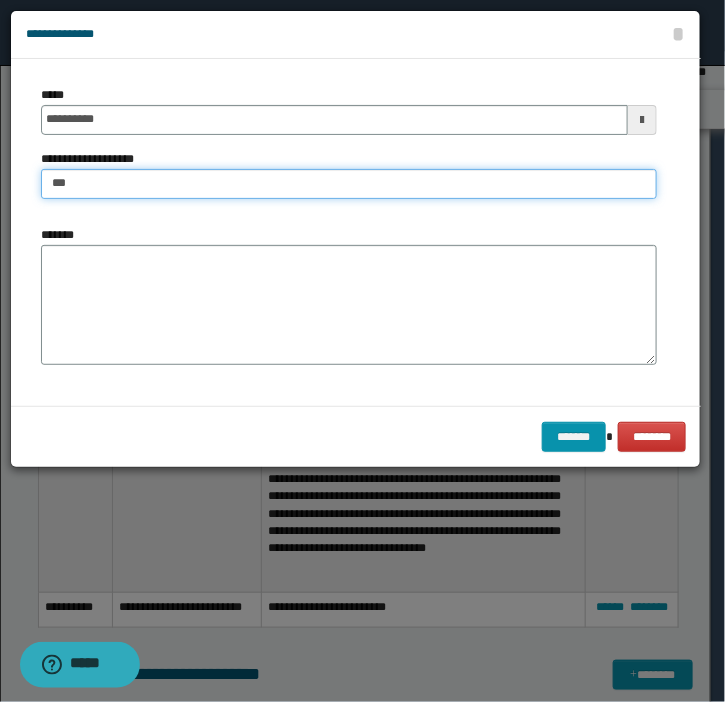 type on "**********" 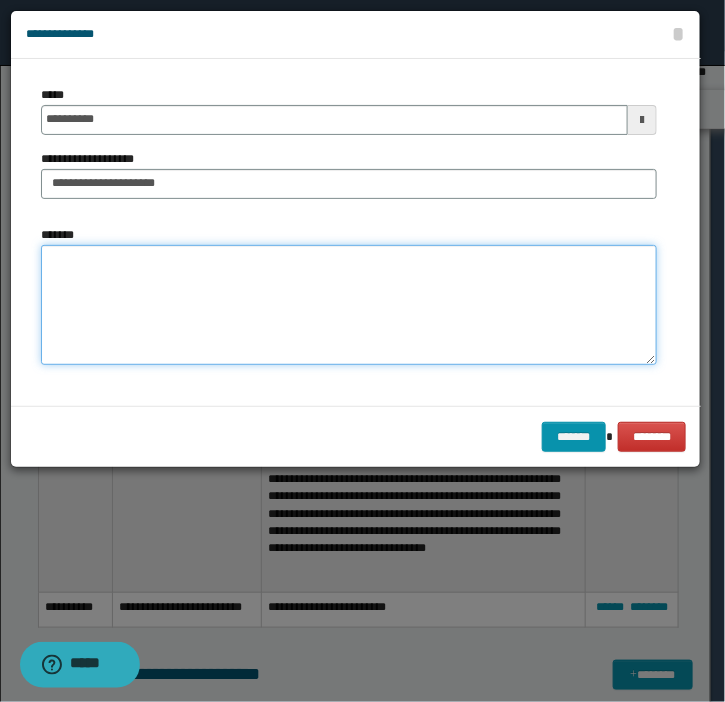 click on "*******" at bounding box center (349, 305) 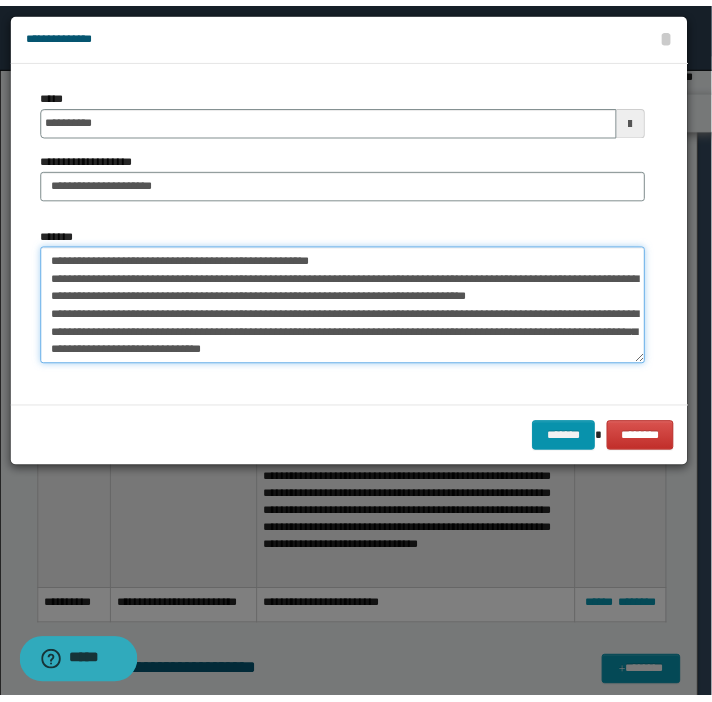 scroll, scrollTop: 125, scrollLeft: 0, axis: vertical 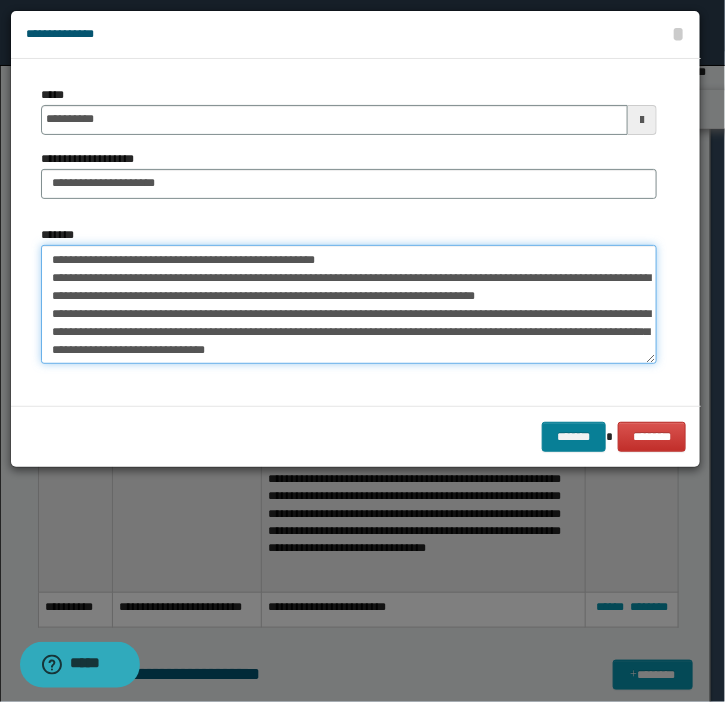 type on "**********" 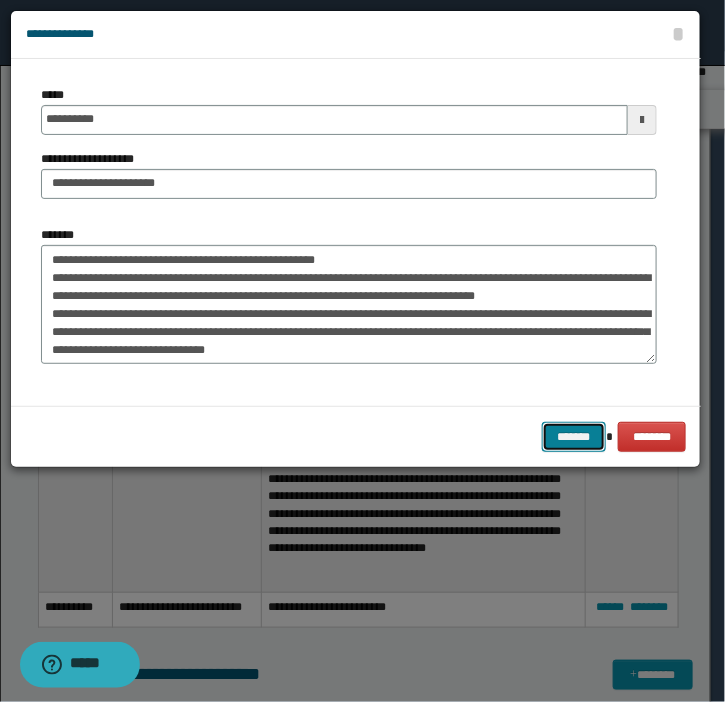 click on "*******" at bounding box center [574, 437] 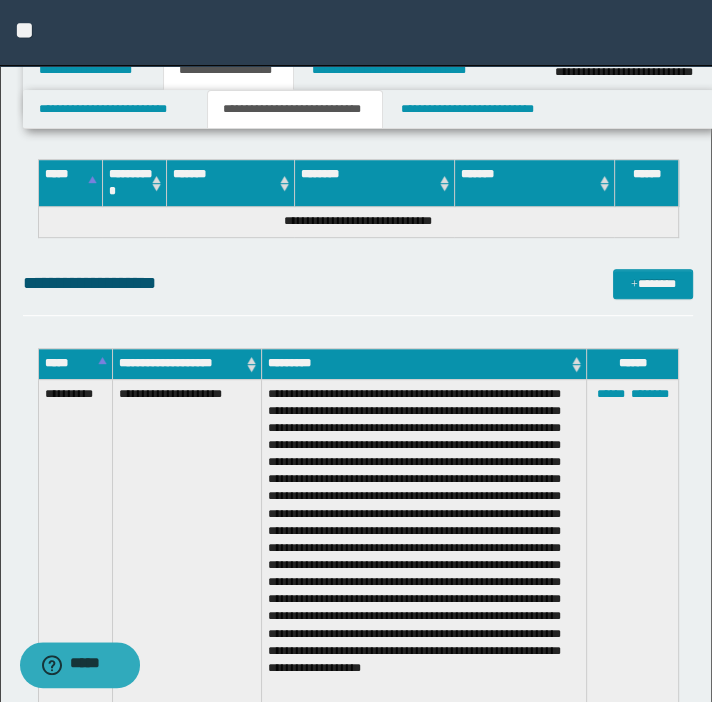 click on "**********" at bounding box center (356, 33) 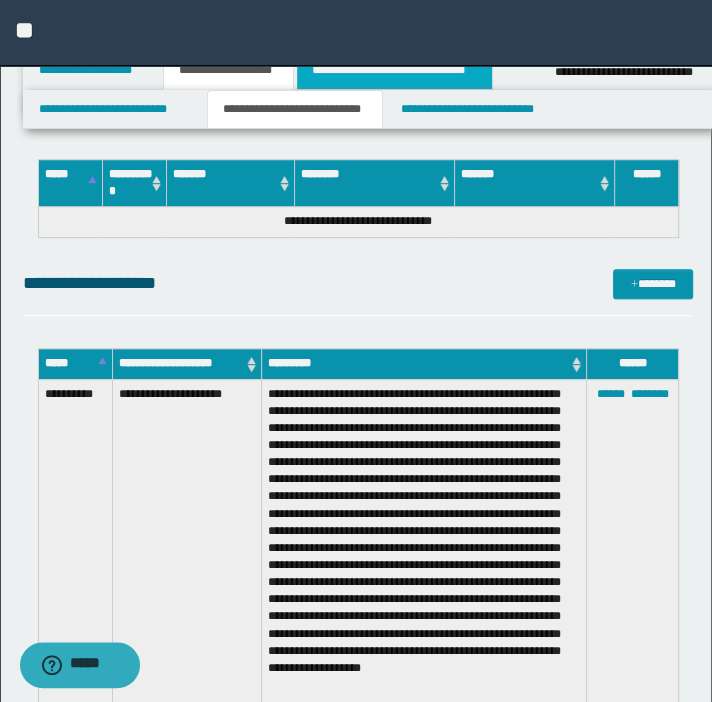 click on "**********" at bounding box center [394, 70] 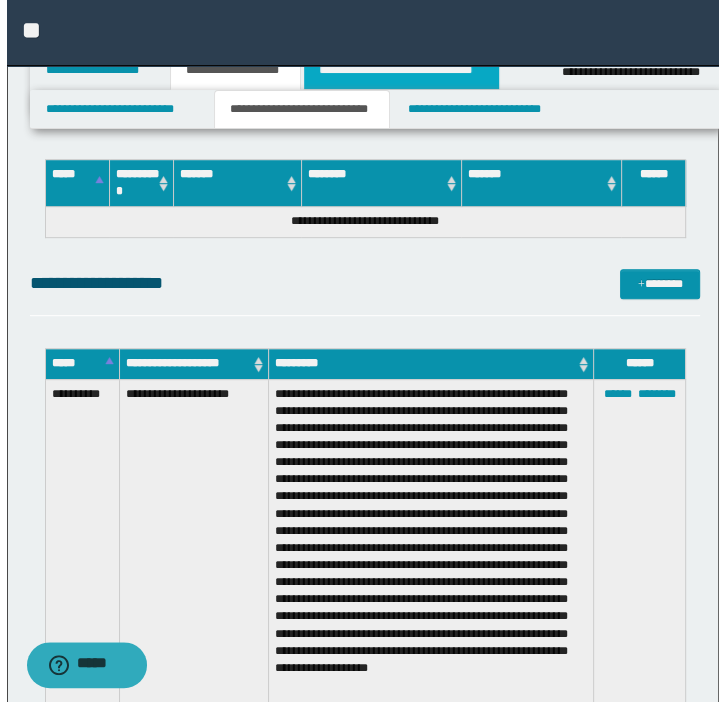 scroll, scrollTop: 0, scrollLeft: 0, axis: both 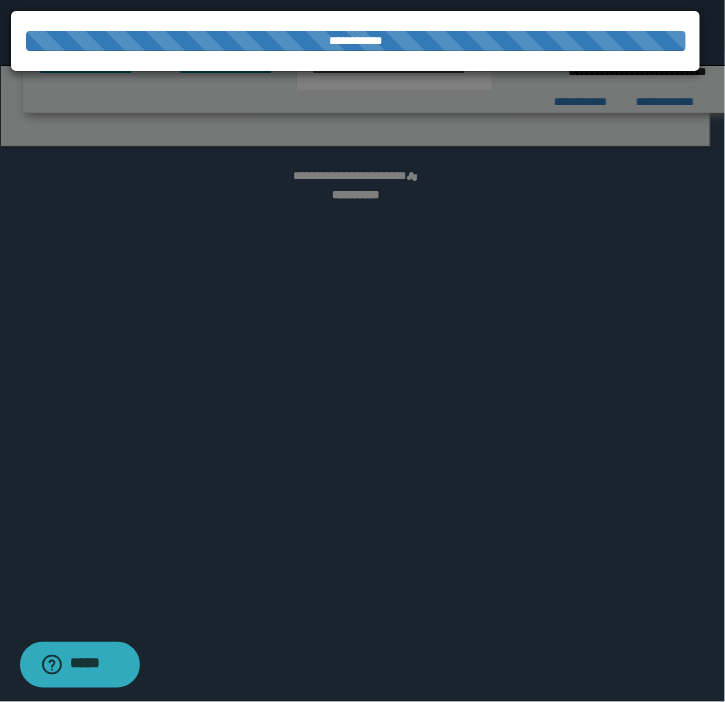 select on "*" 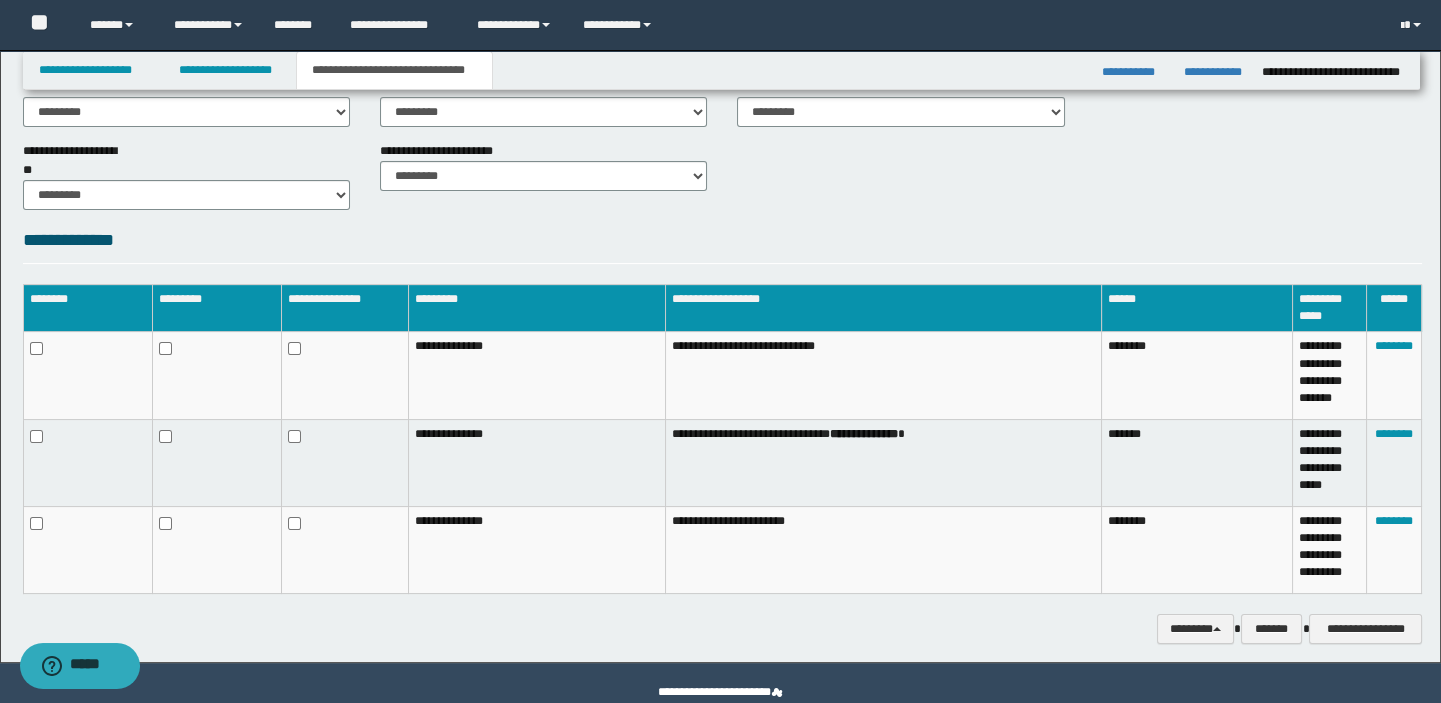 scroll, scrollTop: 1017, scrollLeft: 0, axis: vertical 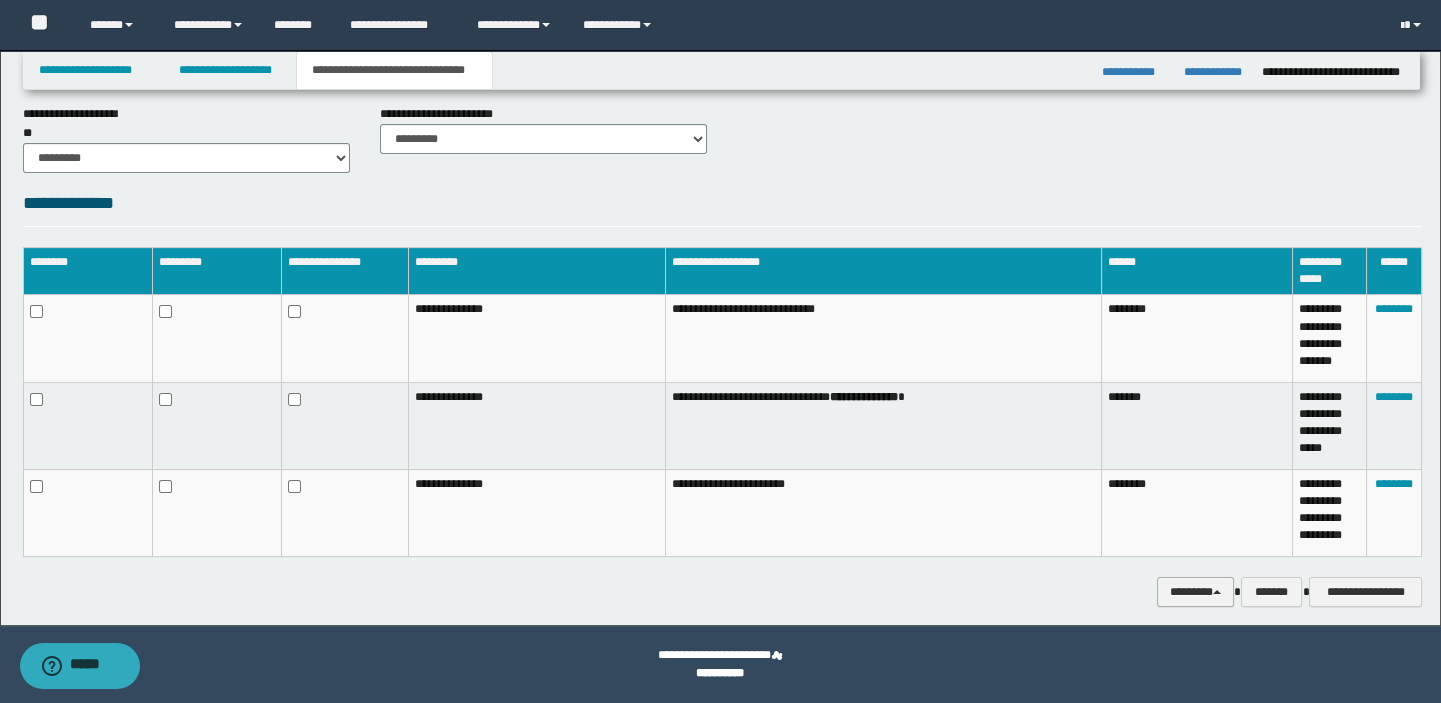 click on "********" at bounding box center (1195, 592) 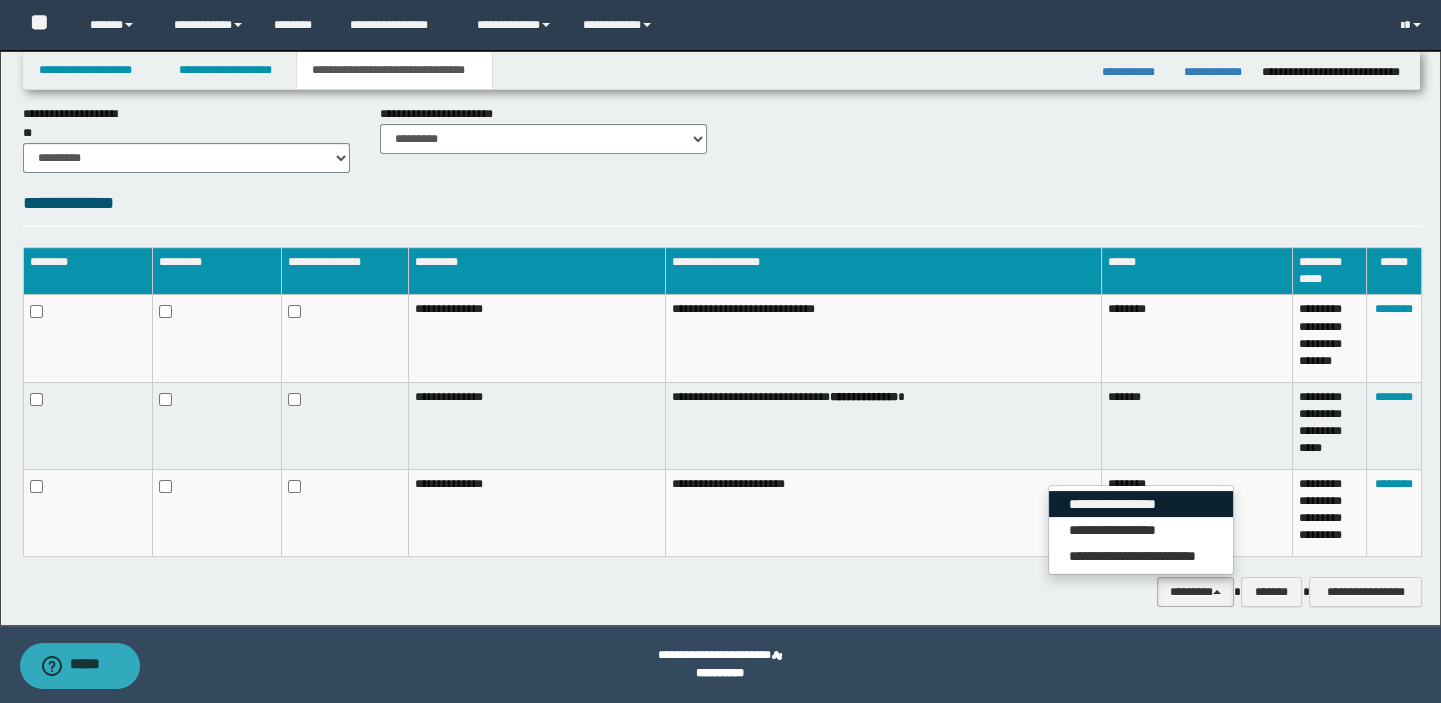 click on "**********" at bounding box center [1141, 504] 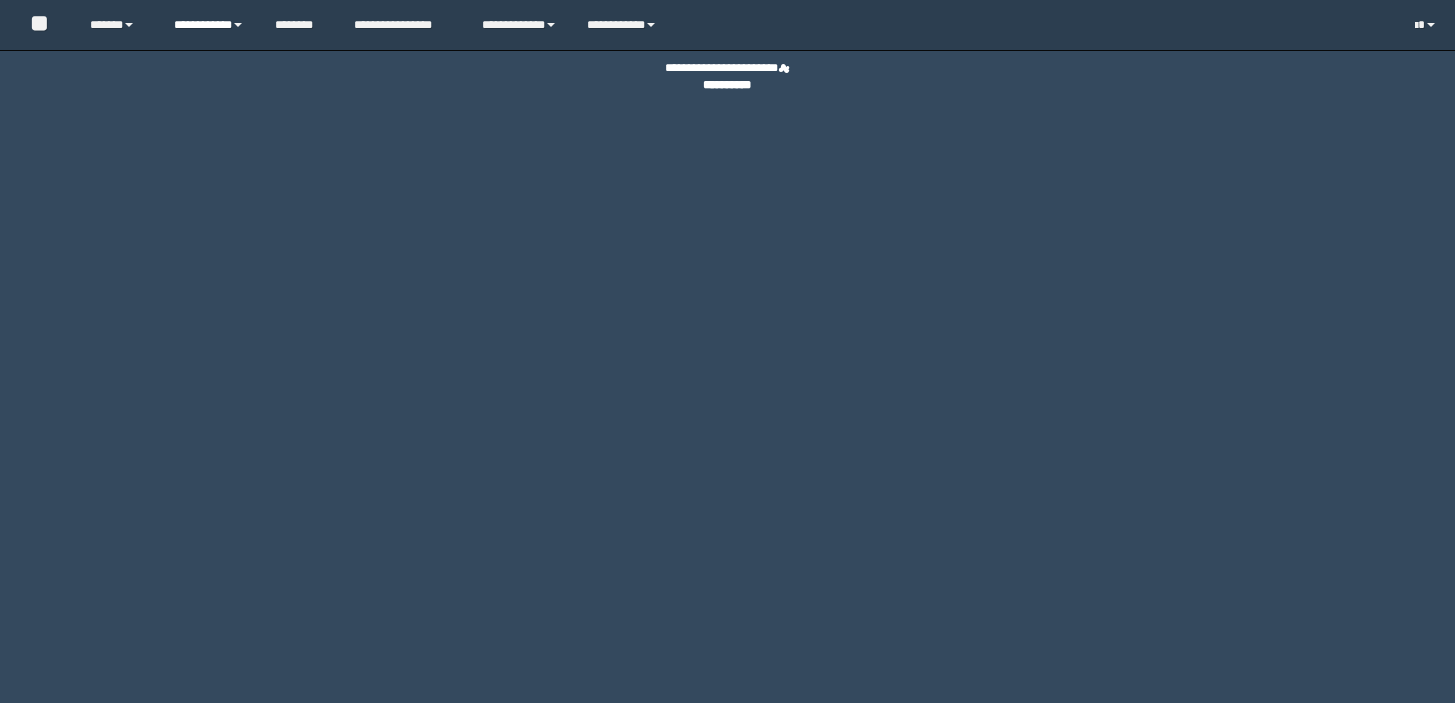 scroll, scrollTop: 0, scrollLeft: 0, axis: both 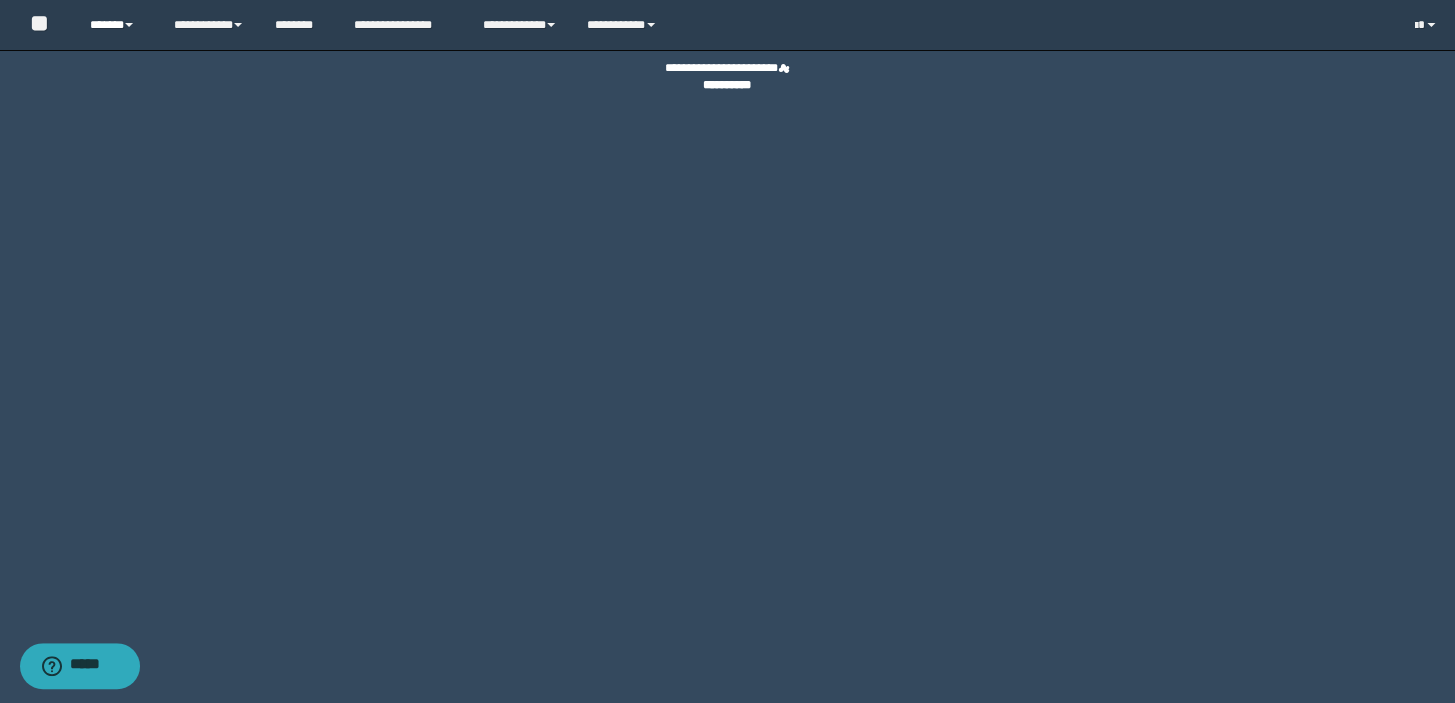 click on "******" at bounding box center [117, 25] 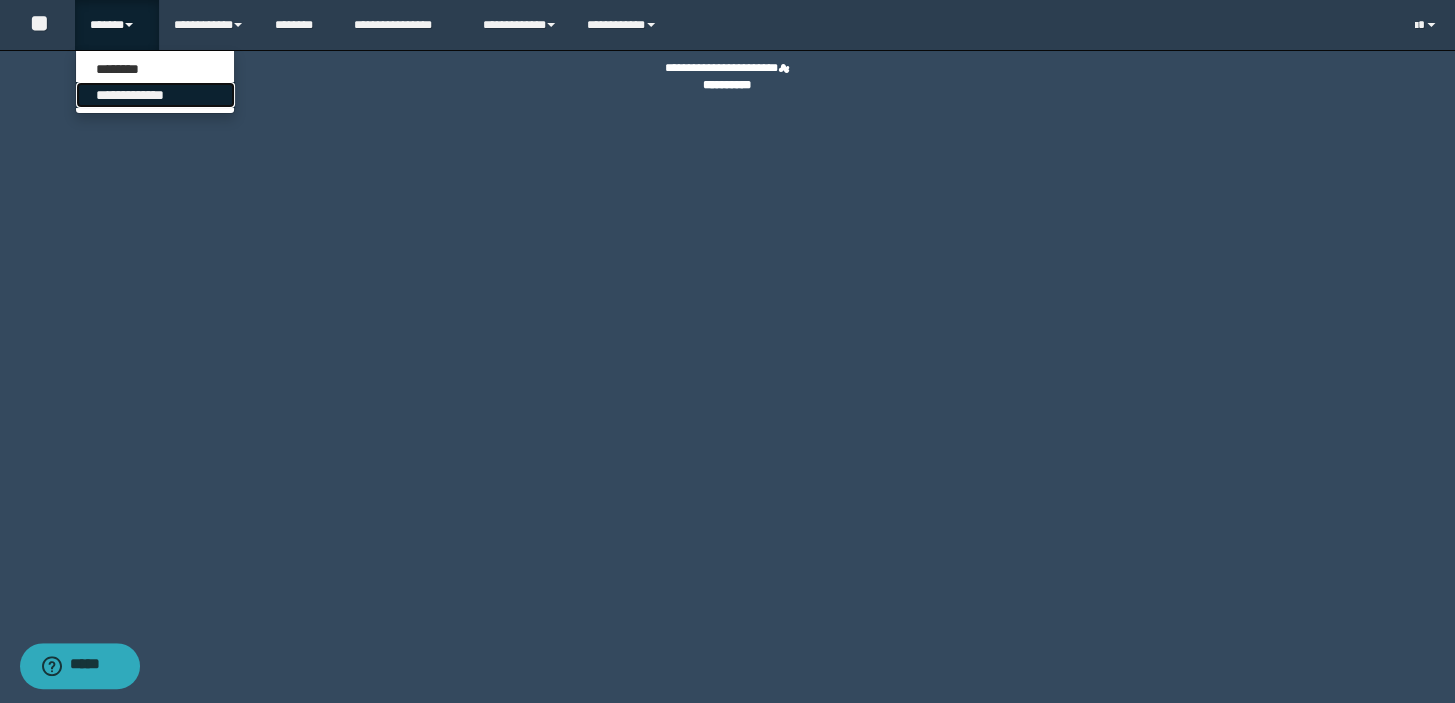 click on "**********" at bounding box center (155, 95) 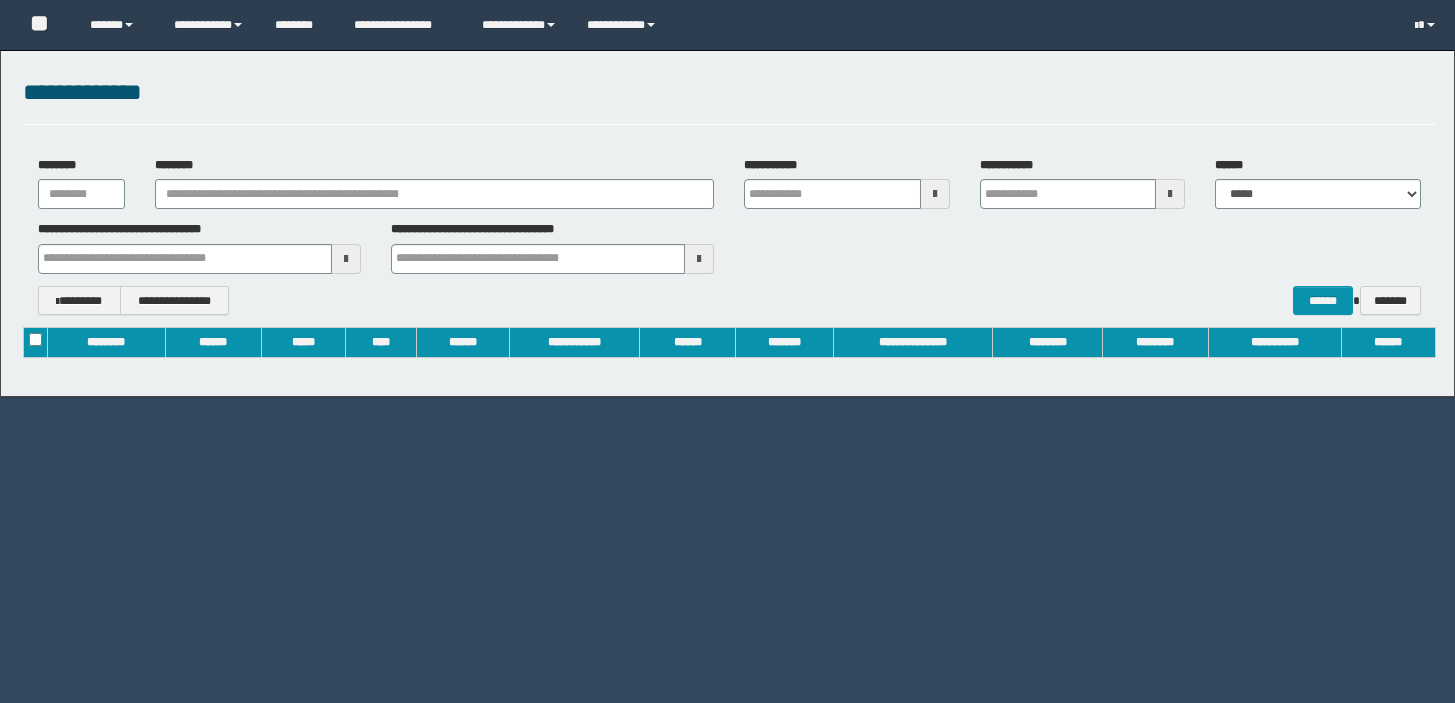scroll, scrollTop: 0, scrollLeft: 0, axis: both 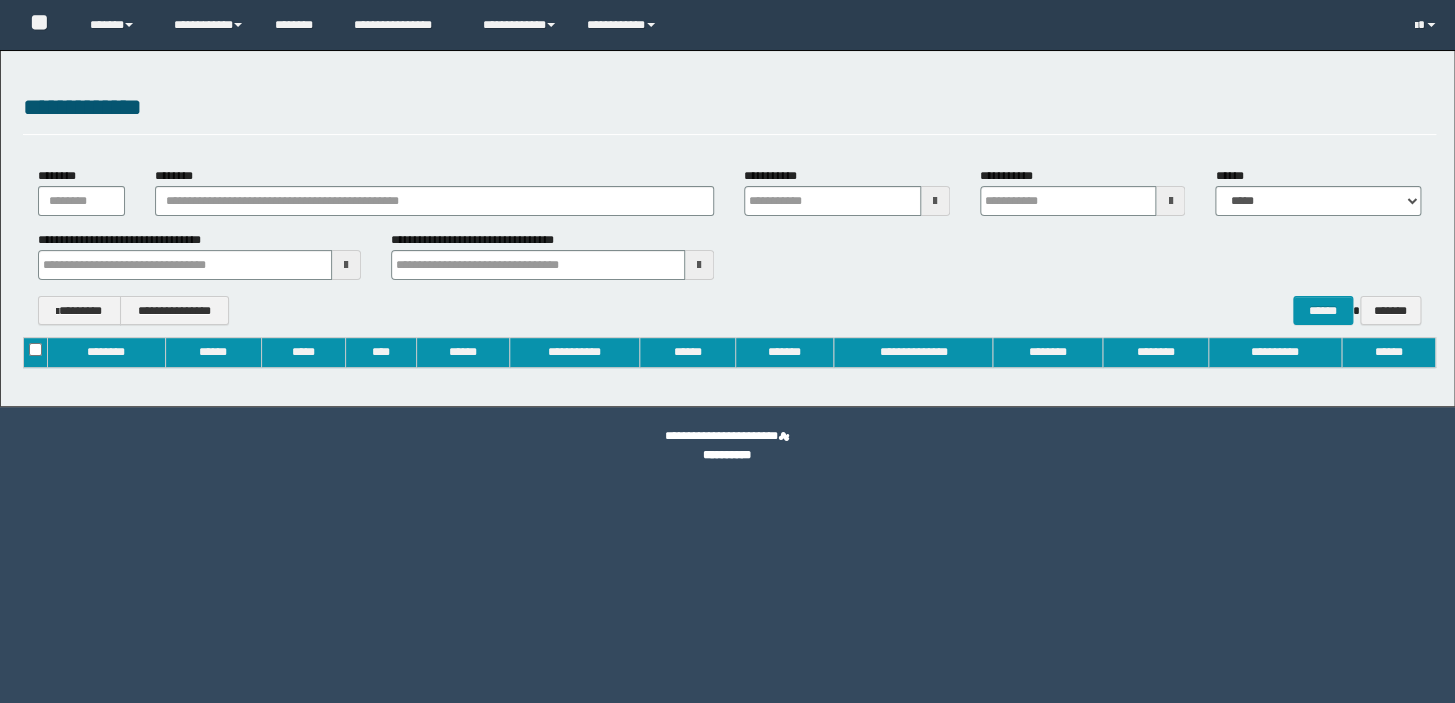 type on "**********" 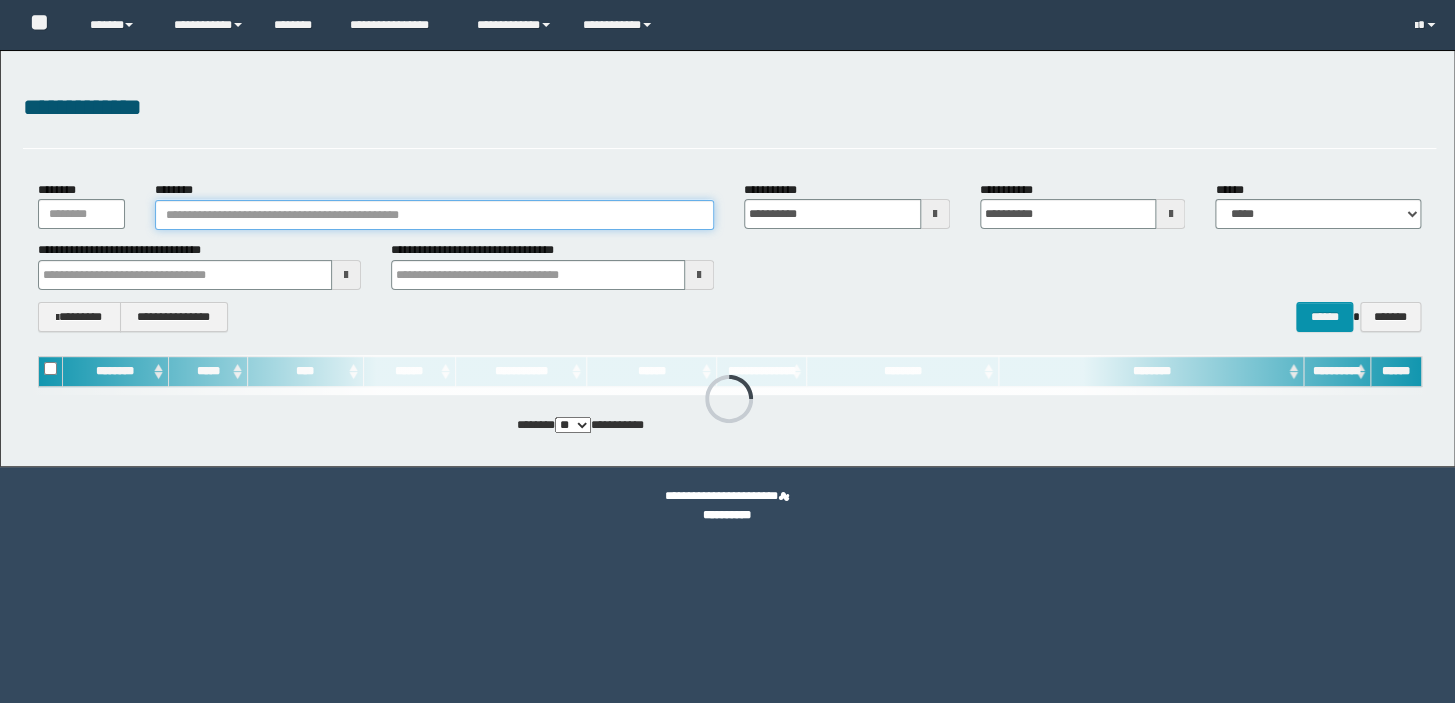 scroll, scrollTop: 0, scrollLeft: 0, axis: both 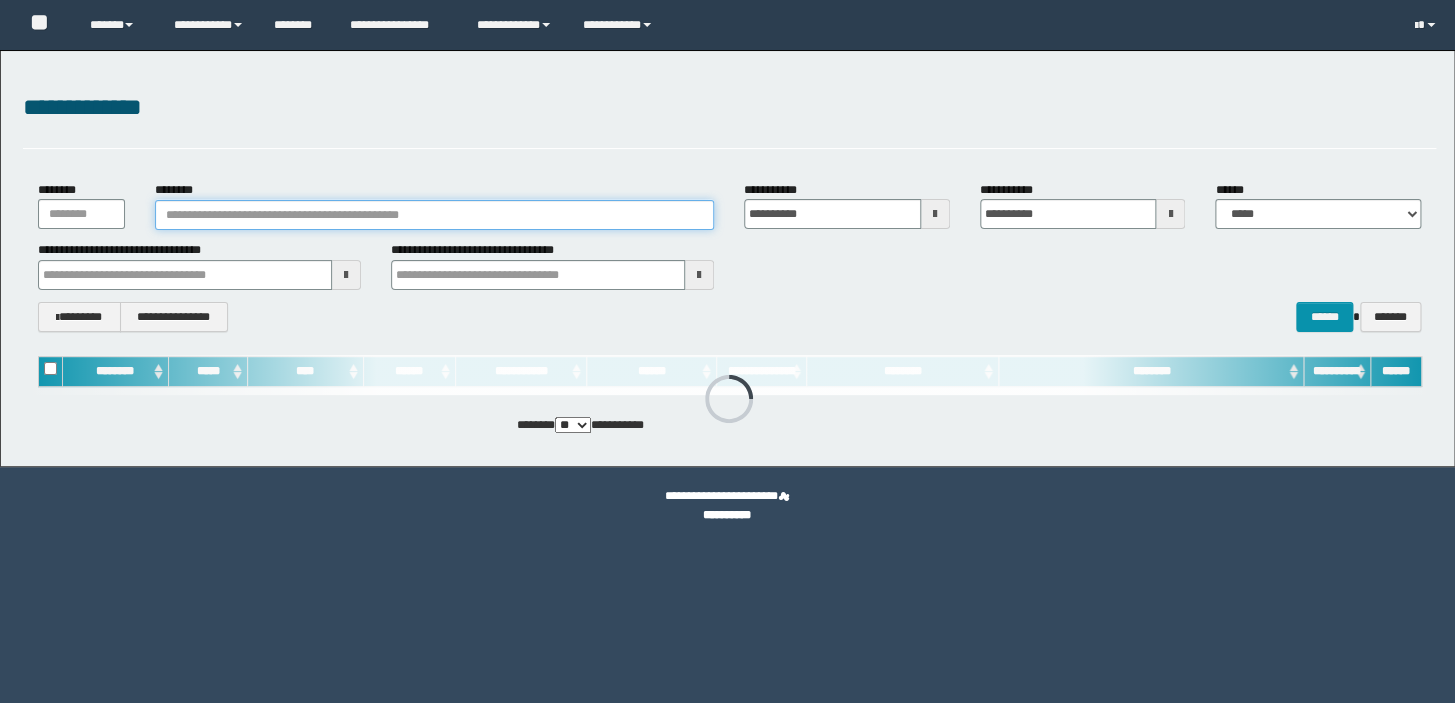 click on "********" at bounding box center [434, 215] 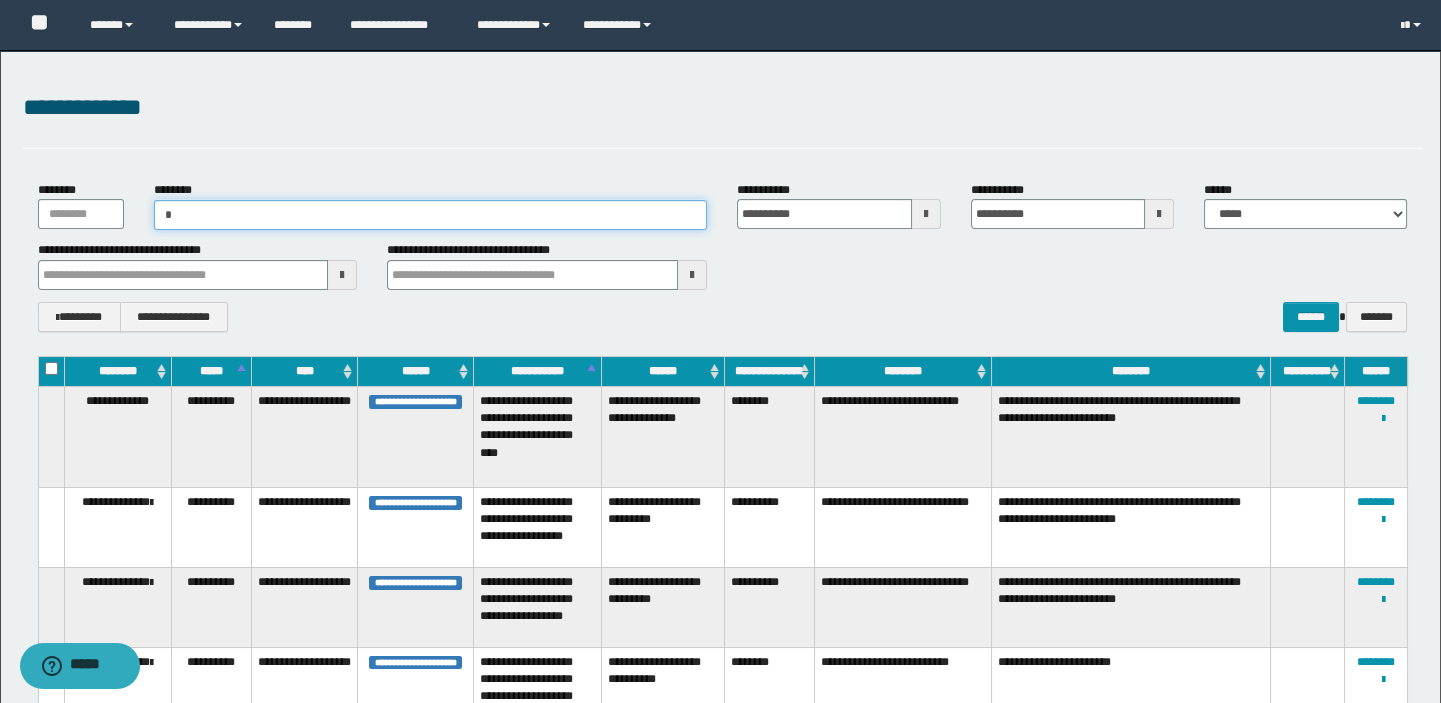 type on "**" 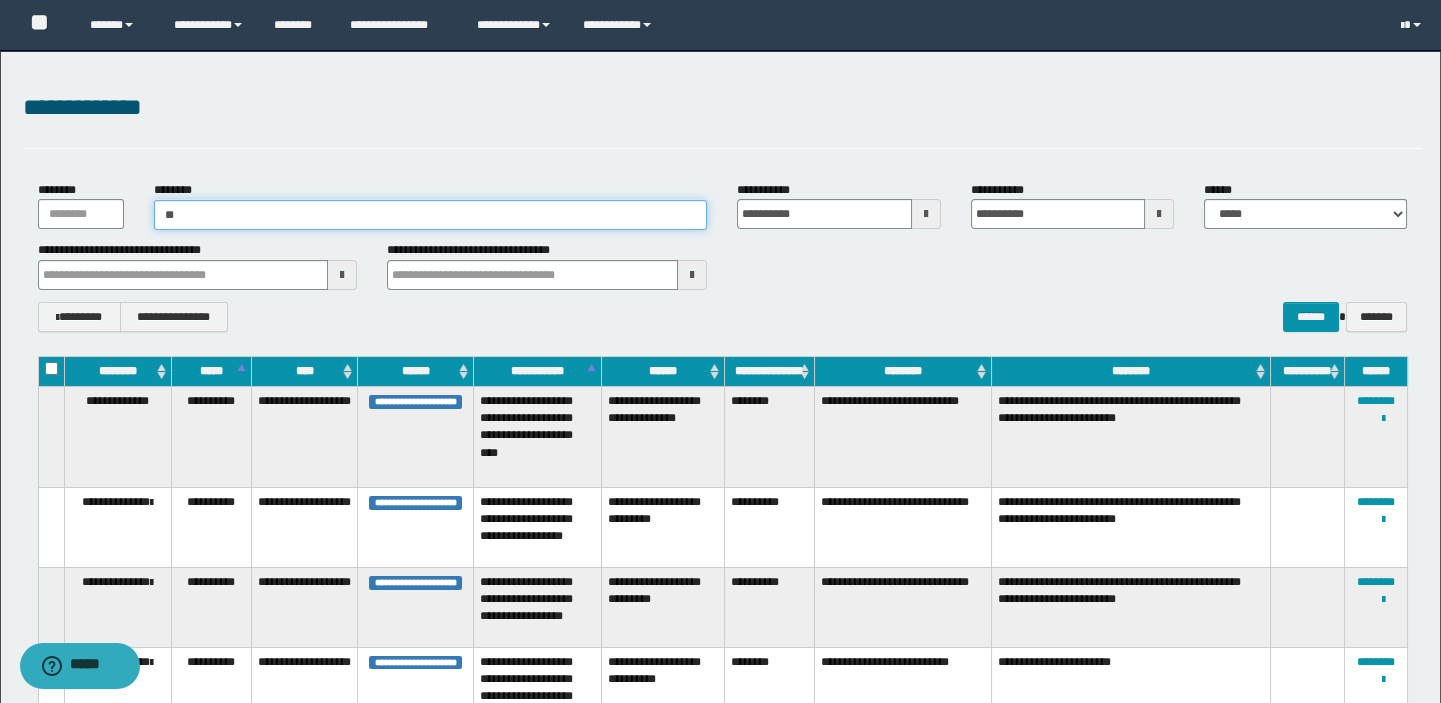 type on "**" 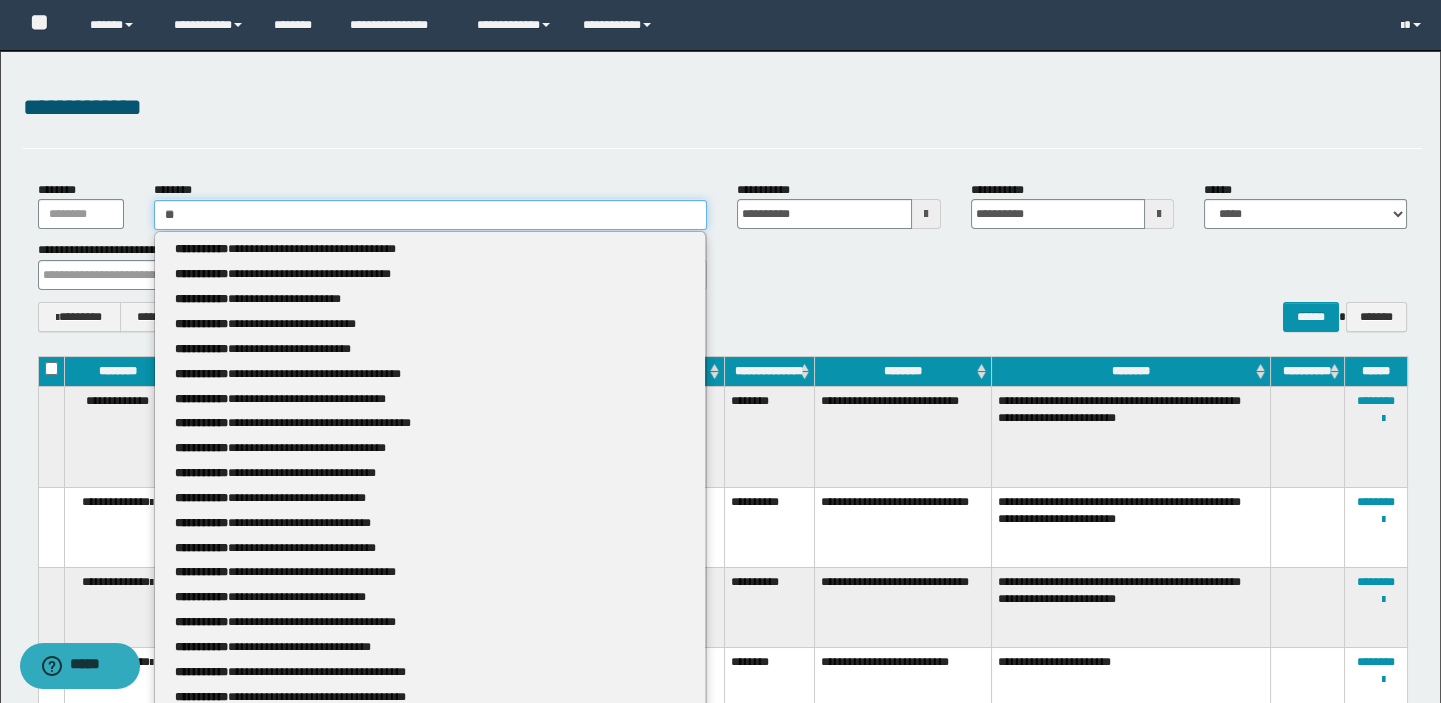 type 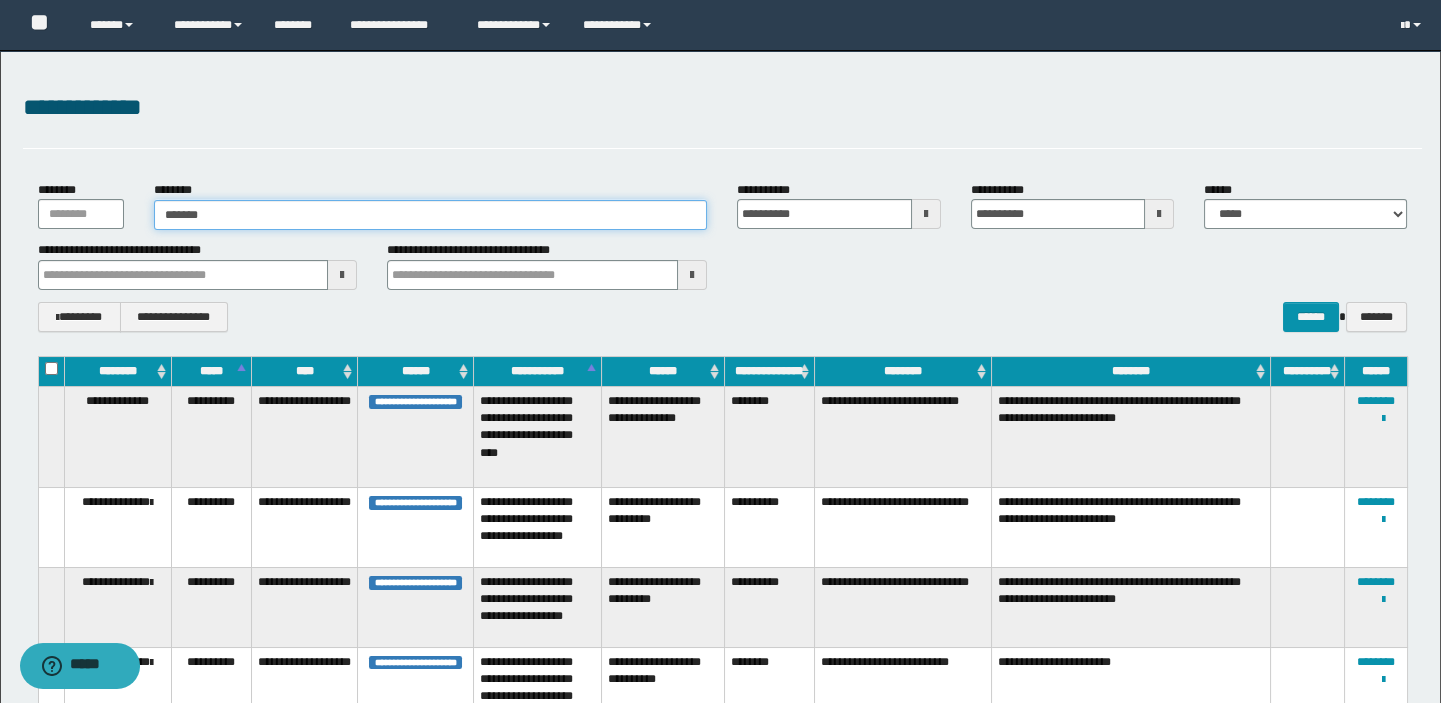 type on "********" 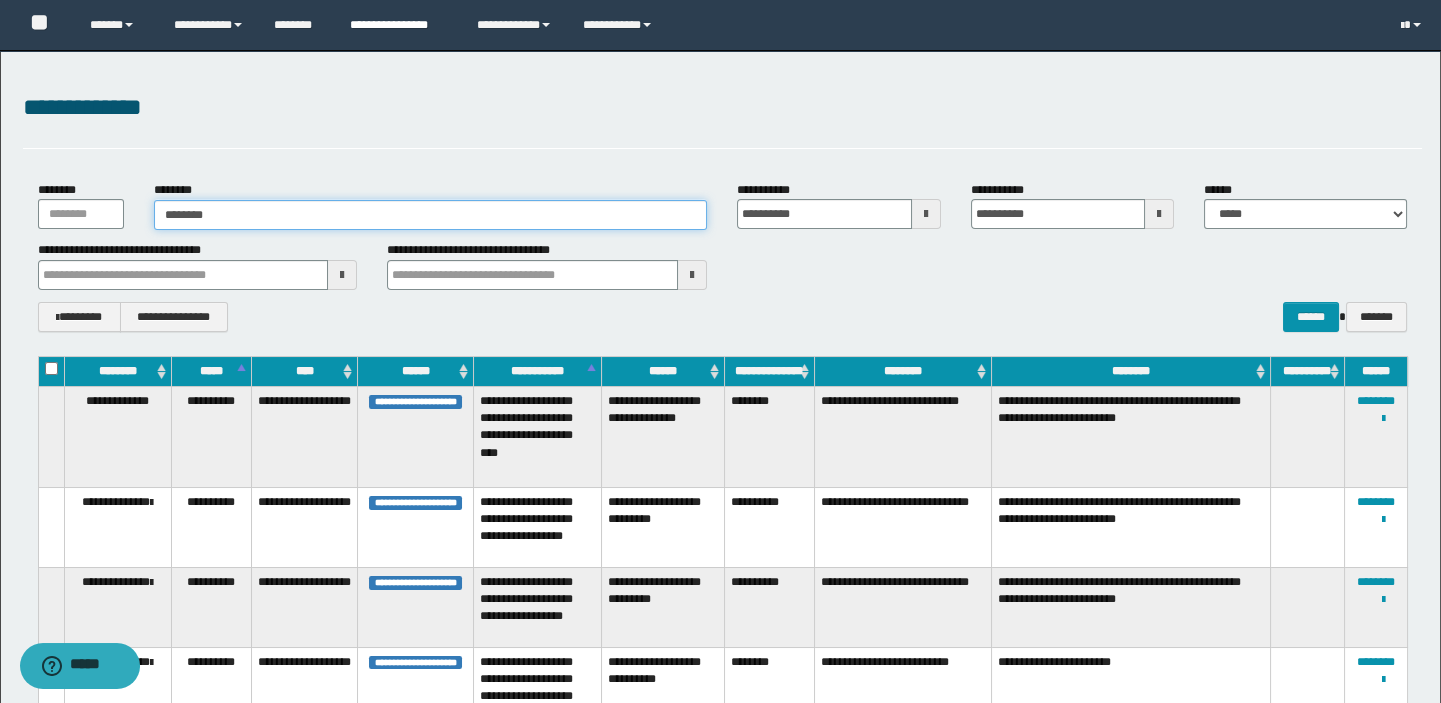 type on "********" 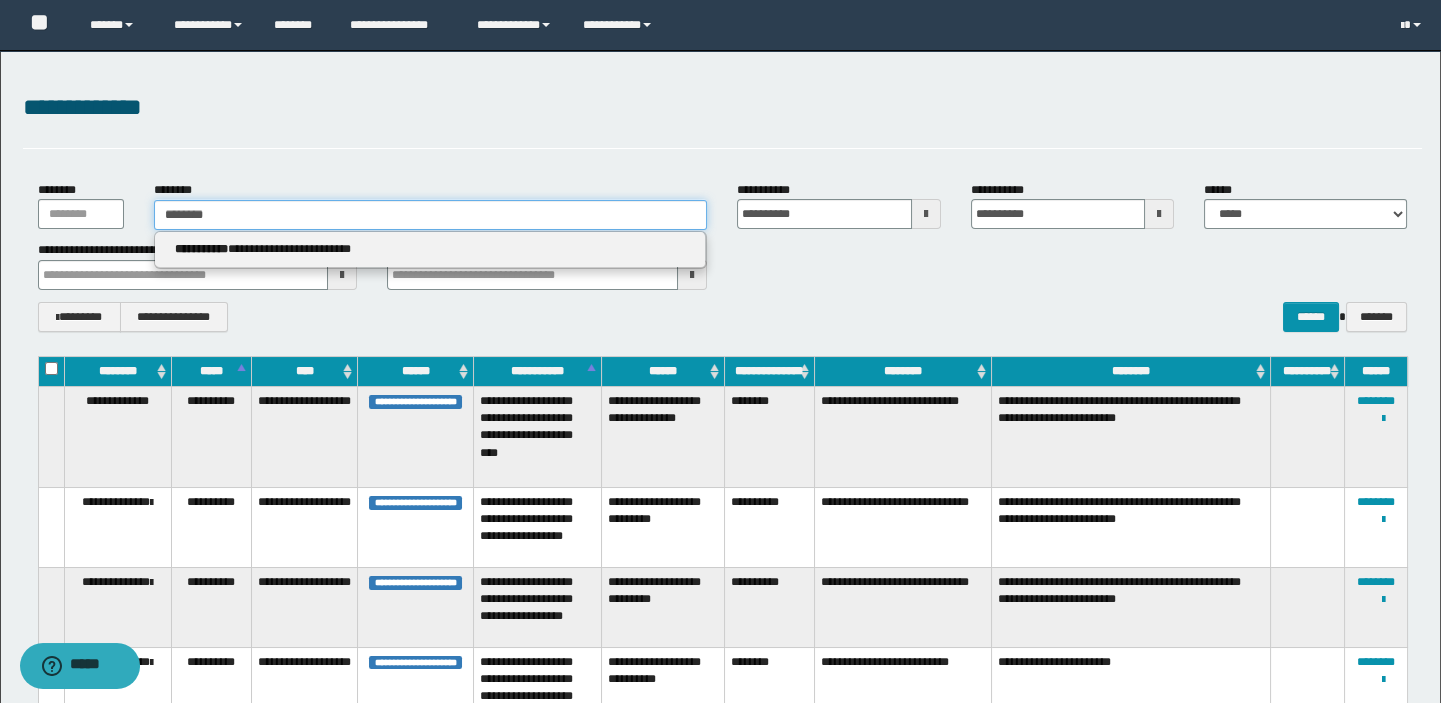 type 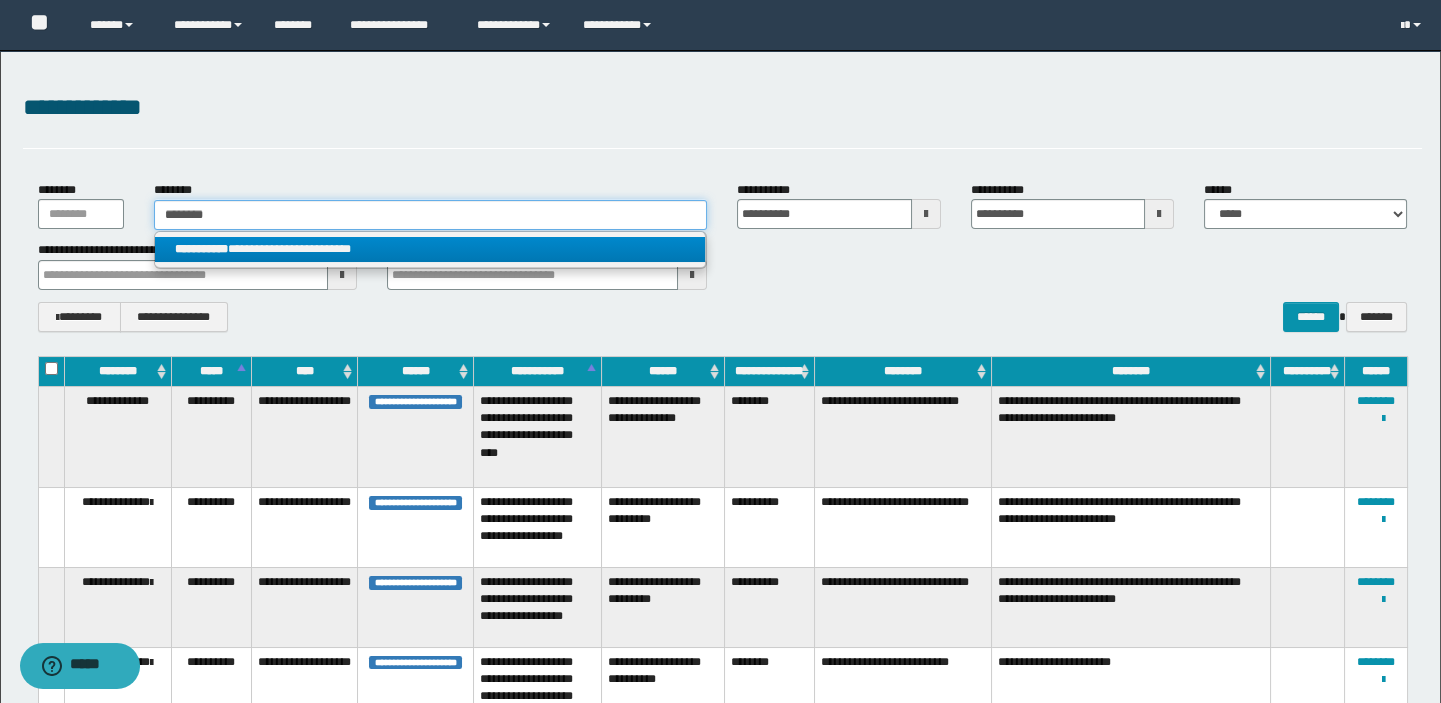 type on "********" 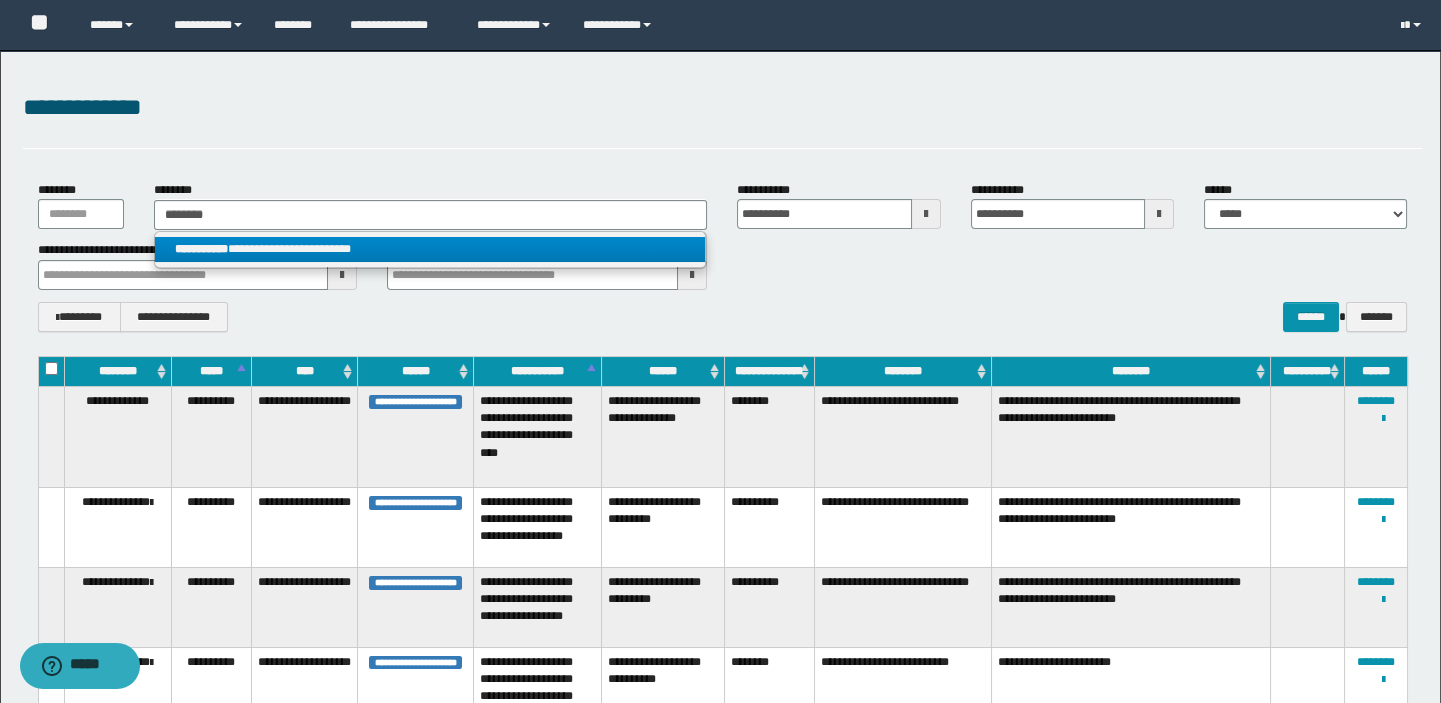 click on "**********" at bounding box center (430, 249) 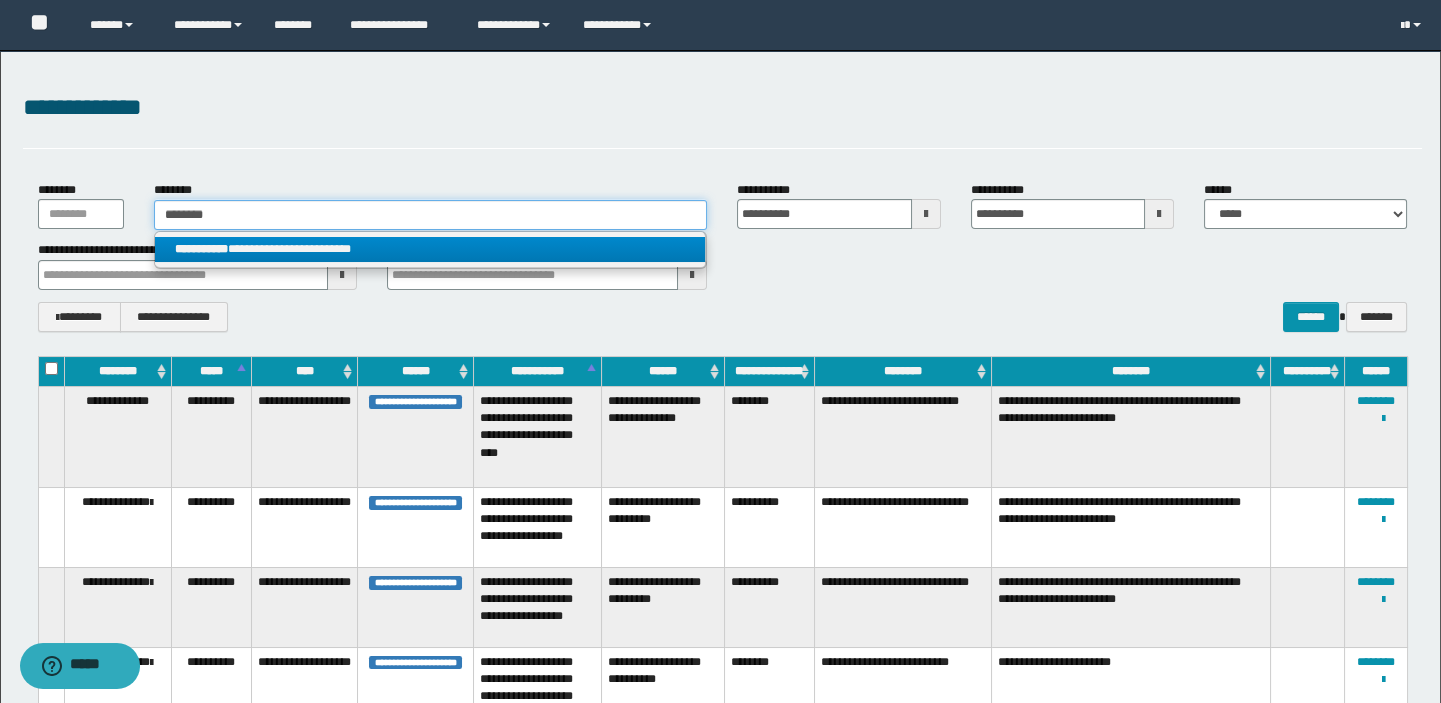type 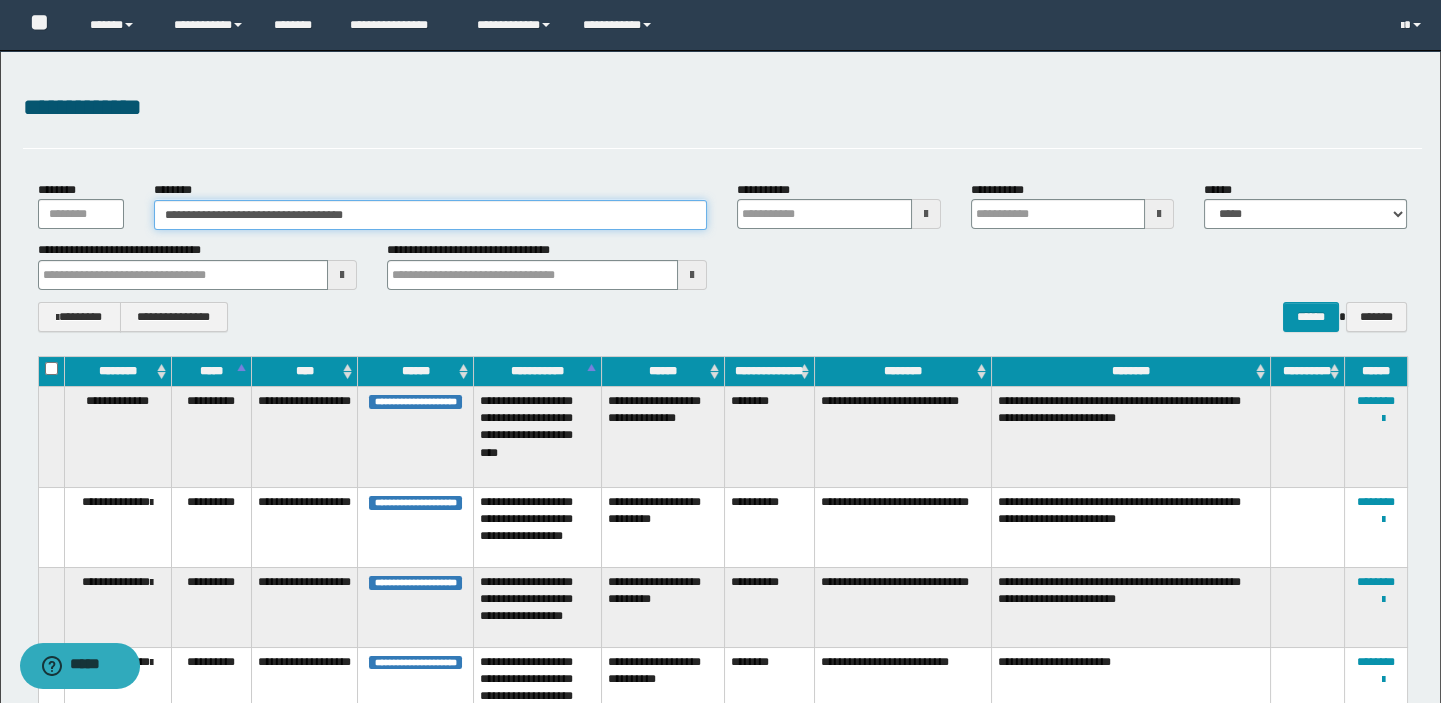 type 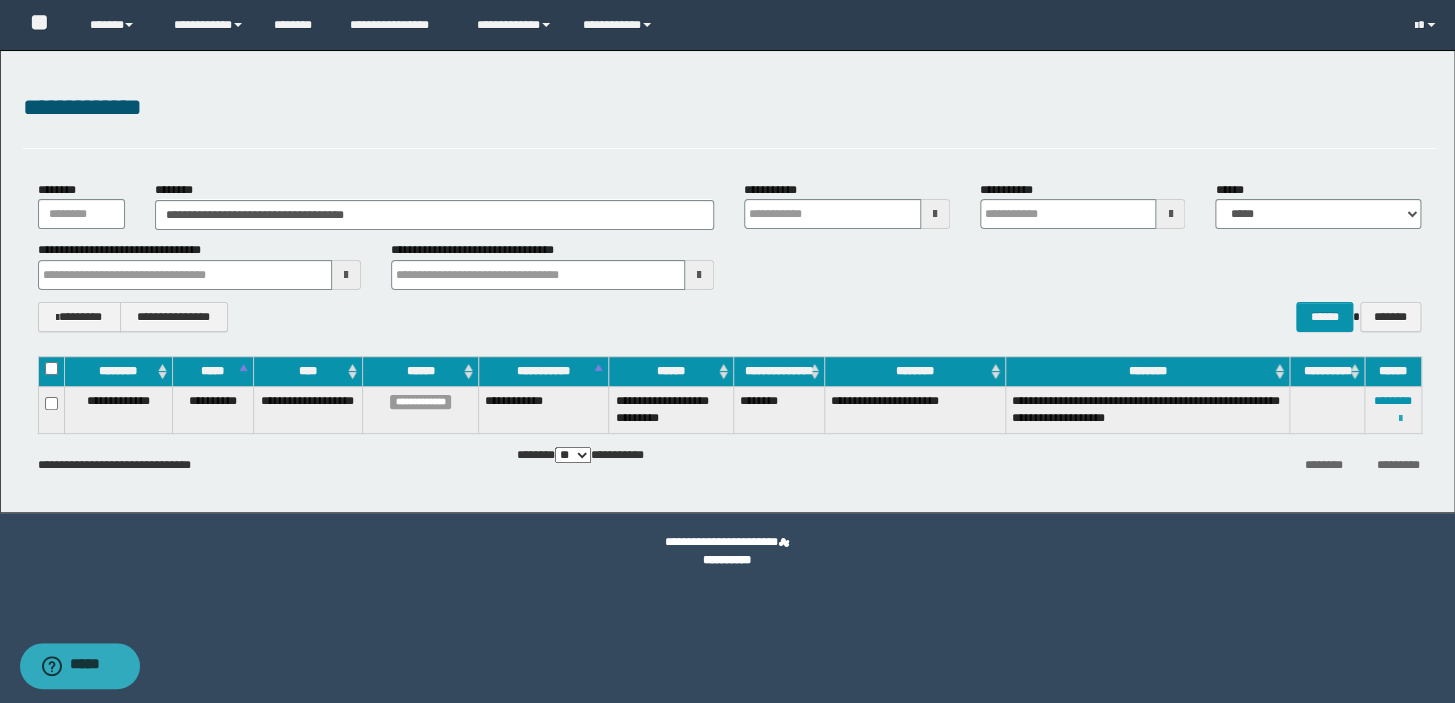 click at bounding box center [1400, 418] 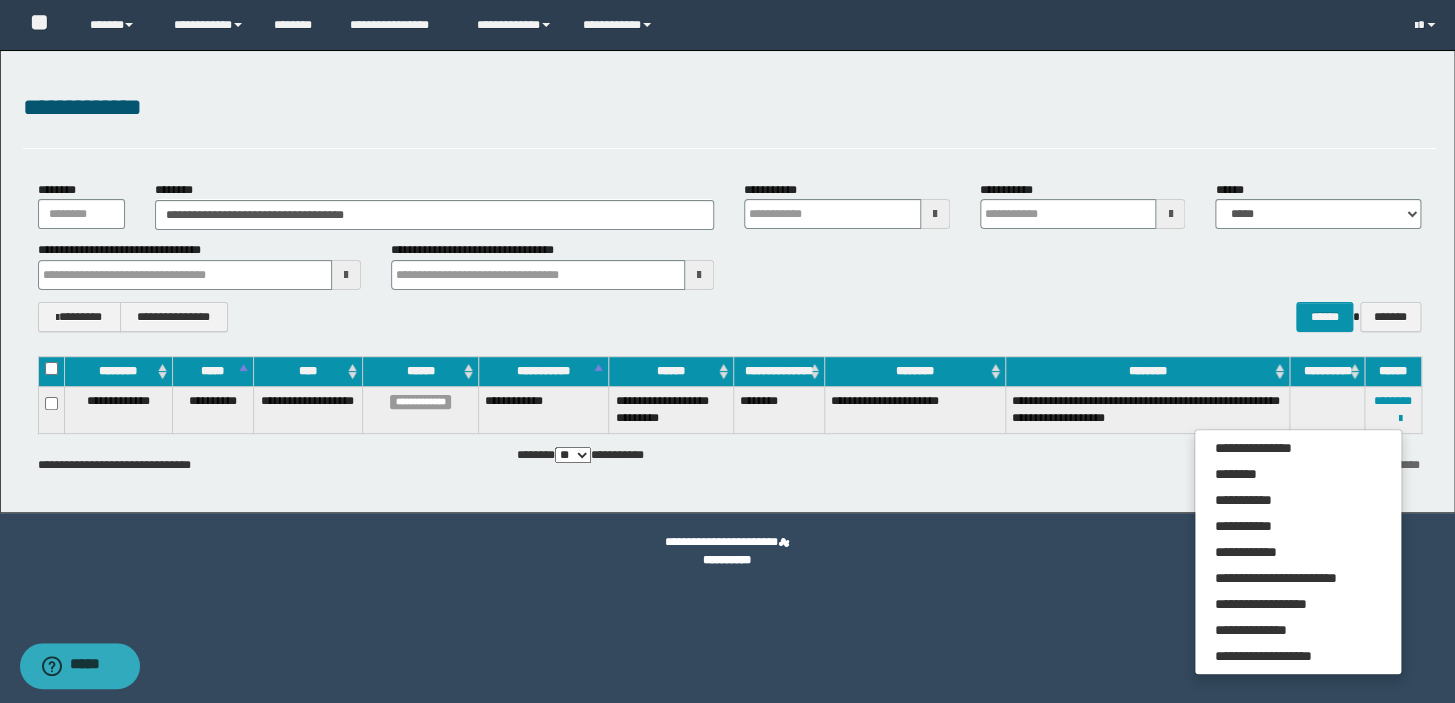 click on "**********" at bounding box center [1393, 410] 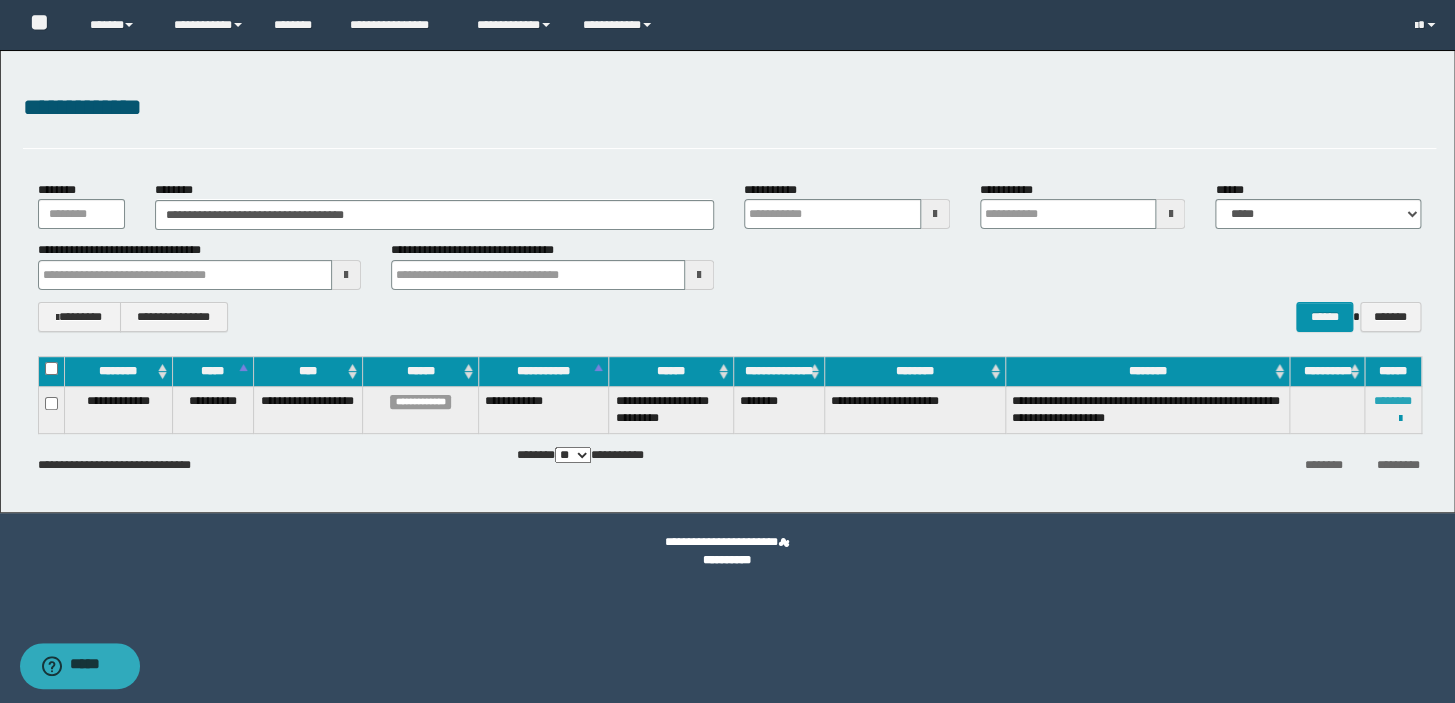 click on "********" at bounding box center (1393, 401) 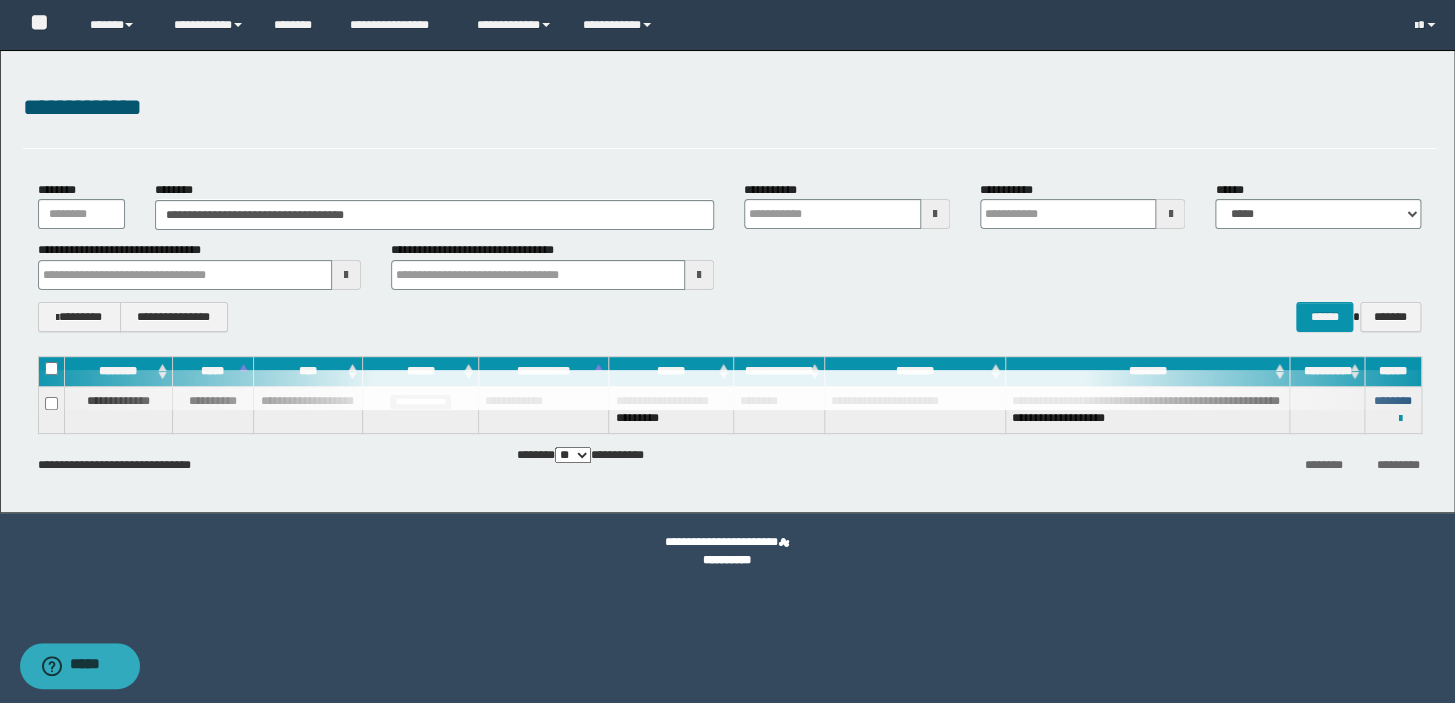 type 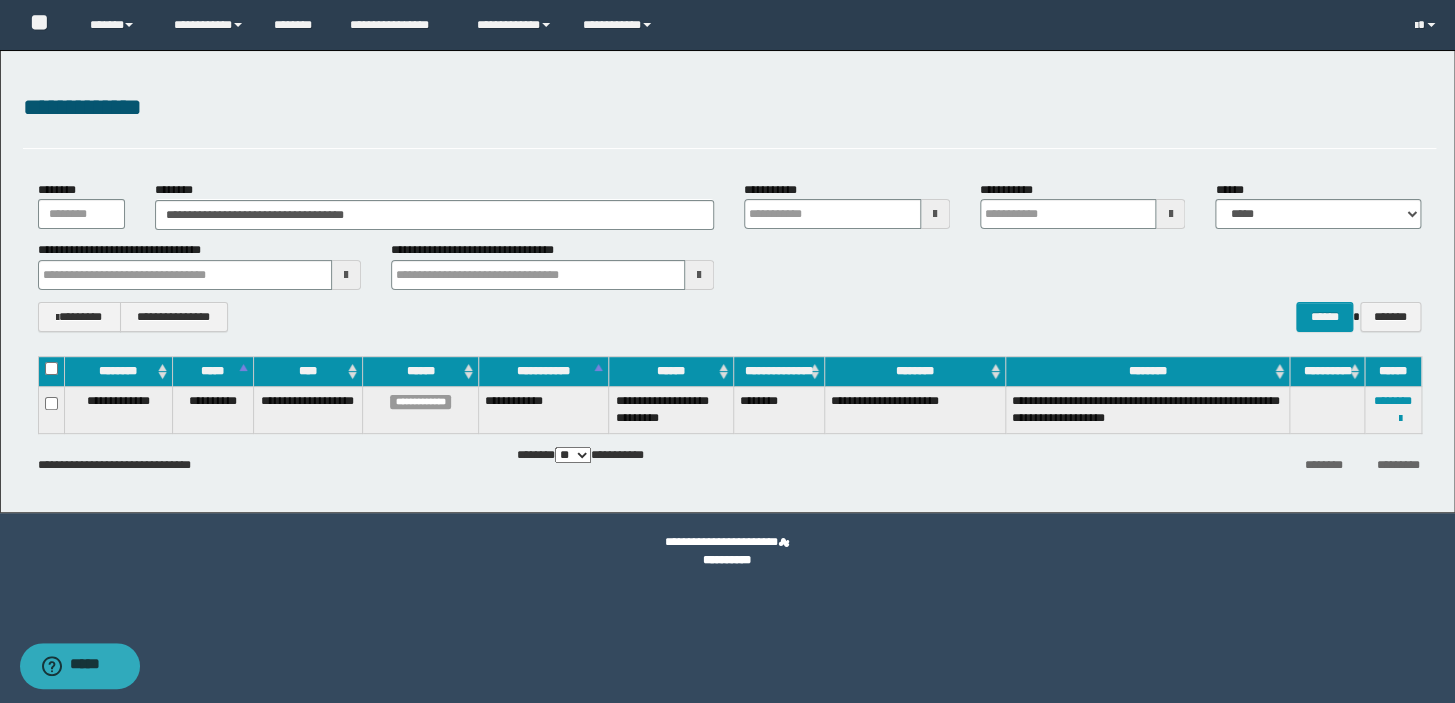 type 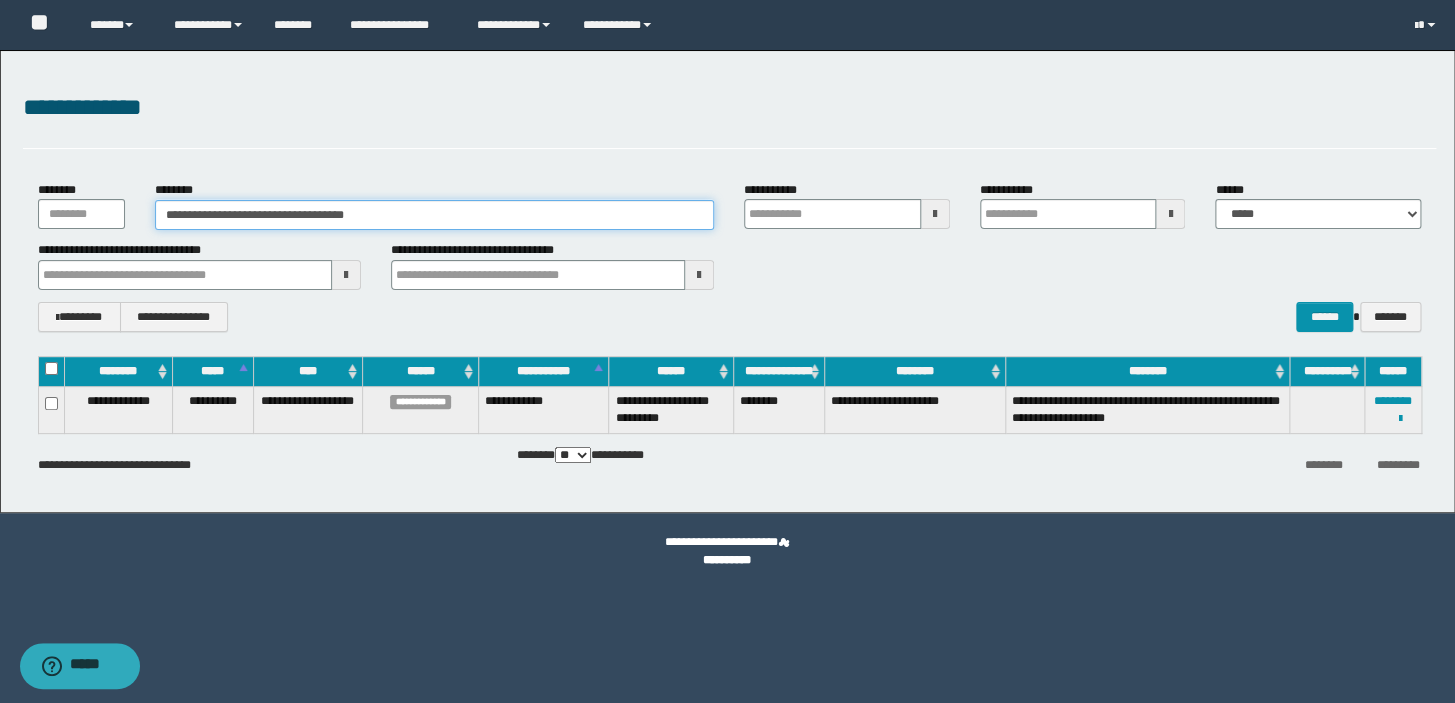 drag, startPoint x: 439, startPoint y: 210, endPoint x: 73, endPoint y: 200, distance: 366.1366 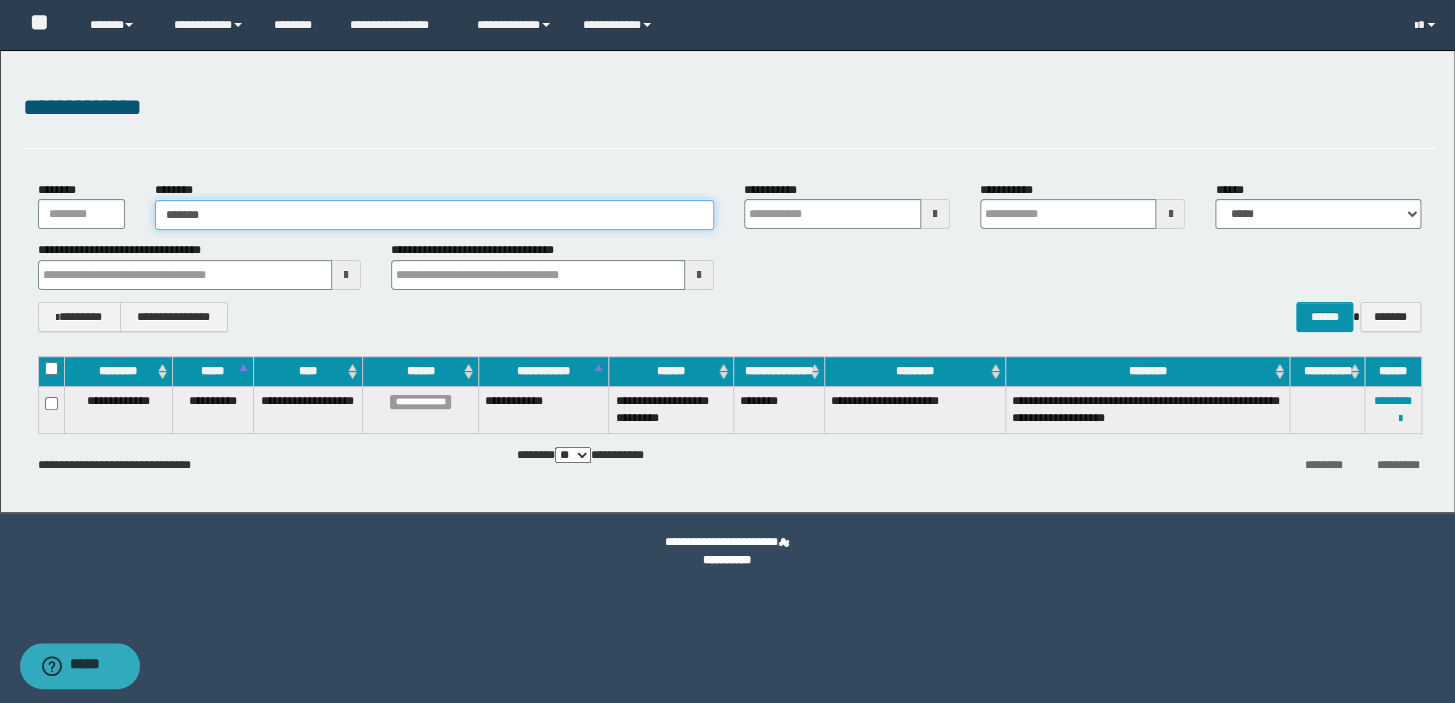 click on "*******" at bounding box center (434, 215) 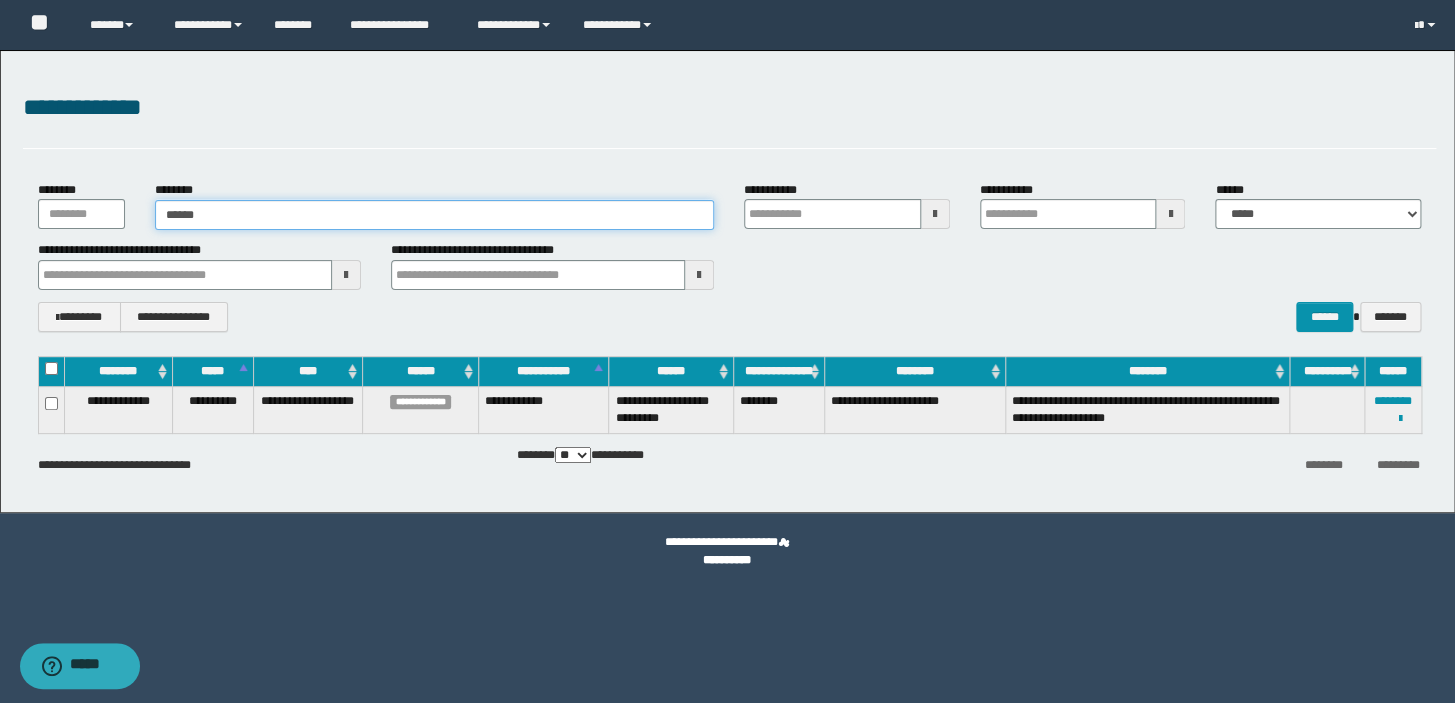 type on "*******" 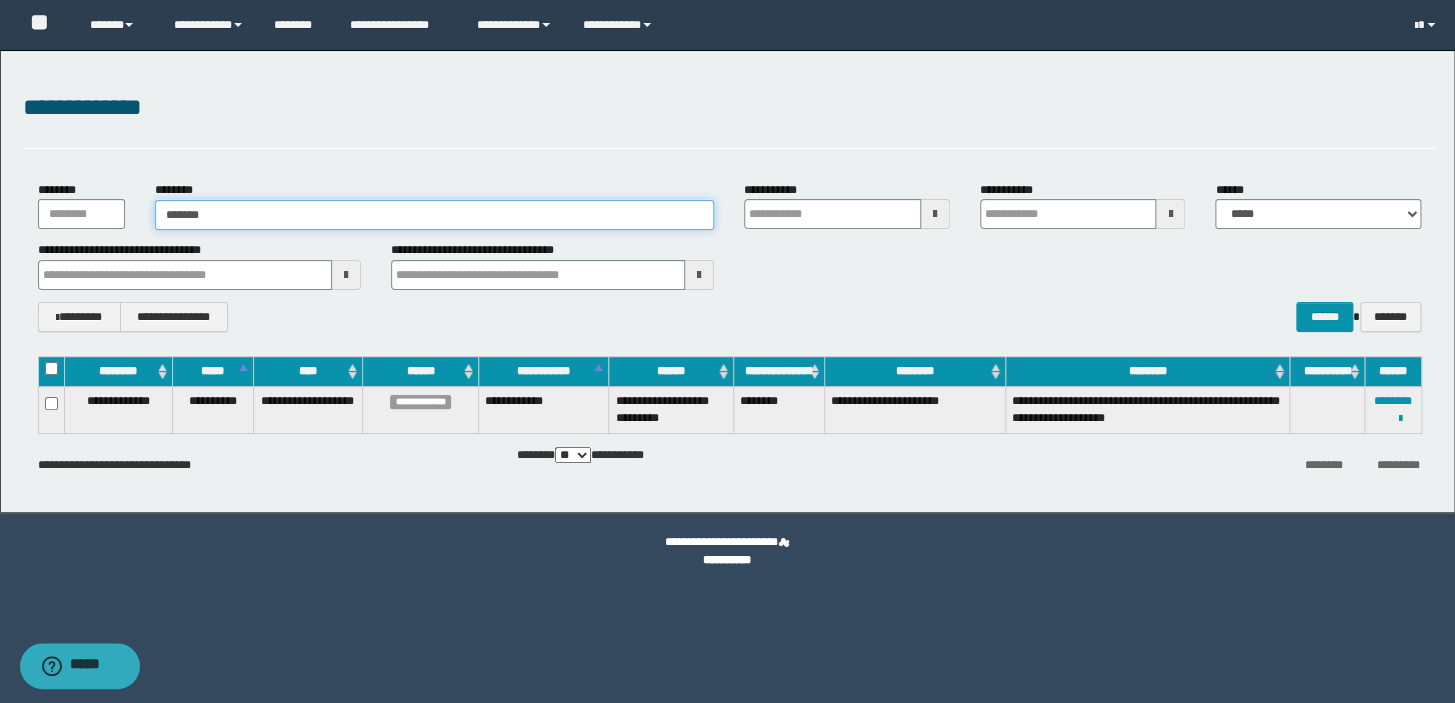 type 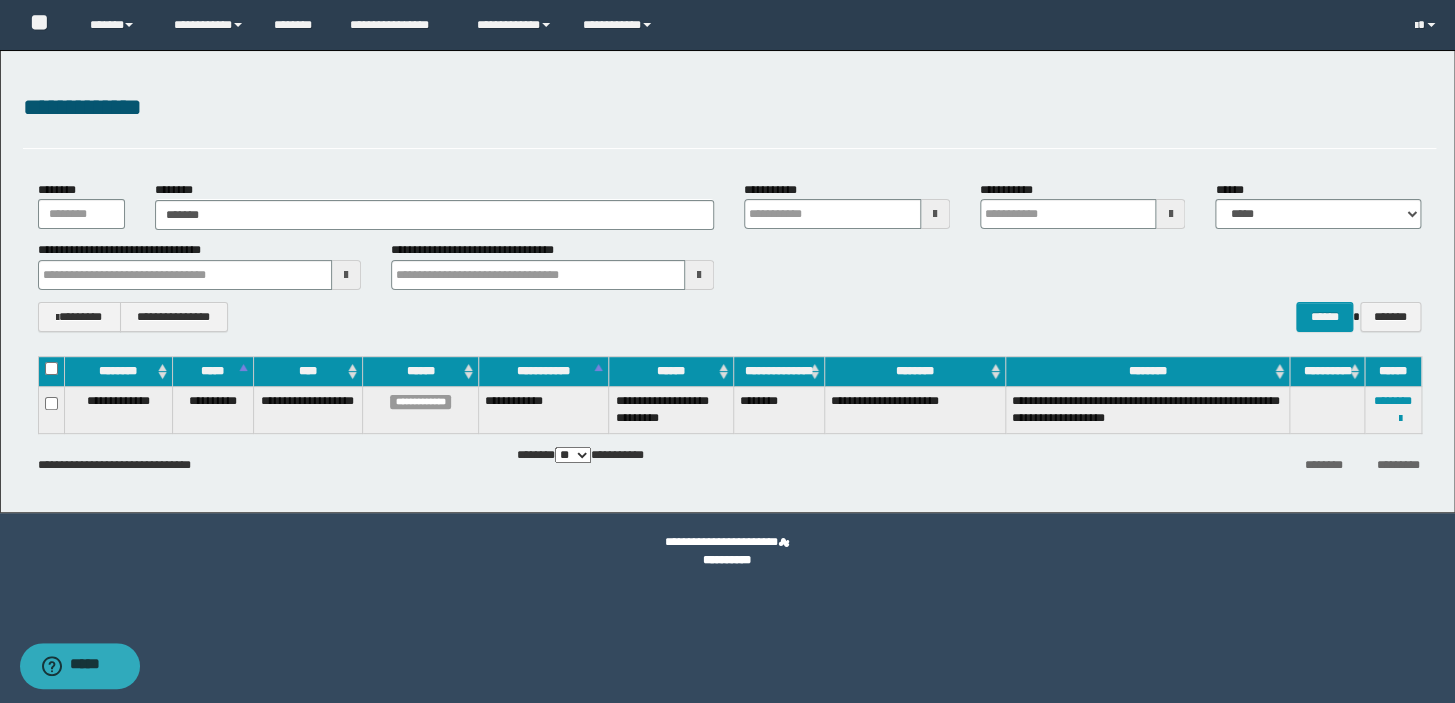 drag, startPoint x: 793, startPoint y: 686, endPoint x: 791, endPoint y: 701, distance: 15.132746 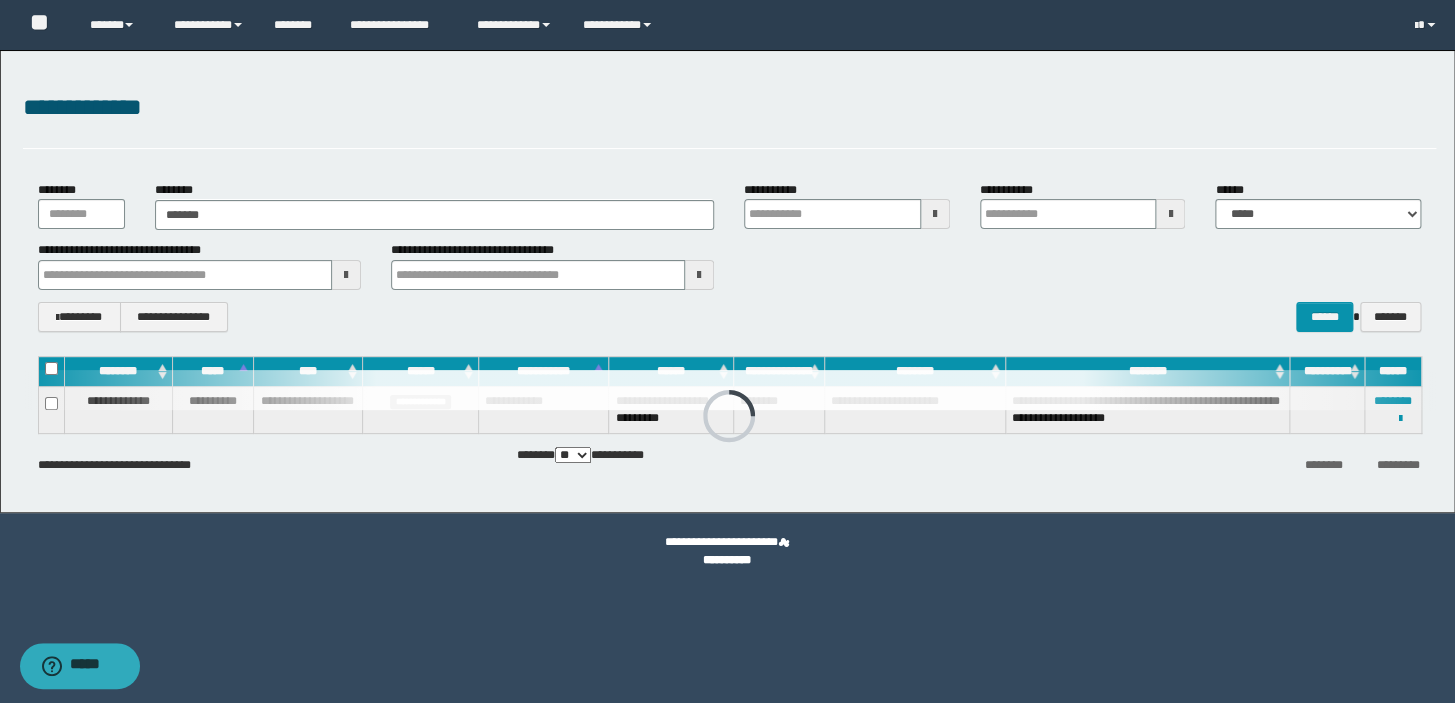 click on "**********" at bounding box center [727, 351] 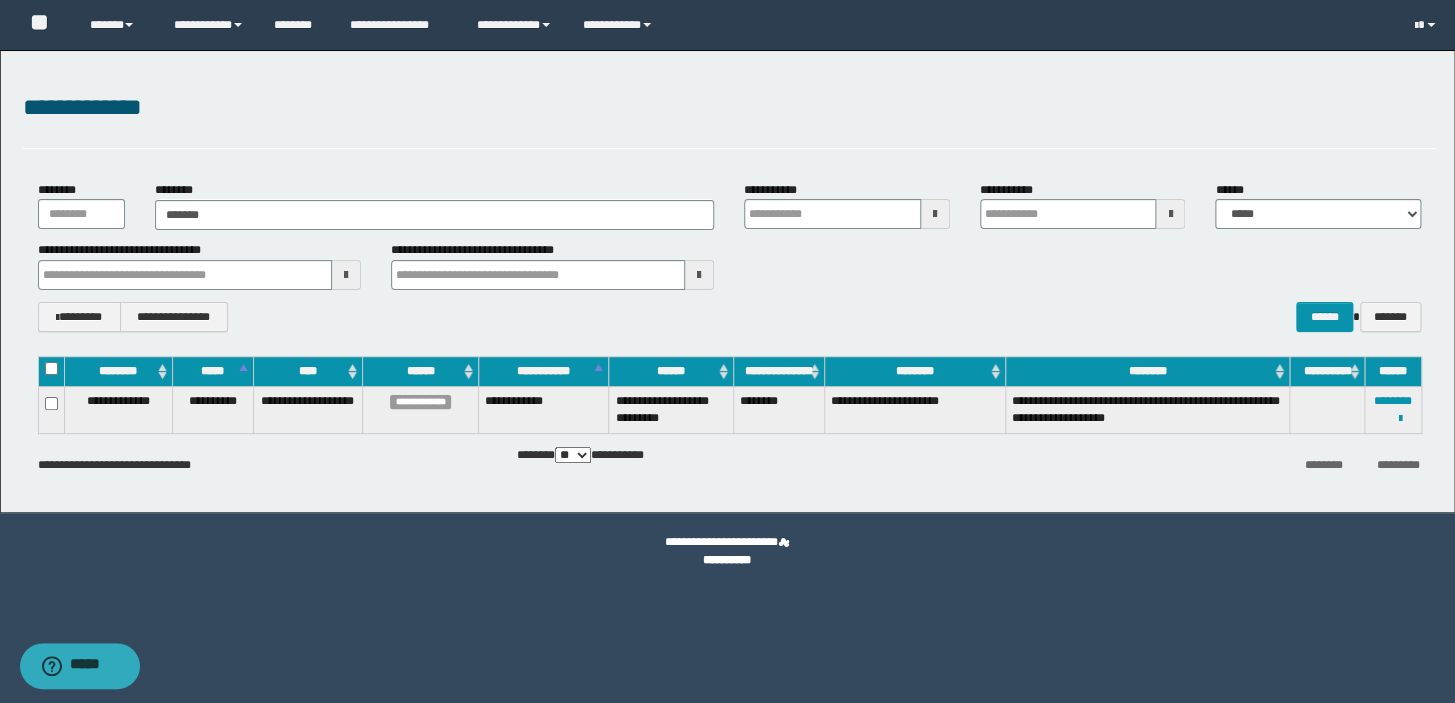 type 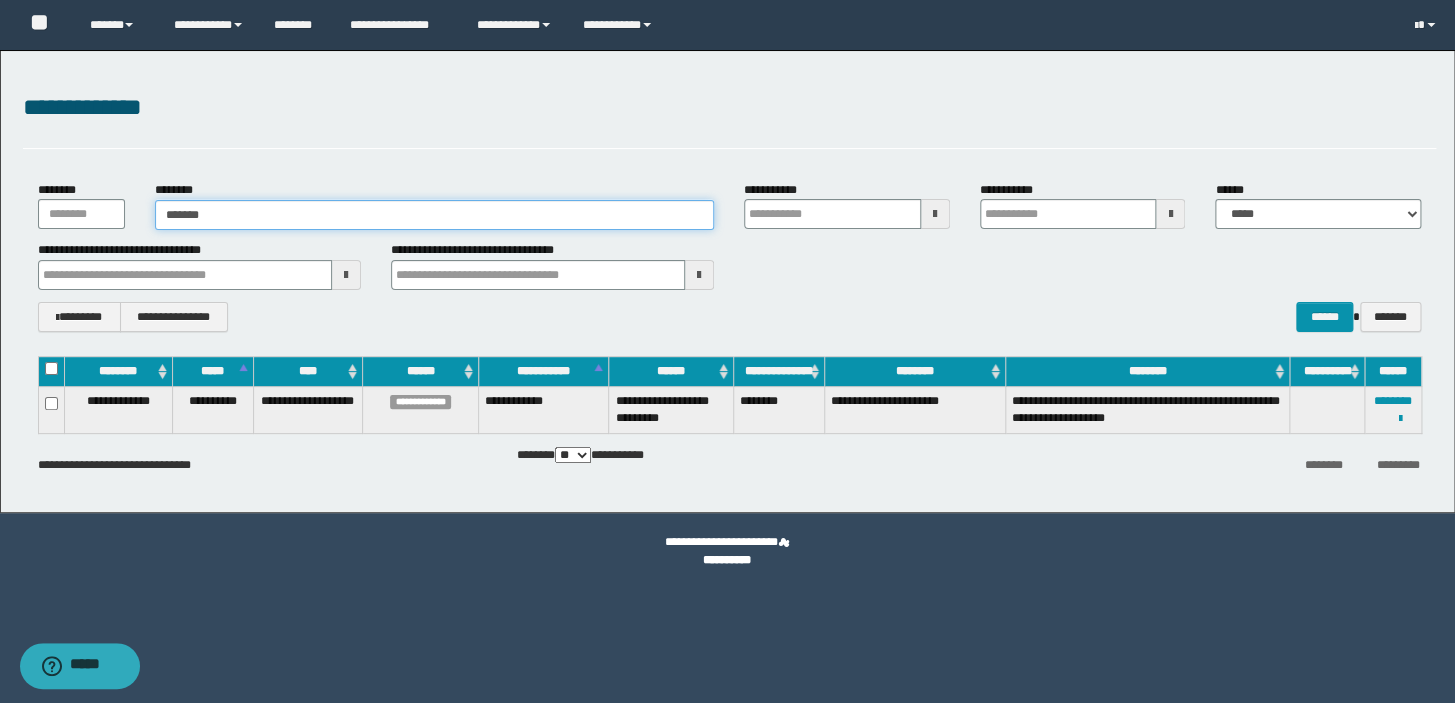 type 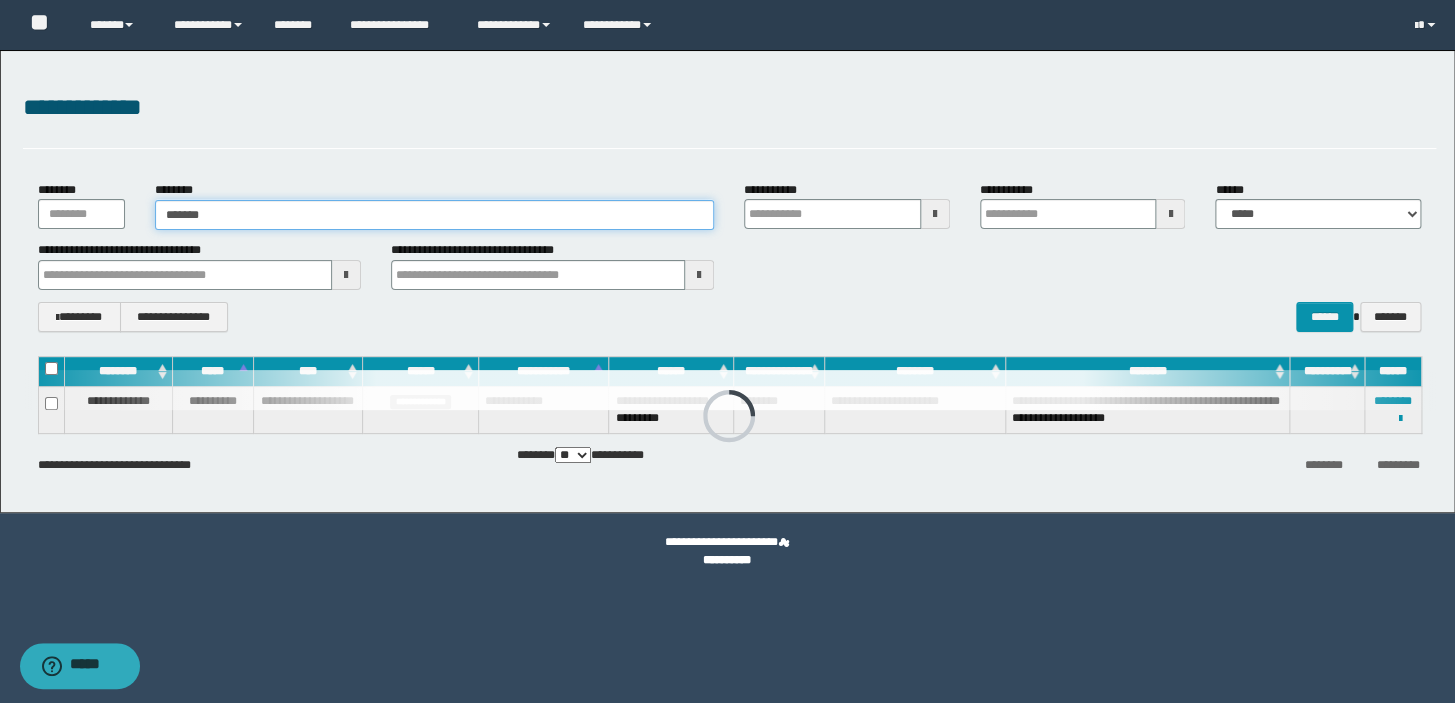 drag, startPoint x: 247, startPoint y: 218, endPoint x: 90, endPoint y: 226, distance: 157.20369 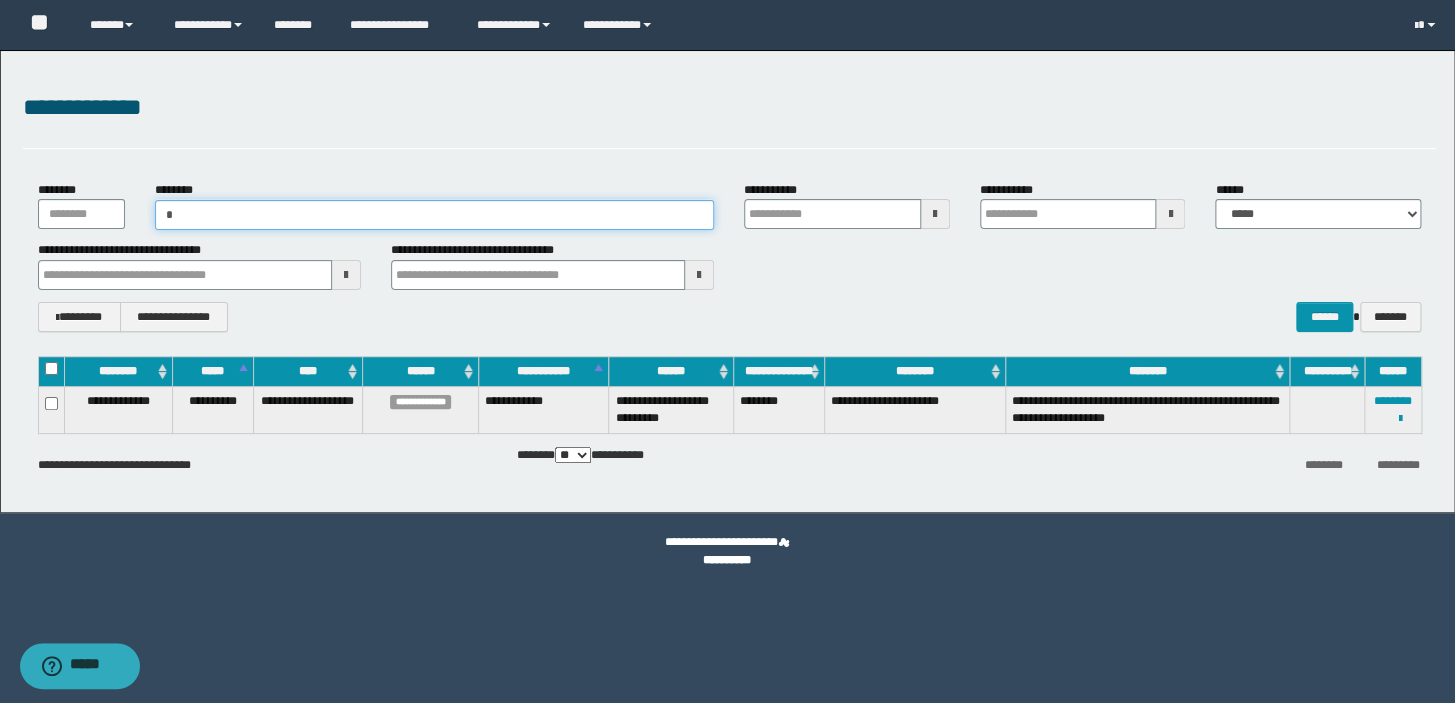 type on "**" 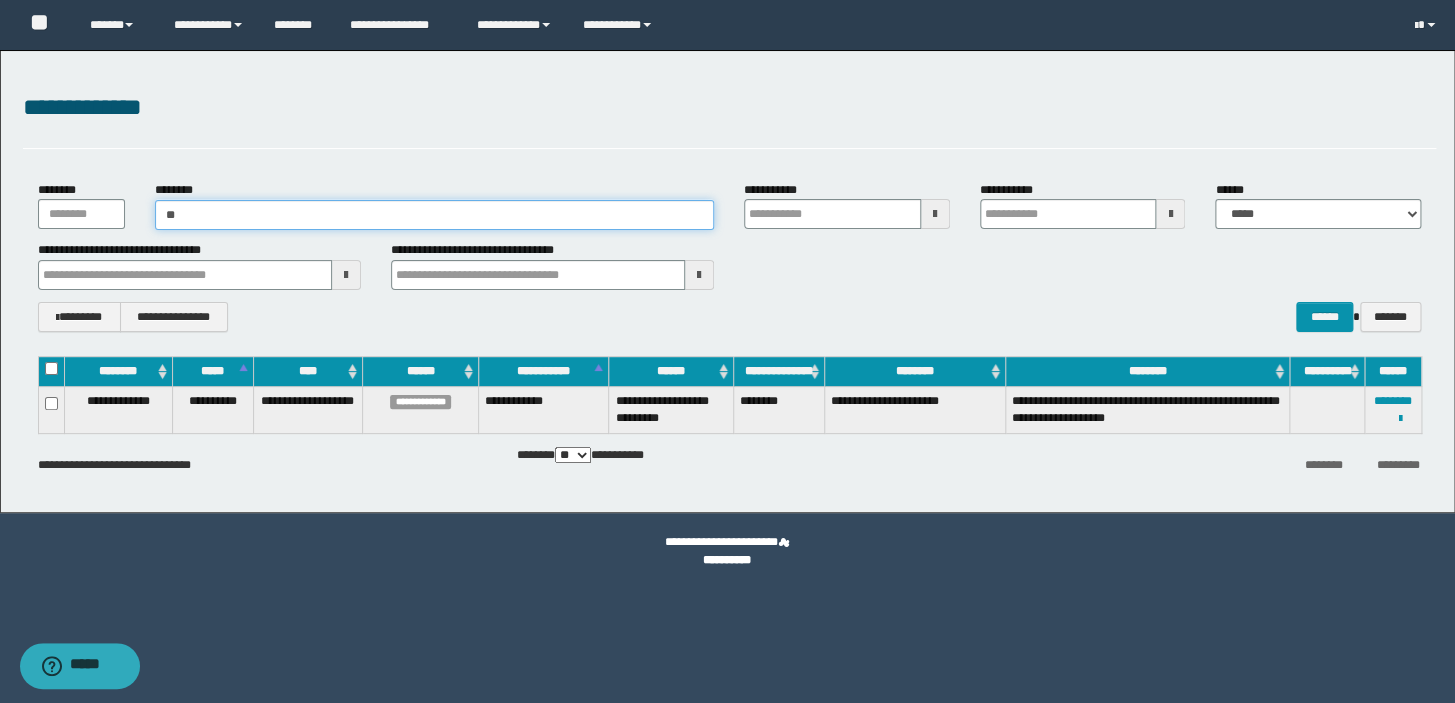 type on "**" 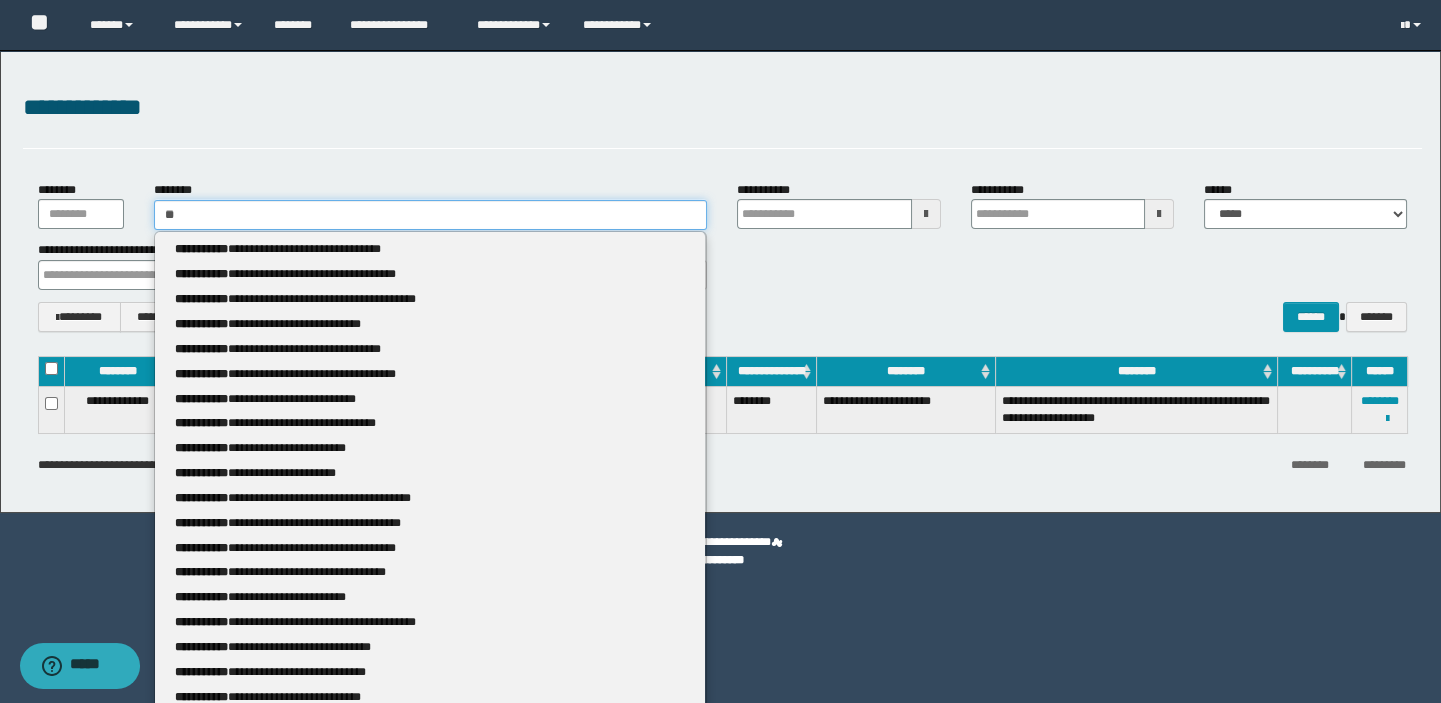 type 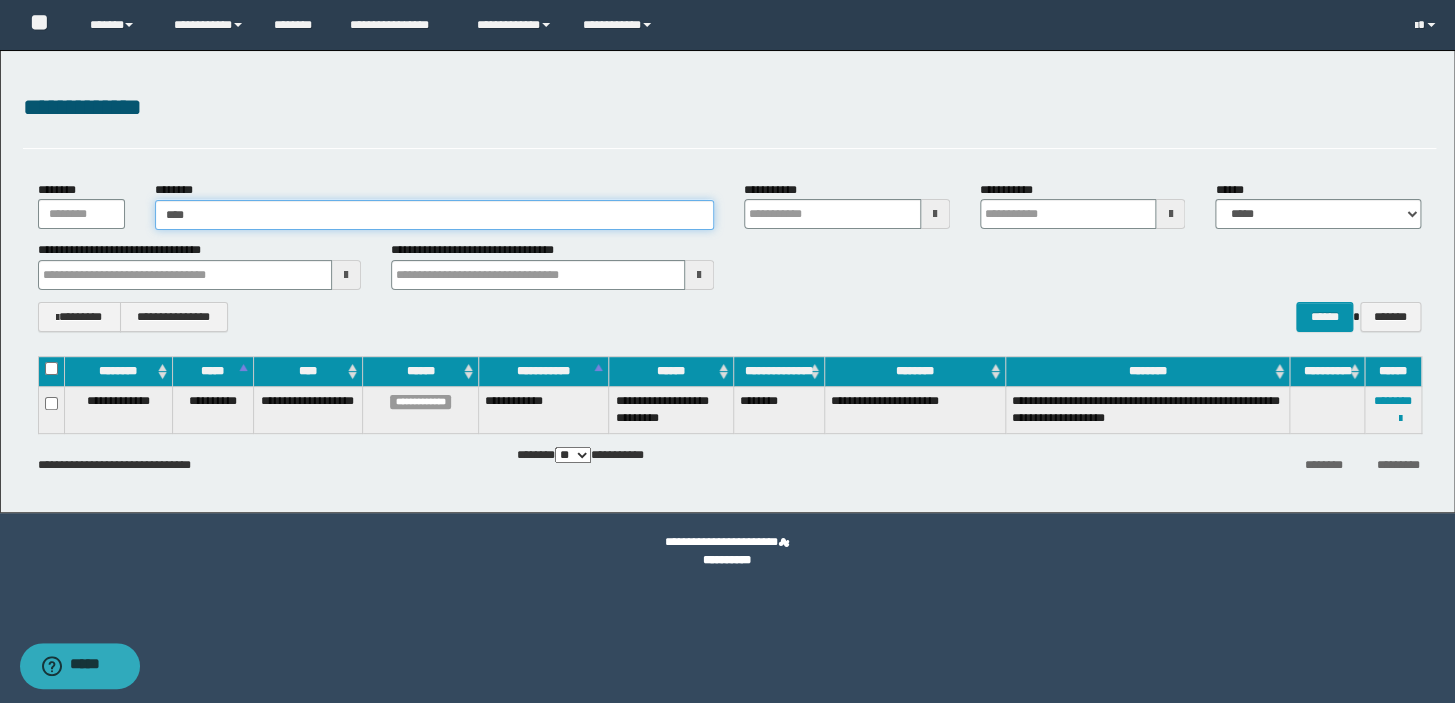 type on "*****" 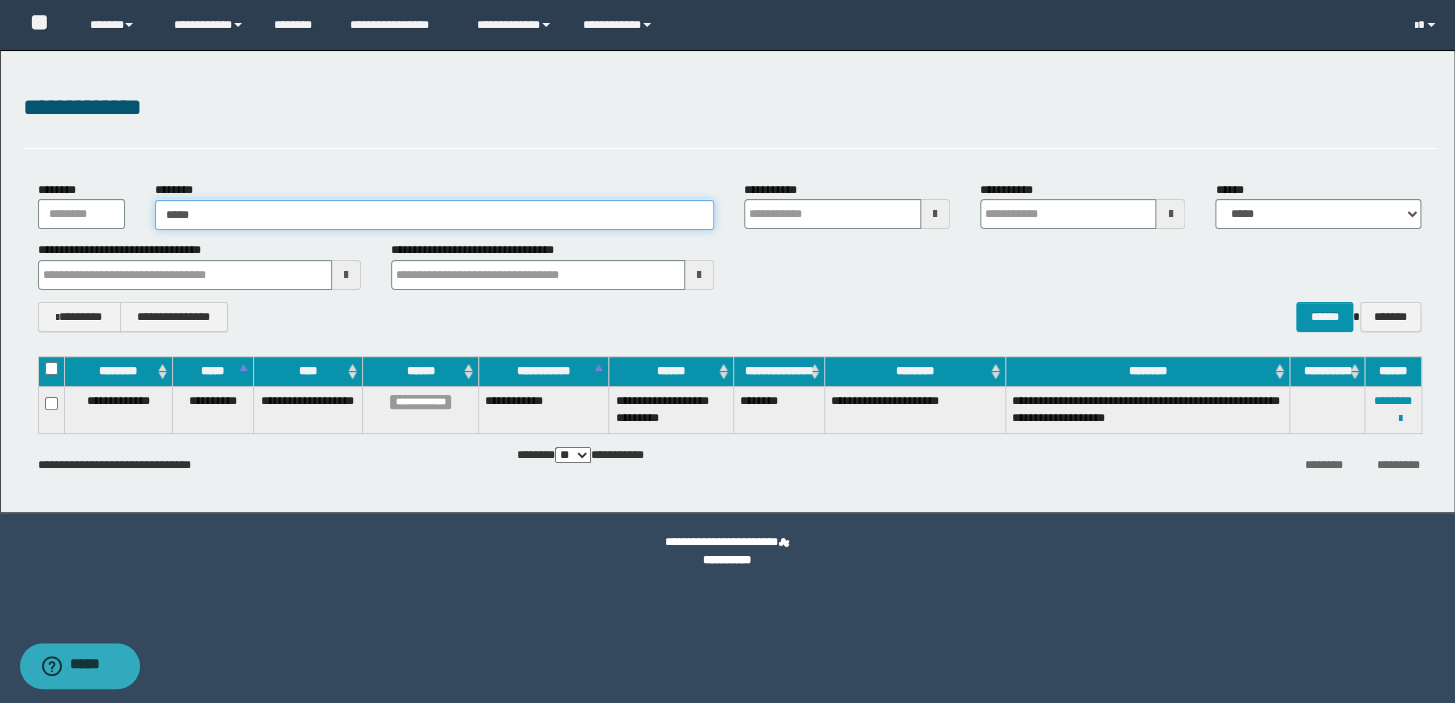 type on "*****" 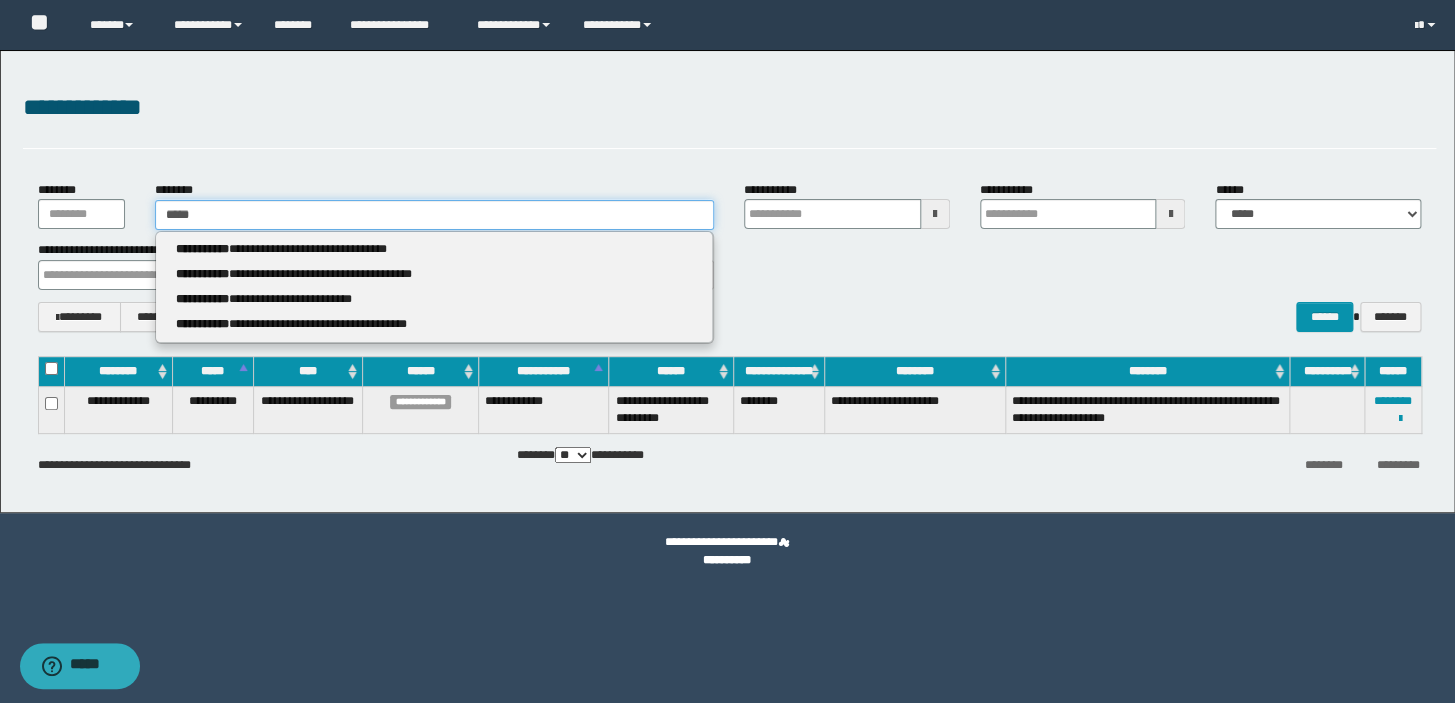 type 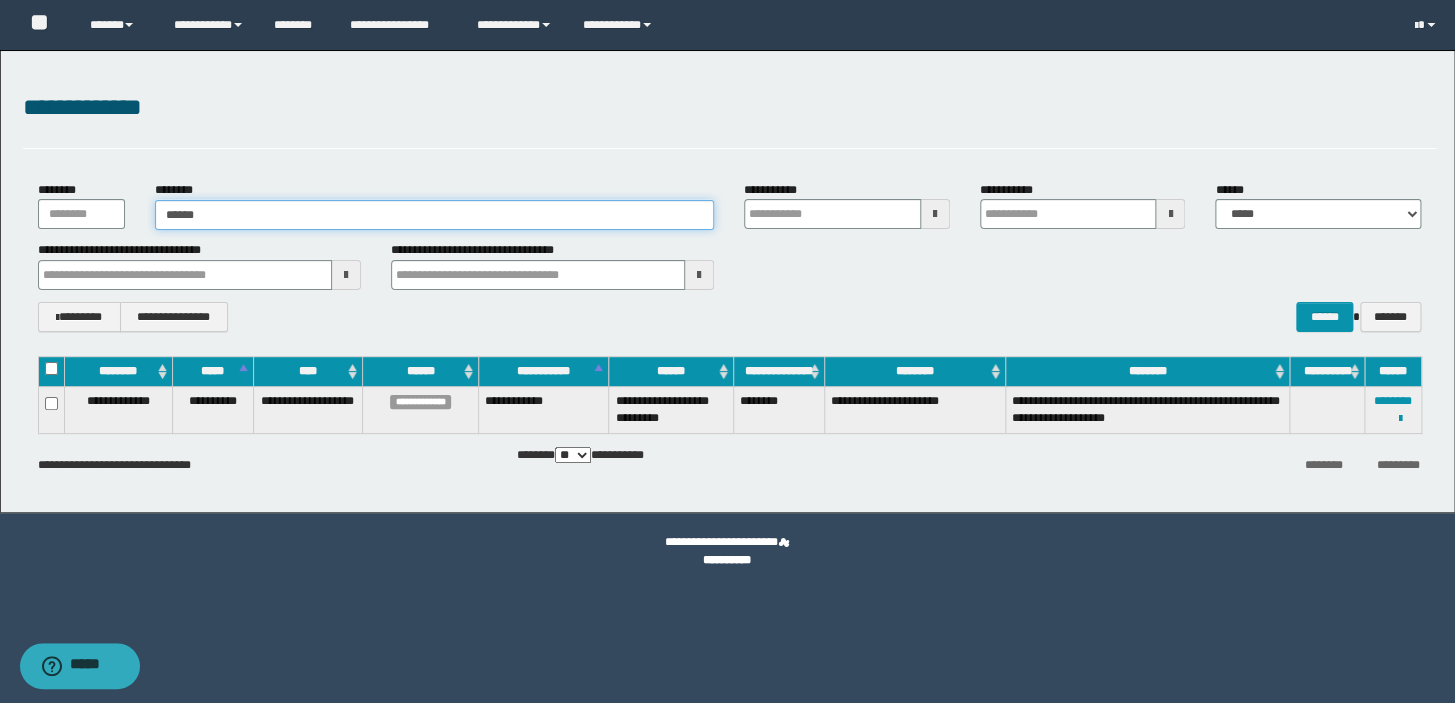 type on "******" 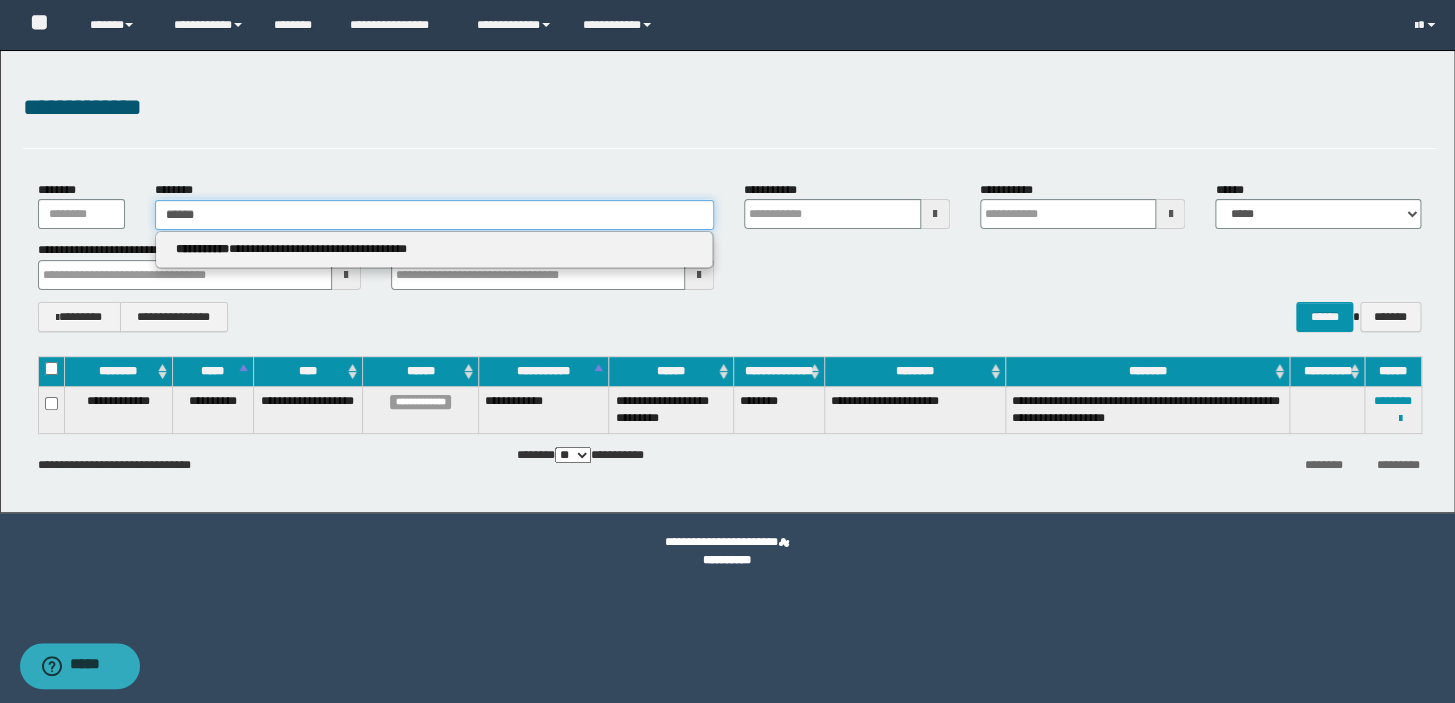 type 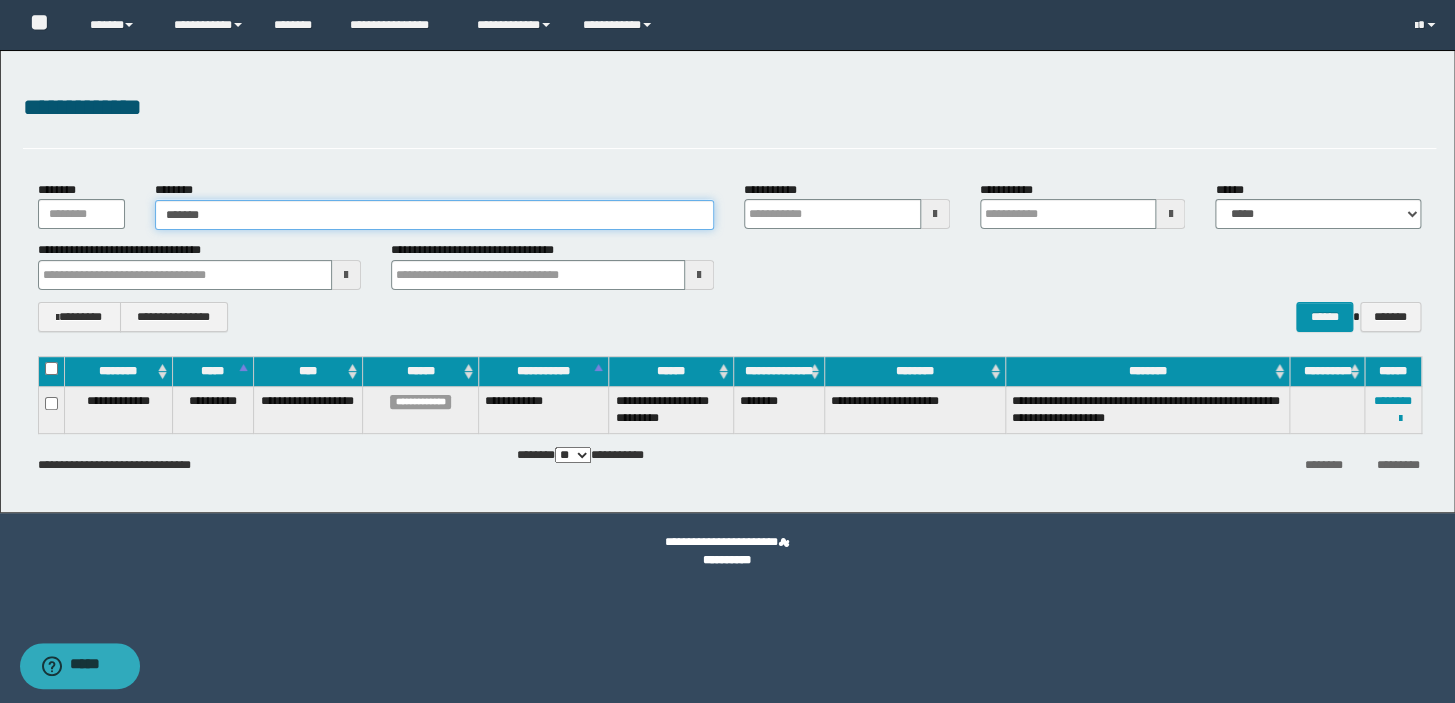type on "*******" 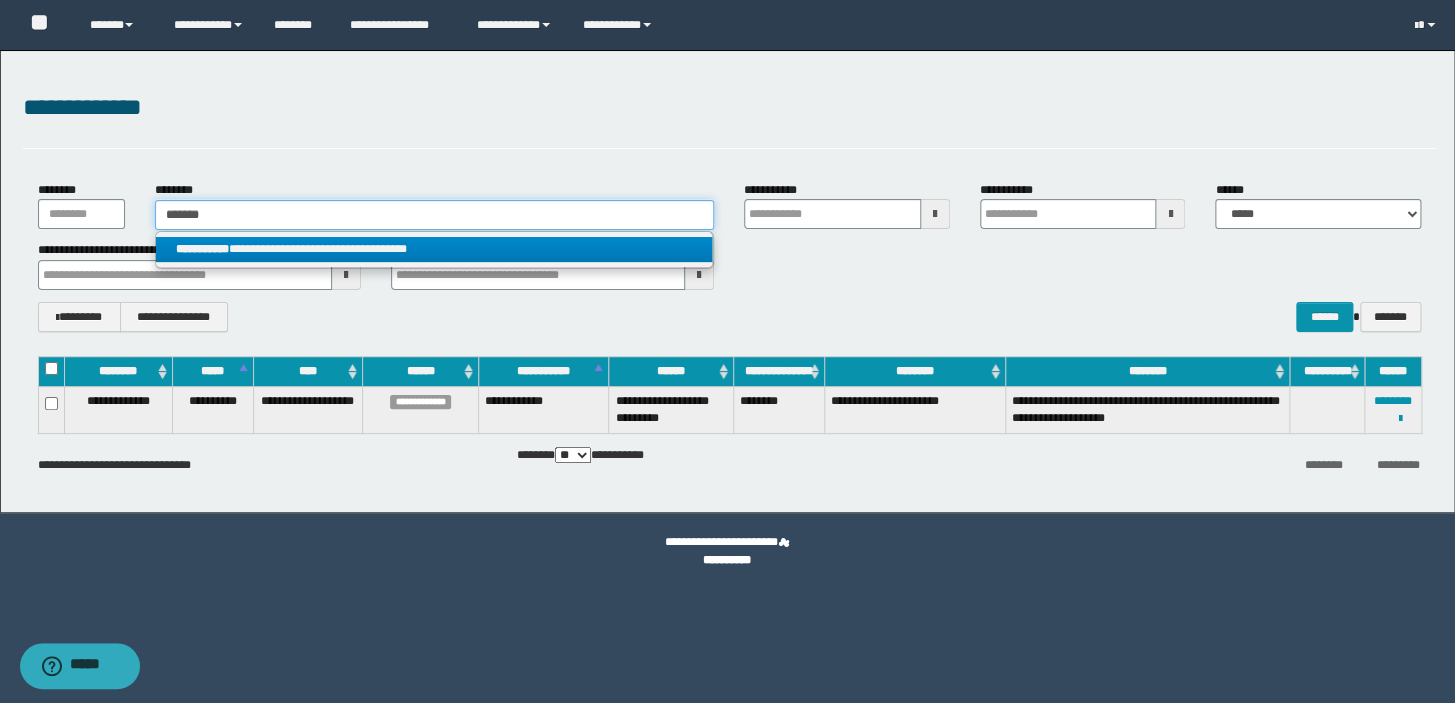 type on "*******" 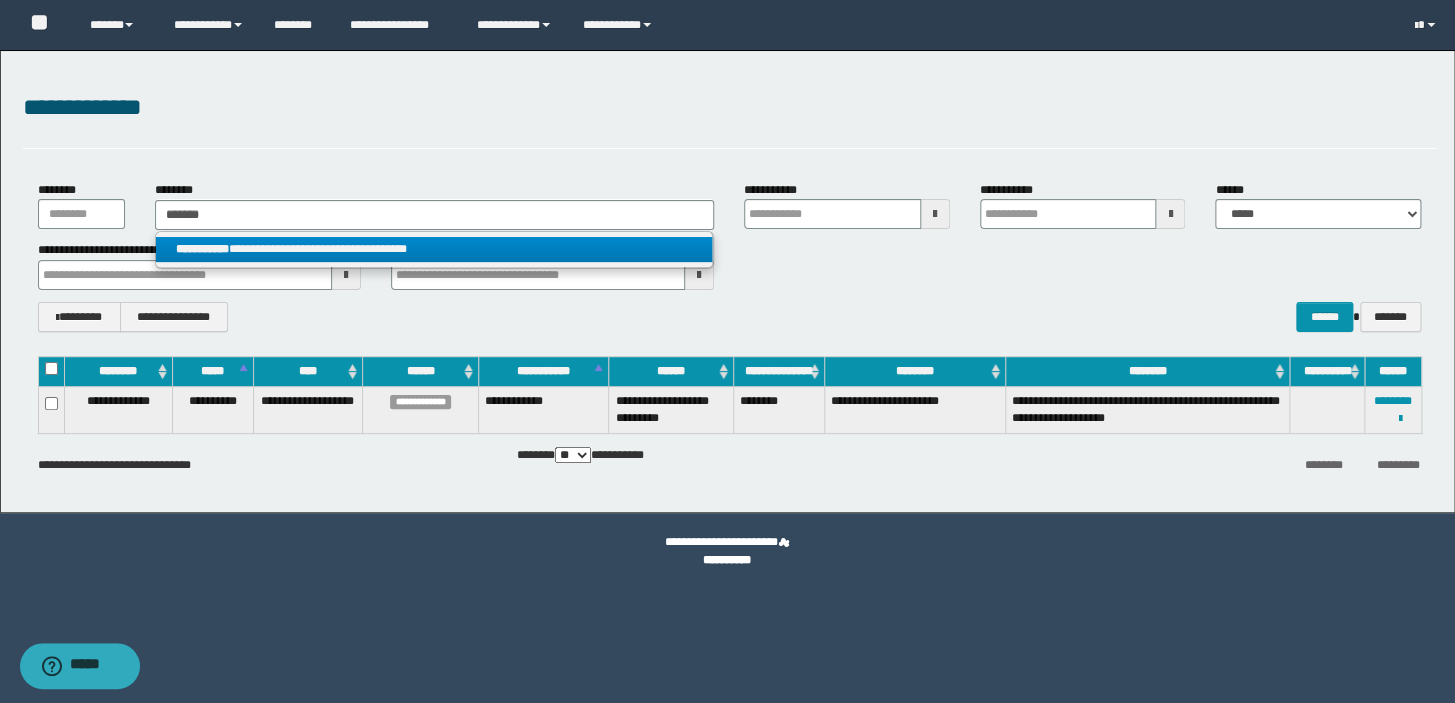 click on "**********" at bounding box center [434, 249] 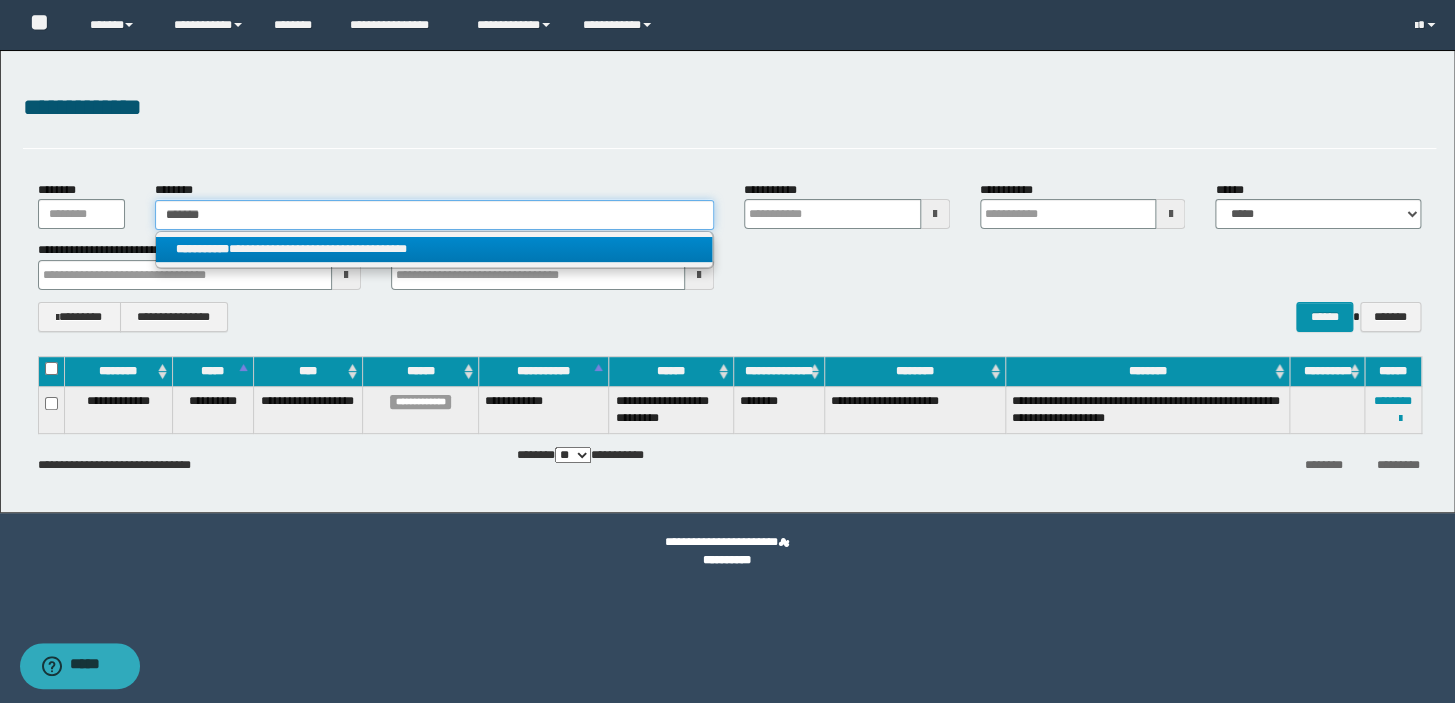 type 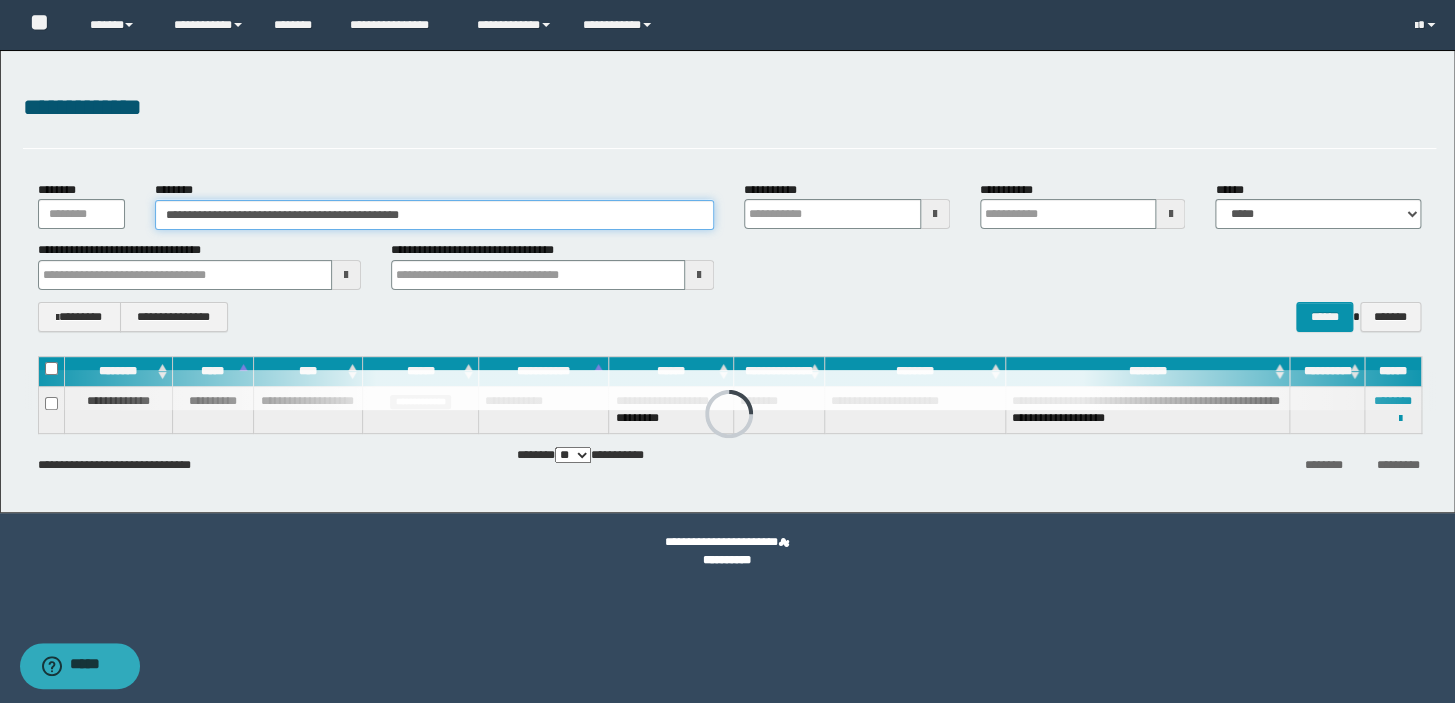 type 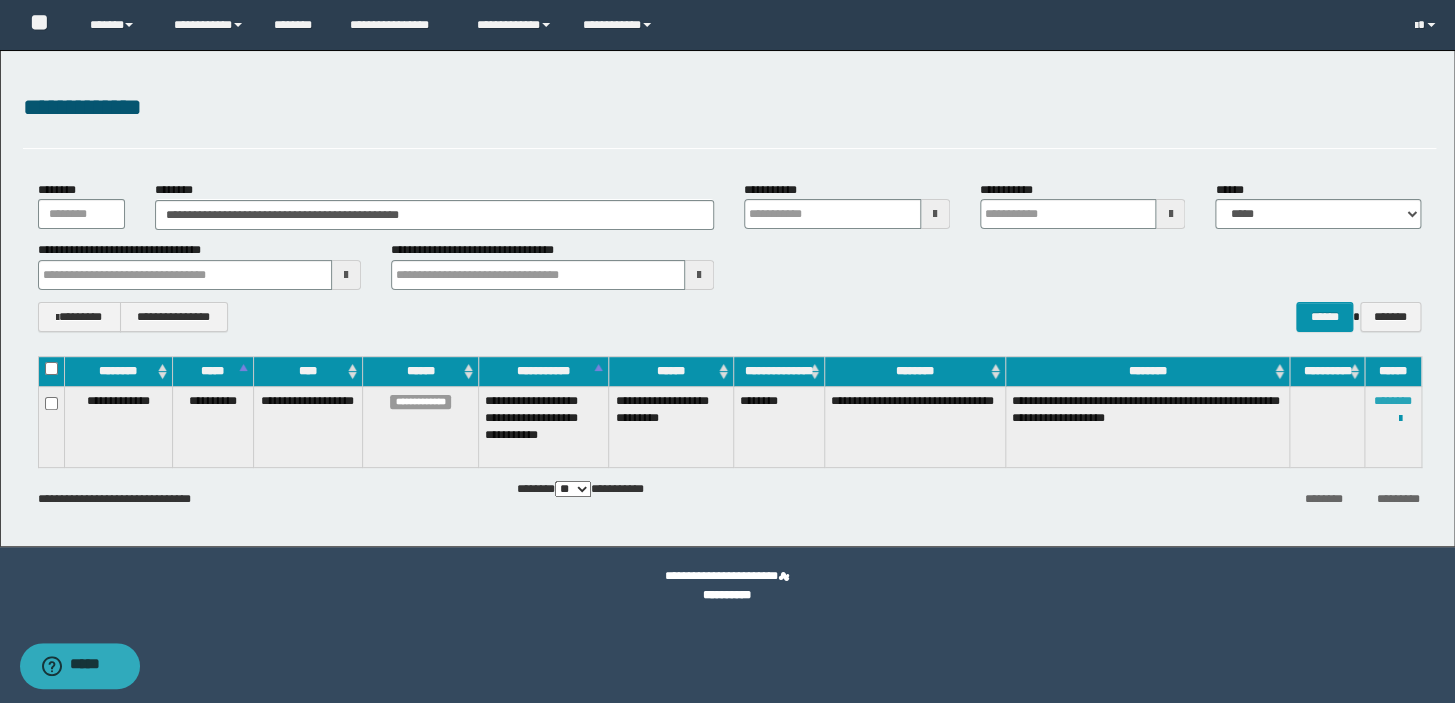 click on "********" at bounding box center [1393, 401] 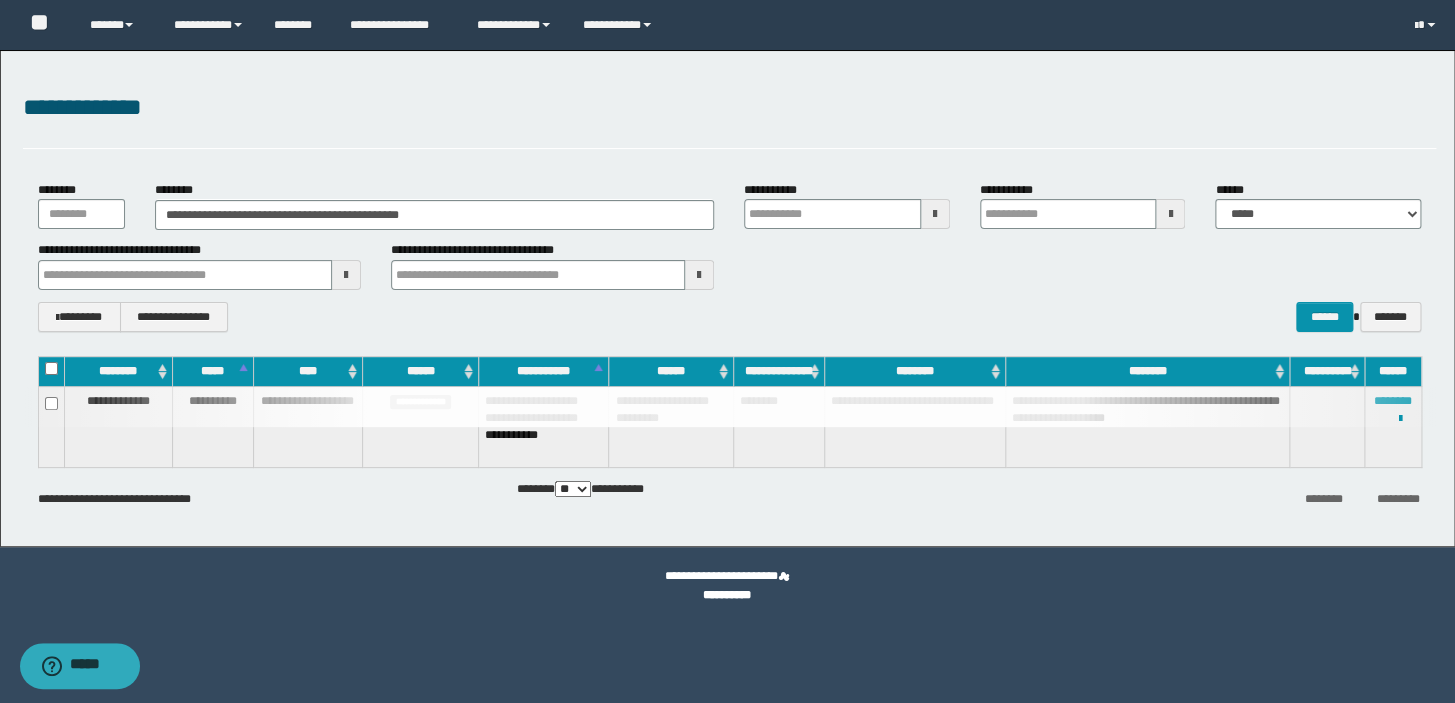 type 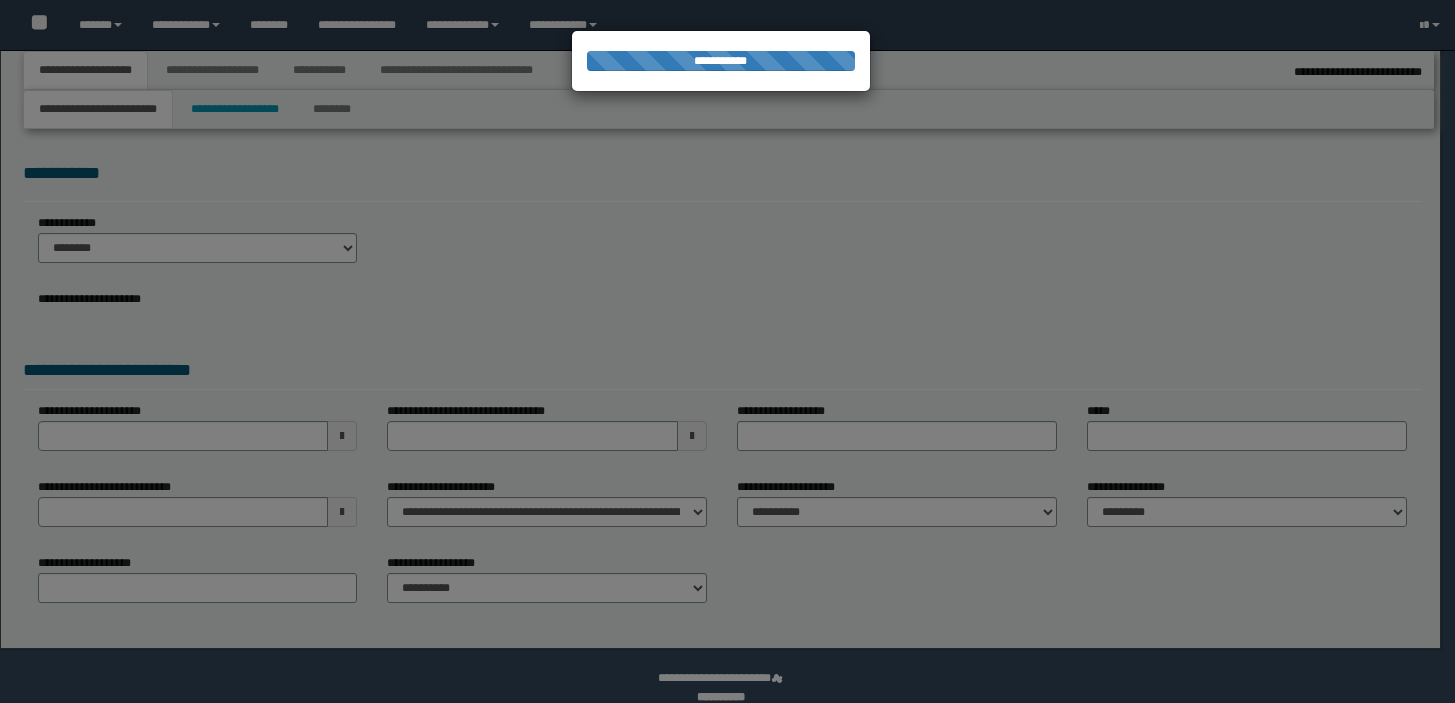 select on "*" 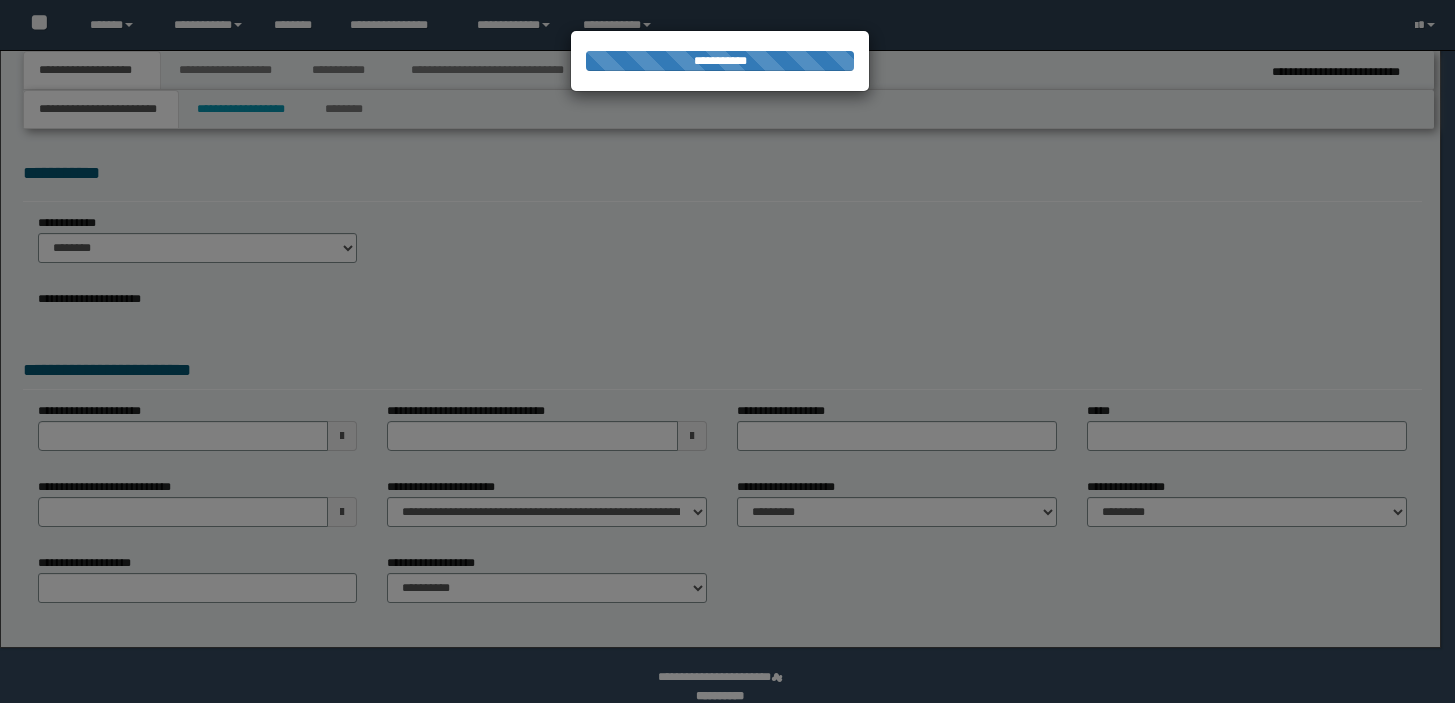 scroll, scrollTop: 0, scrollLeft: 0, axis: both 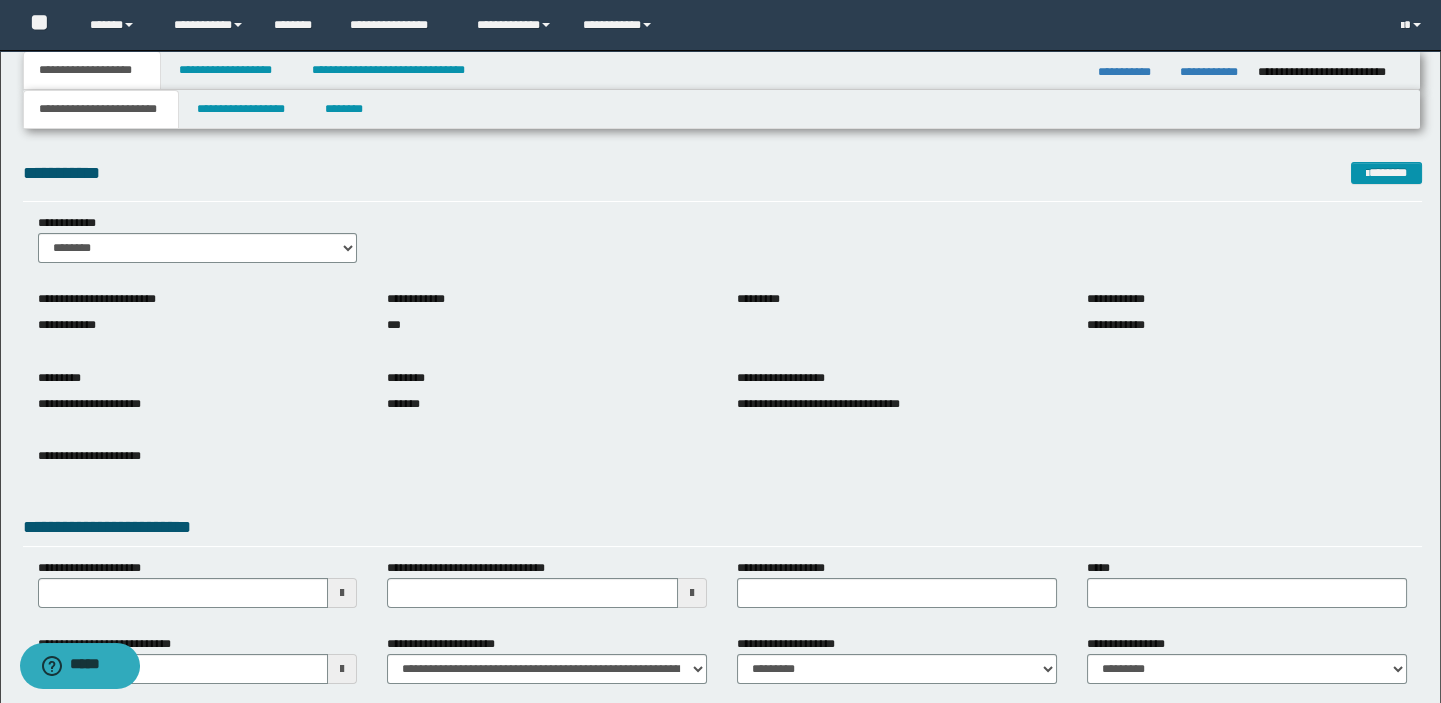 click on "**********" at bounding box center (722, 70) 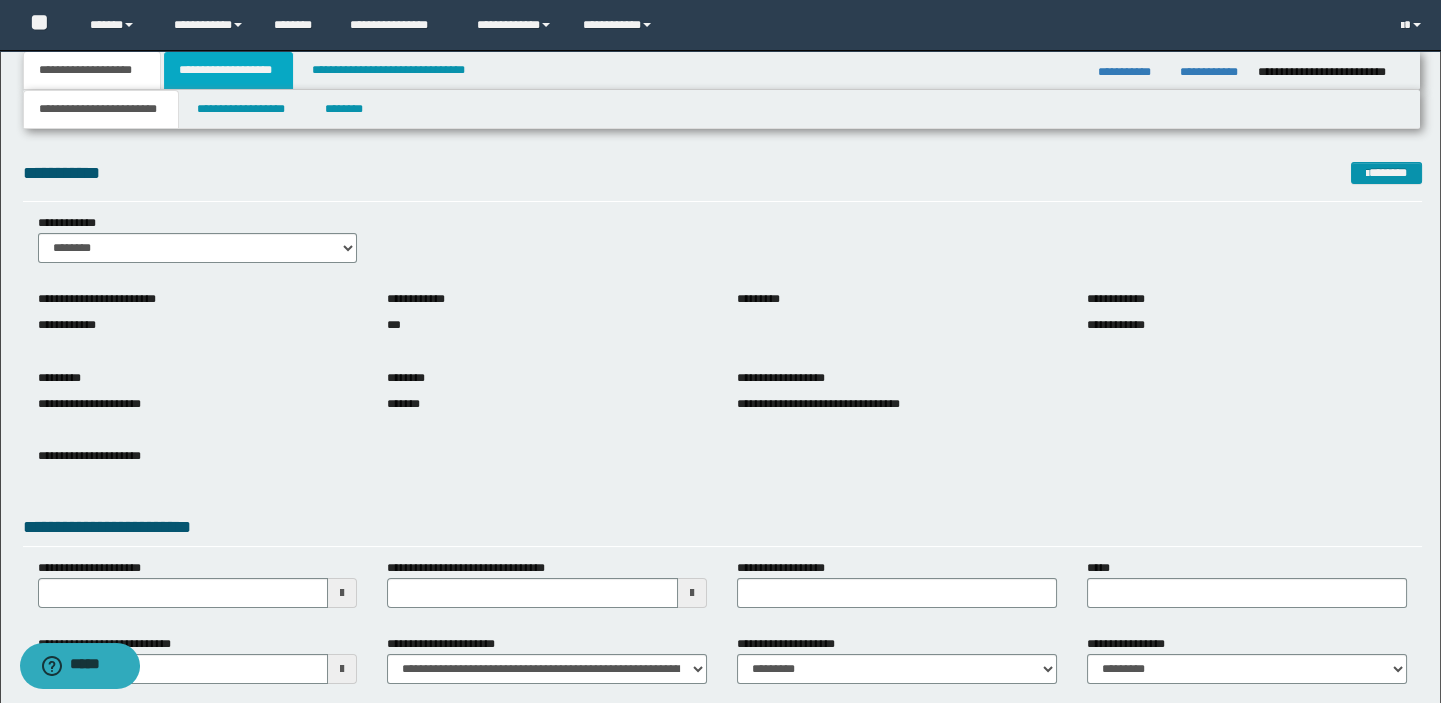 click on "**********" at bounding box center (228, 70) 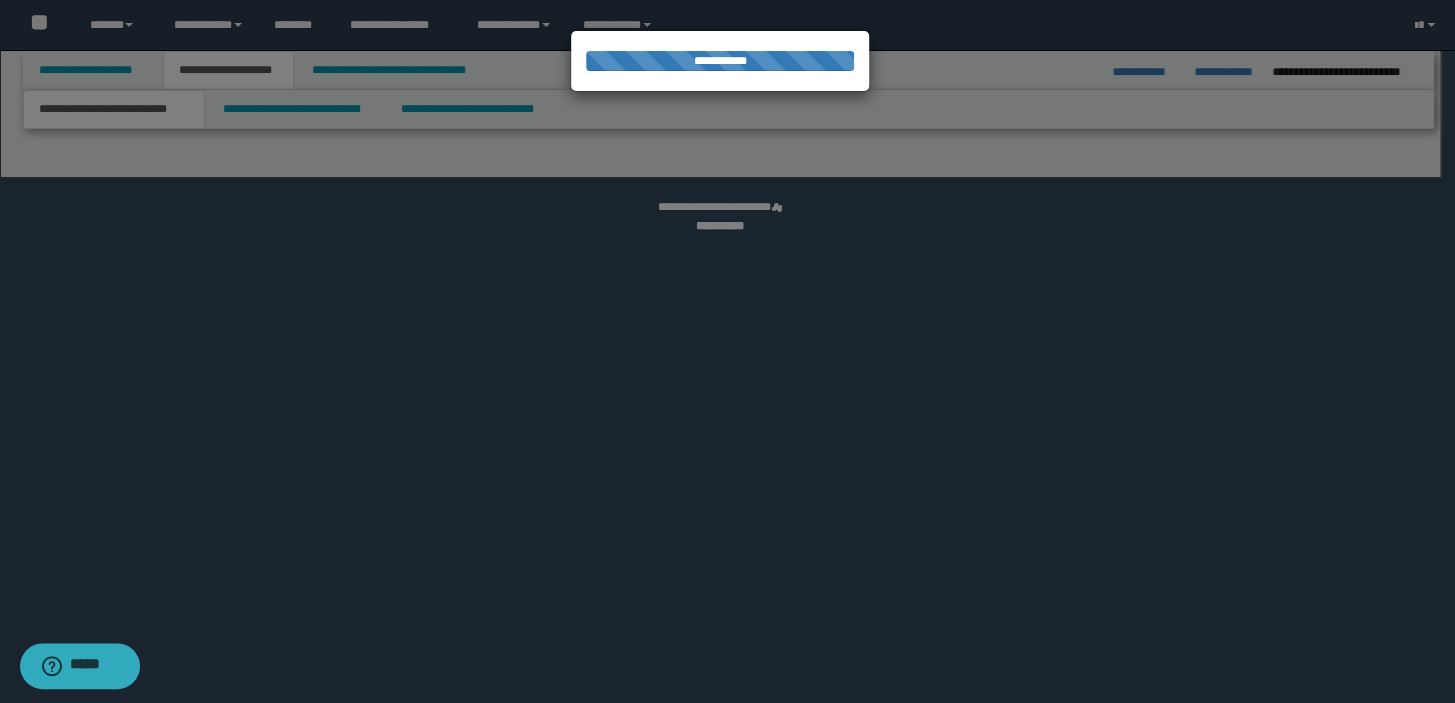 click at bounding box center [727, 351] 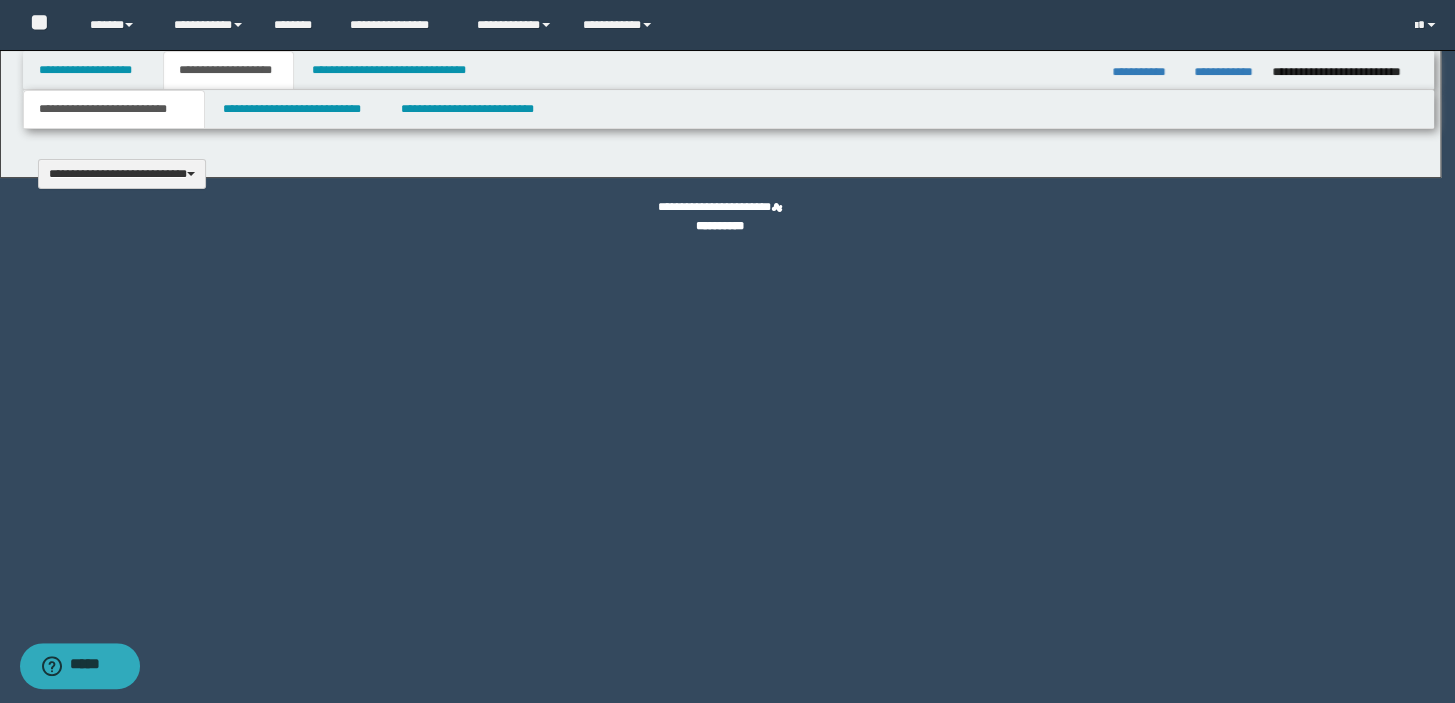 click on "**********" at bounding box center (727, 351) 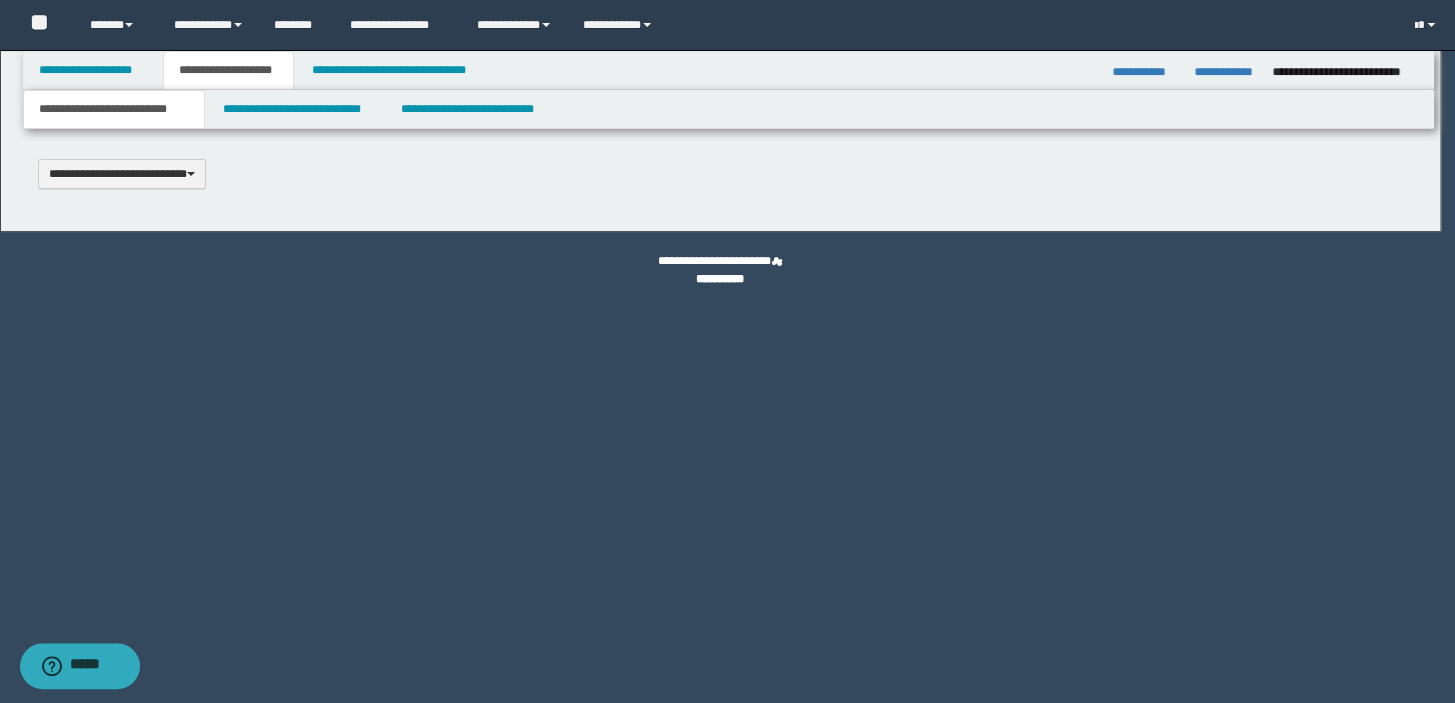 type 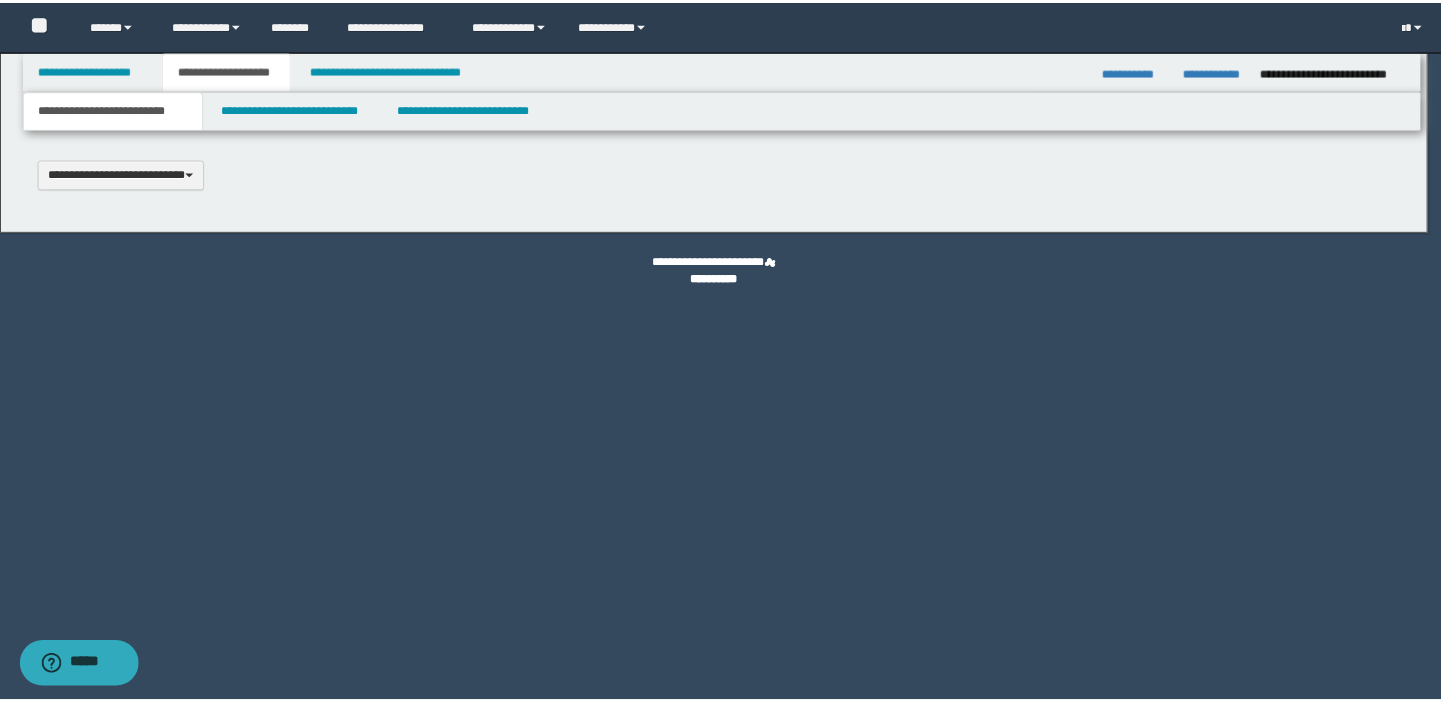 scroll, scrollTop: 0, scrollLeft: 0, axis: both 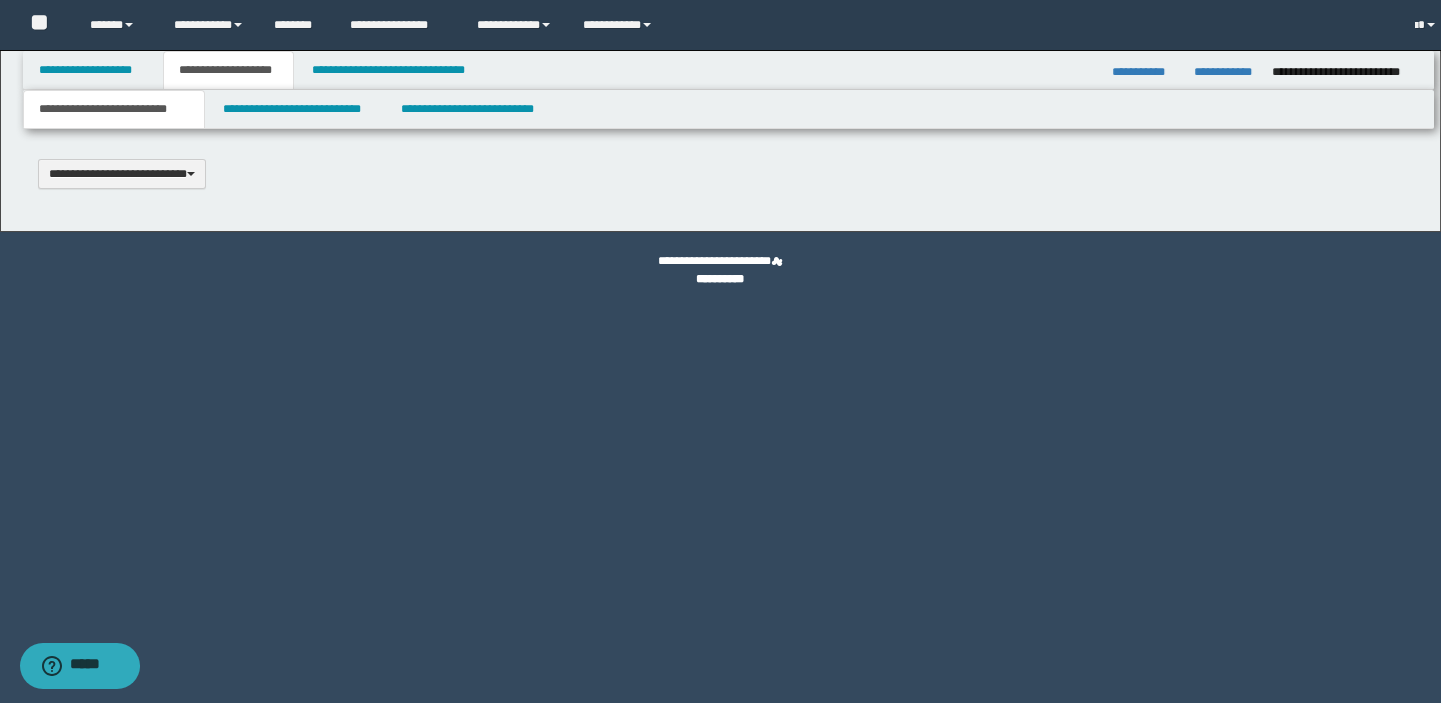 select on "*" 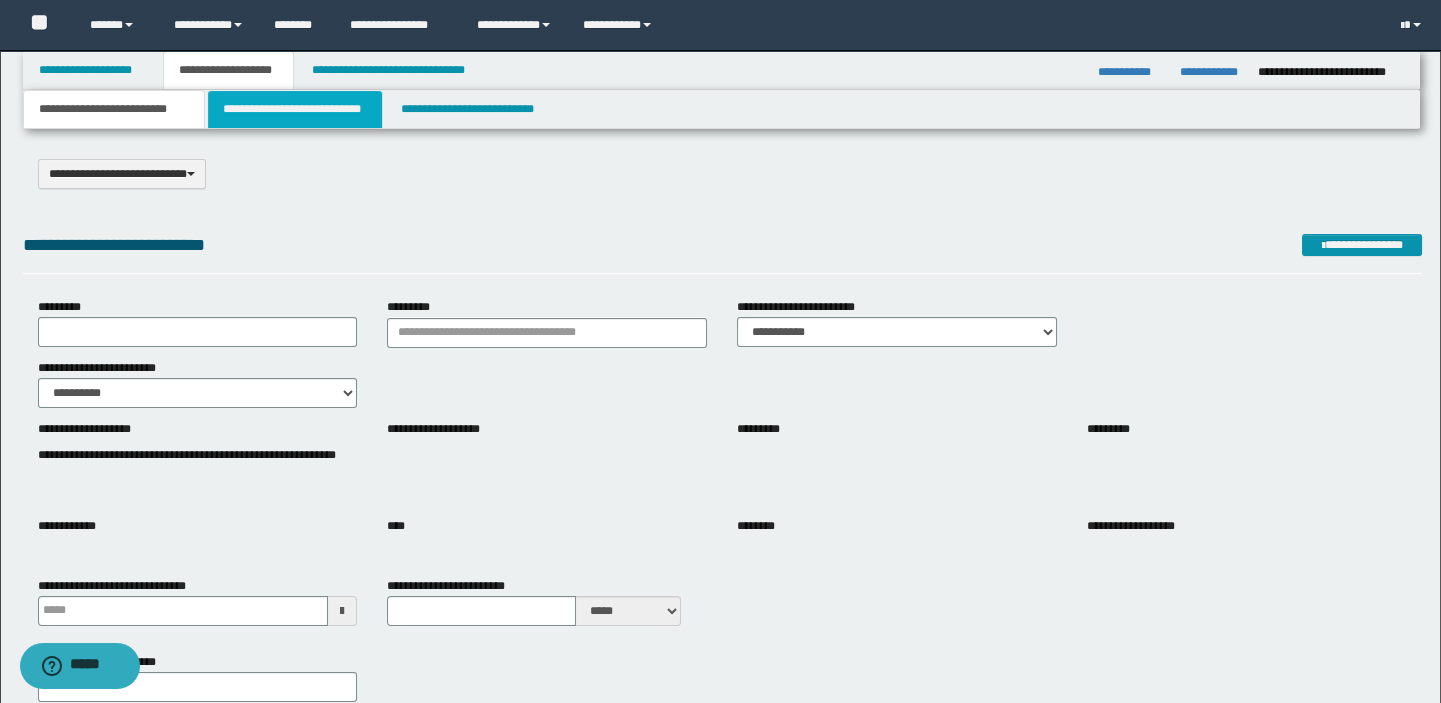 click on "**********" at bounding box center (294, 109) 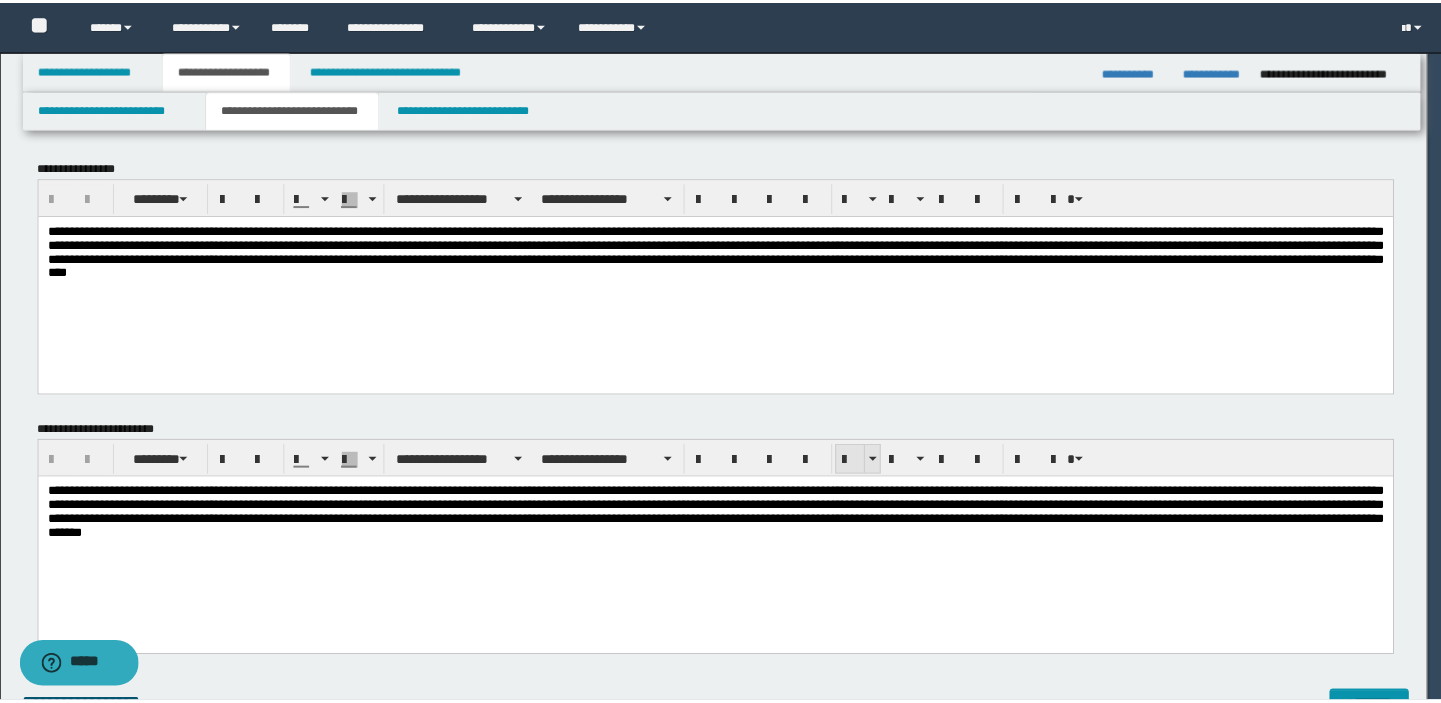 scroll, scrollTop: 0, scrollLeft: 0, axis: both 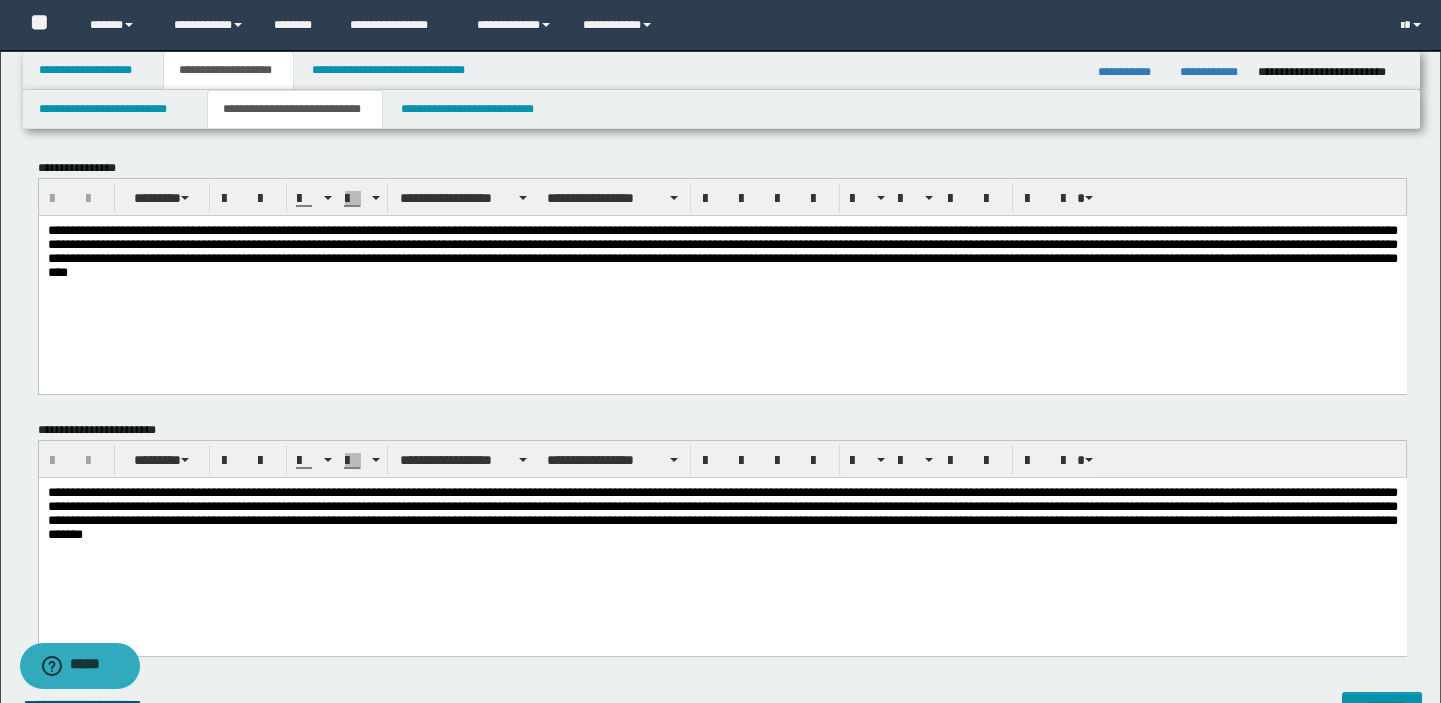 click on "**********" at bounding box center [722, 513] 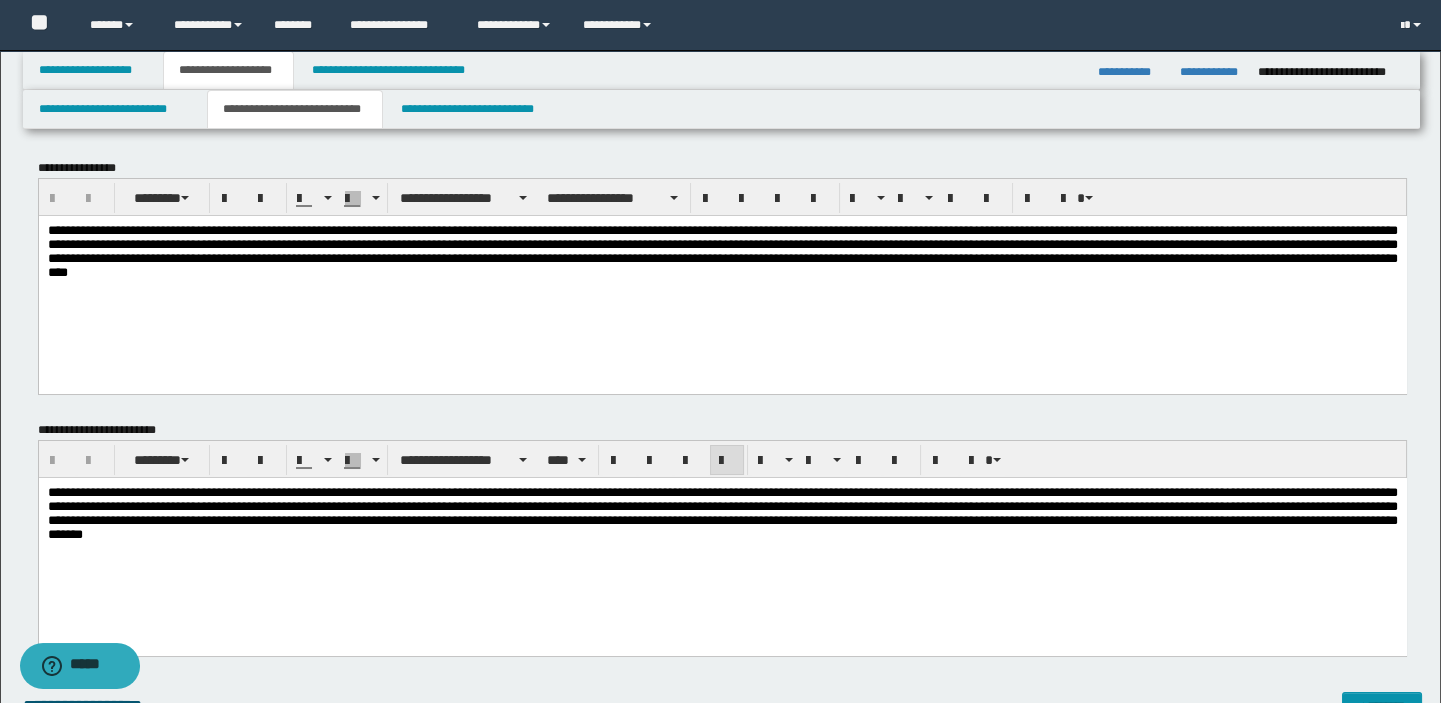 type 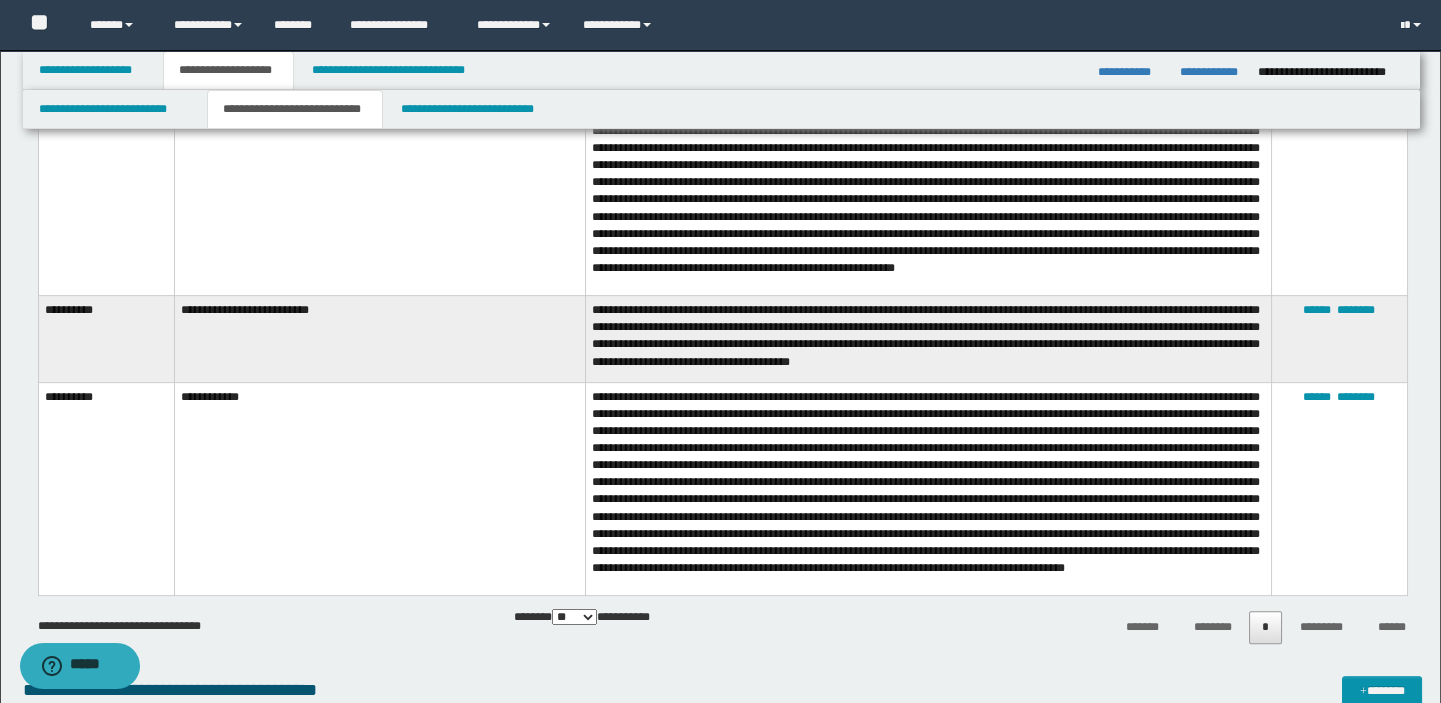 scroll, scrollTop: 1909, scrollLeft: 0, axis: vertical 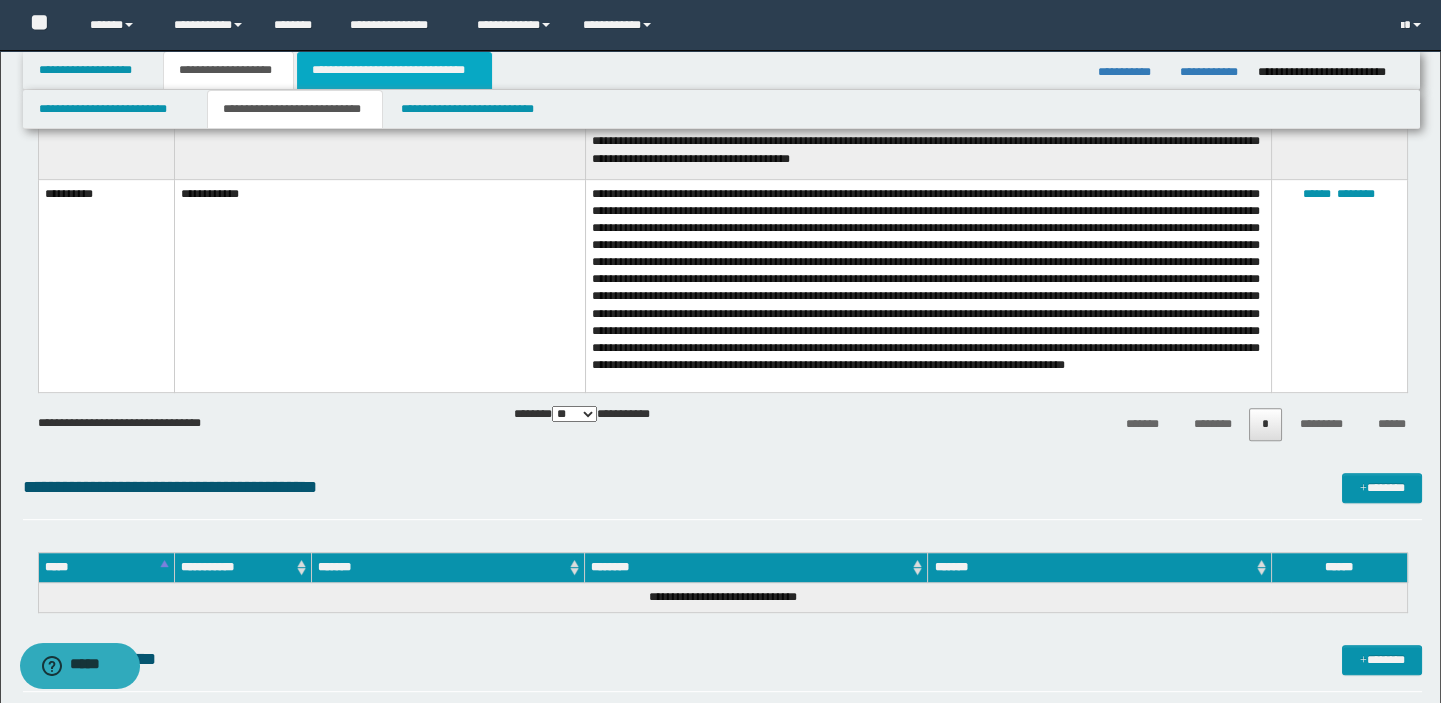 click on "**********" at bounding box center [394, 70] 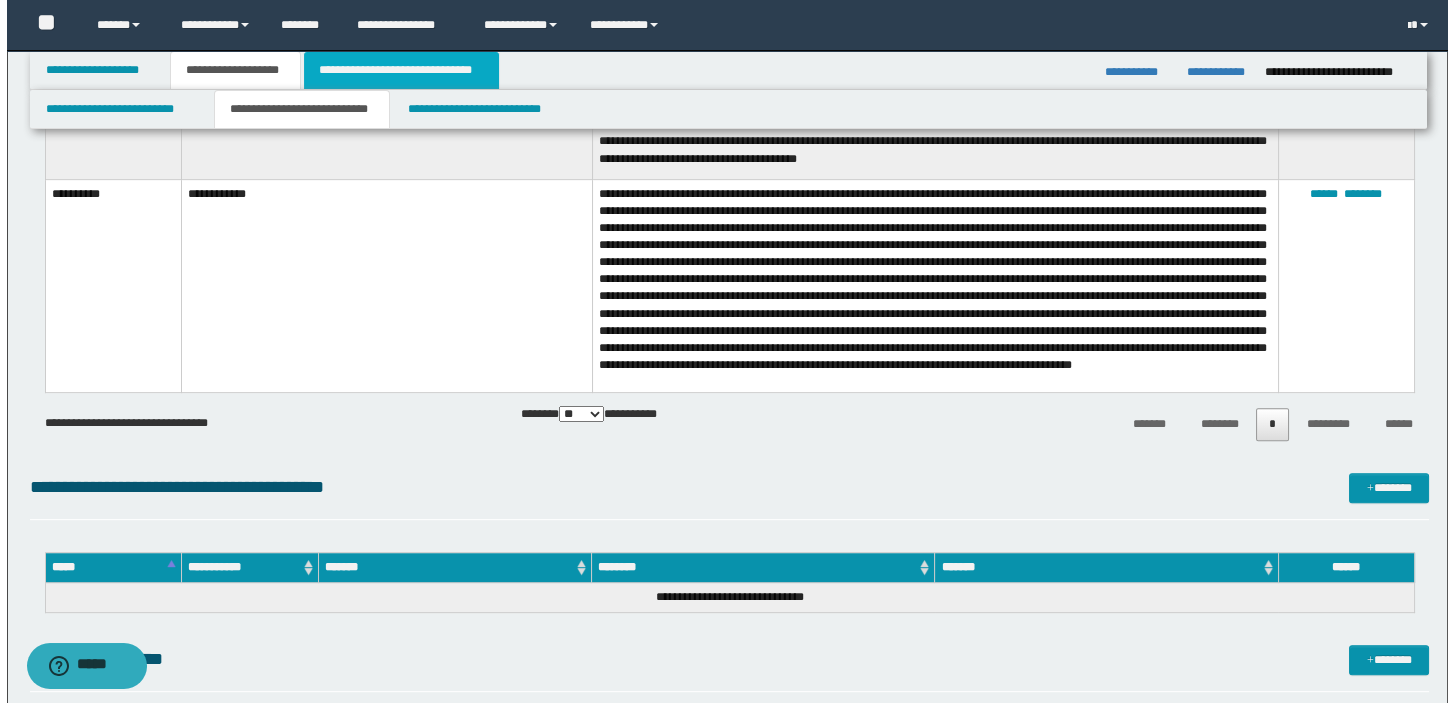 scroll, scrollTop: 0, scrollLeft: 0, axis: both 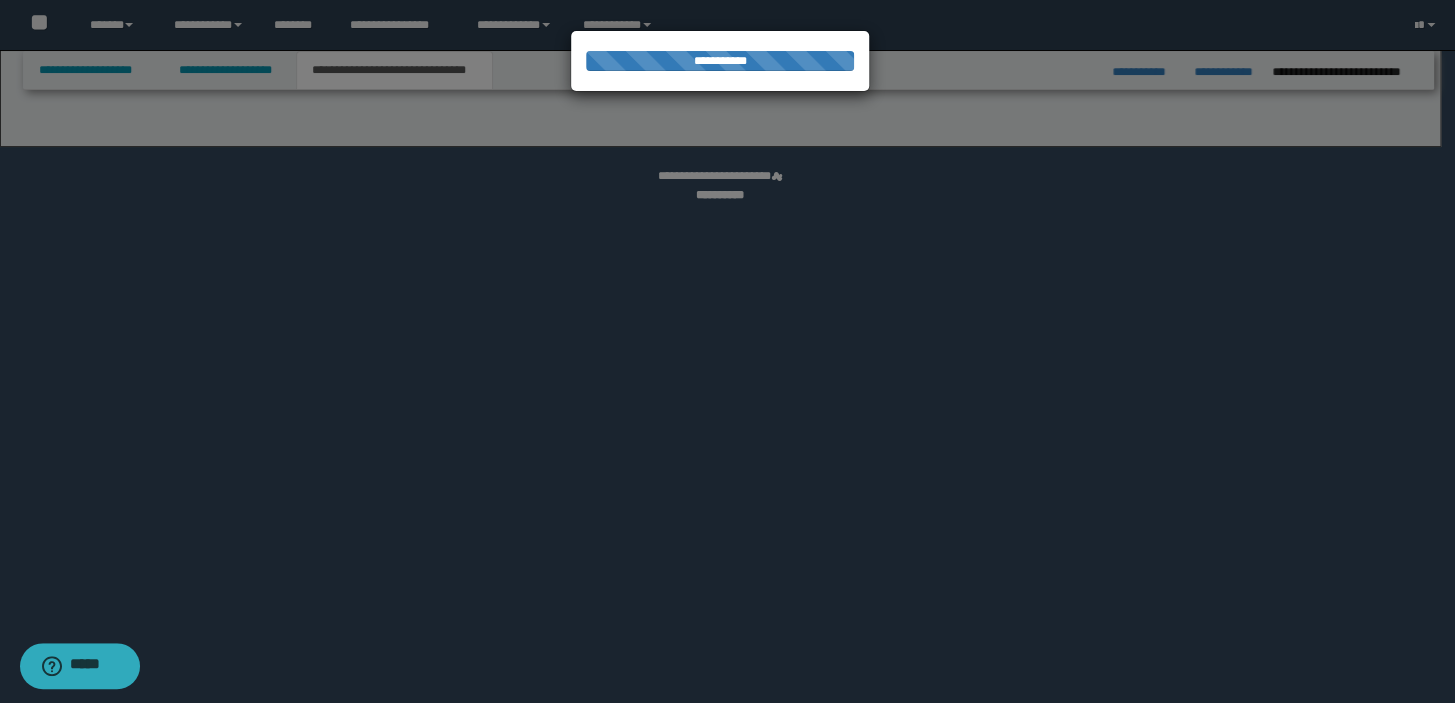 select on "*" 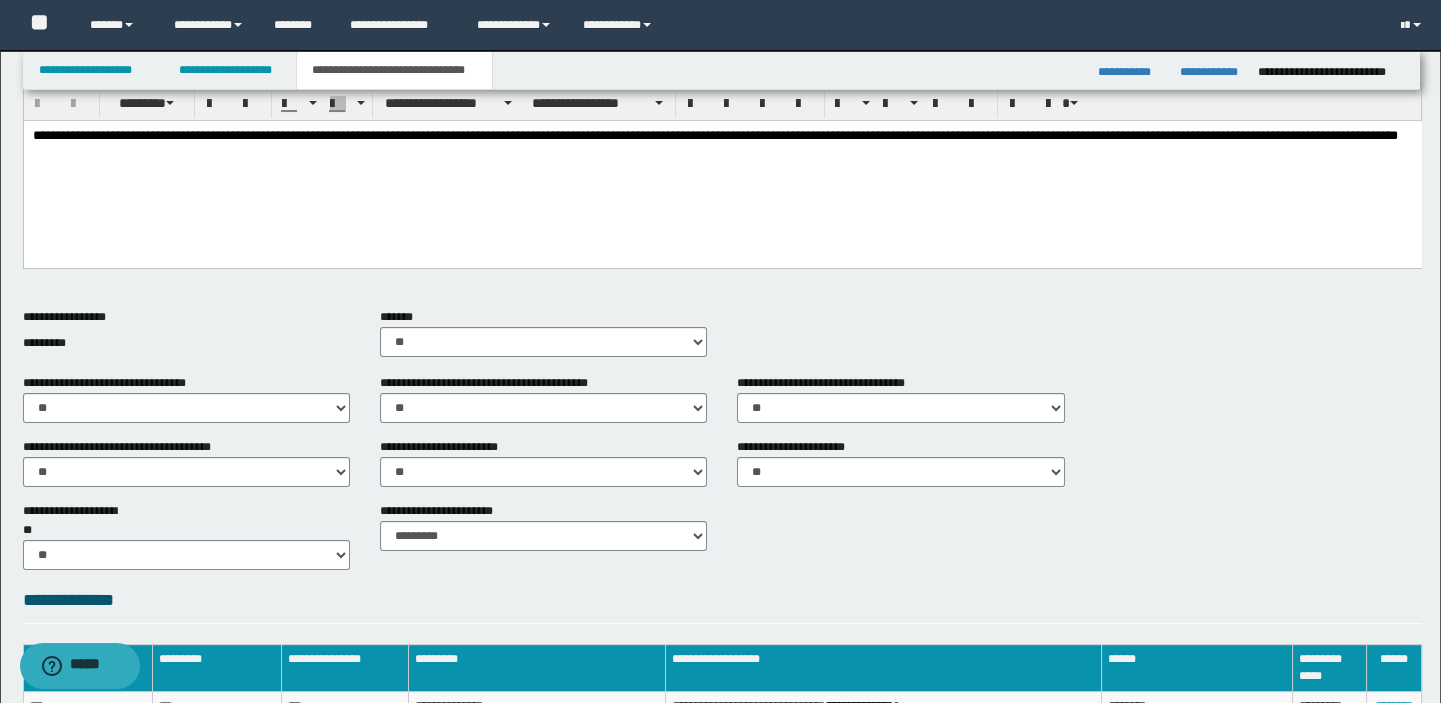 scroll, scrollTop: 1033, scrollLeft: 0, axis: vertical 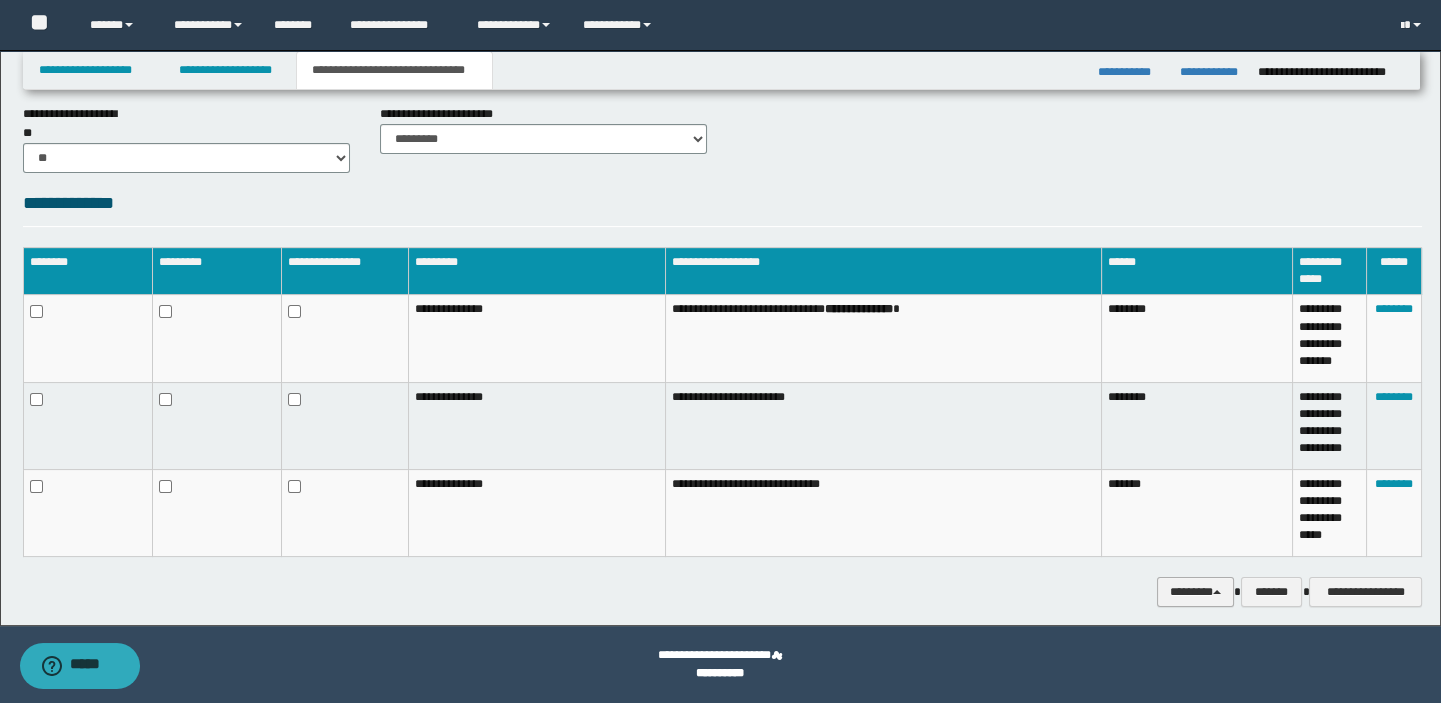 click on "********" at bounding box center (1195, 592) 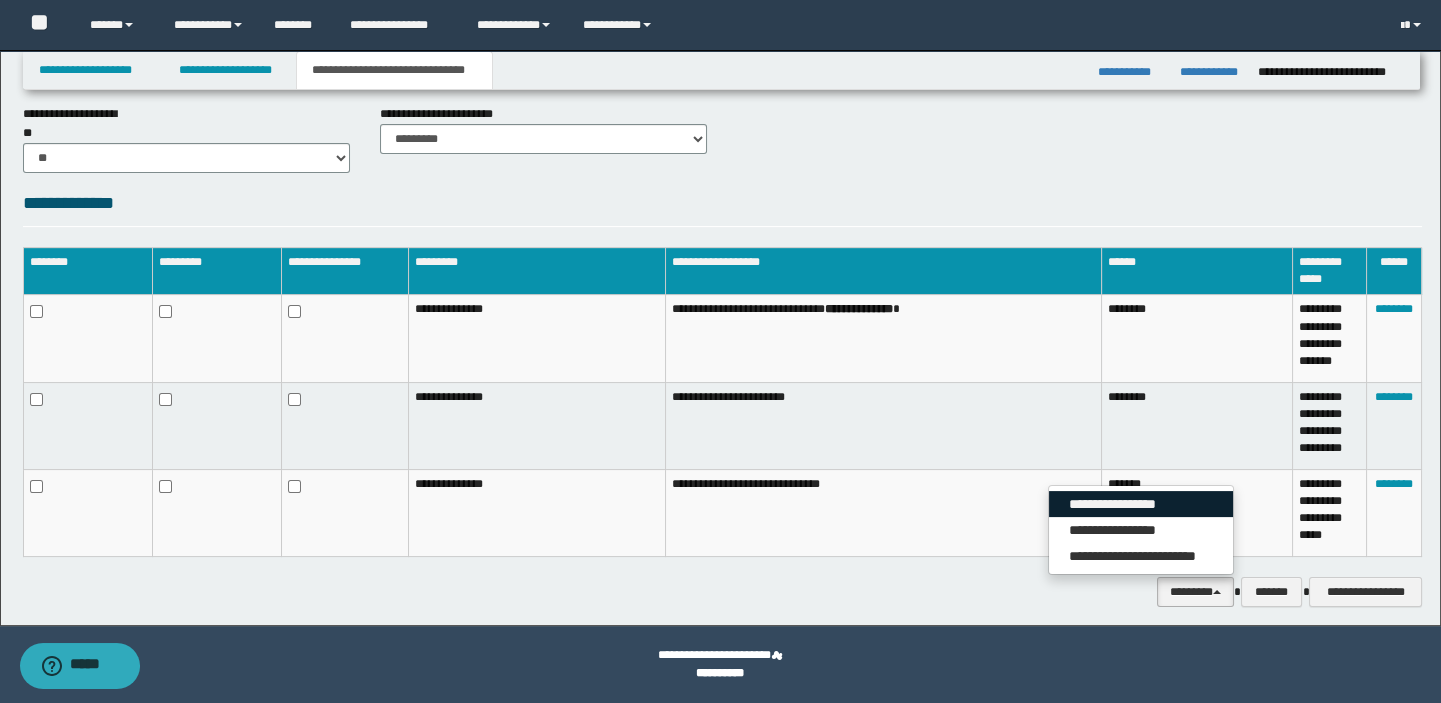click on "**********" at bounding box center (1141, 504) 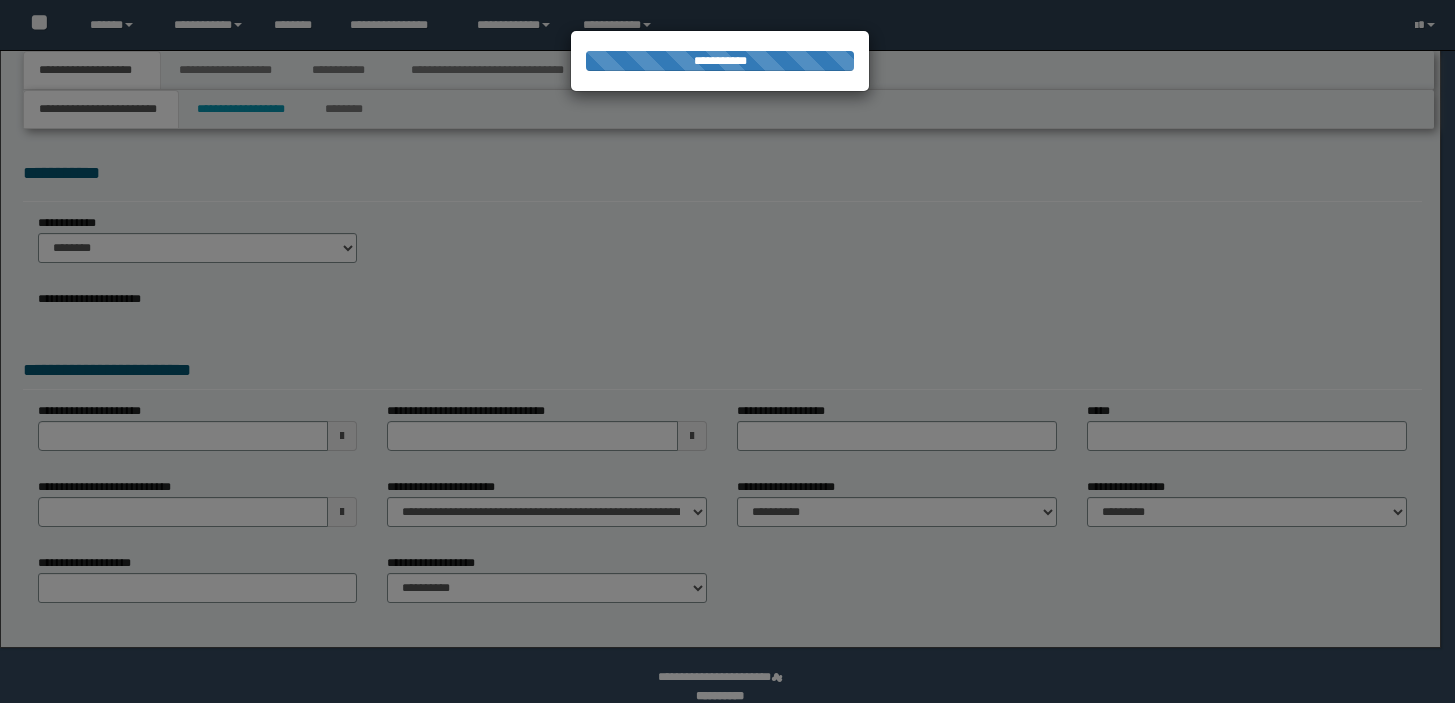 scroll, scrollTop: 0, scrollLeft: 0, axis: both 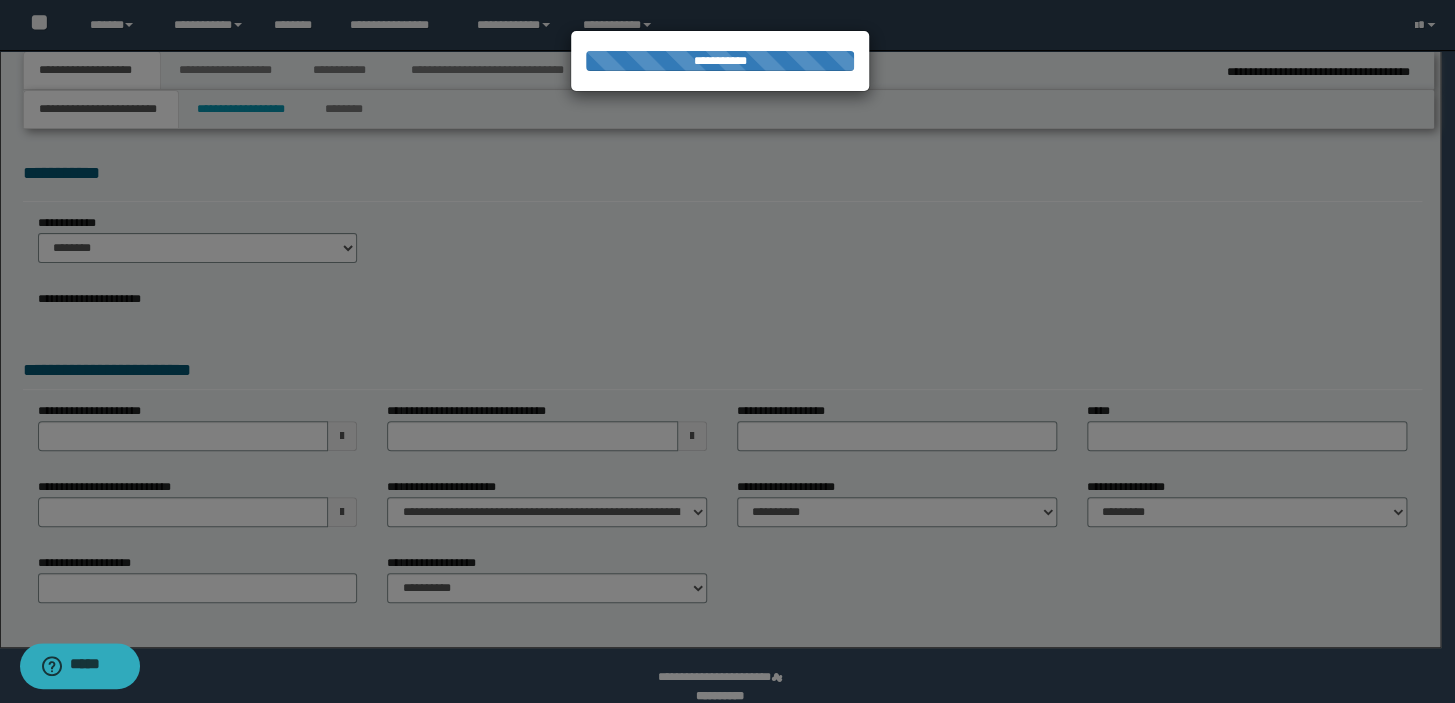 select on "**" 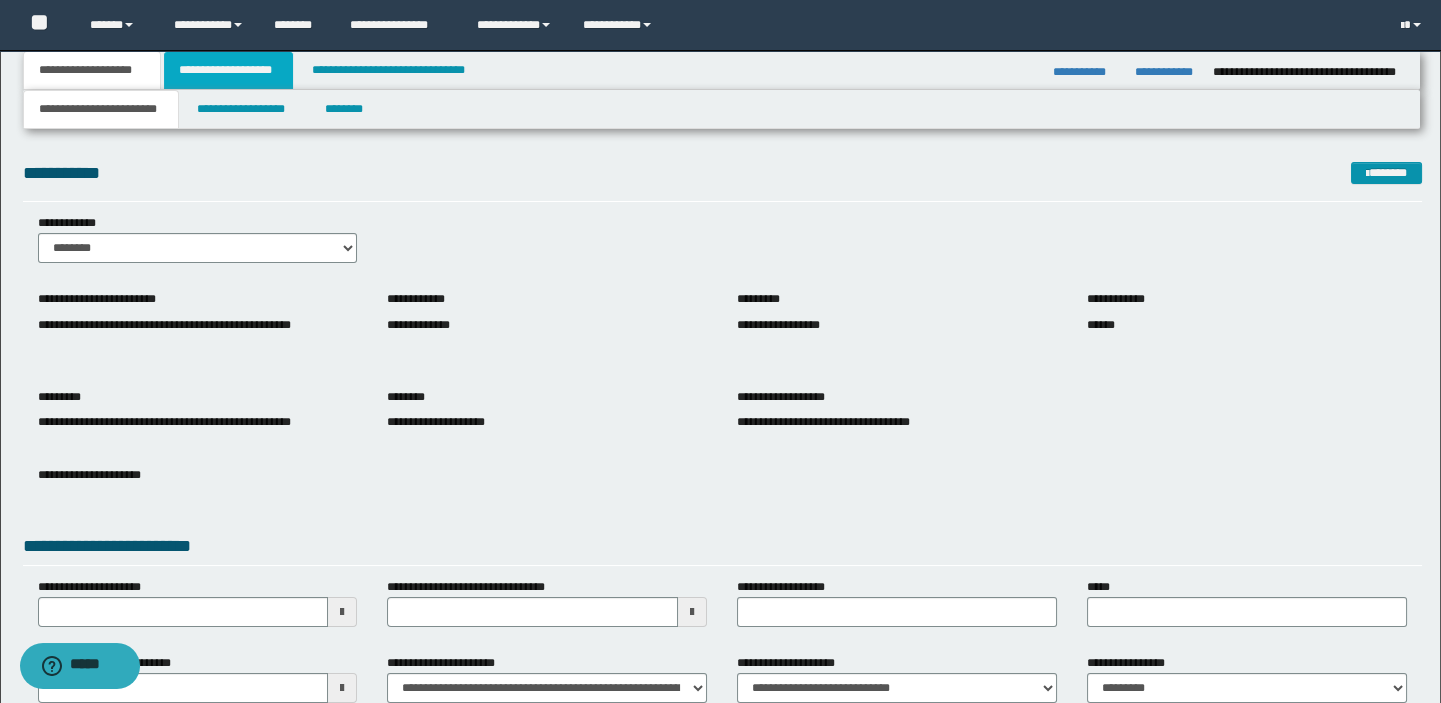 click on "**********" at bounding box center [228, 70] 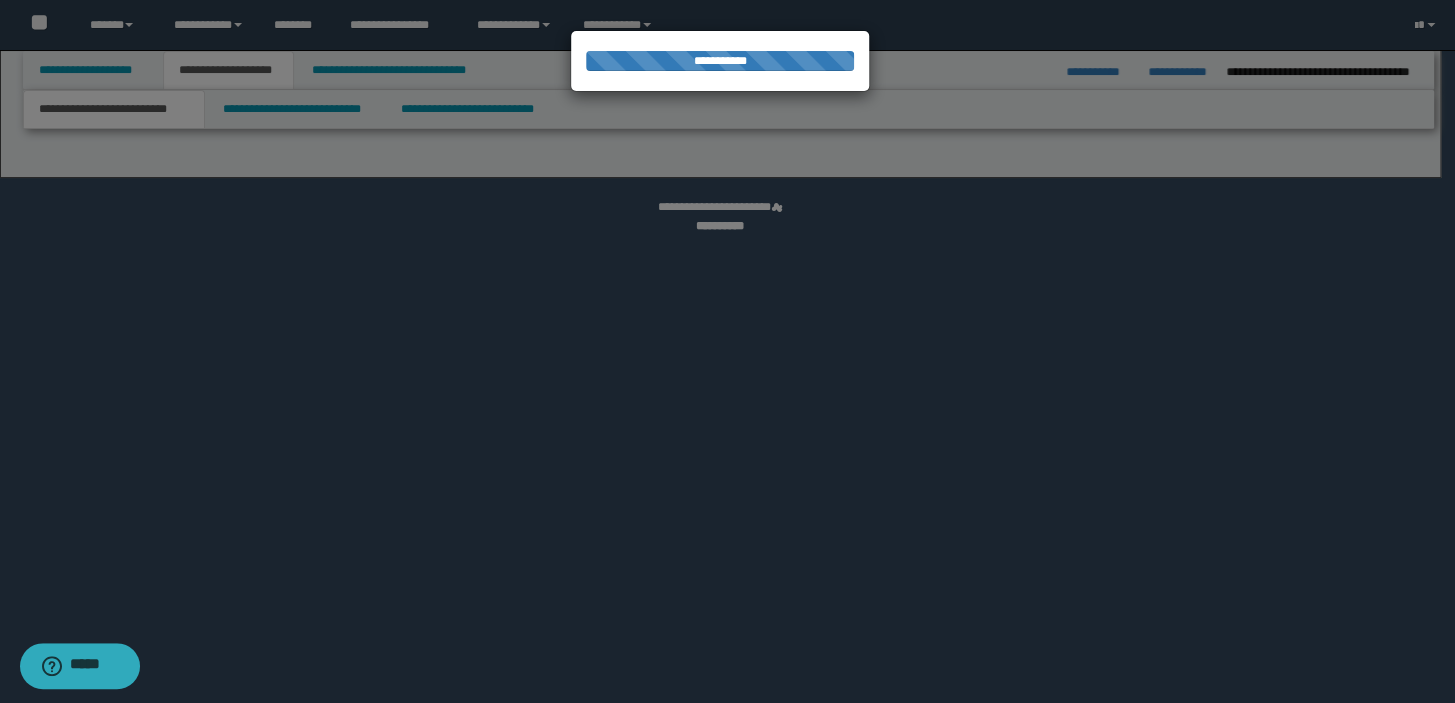click at bounding box center (727, 351) 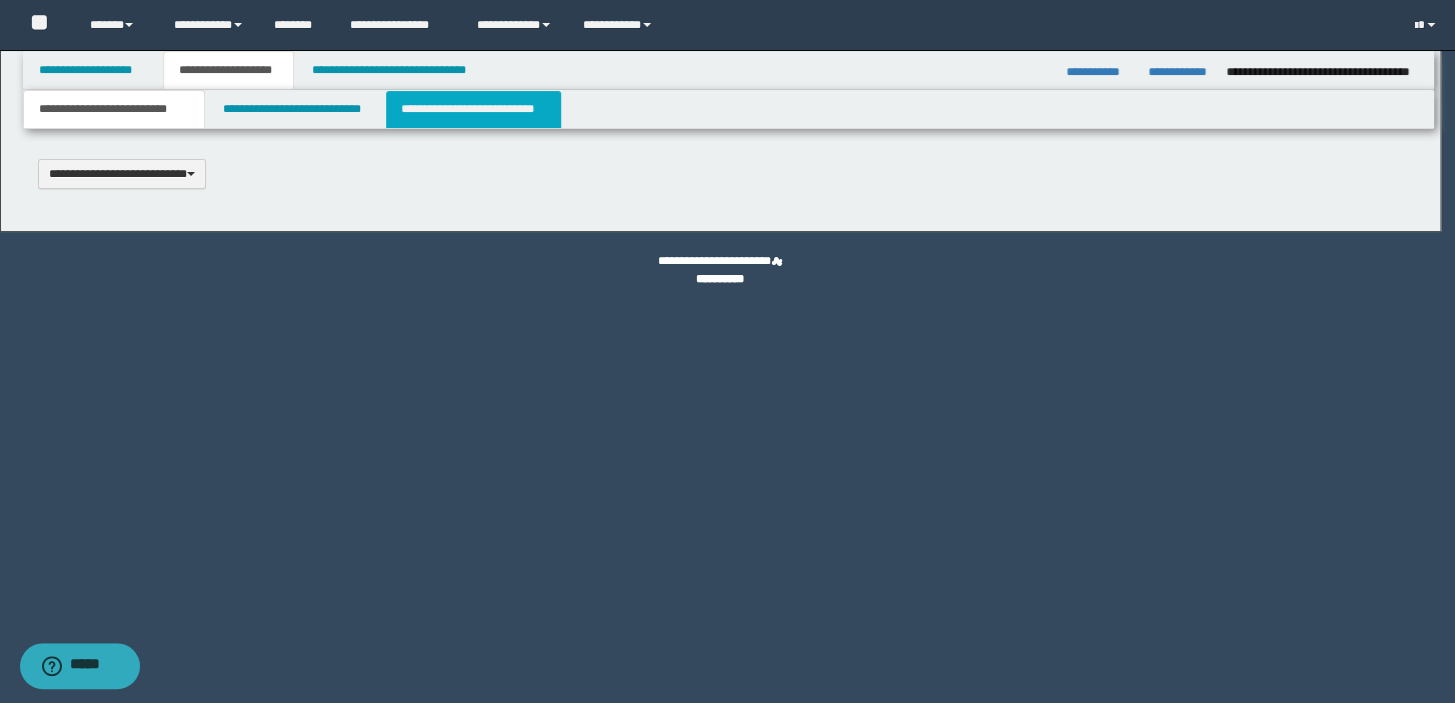 scroll, scrollTop: 0, scrollLeft: 0, axis: both 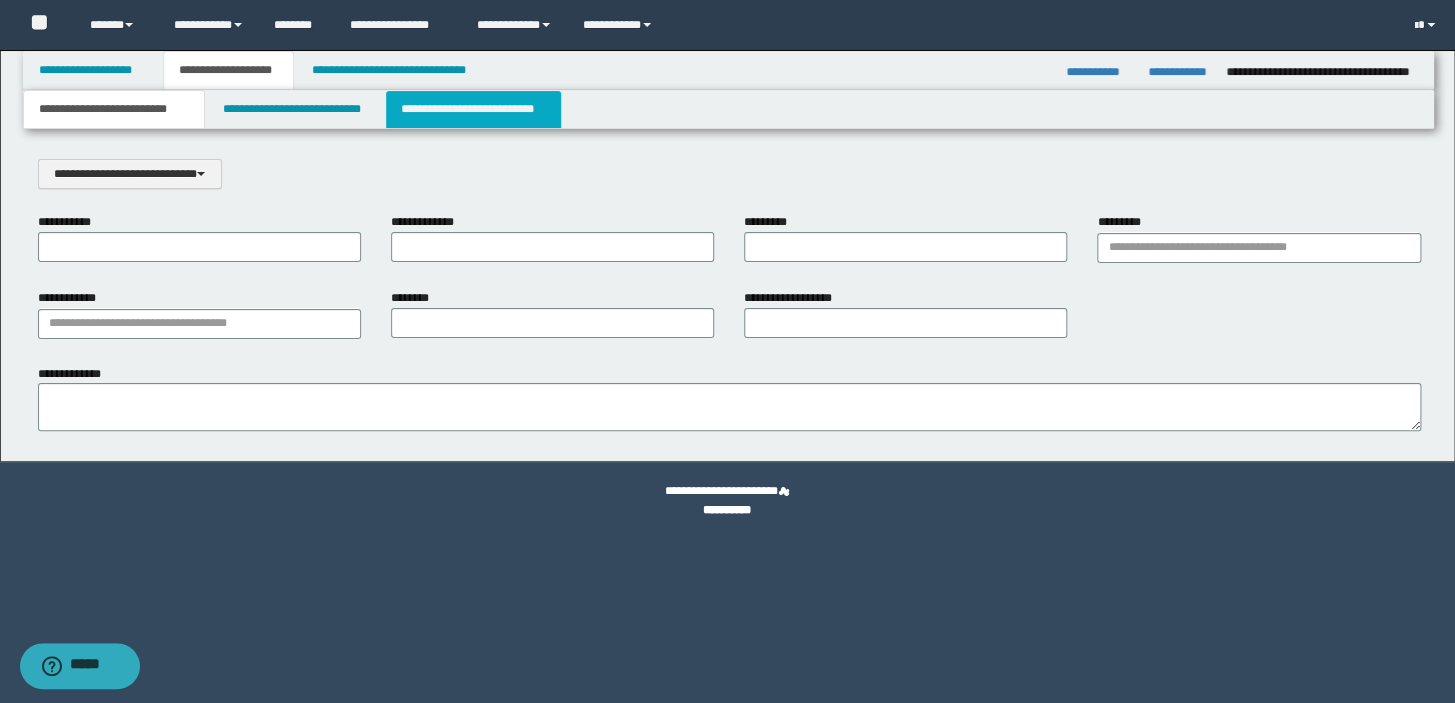 click on "**********" at bounding box center [473, 109] 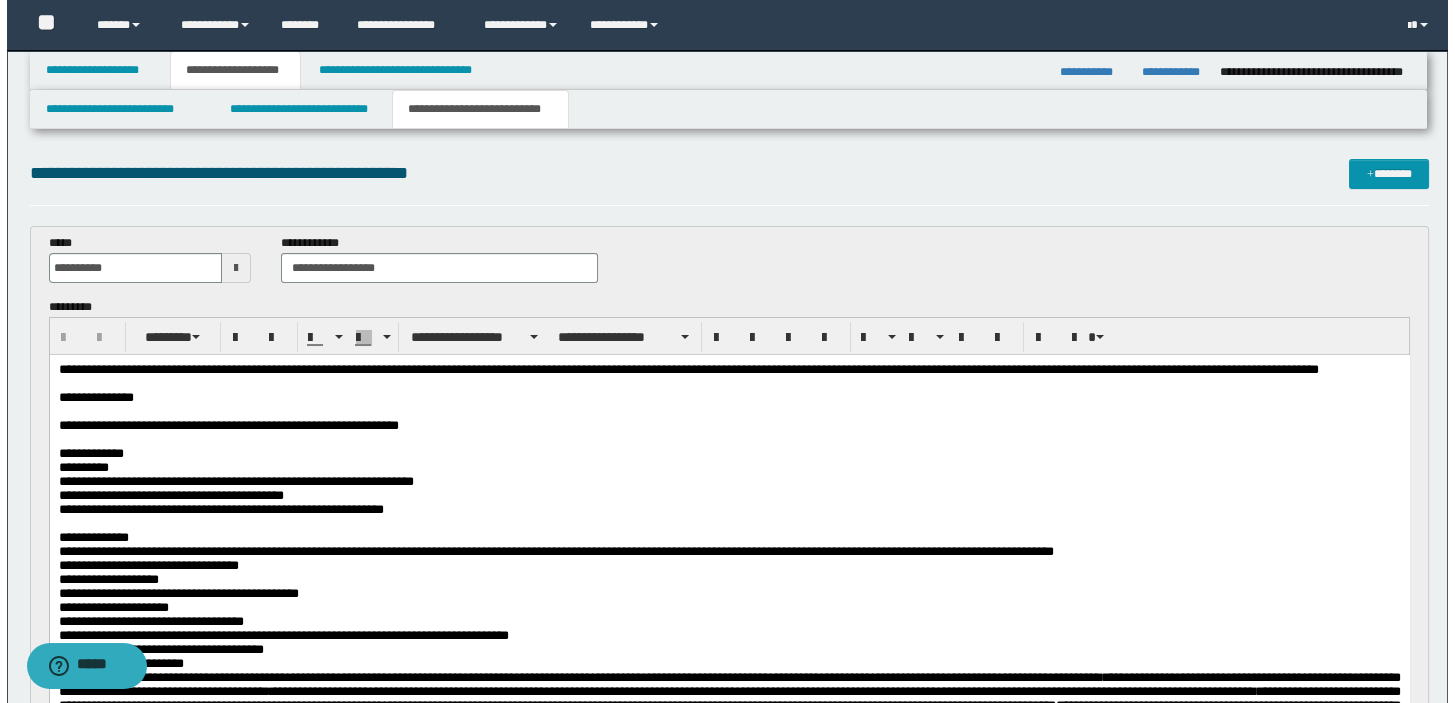 scroll, scrollTop: 0, scrollLeft: 0, axis: both 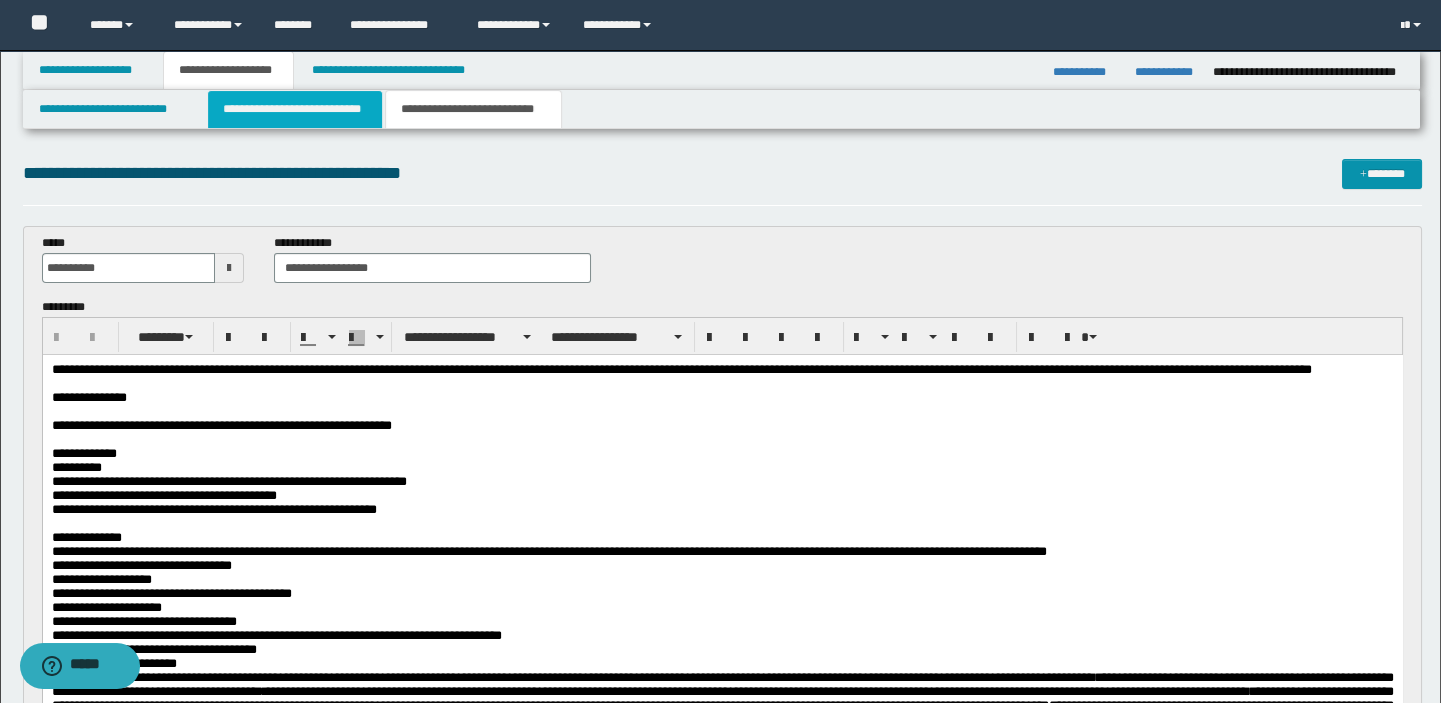 click on "**********" at bounding box center (294, 109) 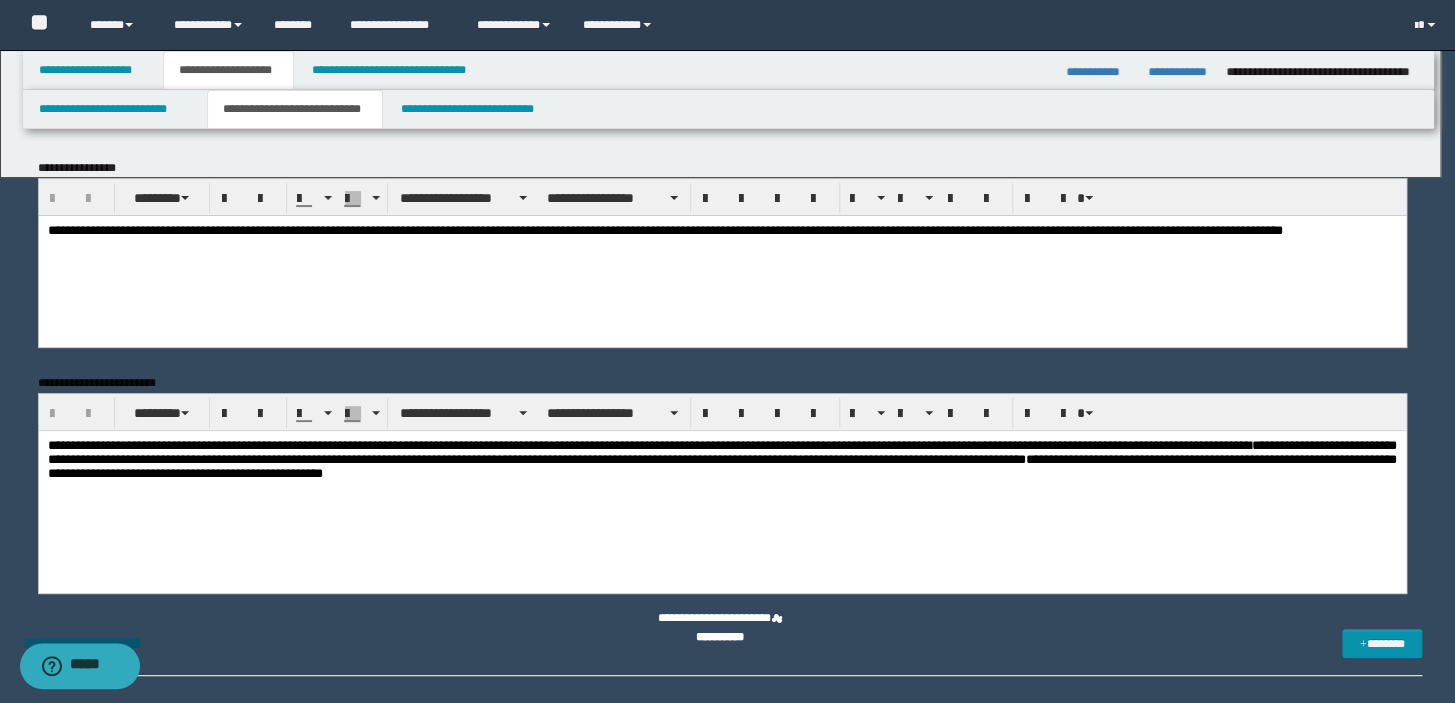 scroll, scrollTop: 0, scrollLeft: 0, axis: both 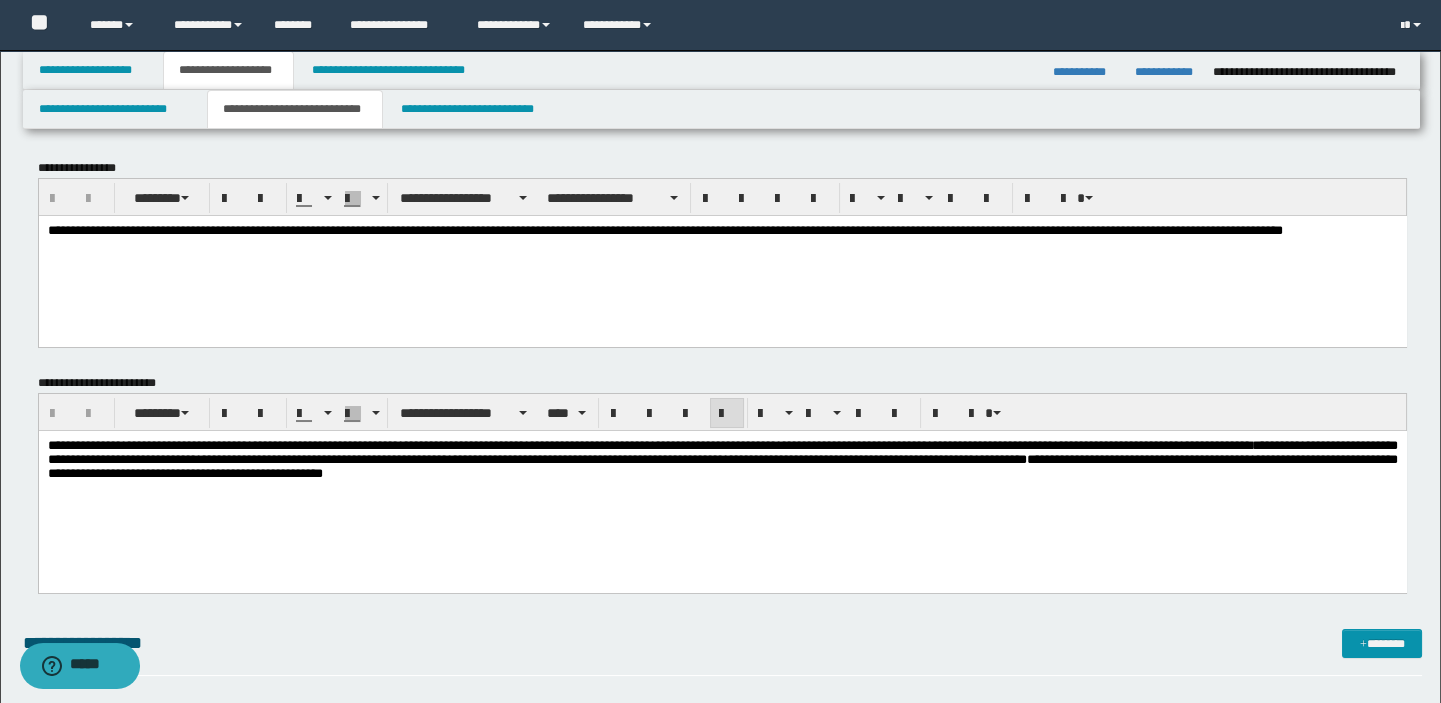 click on "**********" at bounding box center [722, 466] 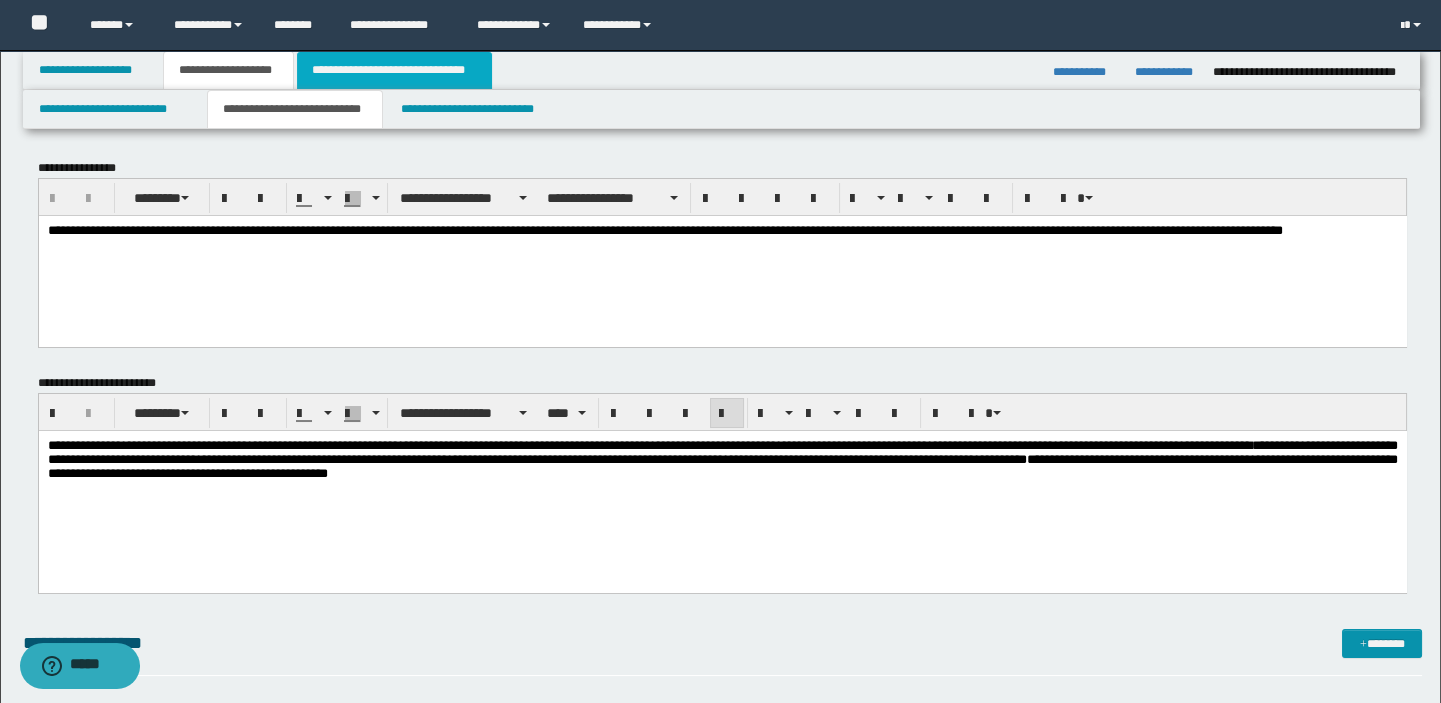 click on "**********" at bounding box center [394, 70] 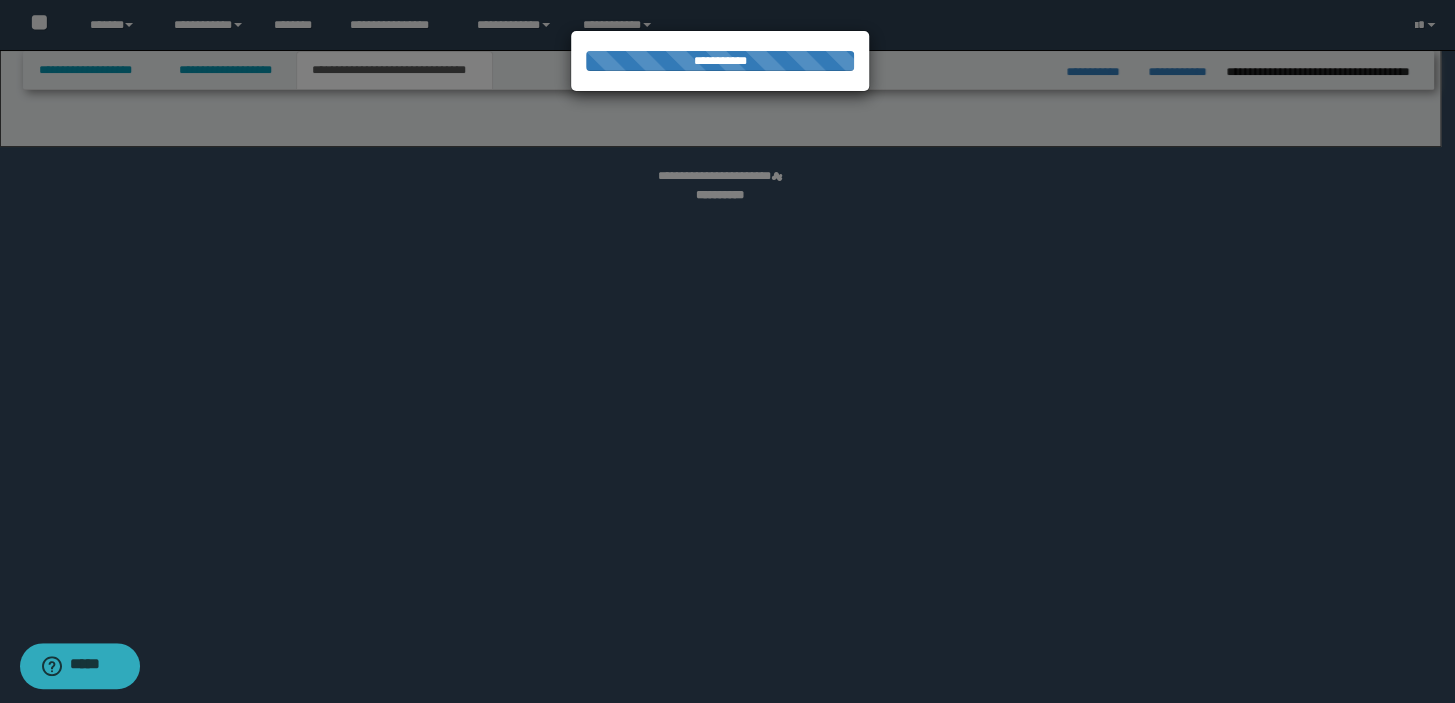 select on "*" 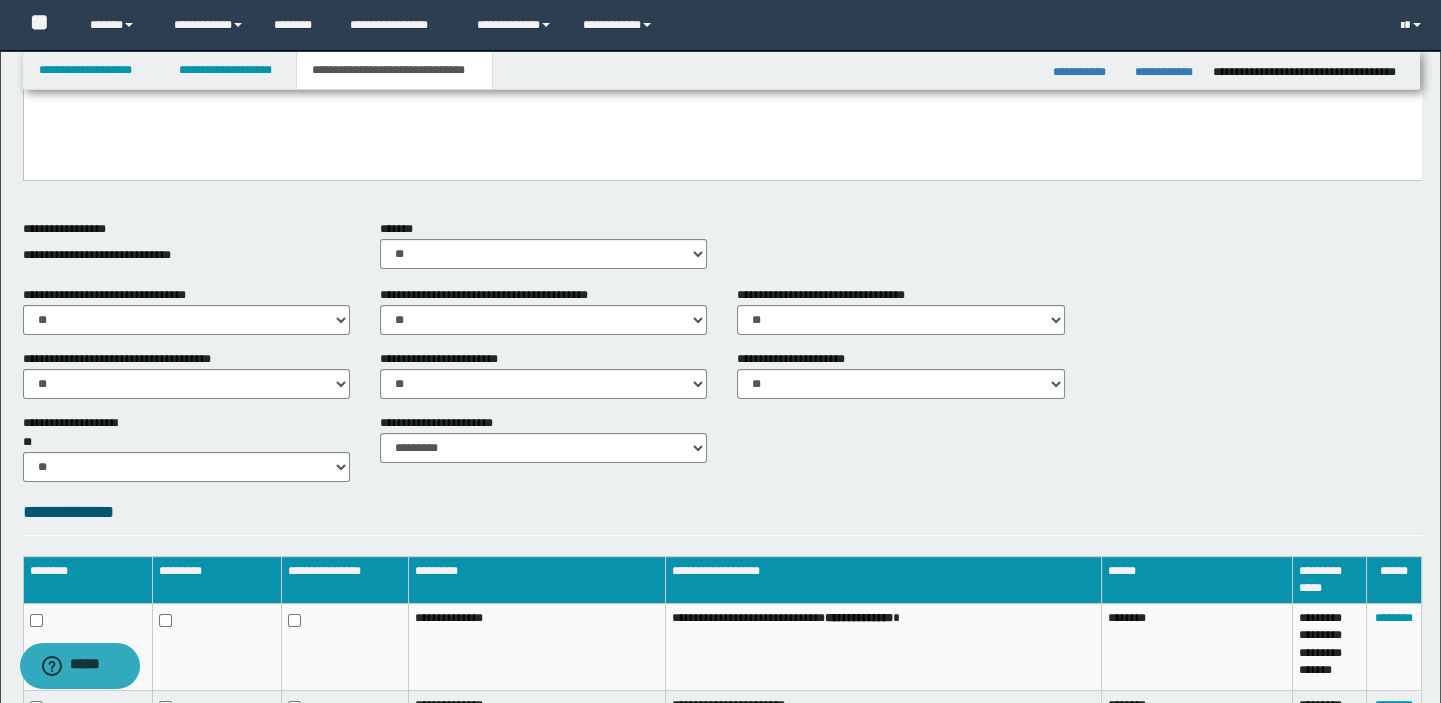 scroll, scrollTop: 989, scrollLeft: 0, axis: vertical 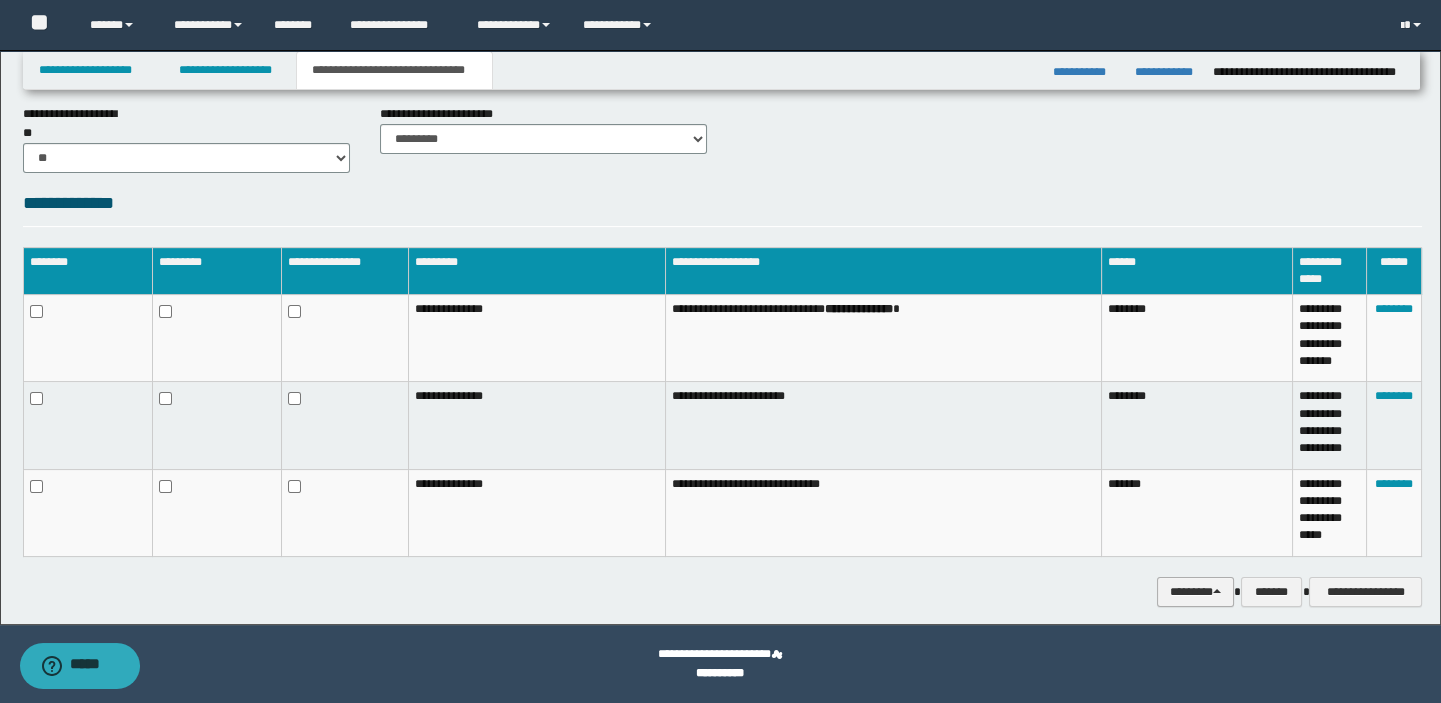 click on "********" at bounding box center [1195, 592] 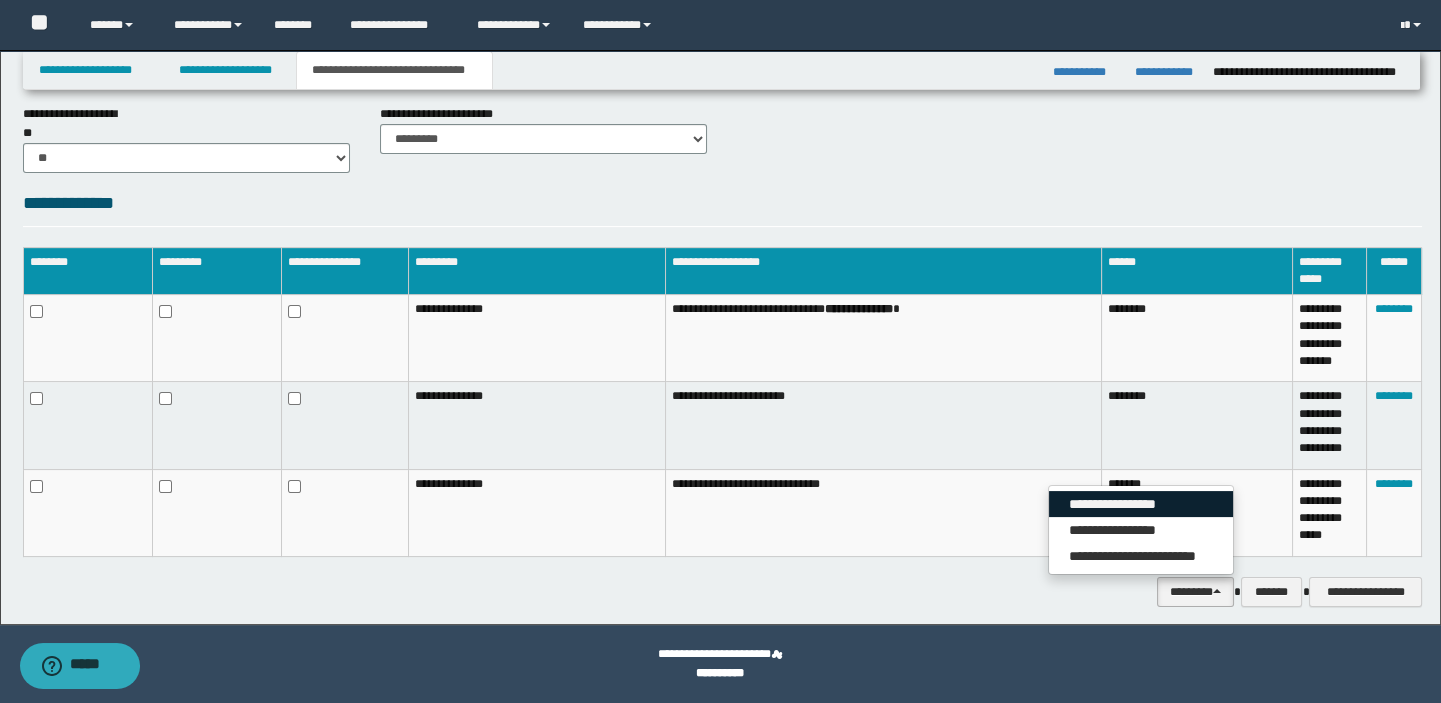 click on "**********" at bounding box center (1141, 504) 